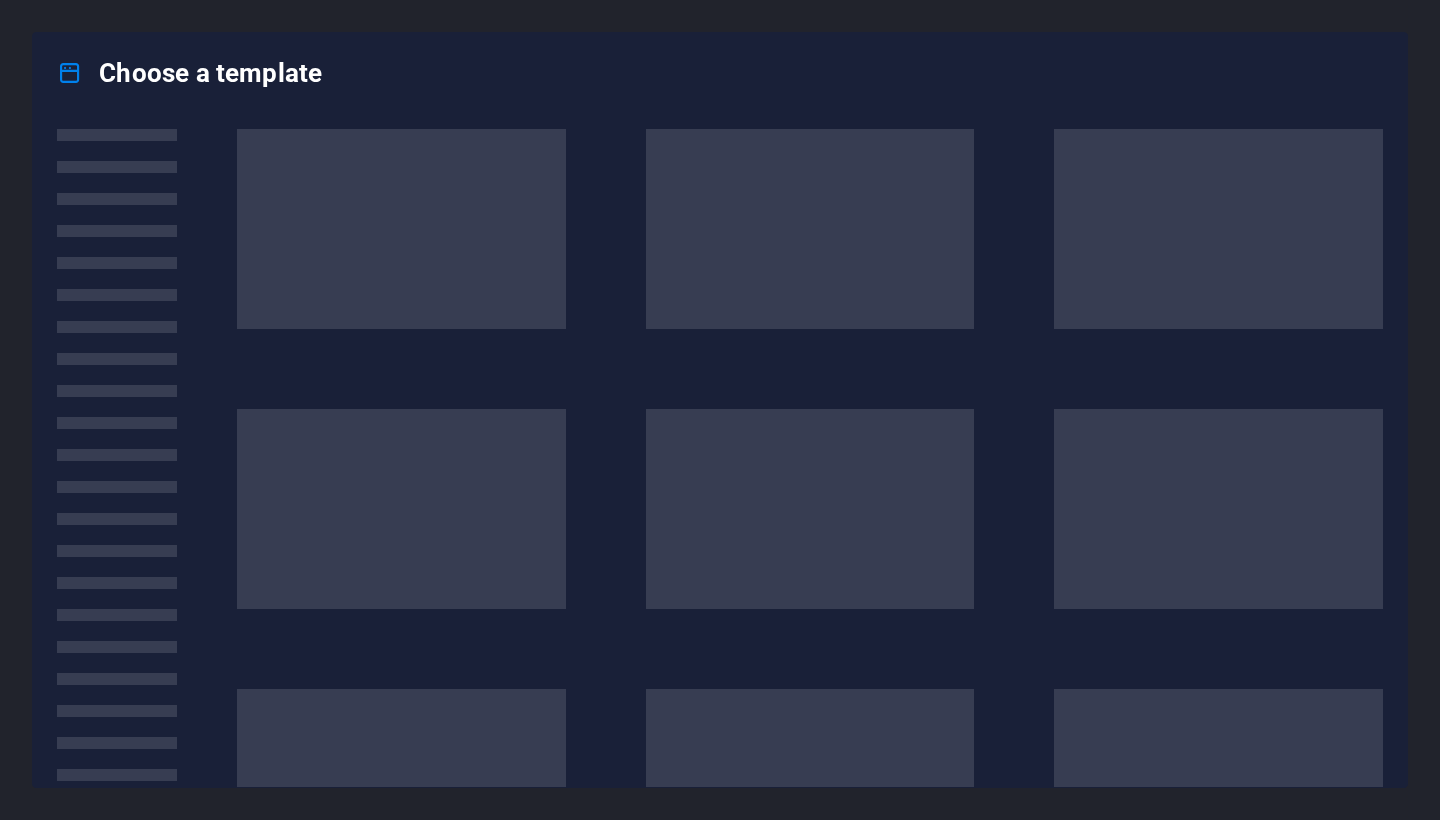 scroll, scrollTop: 0, scrollLeft: 0, axis: both 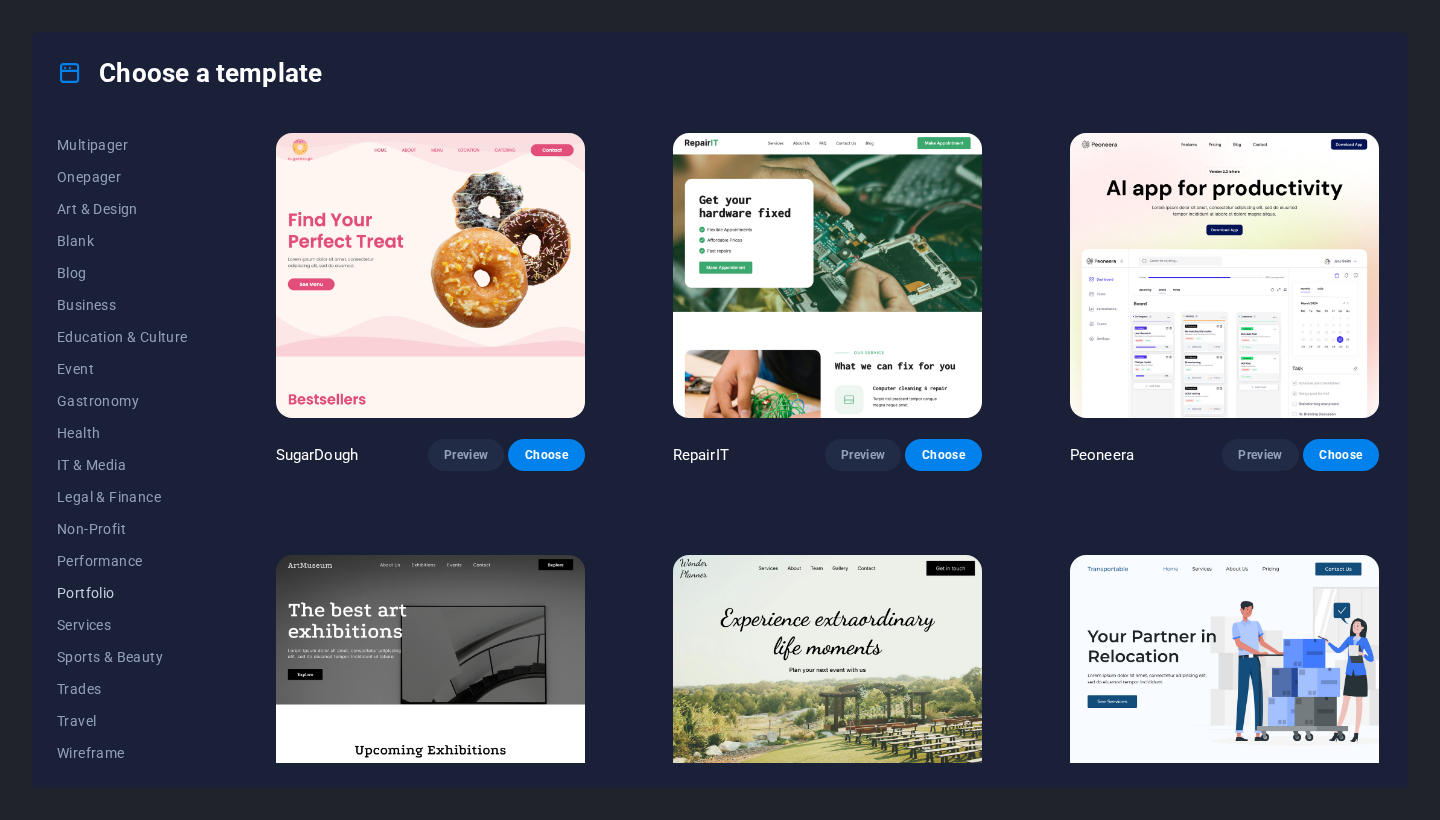 click on "Portfolio" at bounding box center [122, 593] 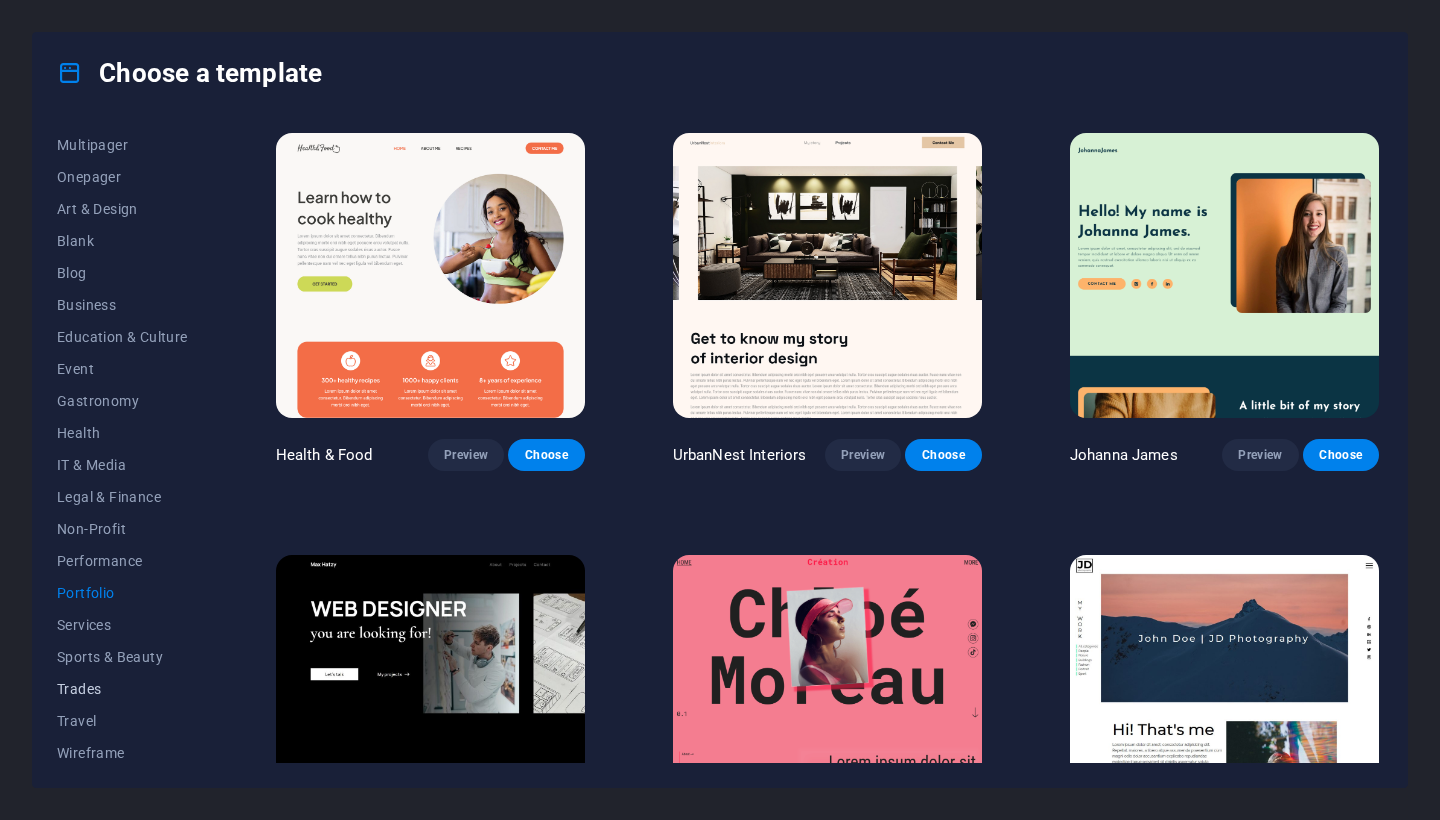 click on "Trades" at bounding box center [122, 689] 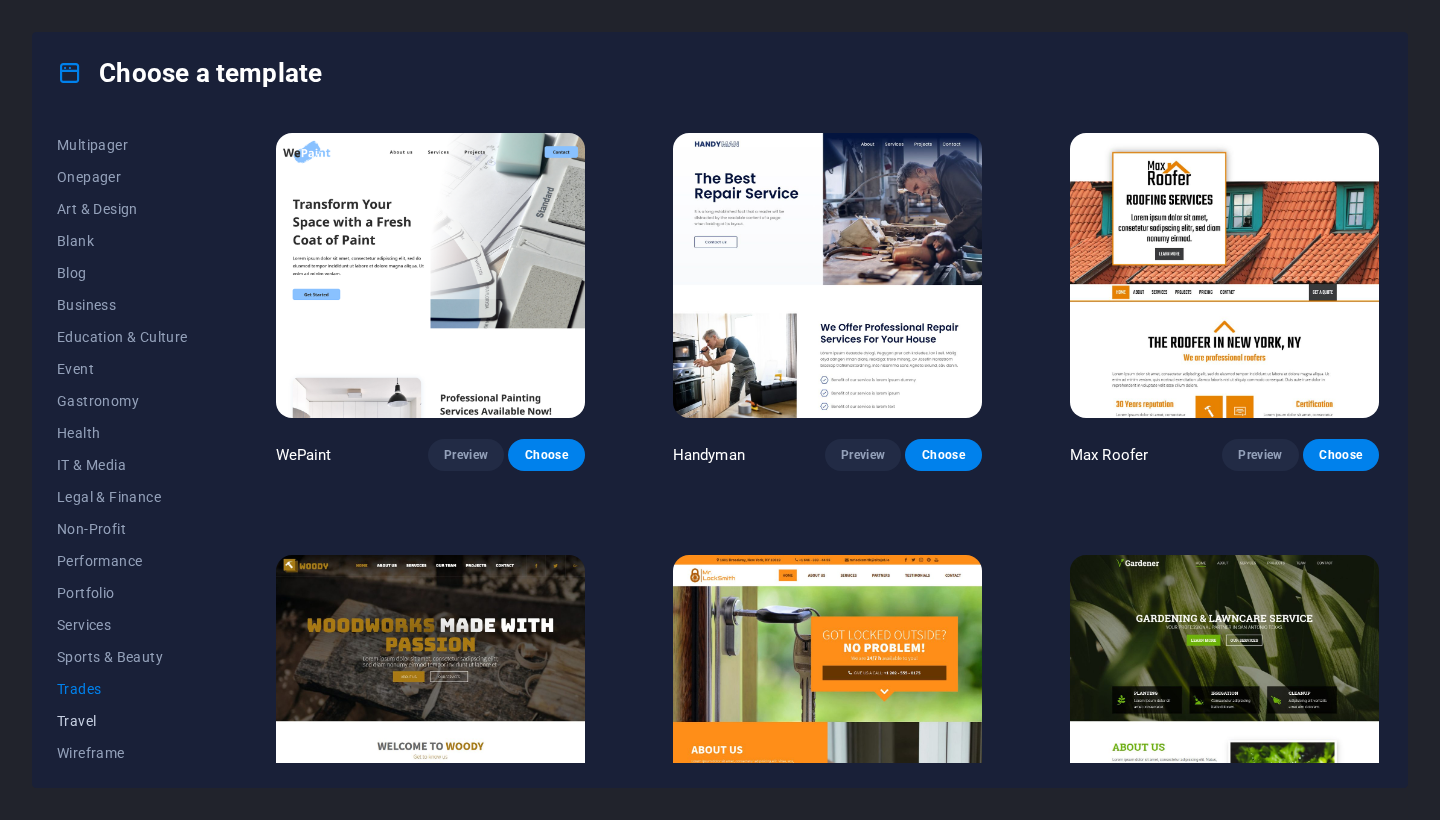 scroll, scrollTop: 166, scrollLeft: 0, axis: vertical 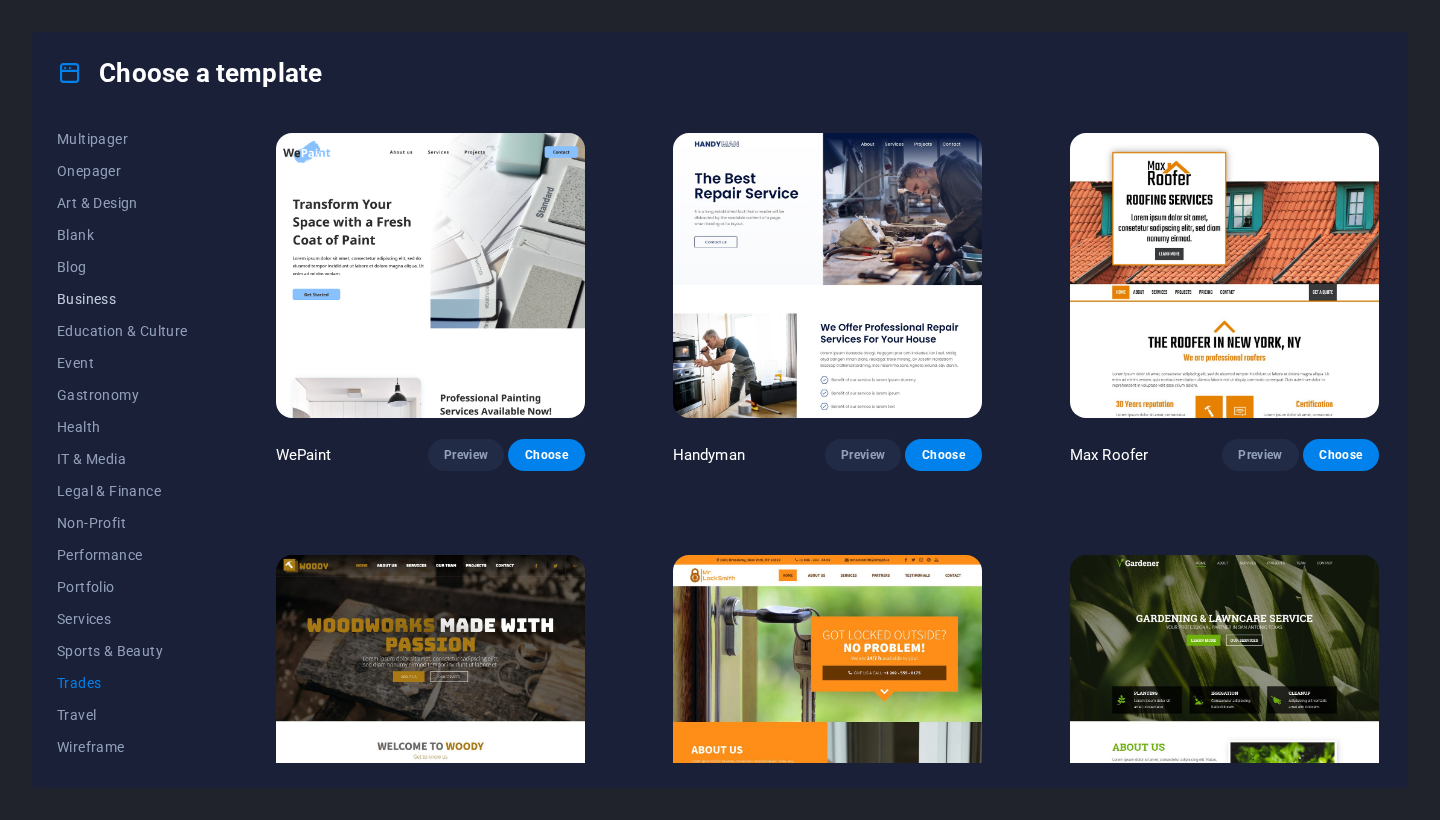 click on "Business" at bounding box center (122, 299) 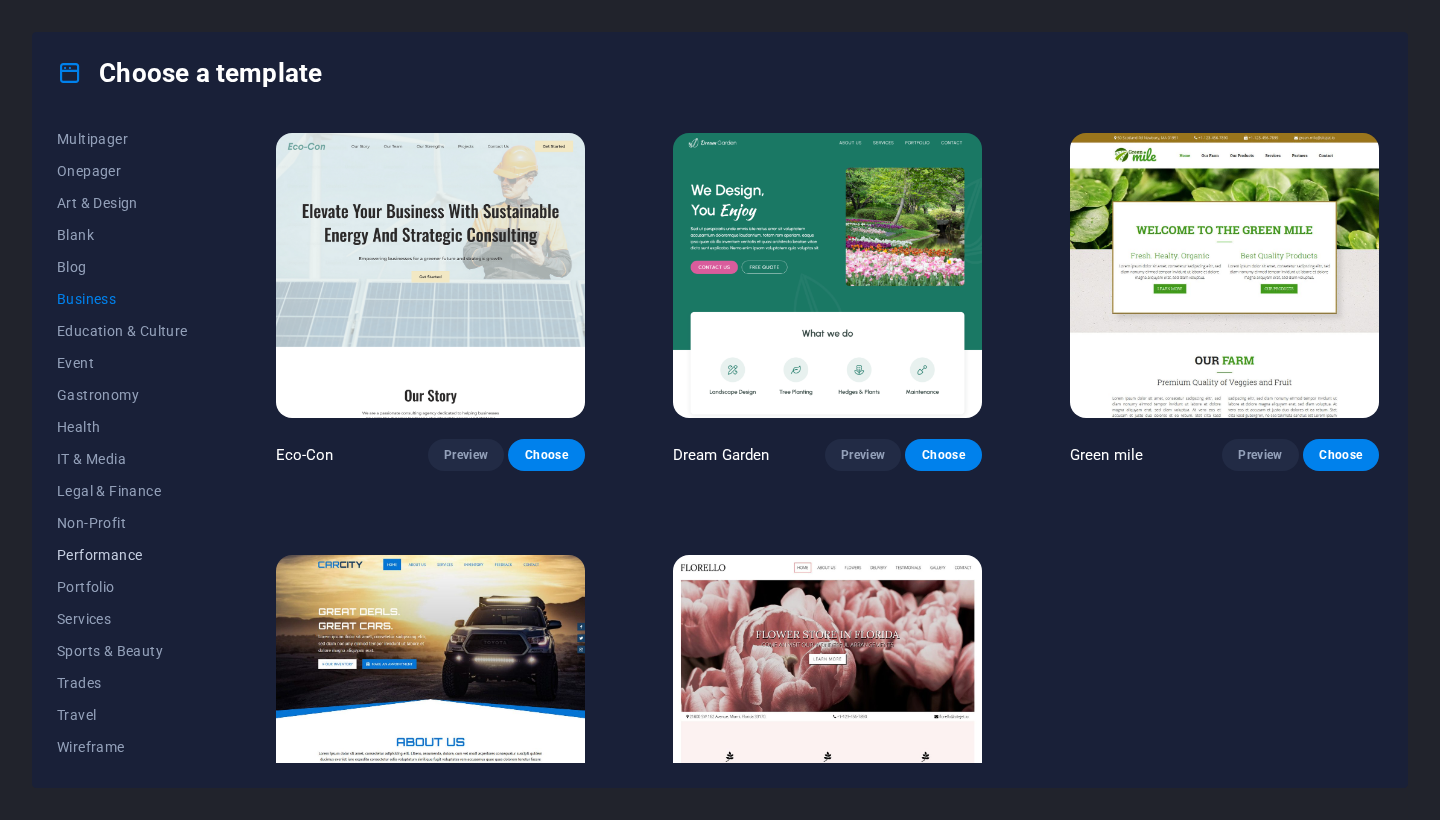 click on "Performance" at bounding box center [122, 555] 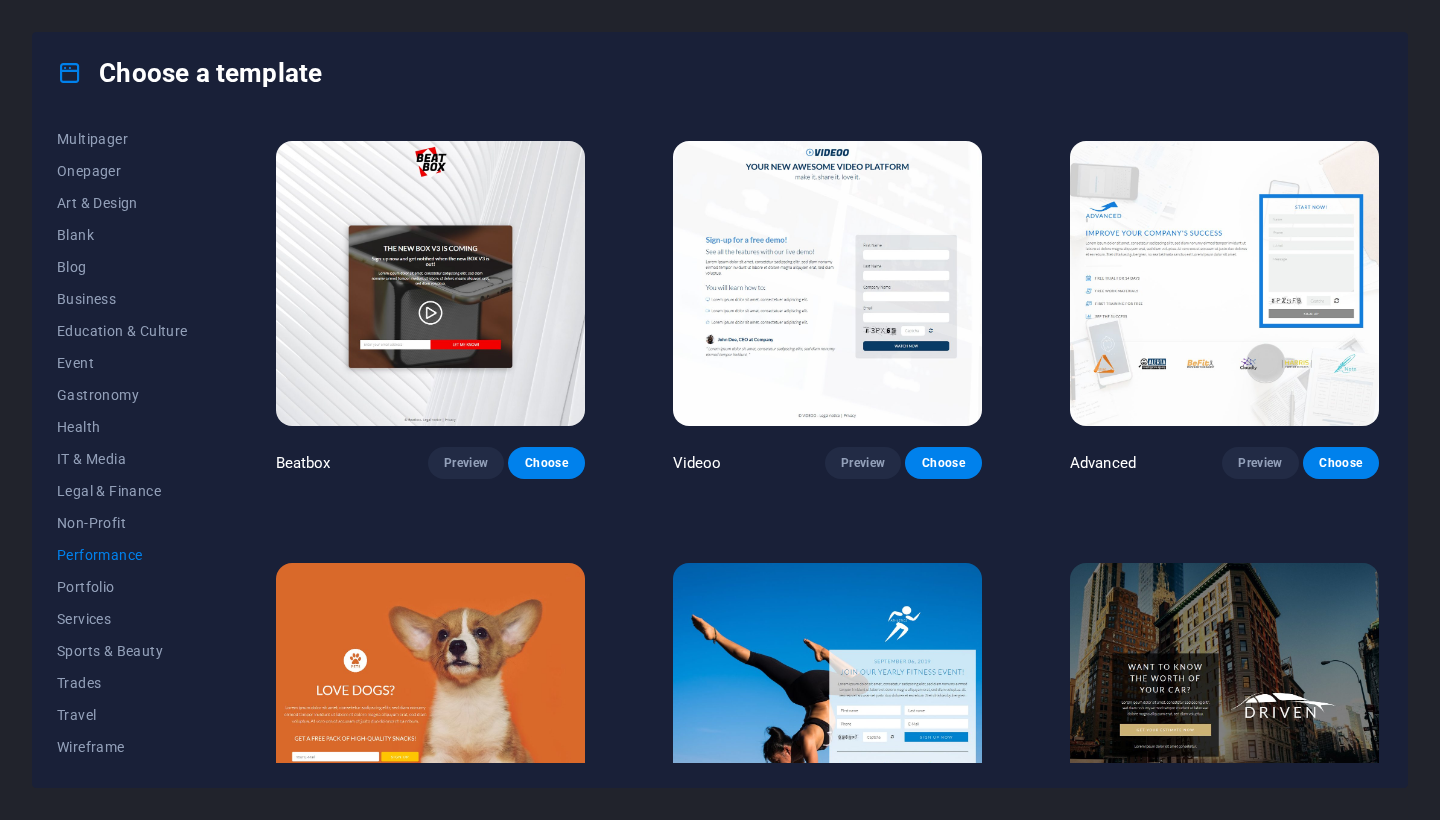 scroll, scrollTop: 650, scrollLeft: 0, axis: vertical 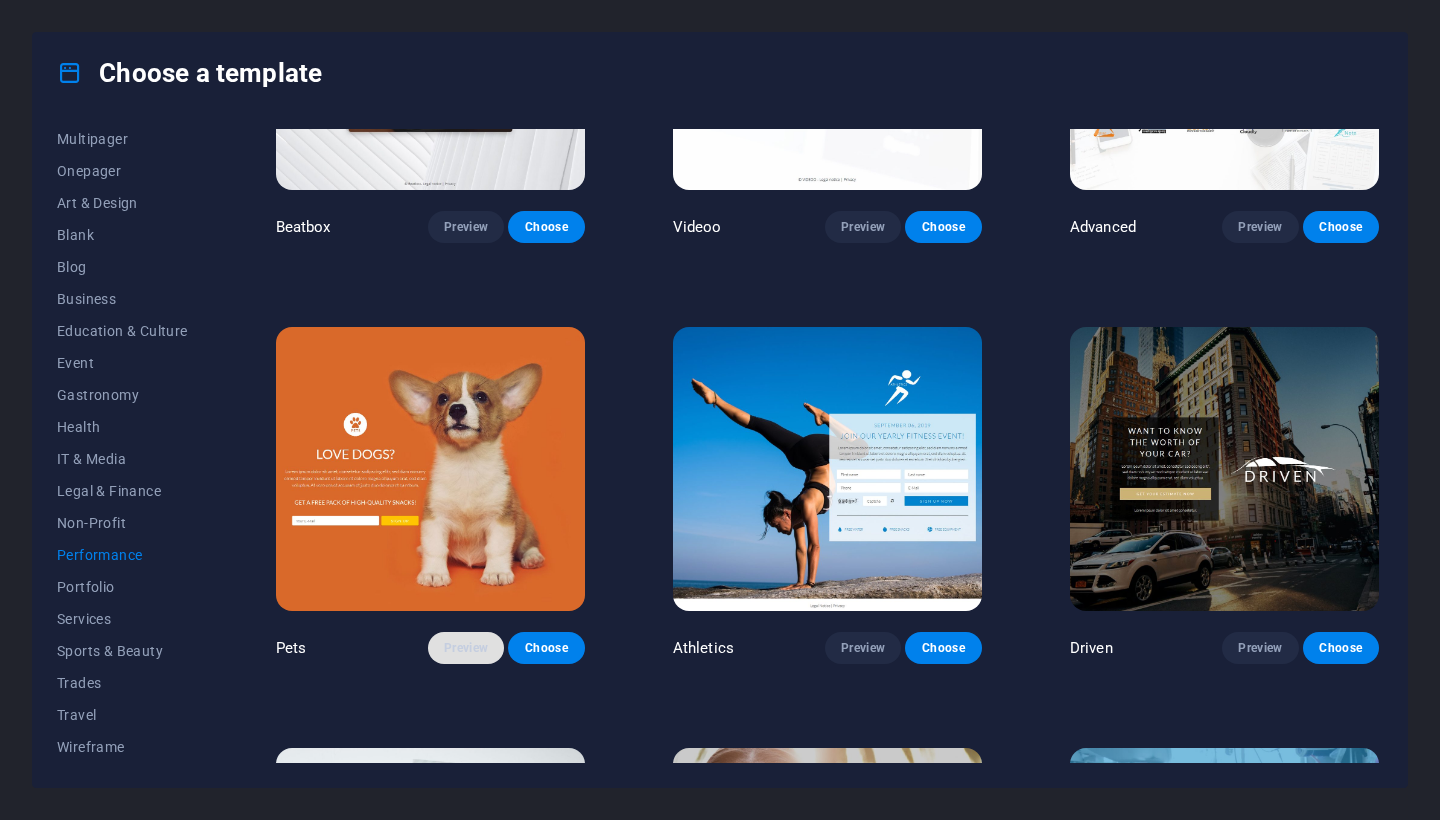 click on "Preview" at bounding box center [466, 648] 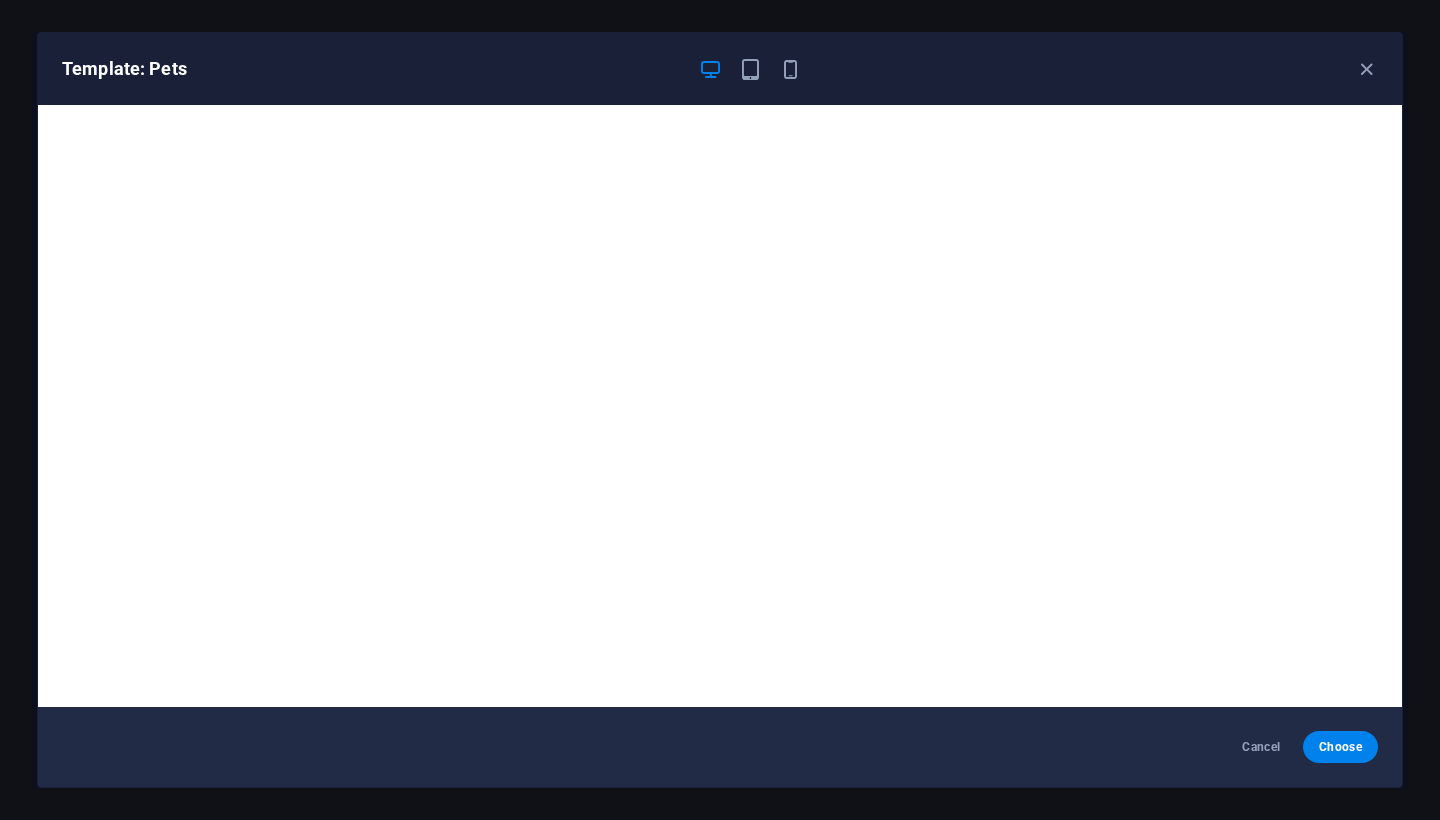 scroll, scrollTop: 5, scrollLeft: 0, axis: vertical 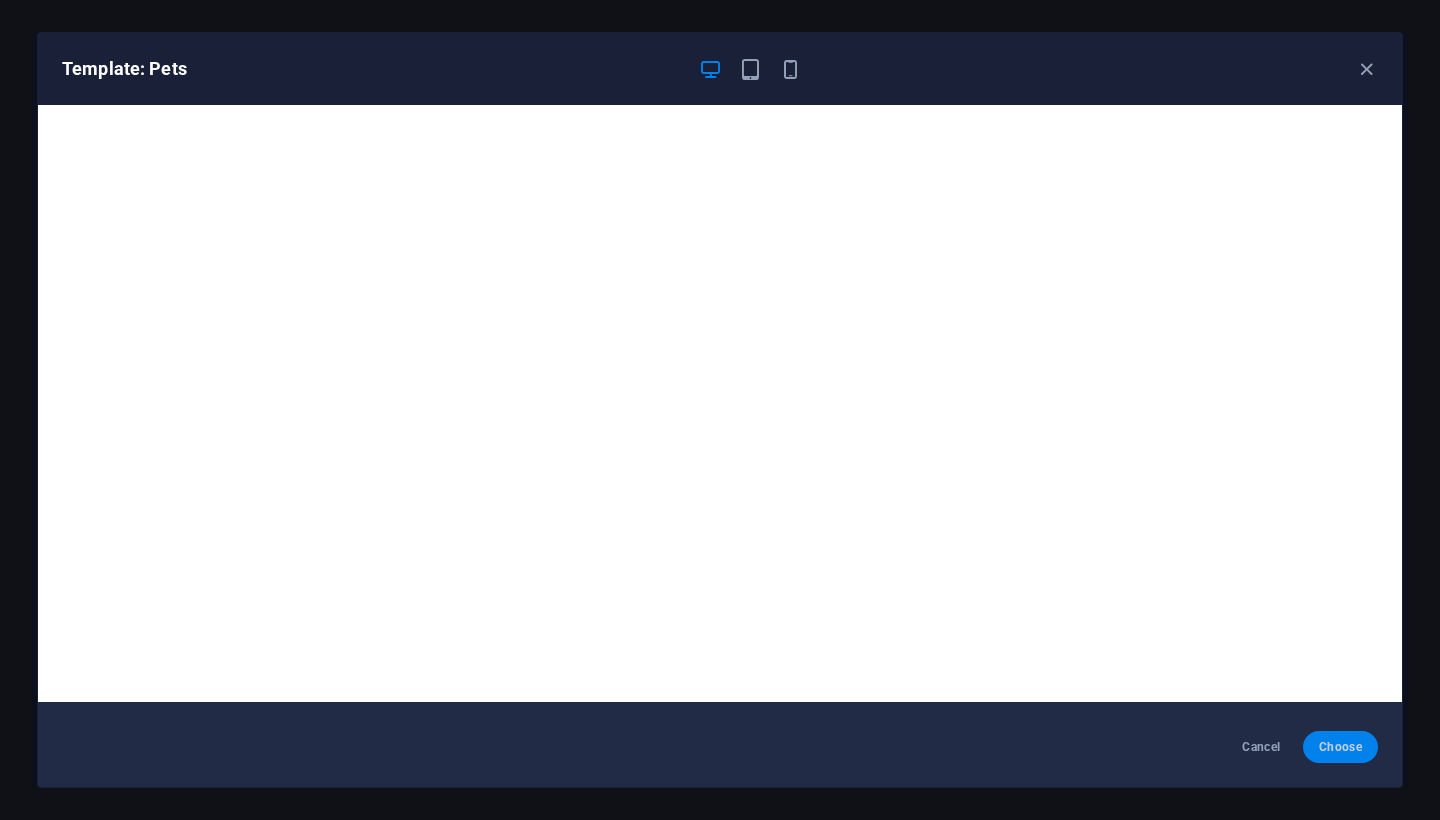 click on "Choose" at bounding box center (1340, 747) 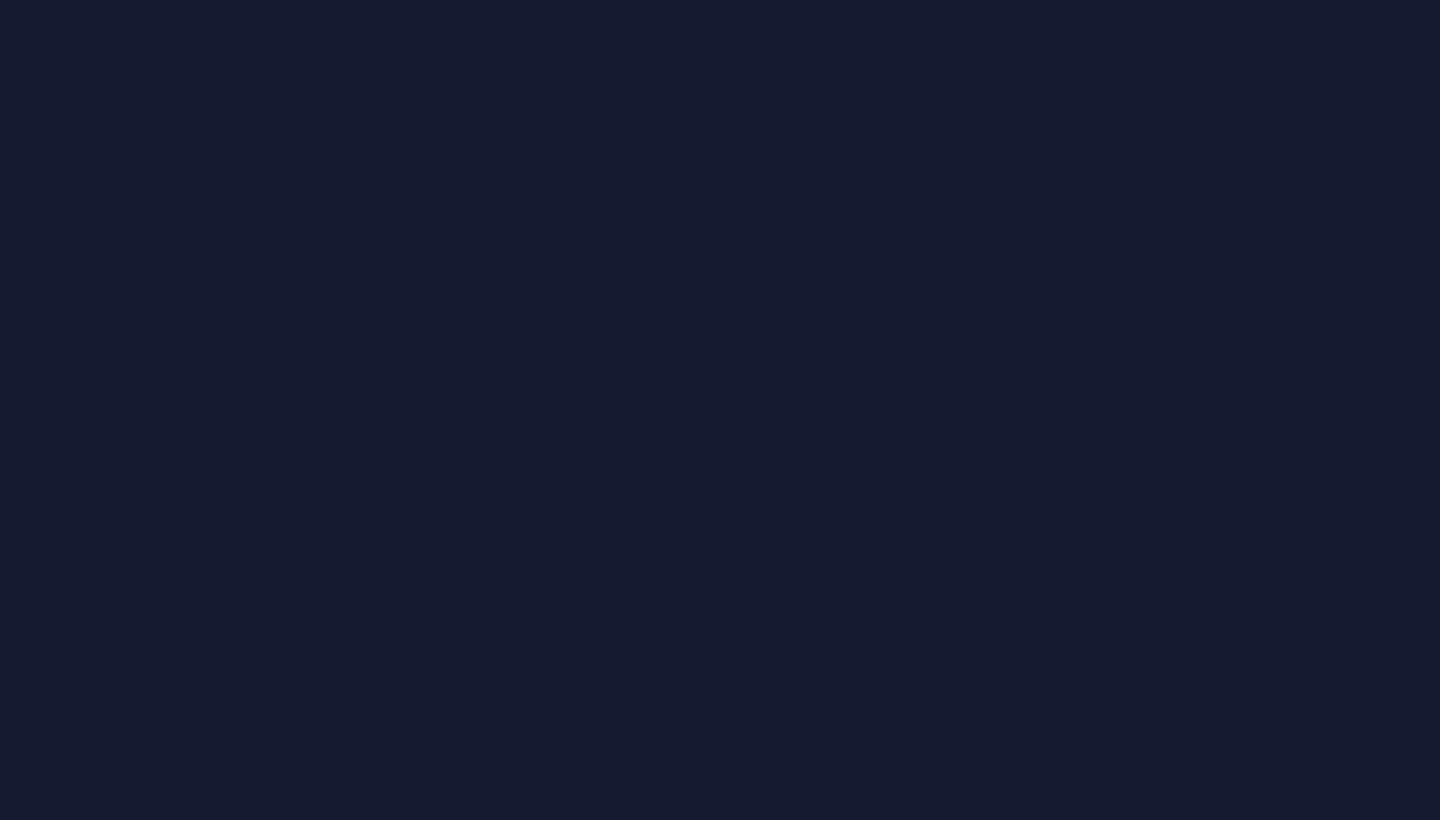 scroll, scrollTop: 0, scrollLeft: 0, axis: both 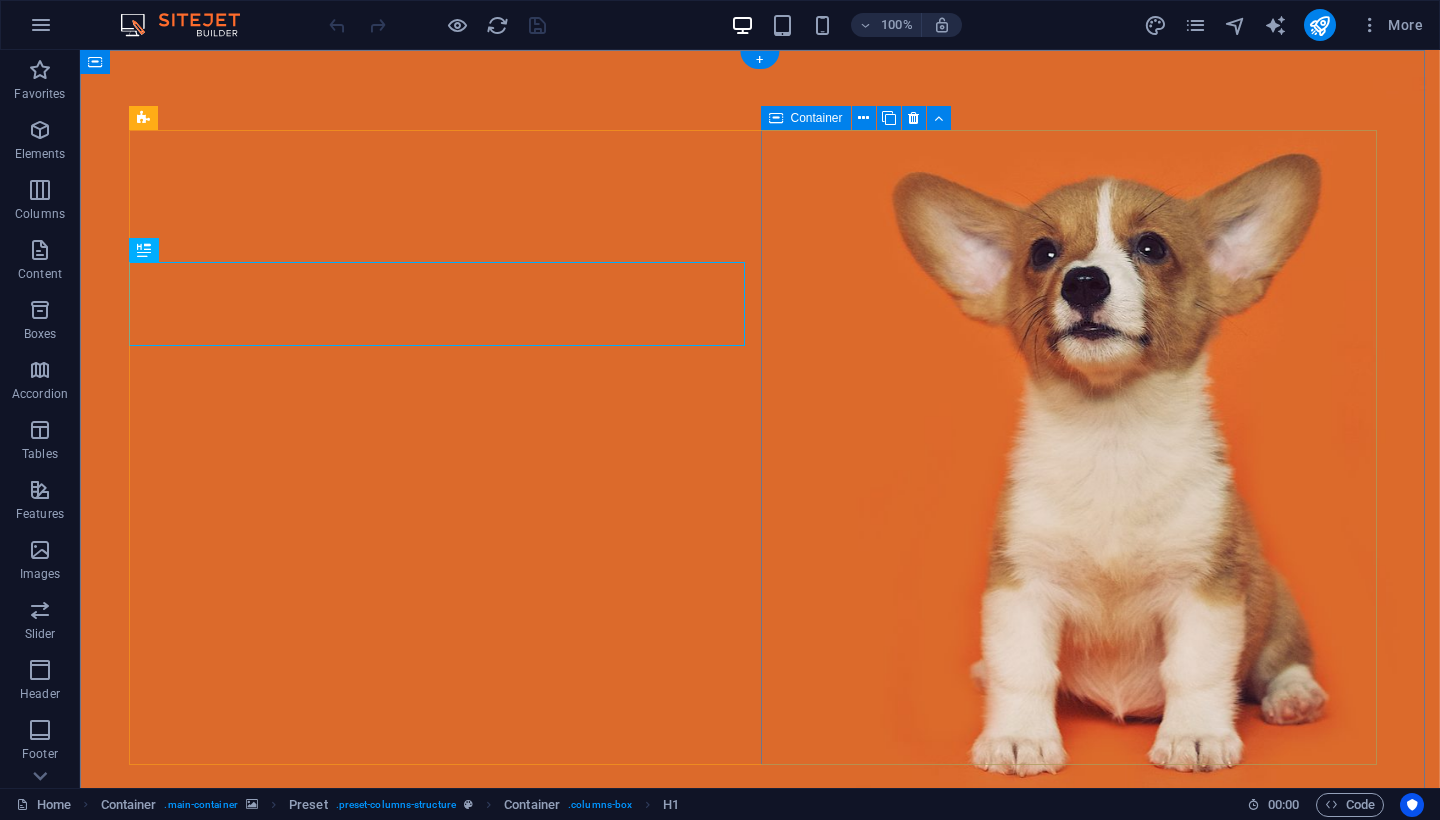 click on "Drop content here or  Add elements  Paste clipboard" at bounding box center (760, 1640) 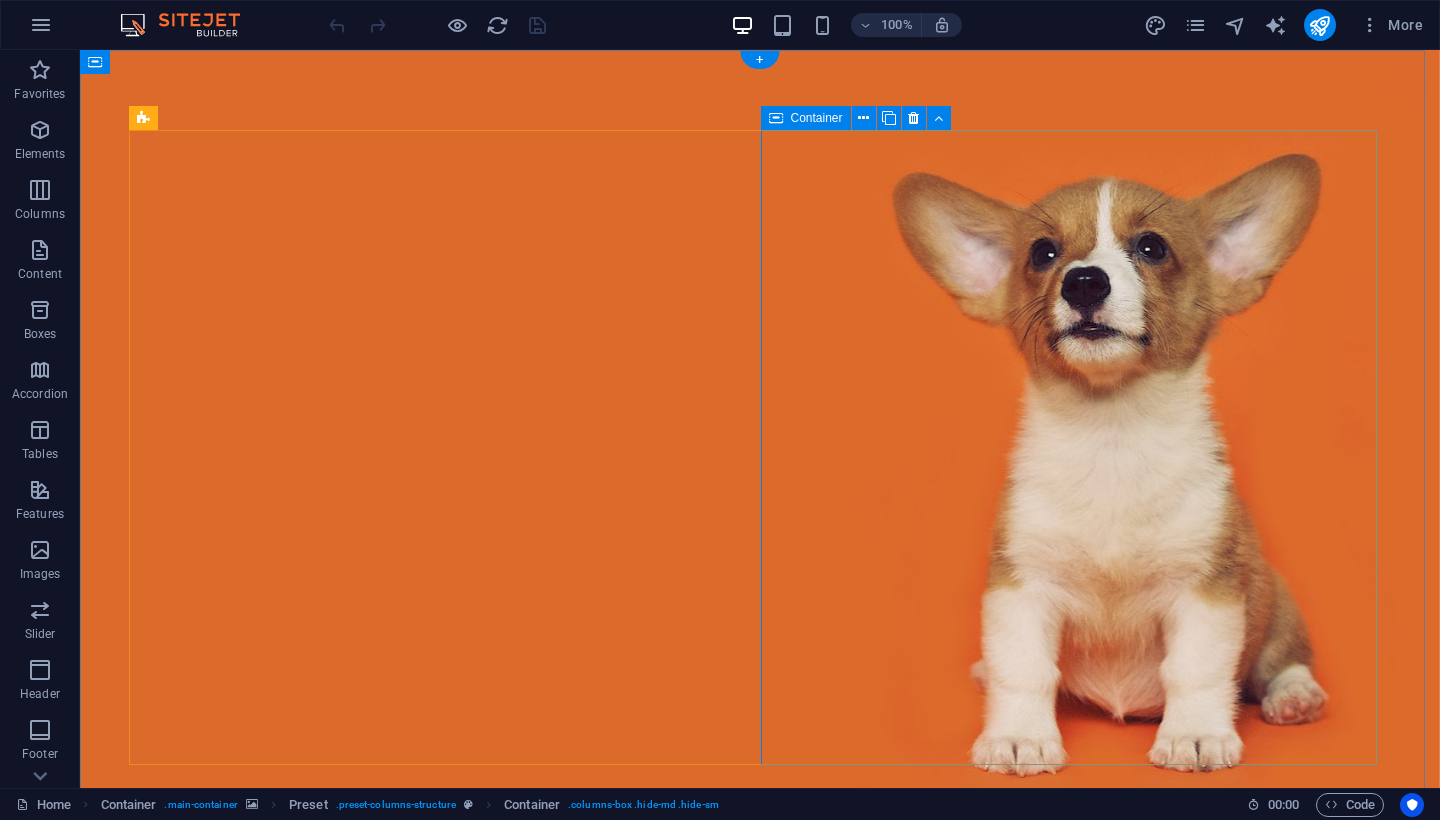 click on "Add elements" at bounding box center [701, 1670] 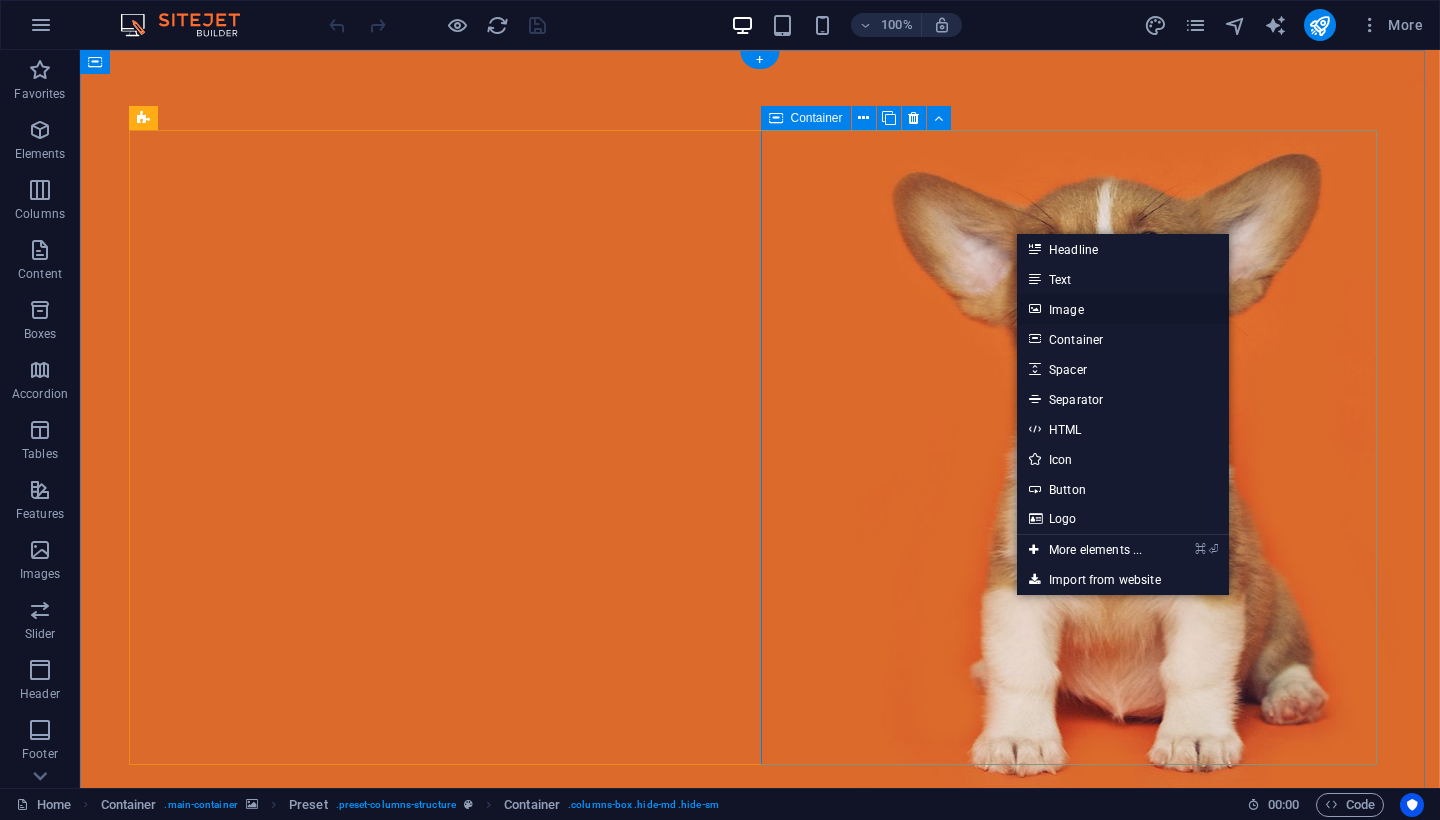 click on "Image" at bounding box center [1123, 309] 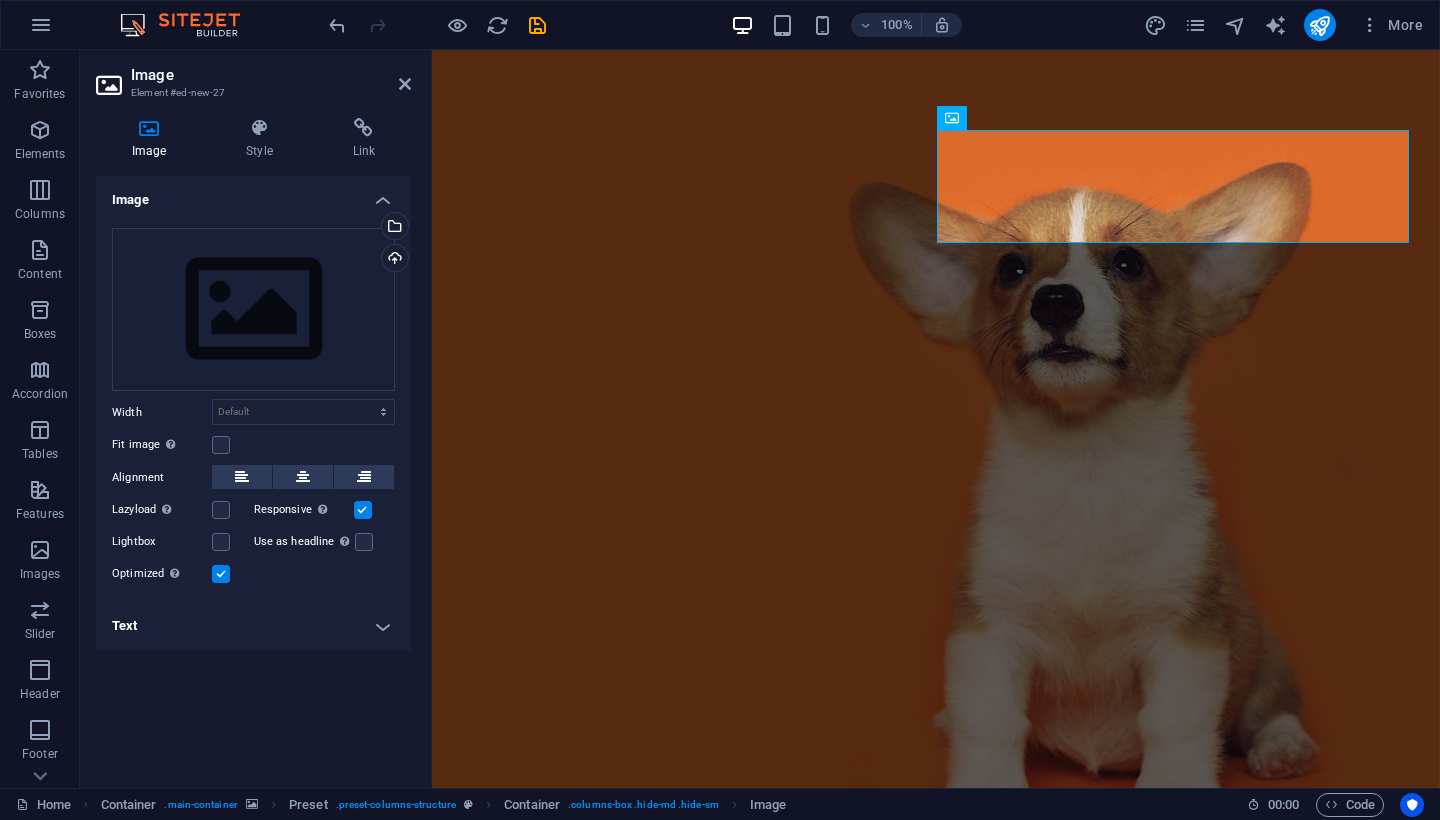 click at bounding box center [936, 479] 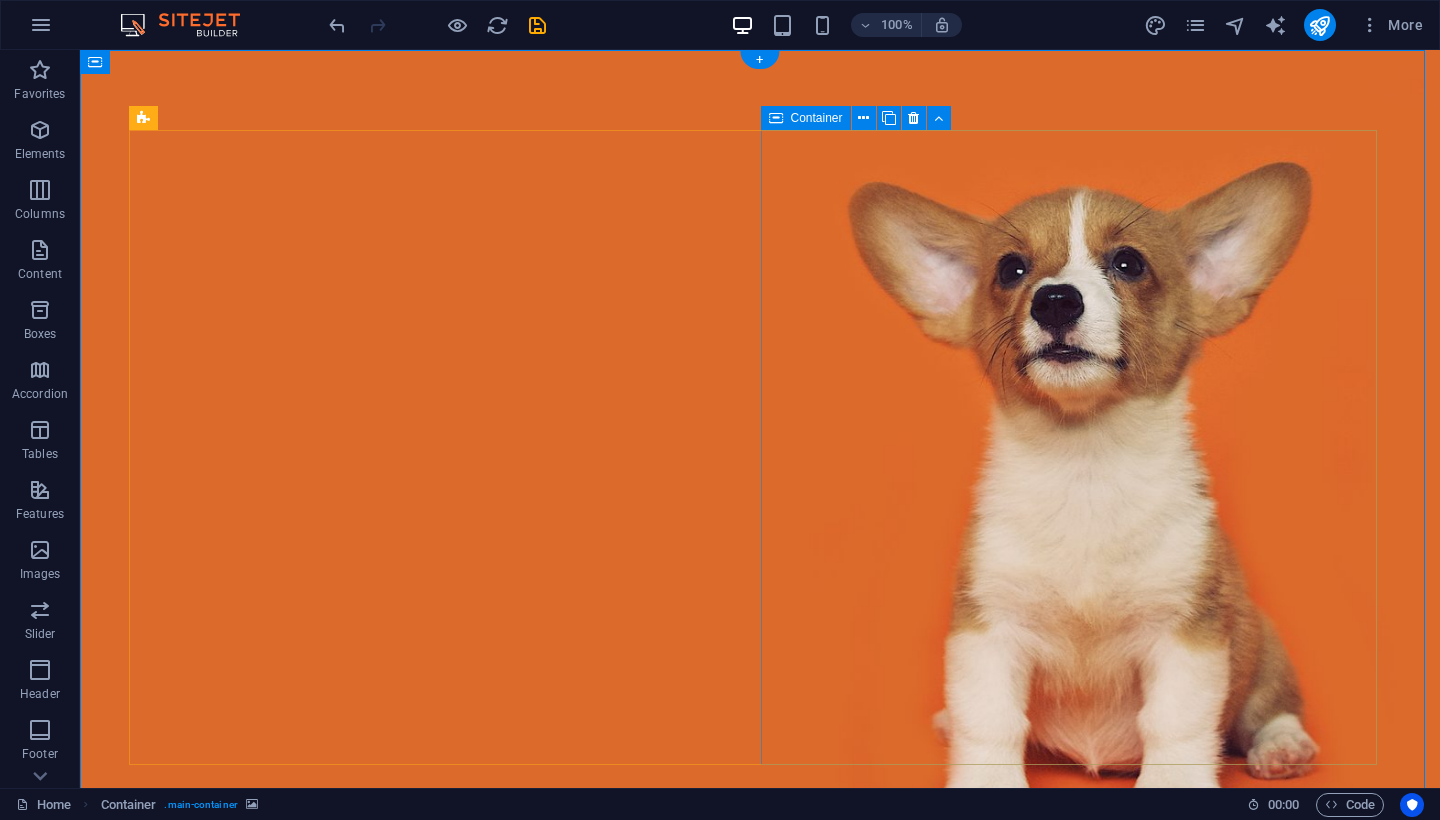 click at bounding box center [760, 1745] 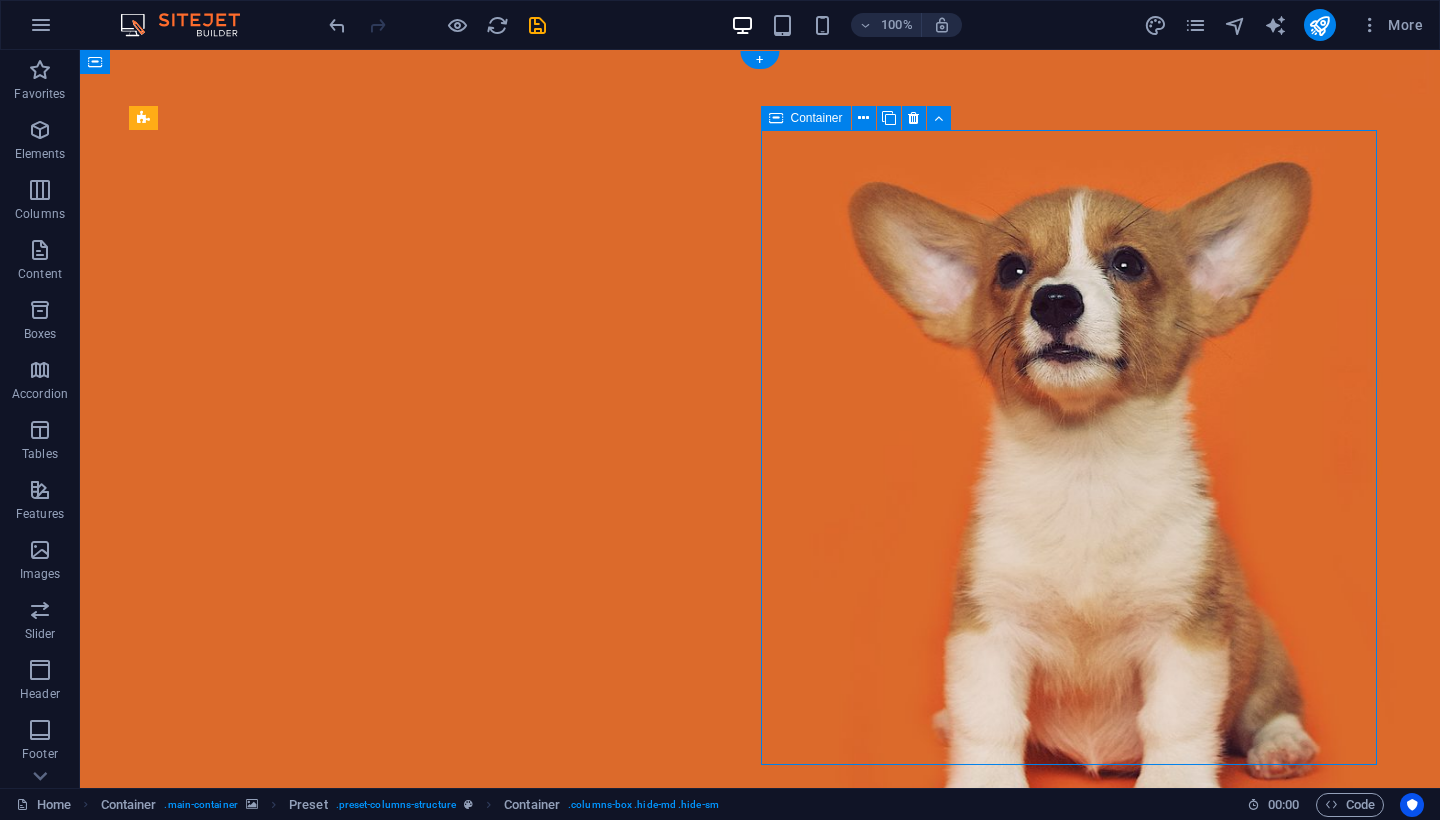 click at bounding box center (760, 1745) 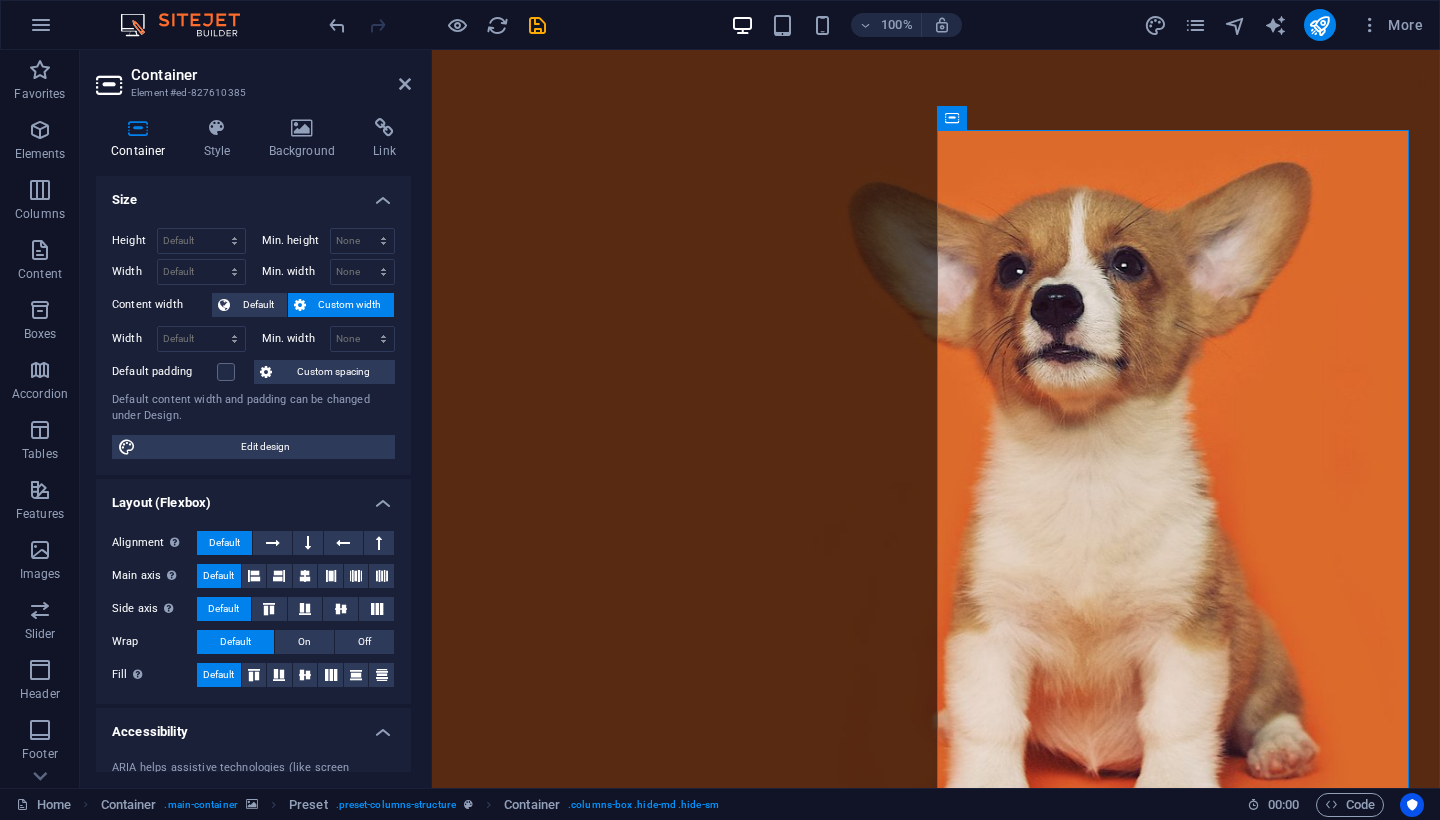 click at bounding box center (936, 479) 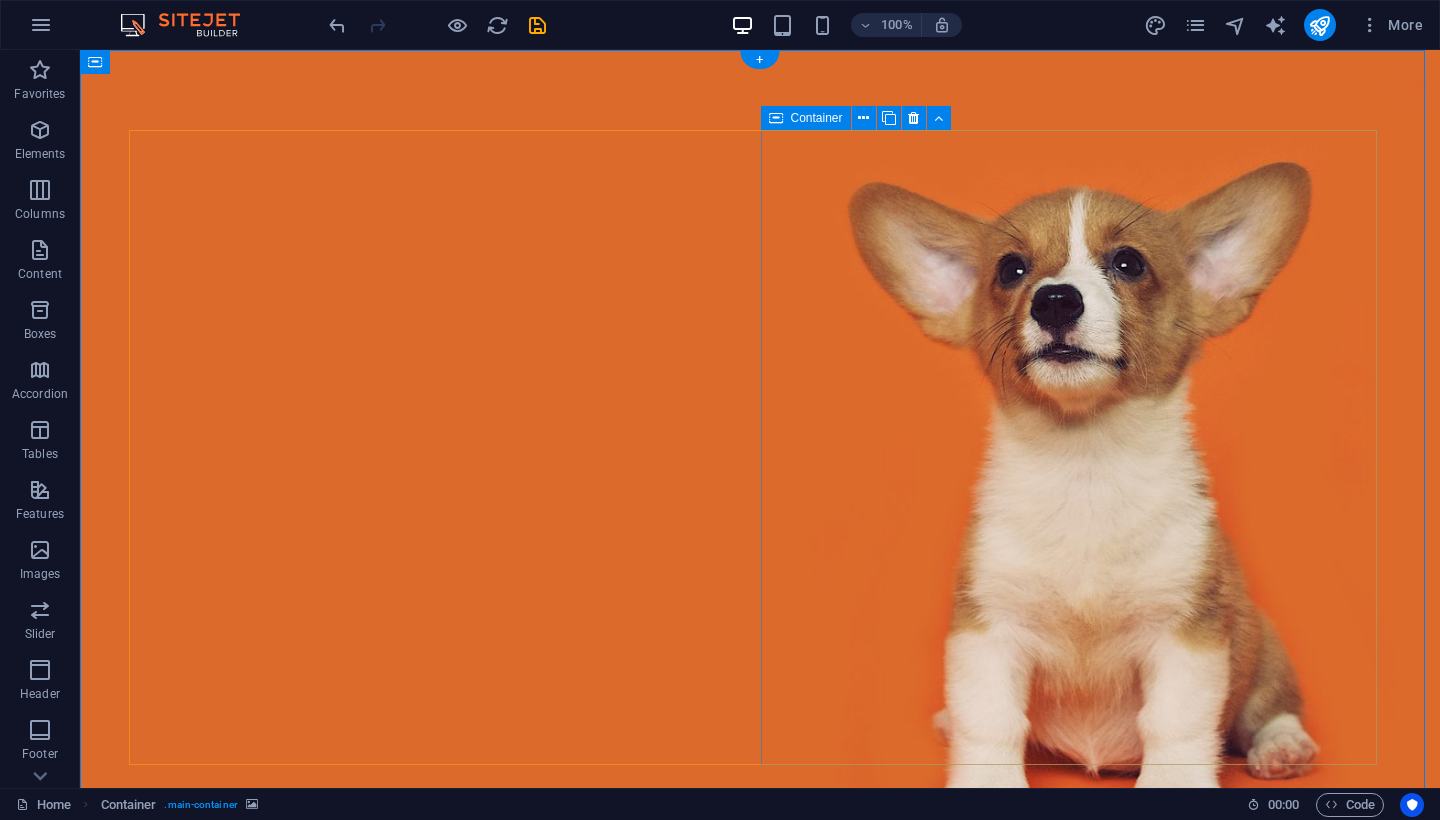 click at bounding box center [760, 1745] 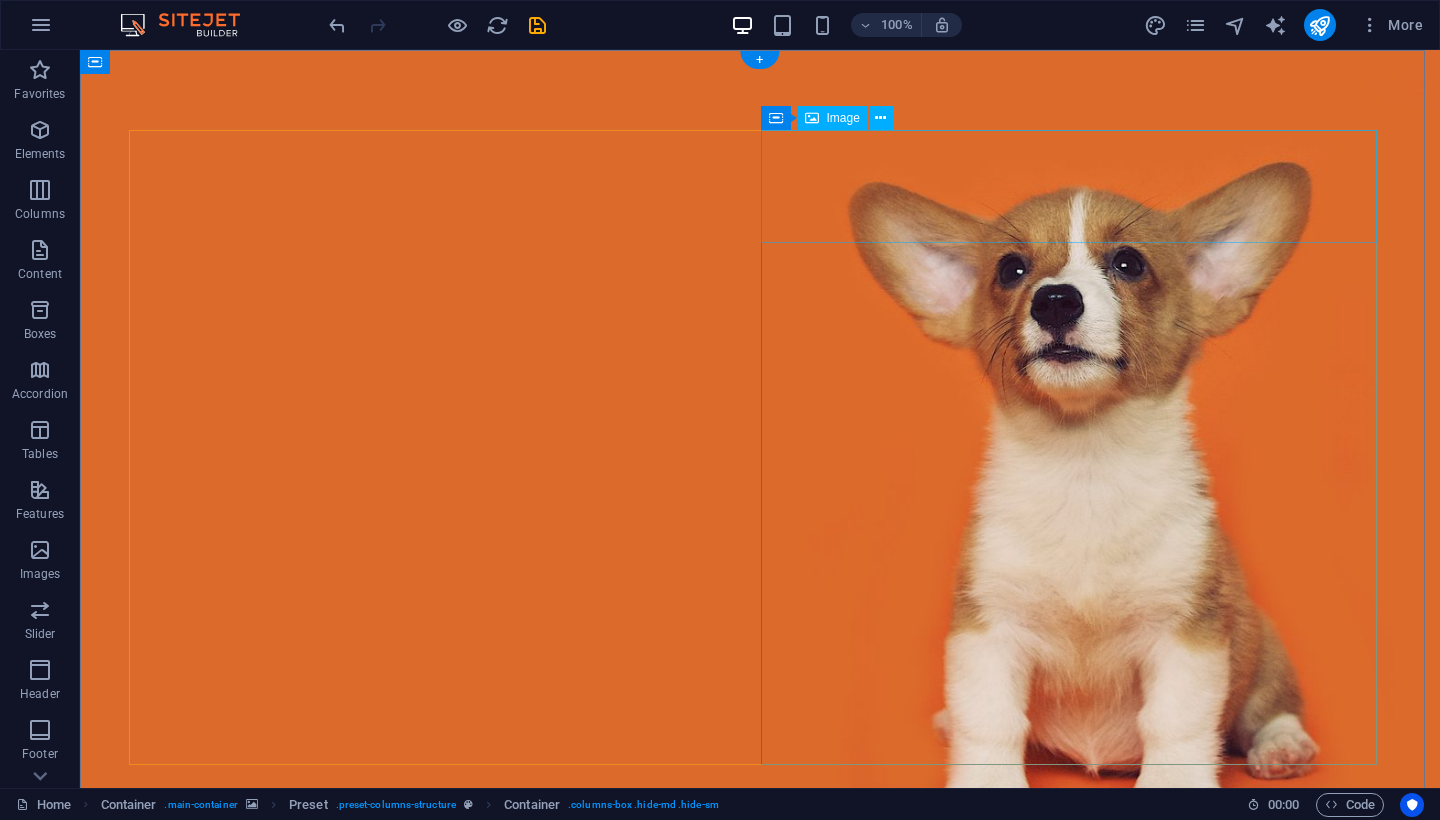 click on "Image" at bounding box center (843, 118) 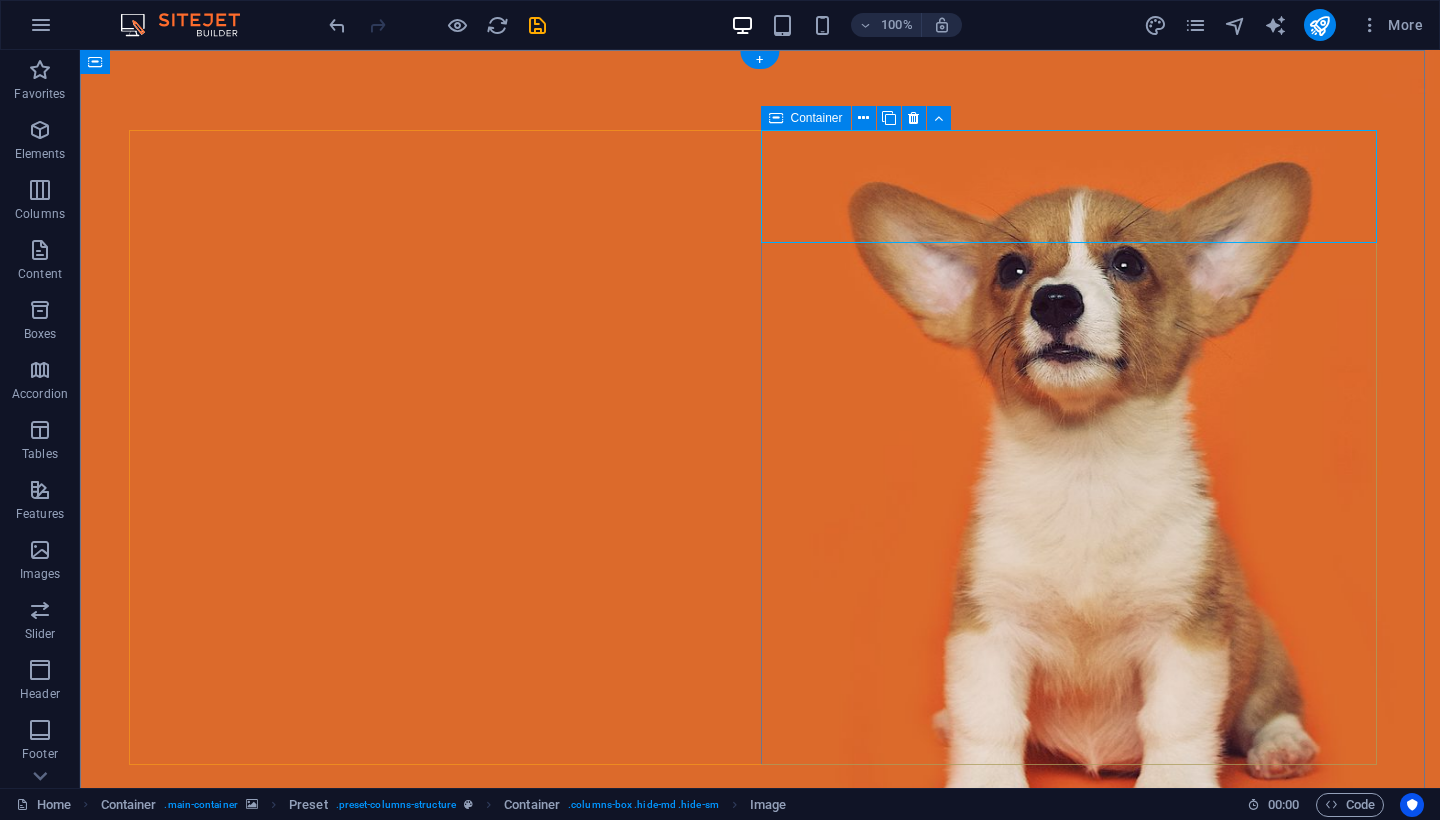 click at bounding box center [760, 1745] 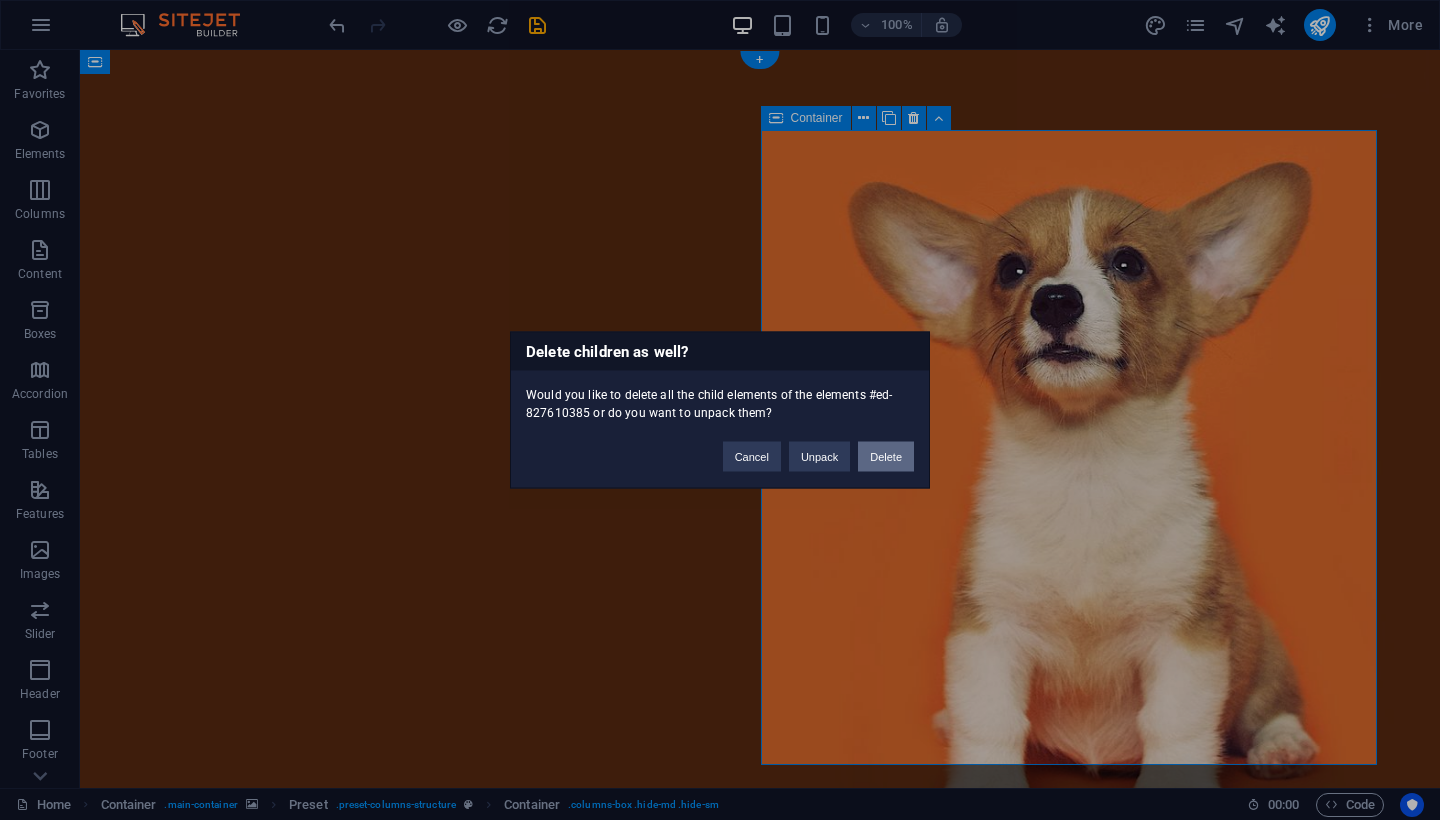 type 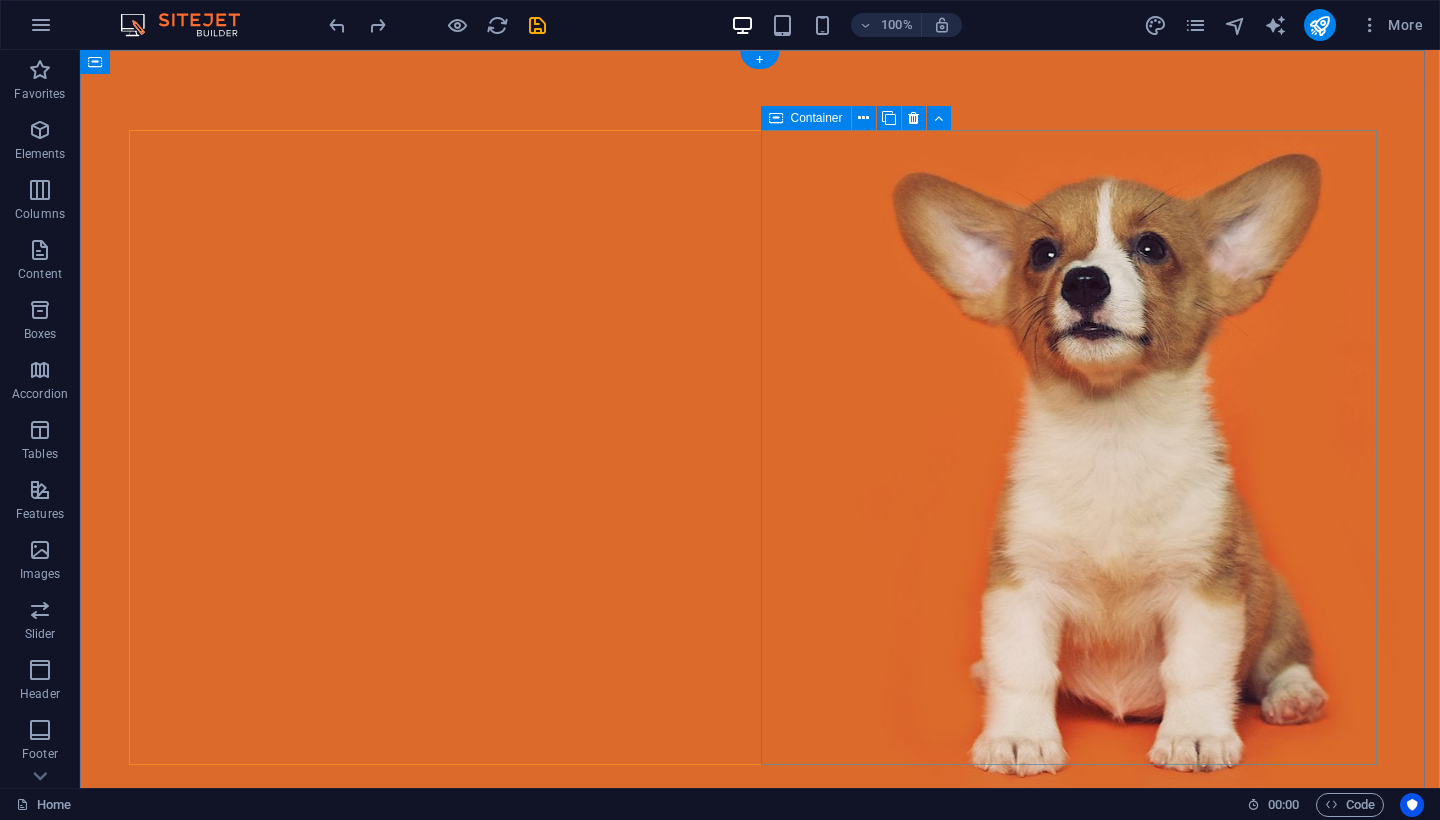 click at bounding box center (760, 1625) 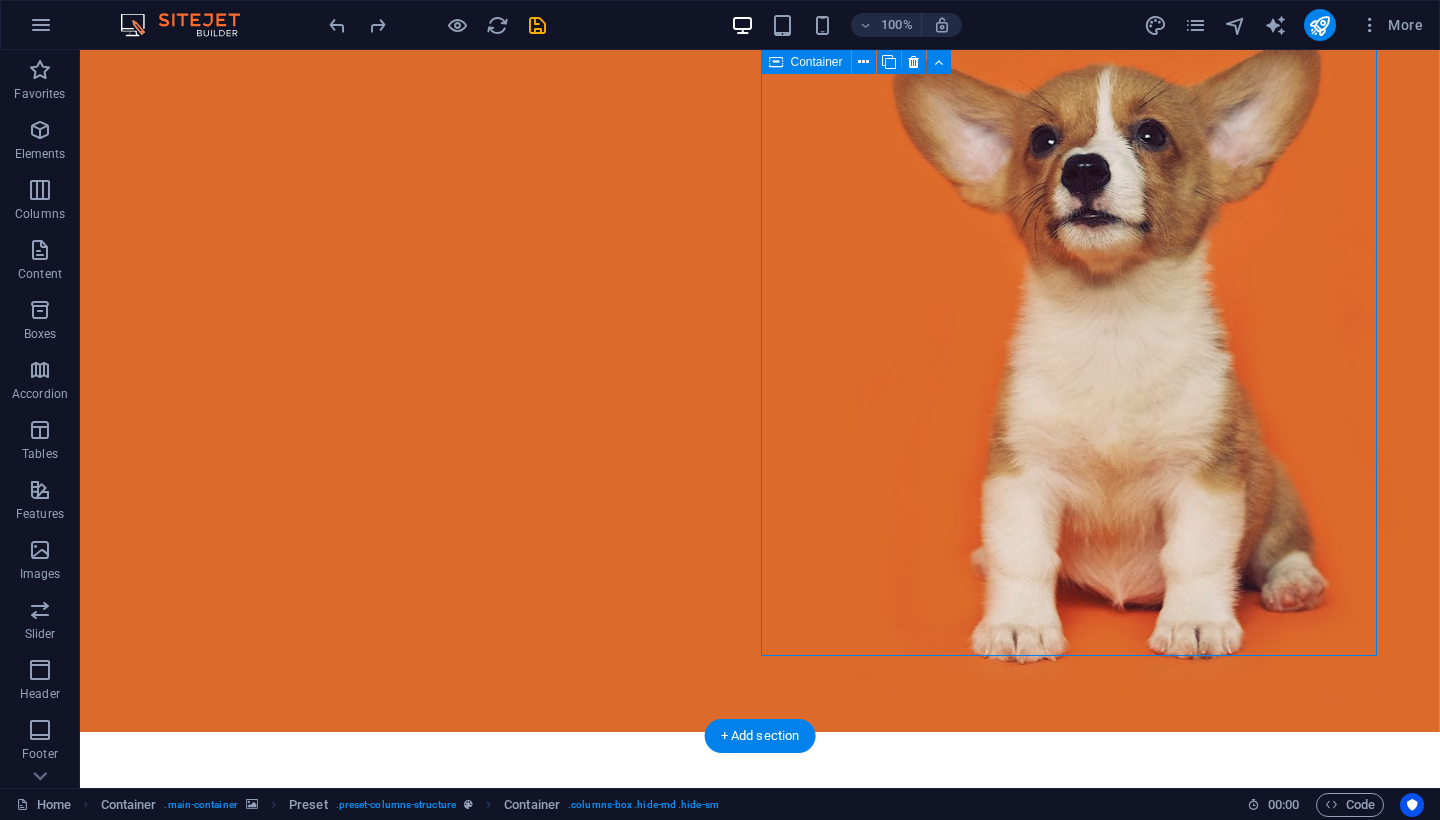 scroll, scrollTop: 0, scrollLeft: 0, axis: both 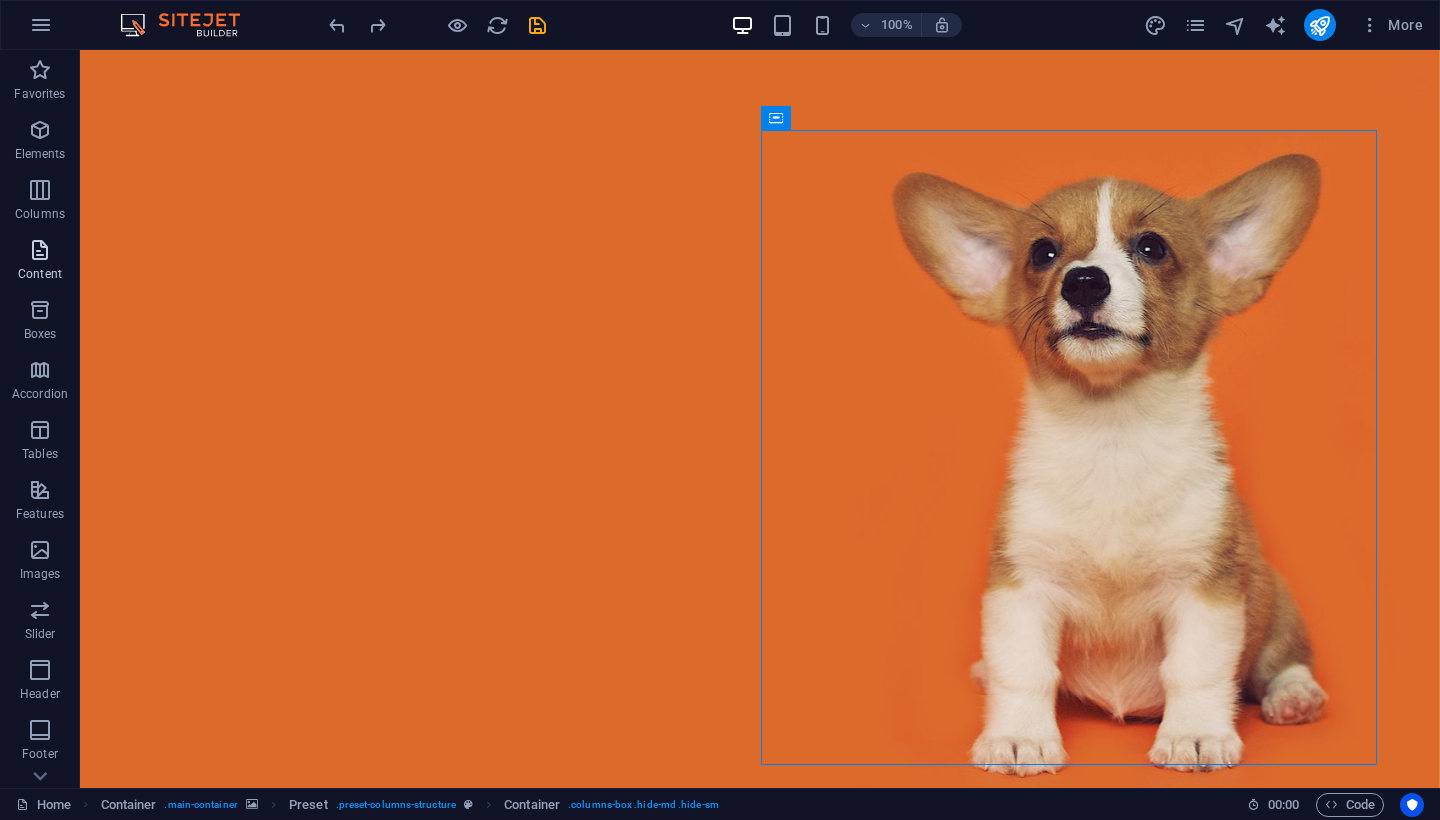 click on "Content" at bounding box center [40, 262] 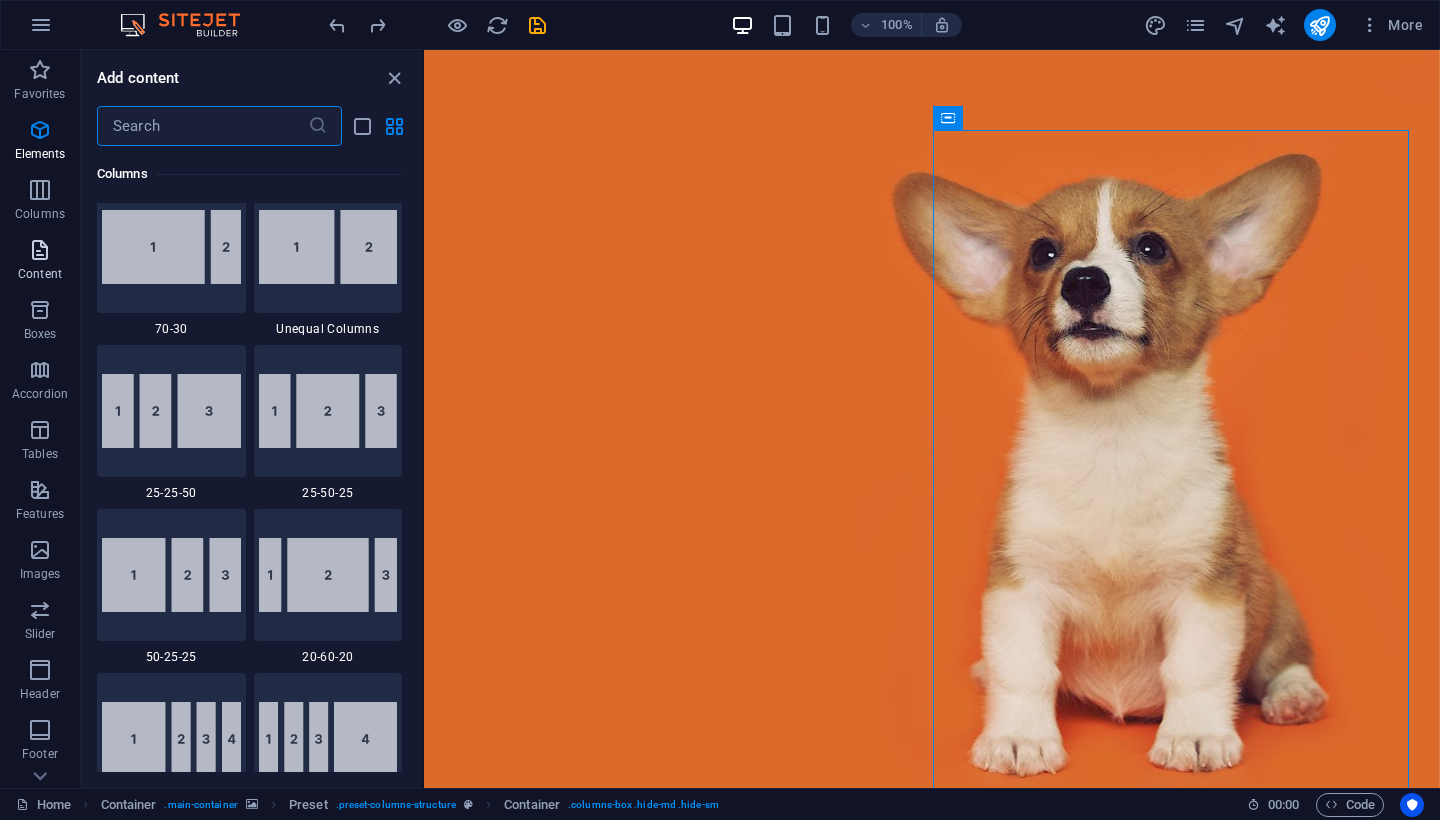 scroll, scrollTop: 3499, scrollLeft: 0, axis: vertical 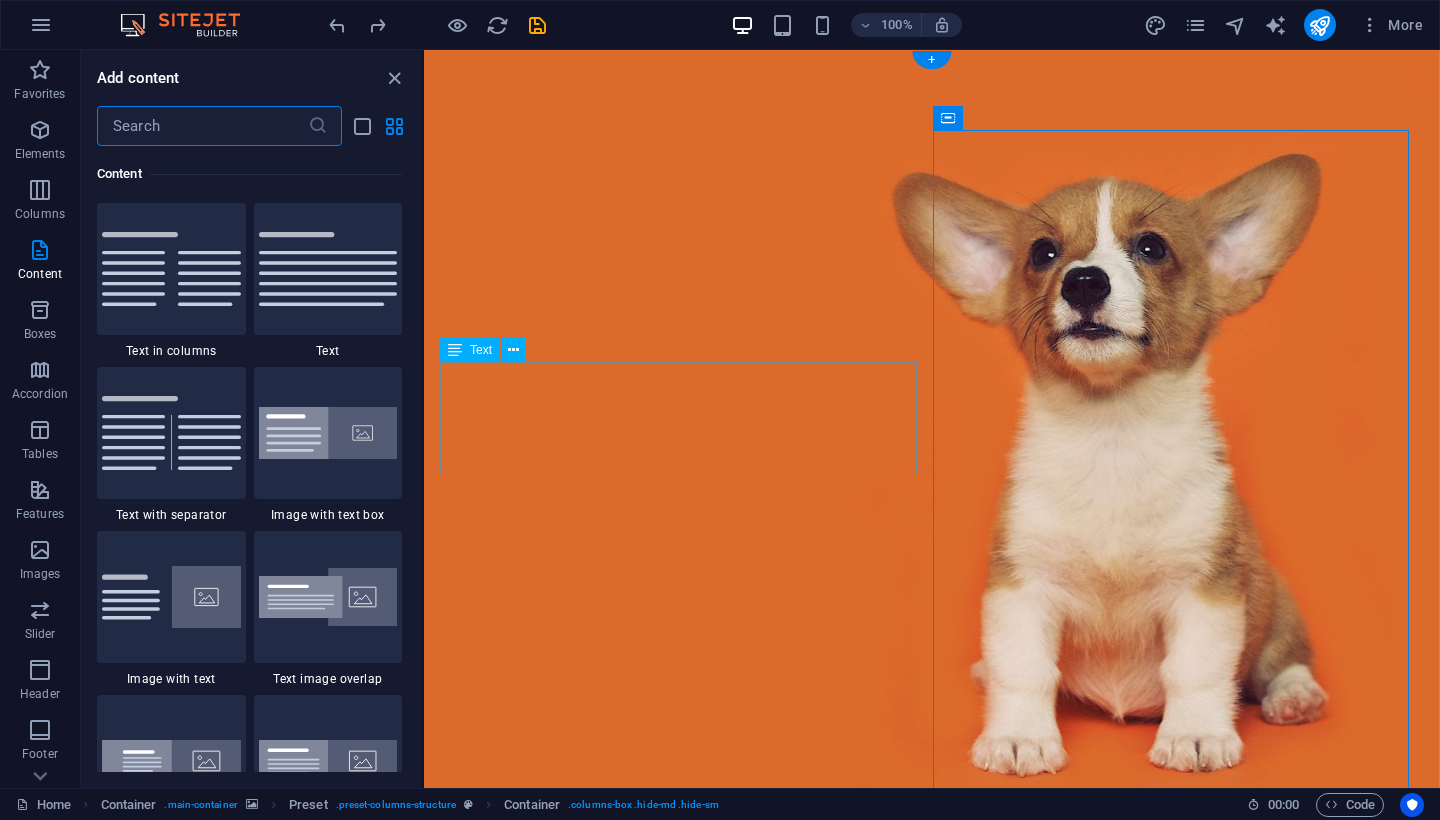 click on "Lorem ipsum dolor sit amet, consetetur sadipscing elitr, sed diam nonumy eirmod tempor invidunt ut labore et dolore magna aliquyam erat, sed diam voluptua. At vero eos et accusam et justo duo dolores et ea rebum." at bounding box center [932, 1186] 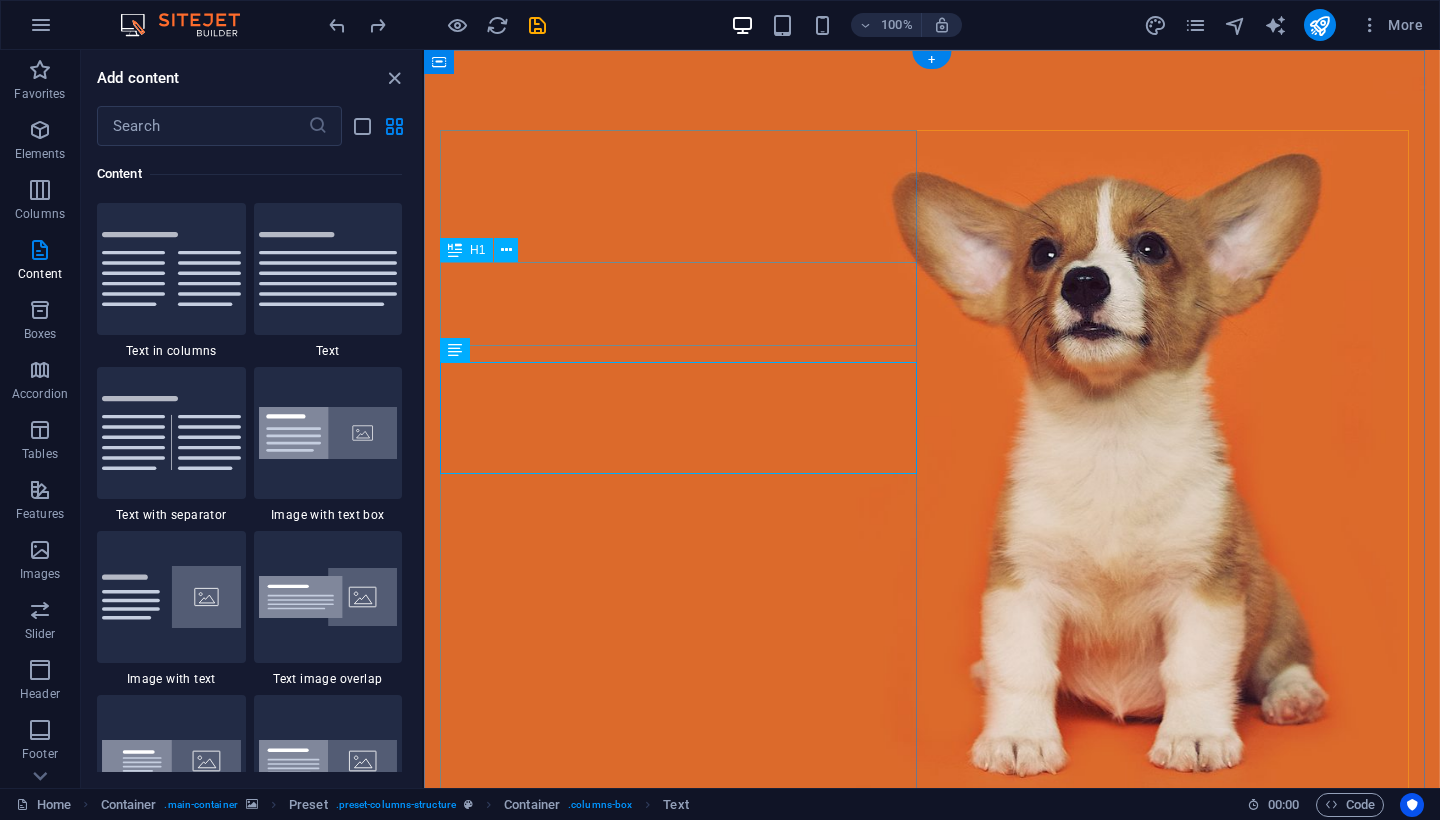 click on "Love dogs?" at bounding box center [932, 1099] 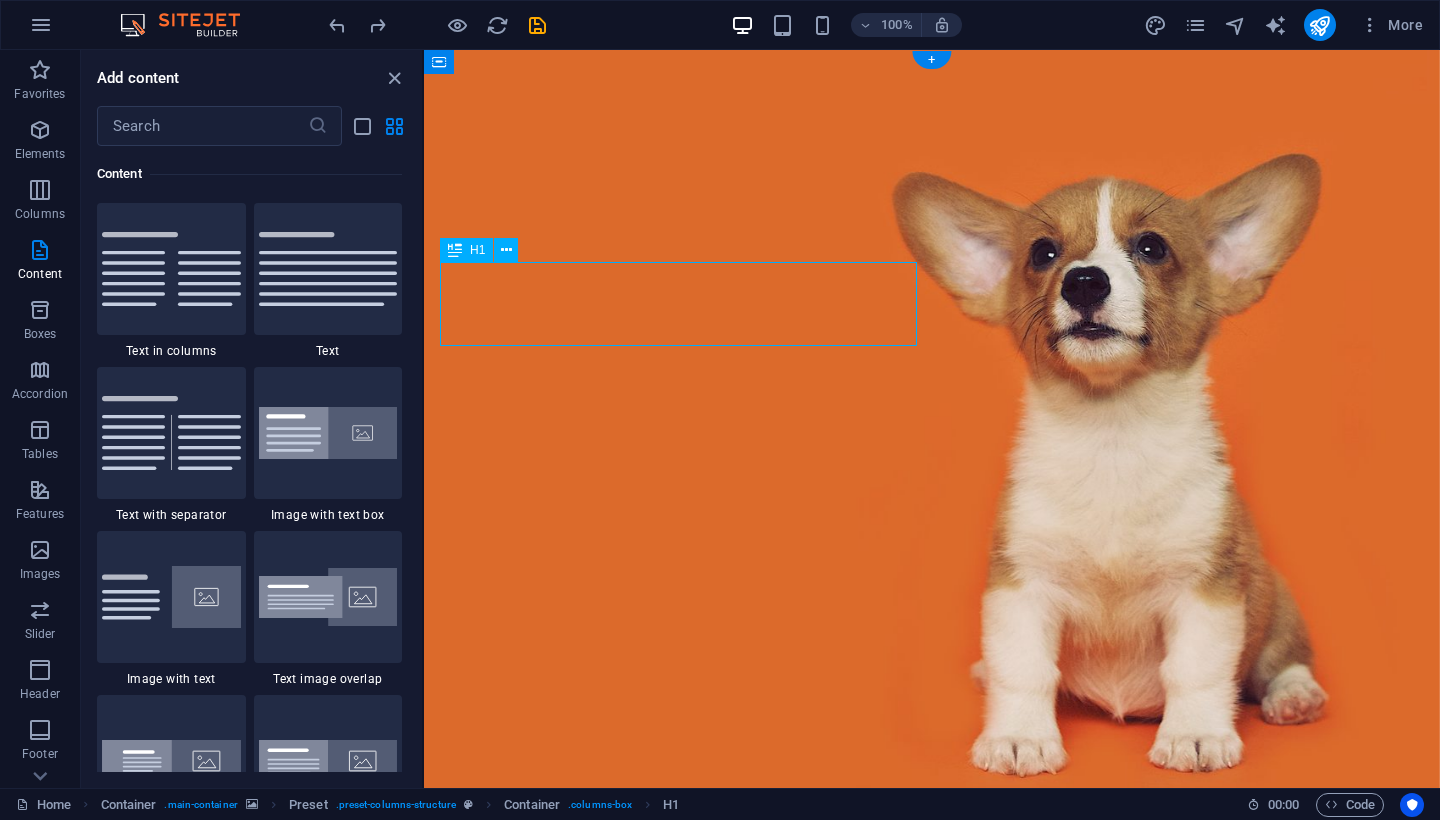 click on "Love dogs?" at bounding box center (932, 1099) 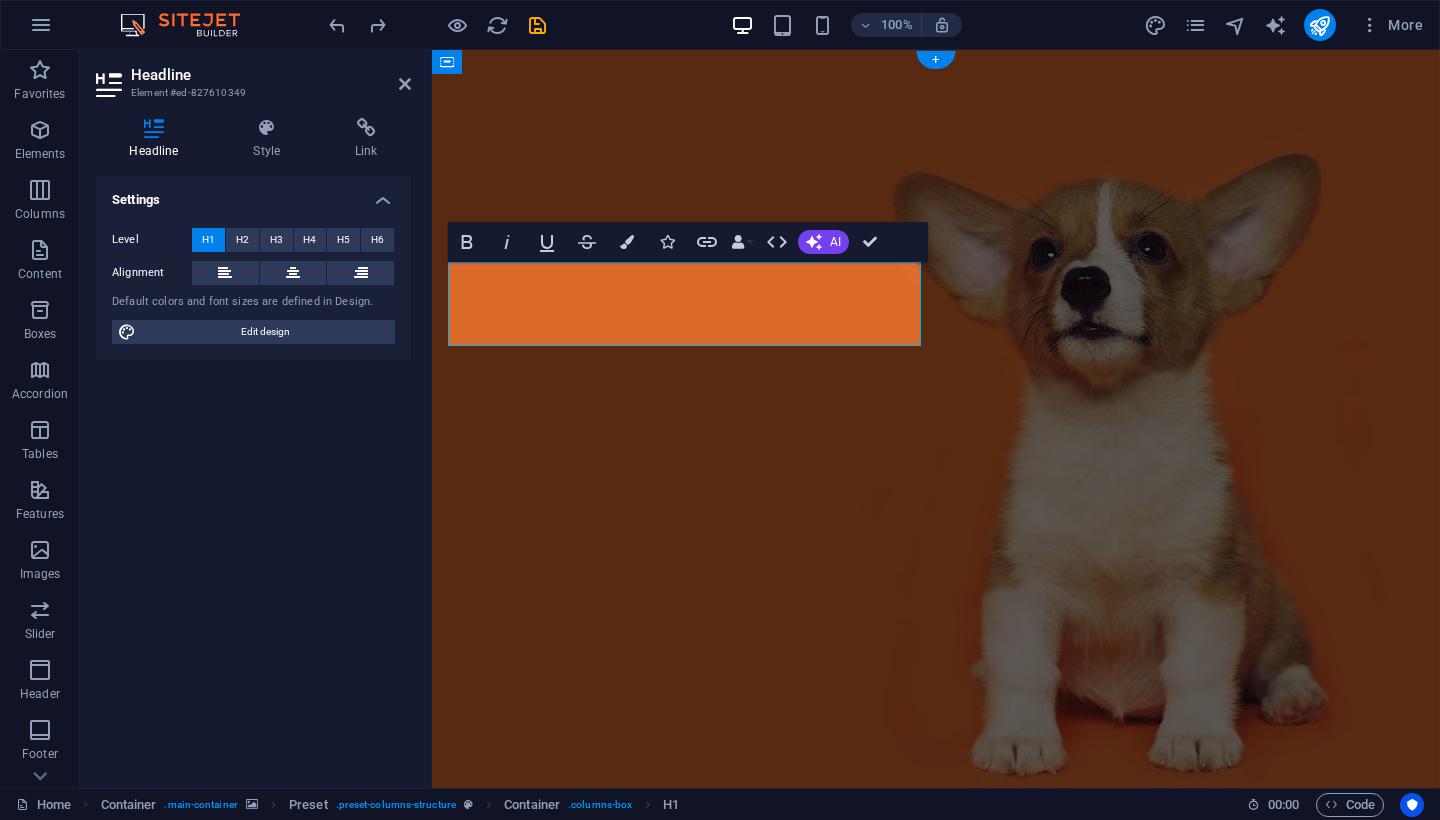 type 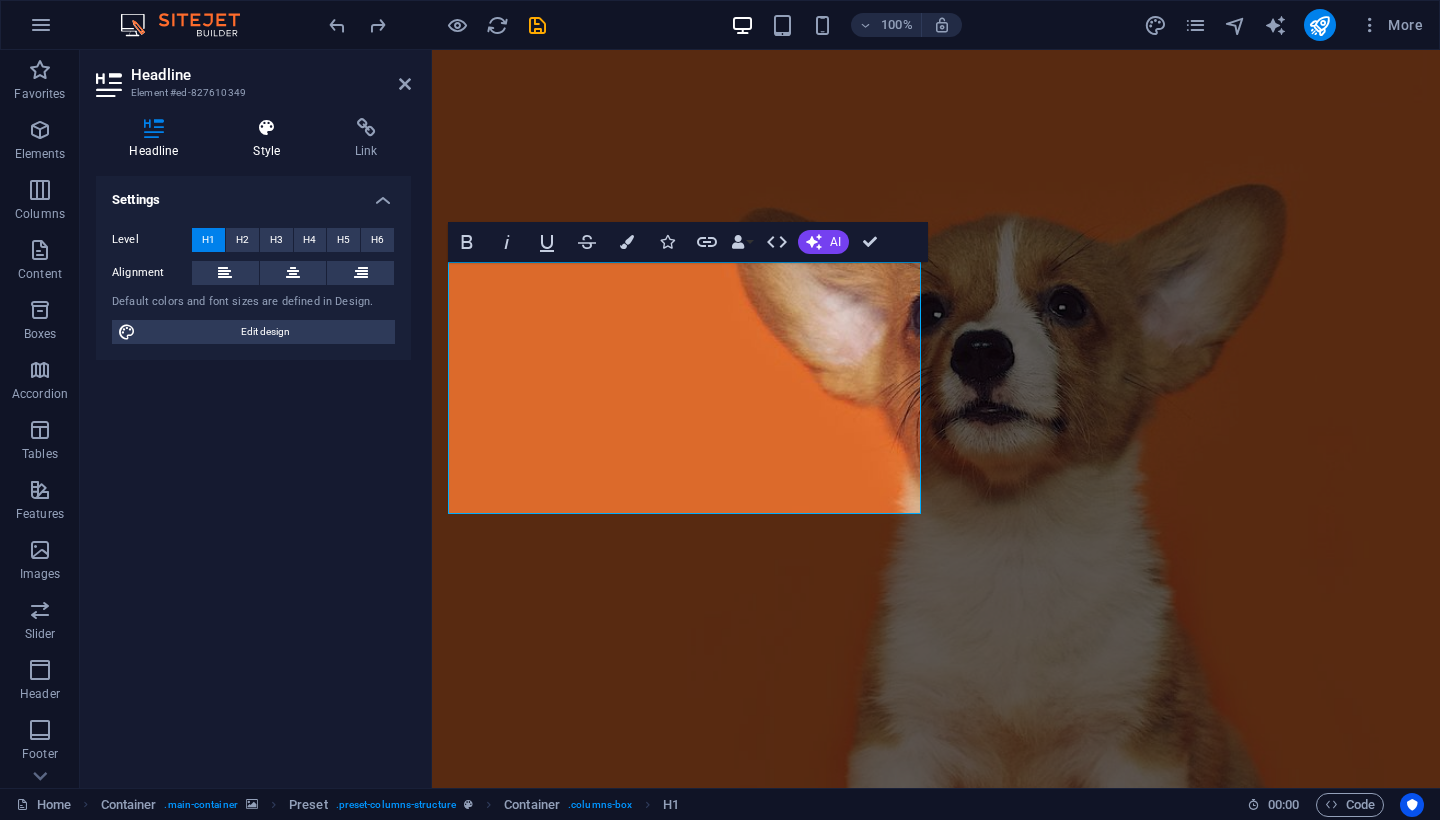click on "Style" at bounding box center [271, 139] 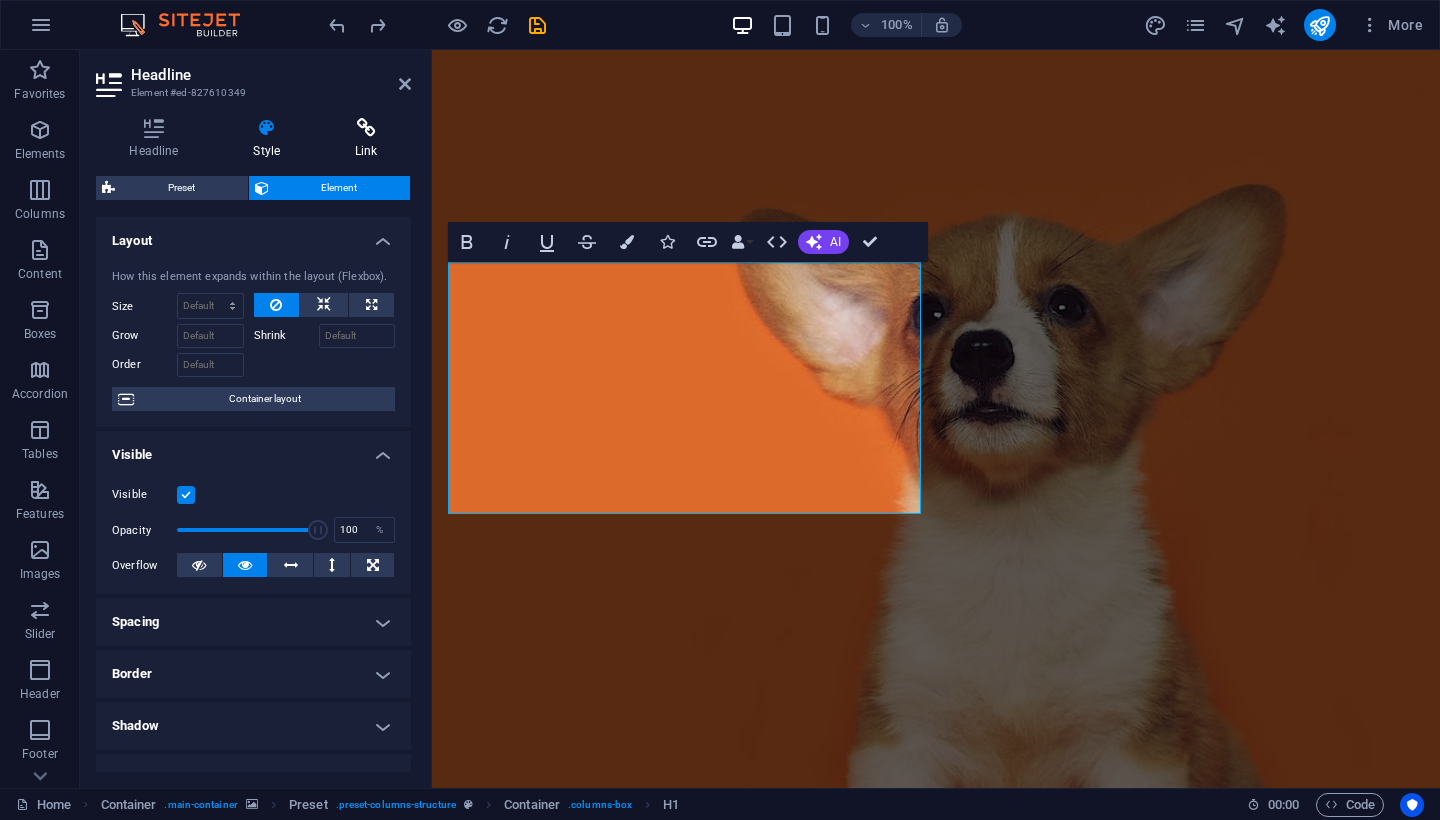 click at bounding box center (366, 128) 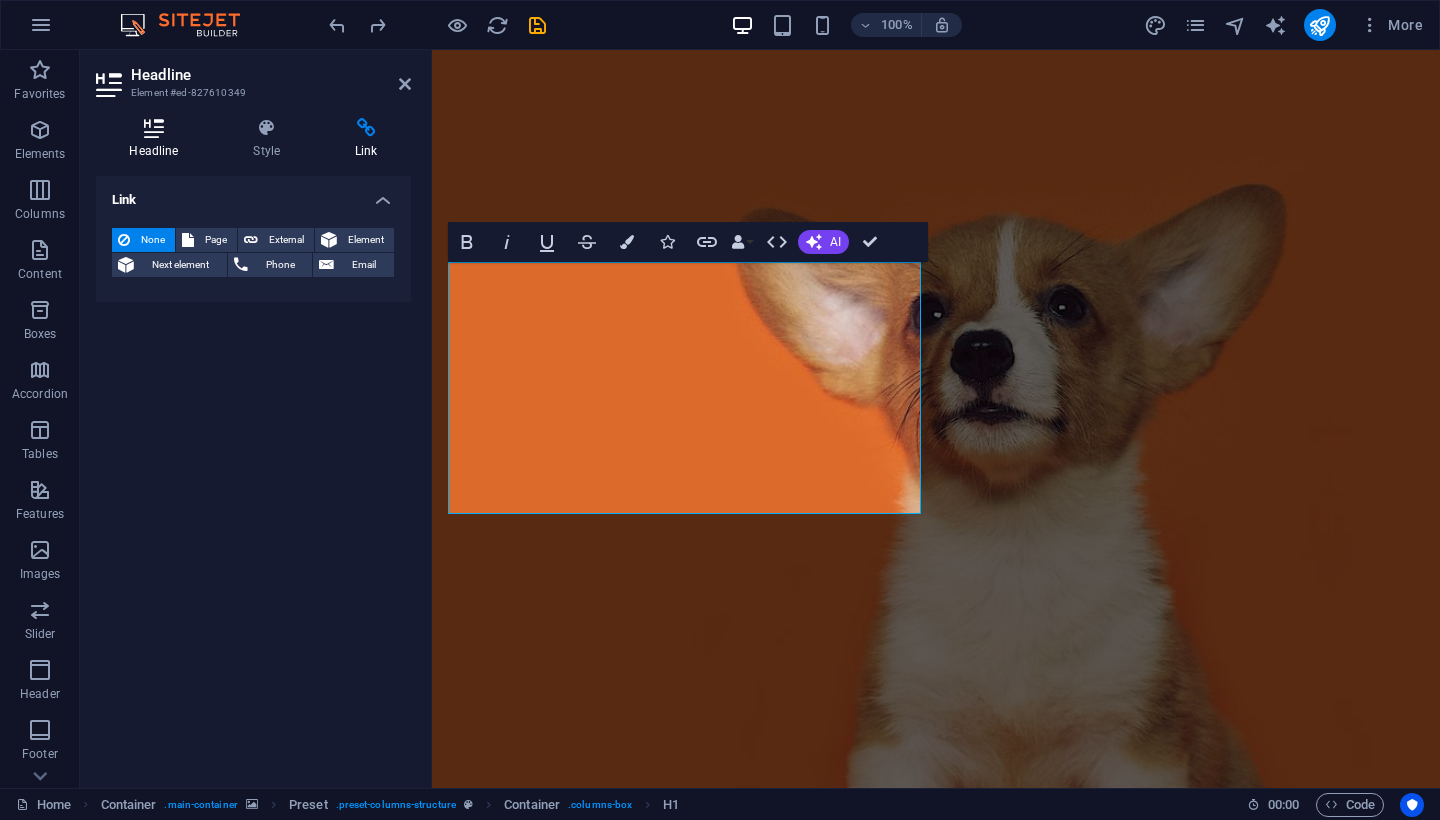 click on "Headline" at bounding box center (158, 139) 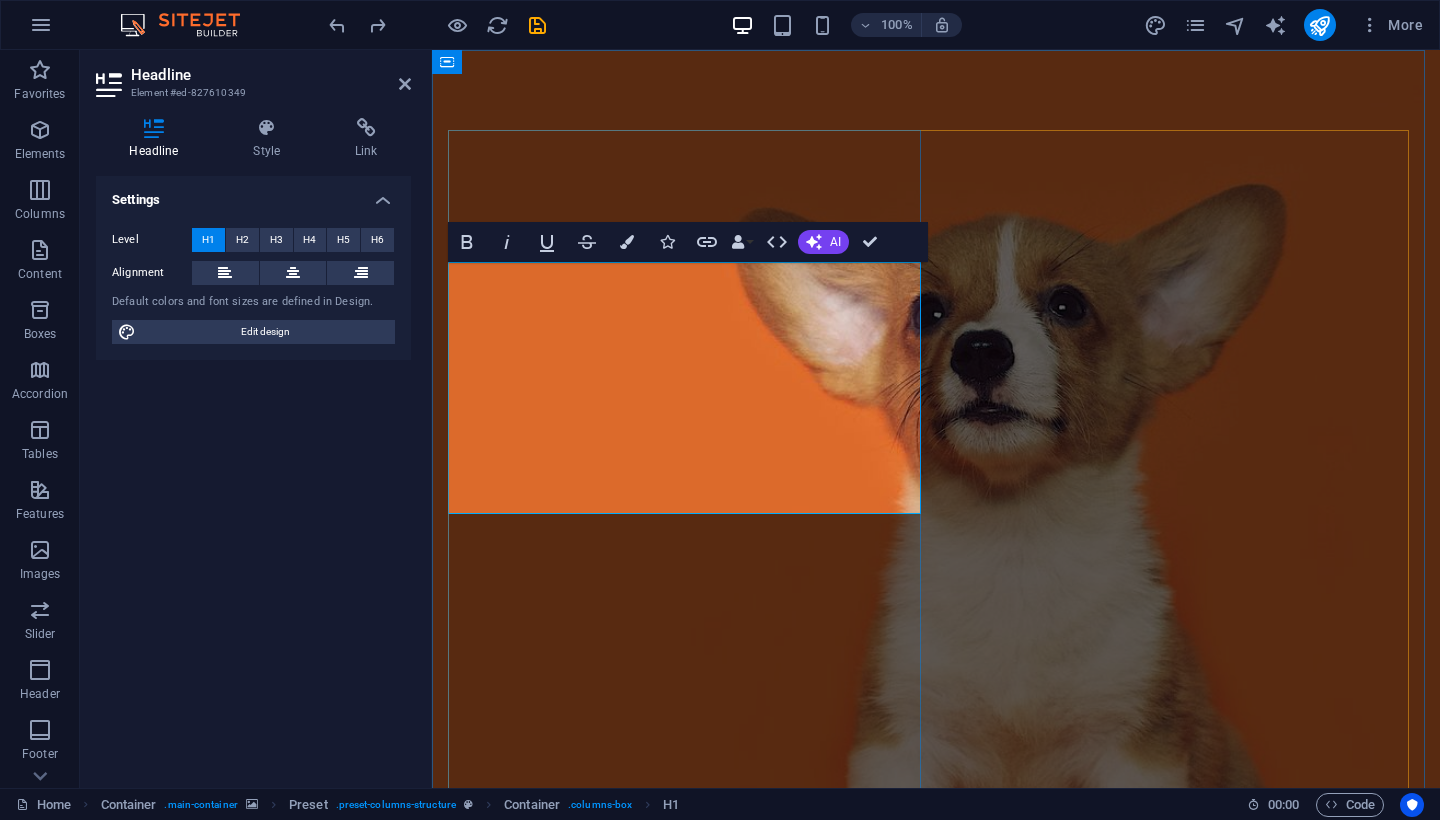 click on "poultry equipment equipment" at bounding box center (936, 1331) 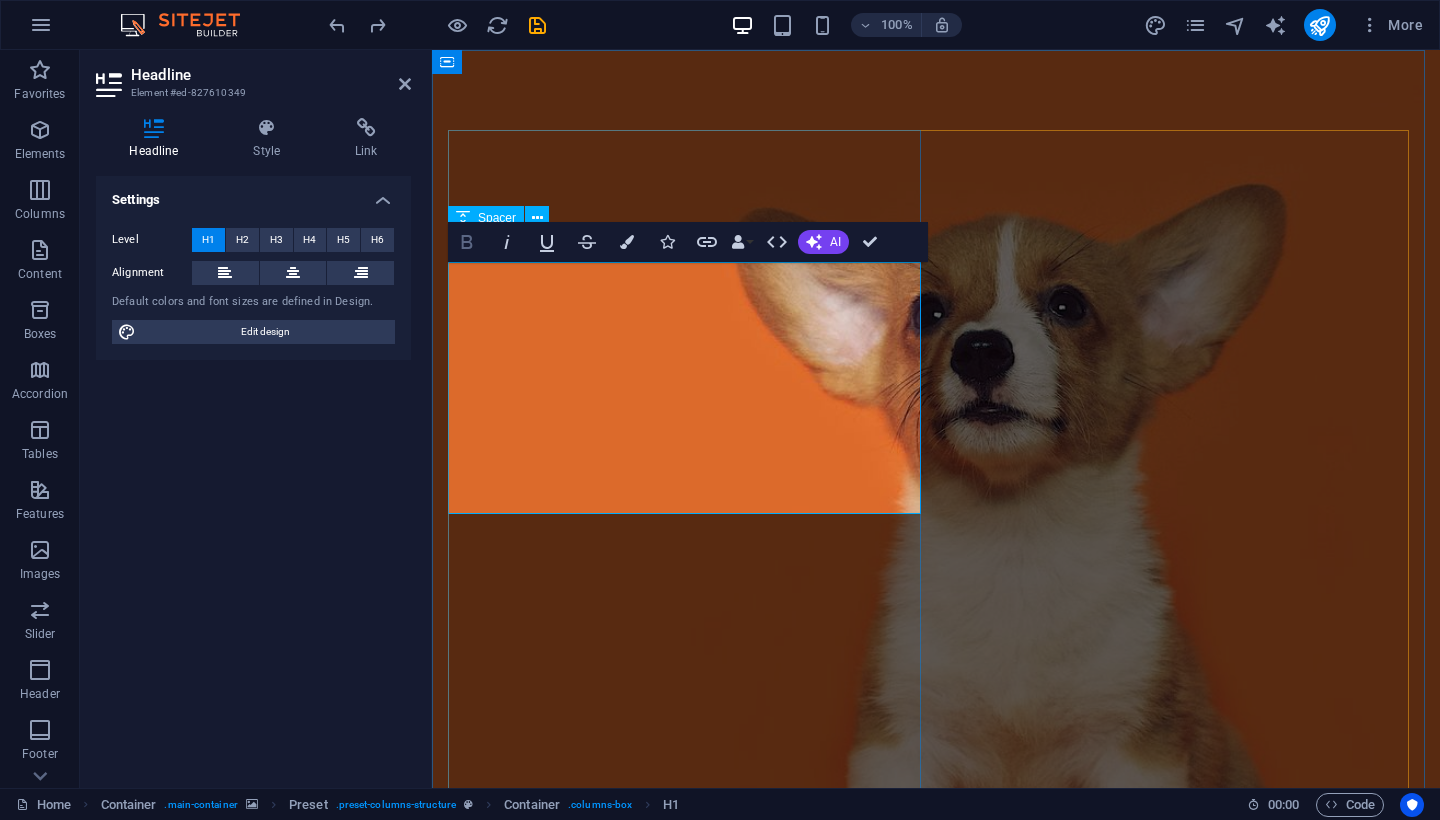 click 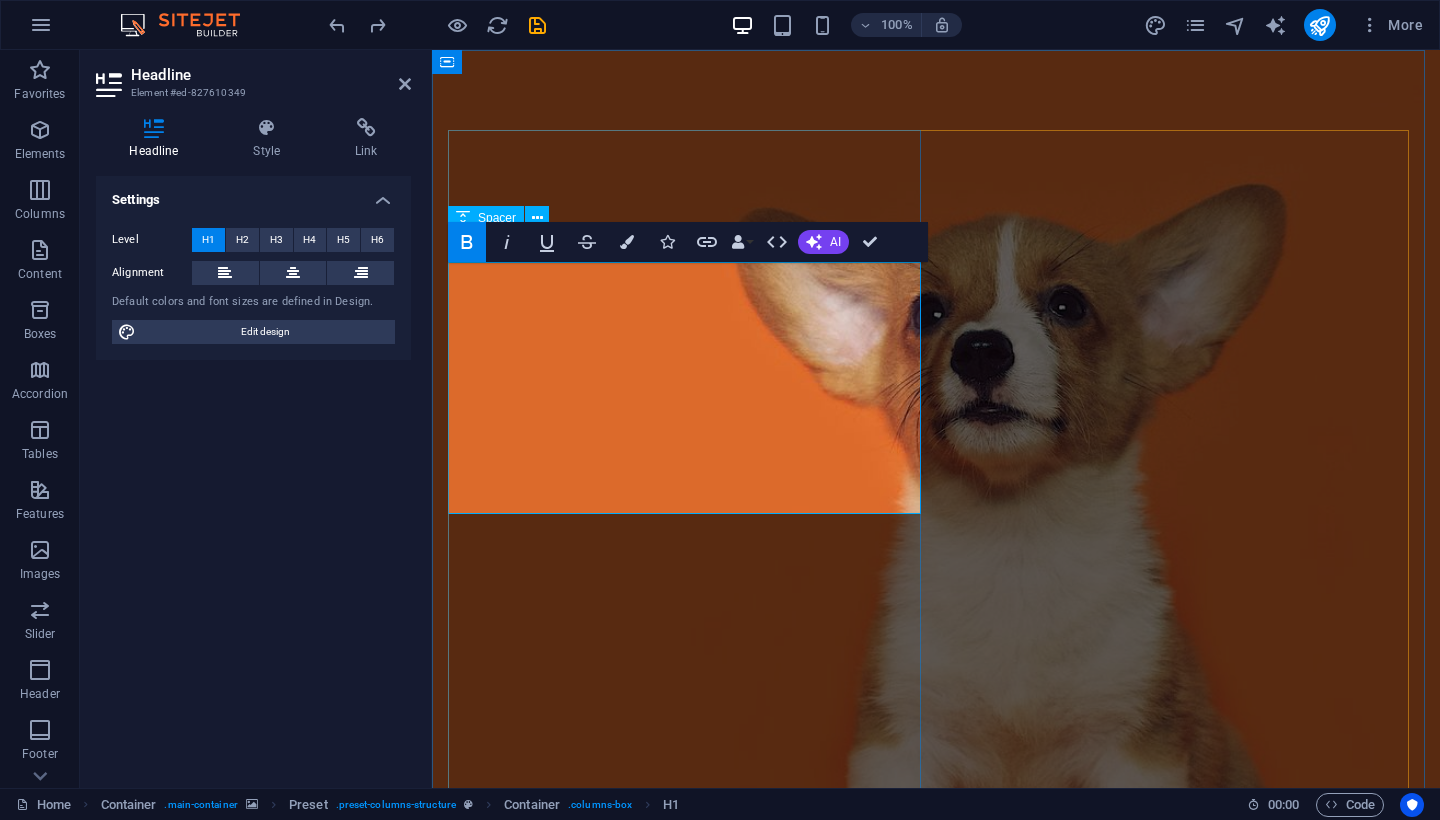 click 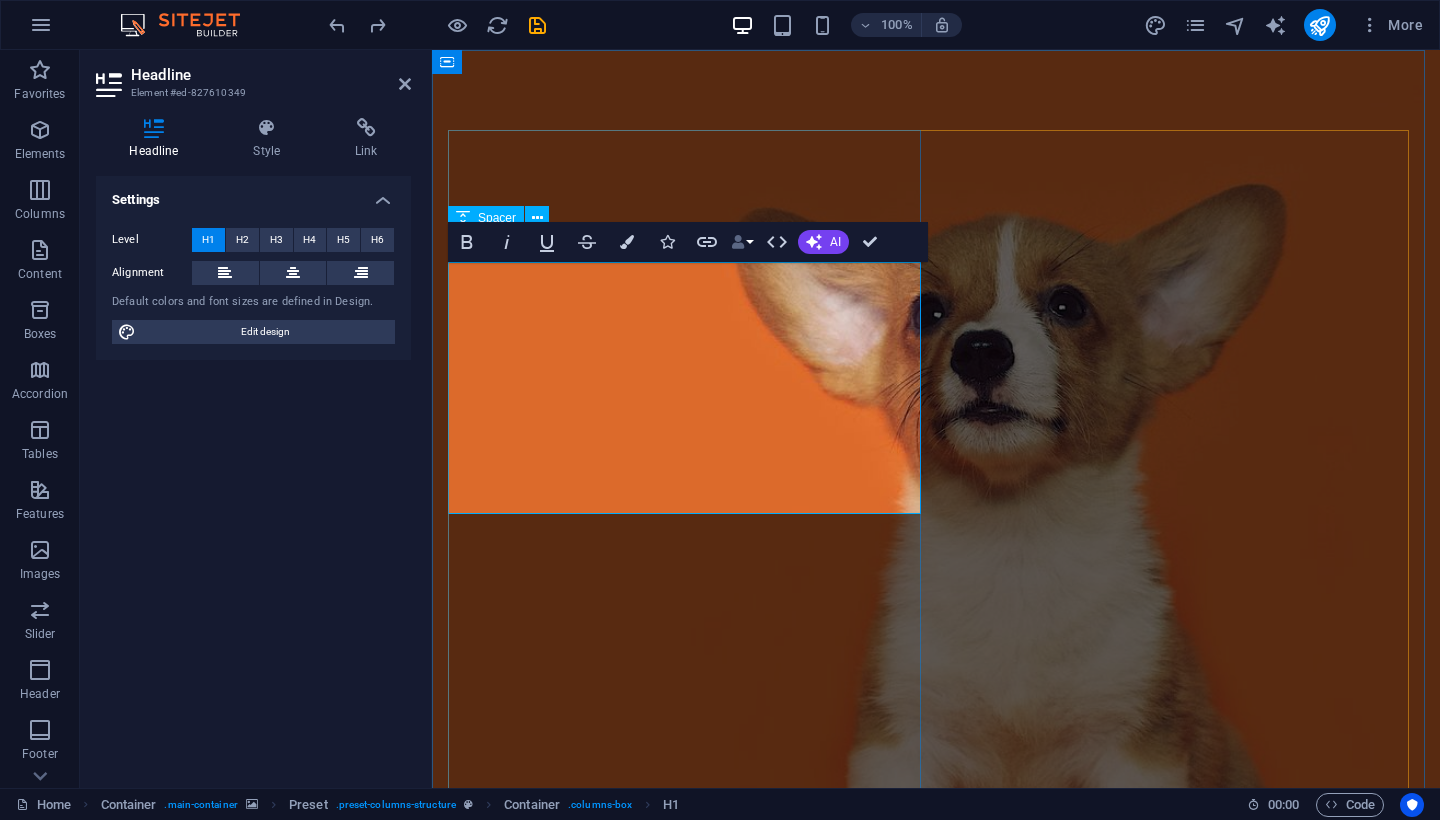 click on "Data Bindings" at bounding box center (742, 242) 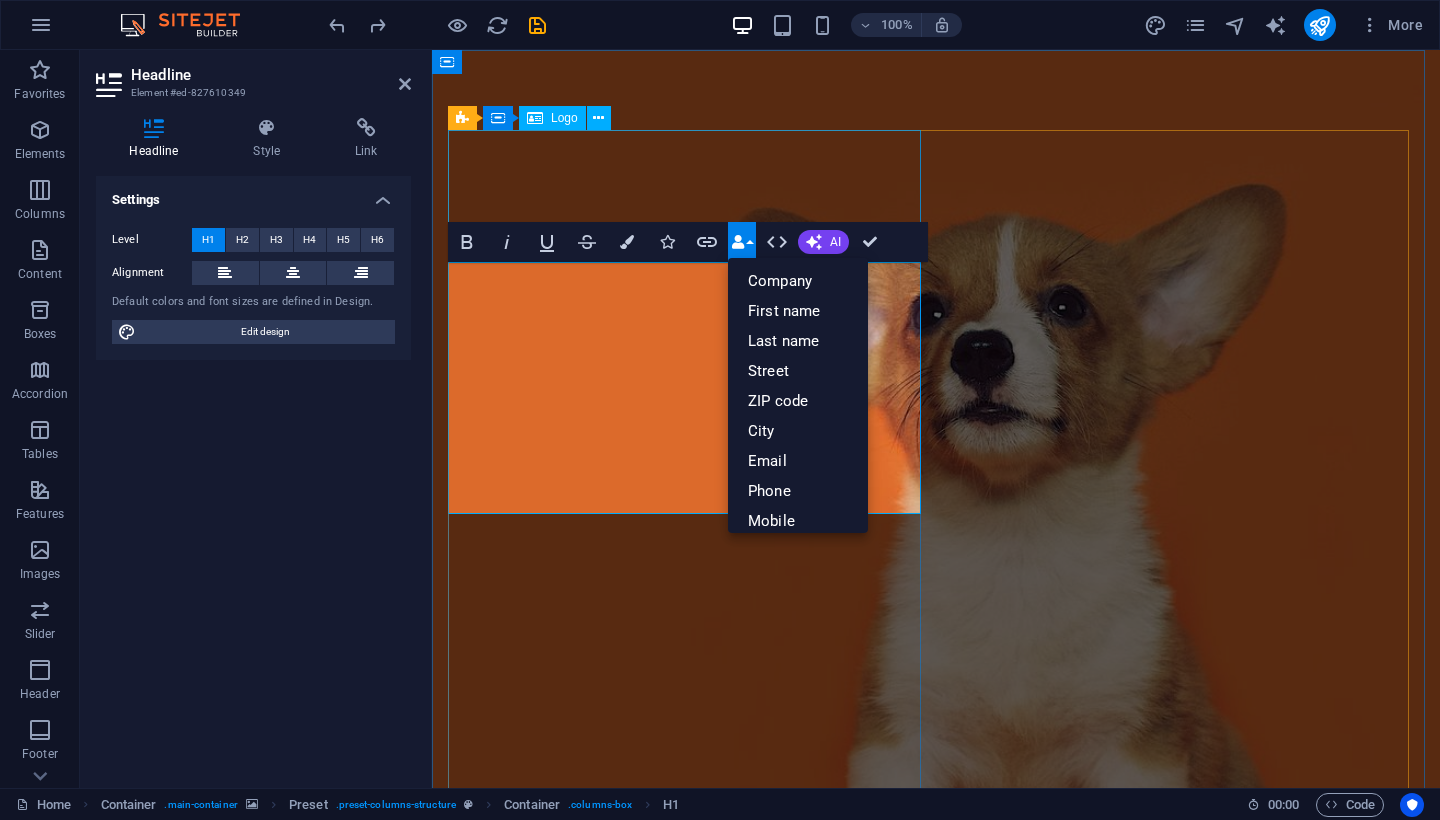 click at bounding box center (936, 1207) 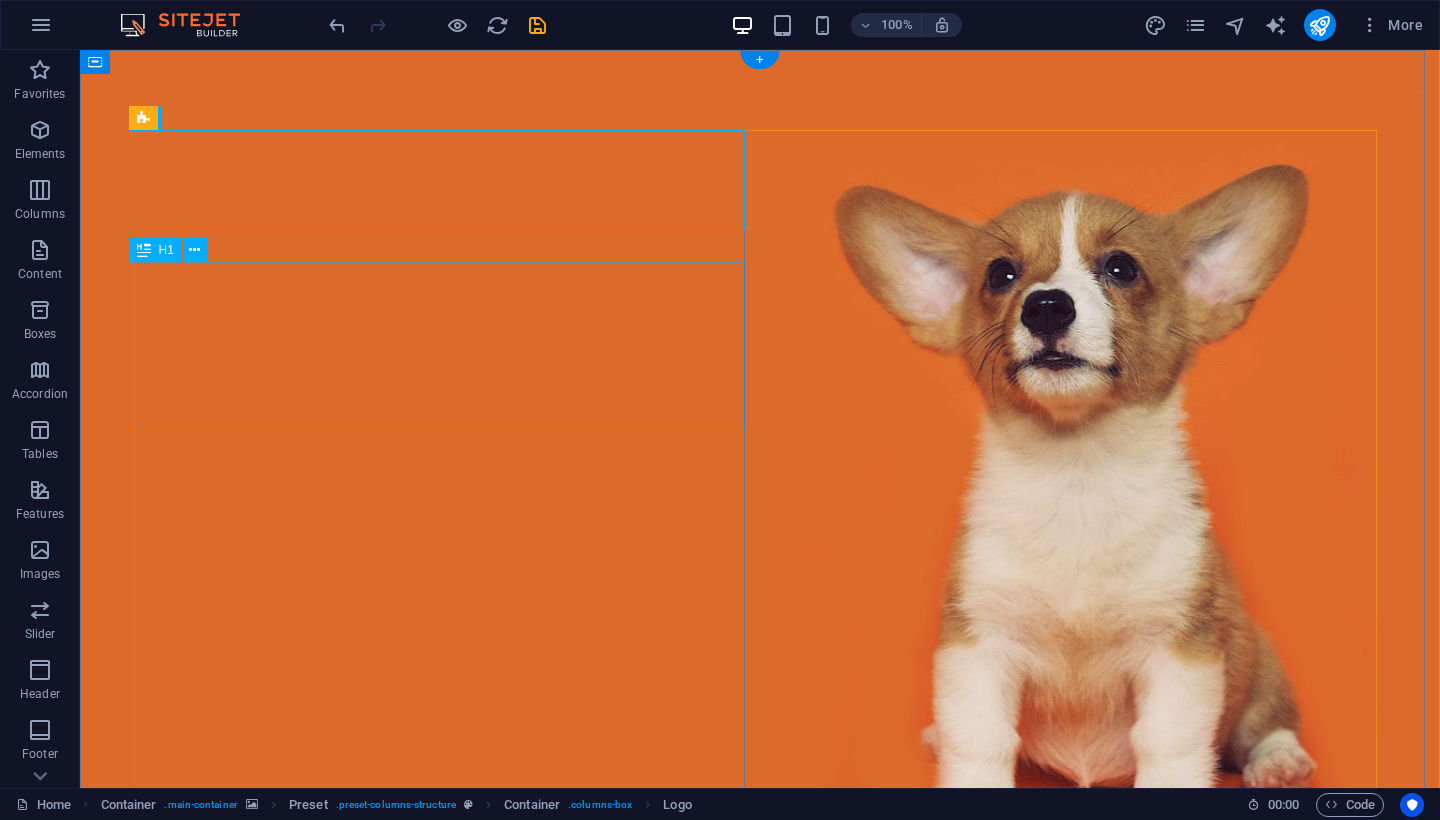 click on "poultry equipment equipment" at bounding box center [760, 1183] 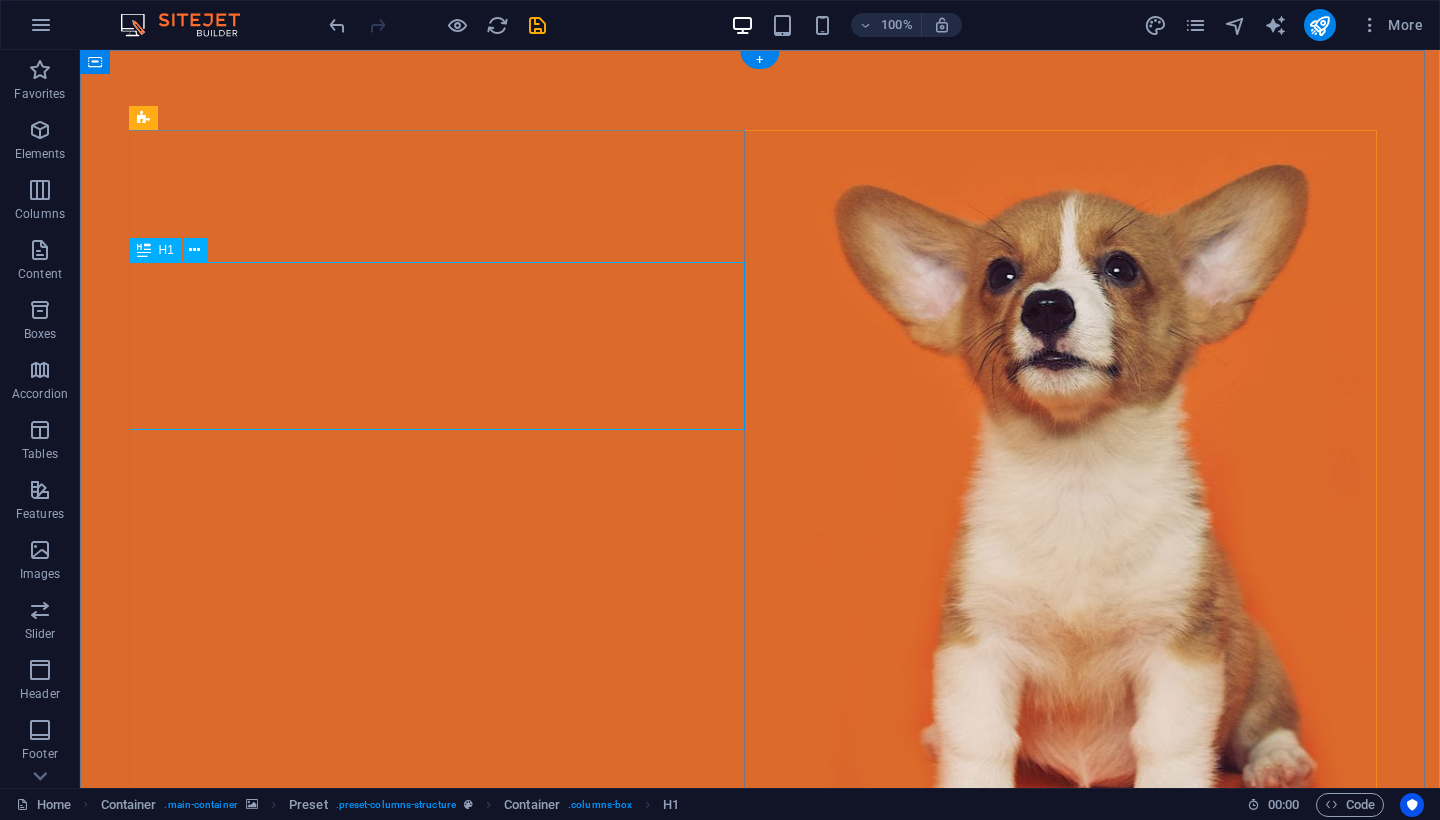 click on "poultry equipment equipment" at bounding box center (760, 1183) 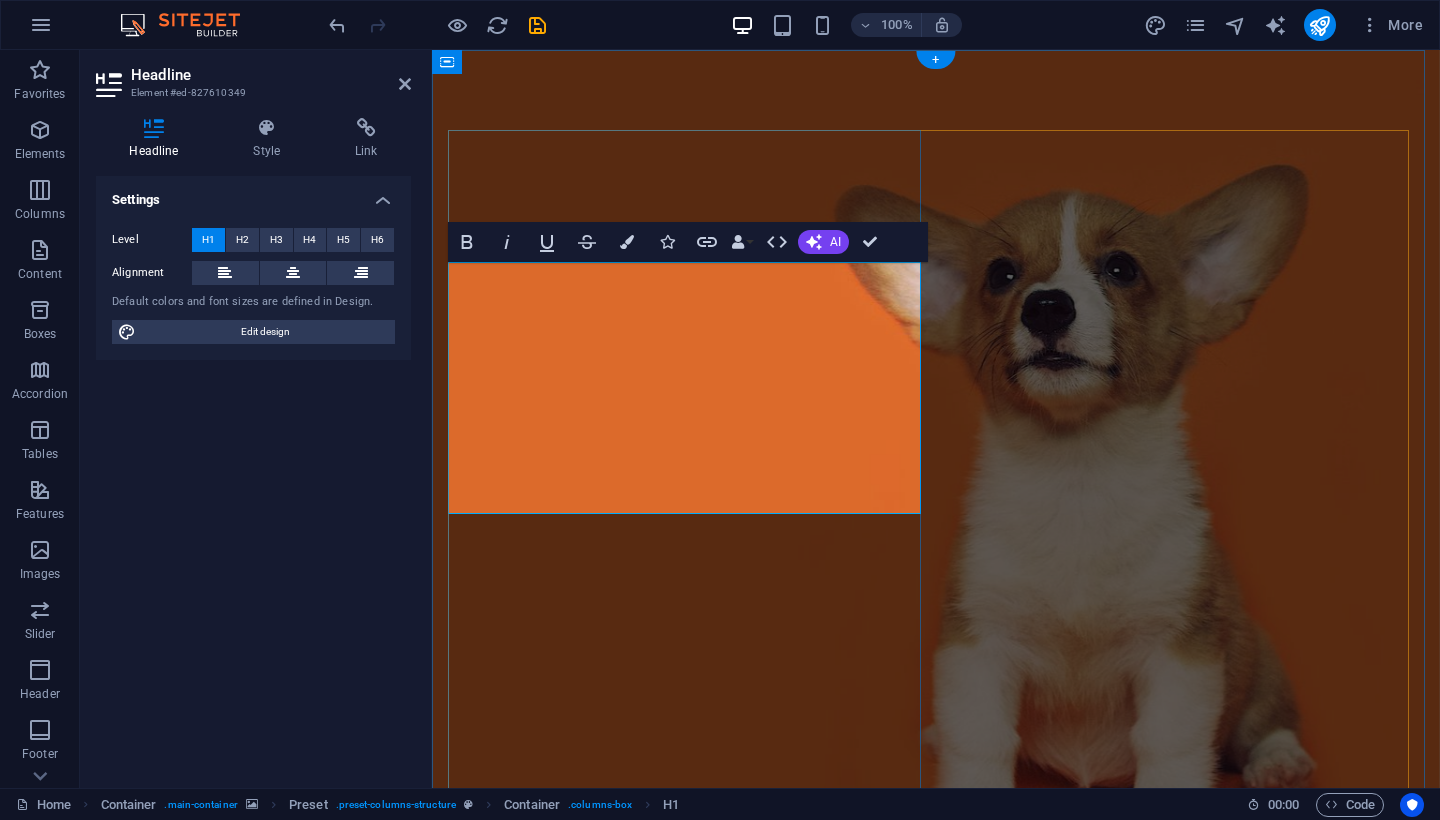 click on "poultry equipment equipment" at bounding box center (936, 1183) 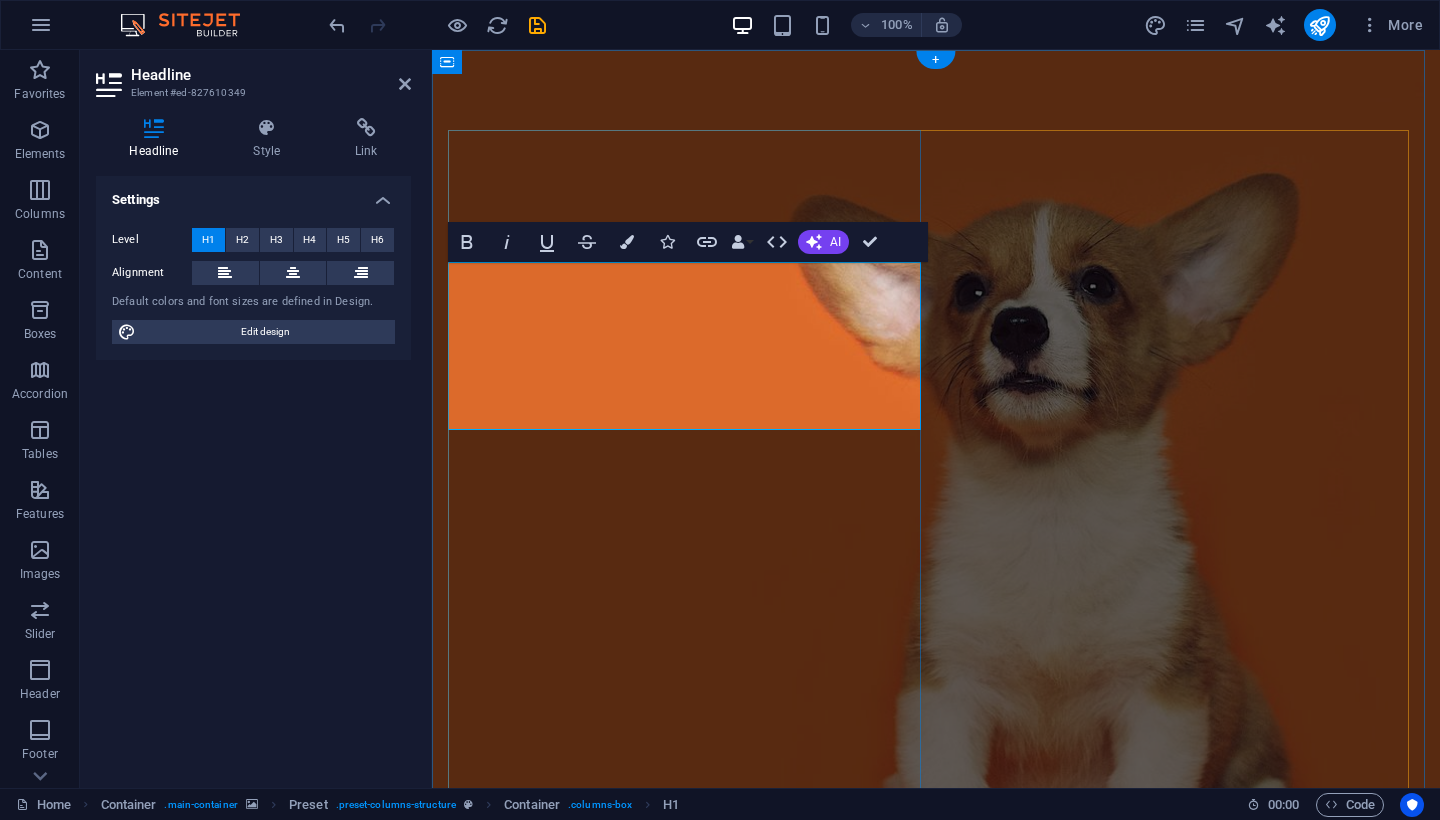 type 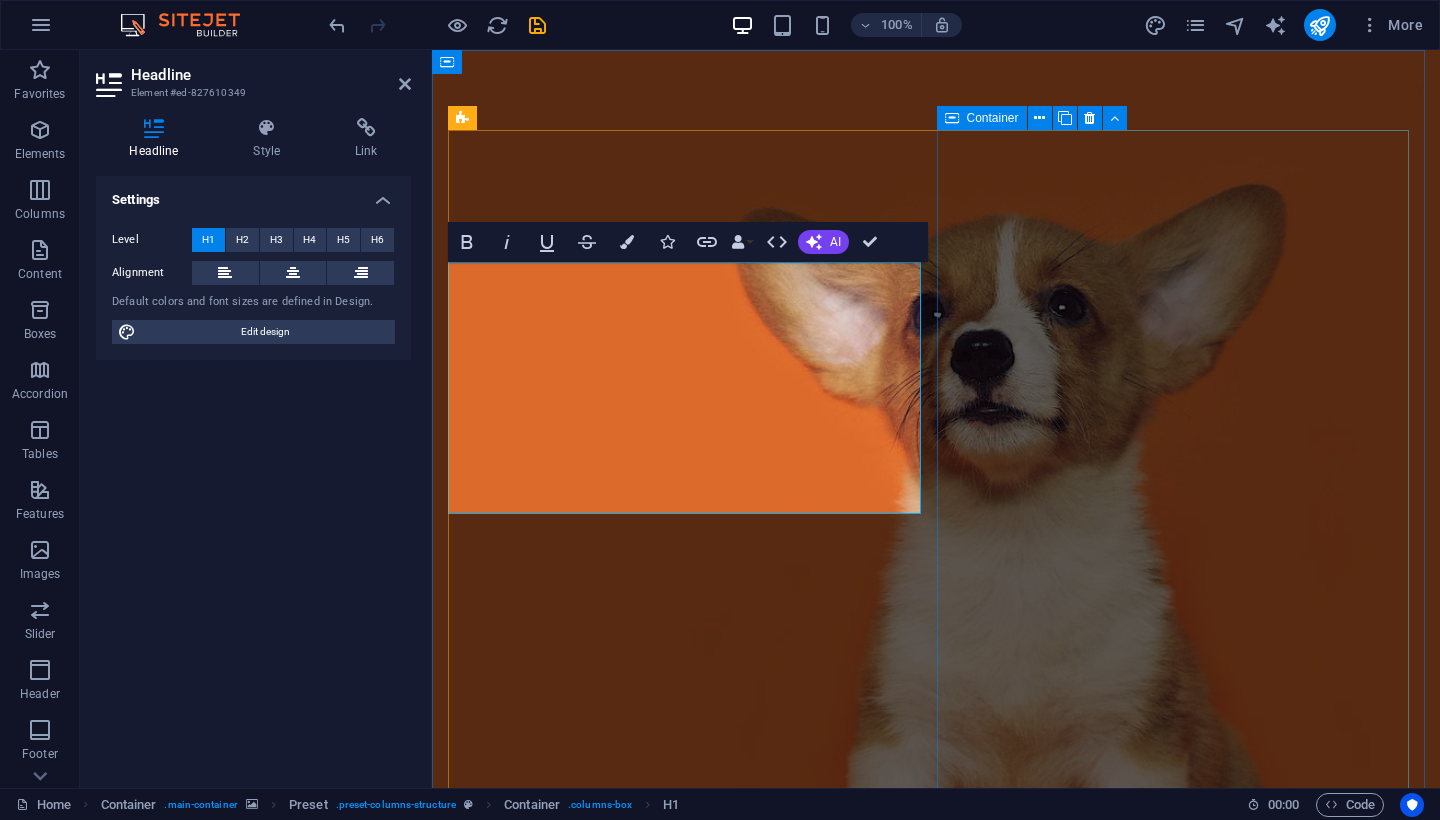 click at bounding box center (936, 1857) 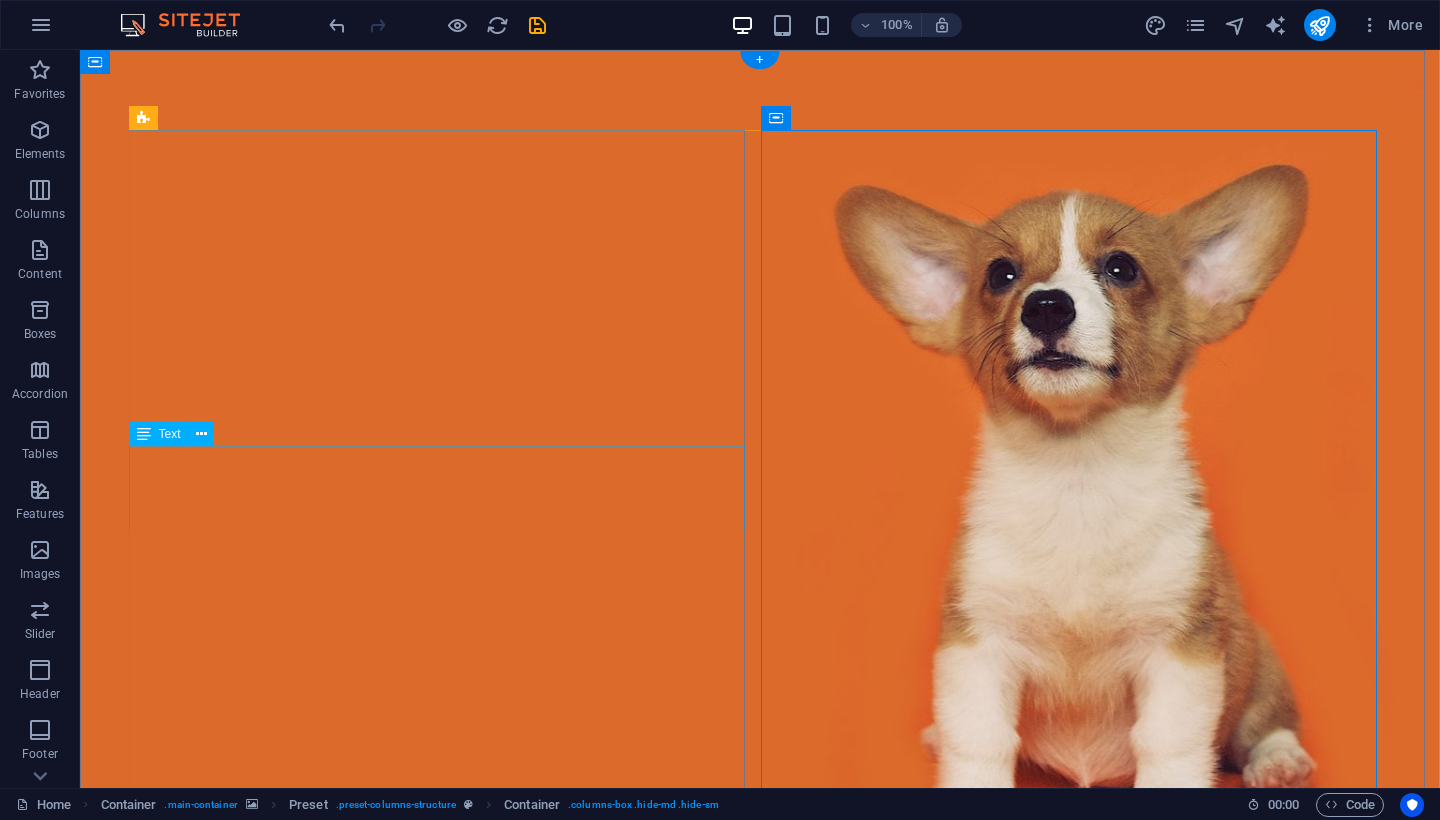 click on "Lorem ipsum dolor sit amet, consetetur sadipscing elitr, sed diam nonumy eirmod tempor invidunt ut labore et dolore magna aliquyam erat, sed diam voluptua. At vero eos et accusam et justo duo dolores et ea rebum." at bounding box center (760, 1270) 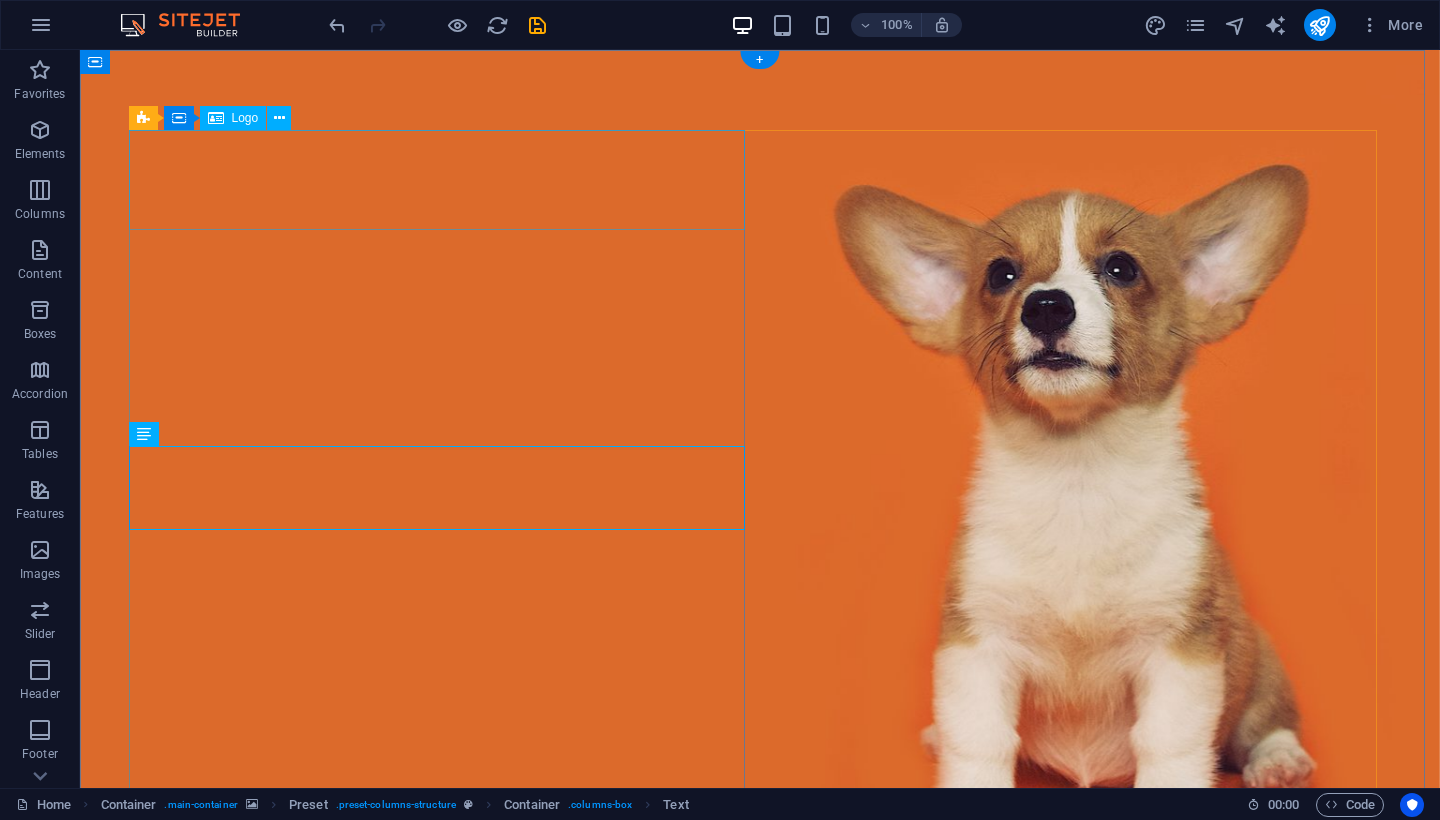 click at bounding box center [760, 1059] 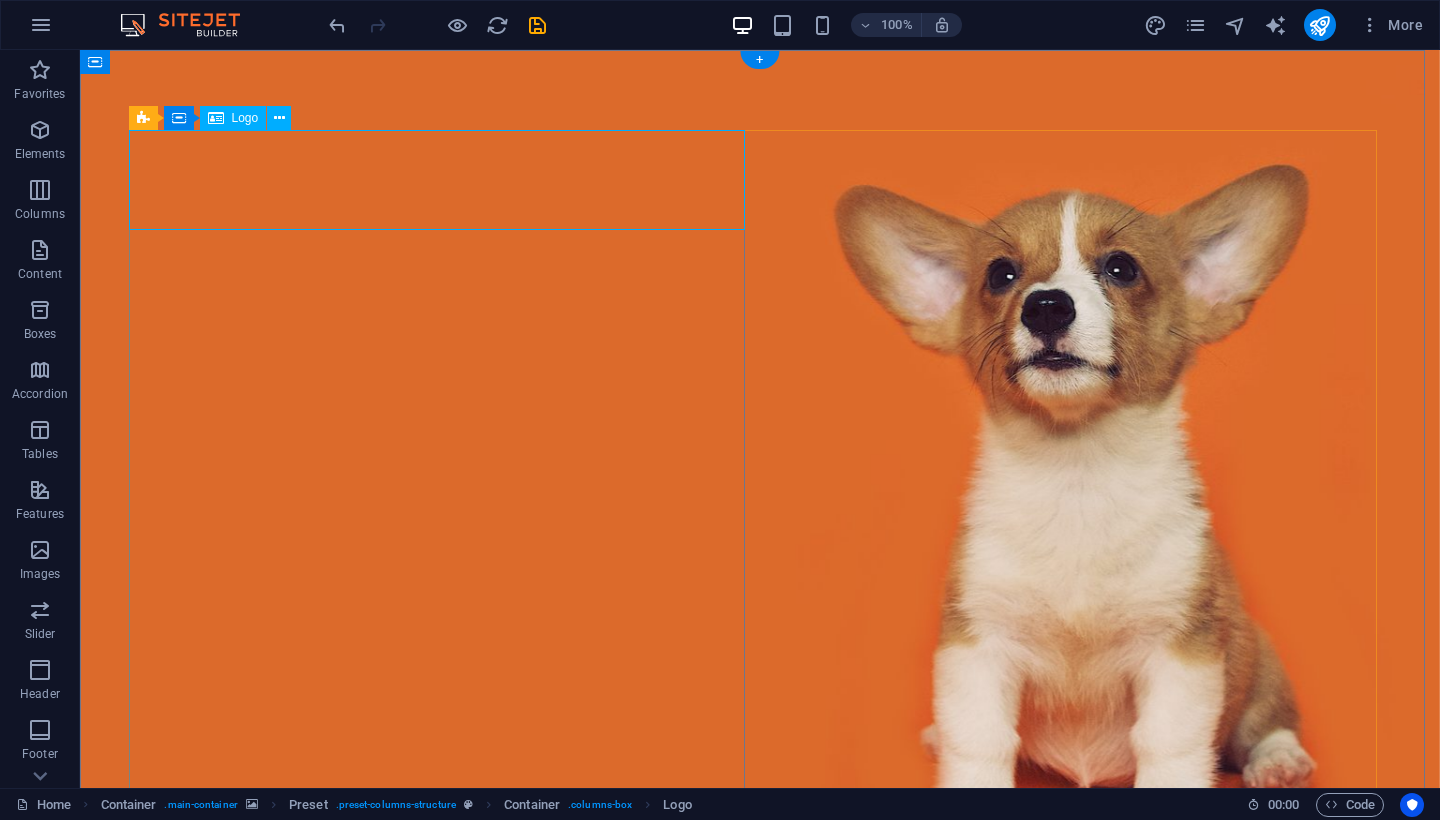 click on "Logo" at bounding box center (233, 118) 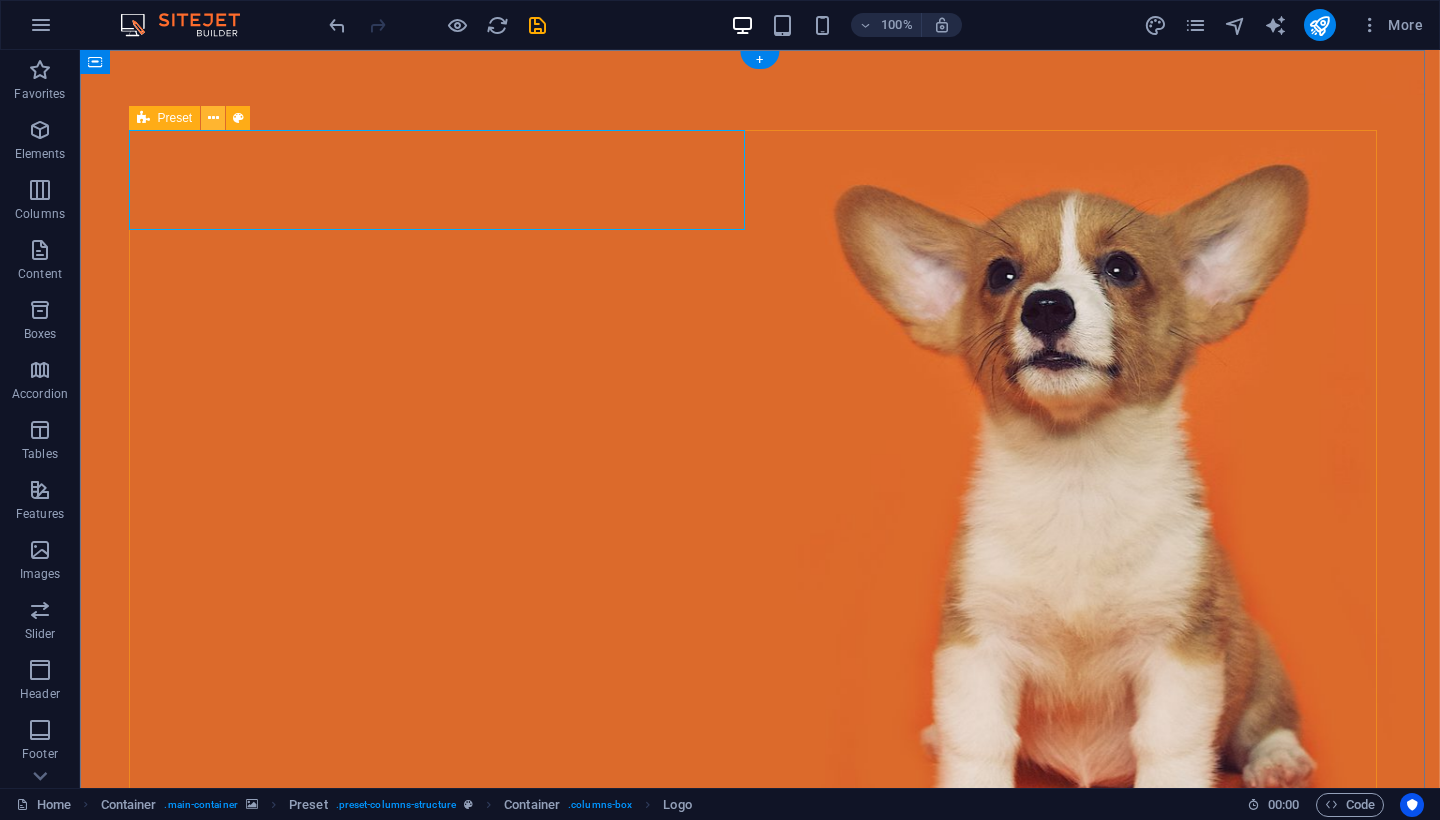 click at bounding box center [213, 118] 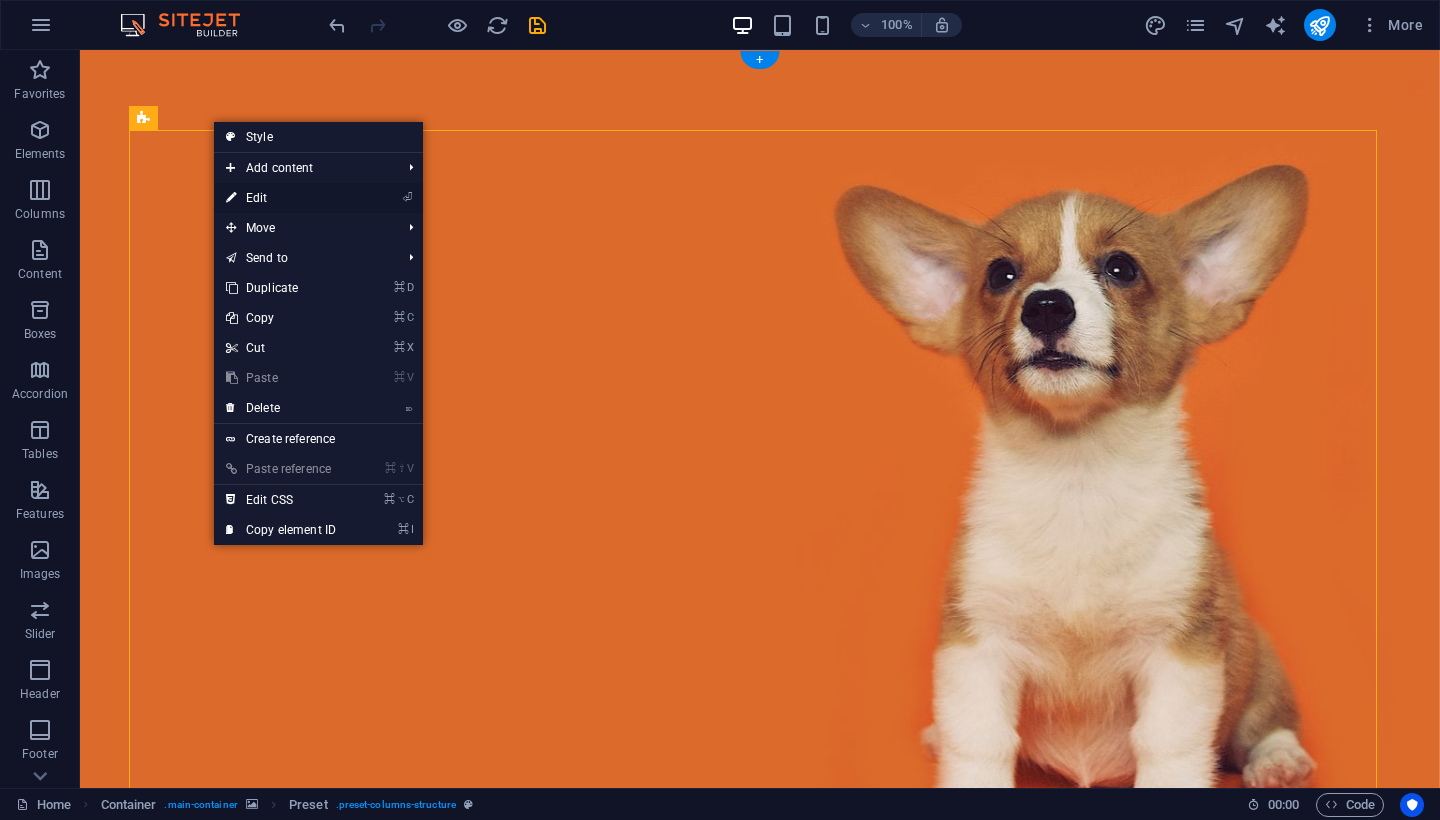 click on "⏎  Edit" at bounding box center (281, 198) 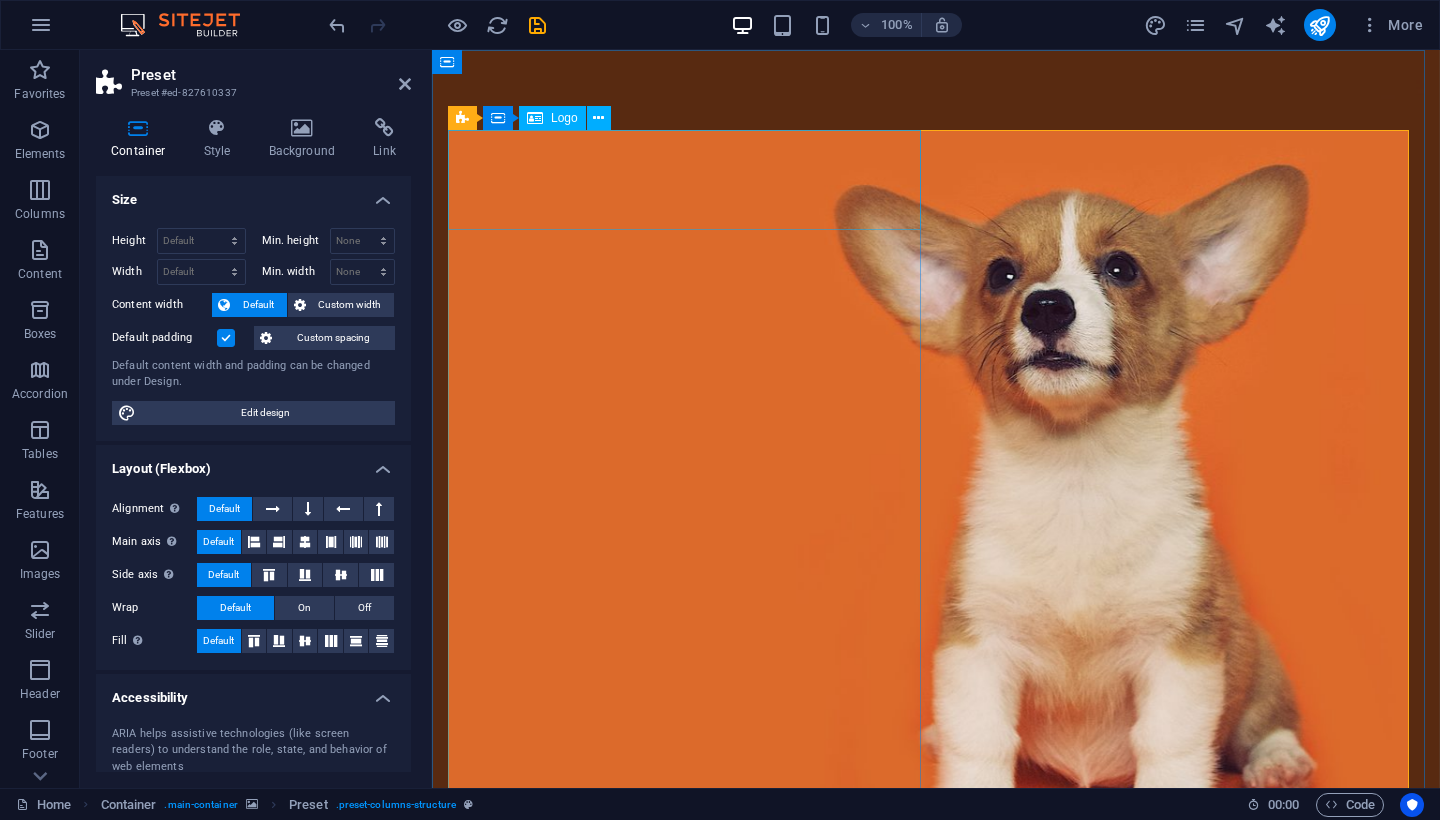 click at bounding box center (936, 1059) 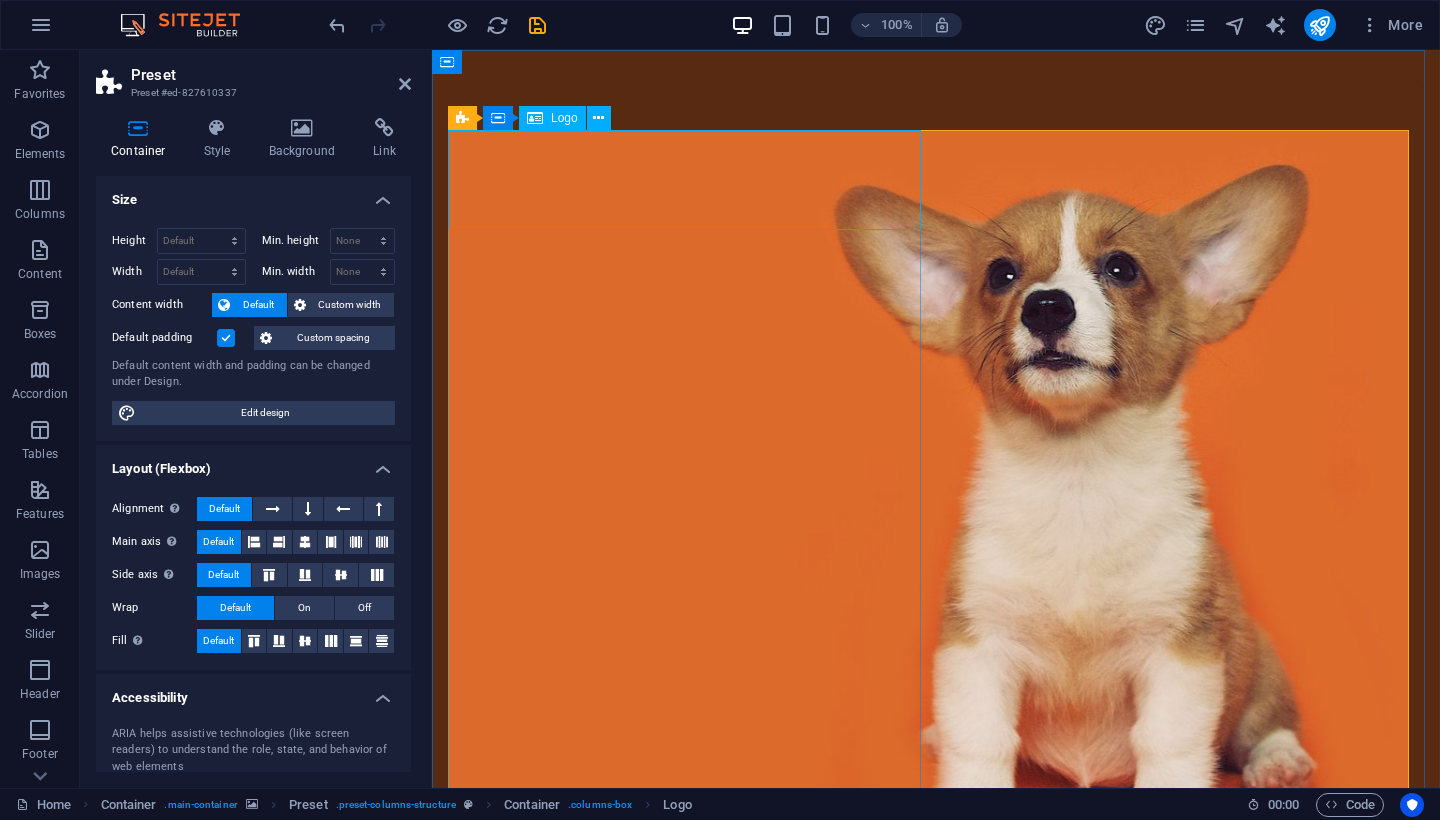 click on "Logo" at bounding box center [564, 118] 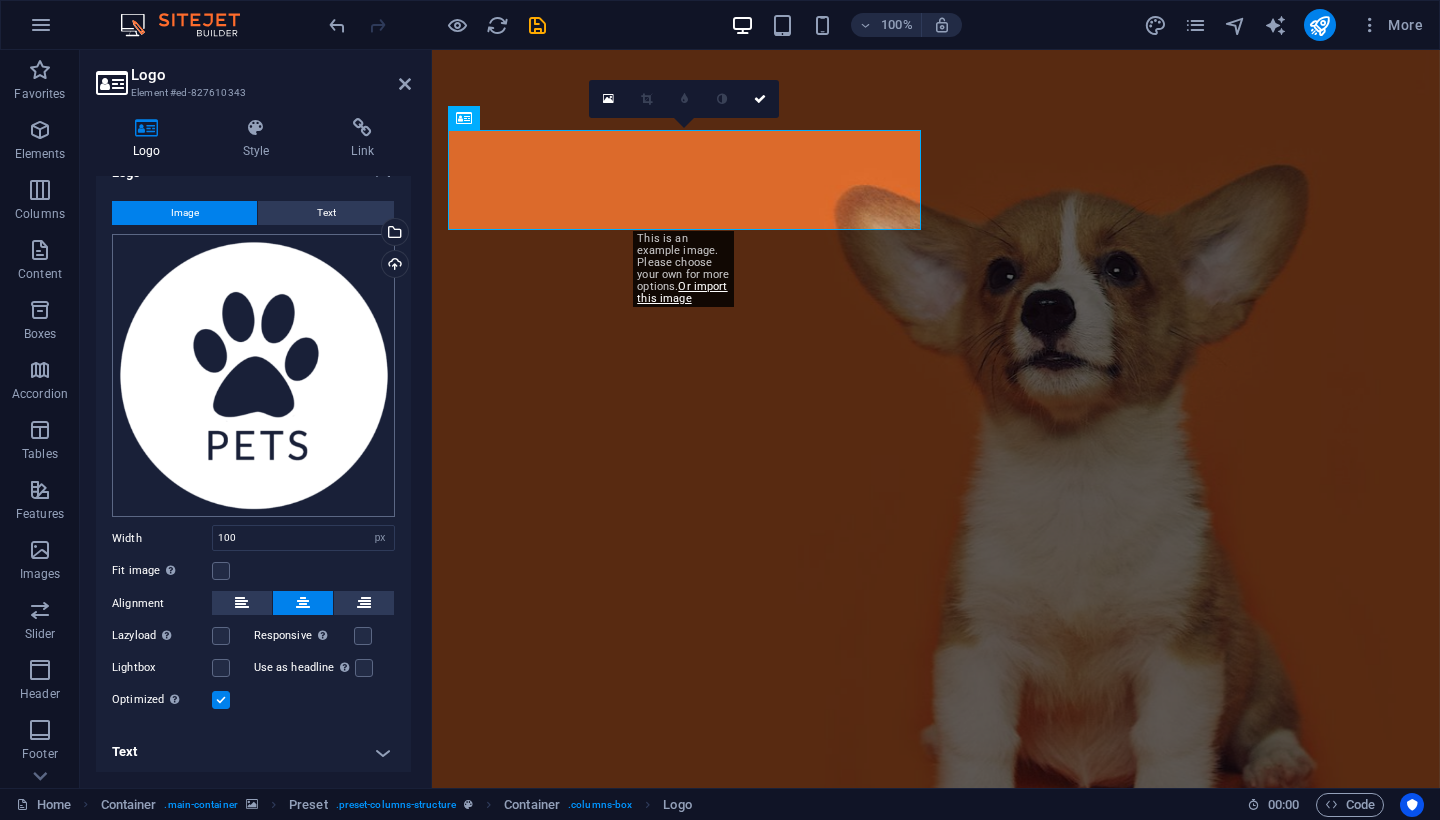 scroll, scrollTop: 0, scrollLeft: 0, axis: both 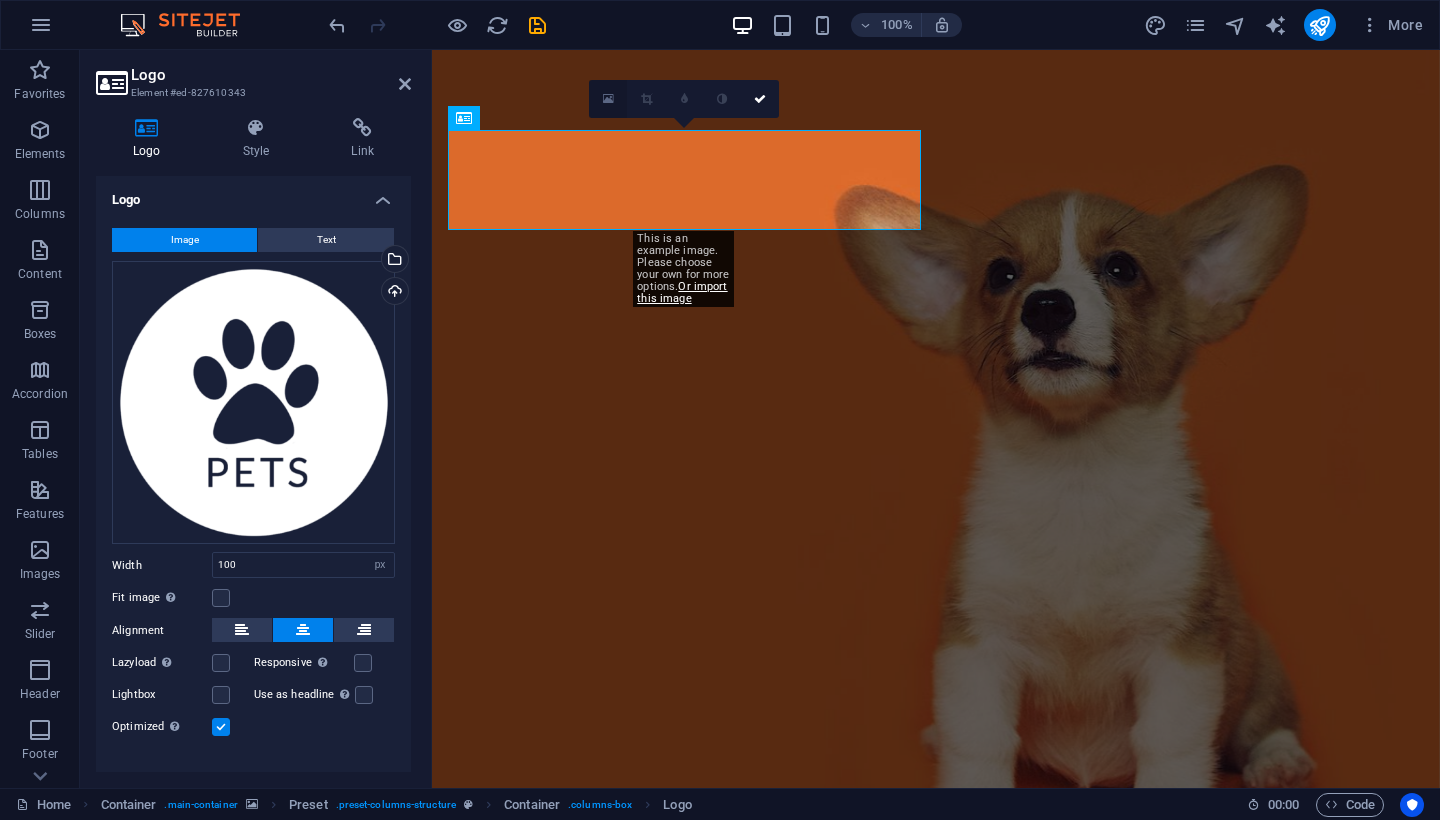 click at bounding box center [608, 99] 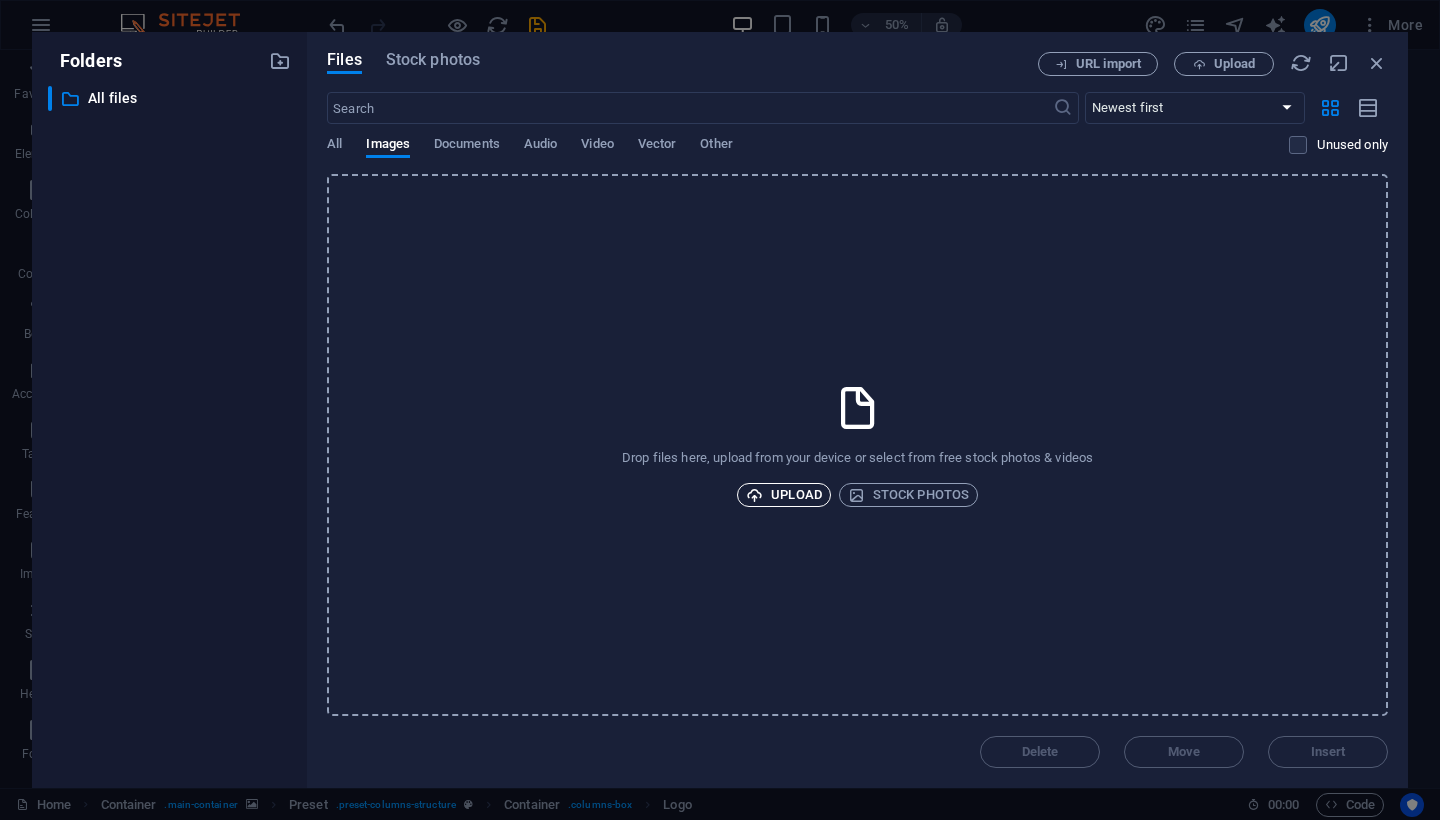 click on "Upload" at bounding box center (784, 495) 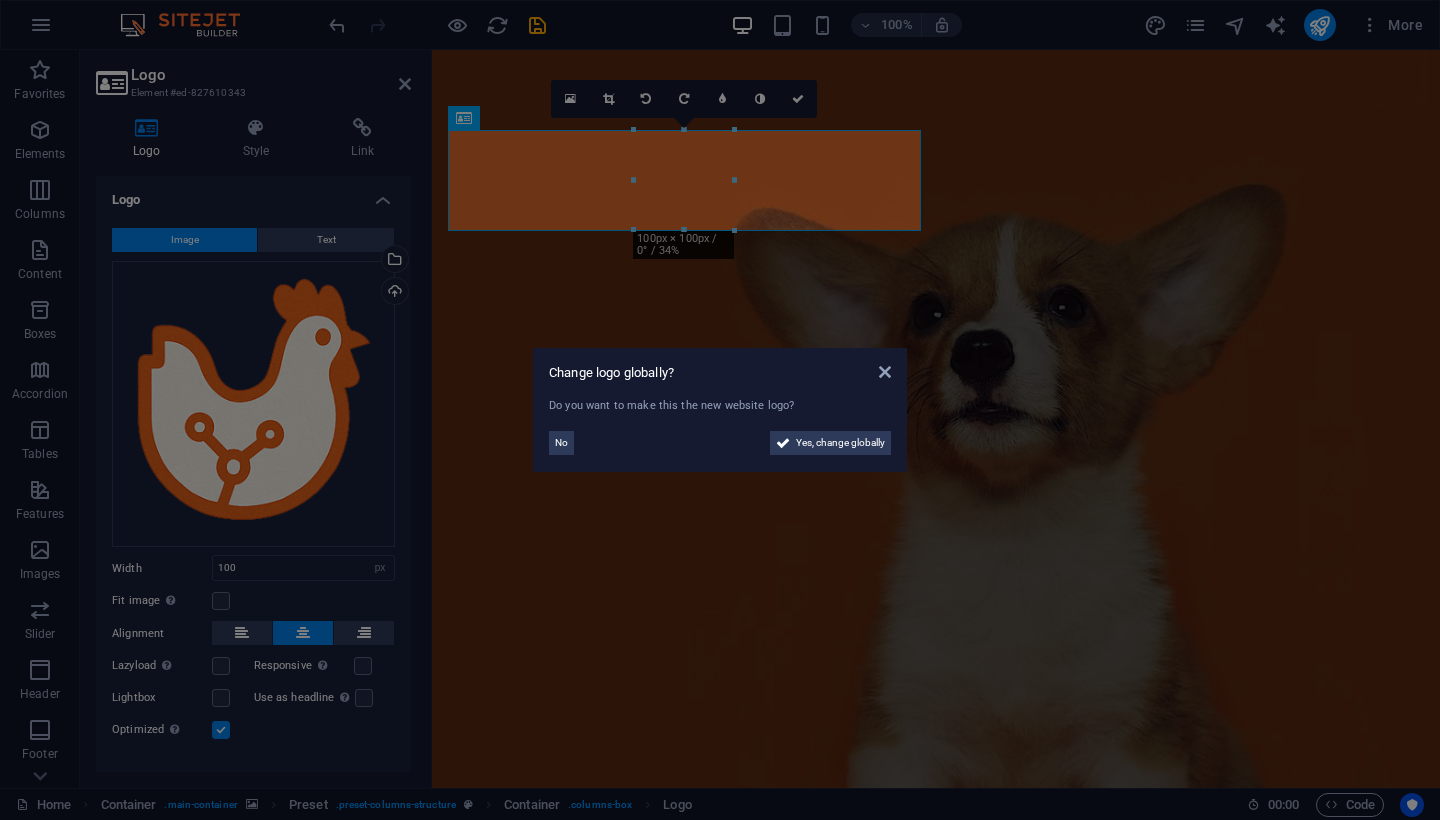 click on "Change logo globally? Do you want to make this the new website logo? No Yes, change globally" at bounding box center [720, 410] 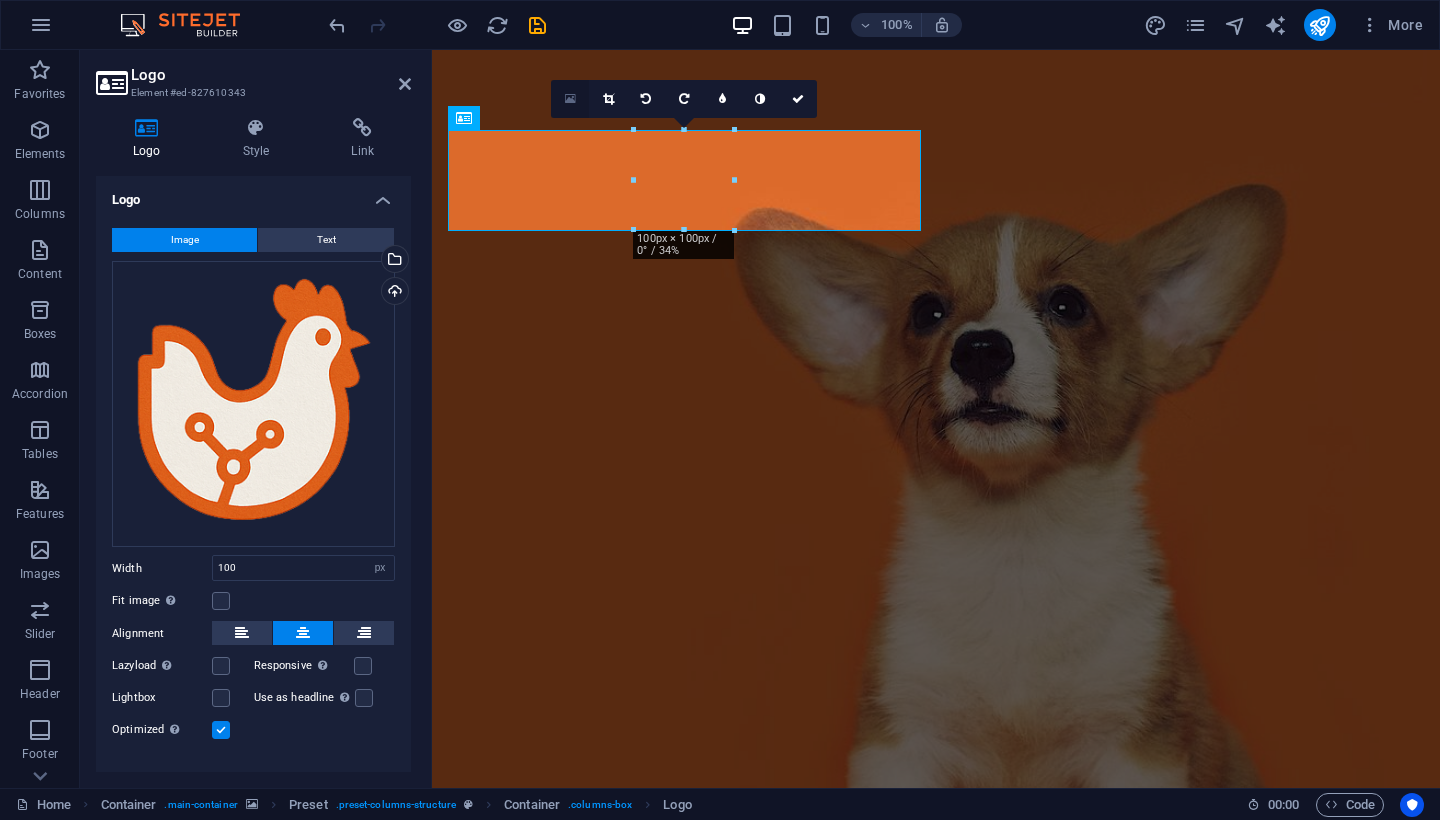 click at bounding box center [570, 99] 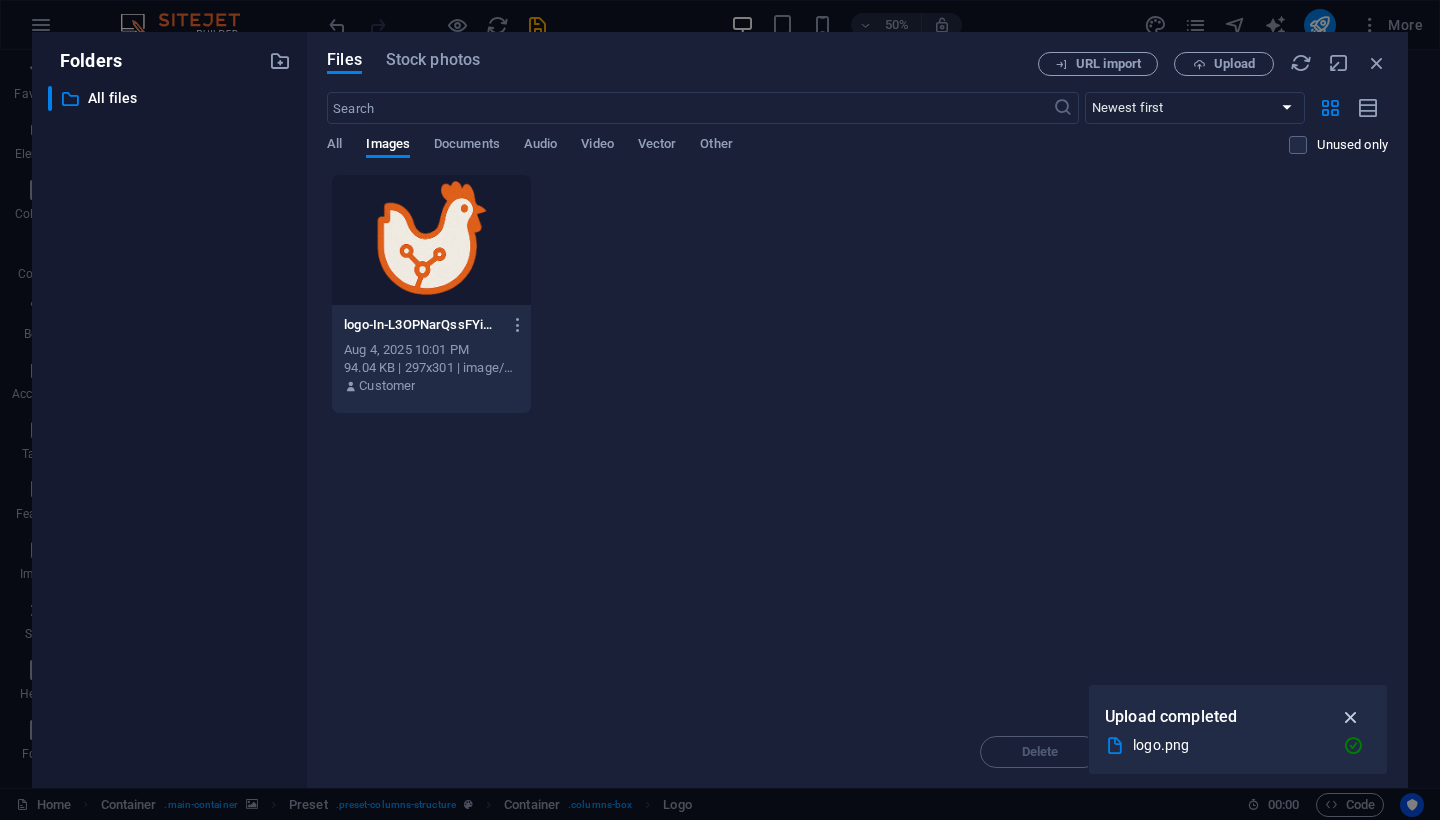click at bounding box center [1351, 717] 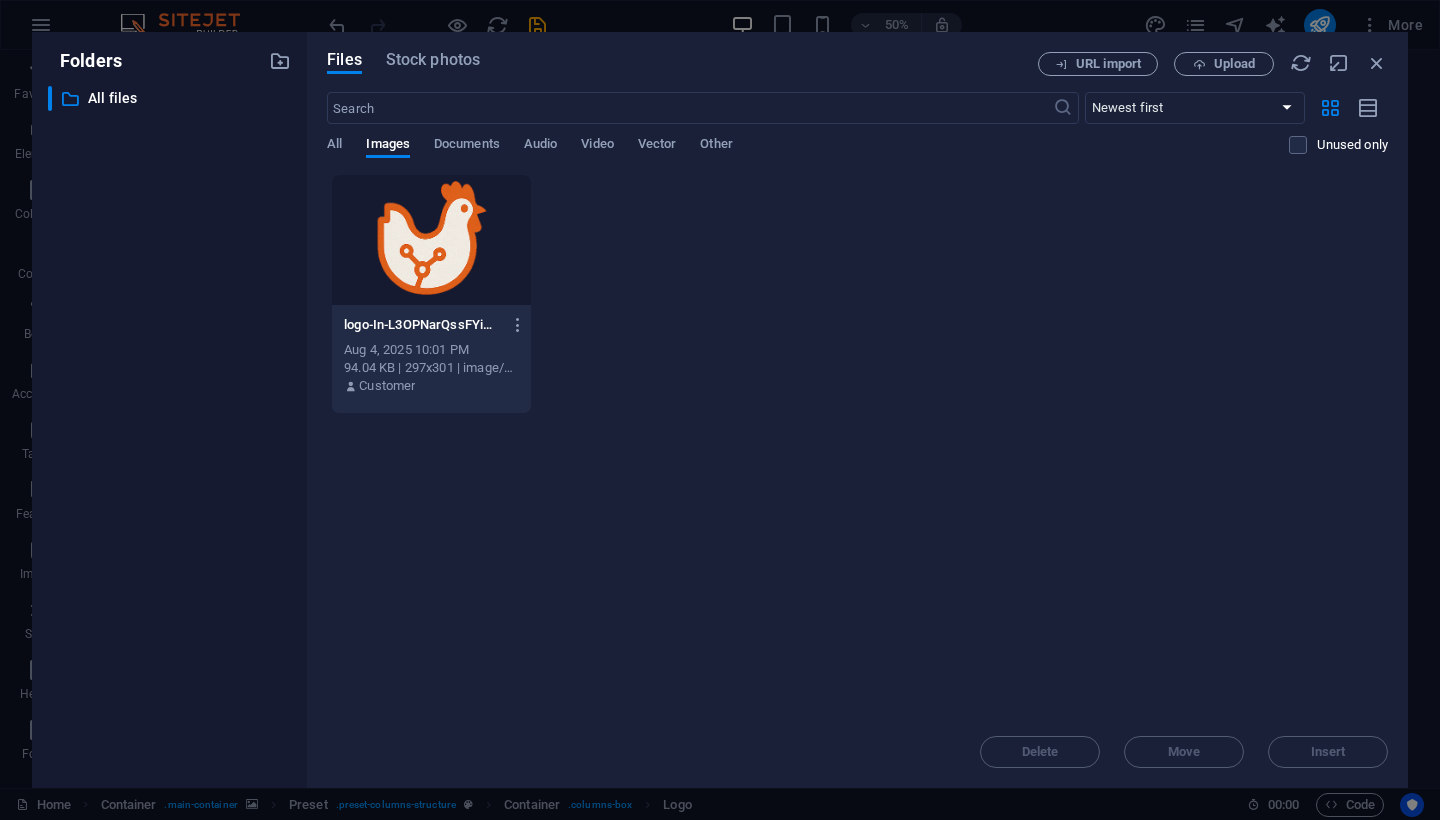 click on "Drop files here to upload them instantly logo-In-L3OPNarQssFYiMuDsSQ.png logo-In-L3OPNarQssFYiMuDsSQ.png Aug 4, 2025 10:01 PM 94.04 KB | 297x301 | image/png Customer" at bounding box center (857, 445) 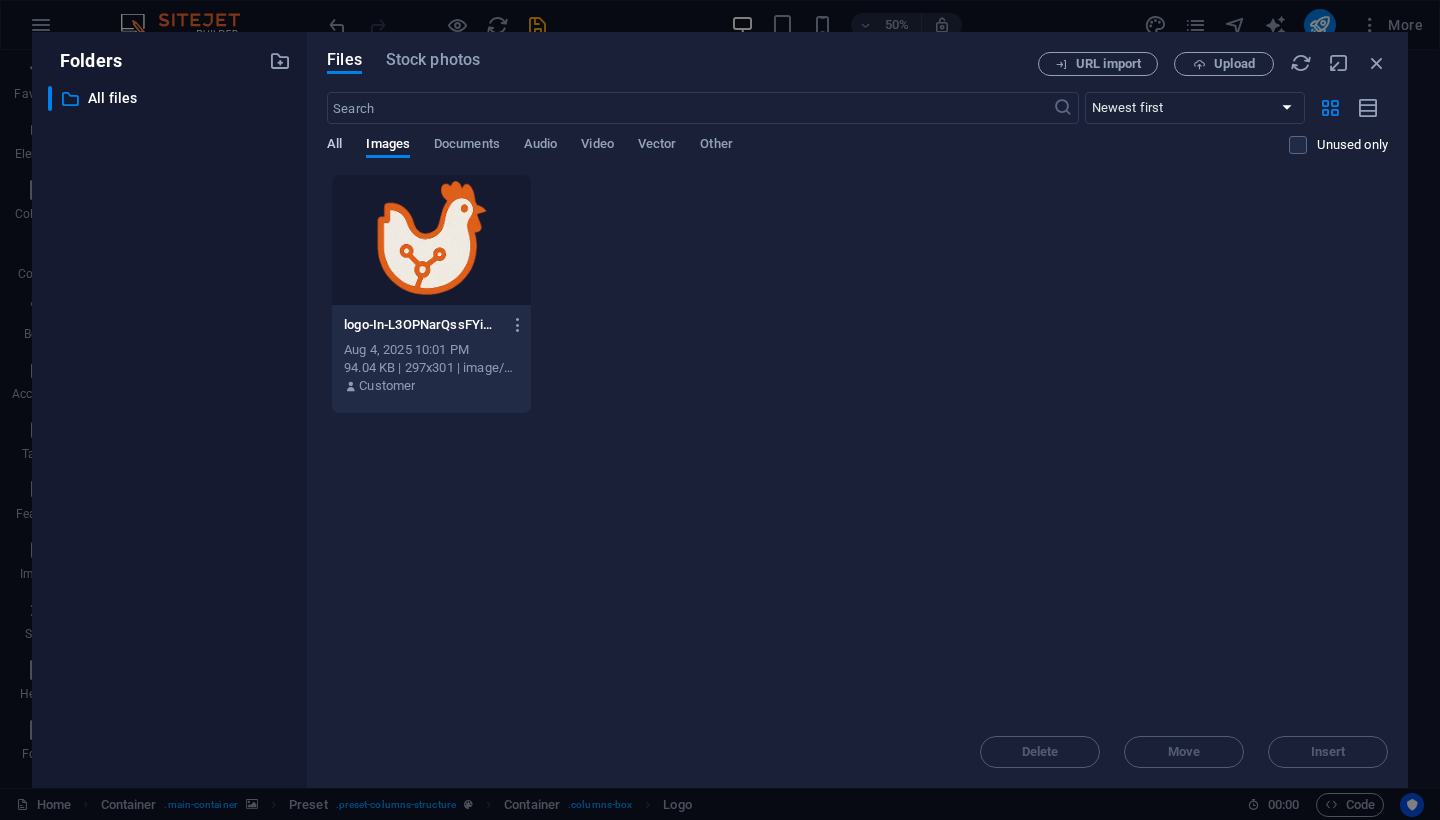 click on "All" at bounding box center (334, 146) 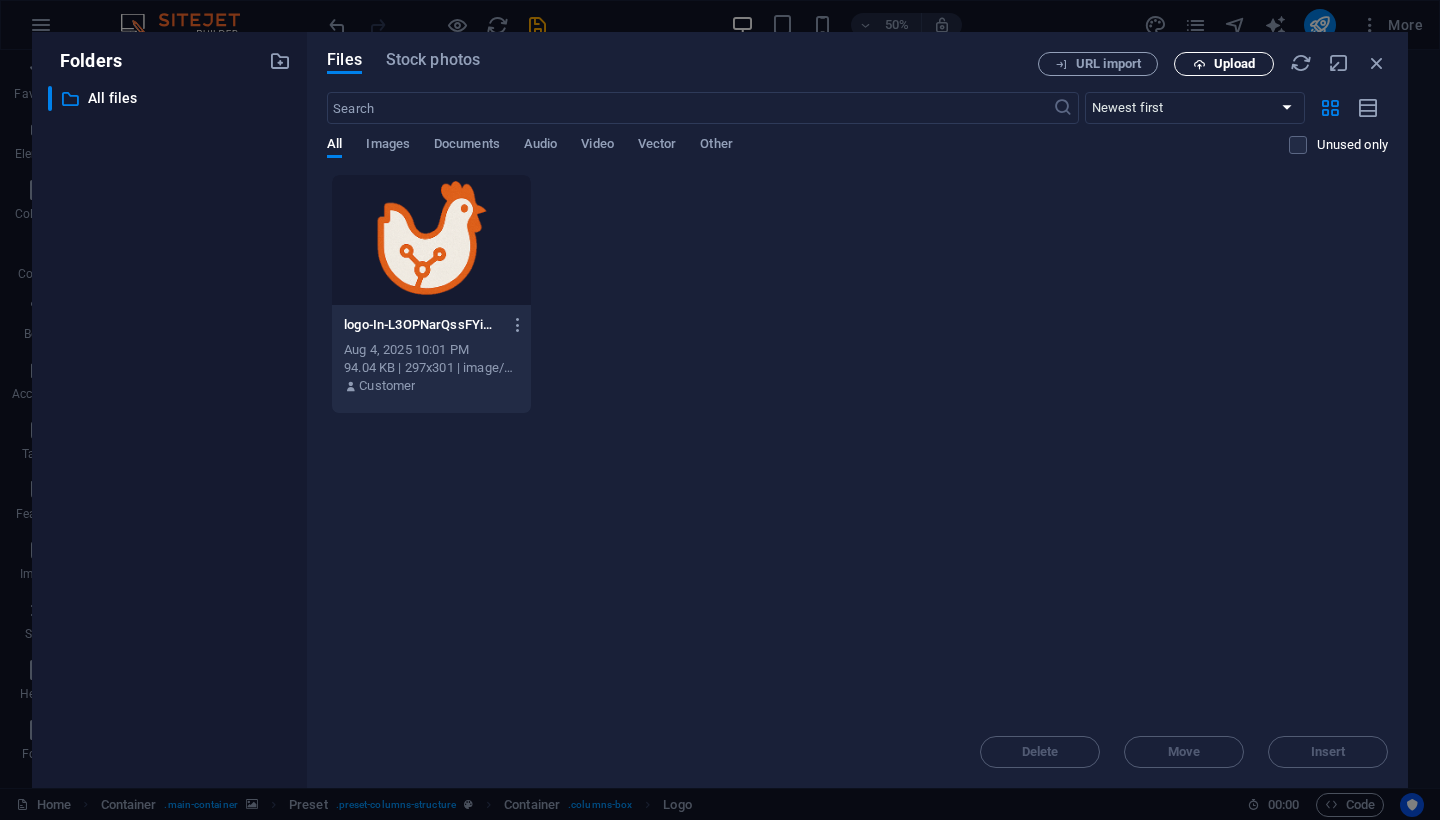 click at bounding box center (1199, 64) 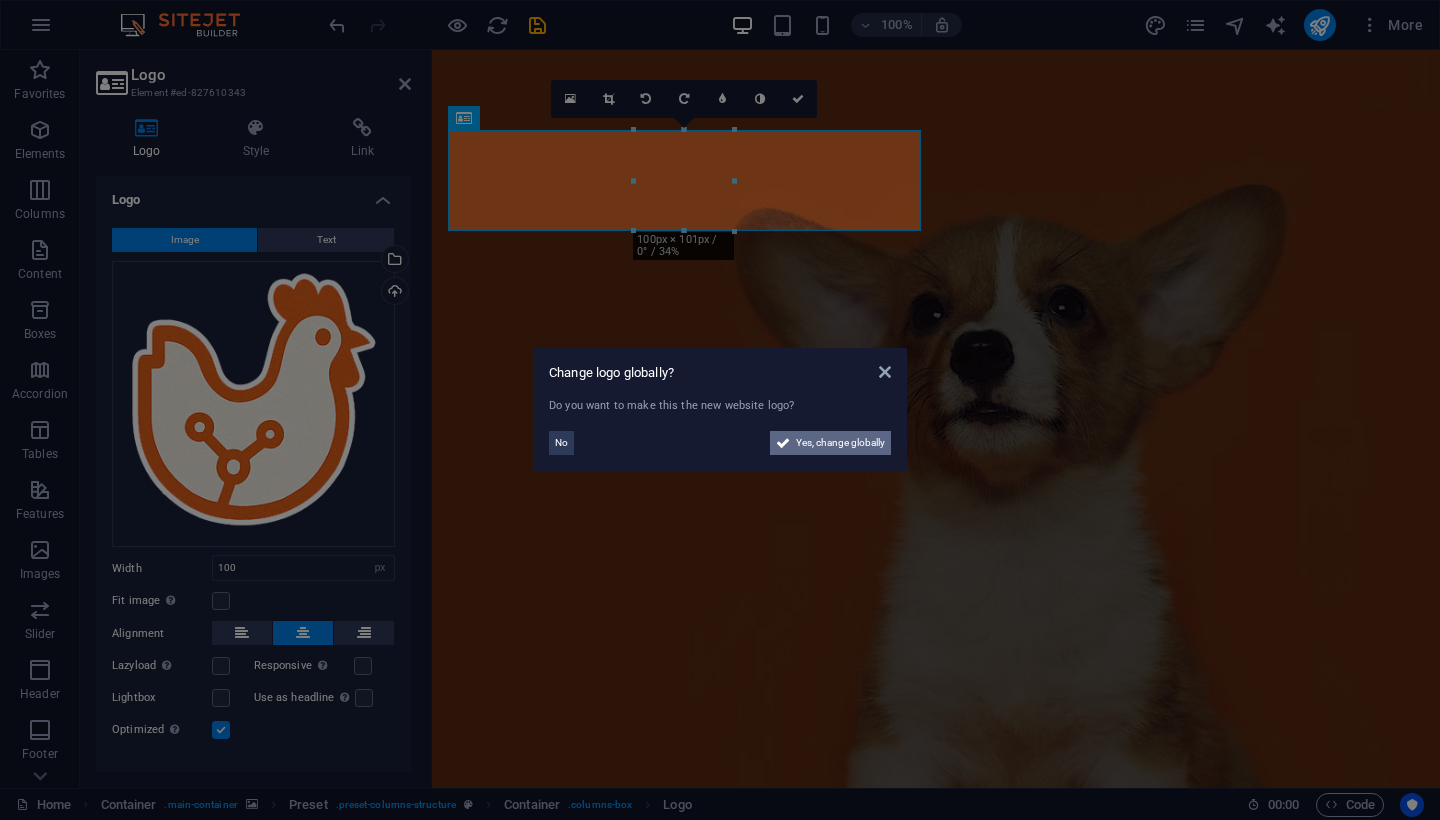click on "Yes, change globally" at bounding box center (840, 443) 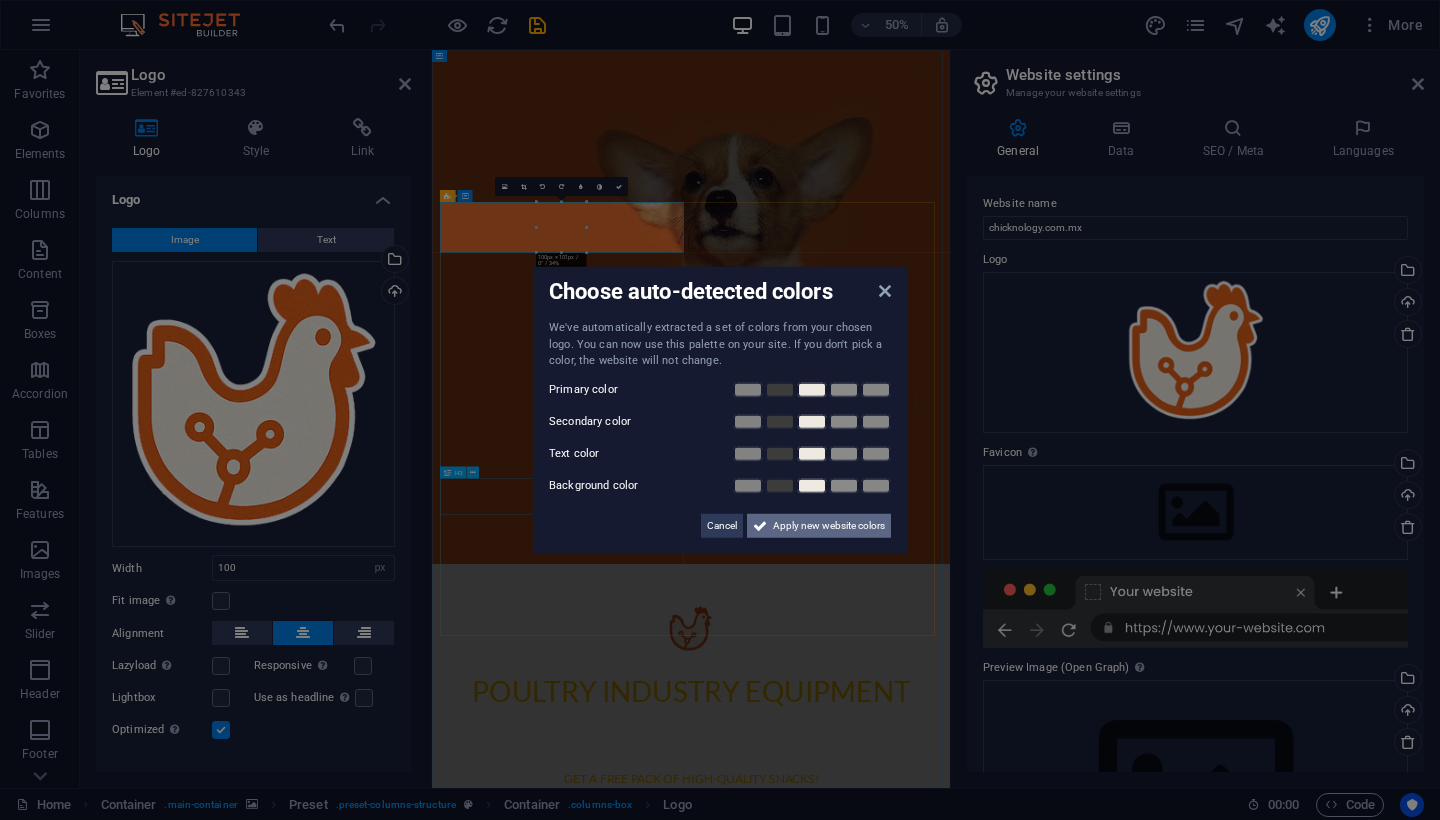 click on "Apply new website colors" at bounding box center (829, 525) 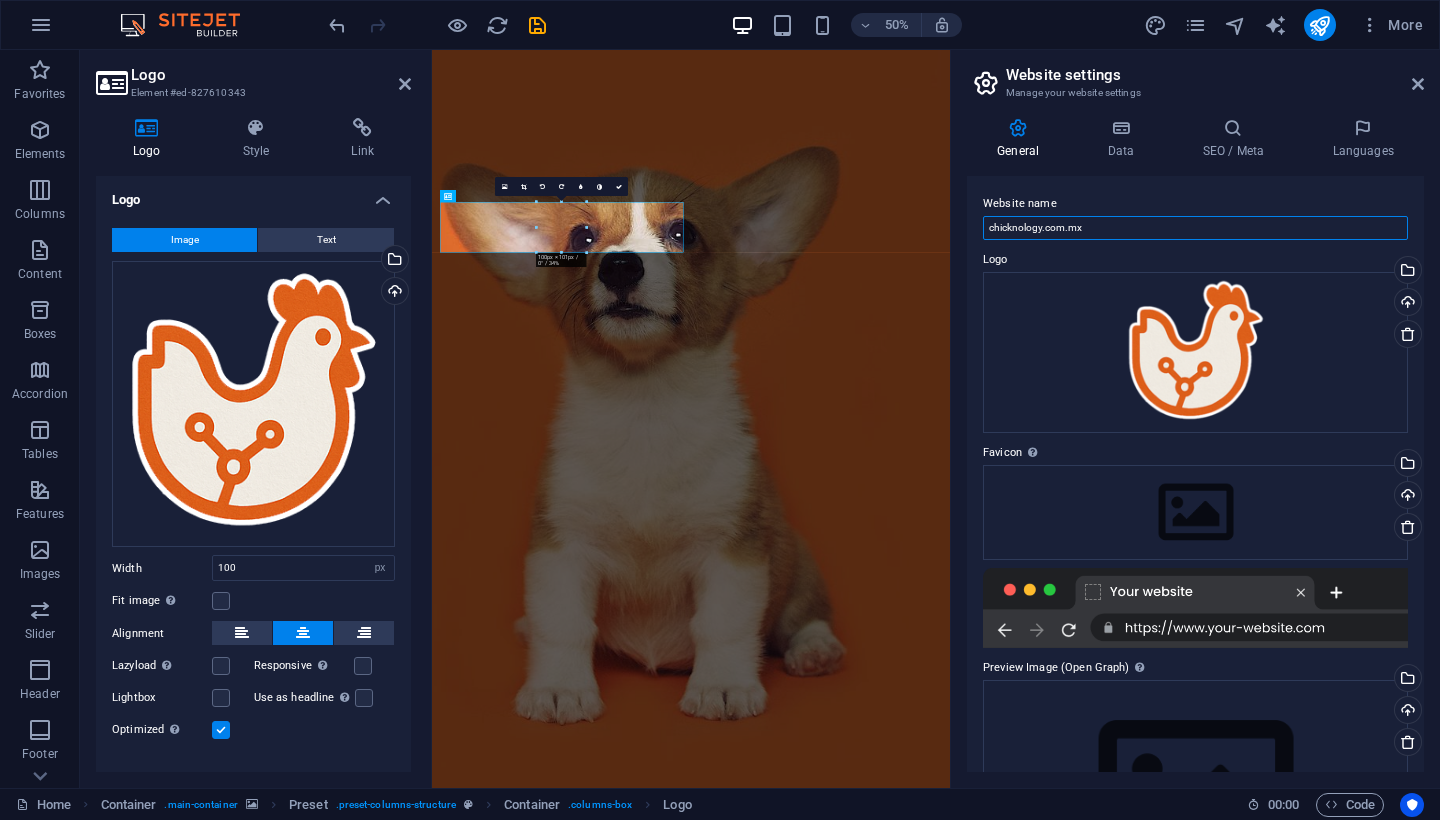 drag, startPoint x: 1109, startPoint y: 230, endPoint x: 1139, endPoint y: 226, distance: 30.265491 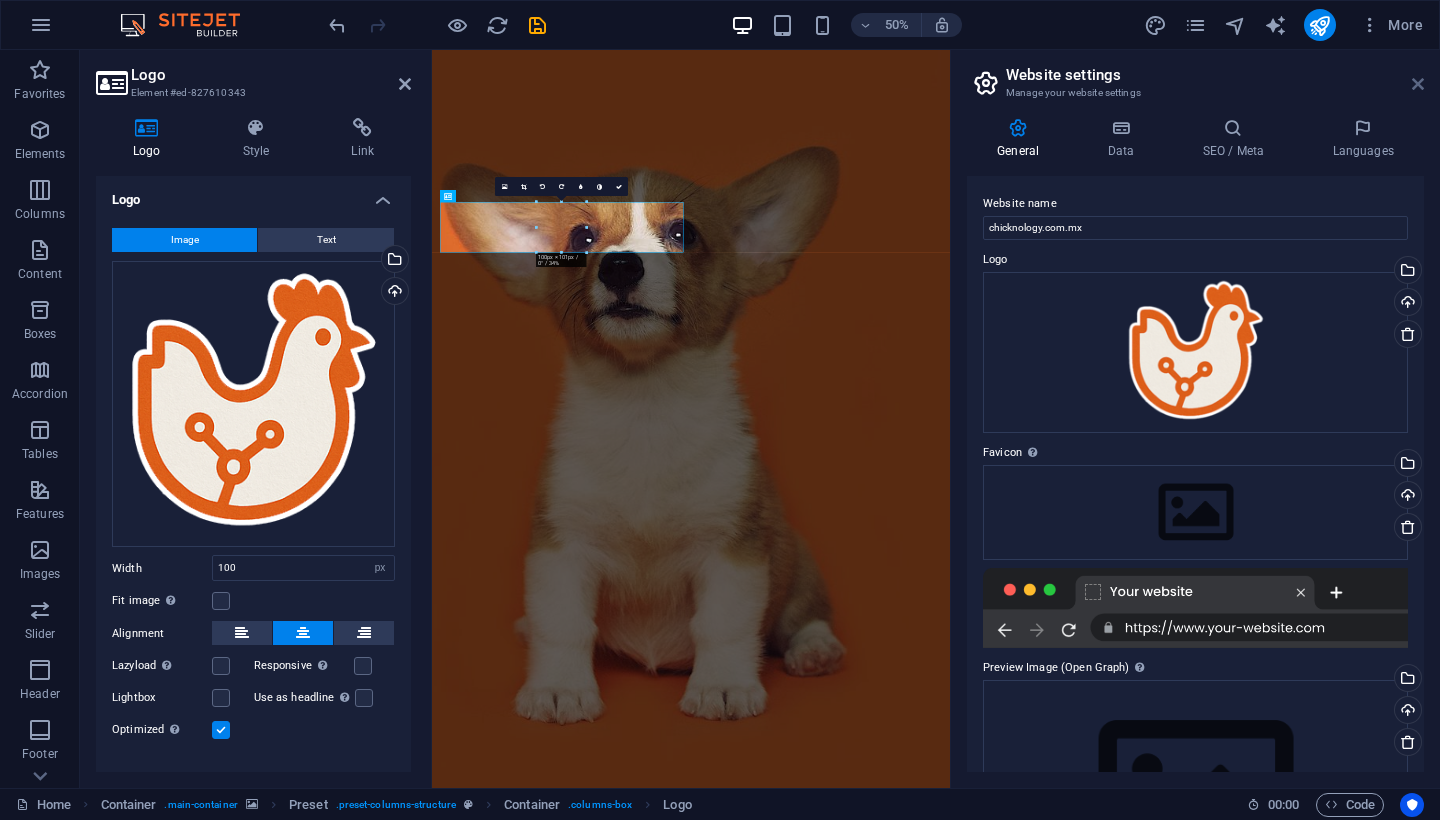 click at bounding box center (1418, 84) 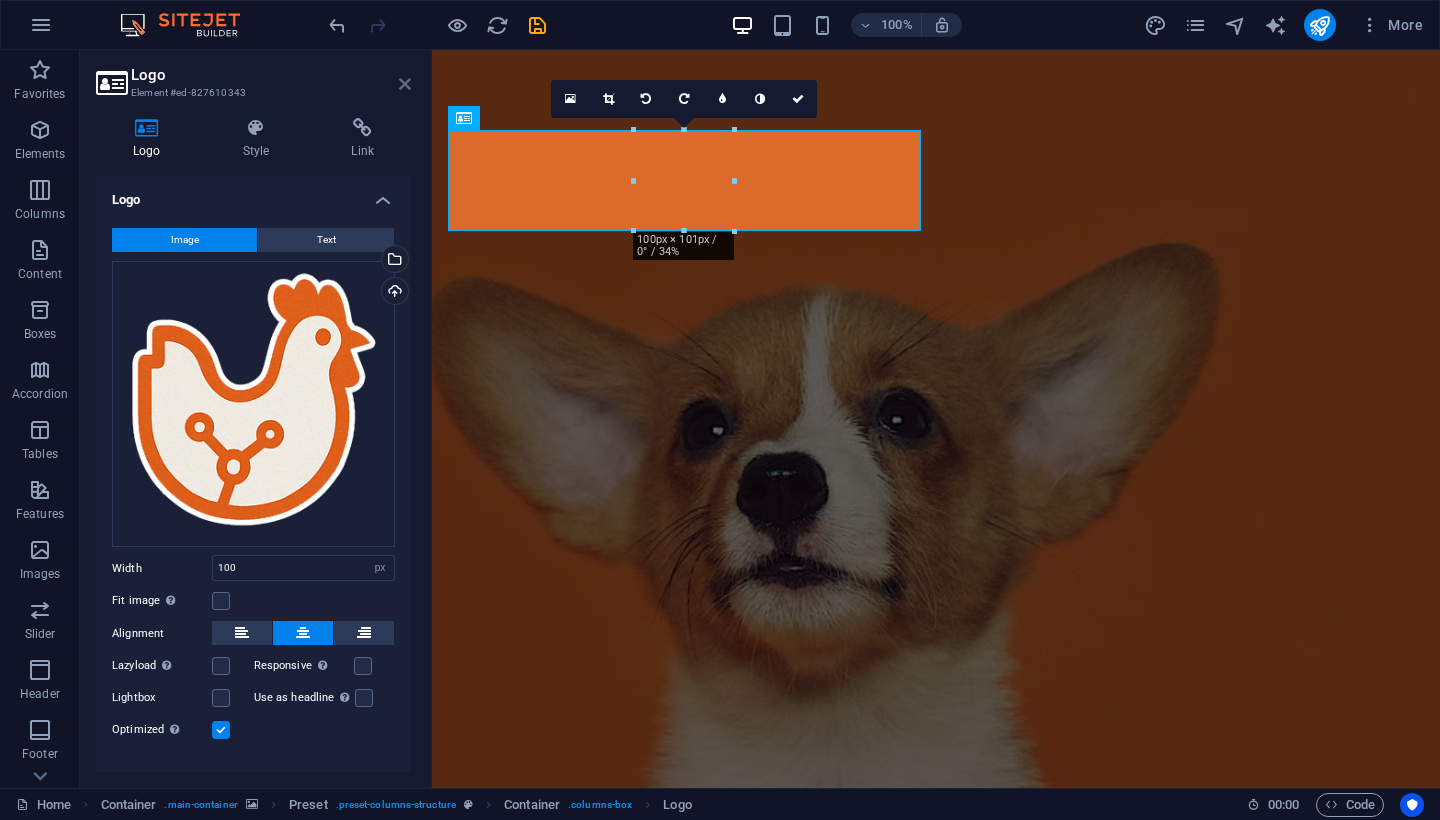 click at bounding box center (405, 84) 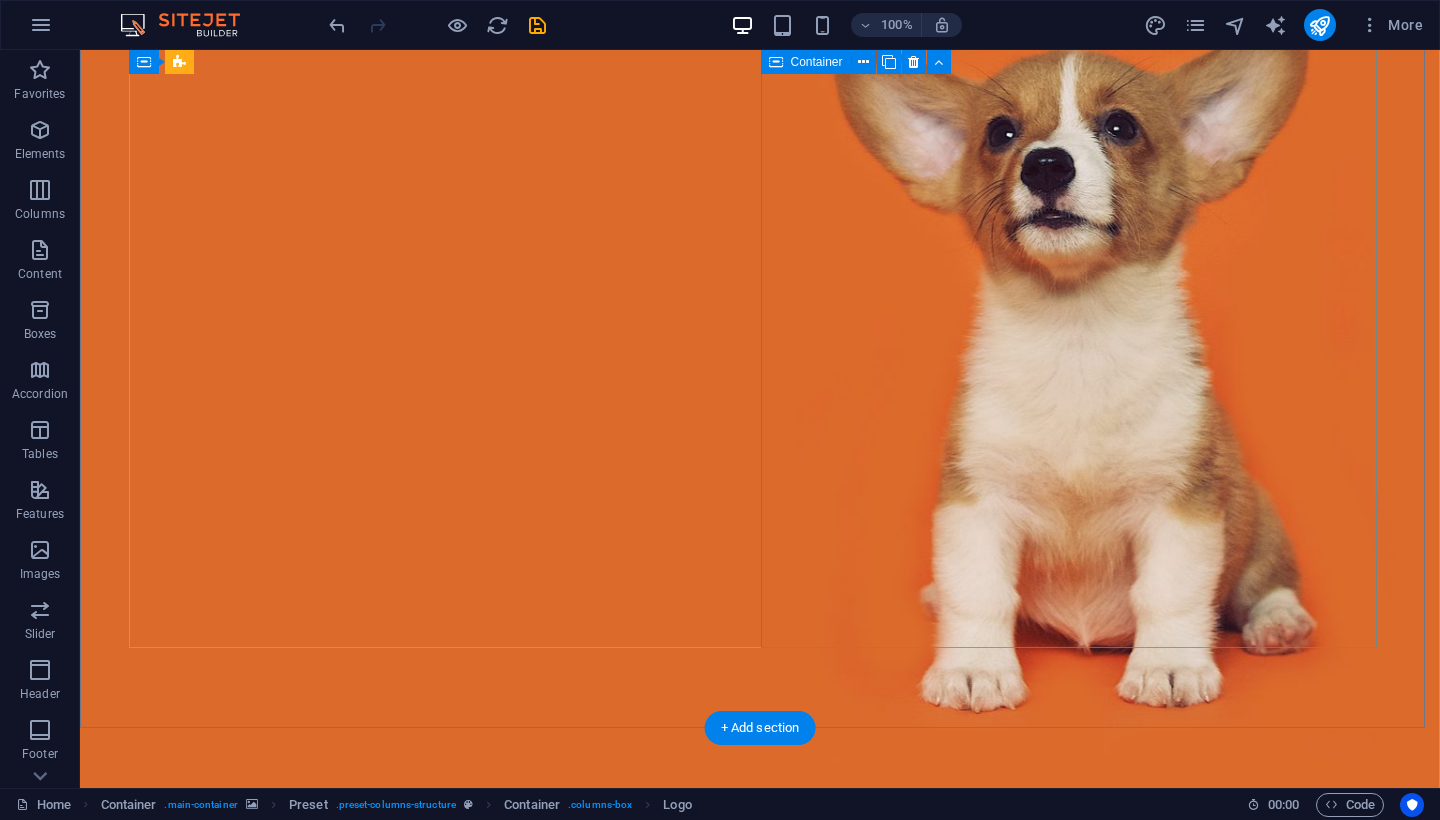 scroll, scrollTop: 202, scrollLeft: 0, axis: vertical 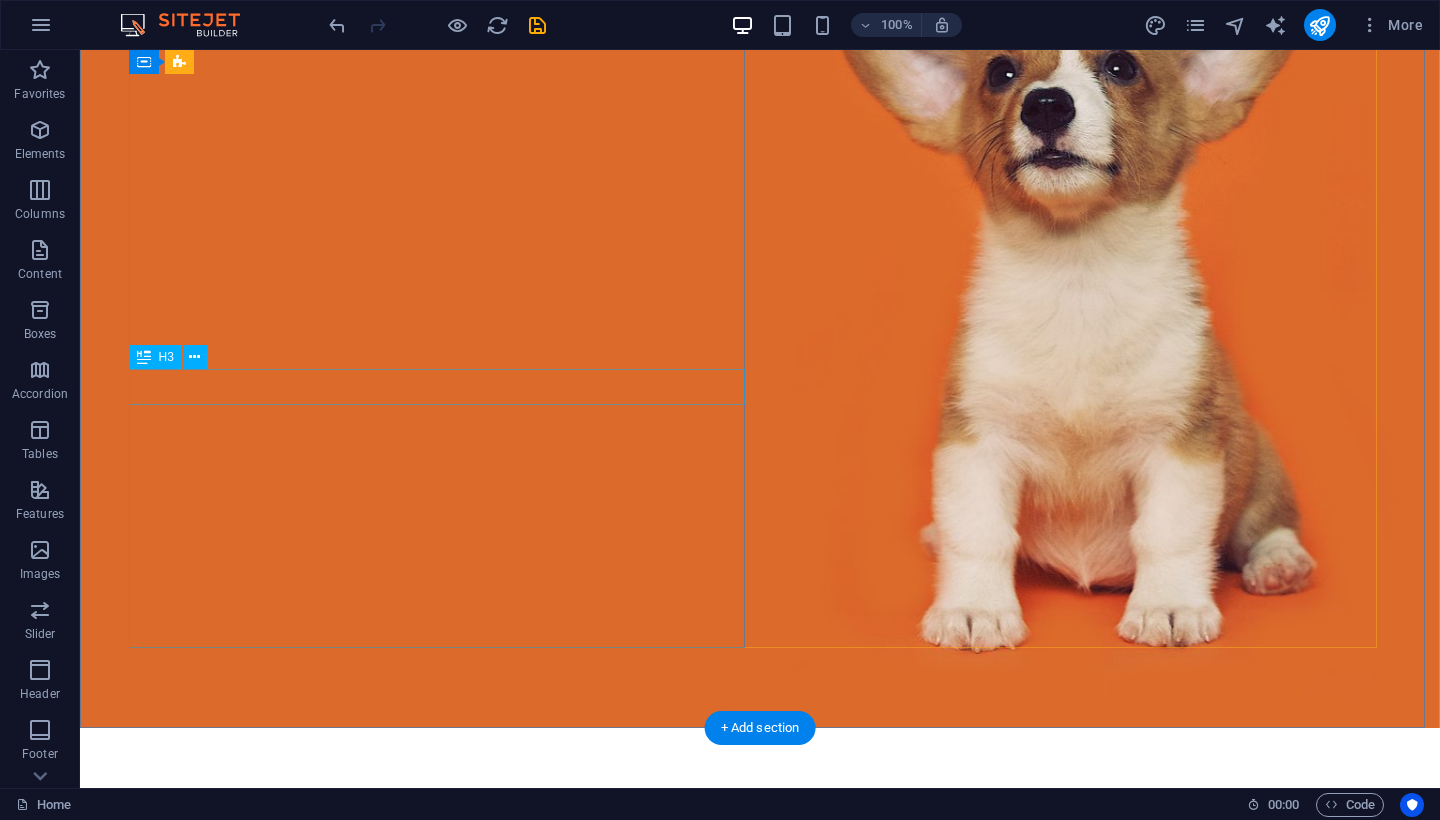 click on "Get a free Pack of high-quality snacks!" at bounding box center (760, 1157) 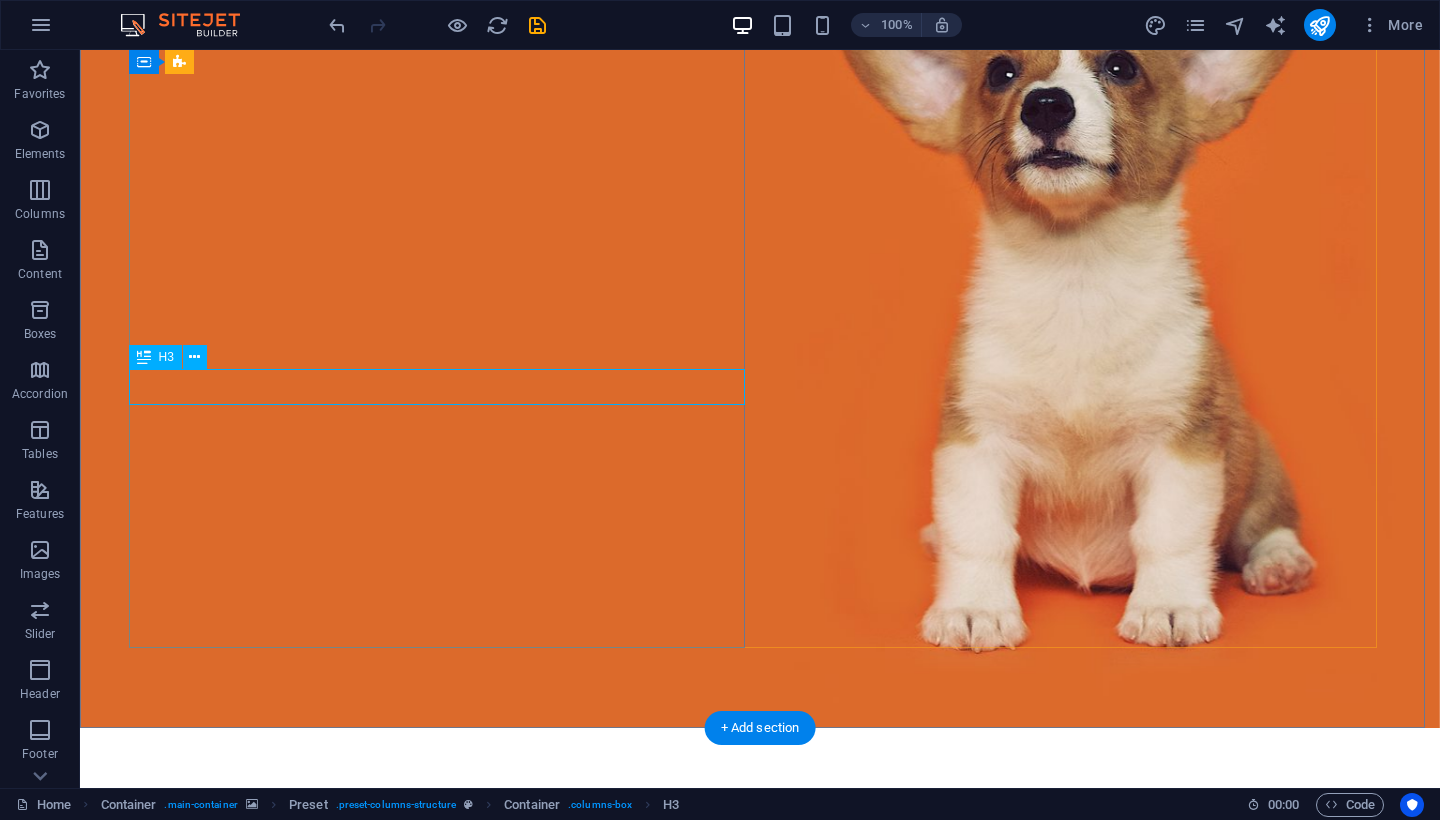 click on "Get a free Pack of high-quality snacks!" at bounding box center [760, 1157] 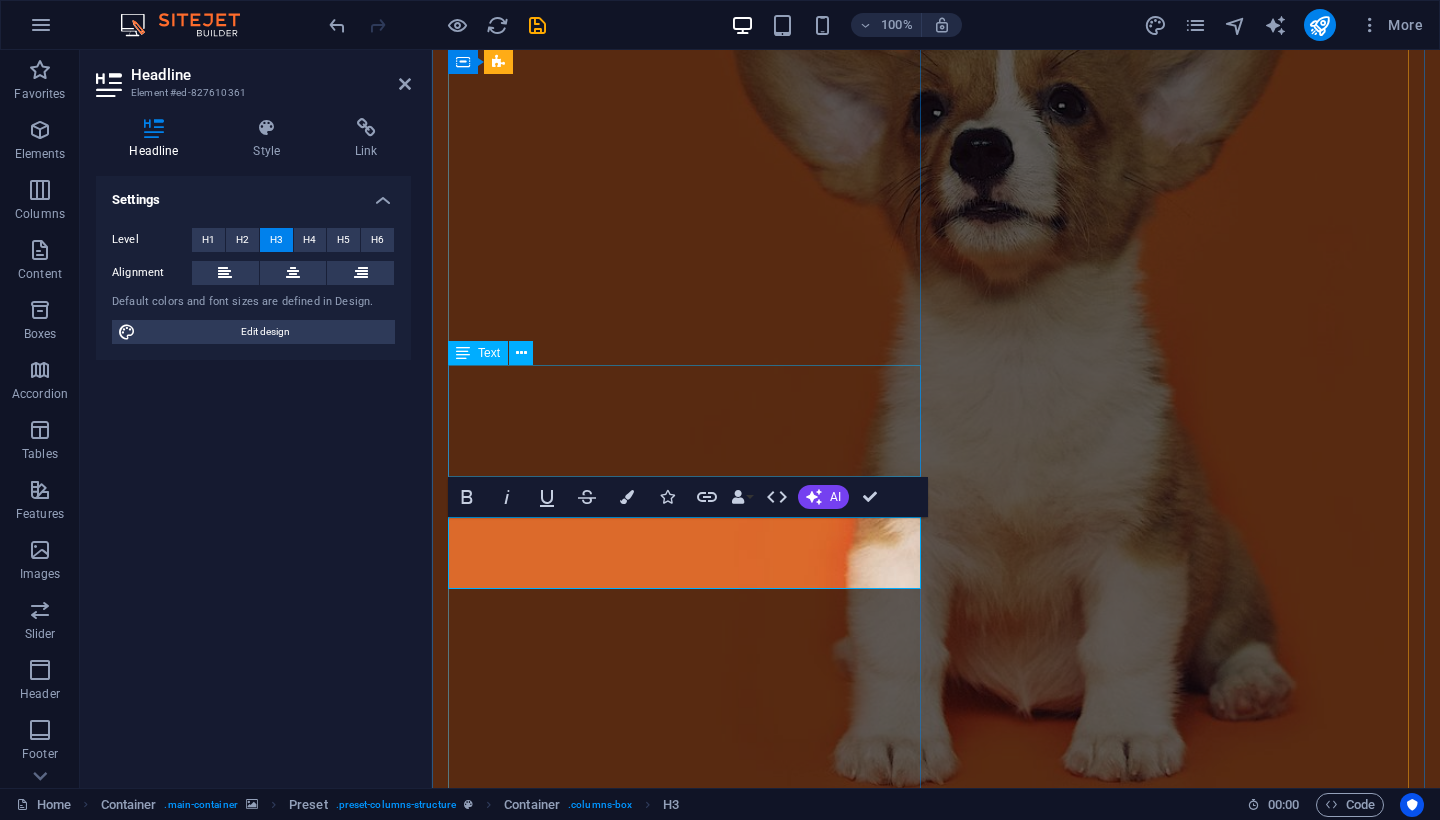 scroll, scrollTop: 166, scrollLeft: 0, axis: vertical 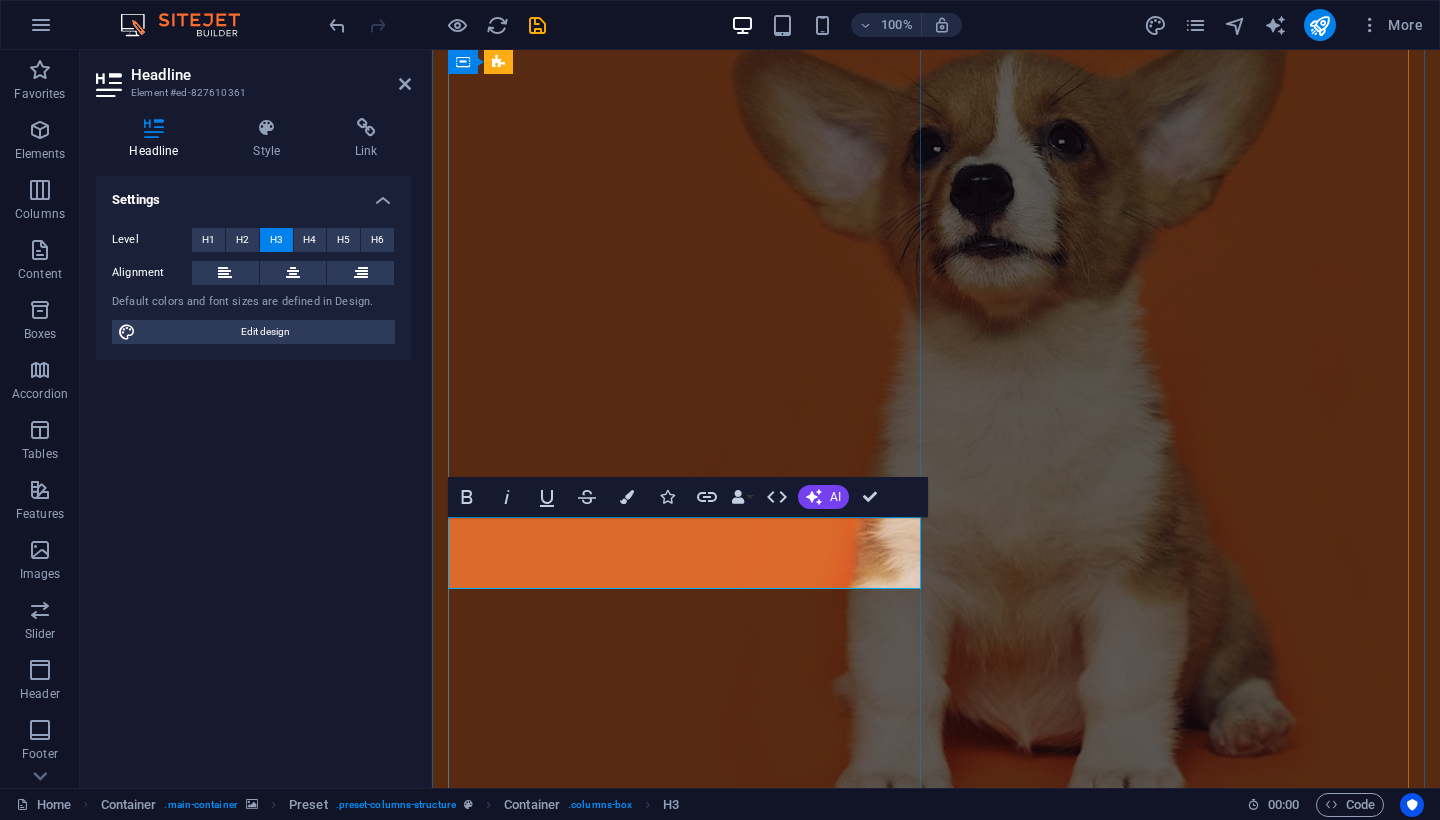 click on "Get a free Pack of high-quality snacks!" at bounding box center [936, 1341] 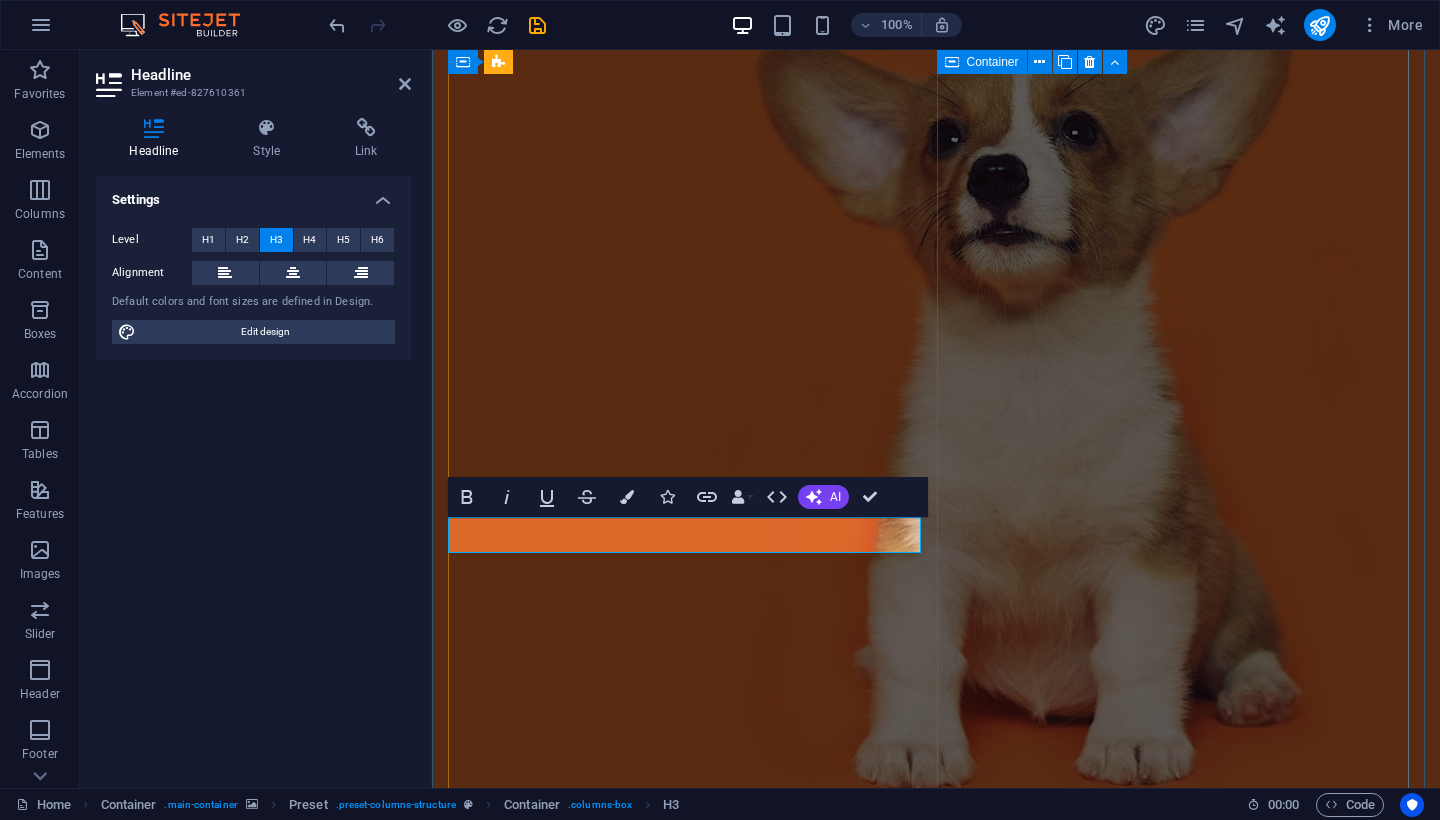 type 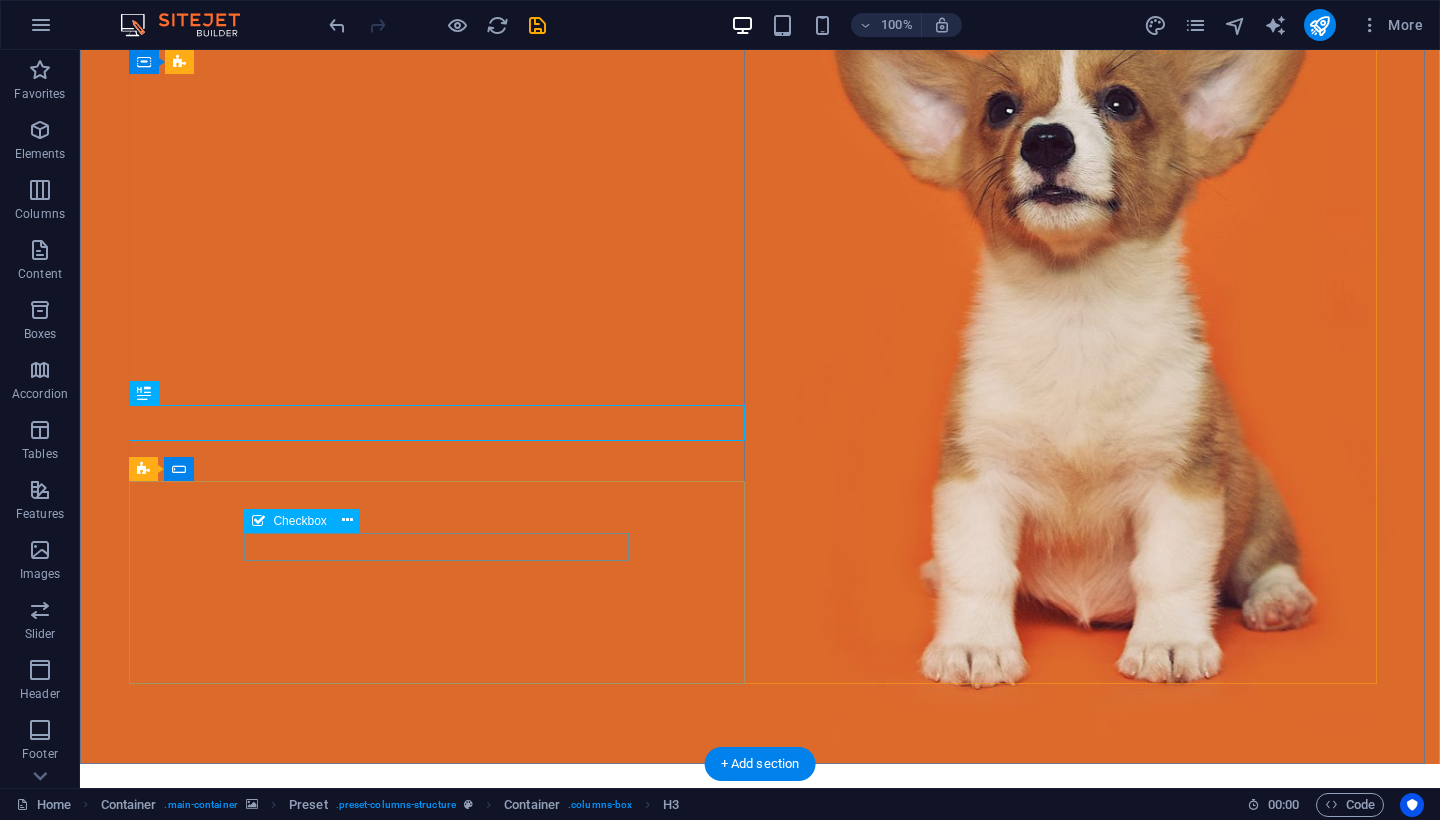 click on "I have read and understand the privacy policy." 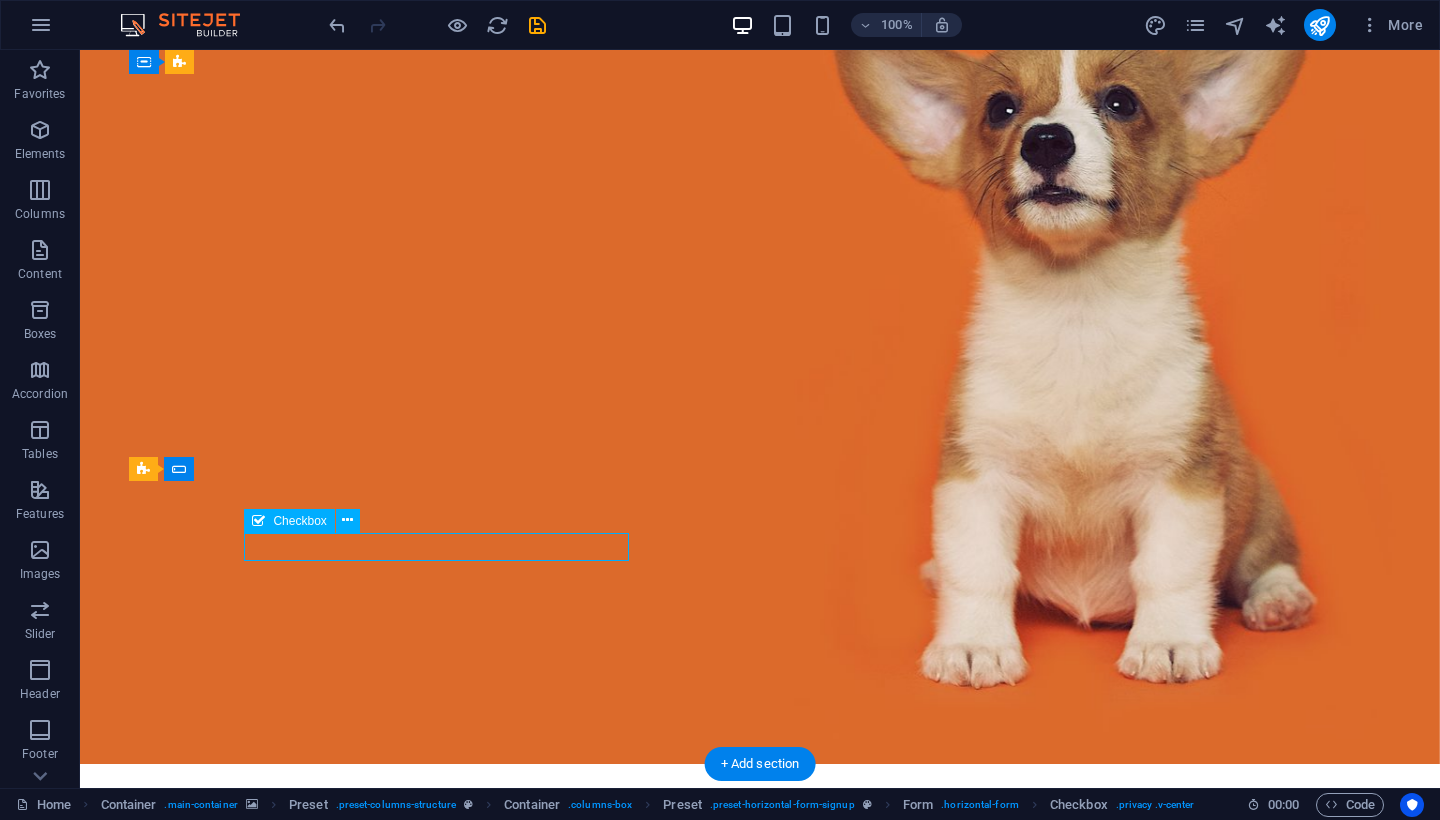 click on "I have read and understand the privacy policy." 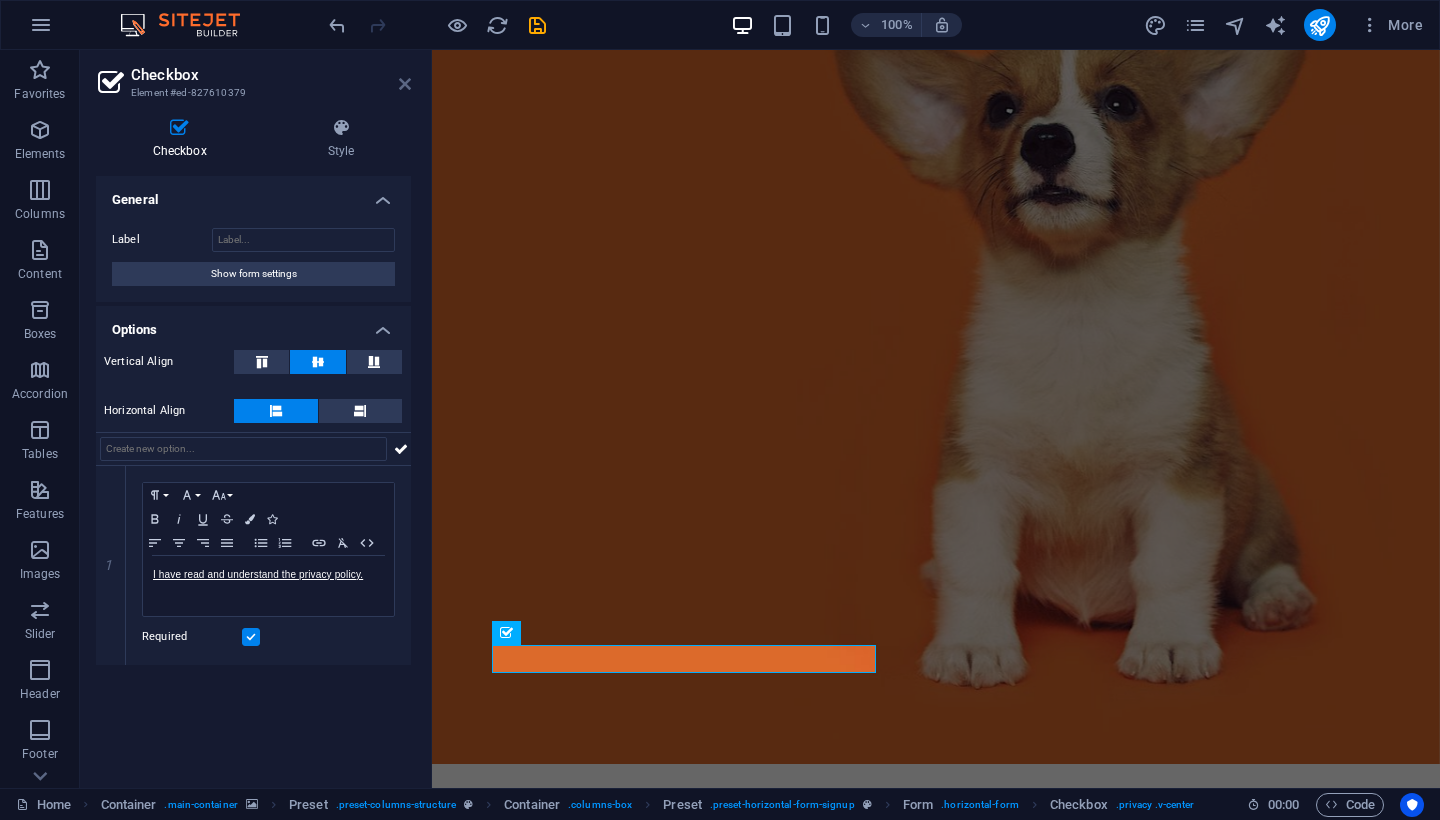 click at bounding box center (405, 84) 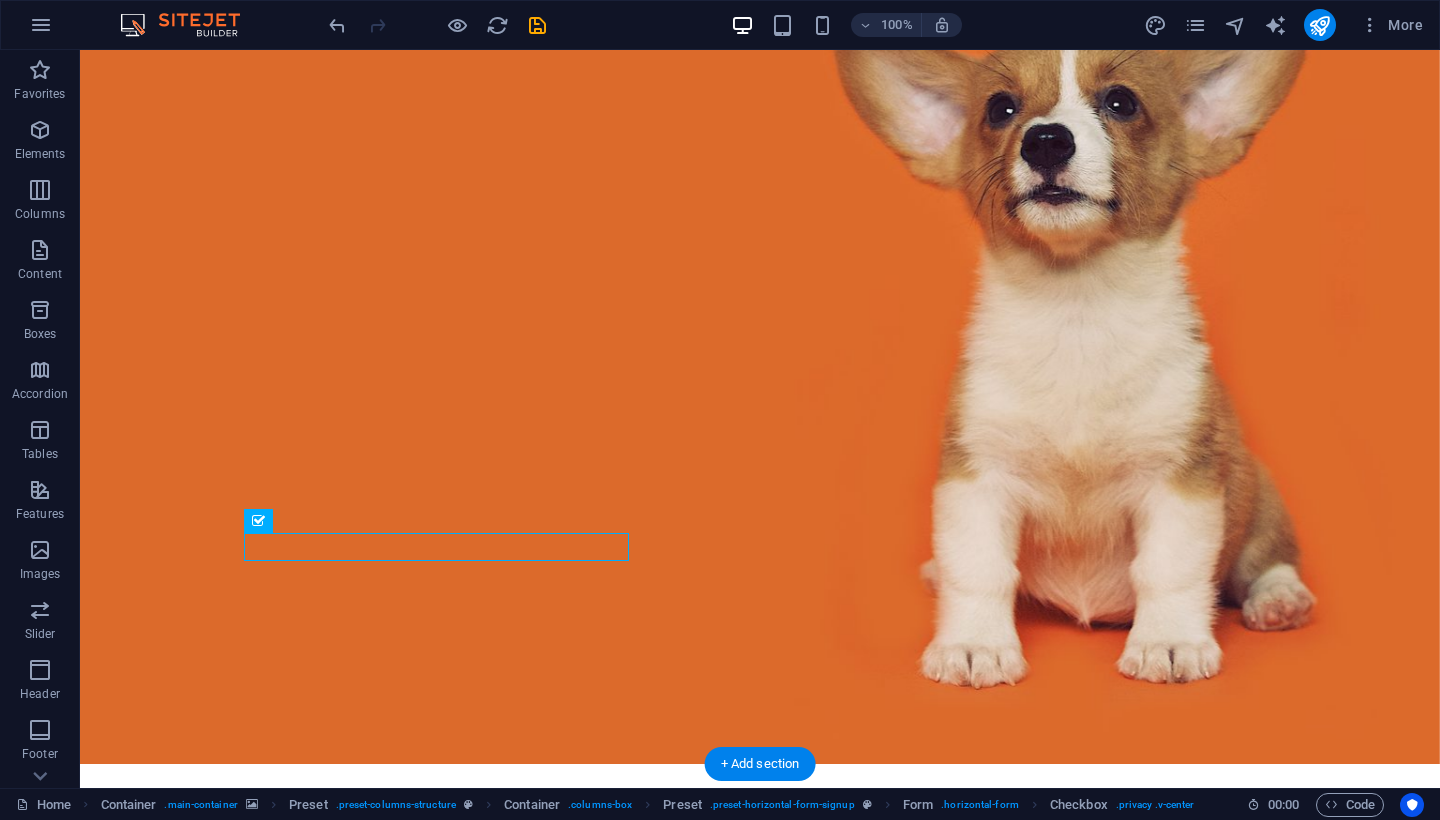 click at bounding box center [760, 324] 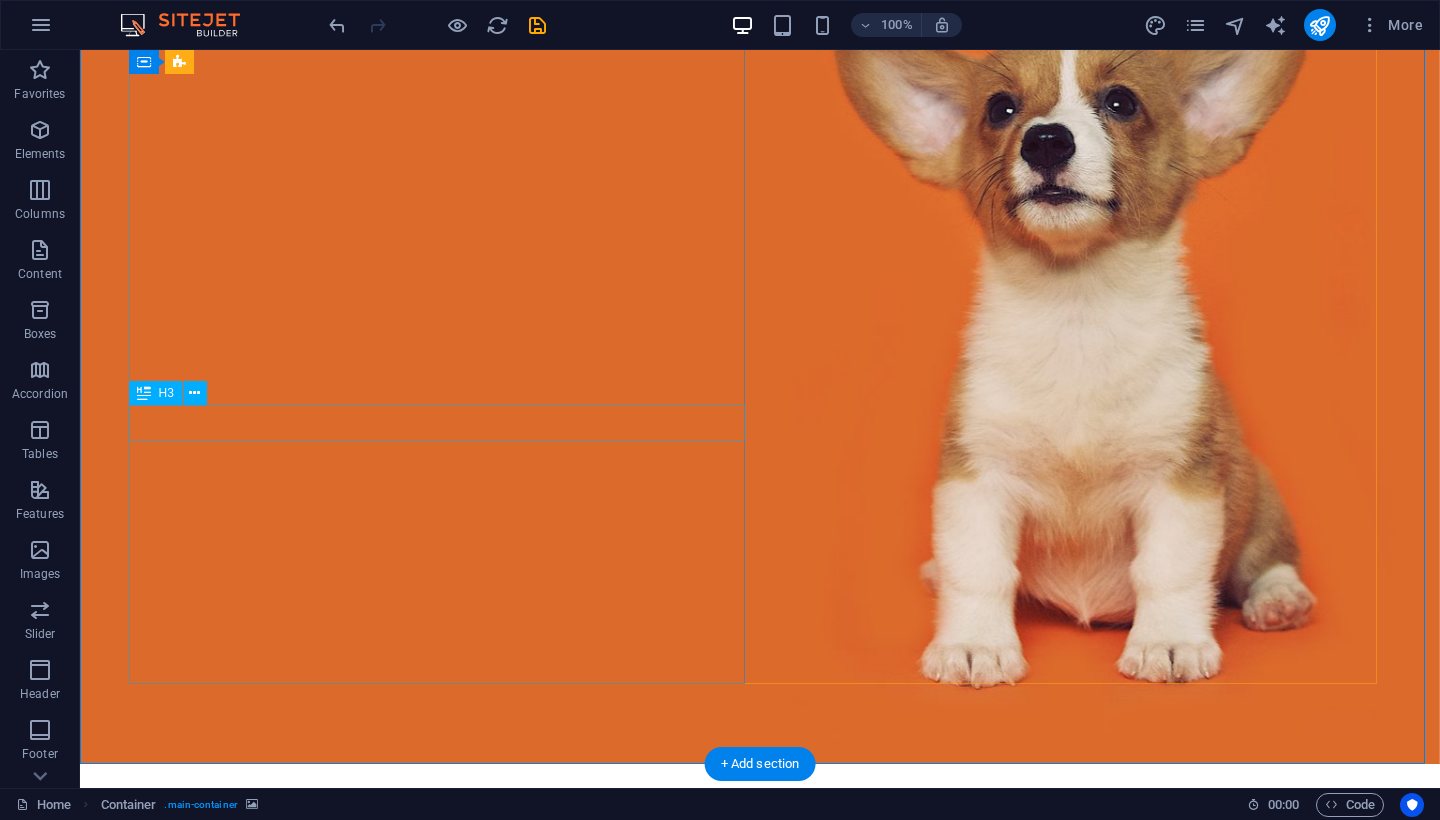 scroll, scrollTop: 0, scrollLeft: 0, axis: both 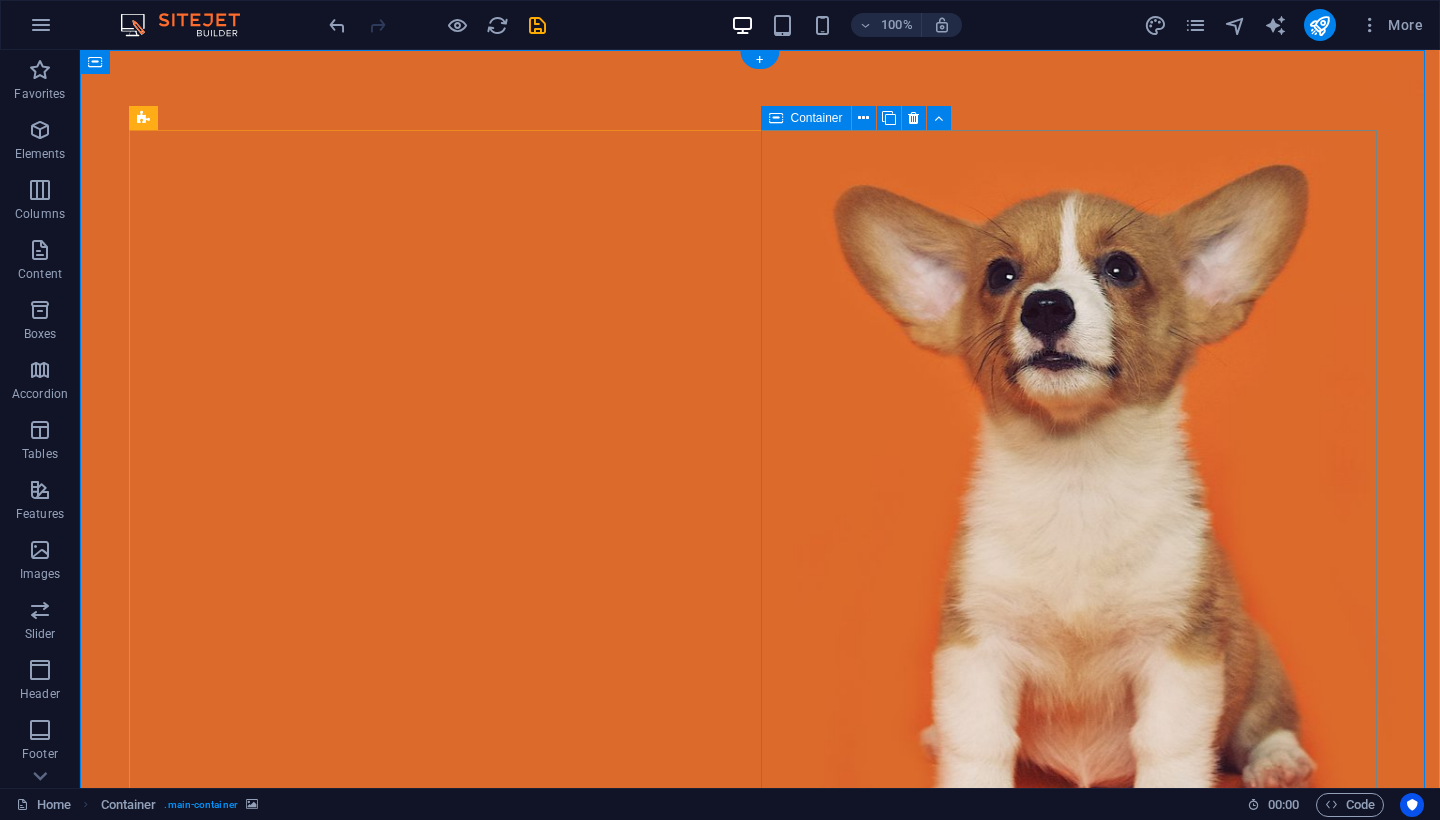 click at bounding box center (760, 1711) 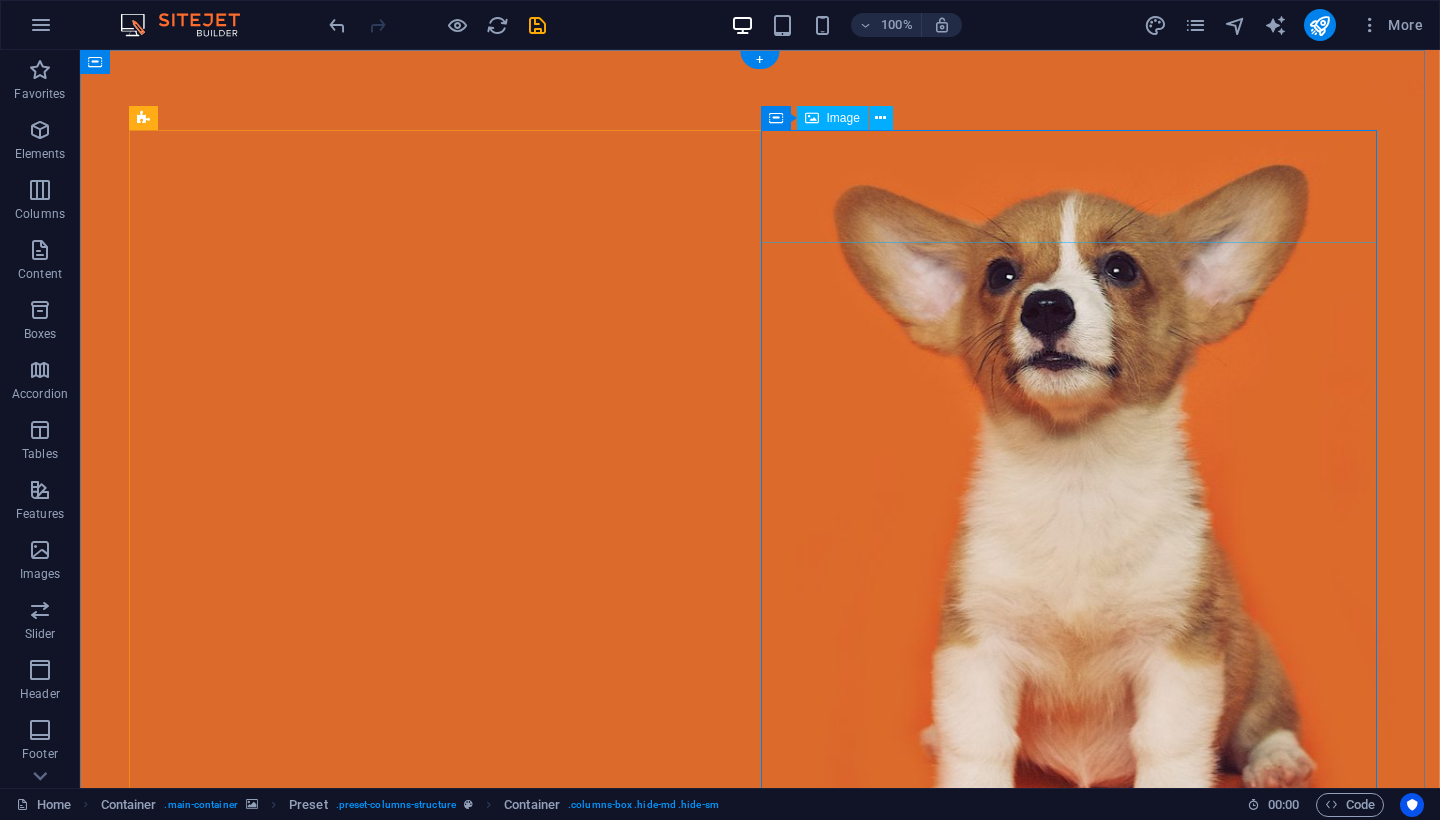 click on "Image" at bounding box center (843, 118) 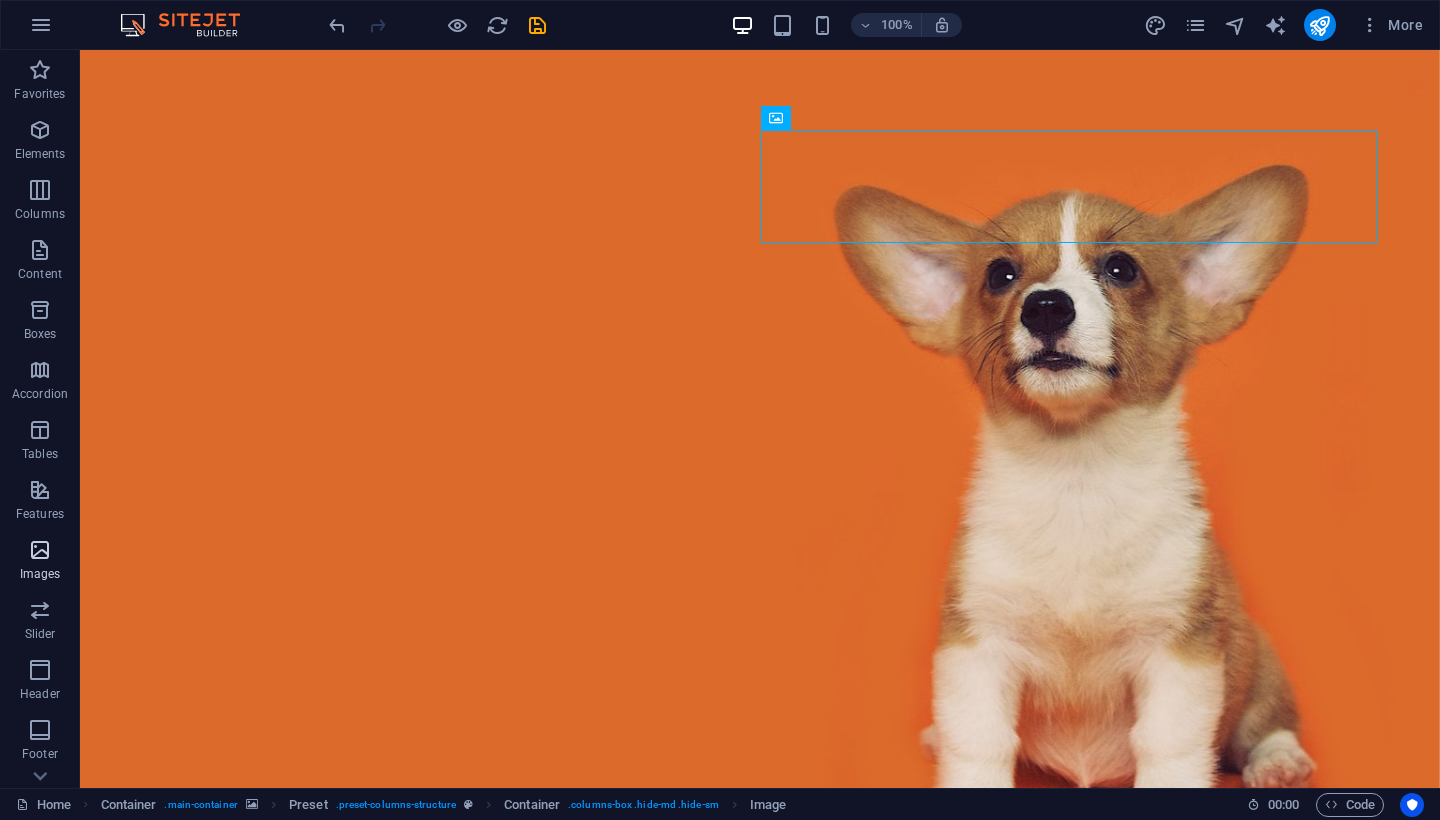 click on "Images" at bounding box center [40, 562] 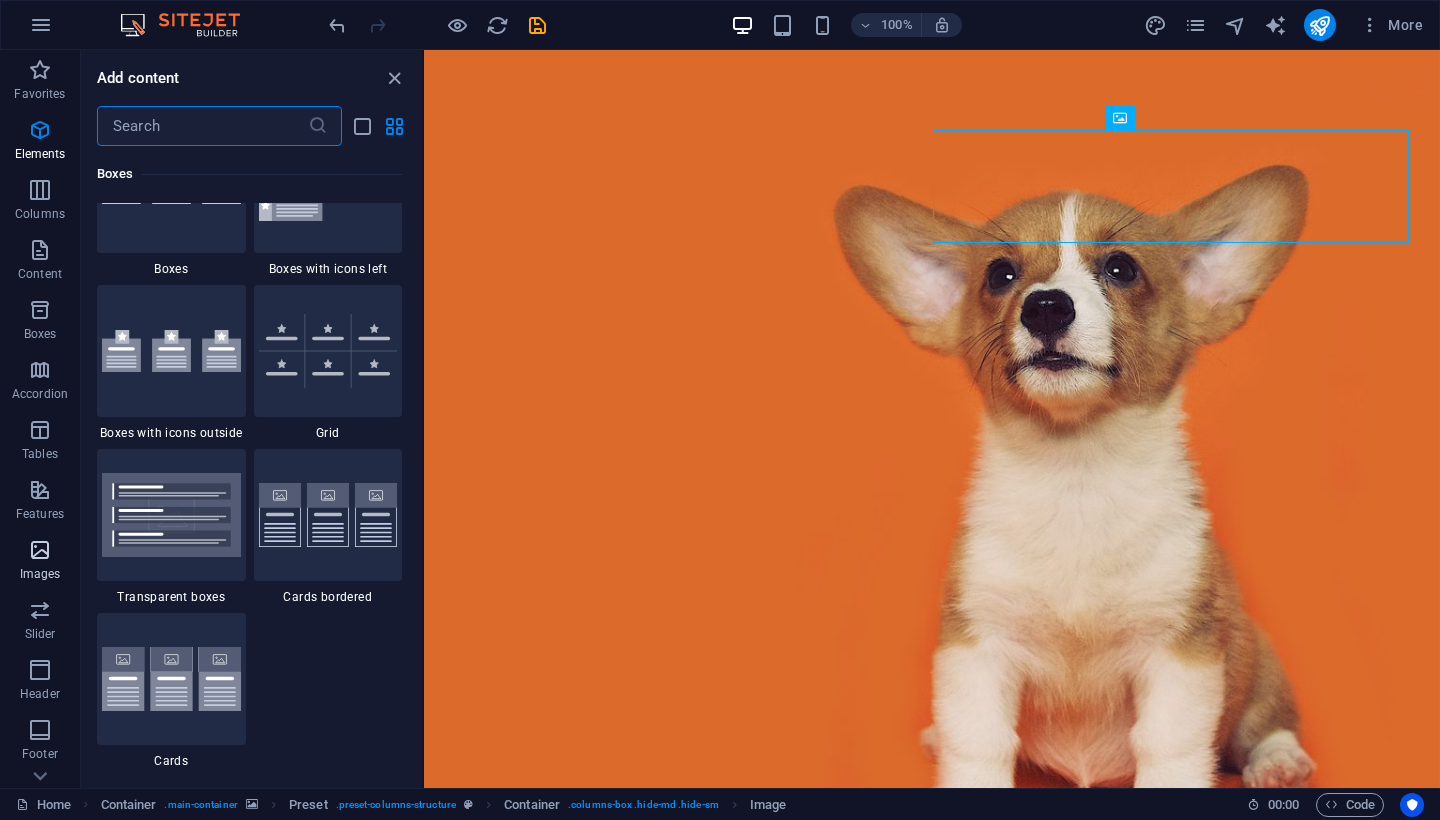 scroll, scrollTop: 10140, scrollLeft: 0, axis: vertical 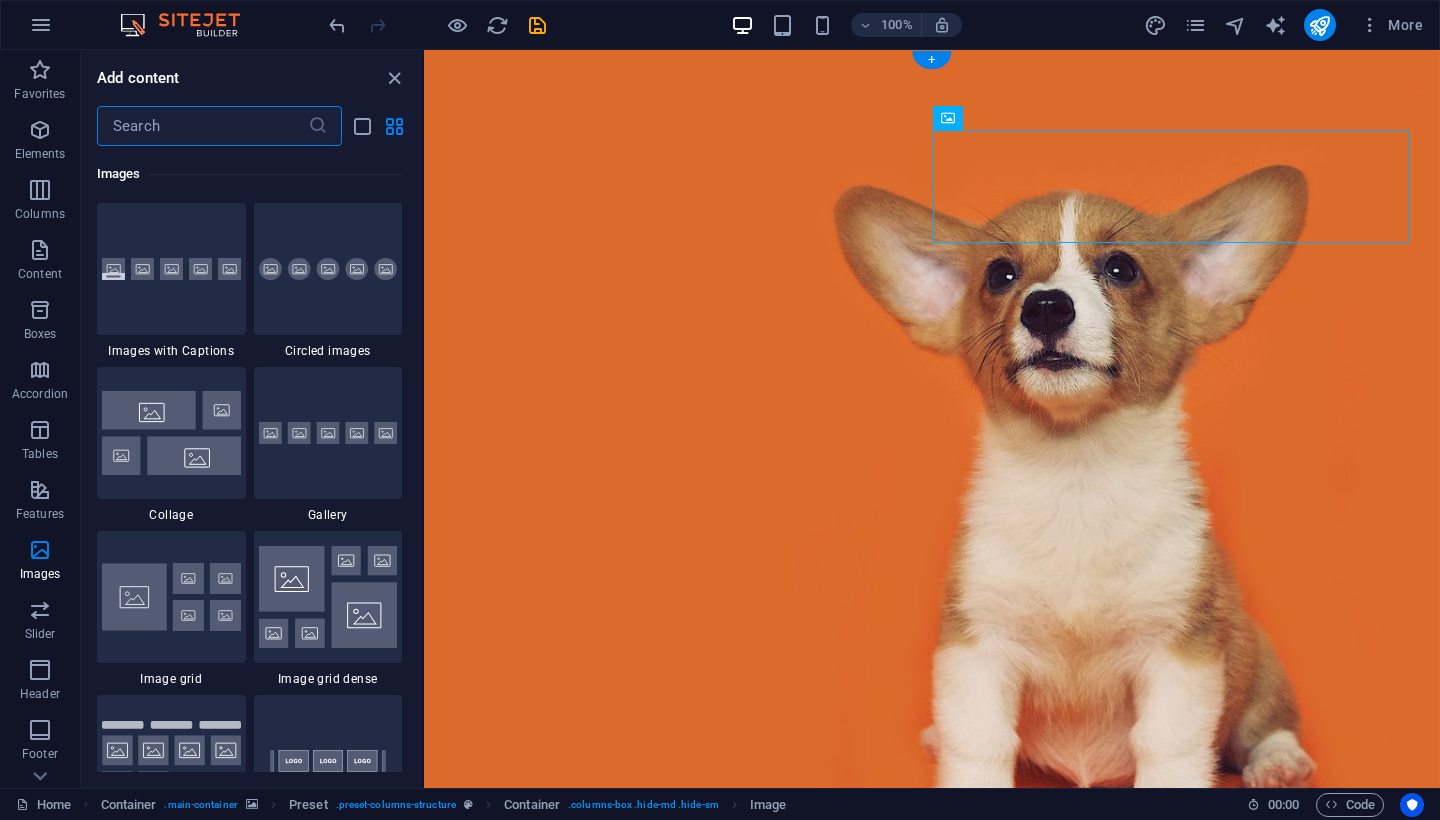 click at bounding box center [932, 490] 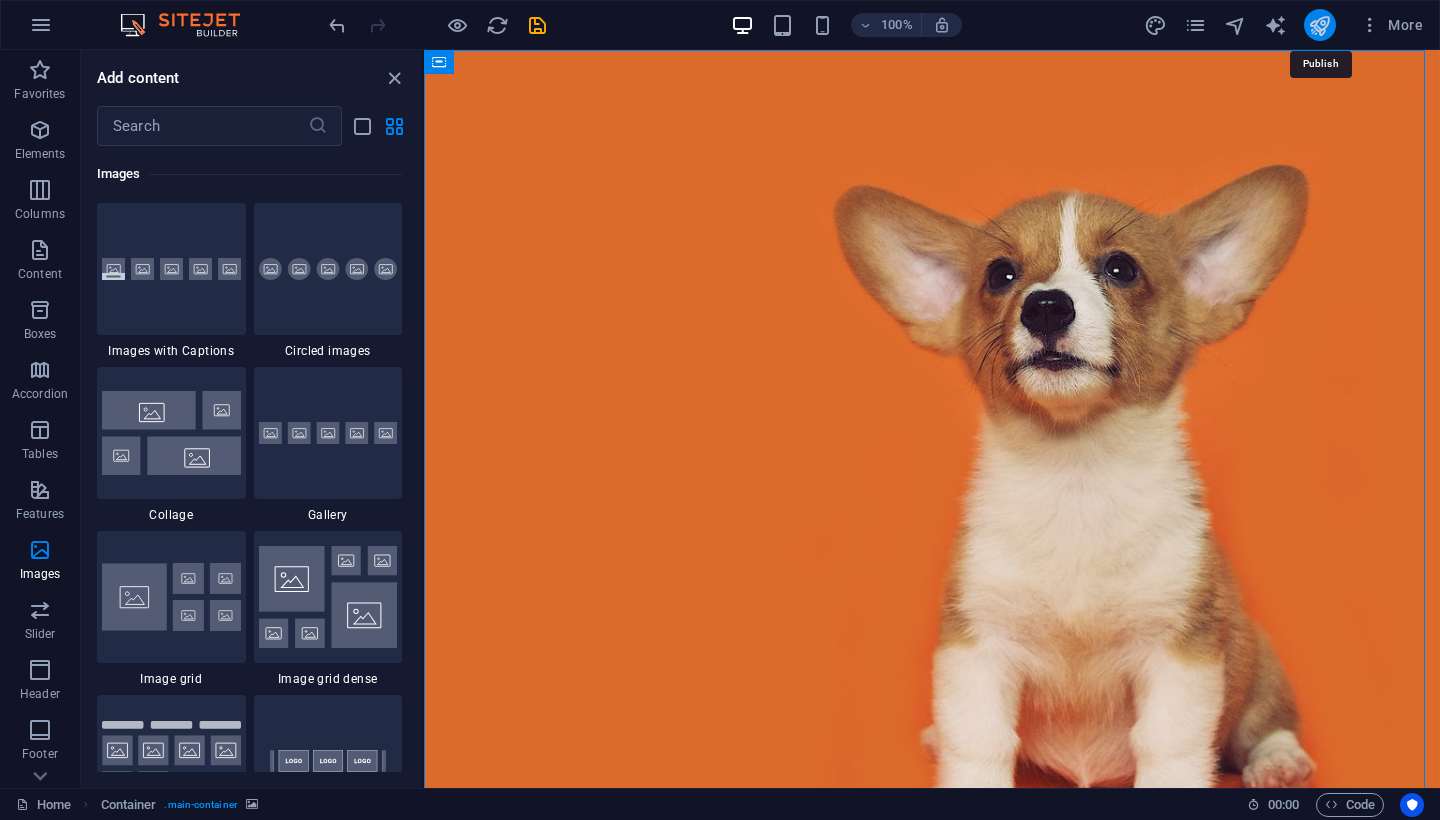 click at bounding box center [1319, 25] 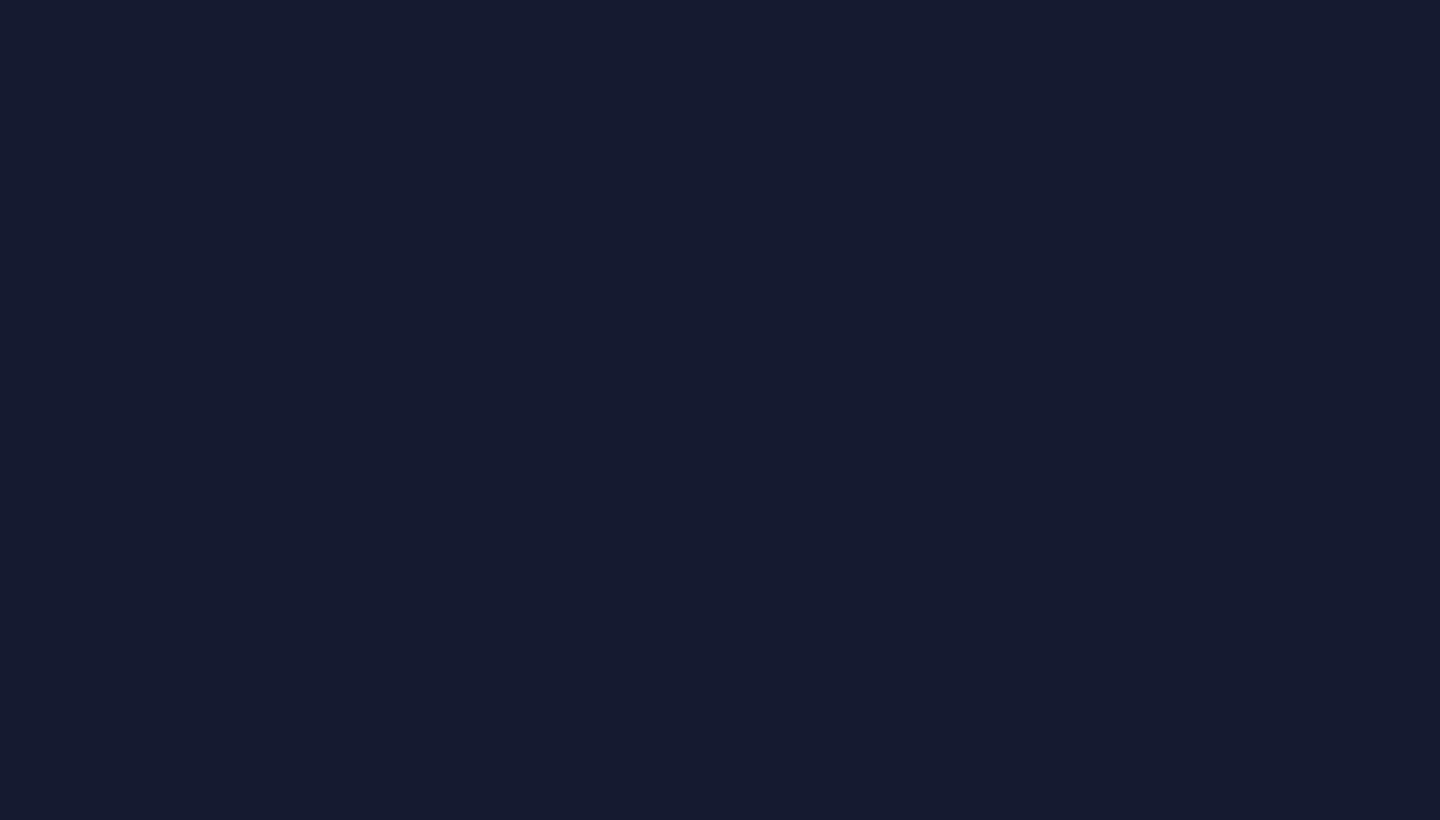 scroll, scrollTop: 0, scrollLeft: 0, axis: both 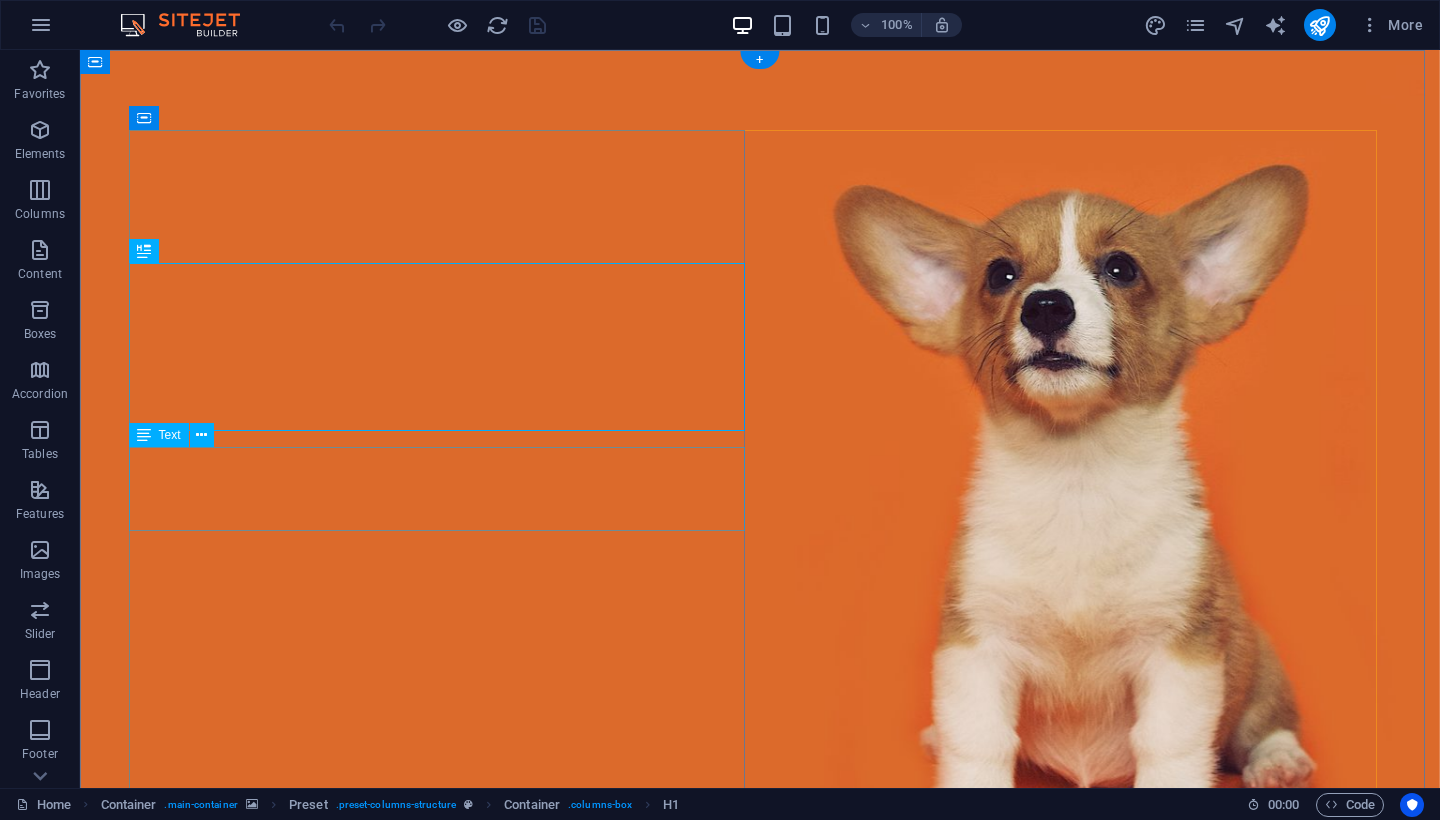 click on "Lorem ipsum dolor sit amet, consetetur sadipscing elitr, sed diam nonumy eirmod tempor invidunt ut labore et dolore magna aliquyam erat, sed diam voluptua. At vero eos et accusam et justo duo dolores et ea rebum." at bounding box center (760, 1272) 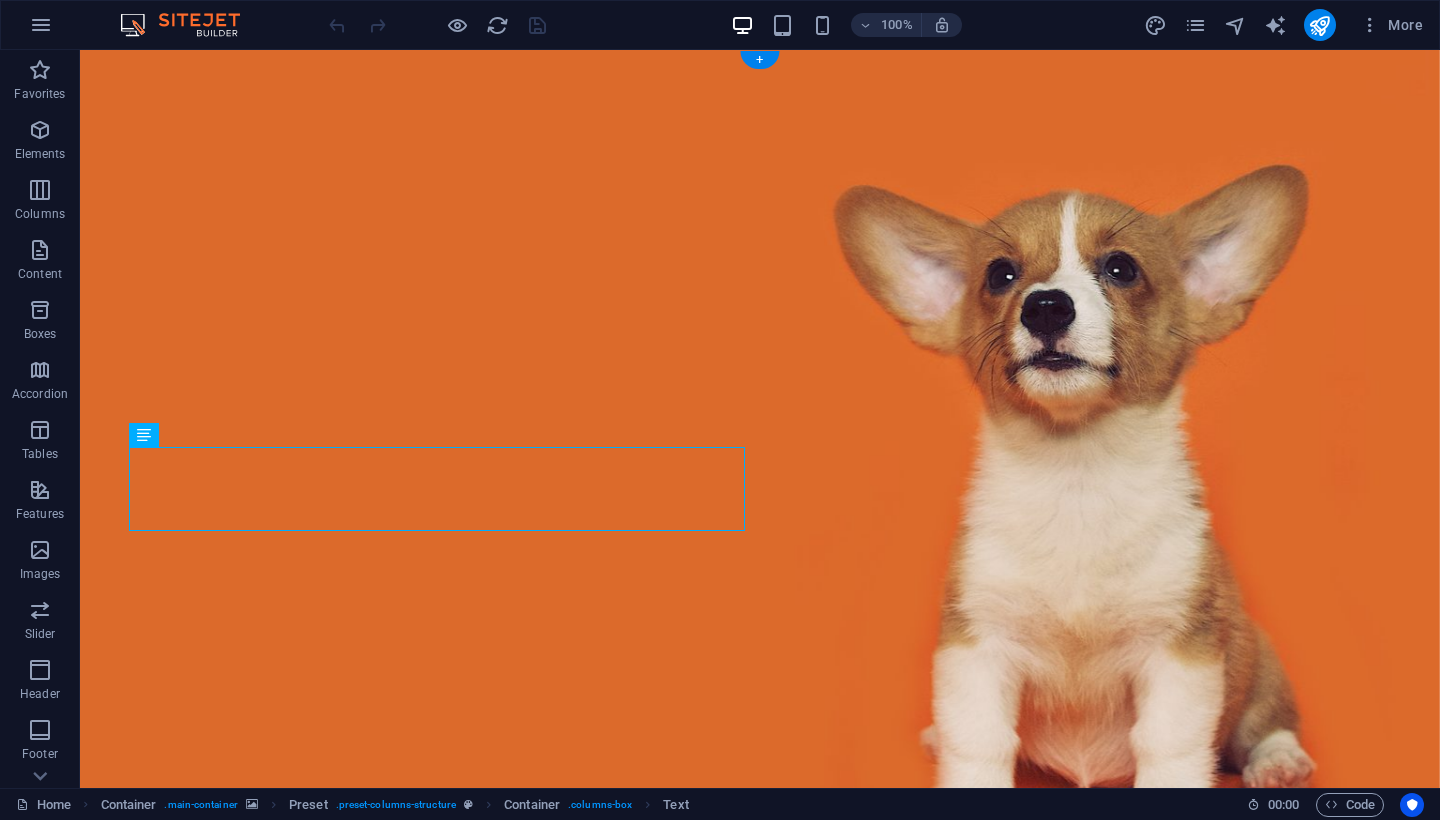 click on "Lorem ipsum dolor sit amet, consetetur sadipscing elitr, sed diam nonumy eirmod tempor invidunt ut labore et dolore magna aliquyam erat, sed diam voluptua. At vero eos et accusam et justo duo dolores et ea rebum." at bounding box center [760, 1272] 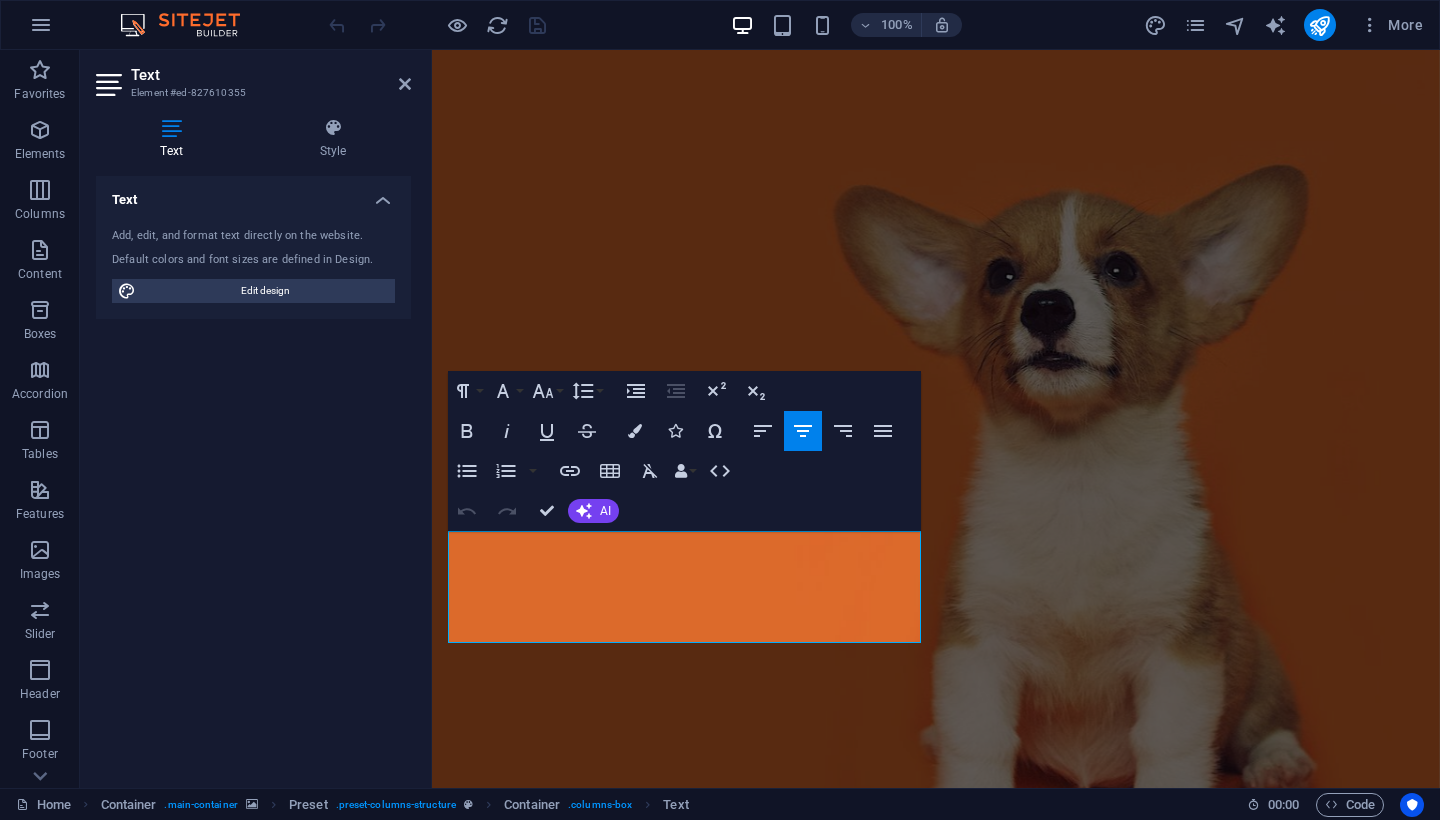 drag, startPoint x: 880, startPoint y: 632, endPoint x: 439, endPoint y: 506, distance: 458.6469 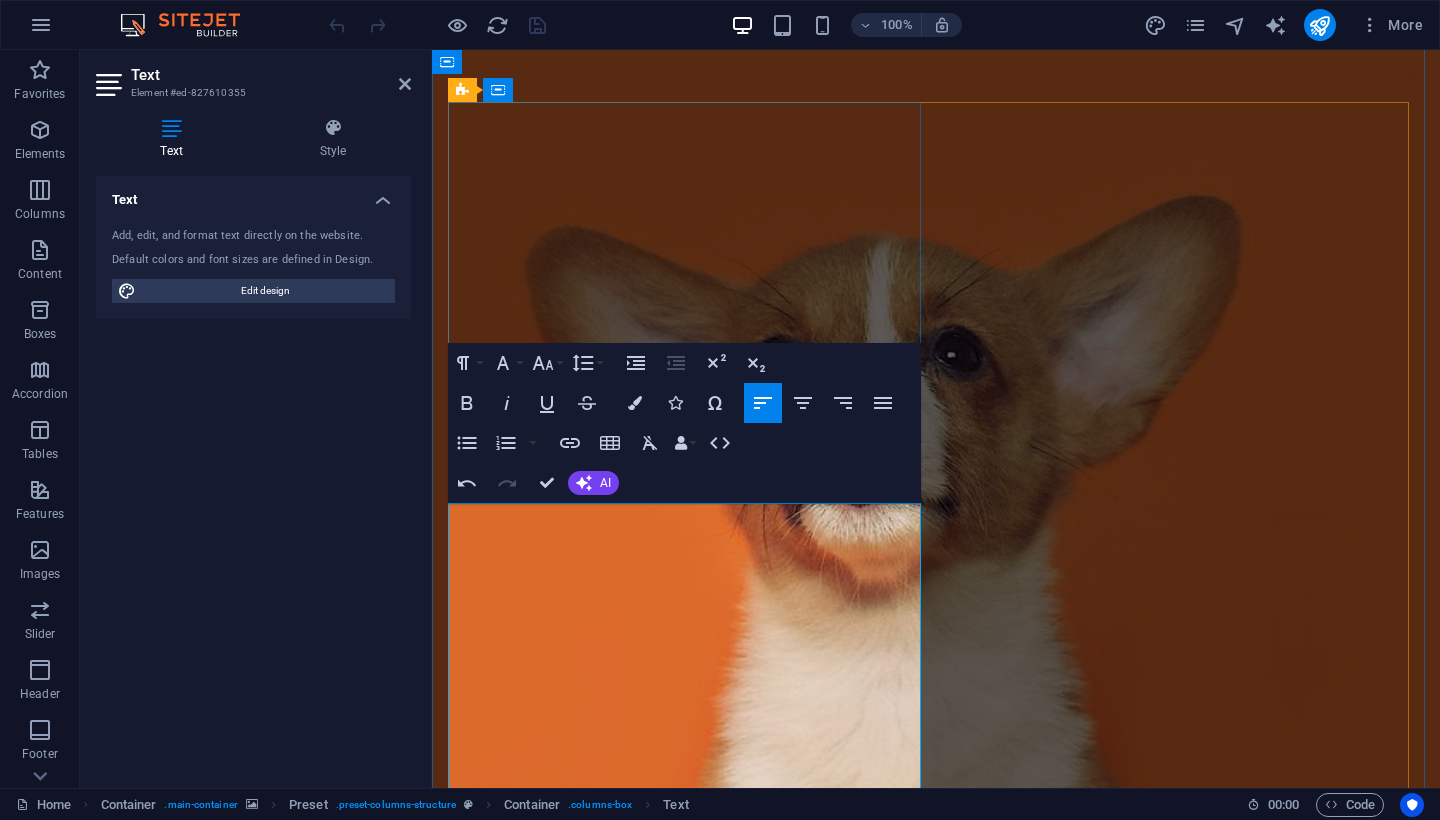 scroll, scrollTop: 425, scrollLeft: 0, axis: vertical 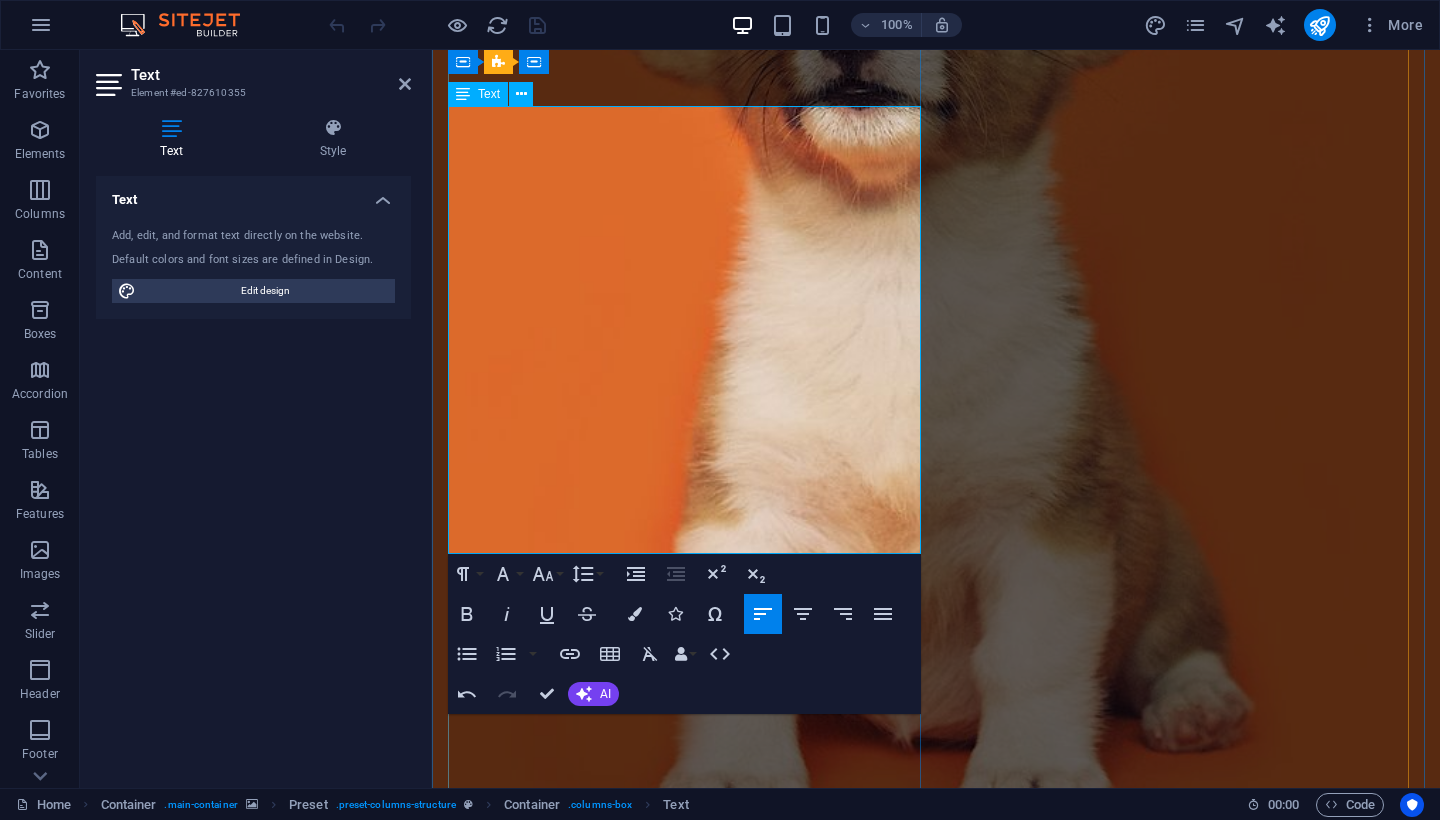 drag, startPoint x: 805, startPoint y: 539, endPoint x: 450, endPoint y: 128, distance: 543.0893 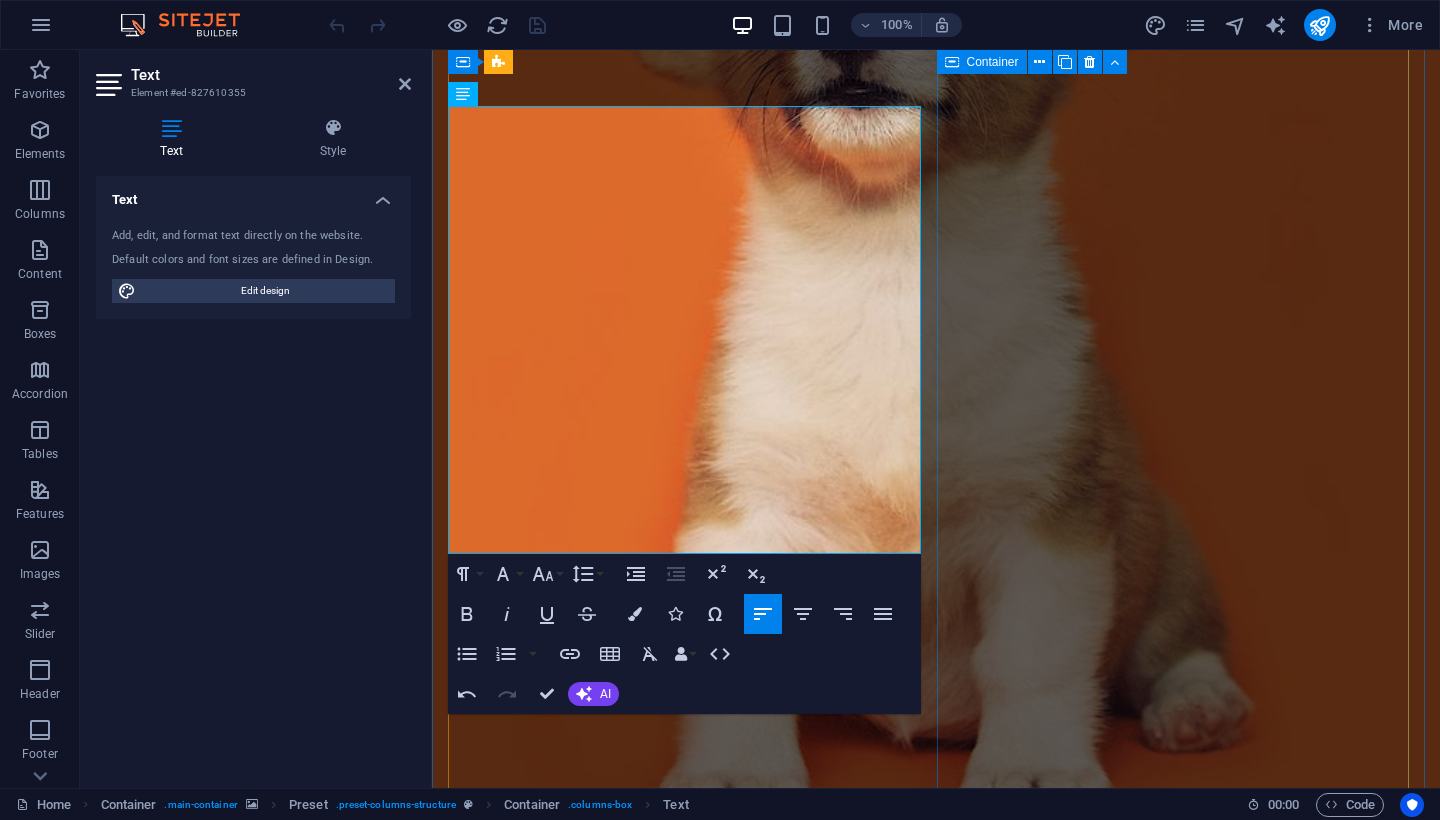 click at bounding box center [936, 1991] 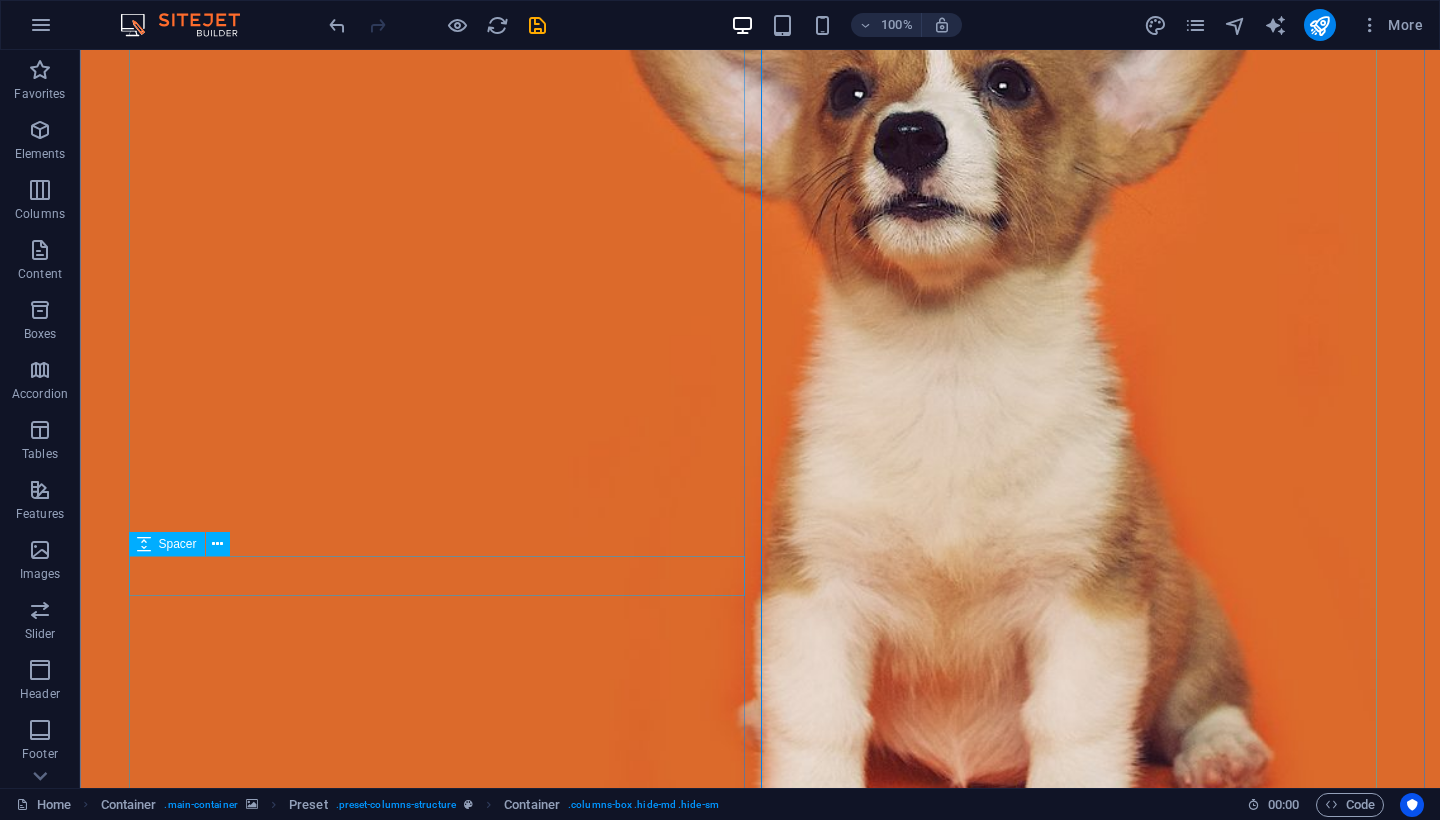 scroll, scrollTop: 207, scrollLeft: 0, axis: vertical 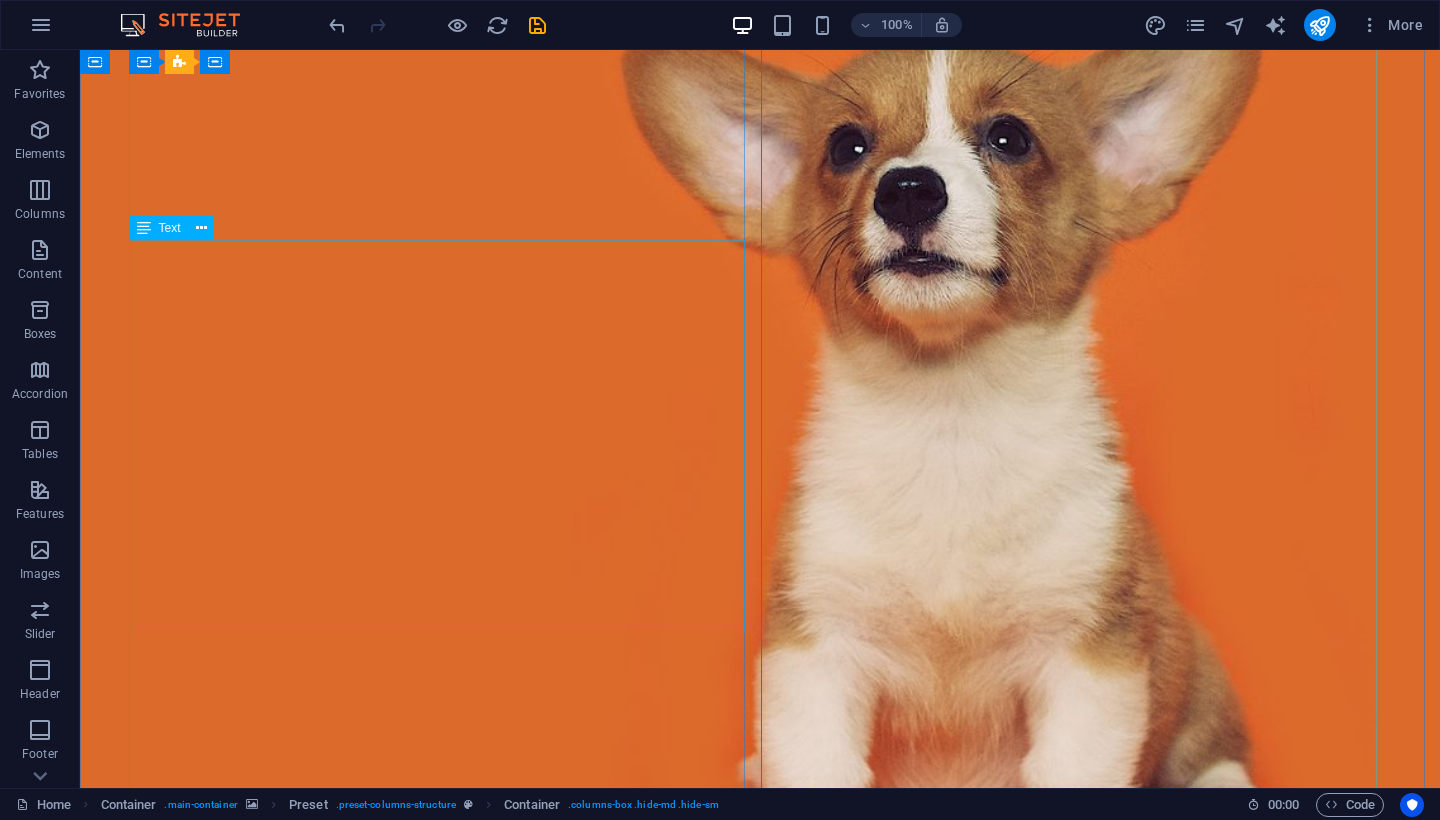 click on "En   Chicknology   nos especializamos en la venta de   equipos reacondicionados (refurbished)   para procesamiento avícola, ofreciendo soluciones de alta calidad, funcionales y listas para operar a una fracción del costo de equipos nuevos. Cada máquina es revisada, restaurada y validada por nuestro equipo técnico para garantizar un rendimiento óptimo. Además, contamos con una línea completa de   refacciones originales   y equipos de   valor agregado   para la industria alimentaria, como   formadoras de hamburguesas, sistemas de empaque y soluciones de automatización , ideales para maximizar la eficiencia y dar un impulso a tu proceso productivo. Confía en nosotros para llevar tu planta al siguiente nivel, con tecnología accesible, soporte técnico cercano y un compromiso real con tu productividad." at bounding box center (760, 1445) 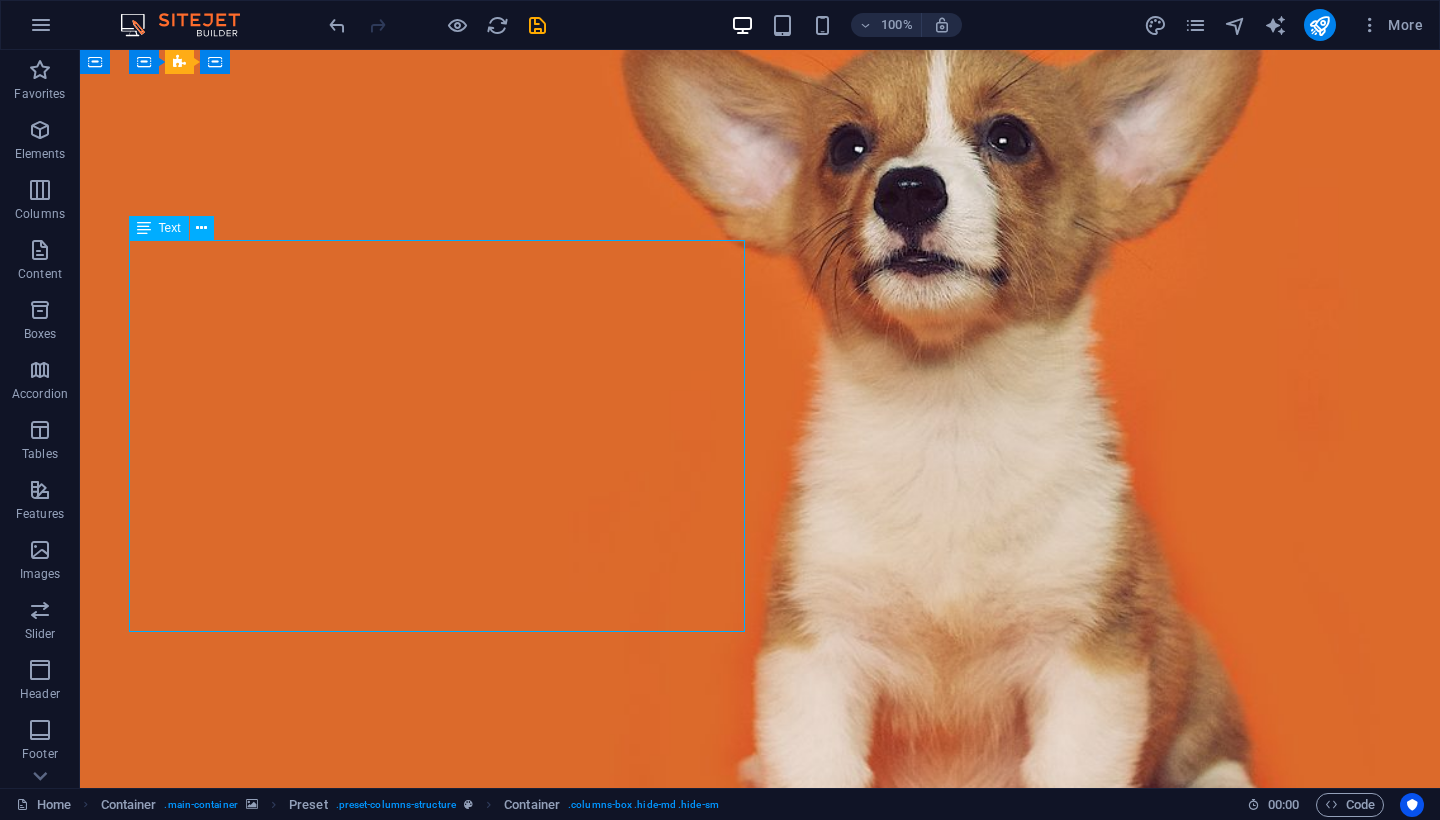 click on "En   Chicknology   nos especializamos en la venta de   equipos reacondicionados (refurbished)   para procesamiento avícola, ofreciendo soluciones de alta calidad, funcionales y listas para operar a una fracción del costo de equipos nuevos. Cada máquina es revisada, restaurada y validada por nuestro equipo técnico para garantizar un rendimiento óptimo. Además, contamos con una línea completa de   refacciones originales   y equipos de   valor agregado   para la industria alimentaria, como   formadoras de hamburguesas, sistemas de empaque y soluciones de automatización , ideales para maximizar la eficiencia y dar un impulso a tu proceso productivo. Confía en nosotros para llevar tu planta al siguiente nivel, con tecnología accesible, soporte técnico cercano y un compromiso real con tu productividad." at bounding box center (760, 1445) 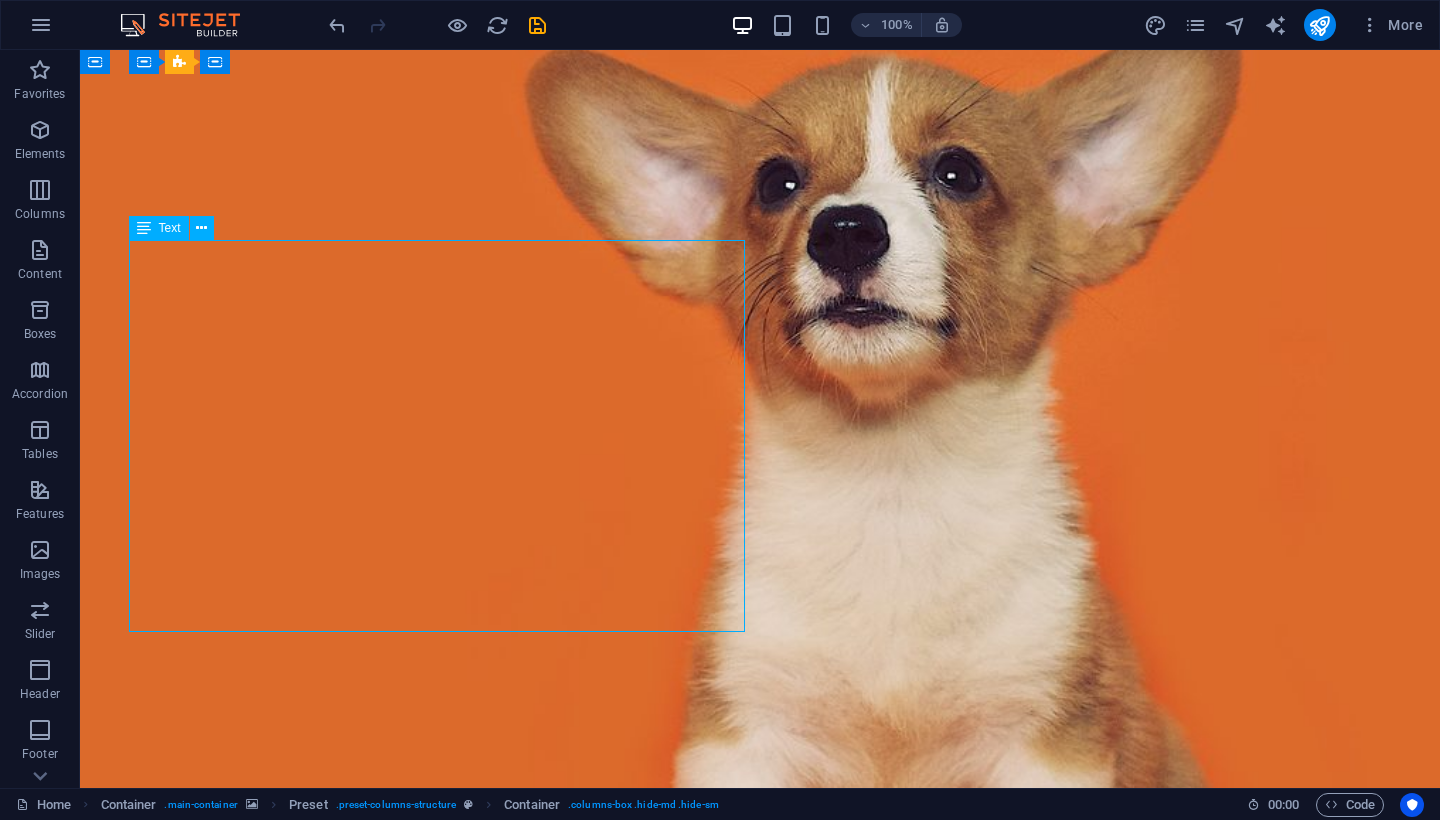 scroll, scrollTop: 118, scrollLeft: 0, axis: vertical 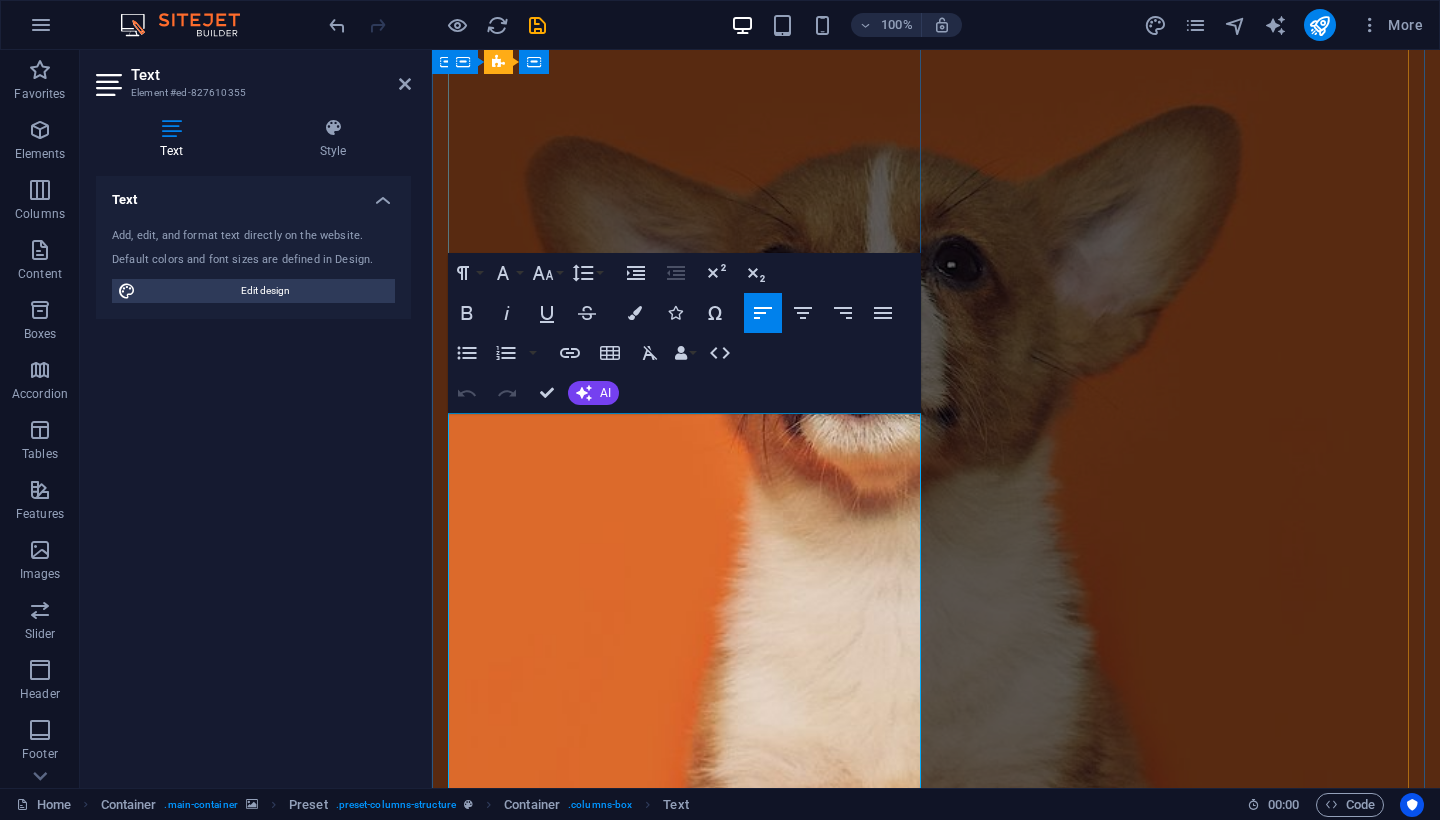 drag, startPoint x: 690, startPoint y: 533, endPoint x: 730, endPoint y: 585, distance: 65.60488 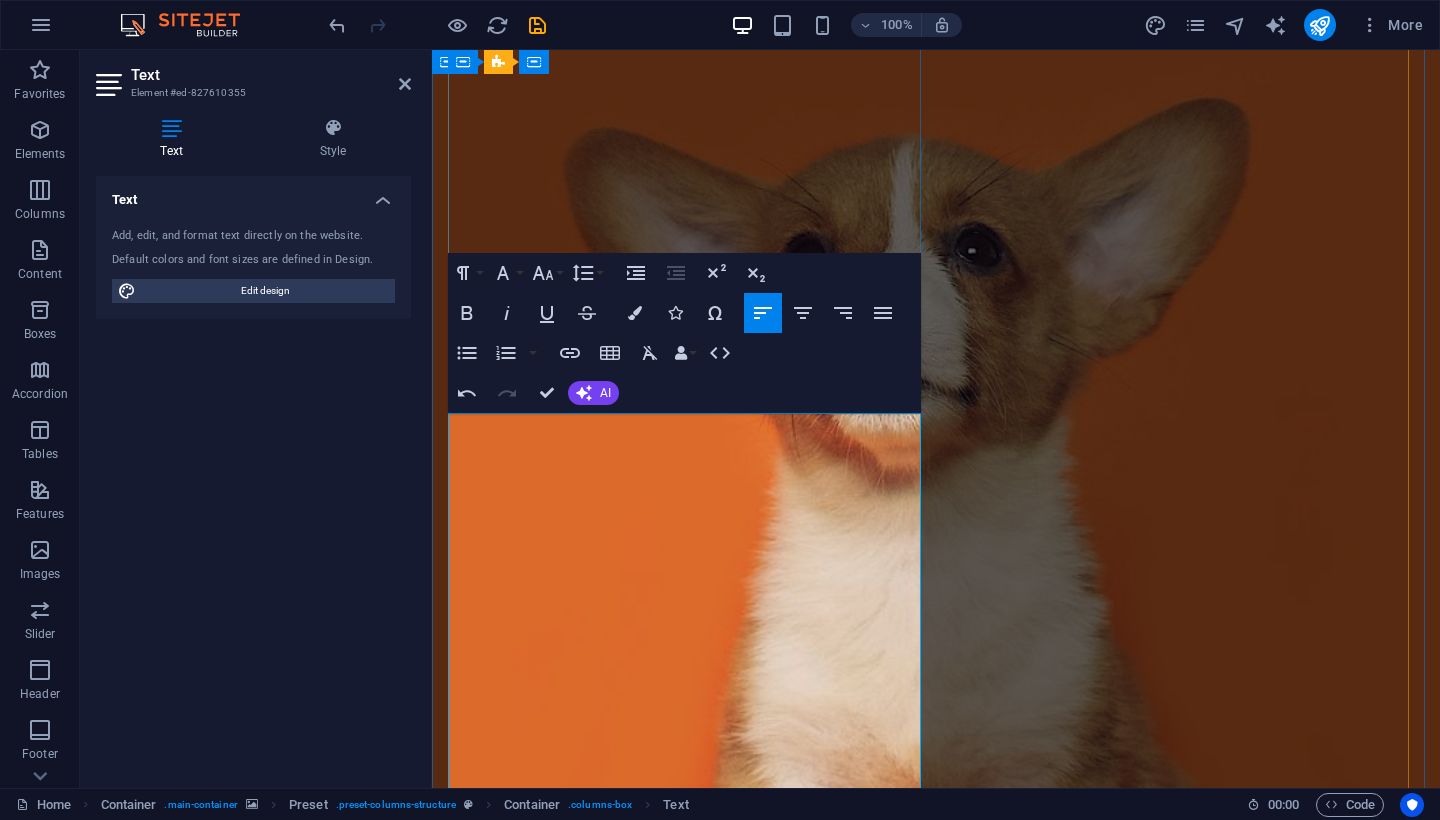 click on "refacciones originales" at bounding box center (927, 1616) 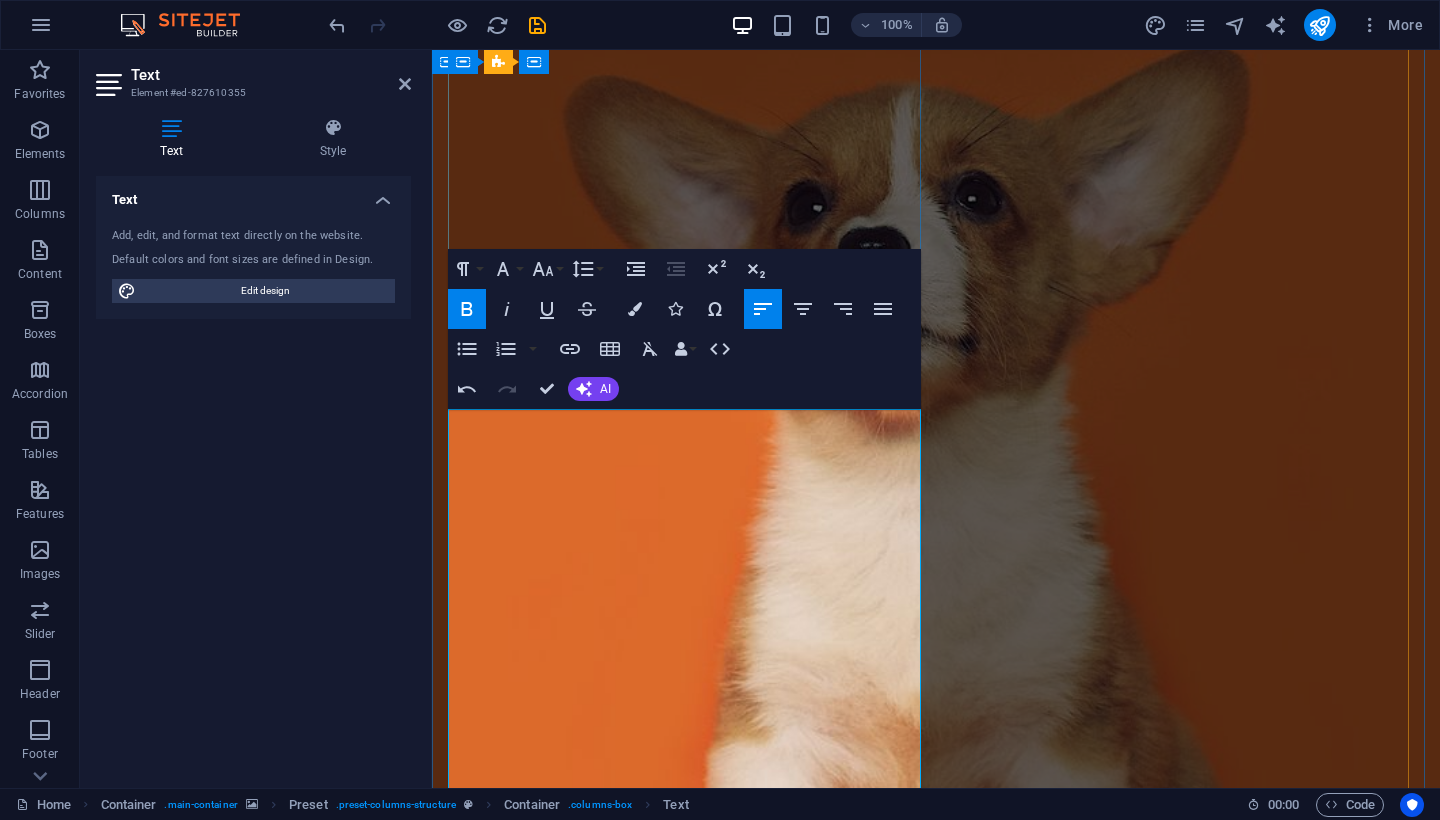 scroll, scrollTop: 205, scrollLeft: 0, axis: vertical 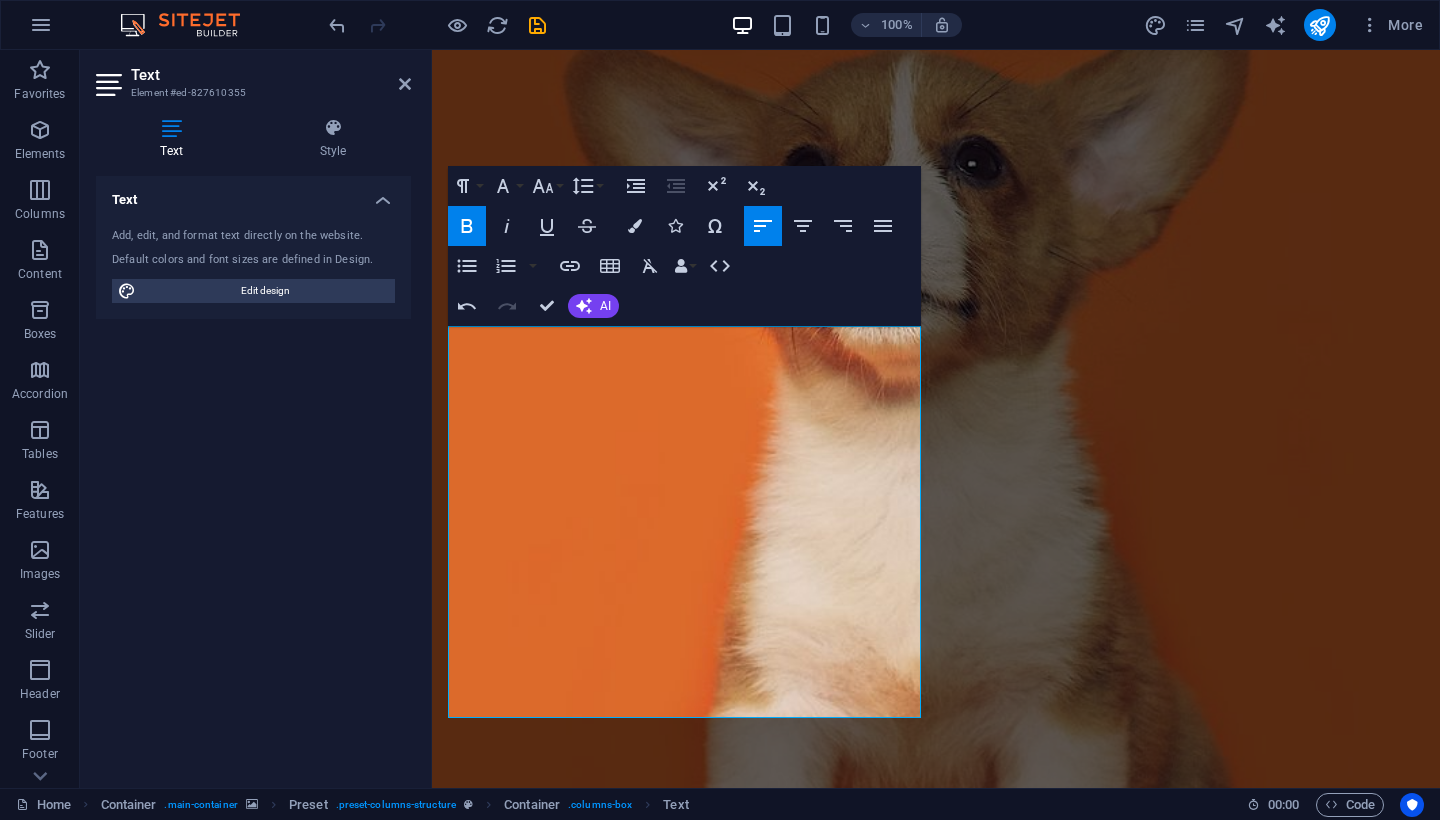 drag, startPoint x: 811, startPoint y: 704, endPoint x: 860, endPoint y: 372, distance: 335.5965 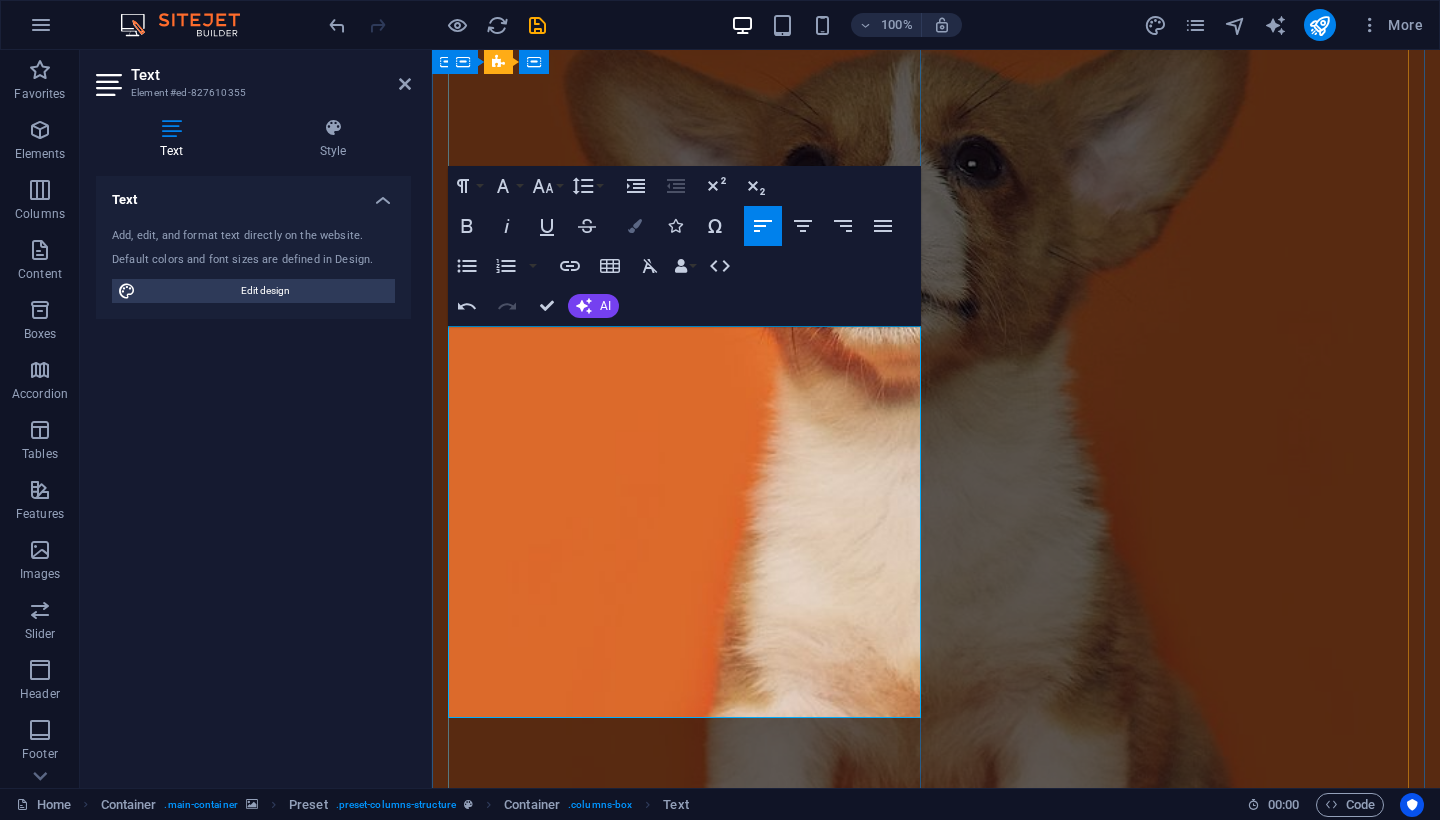 click at bounding box center [635, 226] 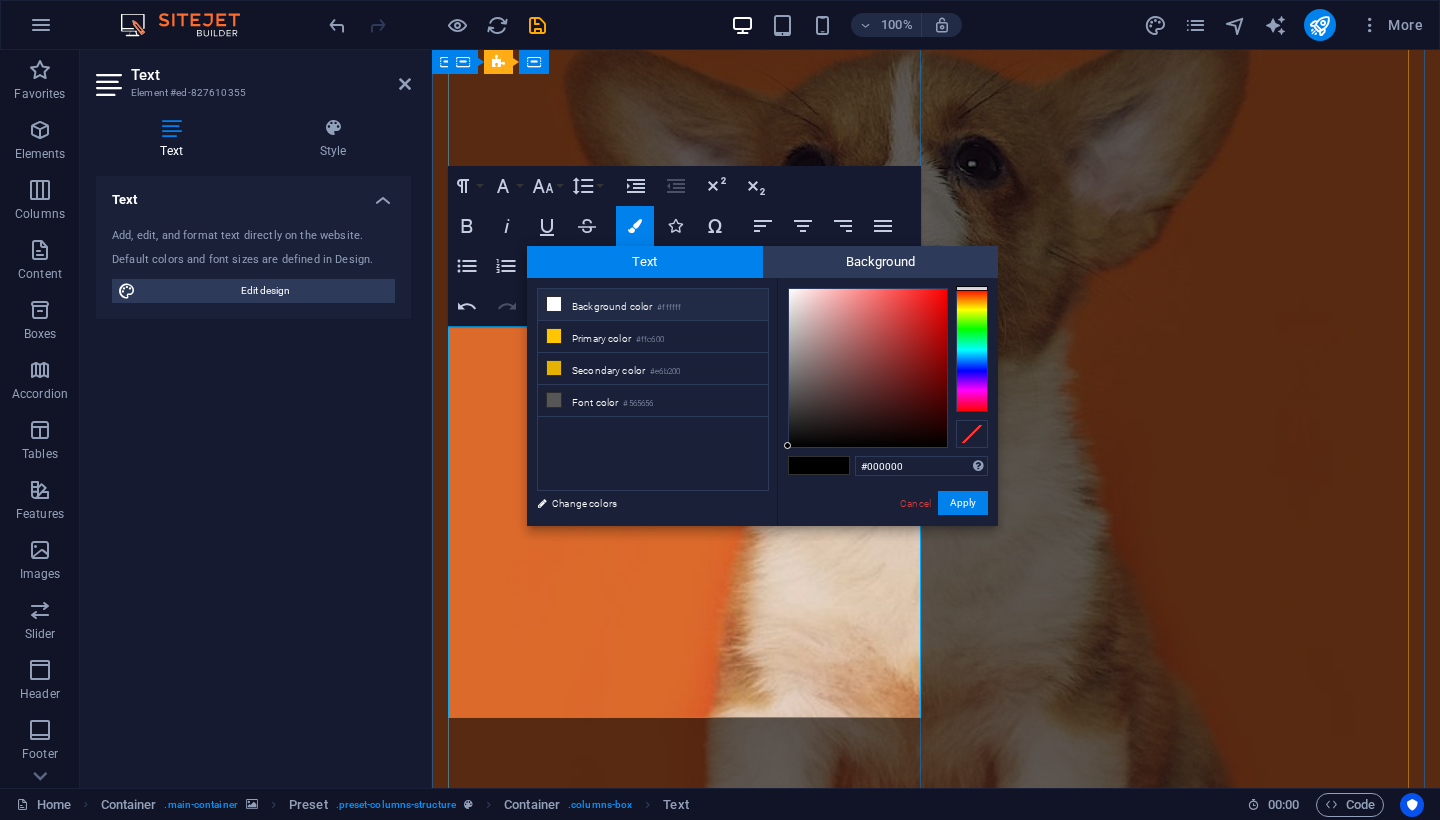 click on "Background color
#ffffff" at bounding box center (653, 305) 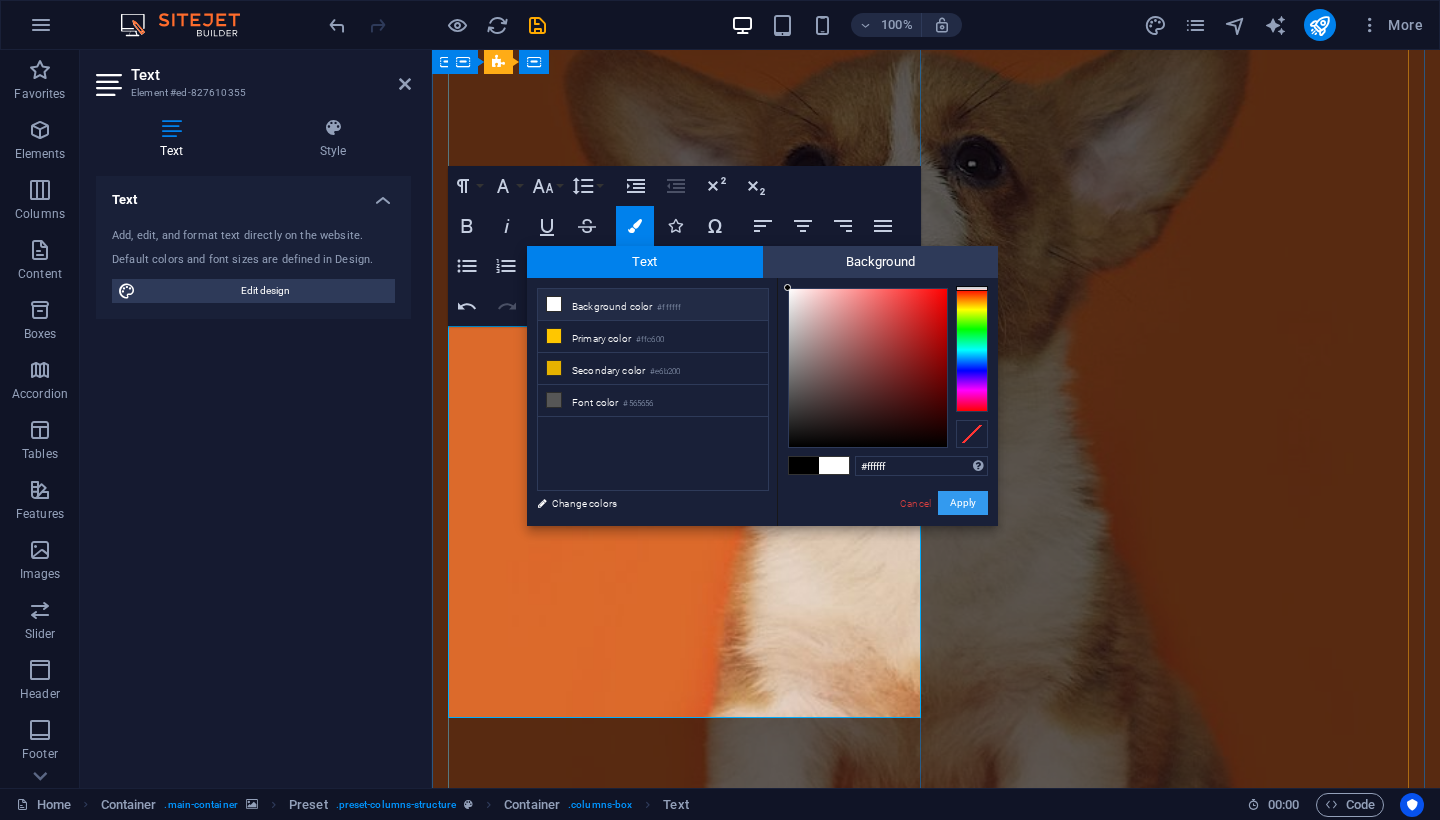 click on "Apply" at bounding box center (963, 503) 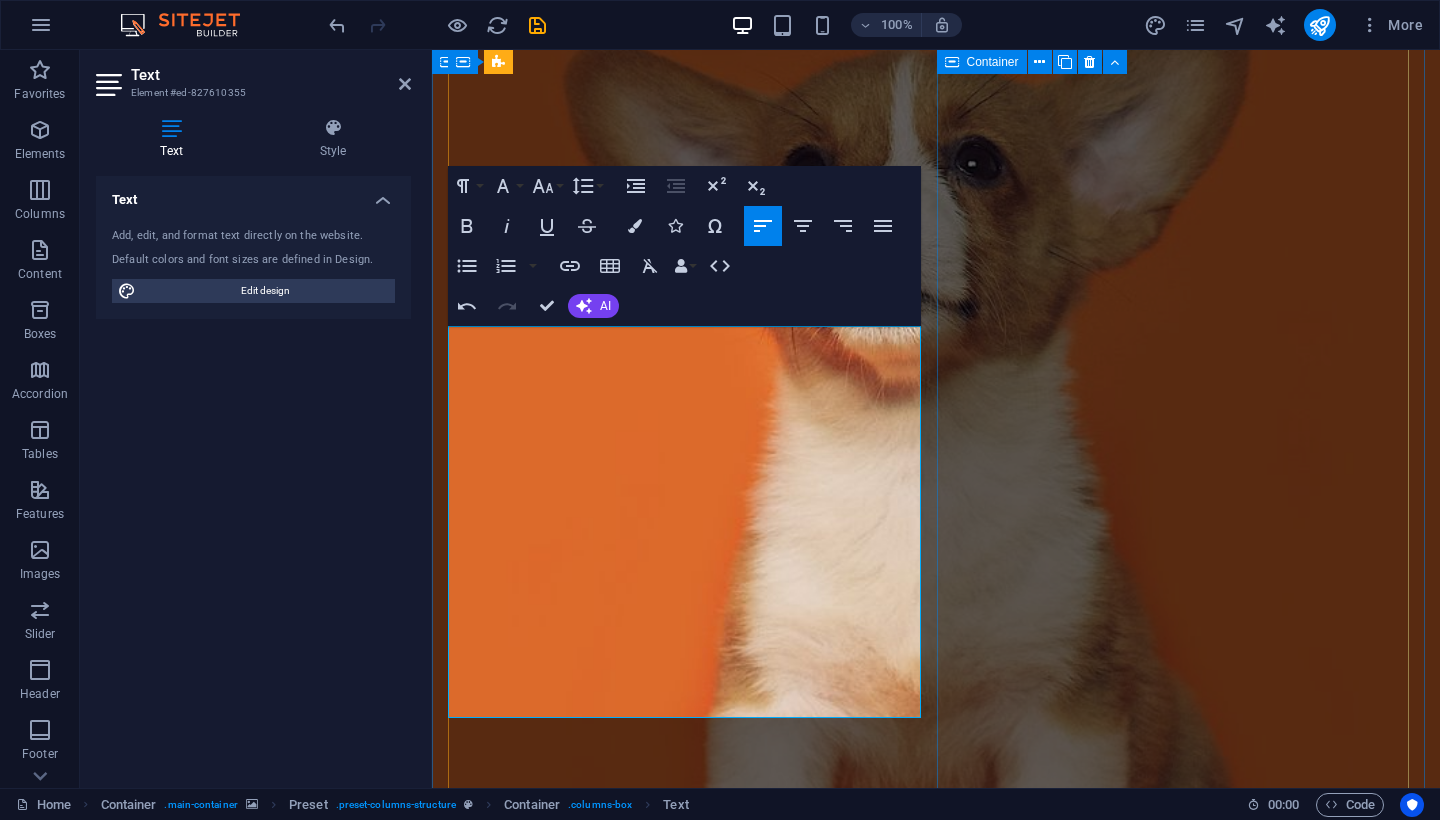 click at bounding box center [936, 2126] 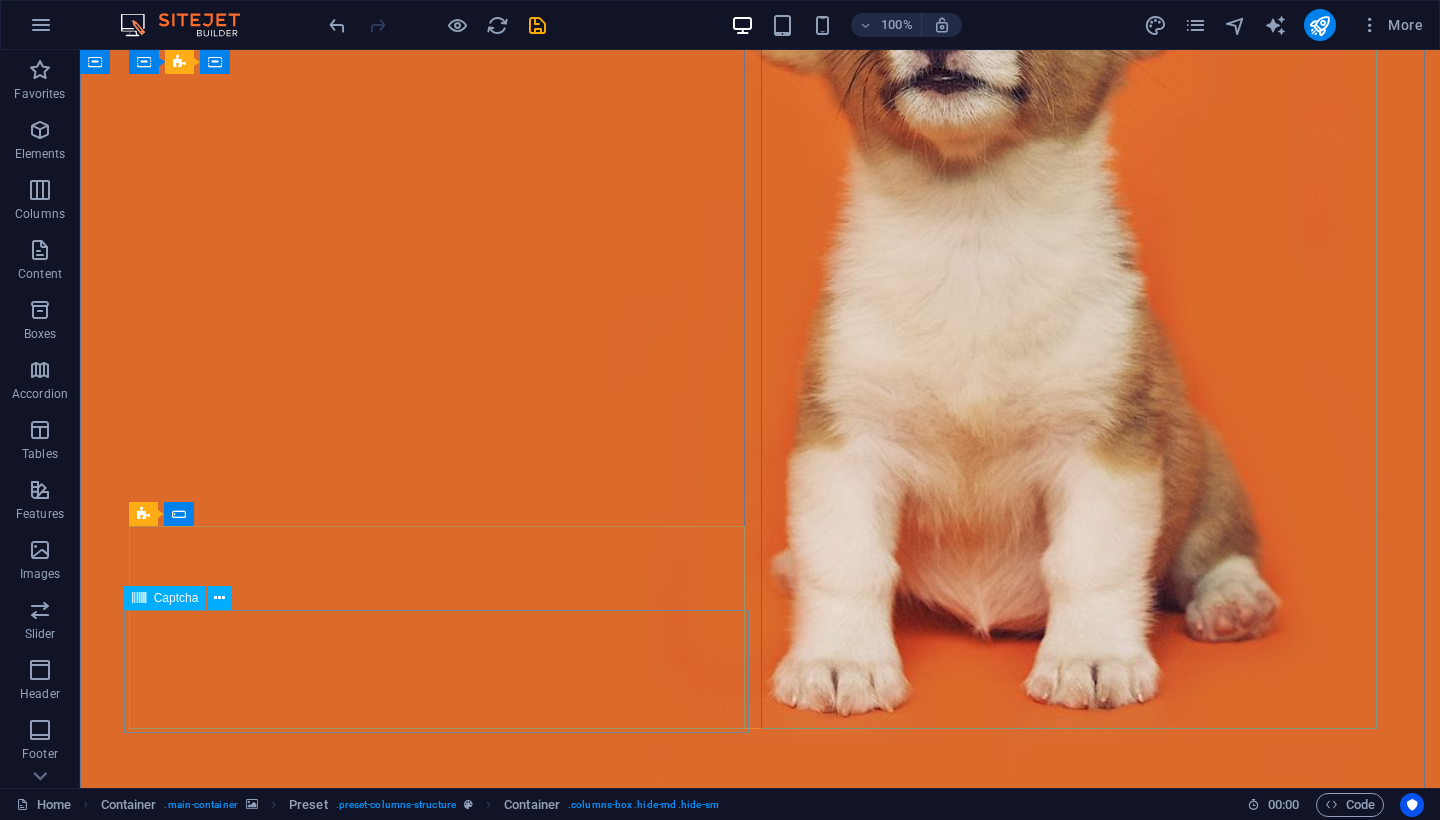 scroll, scrollTop: 373, scrollLeft: 0, axis: vertical 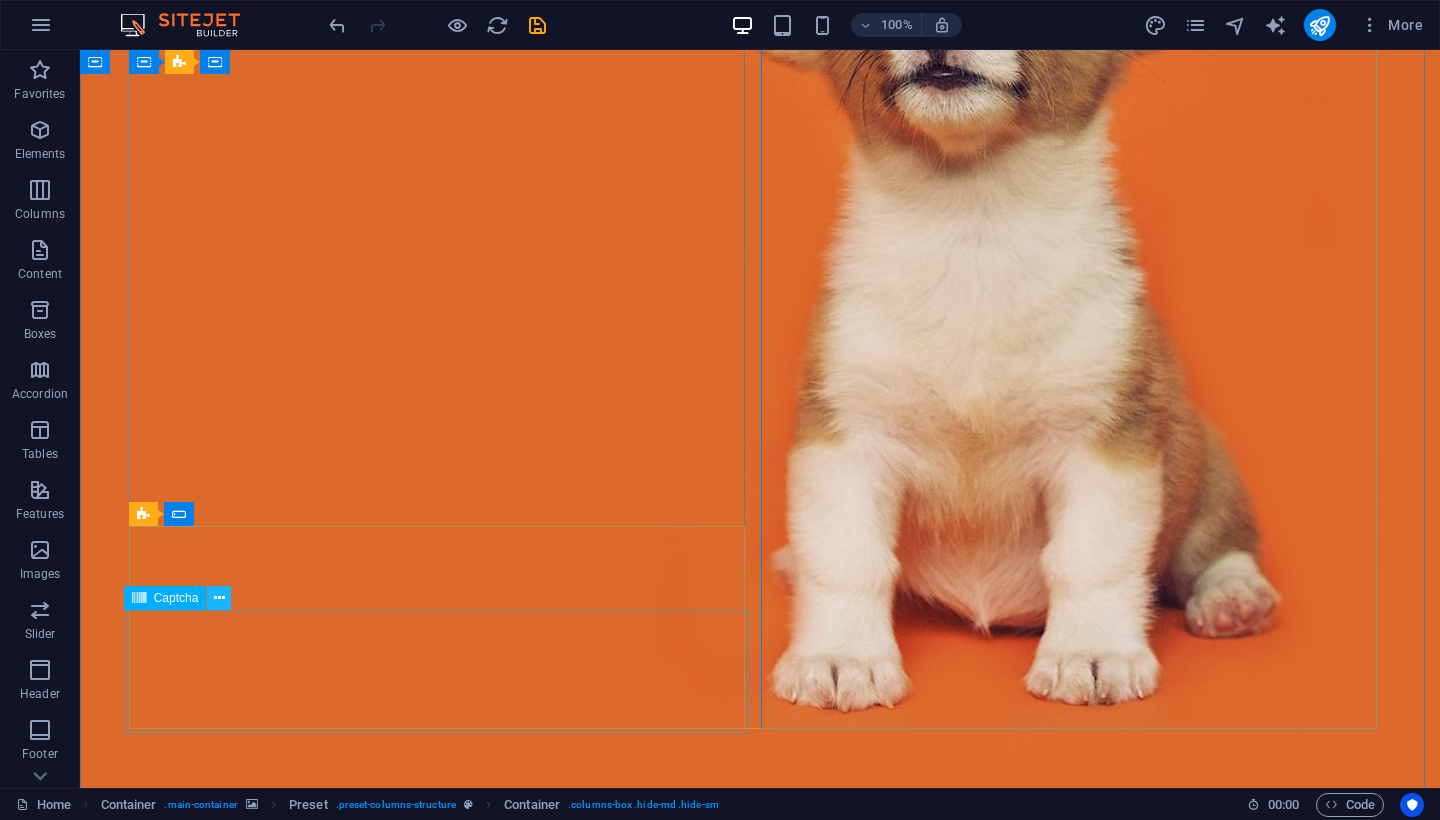 click at bounding box center [219, 598] 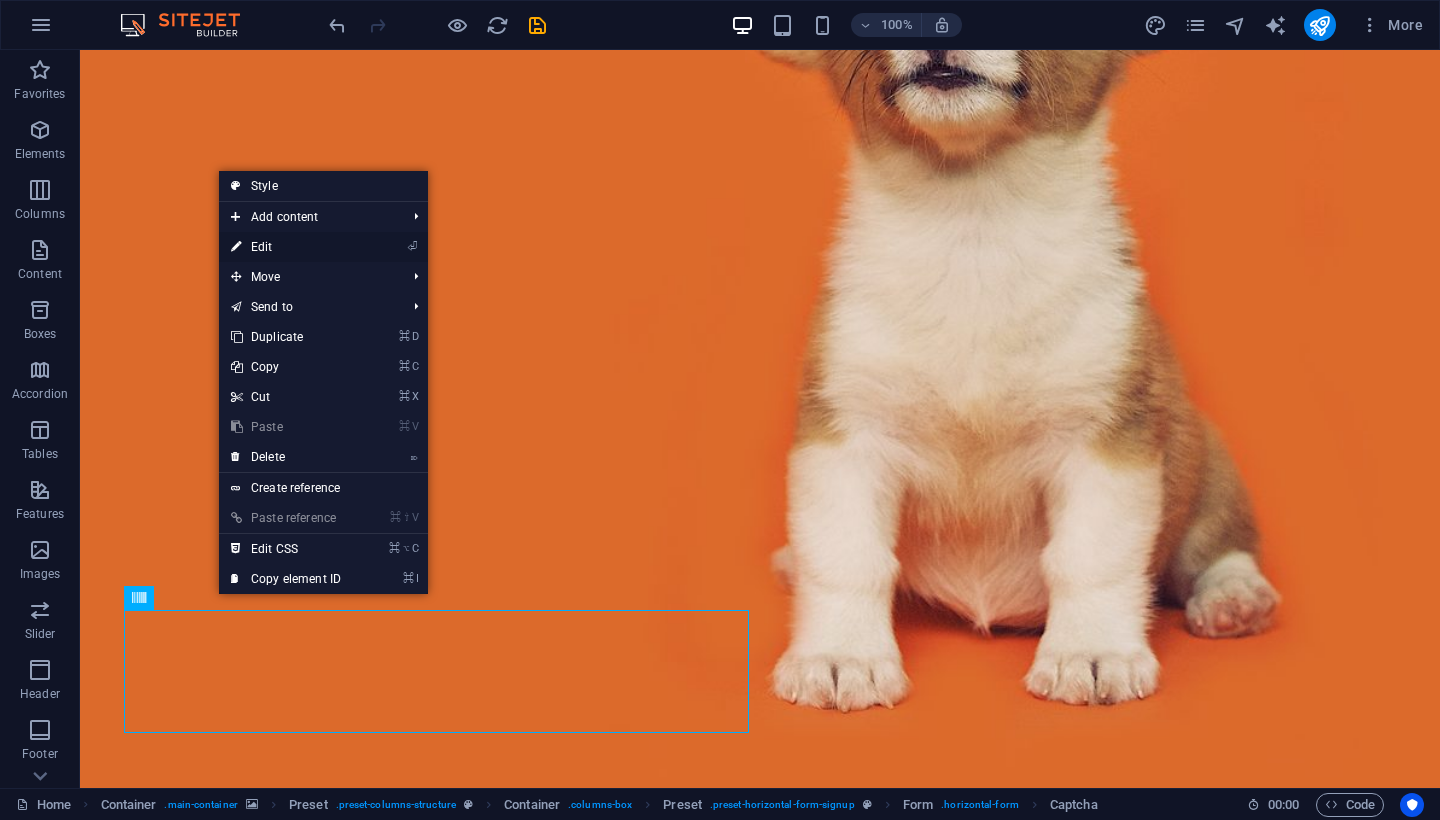 click on "⏎  Edit" at bounding box center [286, 247] 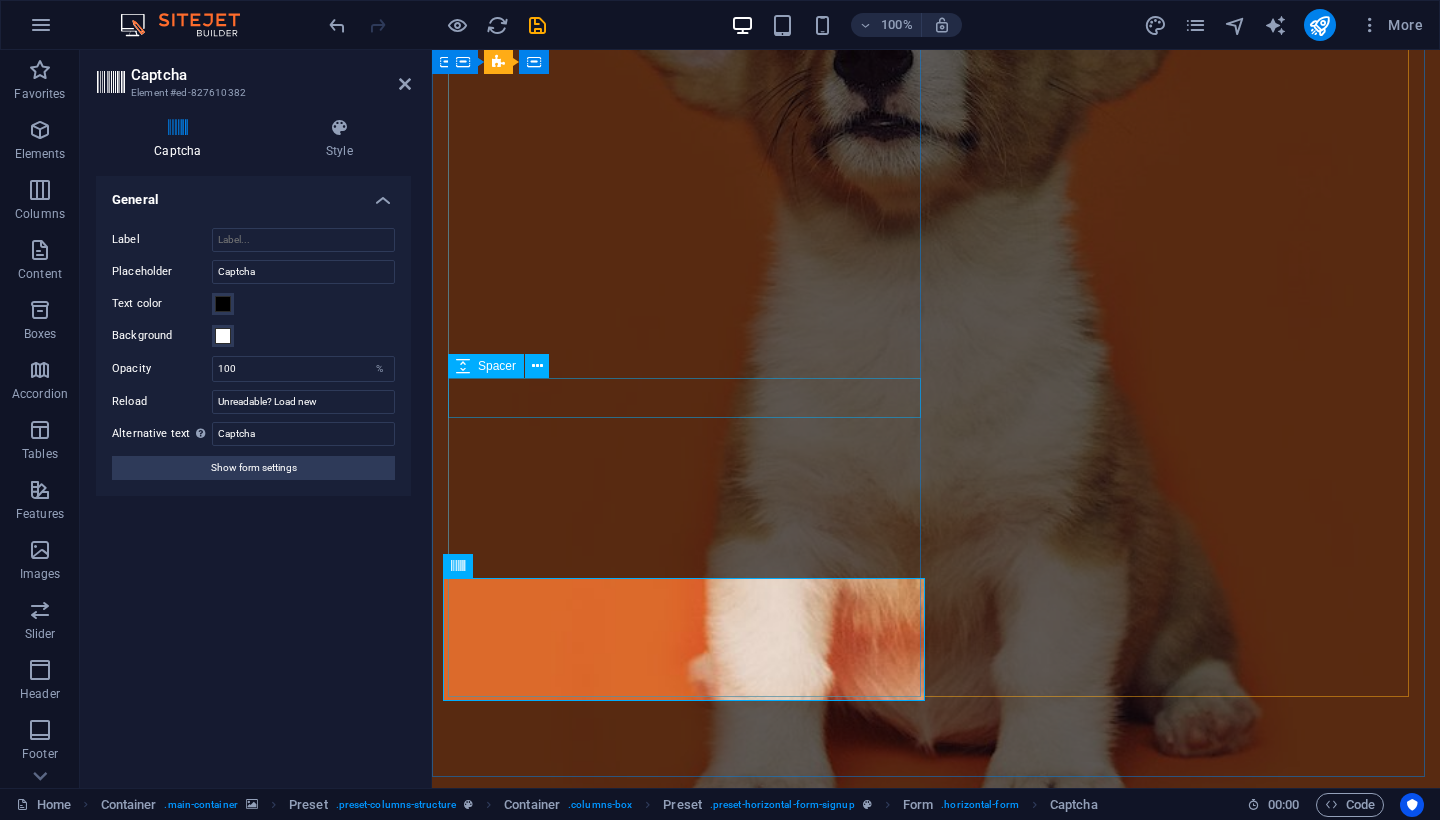 scroll, scrollTop: 594, scrollLeft: 0, axis: vertical 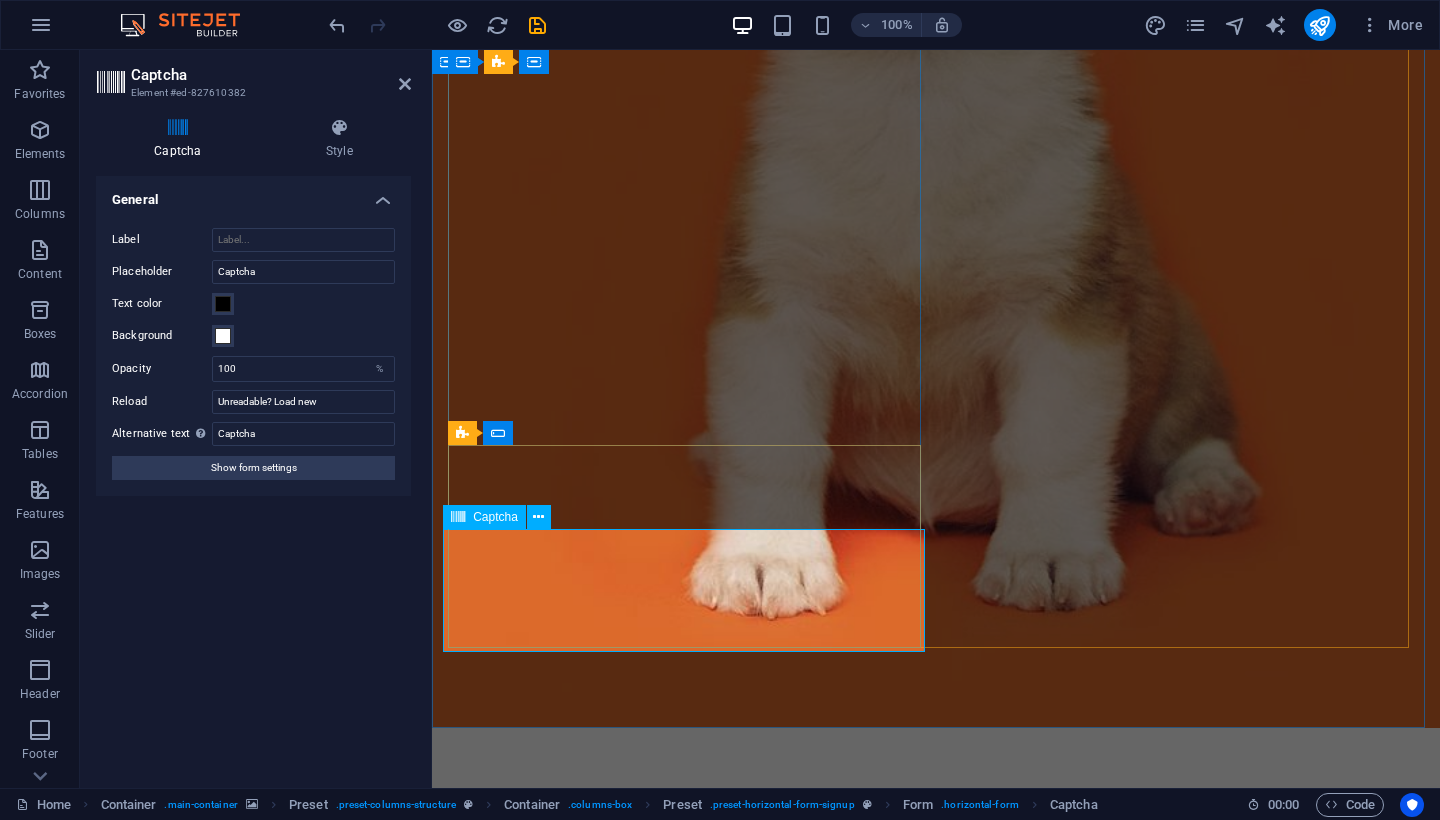 click on "Captcha" at bounding box center [495, 517] 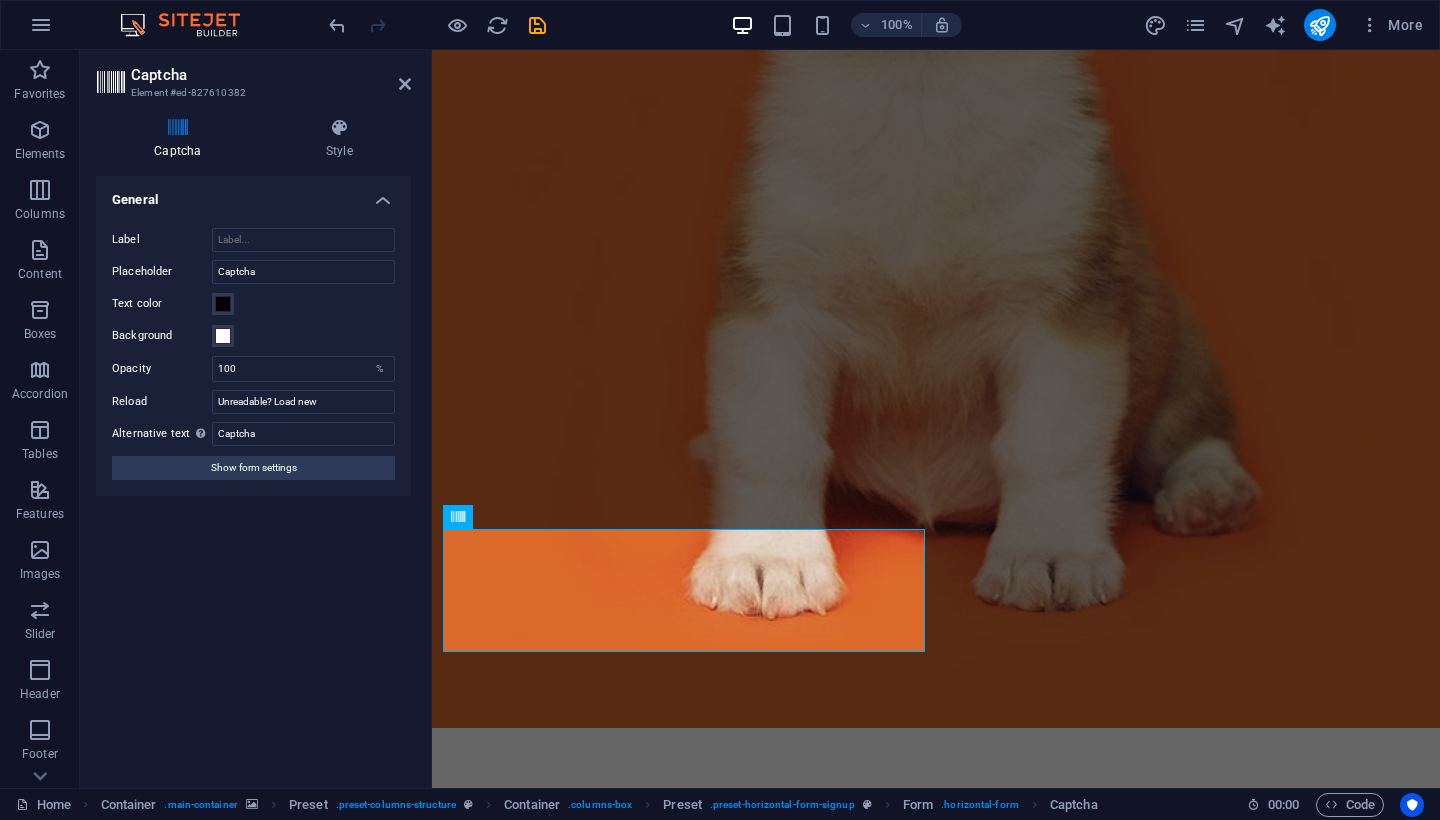 click at bounding box center [936, 92] 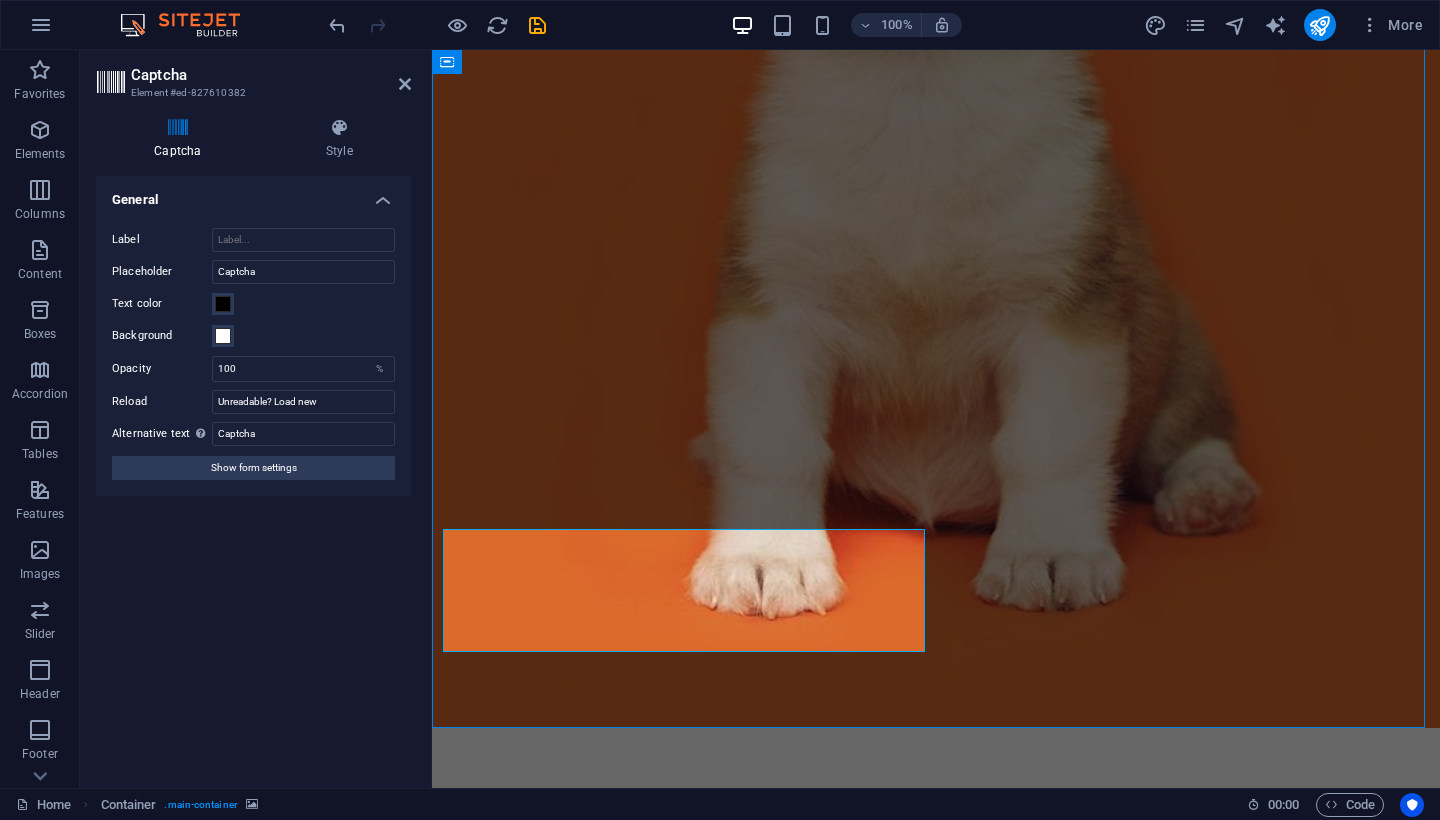 scroll, scrollTop: 454, scrollLeft: 0, axis: vertical 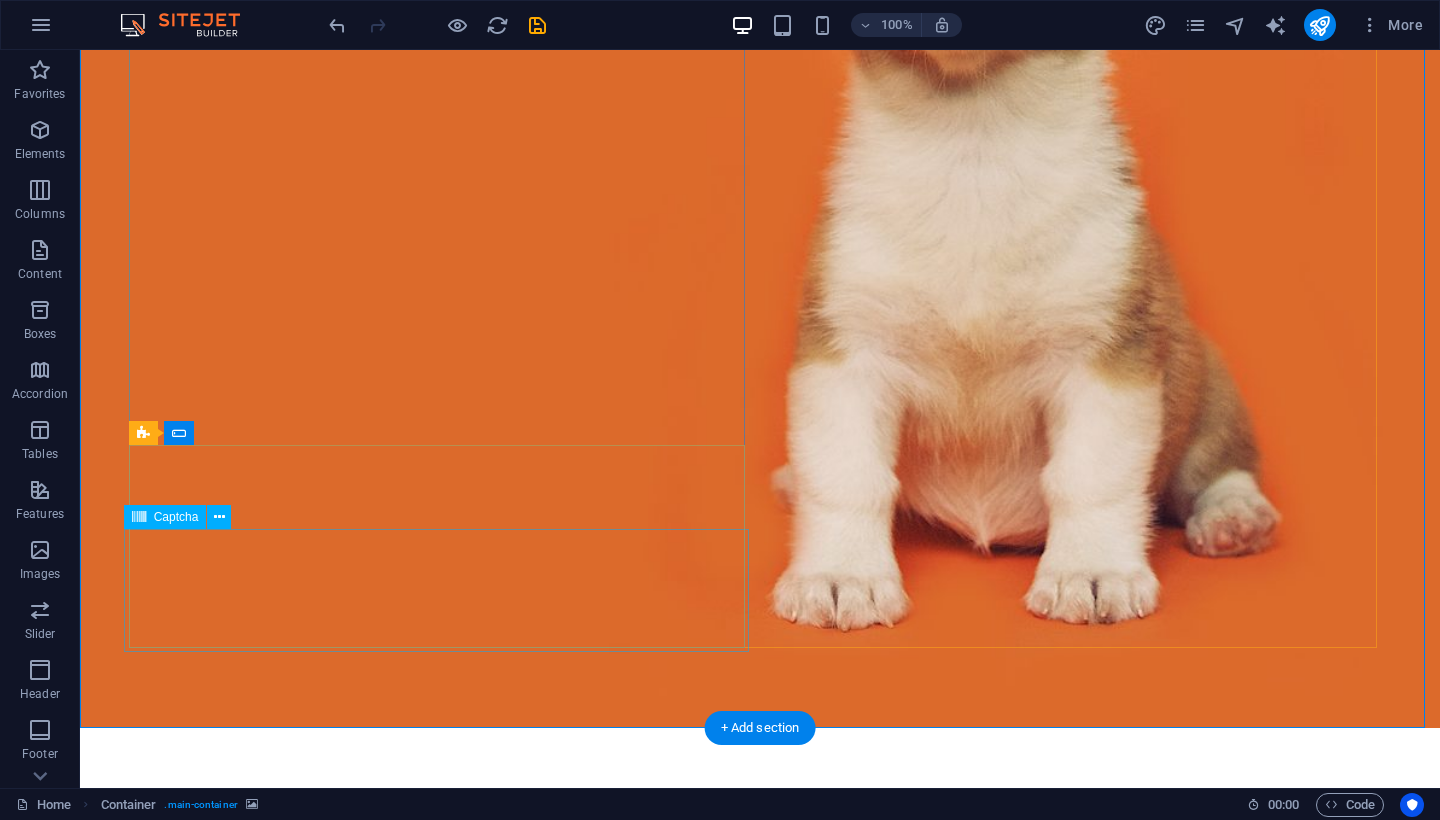 click on "Unreadable? Load new" 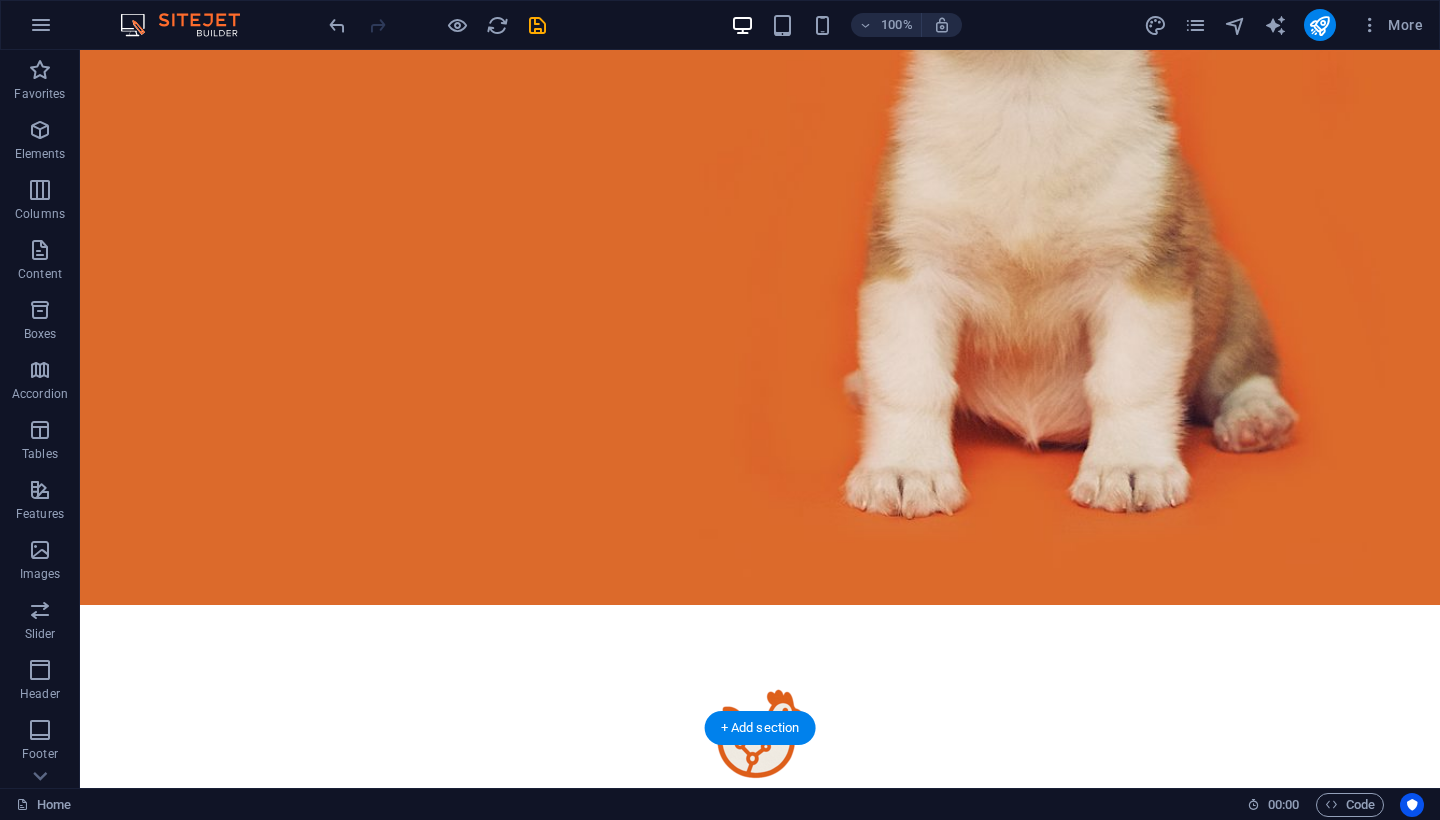 scroll, scrollTop: 331, scrollLeft: 0, axis: vertical 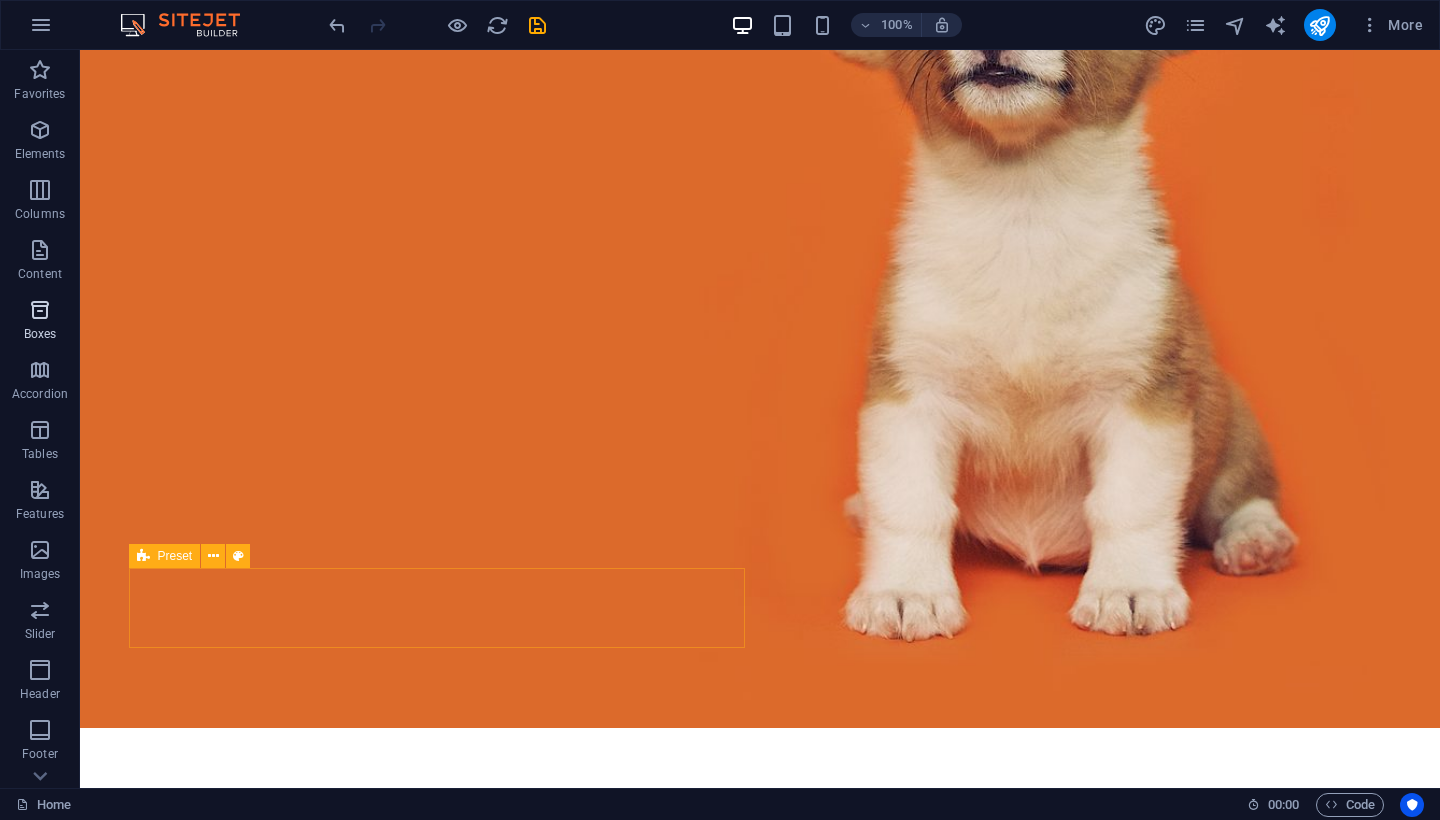click on "Boxes" at bounding box center (40, 322) 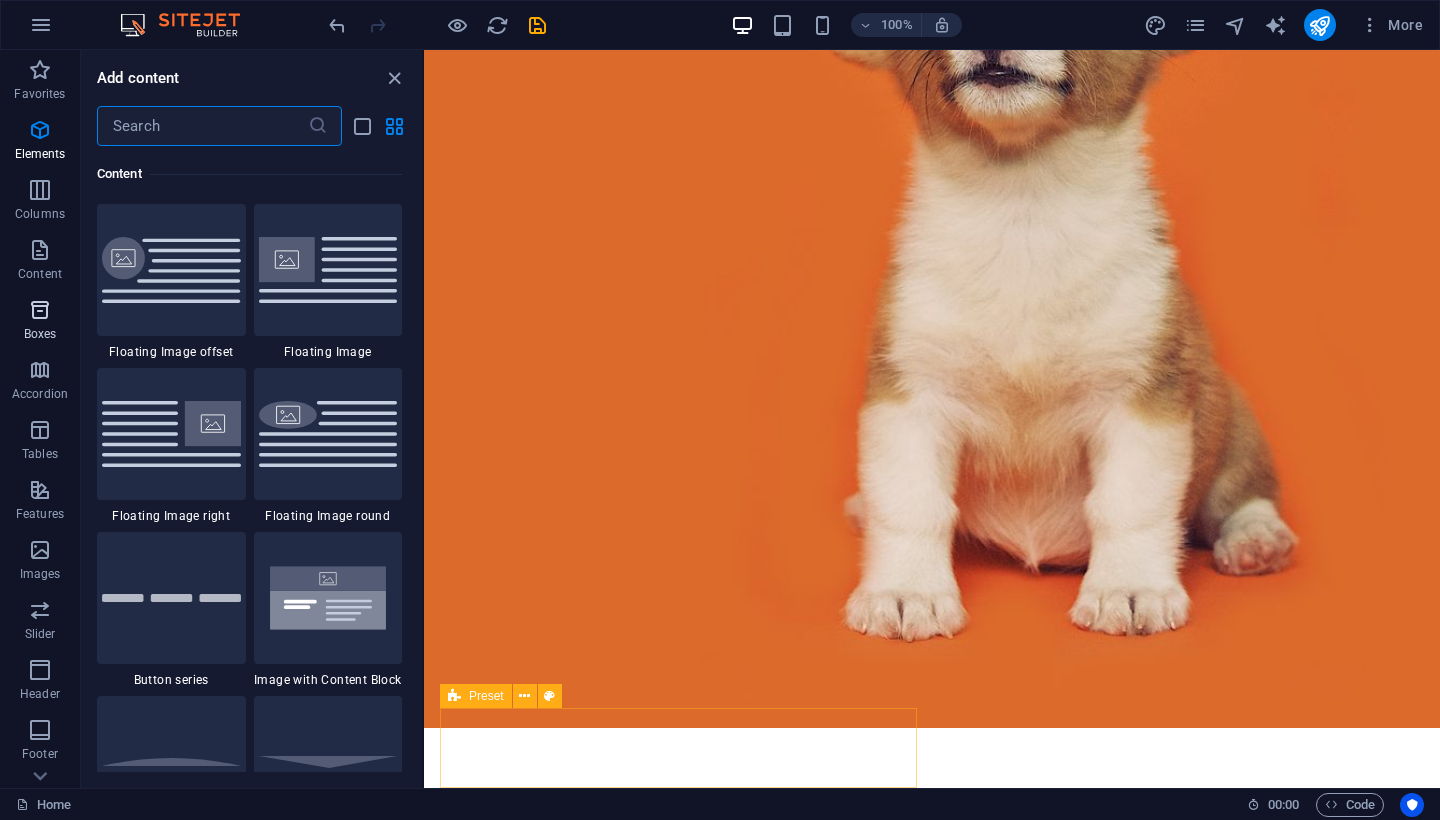 scroll, scrollTop: 5516, scrollLeft: 0, axis: vertical 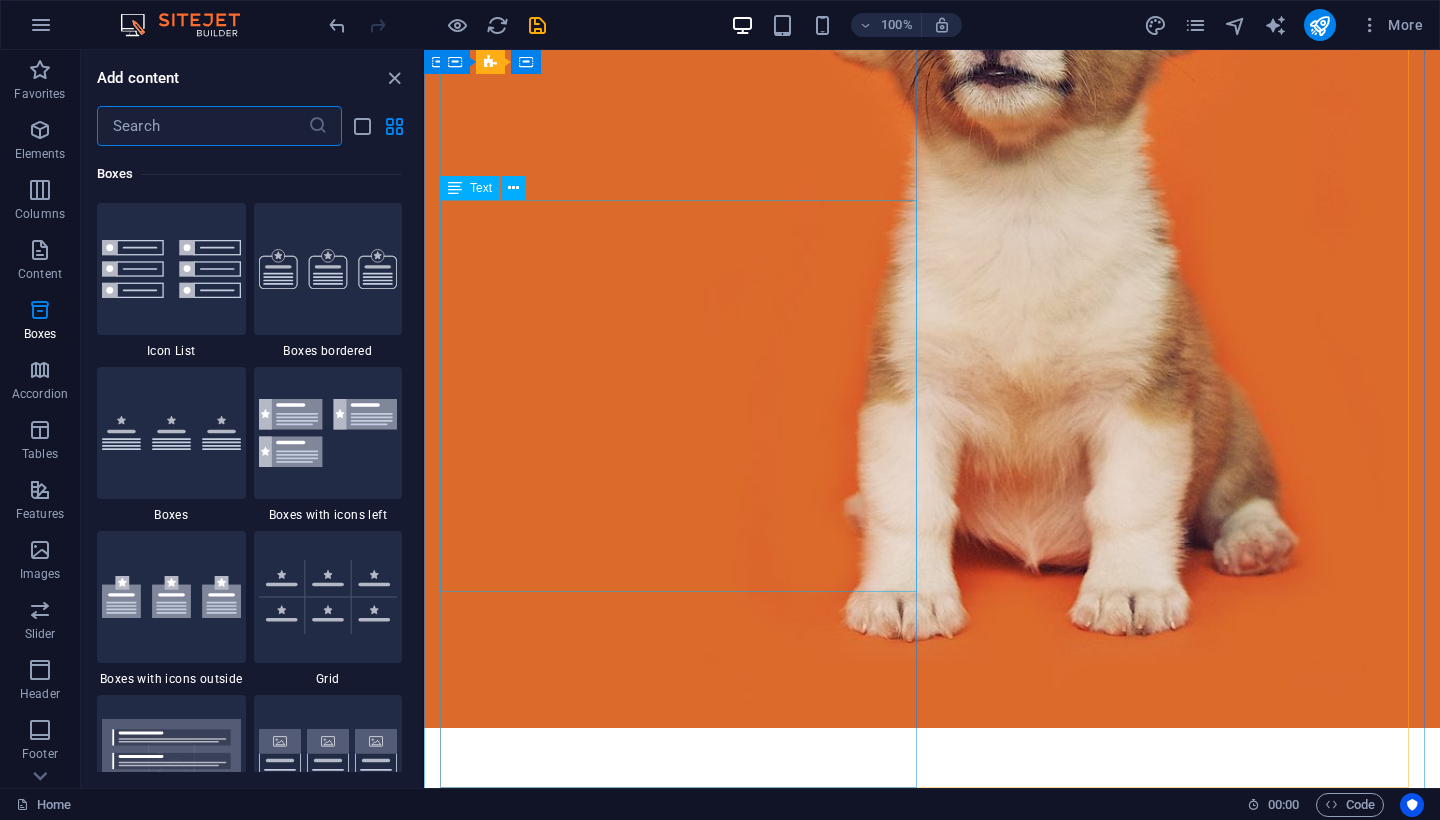 click on "En   Chicknology   nos especializamos en la venta de   equipos reacondicionados (refurbished)   para procesamiento avícola, ofreciendo soluciones de alta calidad, funcionales y listas para operar a una fracción del costo de equipos nuevos. . Además, contamos con una línea completa de   refacciones    y equipos de   valor agregado   para la industria alimentaria, como   formadoras de hamburguesas, sistemas de empaque y soluciones de automatización , ideales para maximizar la eficiencia y dar un impulso a tu proceso productivo. Confía en nosotros para llevar tu planta al siguiente nivel, con tecnología accesible, soporte técnico cercano y un compromiso real con tu productividad." at bounding box center (932, 1156) 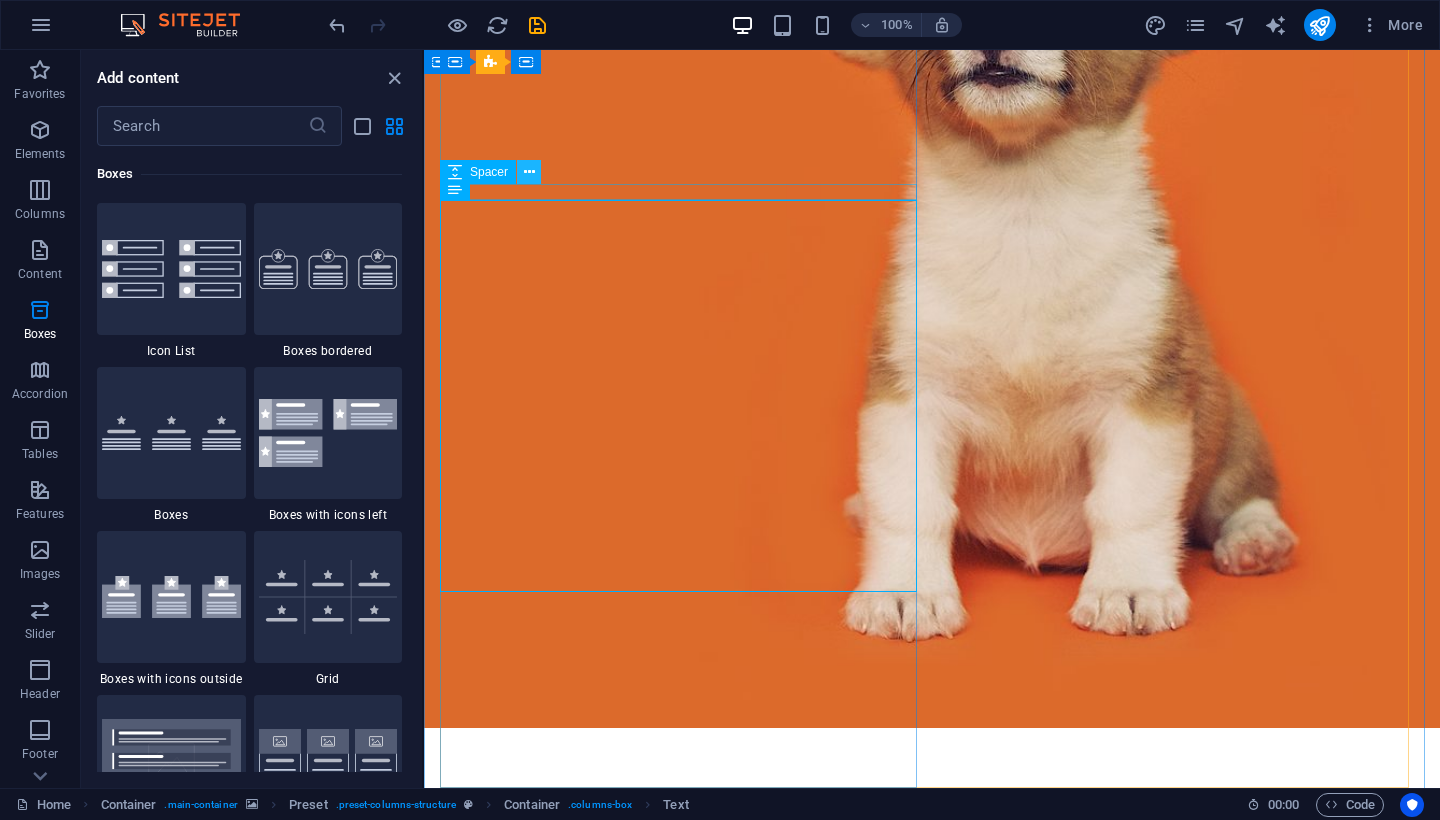 click at bounding box center (529, 172) 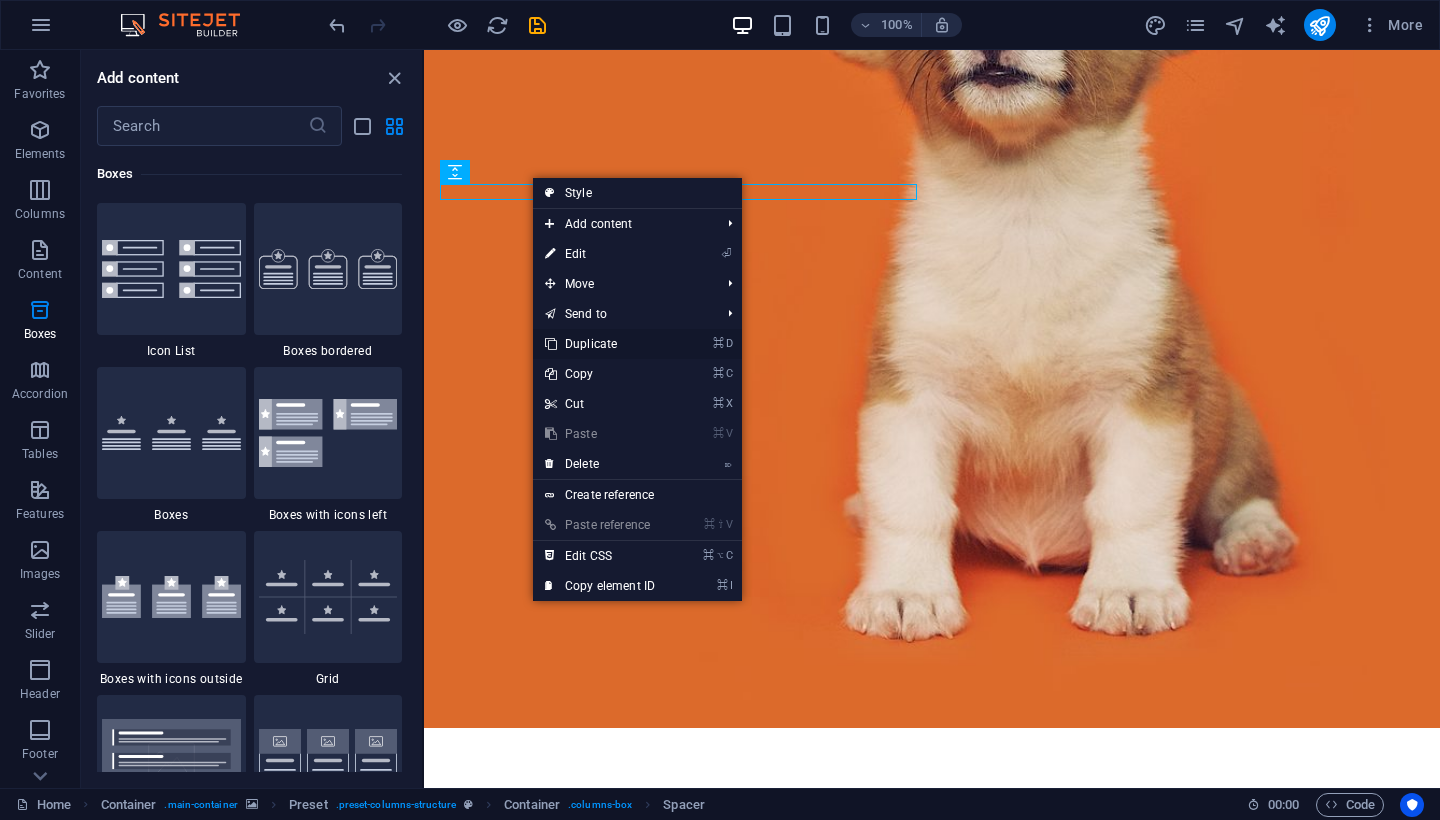 click on "⌘ D  Duplicate" at bounding box center (600, 344) 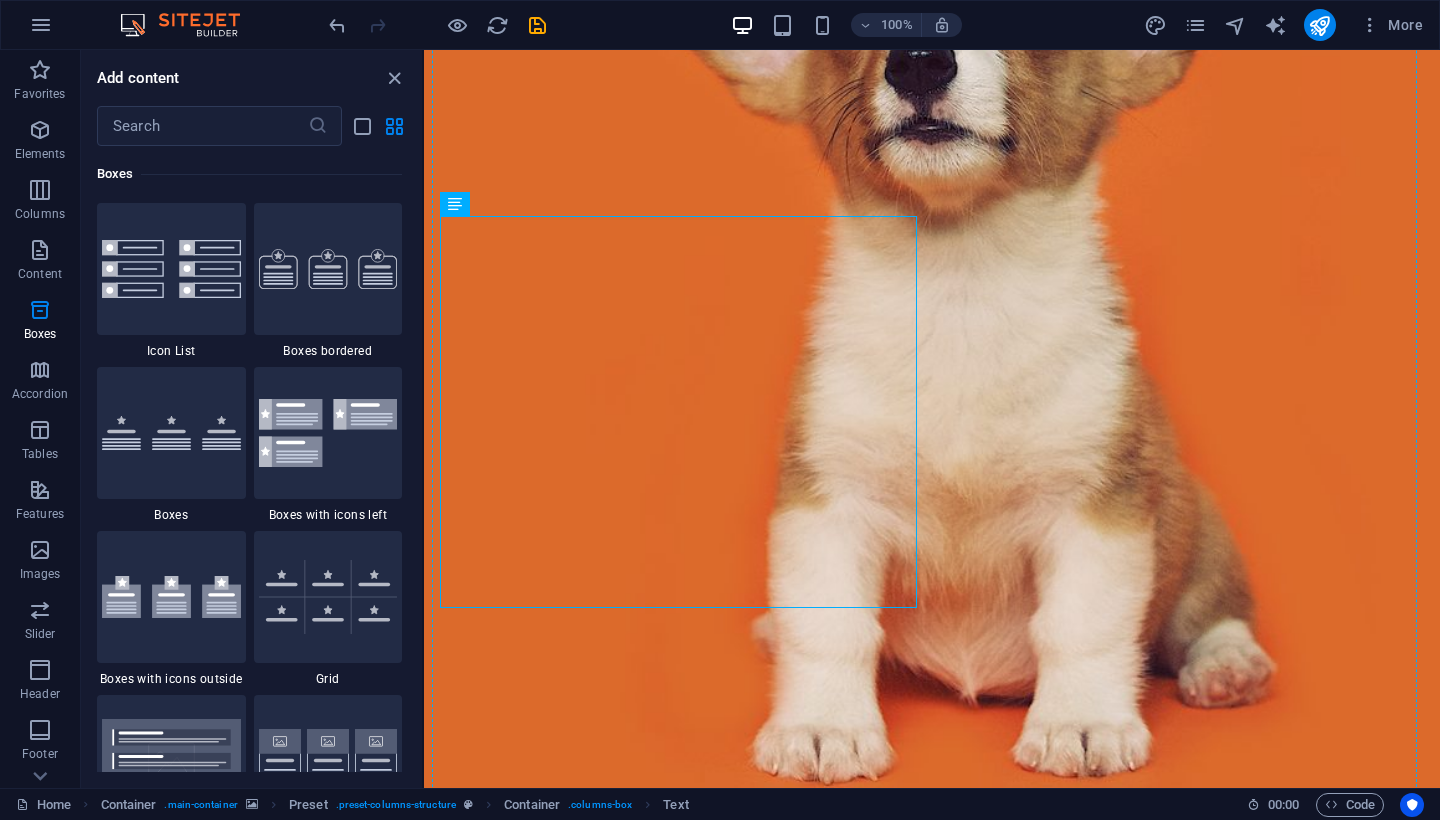 drag, startPoint x: 686, startPoint y: 486, endPoint x: 1149, endPoint y: 607, distance: 478.5499 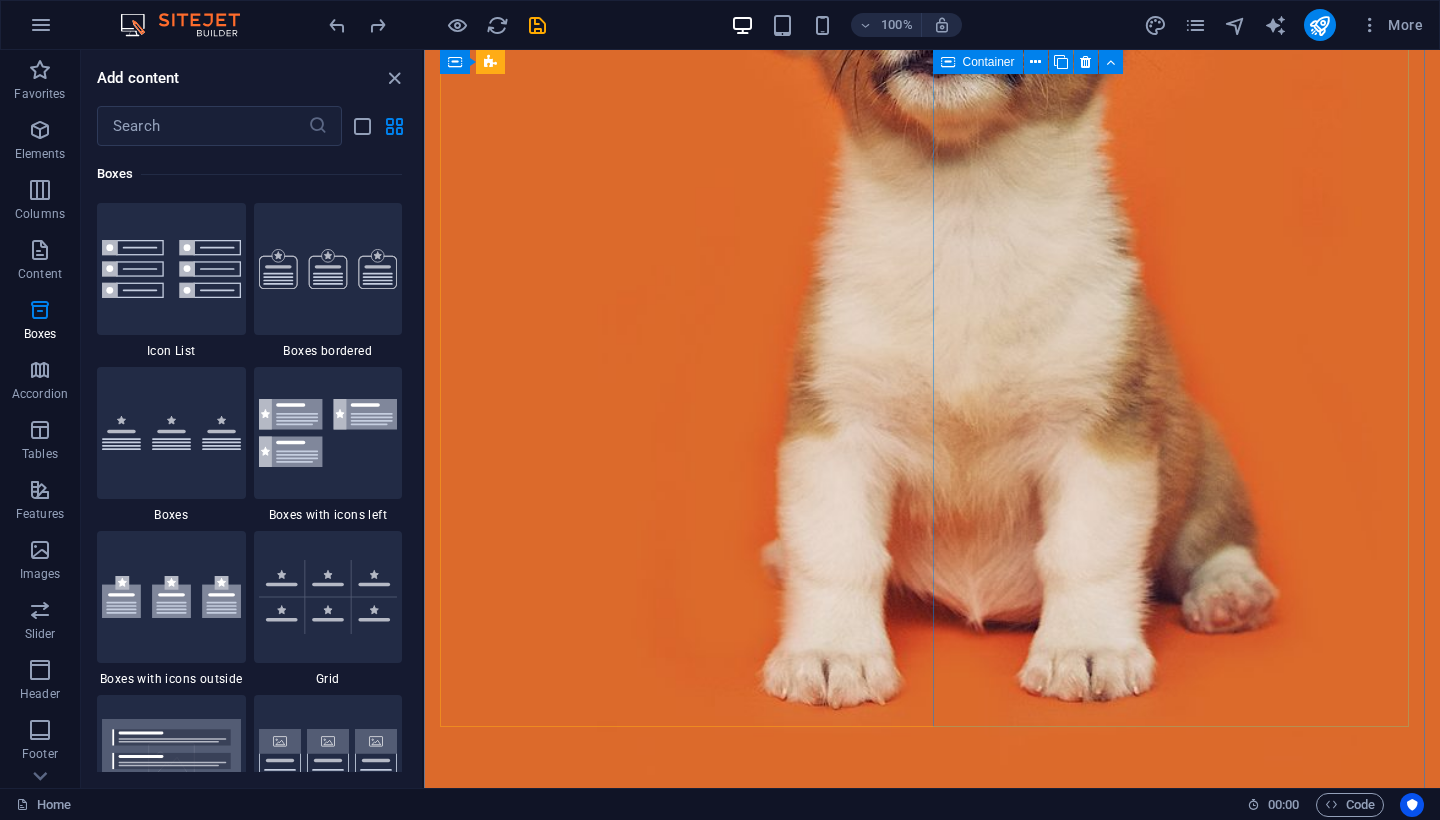 scroll, scrollTop: 471, scrollLeft: 0, axis: vertical 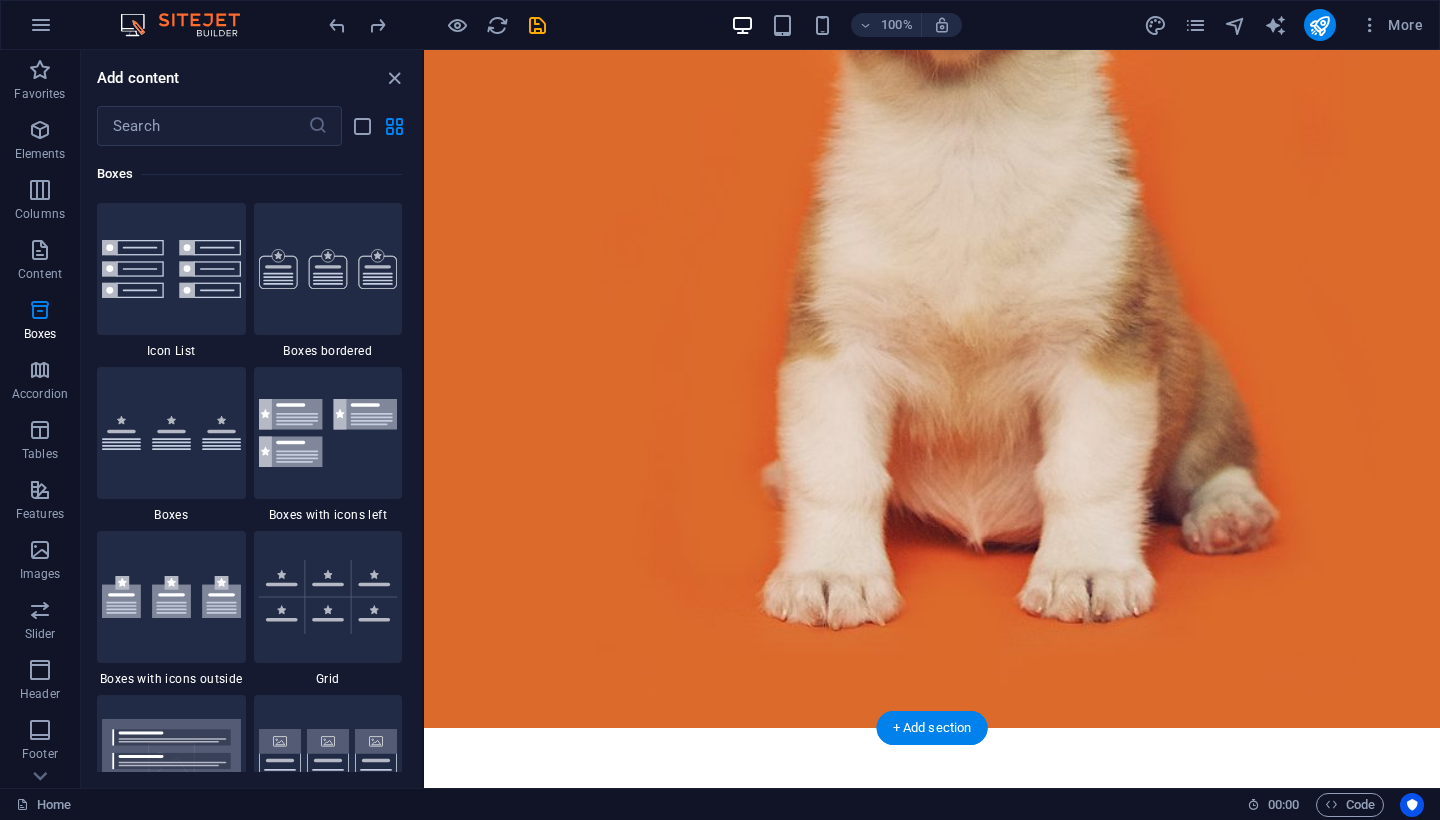 click at bounding box center (932, 153) 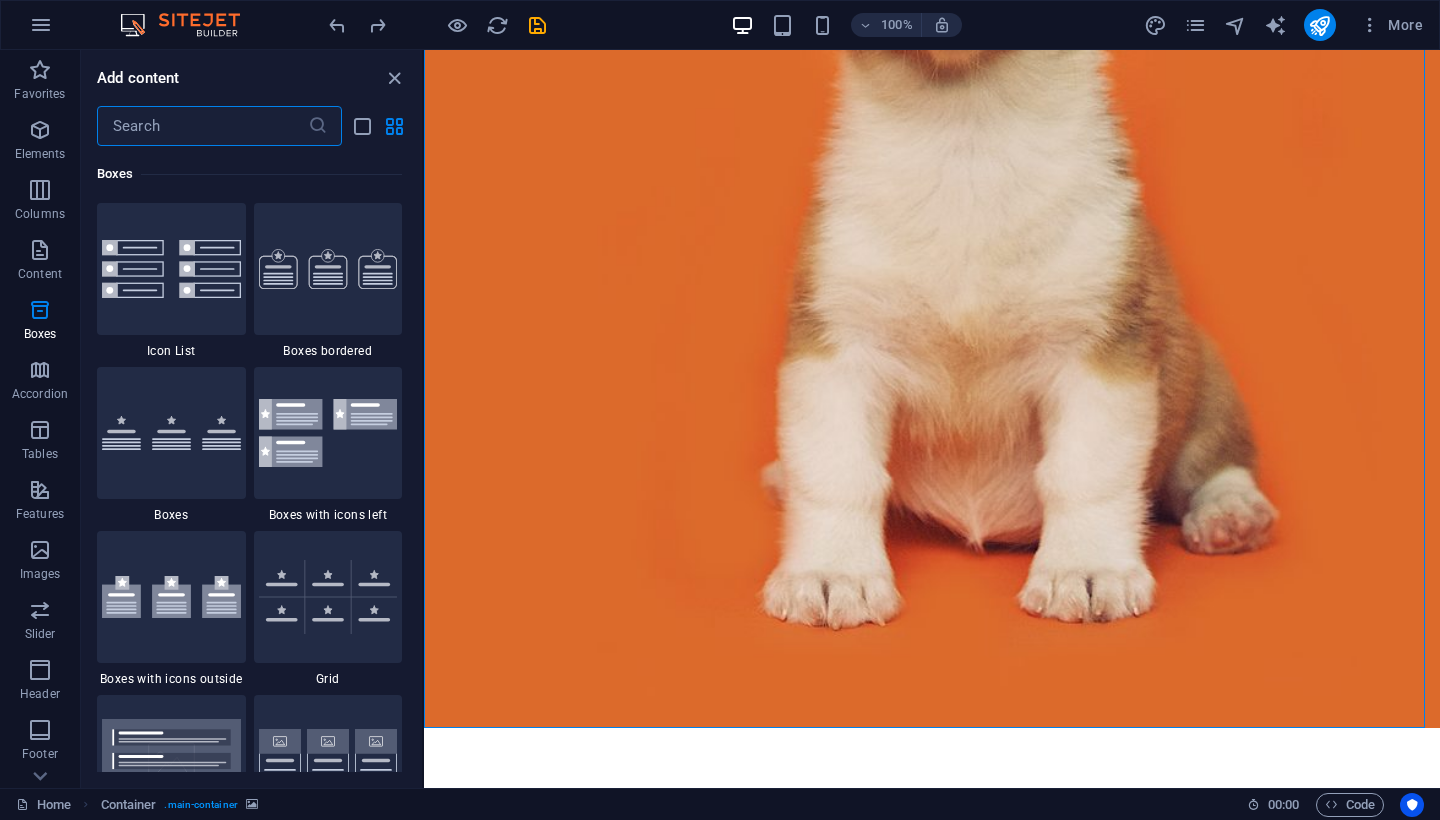click at bounding box center (202, 126) 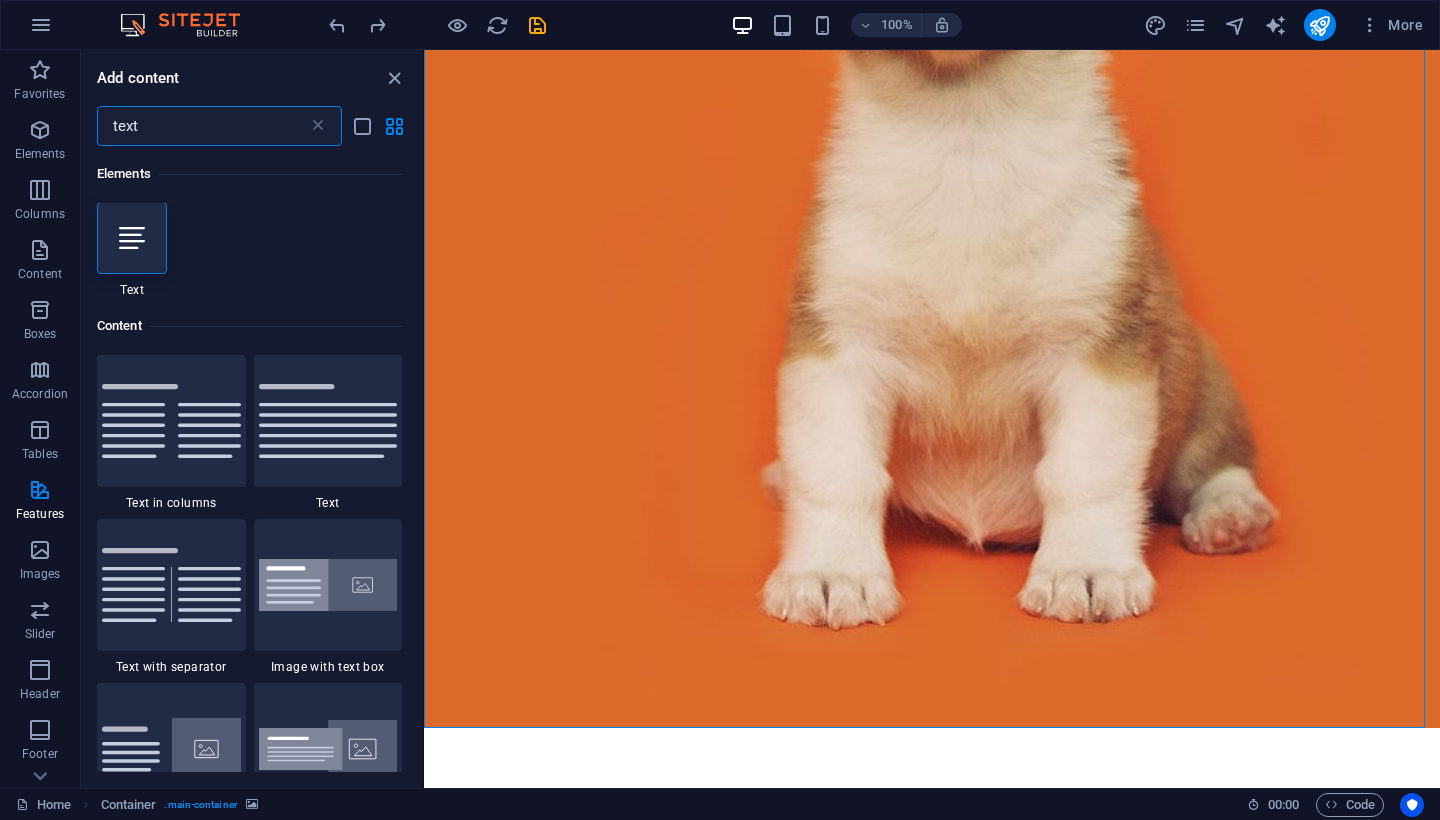 scroll, scrollTop: 0, scrollLeft: 0, axis: both 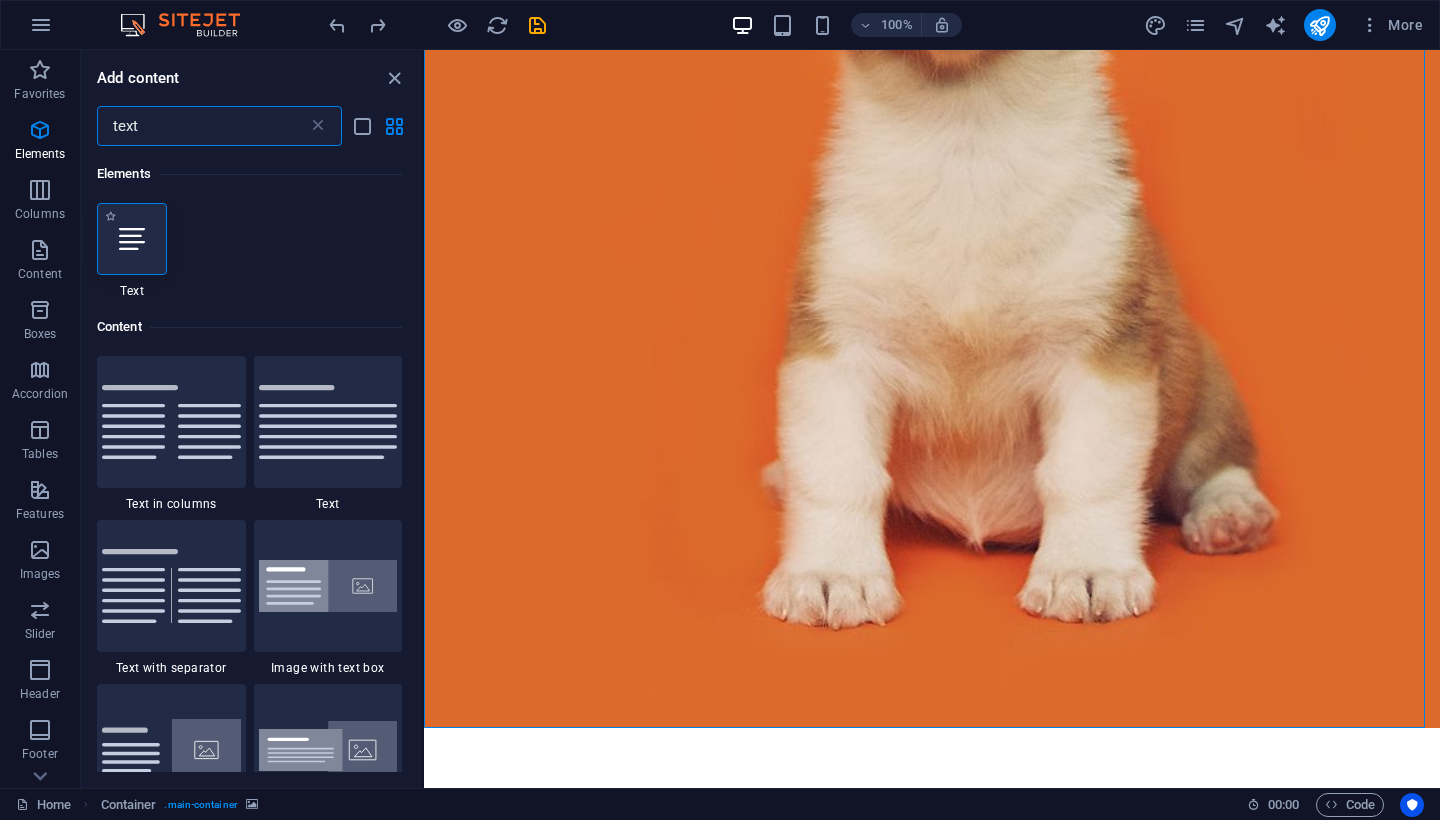 type on "text" 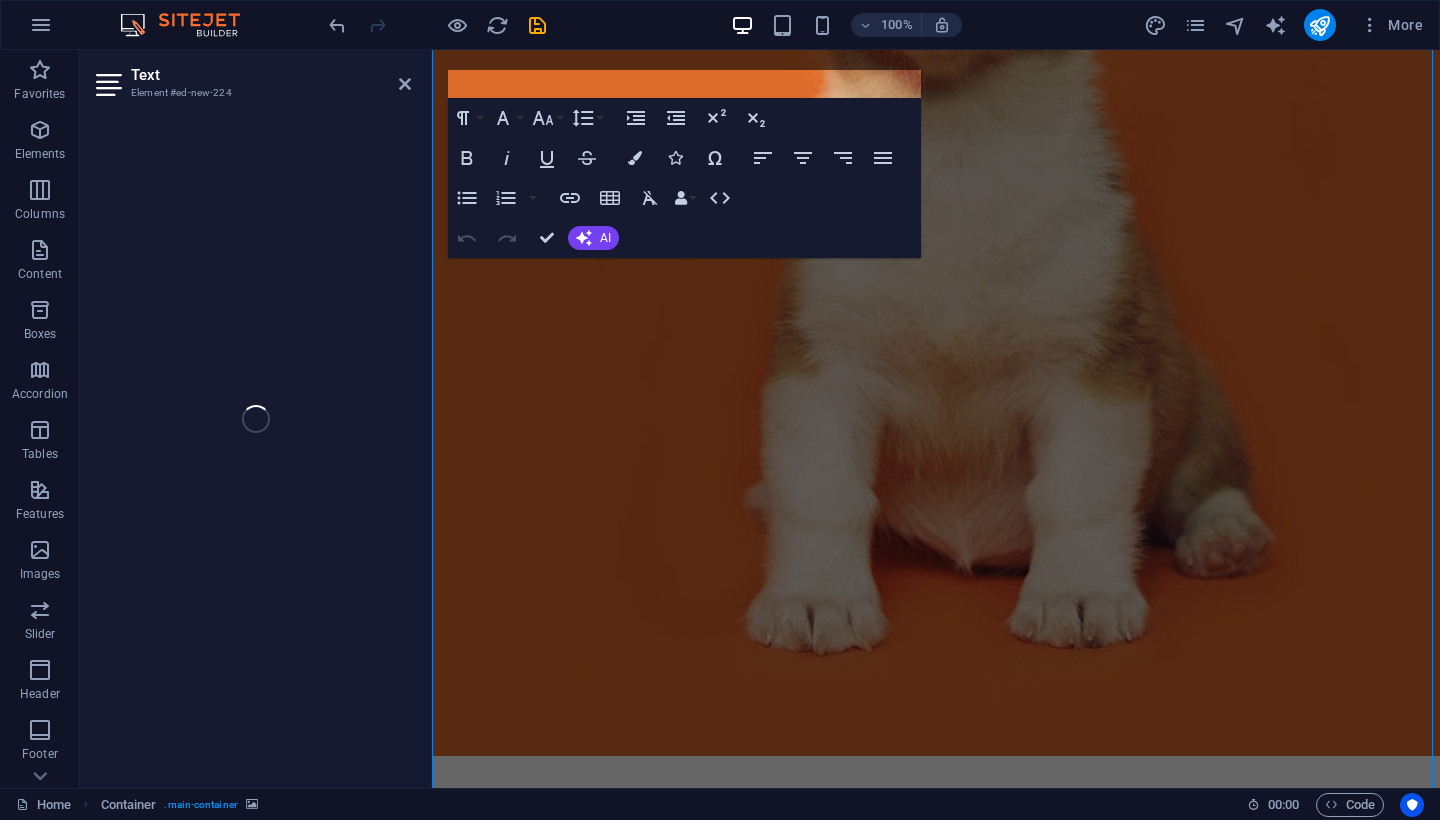 scroll, scrollTop: 60, scrollLeft: 0, axis: vertical 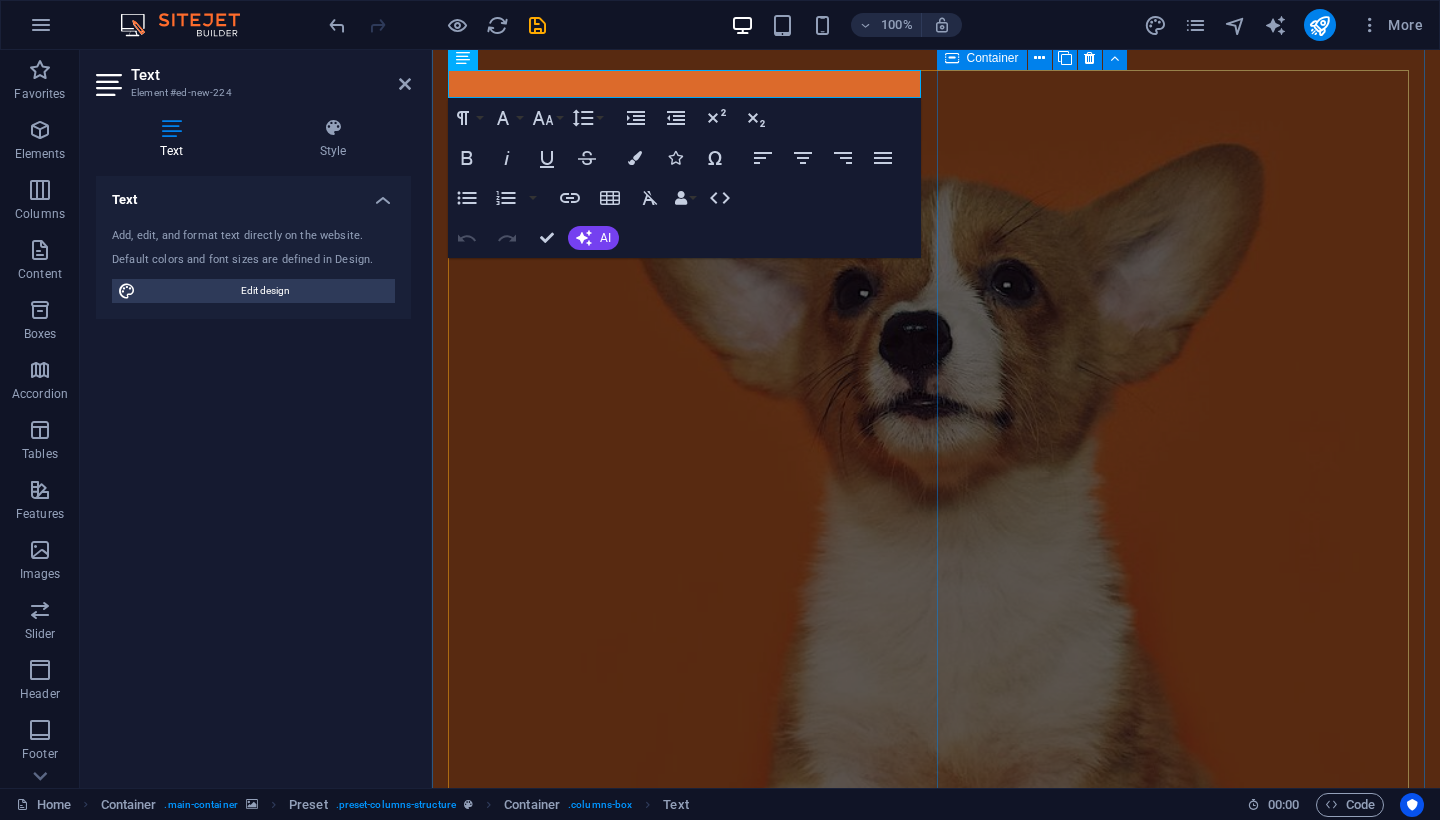 click at bounding box center [936, 2056] 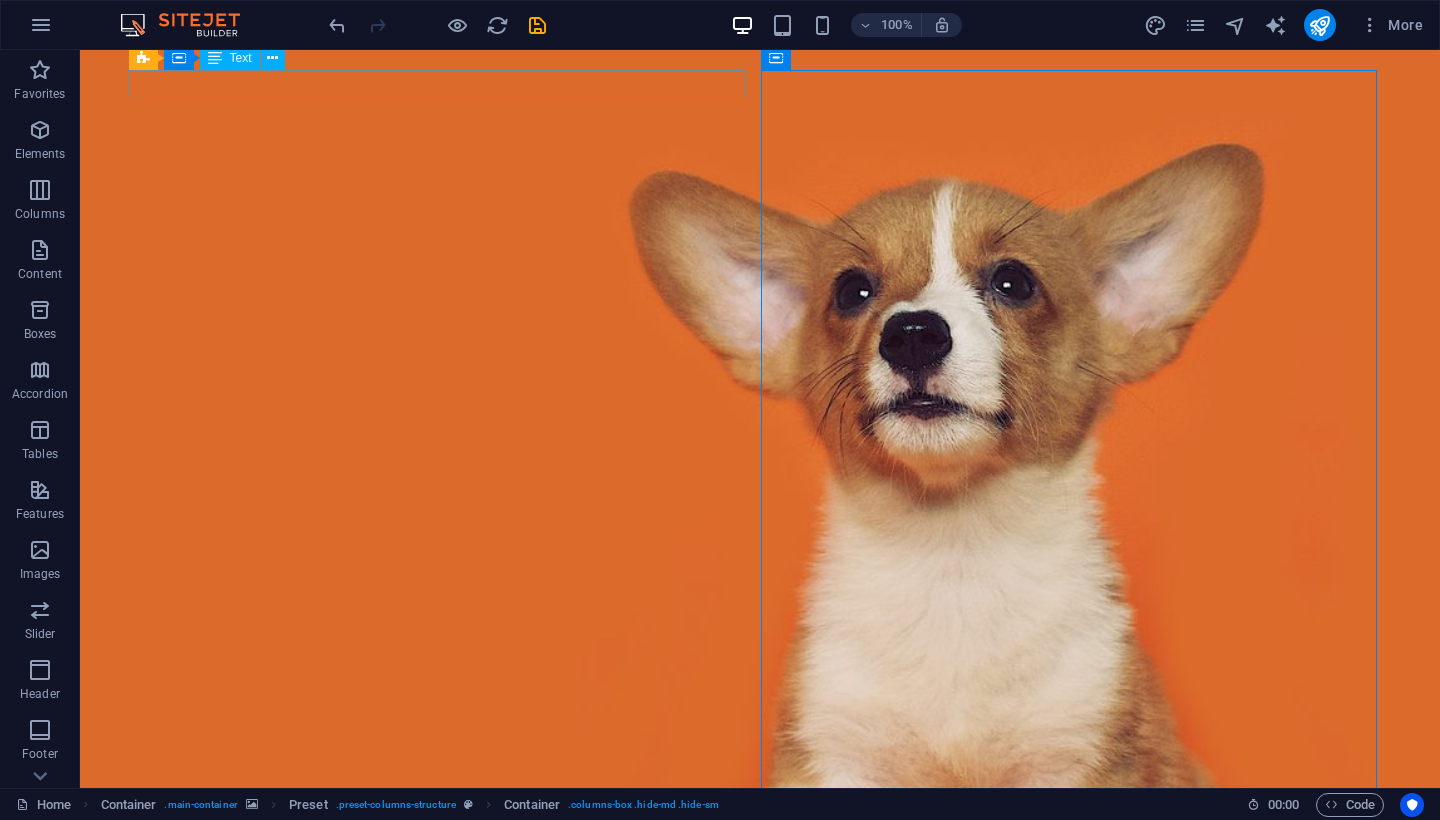 click on "New text element" at bounding box center (760, 1261) 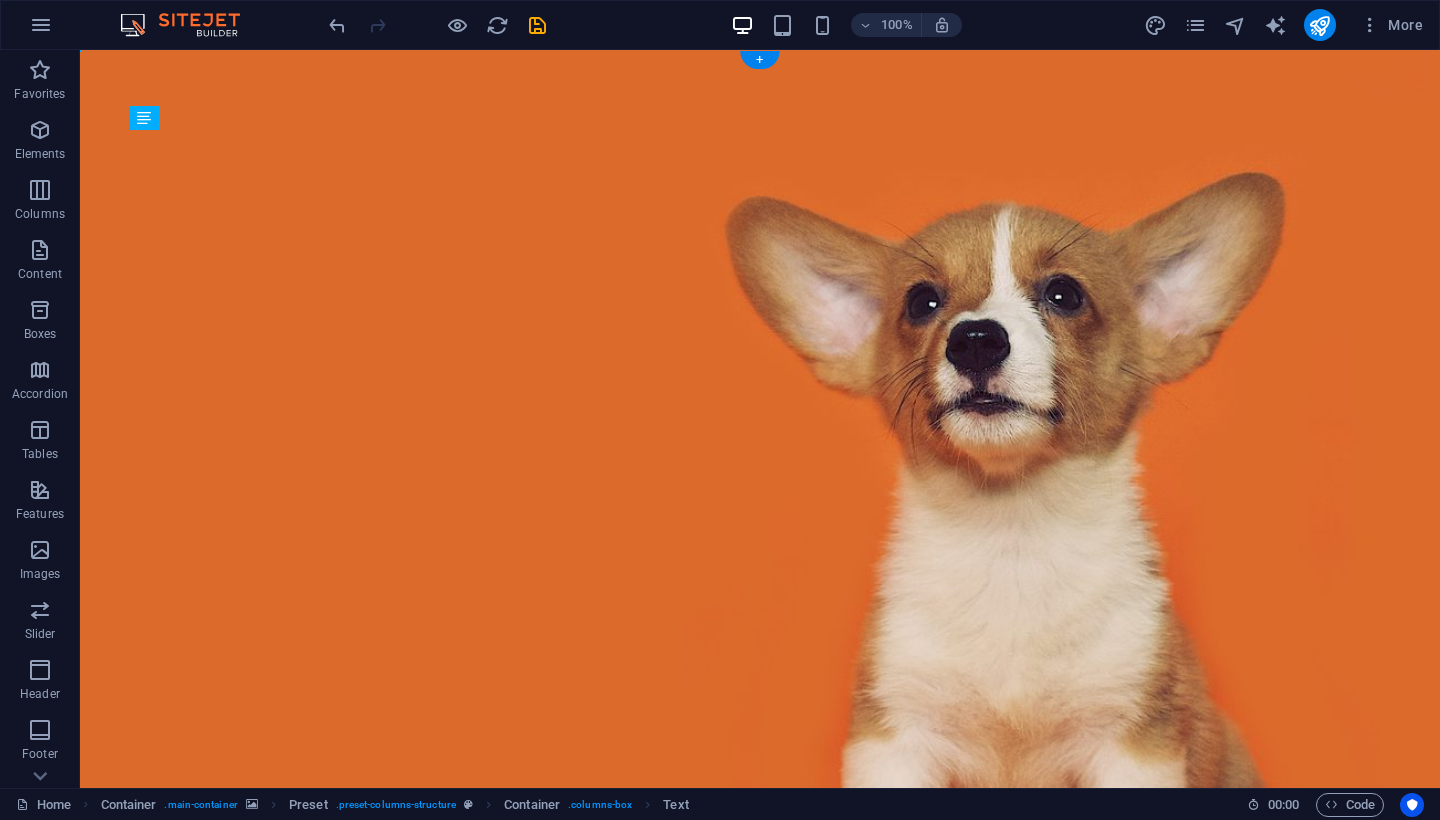 scroll, scrollTop: 0, scrollLeft: 0, axis: both 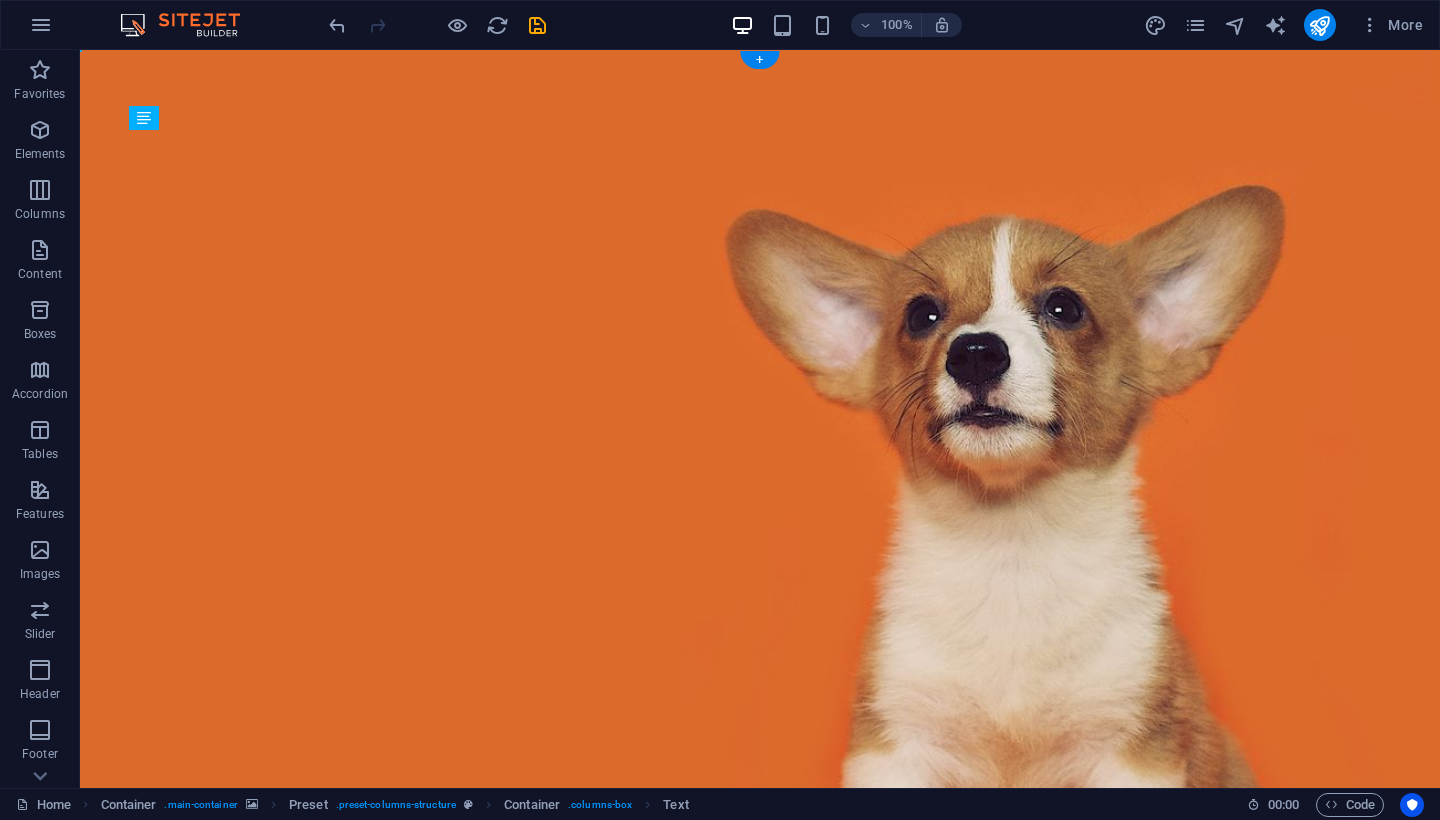 drag, startPoint x: 249, startPoint y: 85, endPoint x: 275, endPoint y: 149, distance: 69.079666 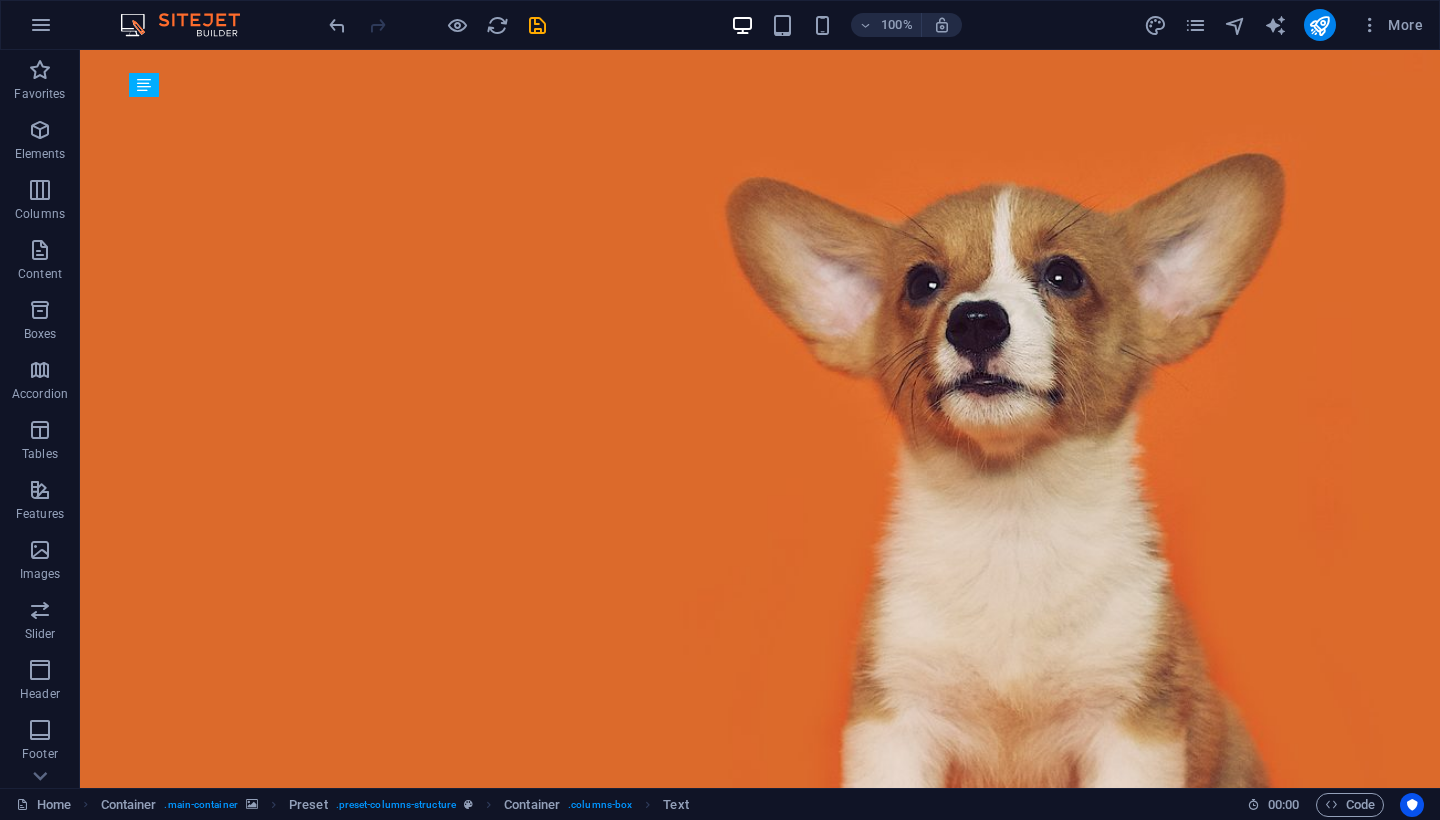 scroll, scrollTop: 359, scrollLeft: 0, axis: vertical 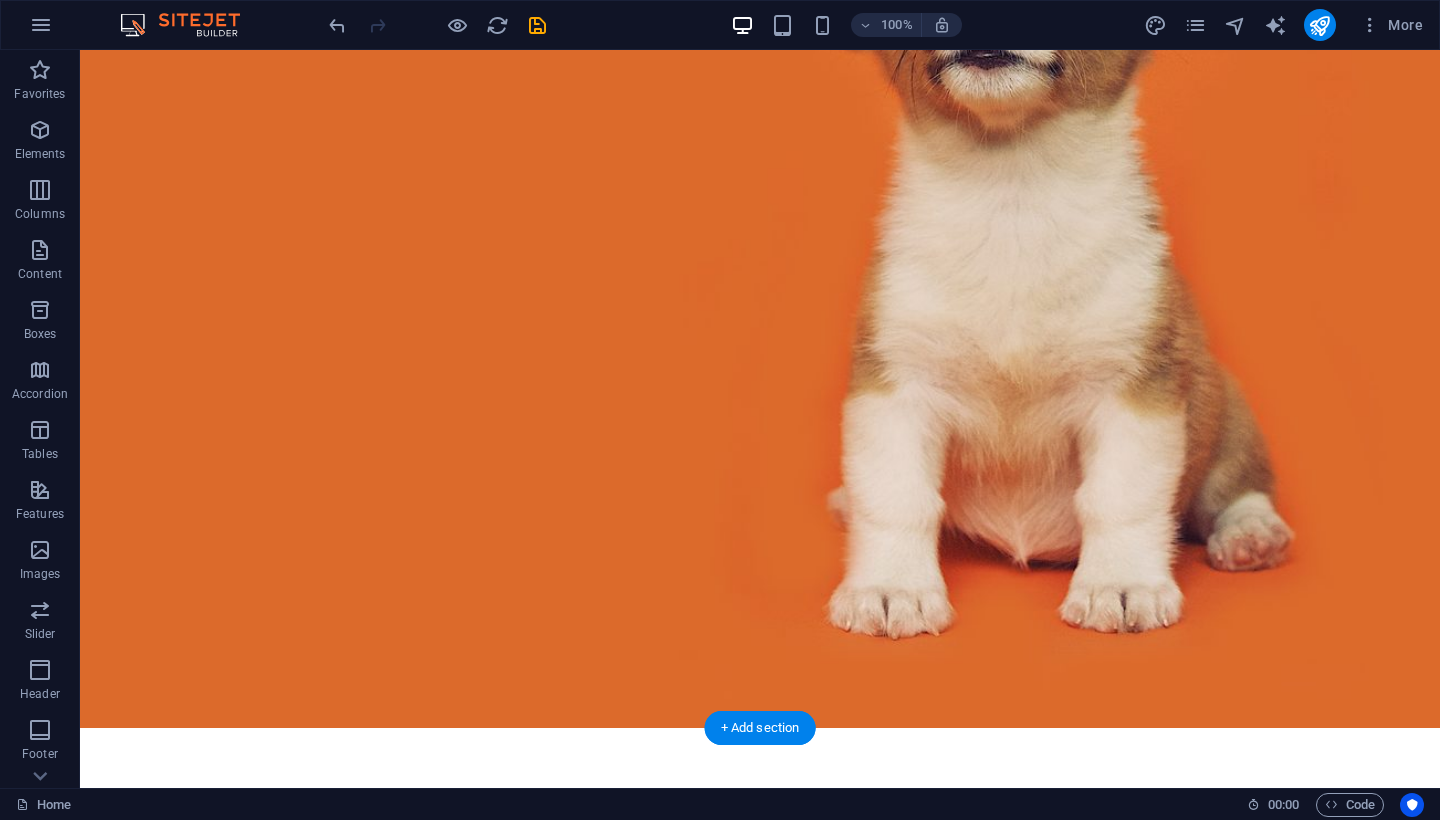 drag, startPoint x: 230, startPoint y: 246, endPoint x: 251, endPoint y: 553, distance: 307.7174 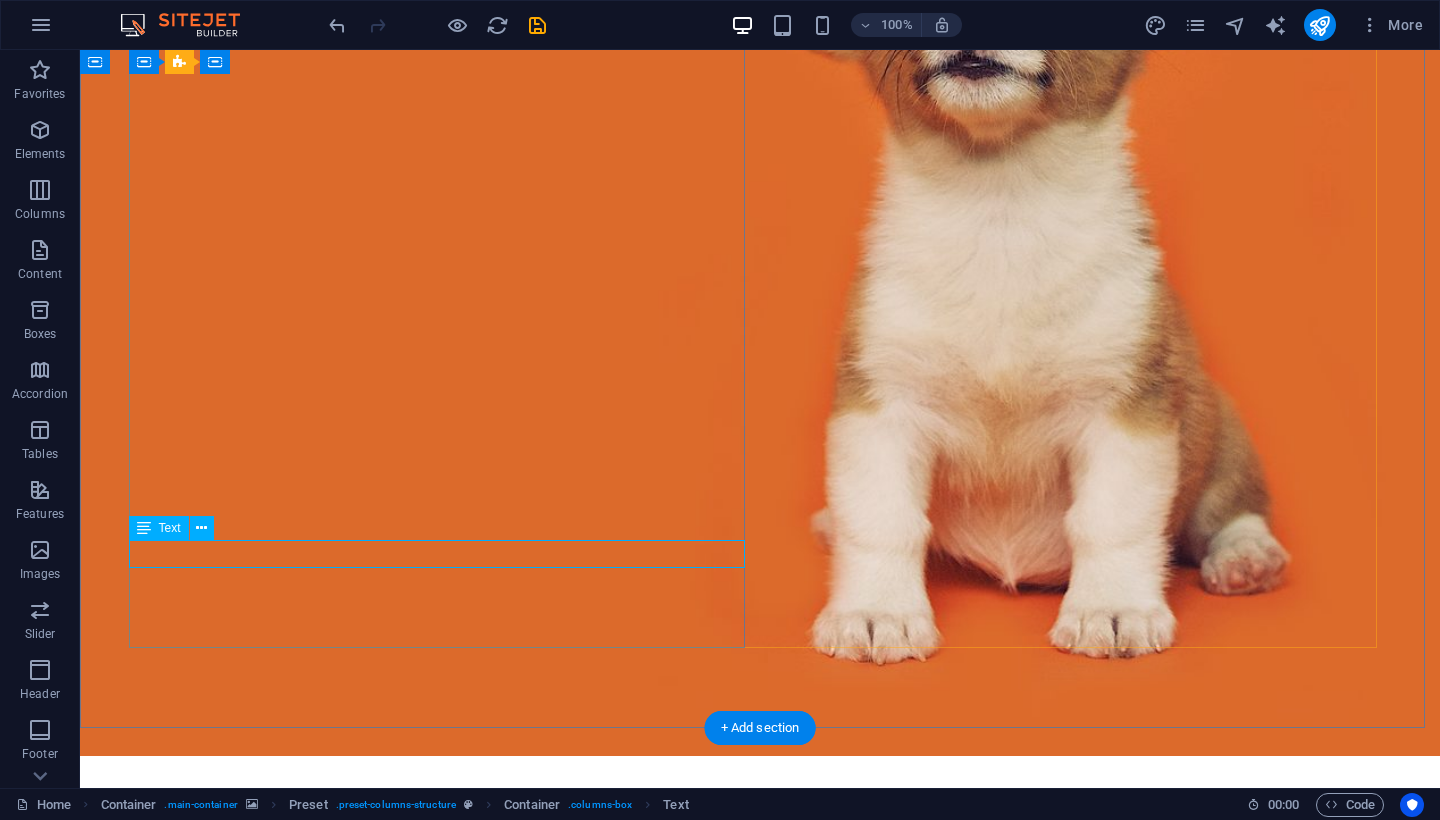 click on "New text element" at bounding box center [760, 1372] 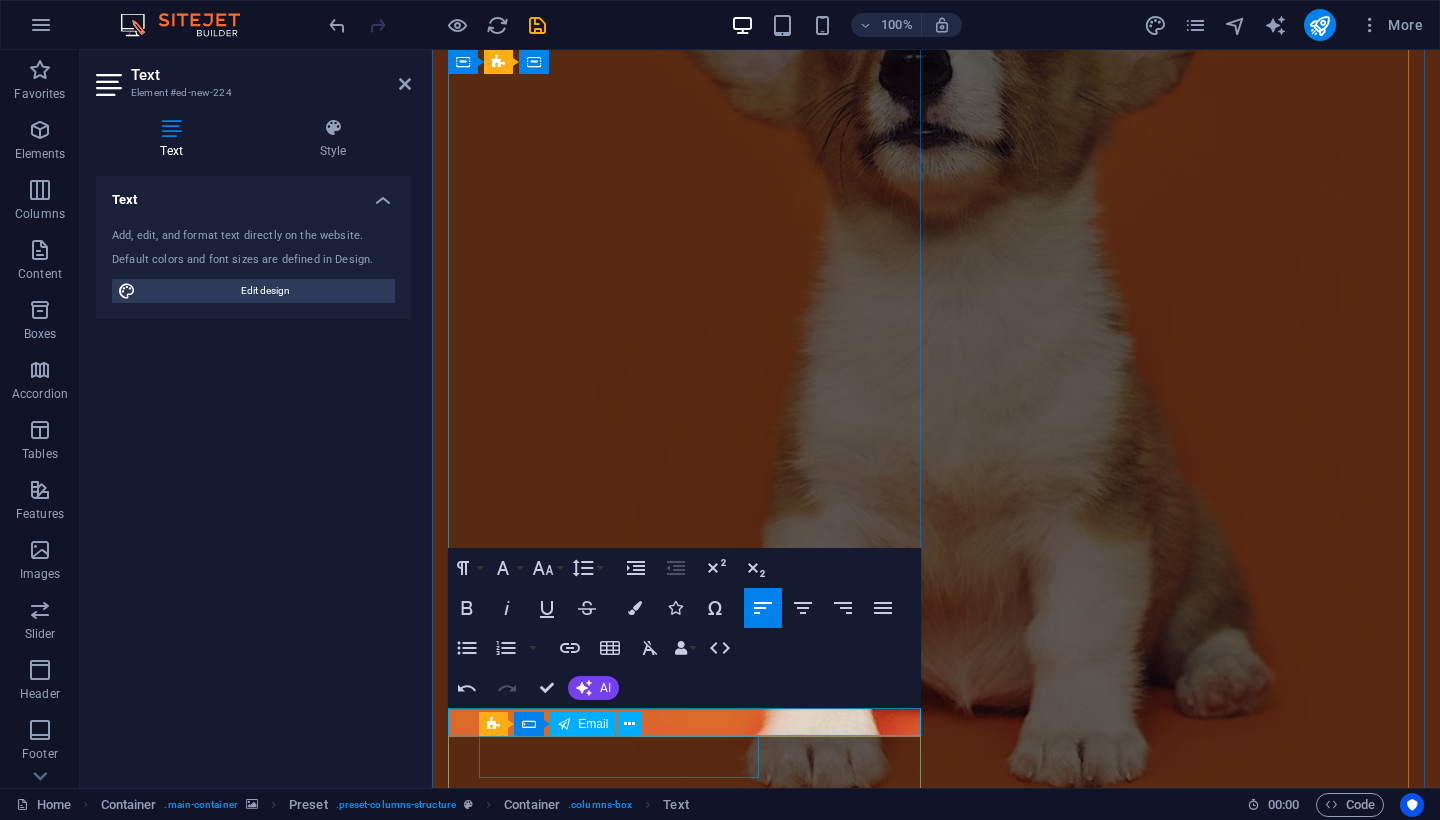 type 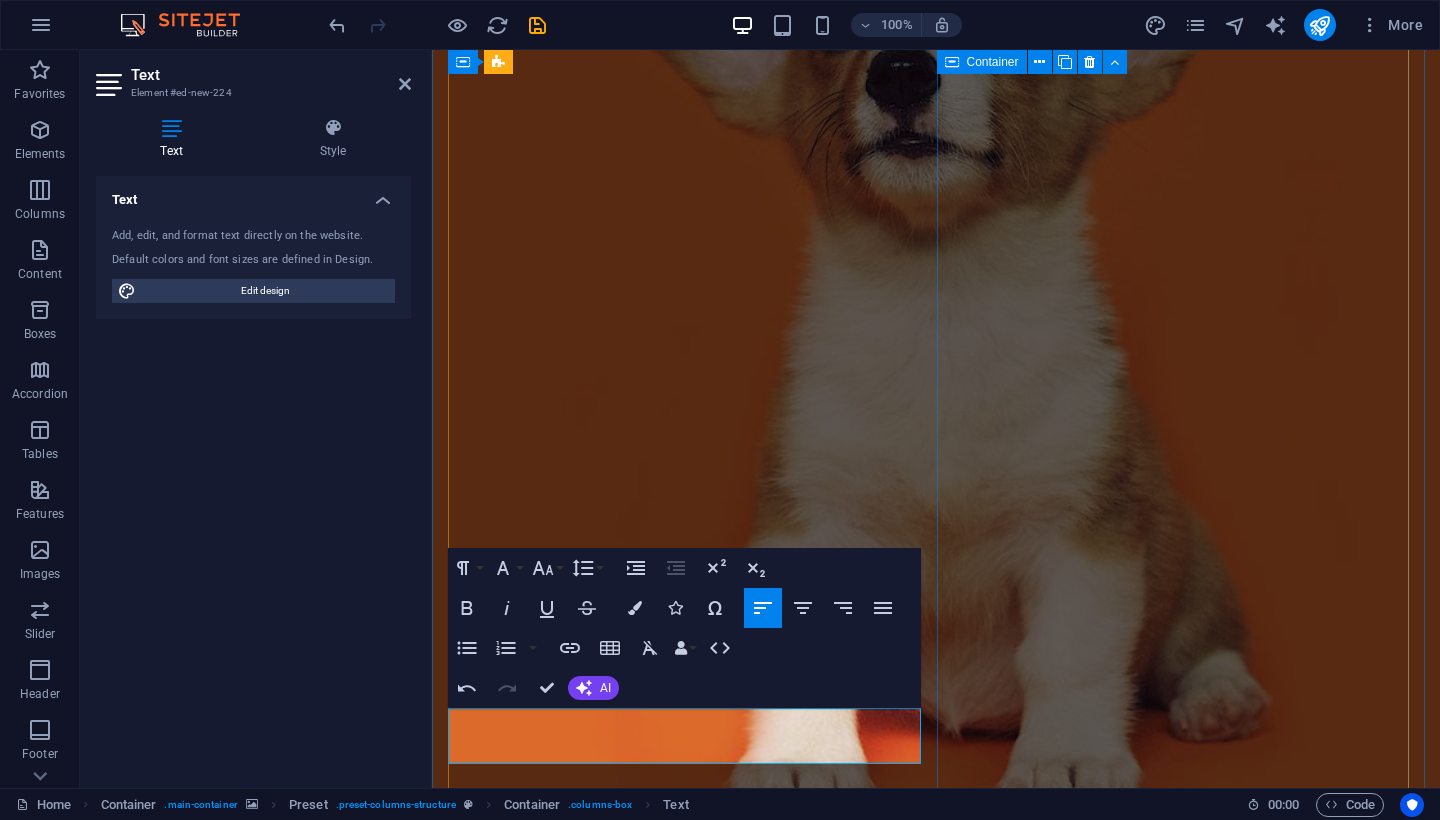 click at bounding box center [936, 1813] 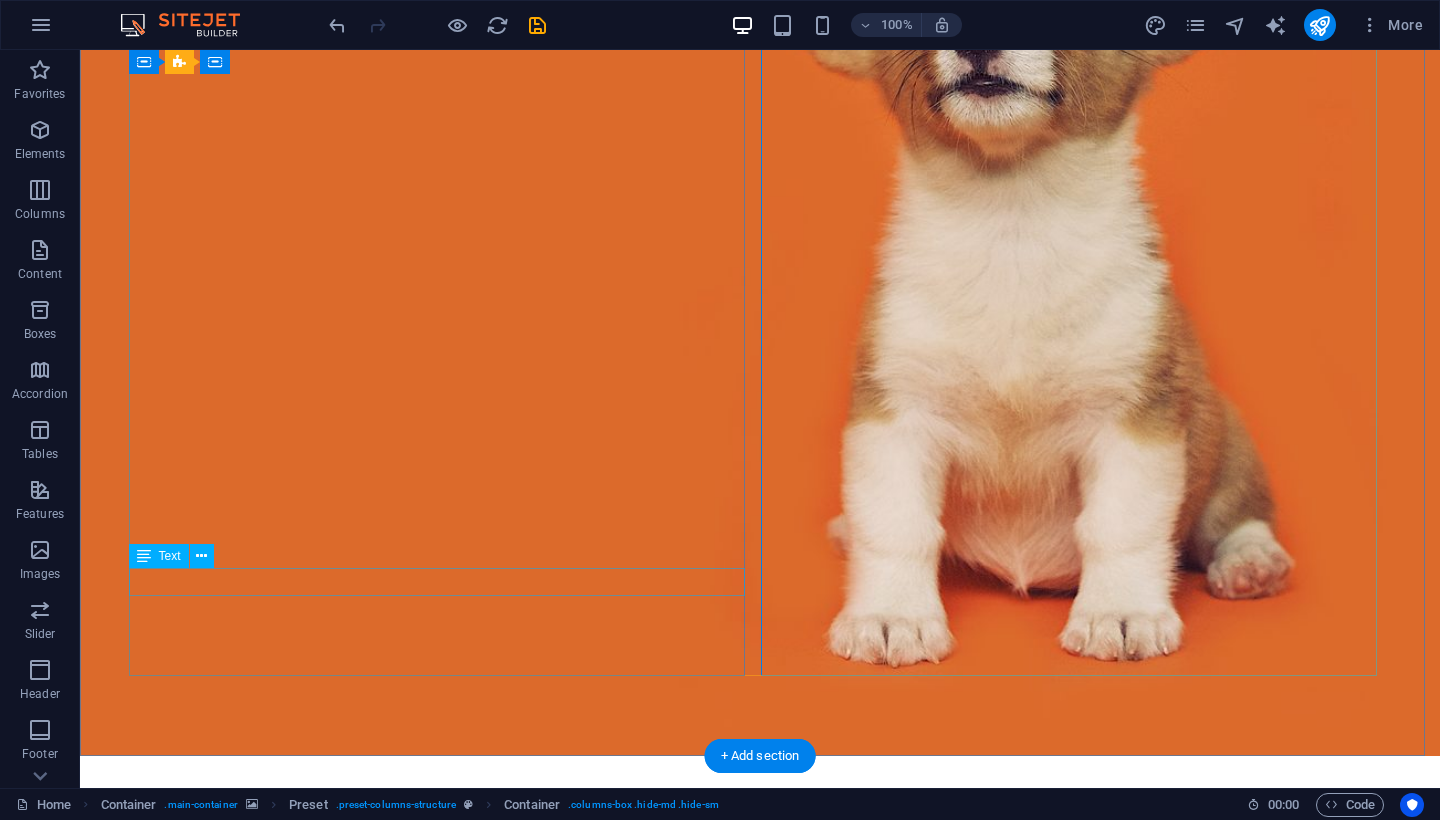 click on "TEL: (+52) 446 358 7067    mail: ventasmx@chicknology.com.mx" at bounding box center [760, 1372] 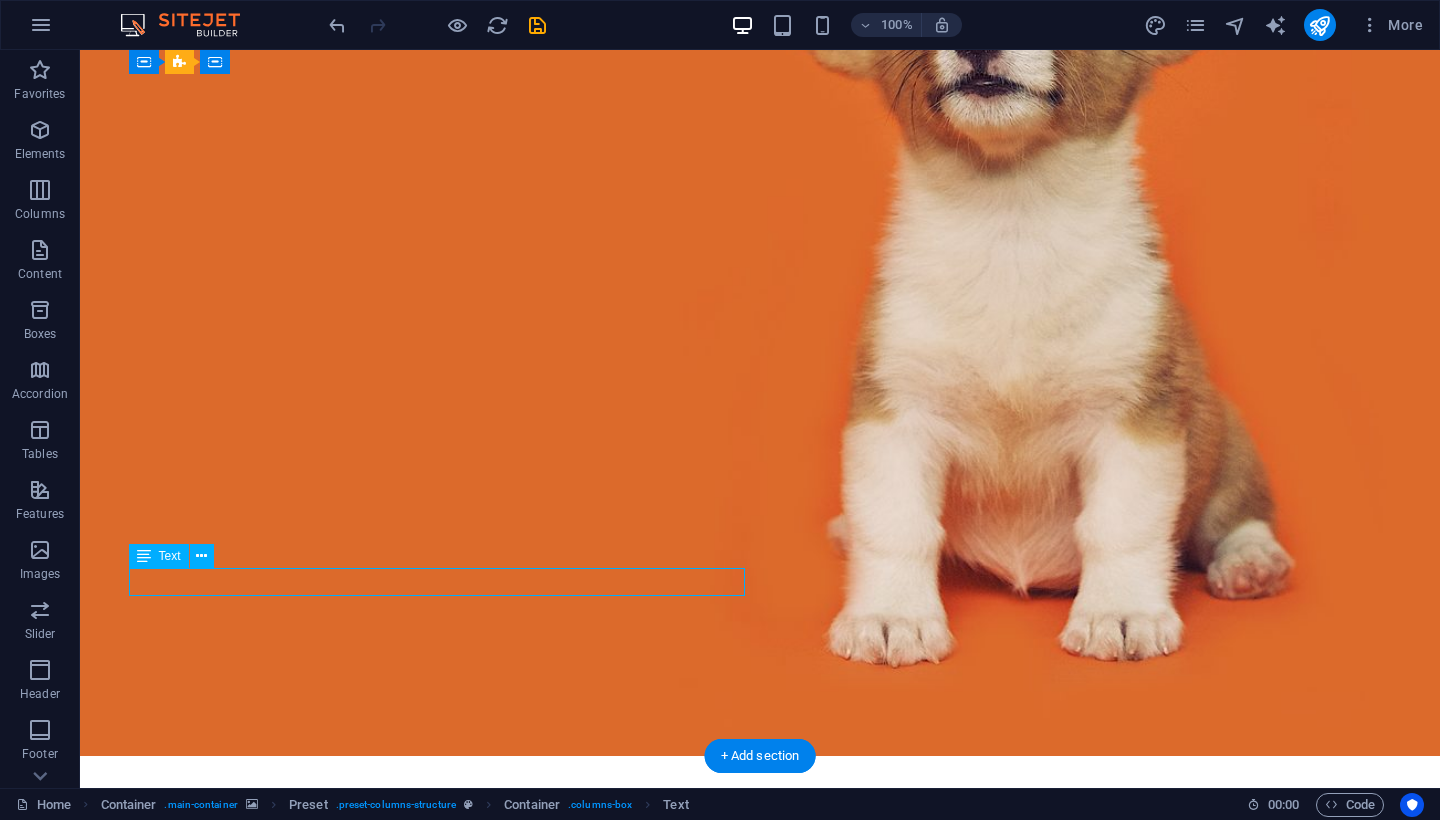 click on "TEL: (+52) 446 358 7067    mail: ventasmx@chicknology.com.mx" at bounding box center (760, 1372) 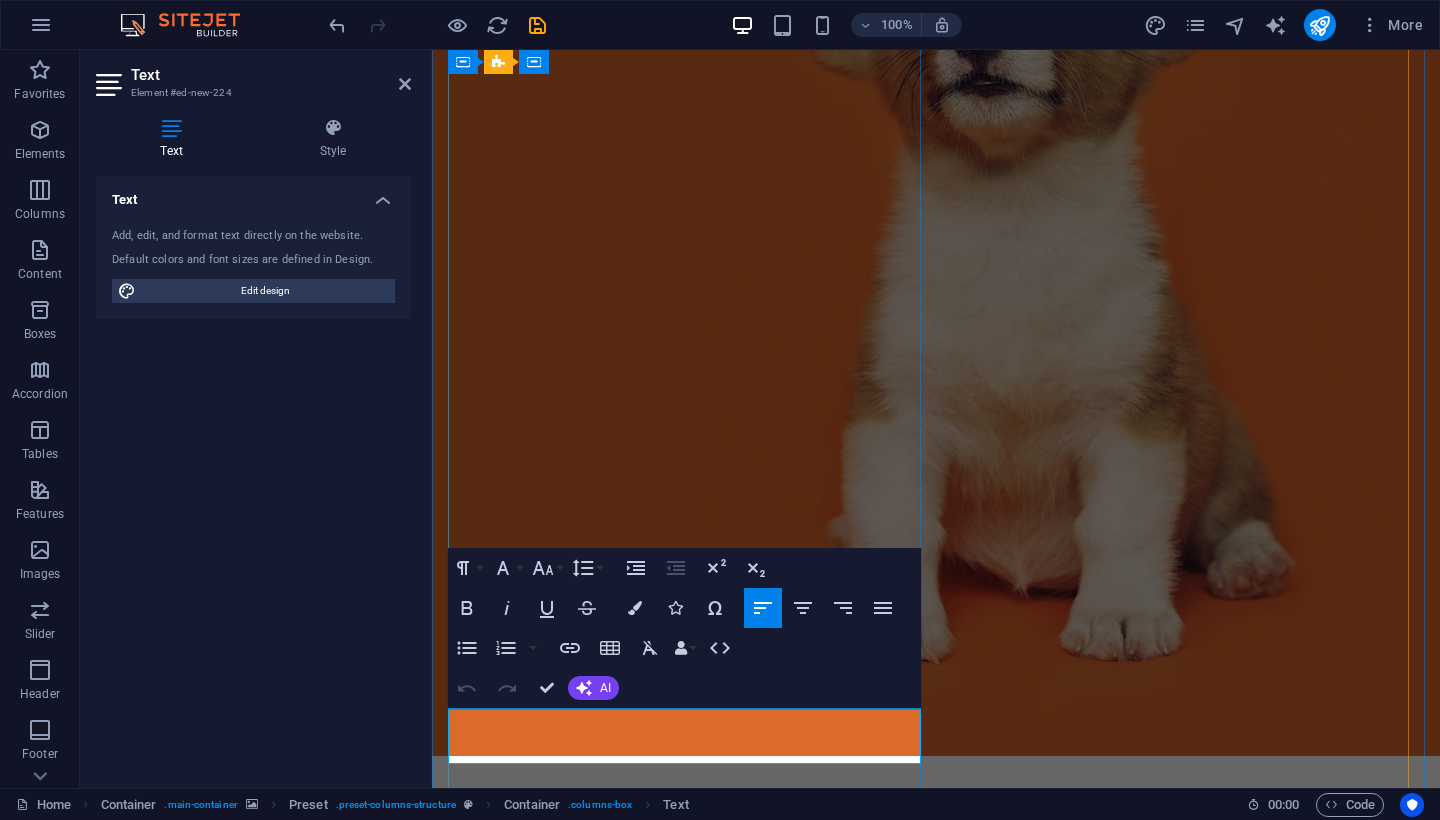 type 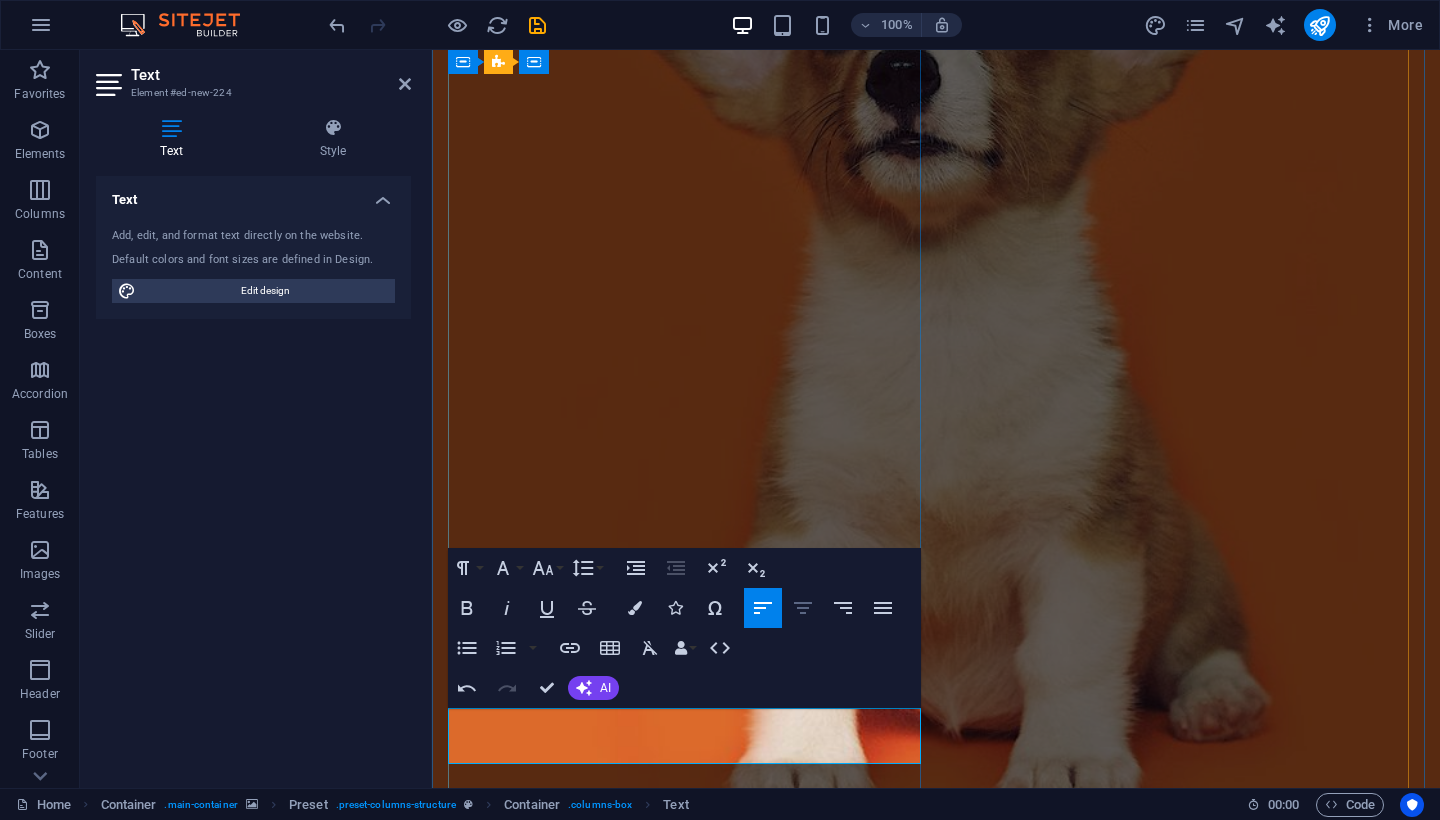 click 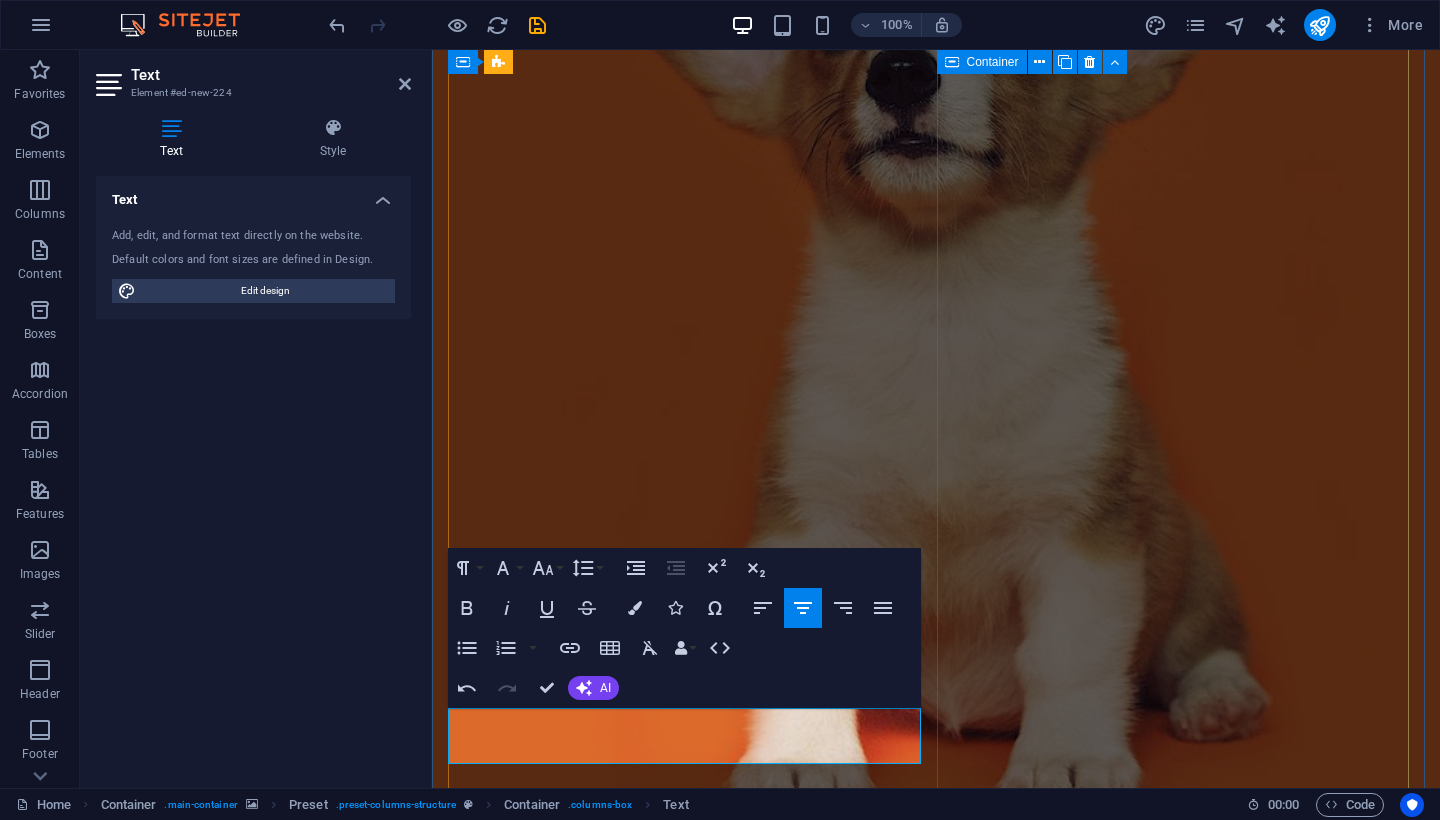 click at bounding box center [936, 1813] 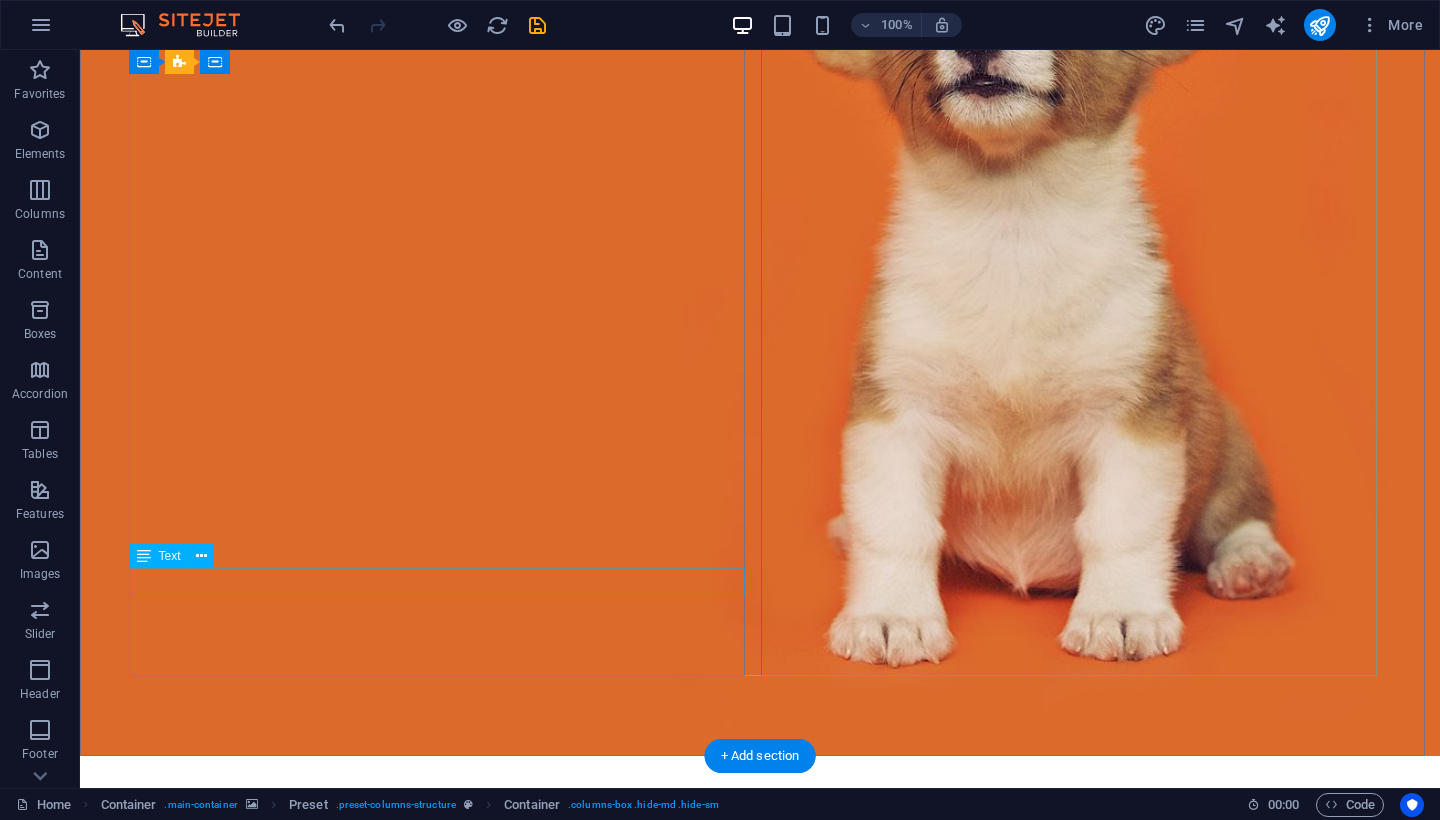 click on "TEL: (+52) 446 358 7067    mail: ventasmx@chicknology.com.mx" at bounding box center (760, 1372) 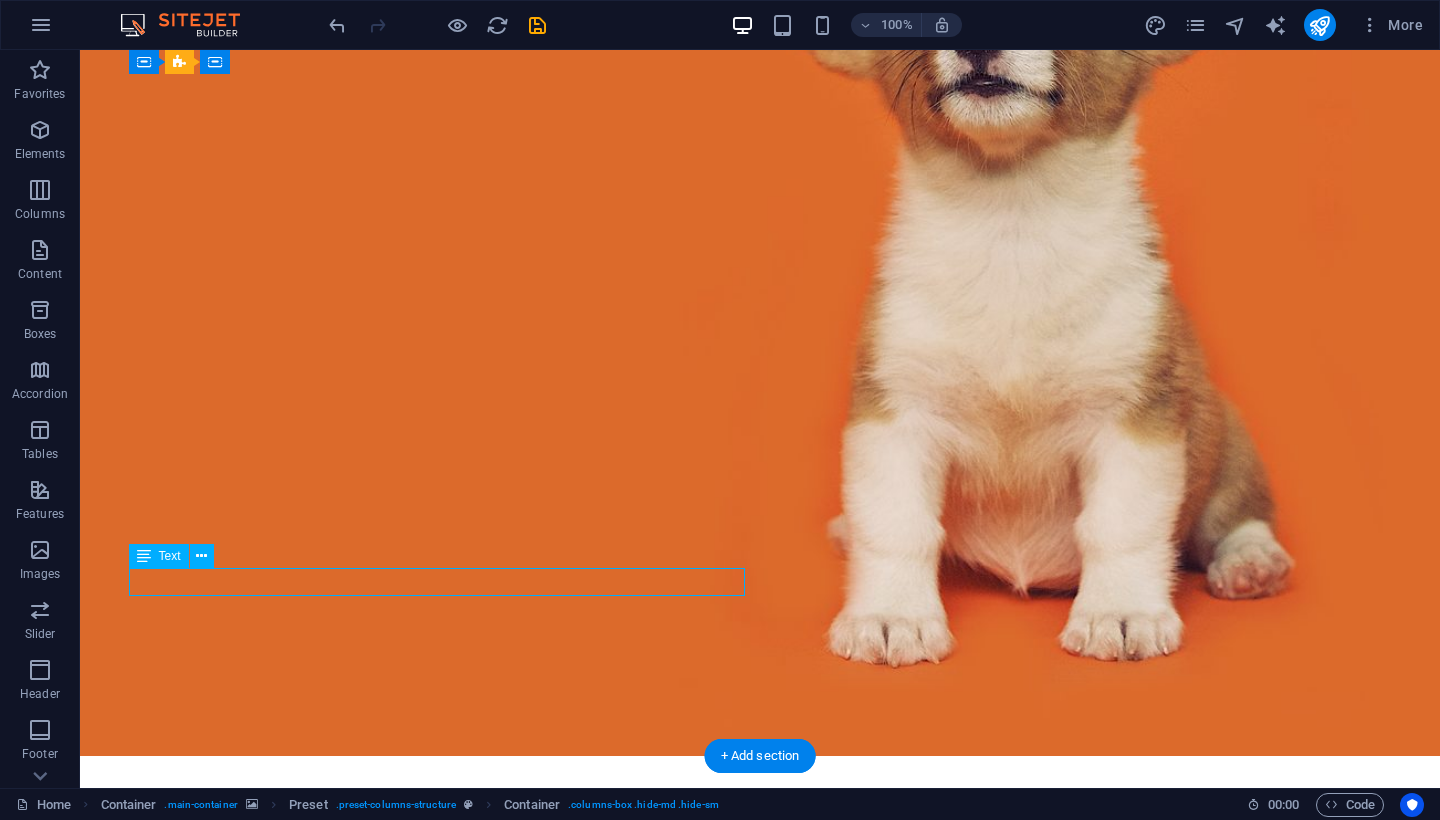 click on "TEL: (+52) 446 358 7067    mail: ventasmx@chicknology.com.mx" at bounding box center [760, 1372] 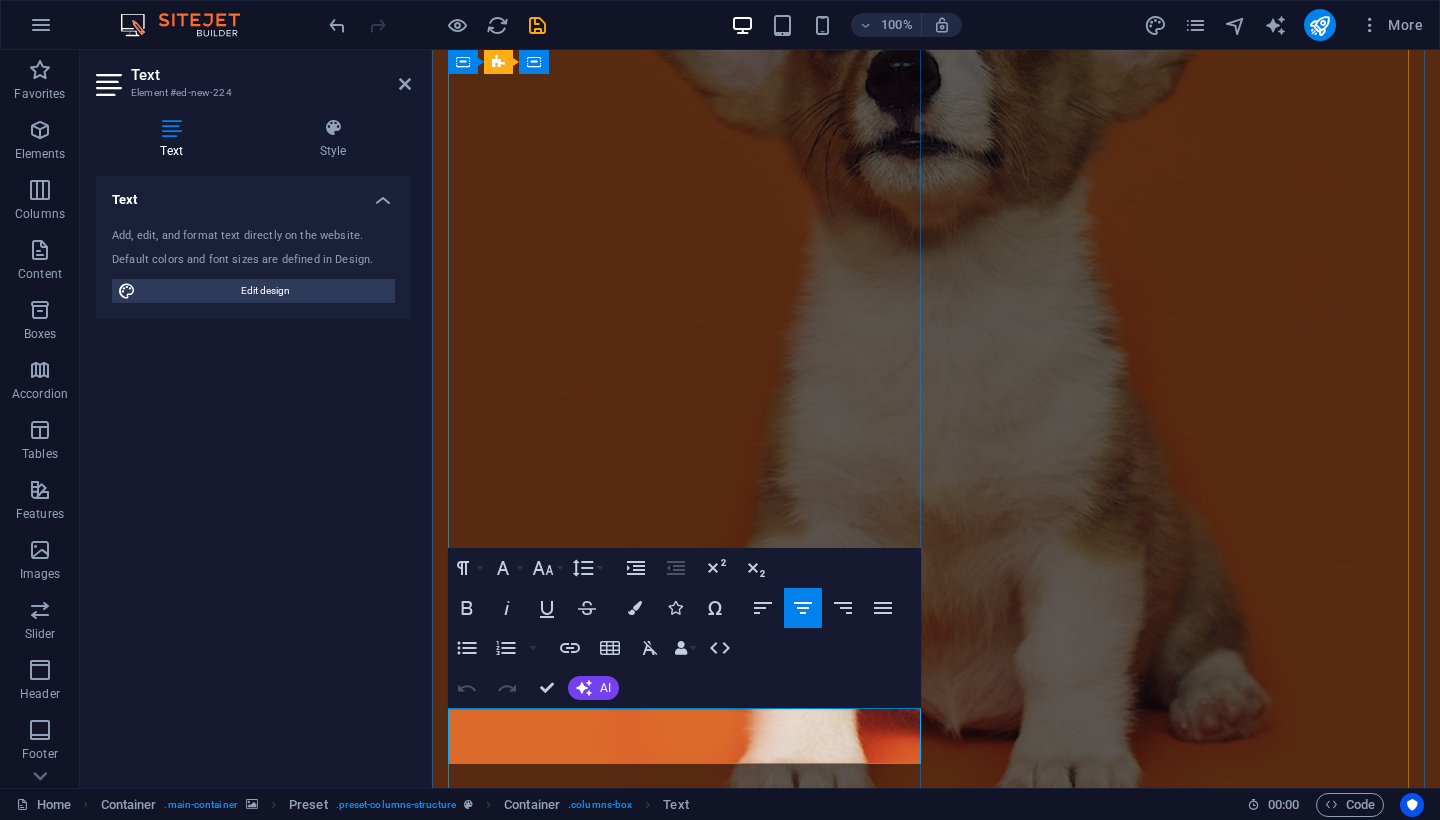 type 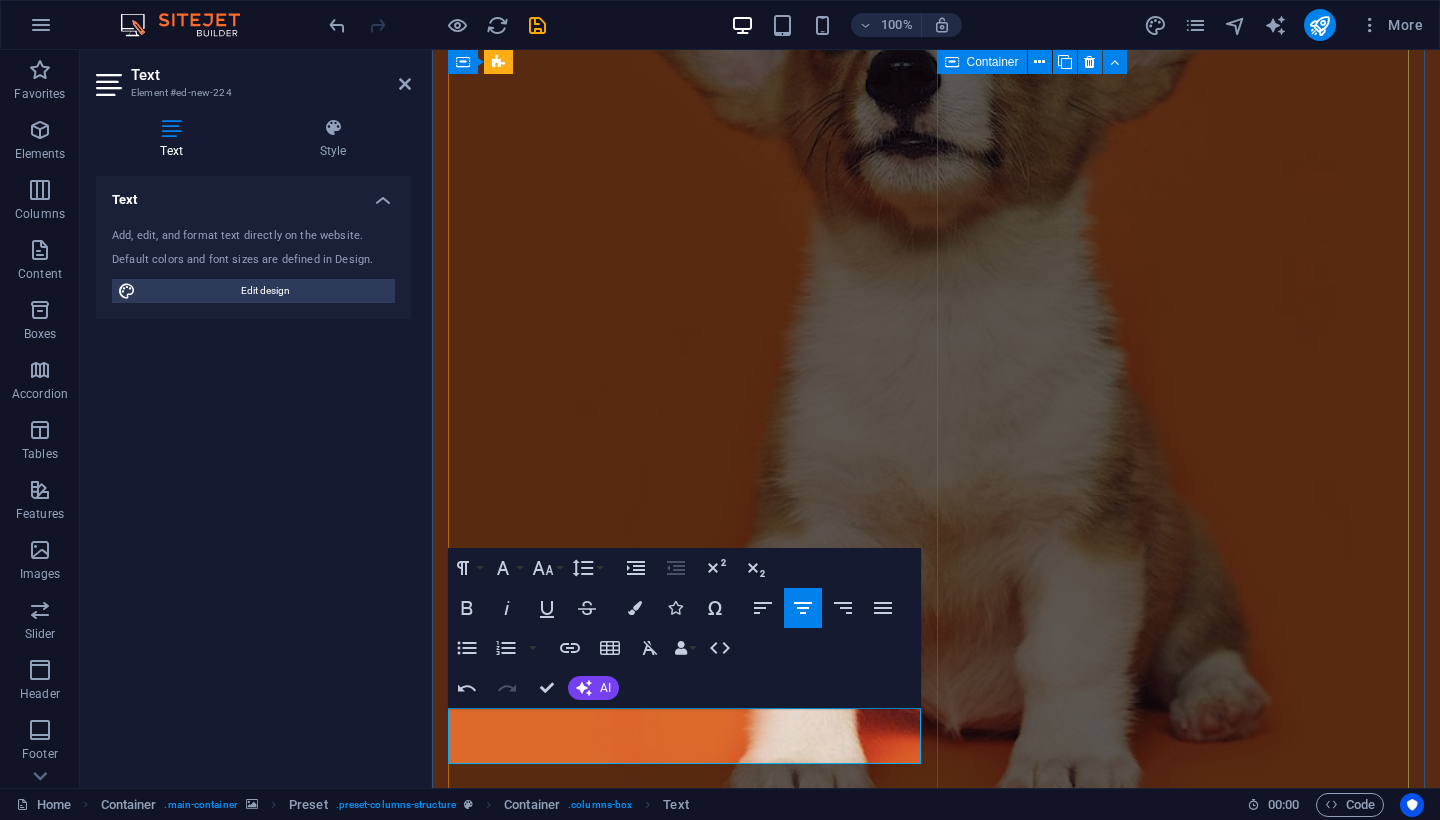 click at bounding box center [936, 1813] 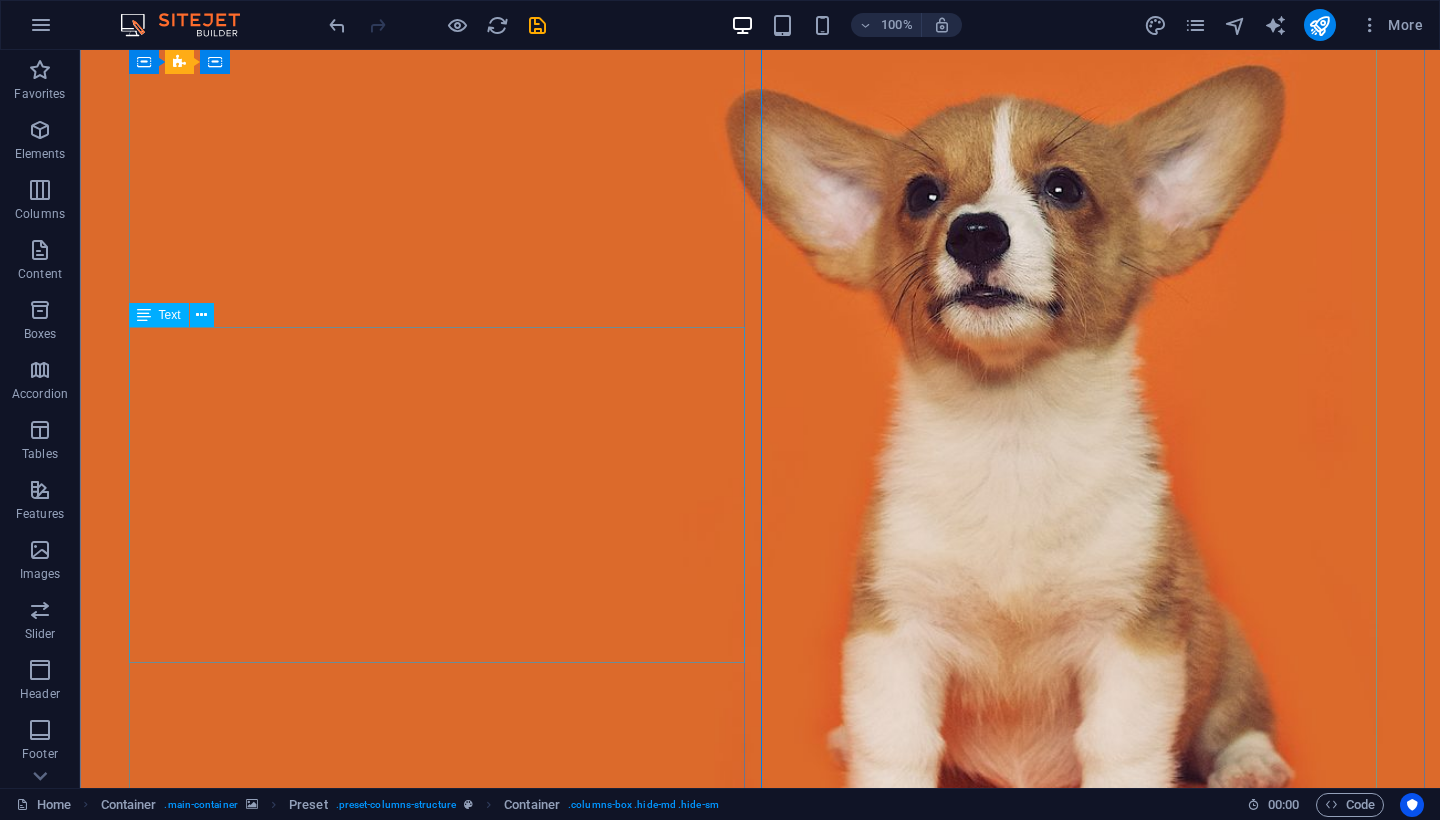 scroll, scrollTop: 116, scrollLeft: 0, axis: vertical 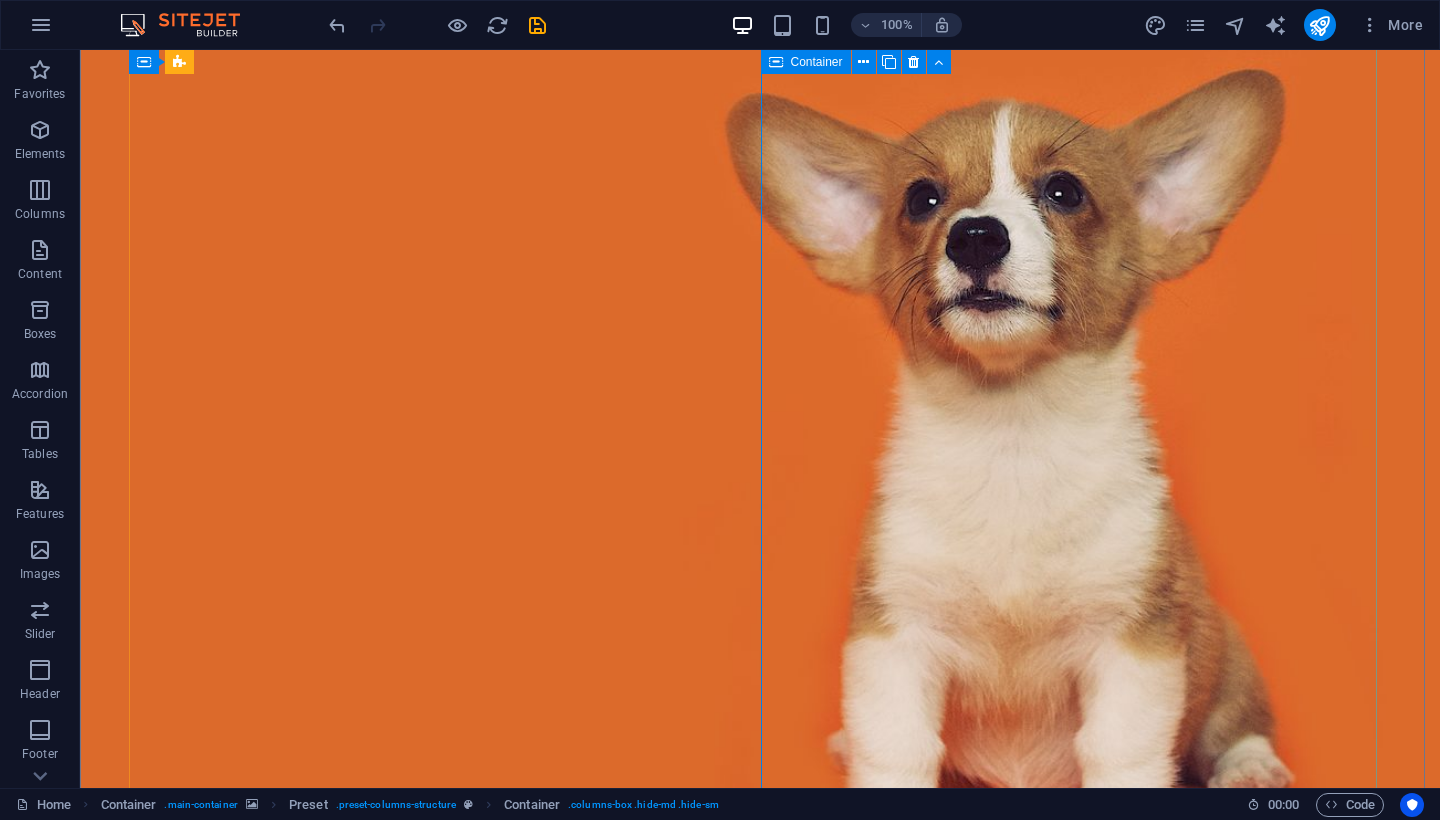 click at bounding box center (760, 1802) 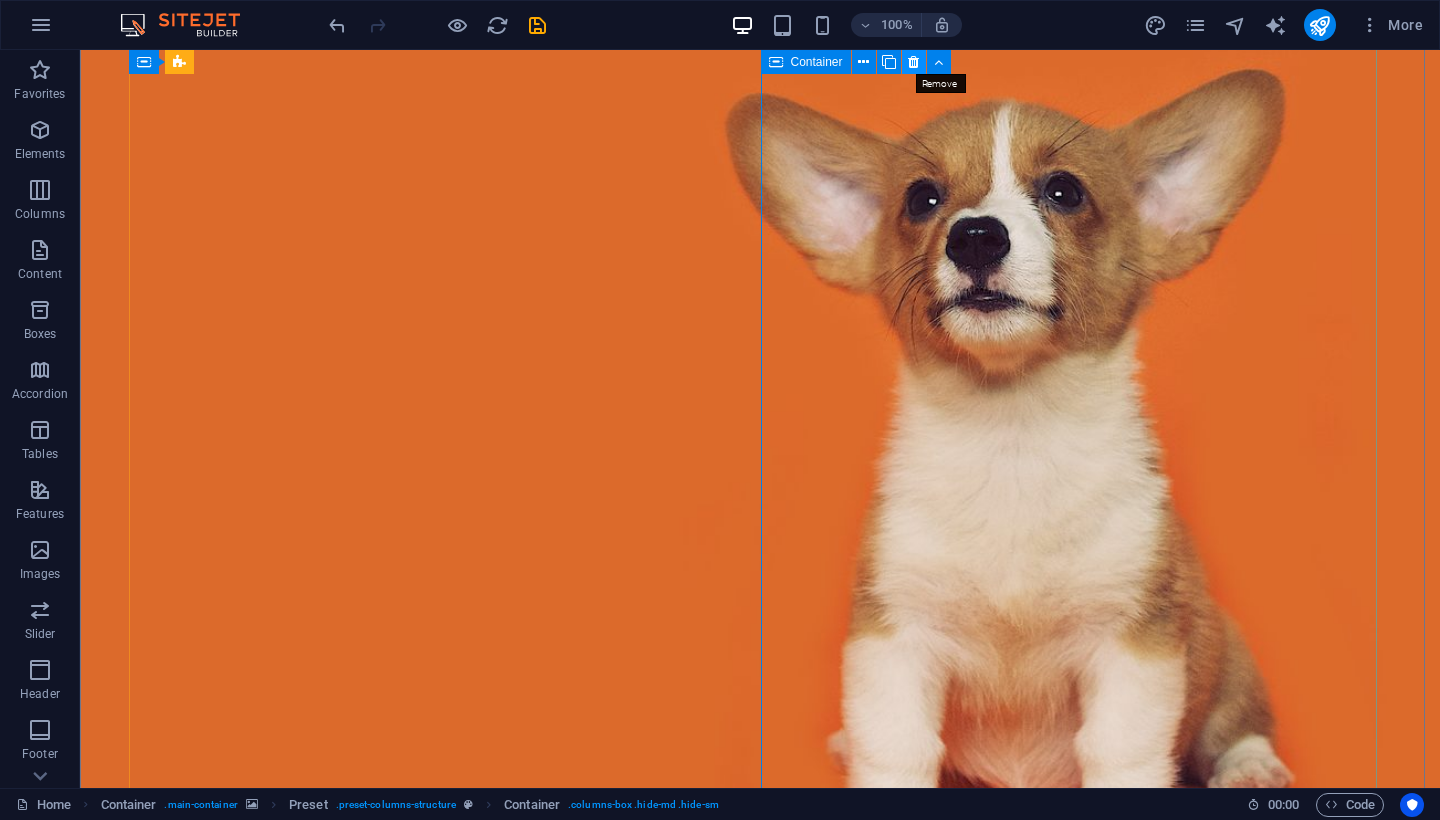 click at bounding box center (913, 62) 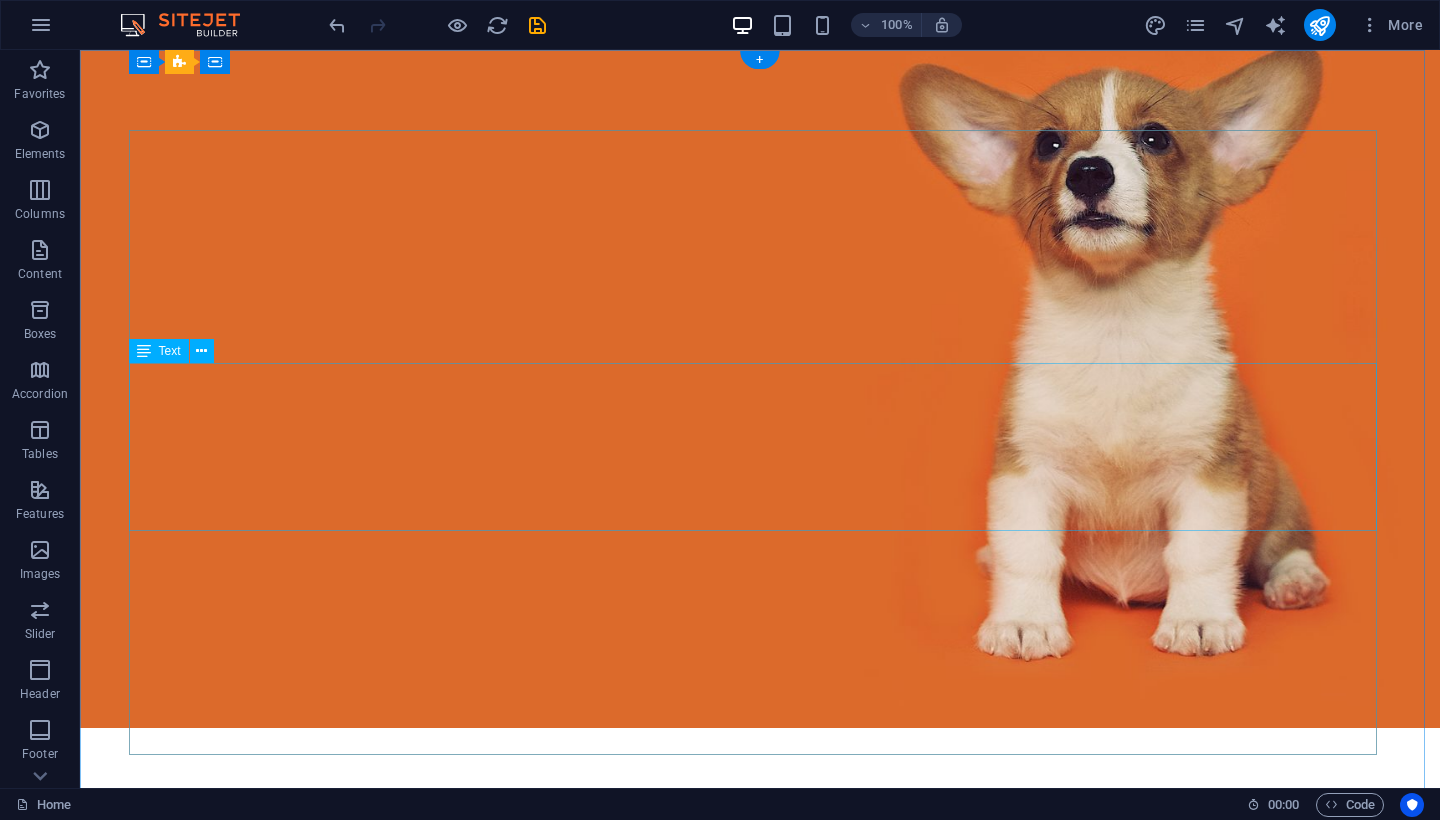 scroll, scrollTop: 0, scrollLeft: 0, axis: both 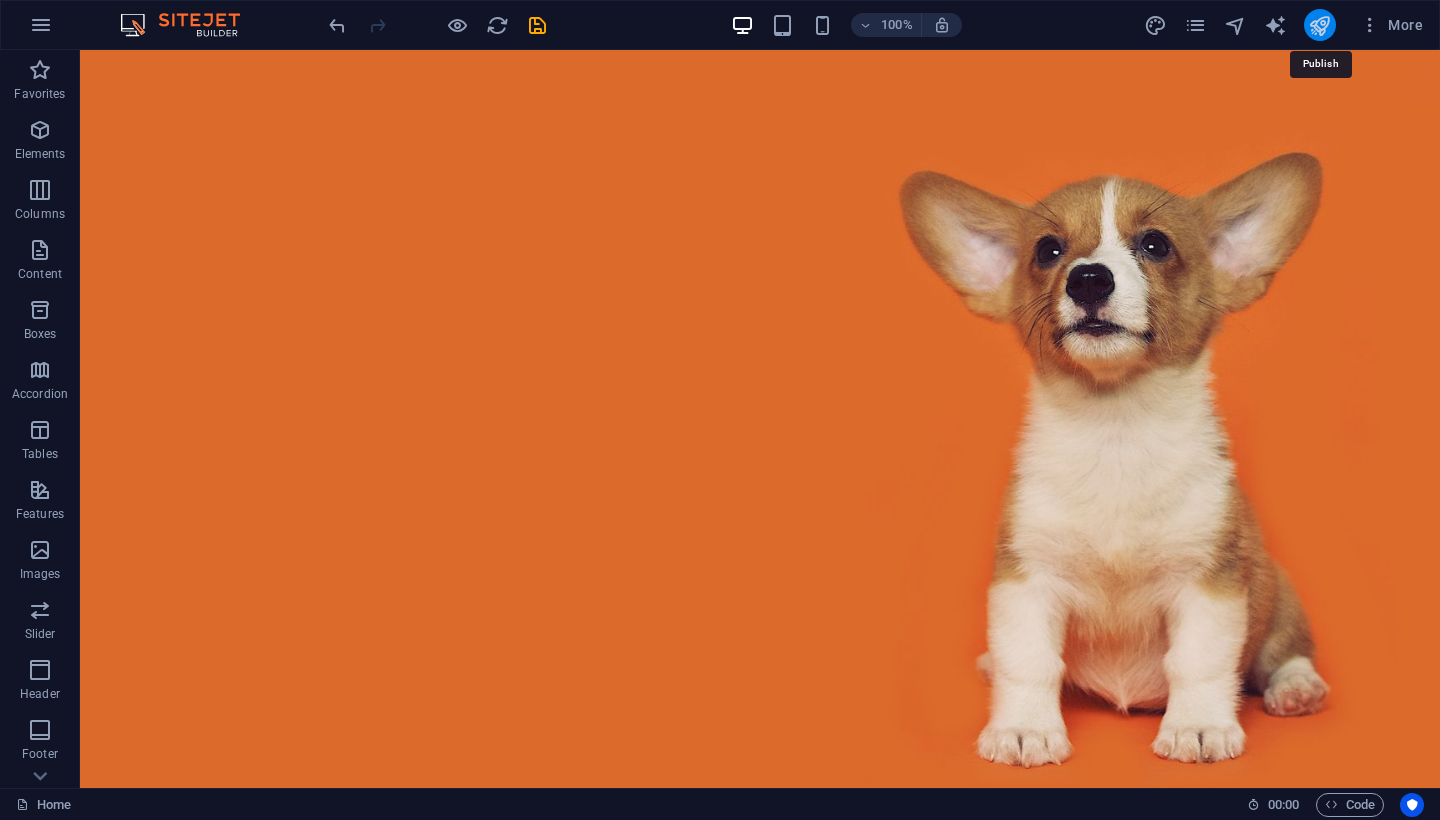 click at bounding box center (1319, 25) 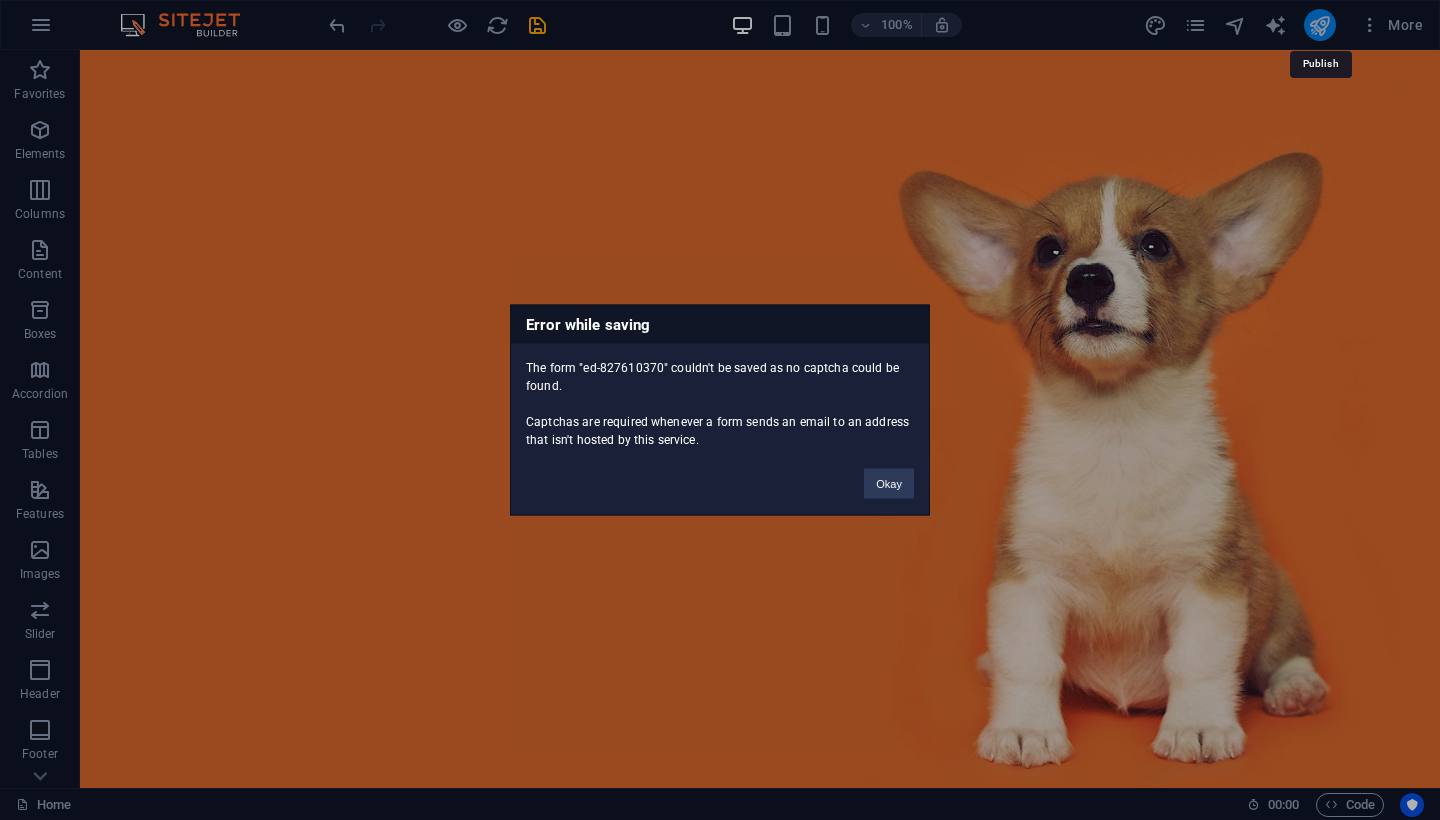 scroll, scrollTop: 107, scrollLeft: 0, axis: vertical 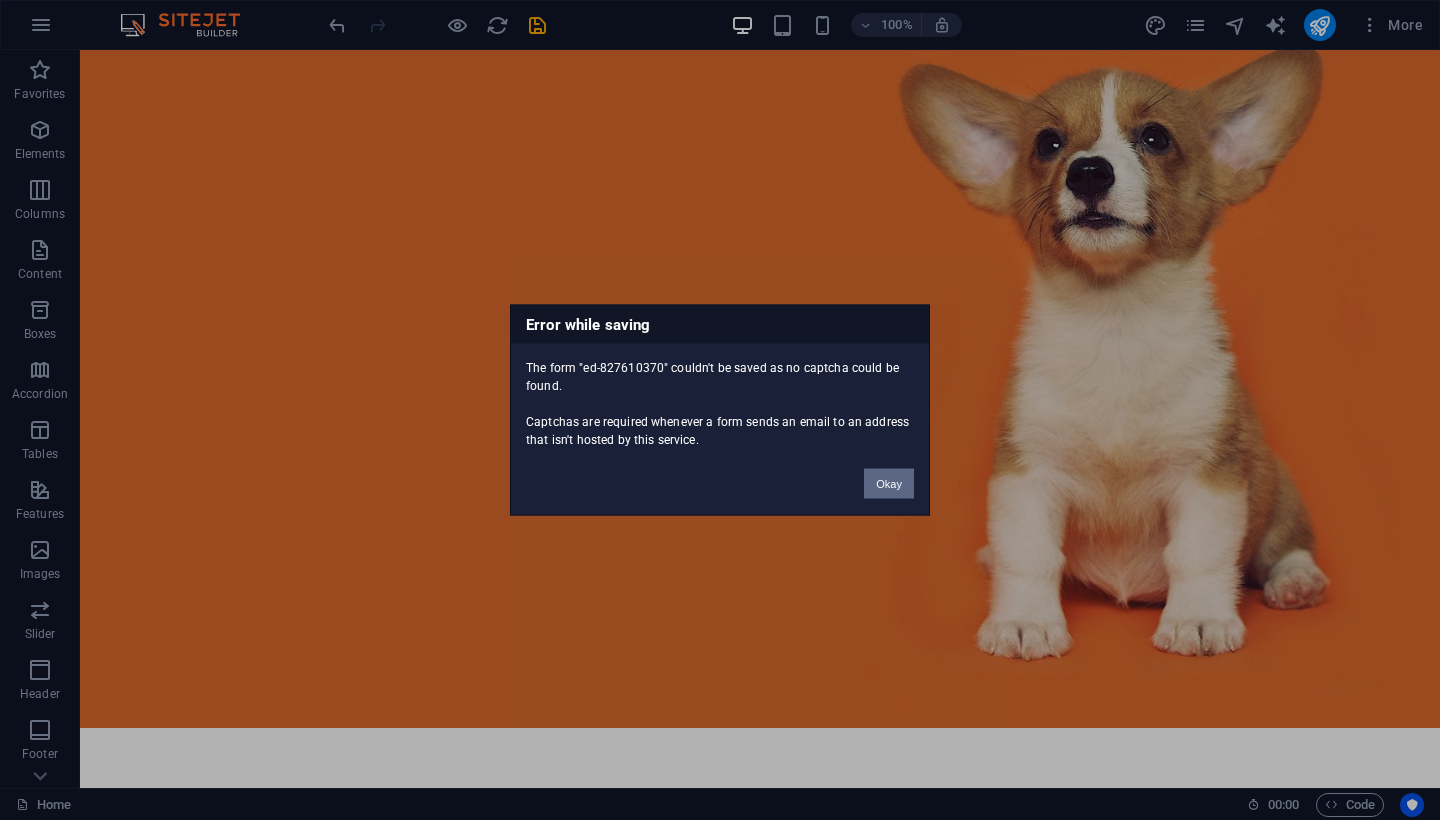 click on "Okay" at bounding box center (889, 484) 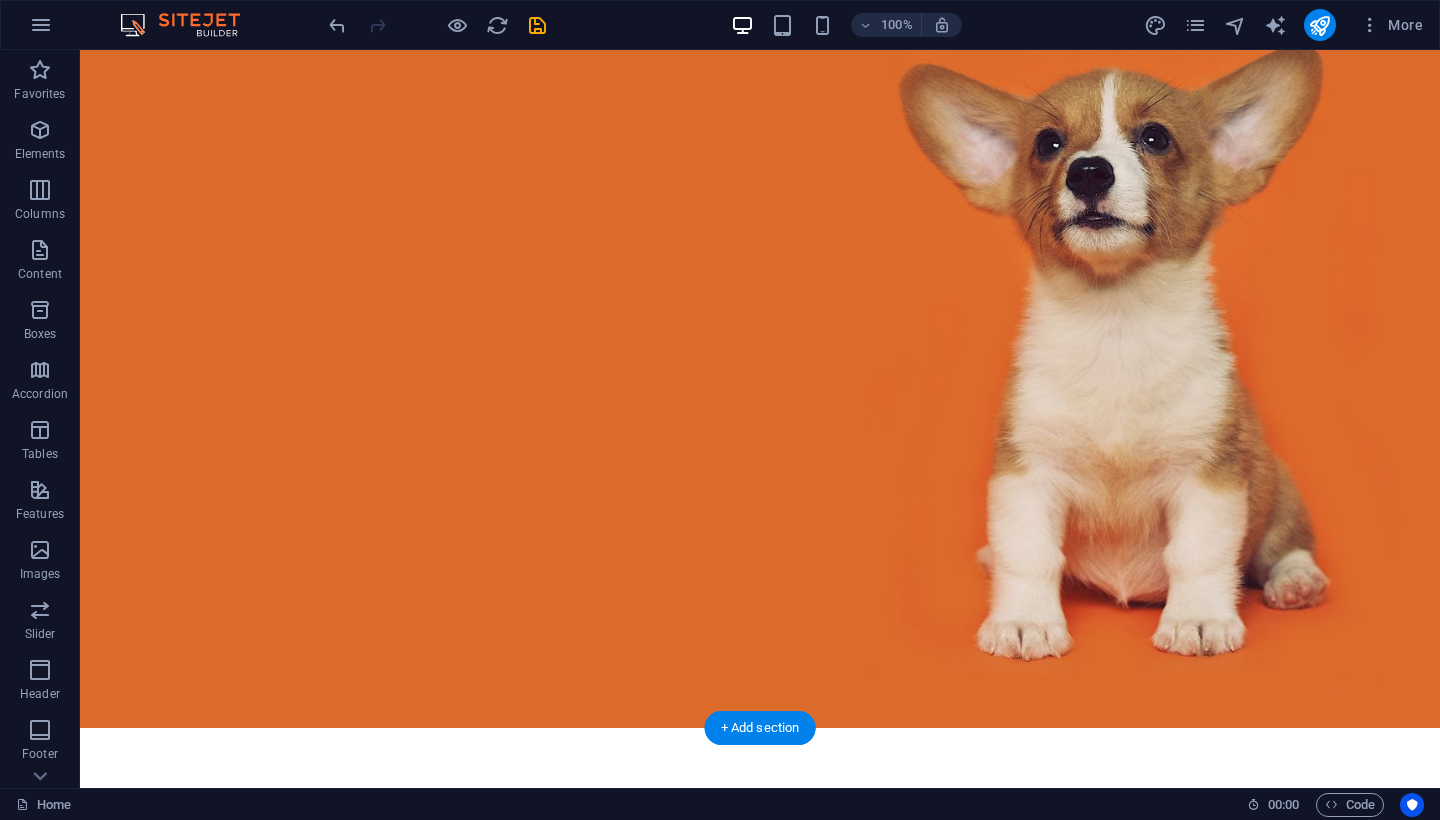 click at bounding box center [760, 335] 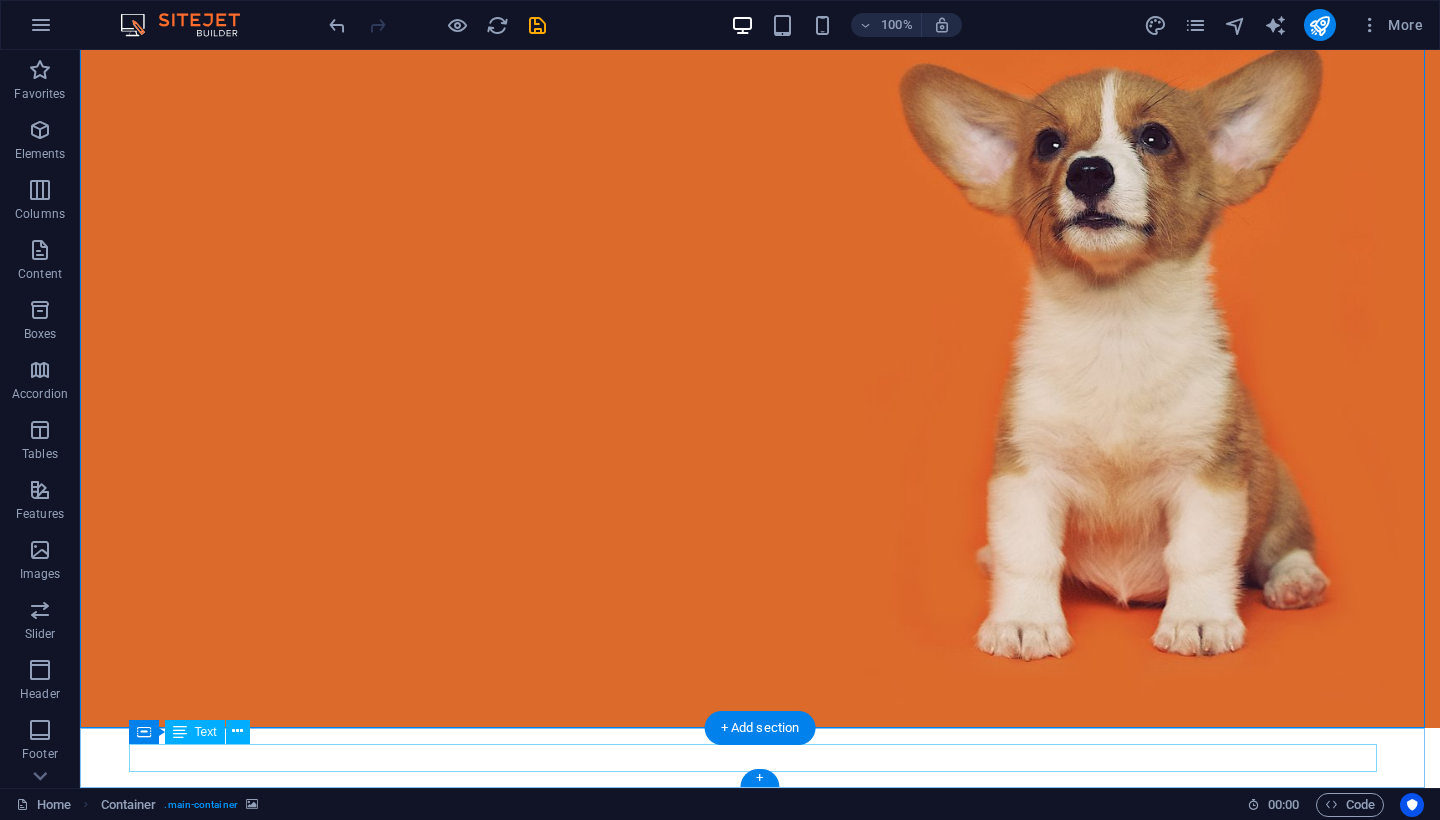 click on "Legal Notice  |  Privacy" at bounding box center [760, 1549] 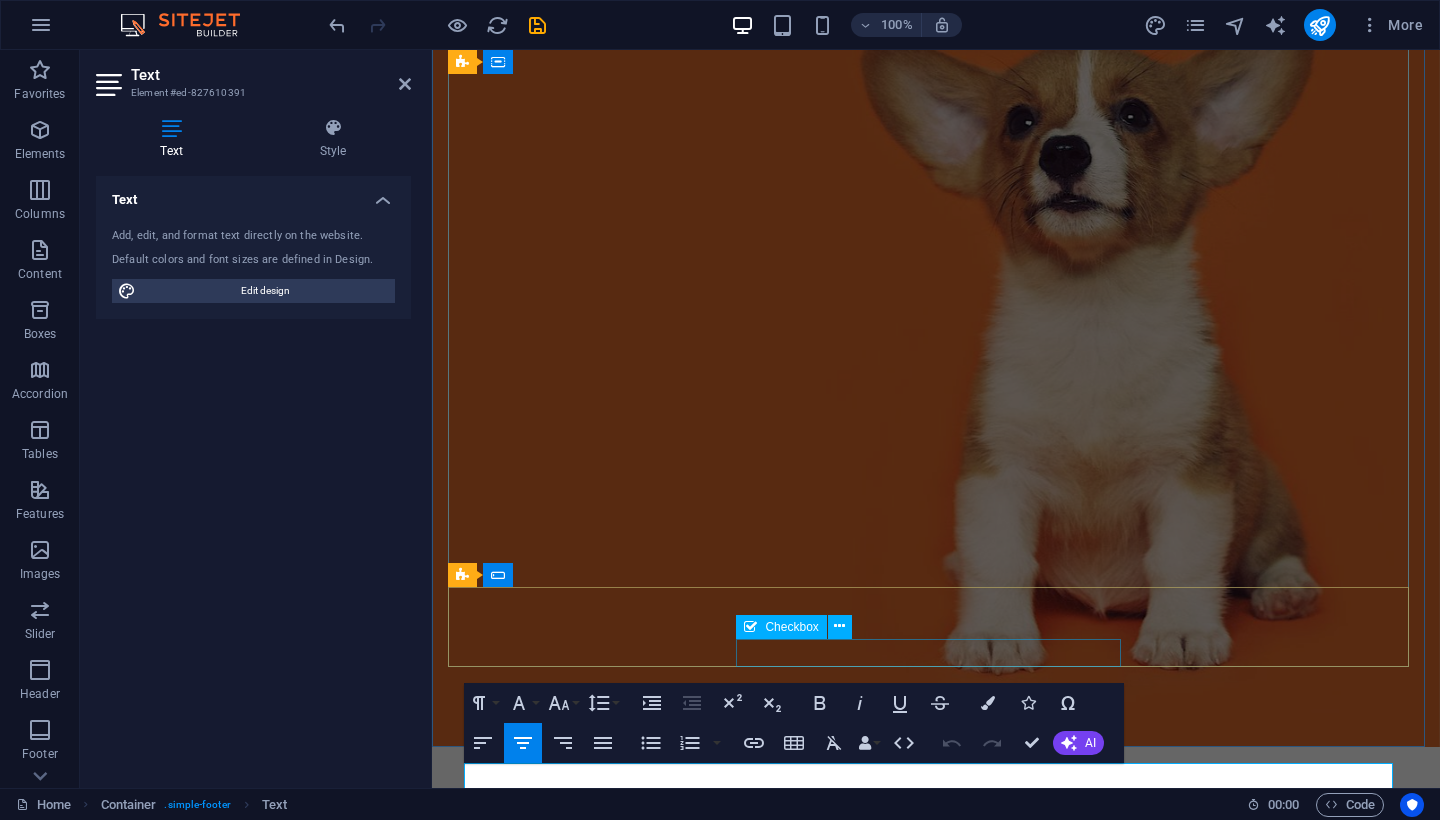 scroll, scrollTop: 163, scrollLeft: 0, axis: vertical 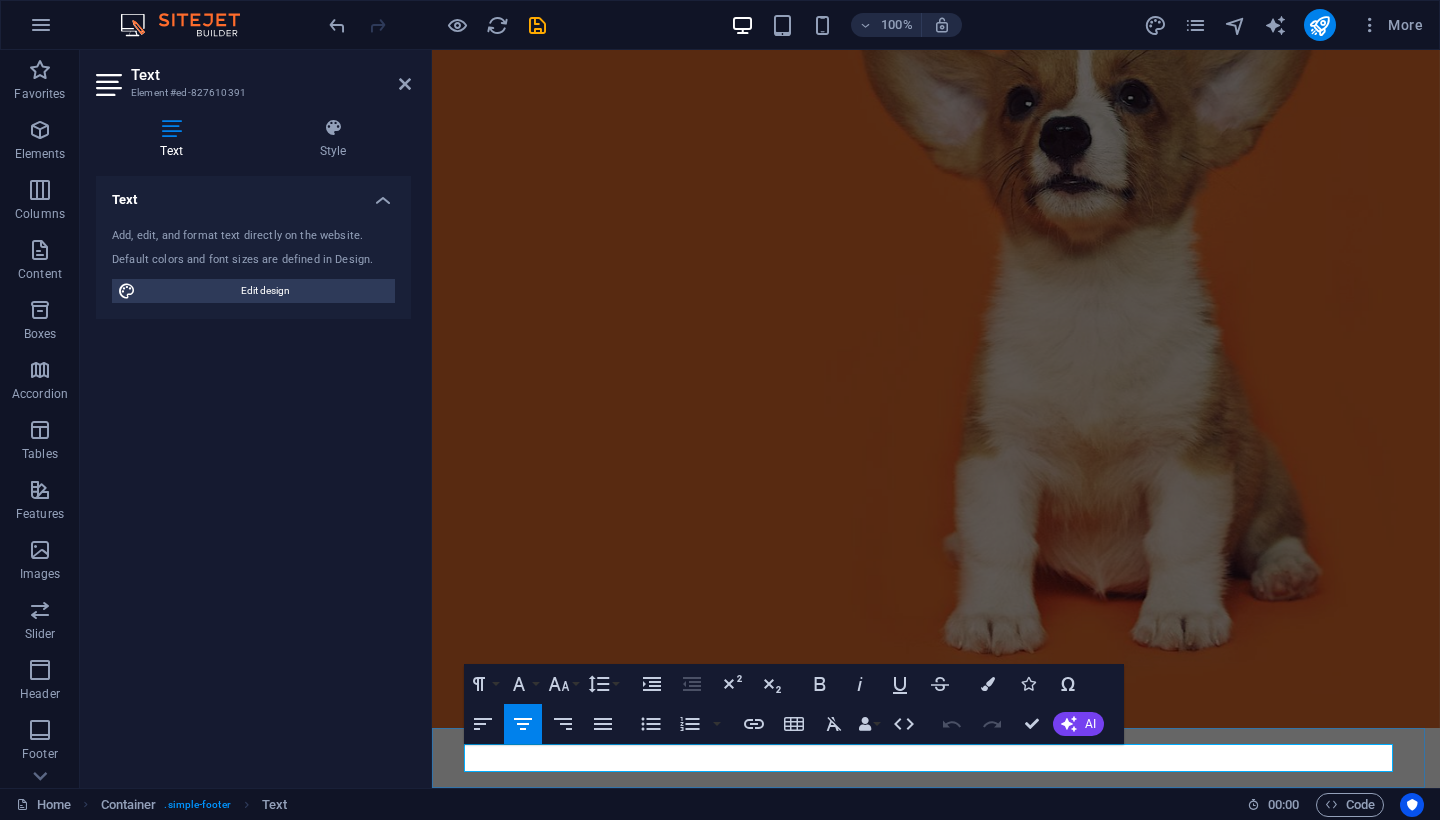 drag, startPoint x: 1024, startPoint y: 756, endPoint x: 787, endPoint y: 756, distance: 237 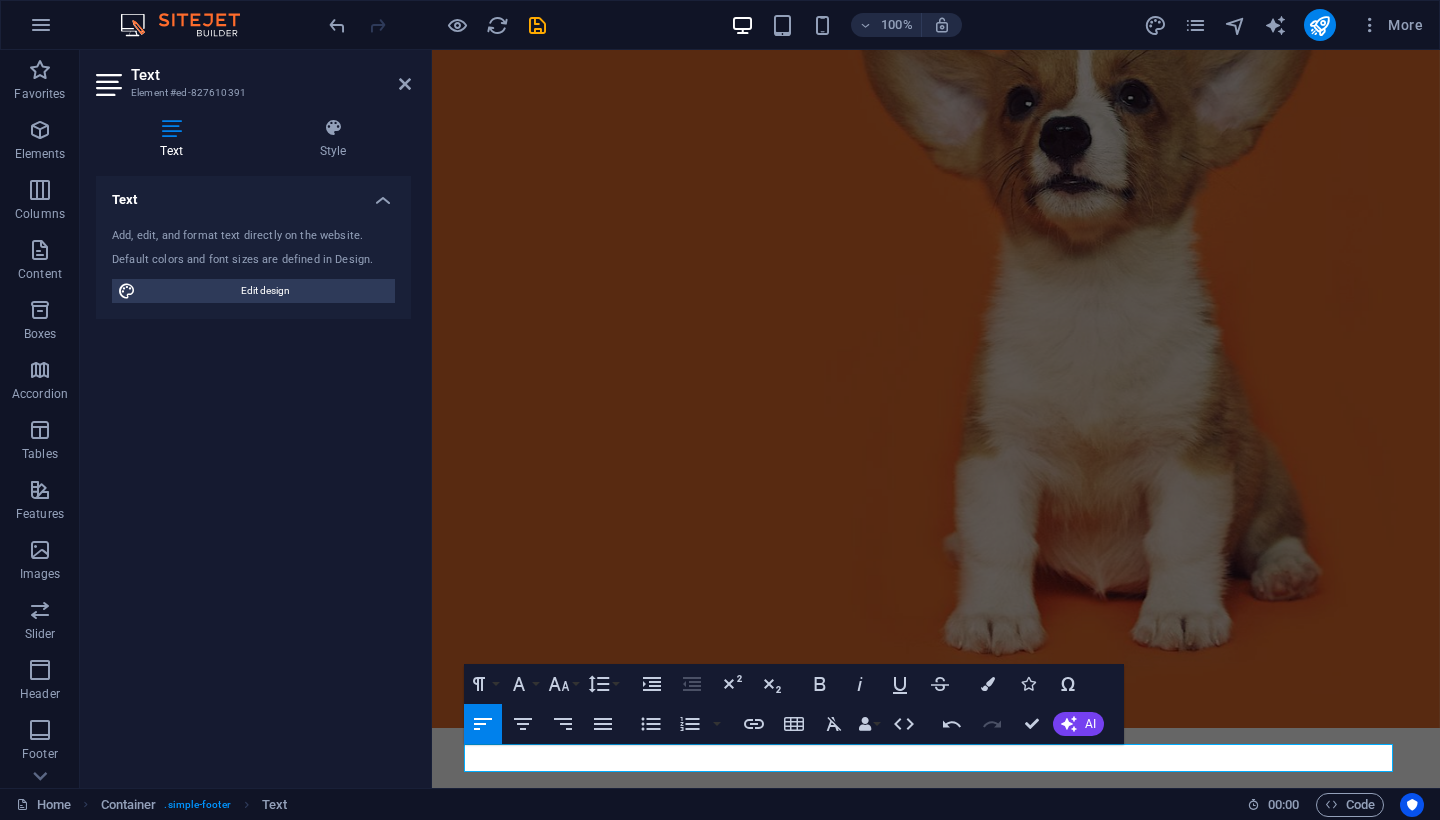 click at bounding box center [936, 307] 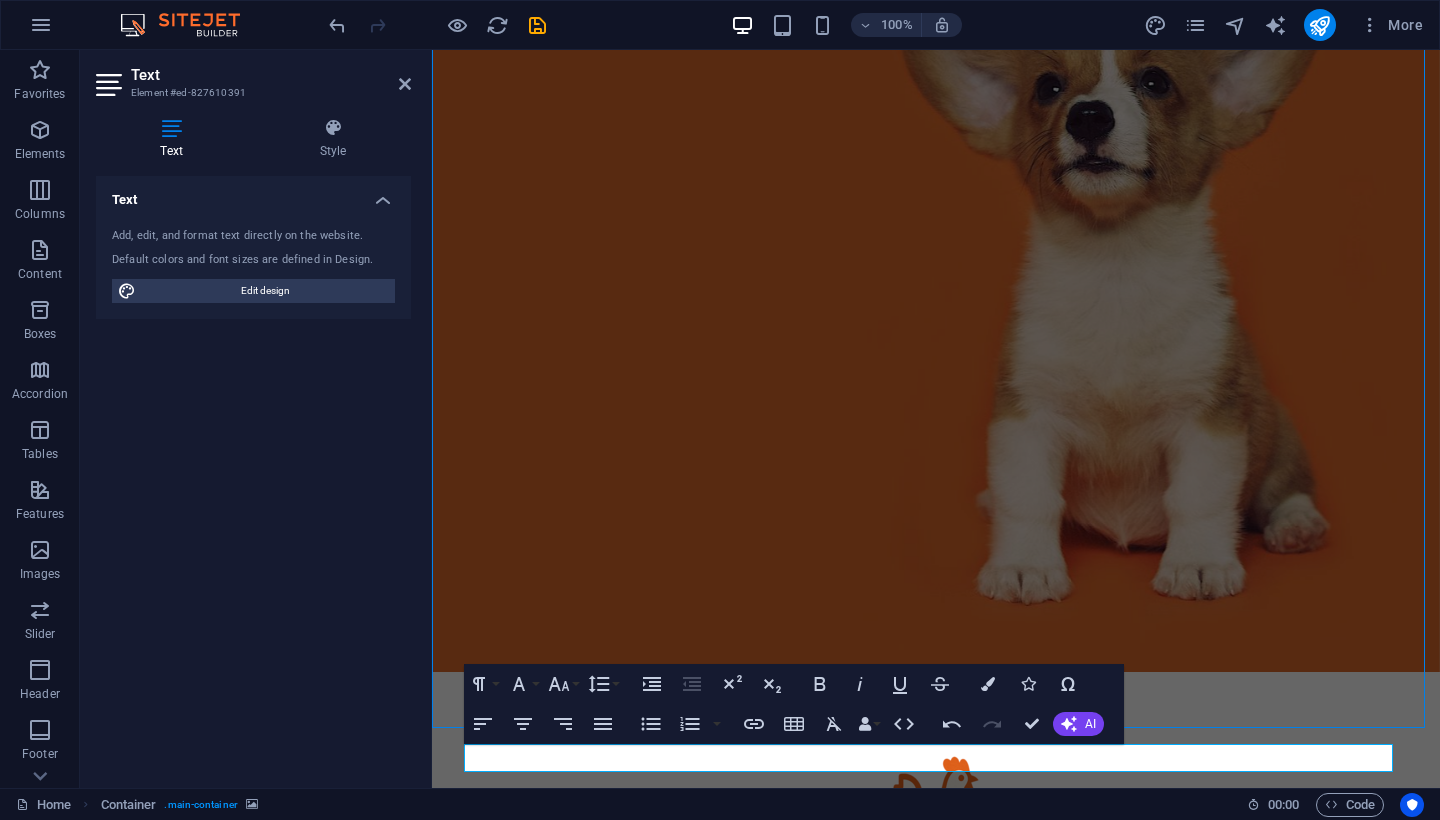 scroll, scrollTop: 107, scrollLeft: 0, axis: vertical 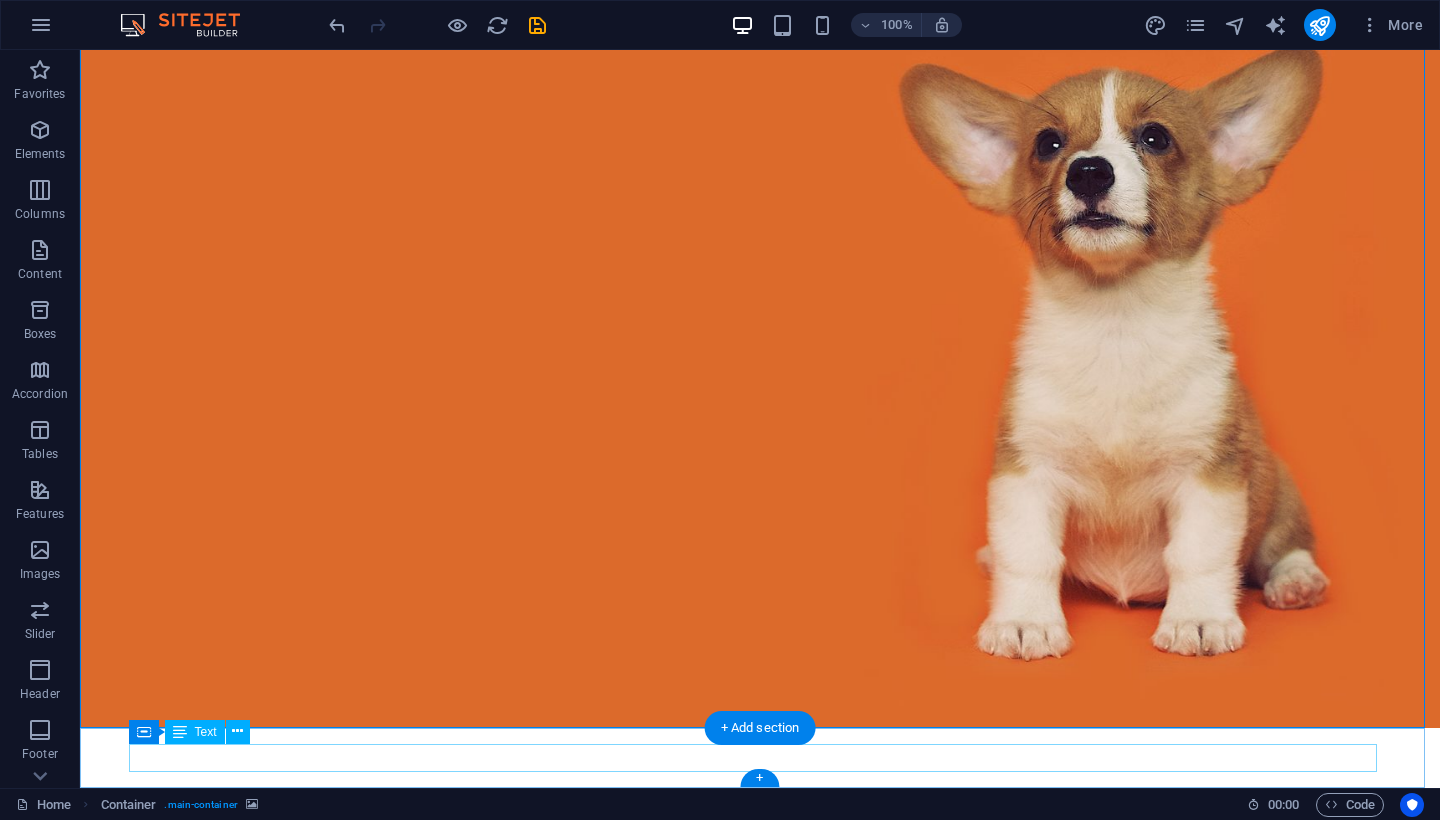 click on "Todos los derechos reservados Chicknology de Mexico" at bounding box center [760, 1549] 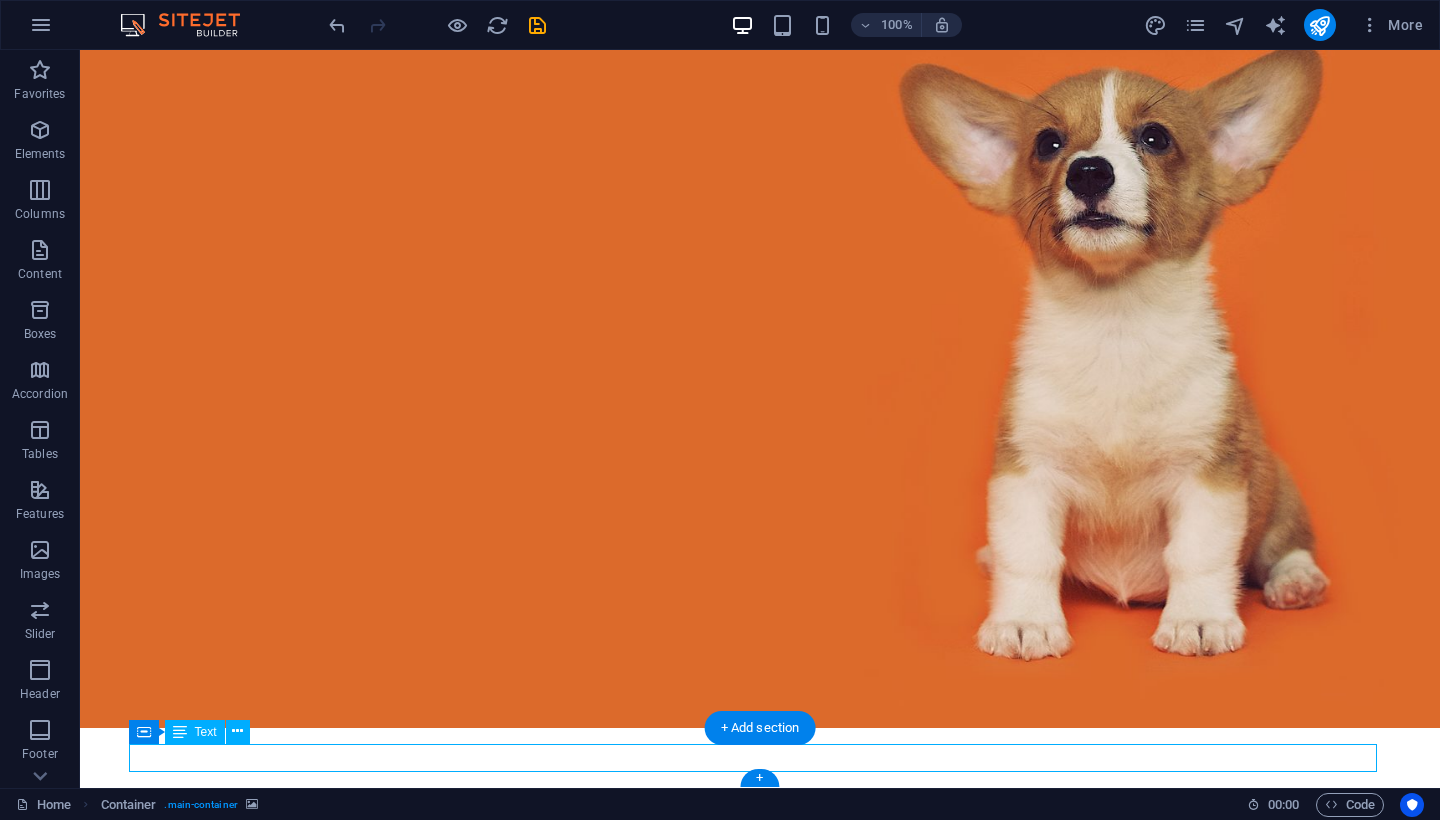 click on "Todos los derechos reservados Chicknology de Mexico" at bounding box center [760, 1549] 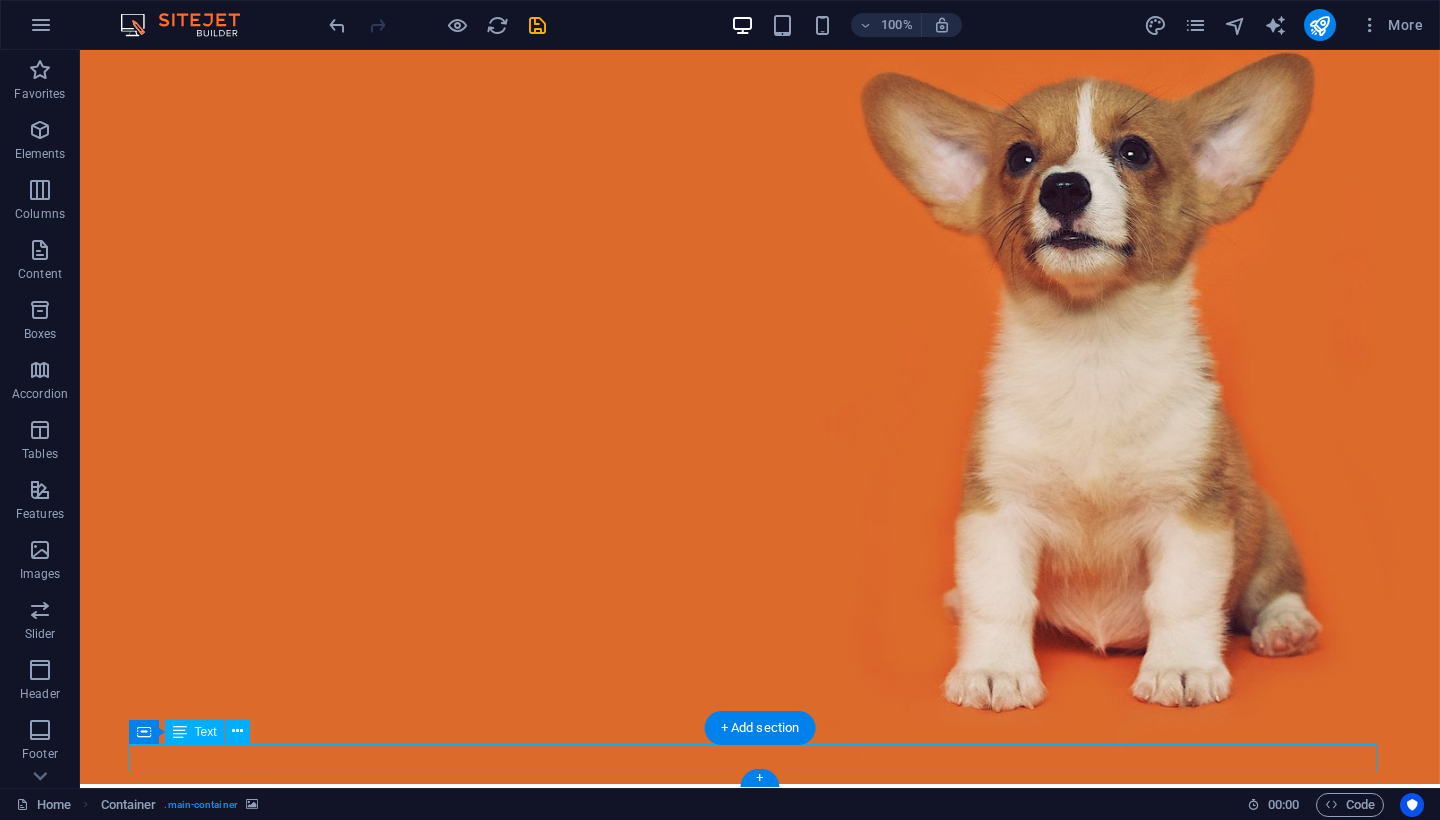 scroll, scrollTop: 144, scrollLeft: 0, axis: vertical 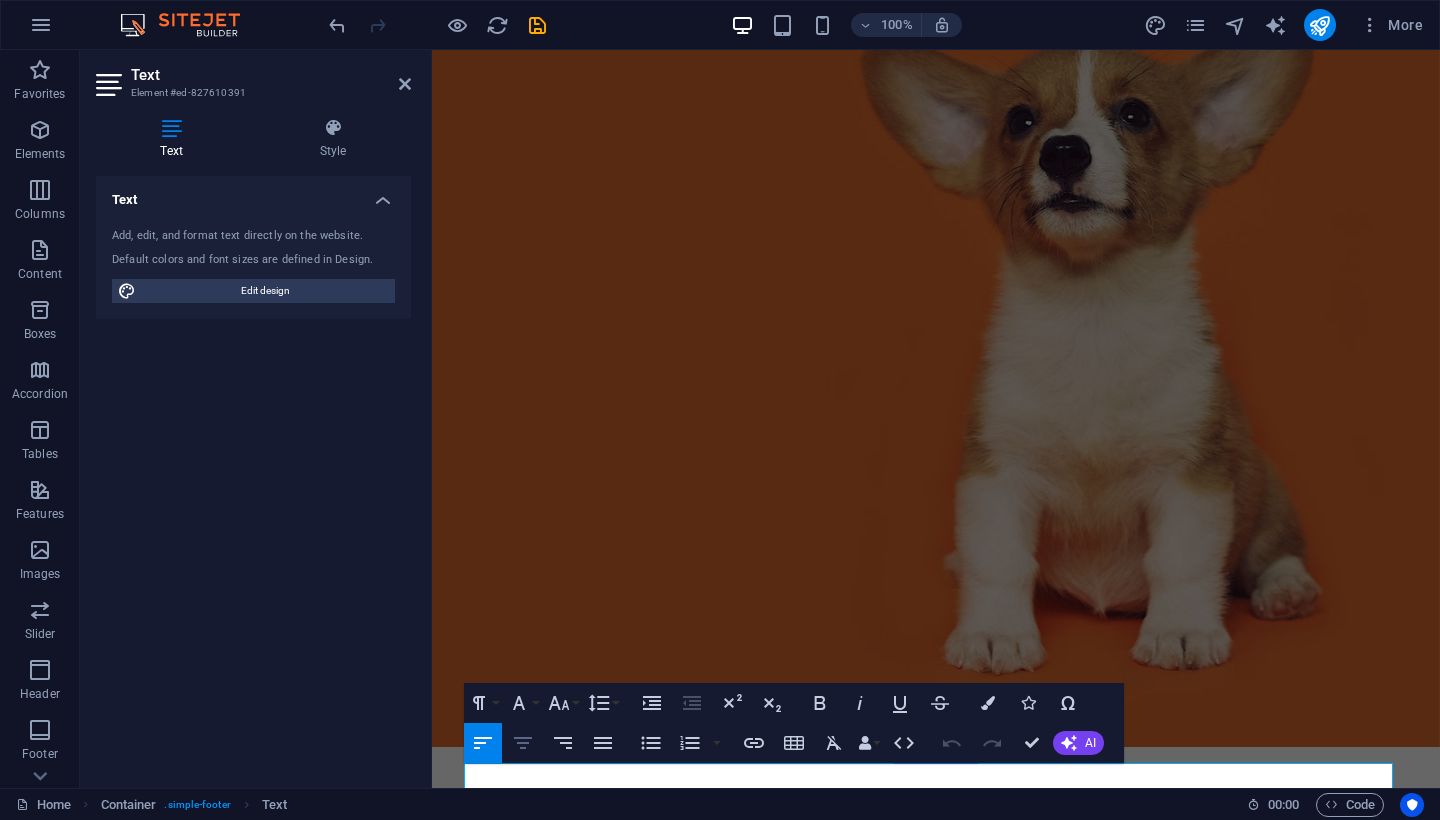 click 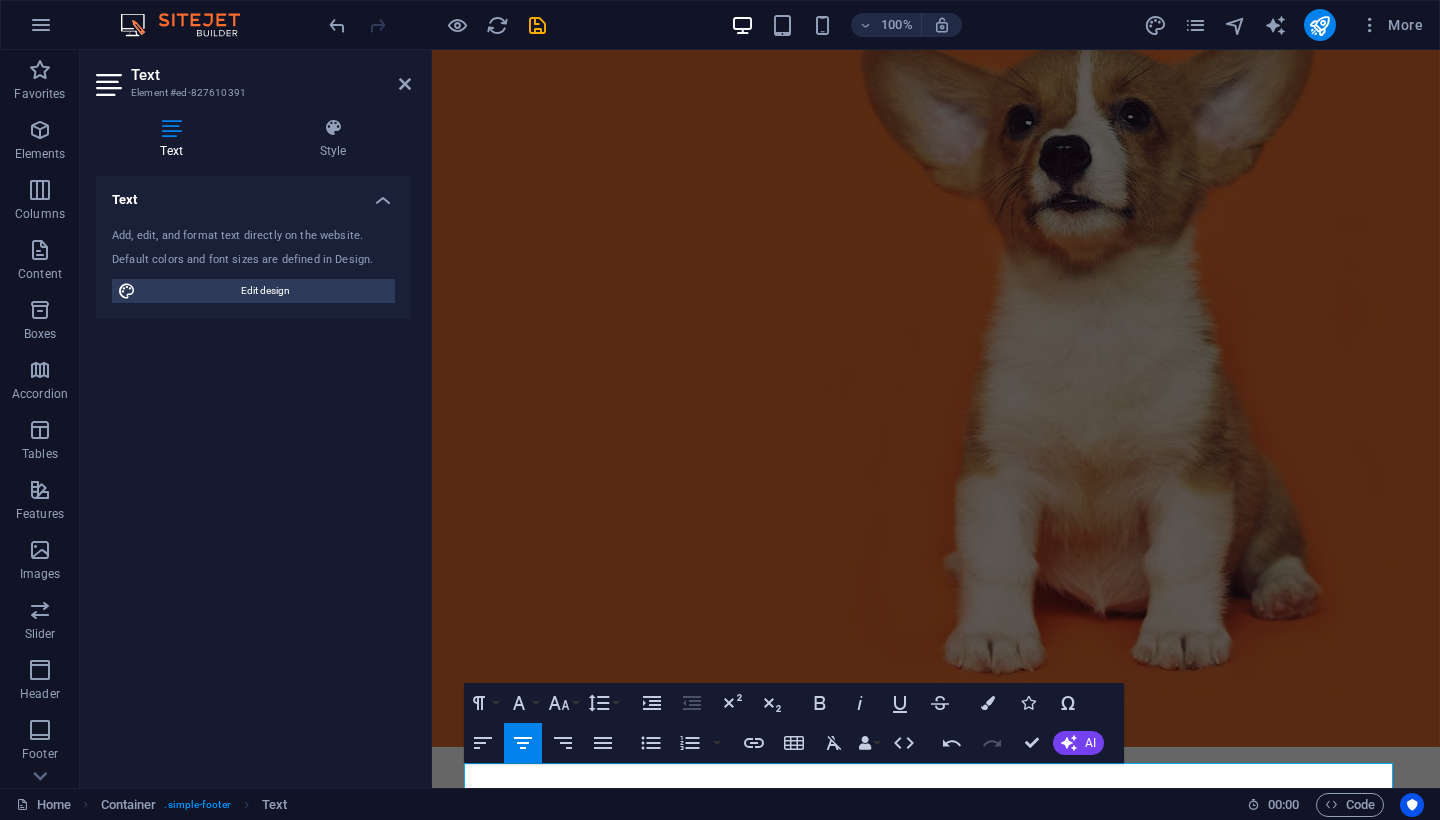 click at bounding box center [936, 326] 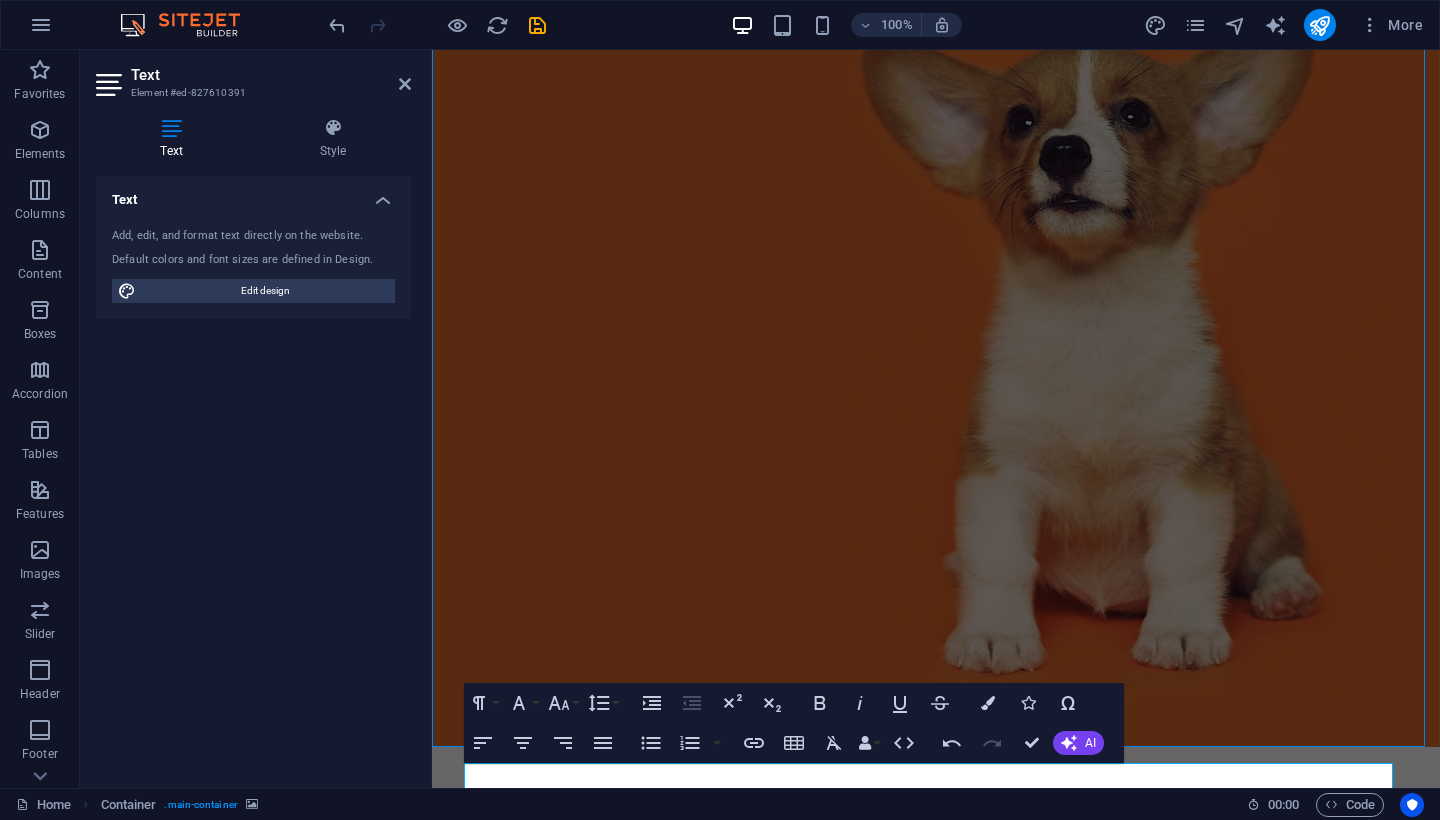 scroll, scrollTop: 107, scrollLeft: 0, axis: vertical 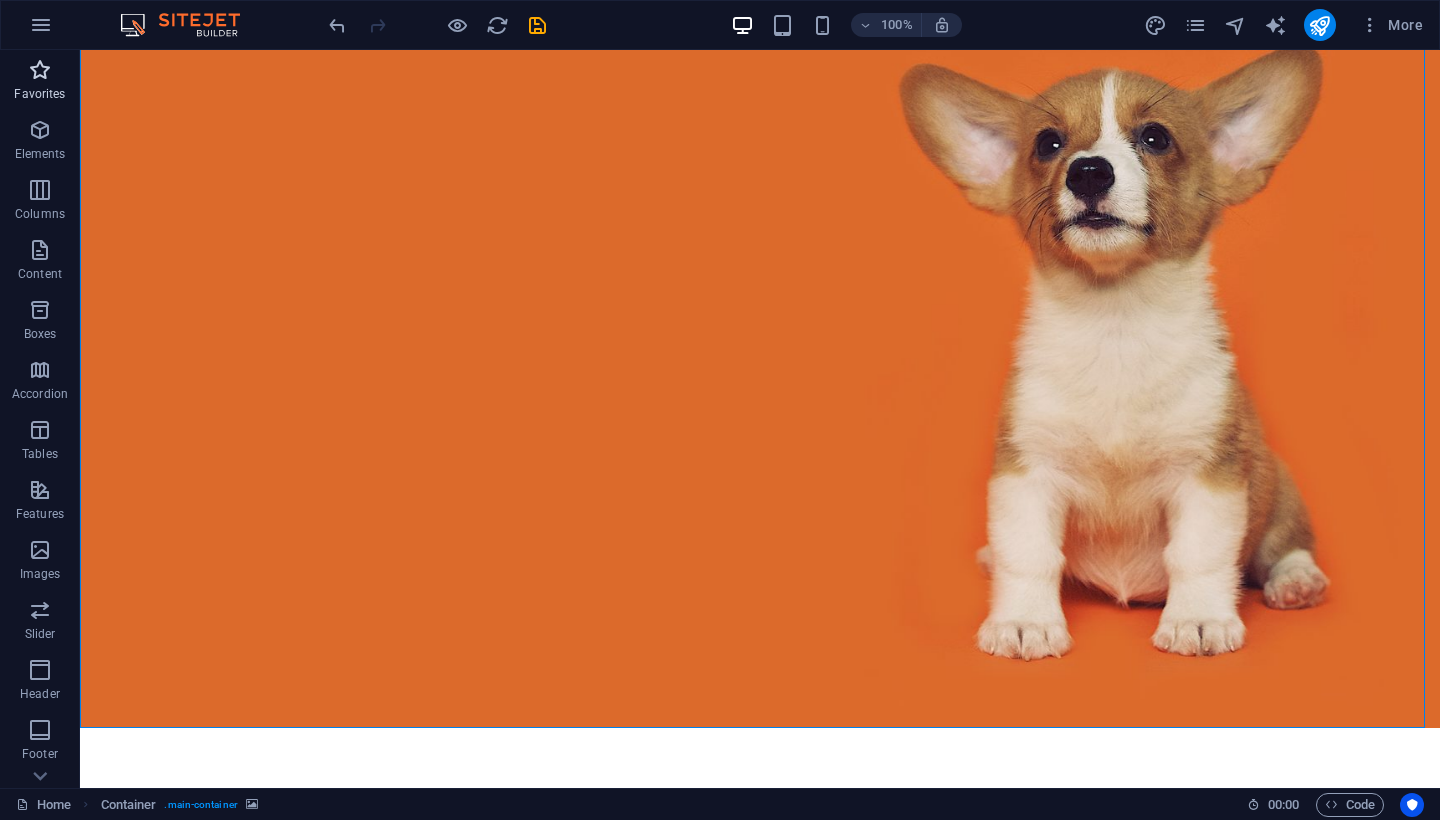 click on "Favorites" at bounding box center [40, 82] 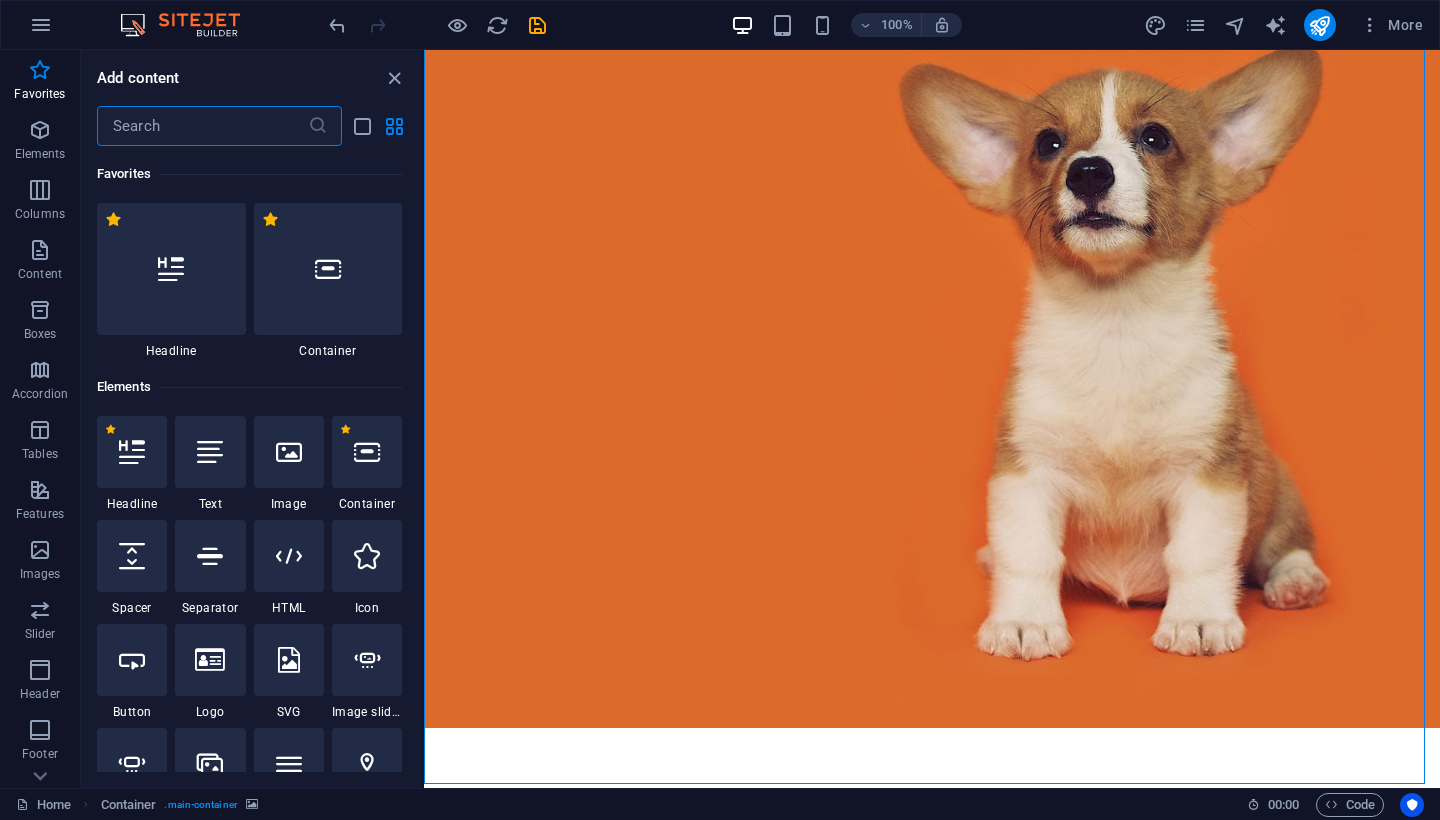 click at bounding box center [202, 126] 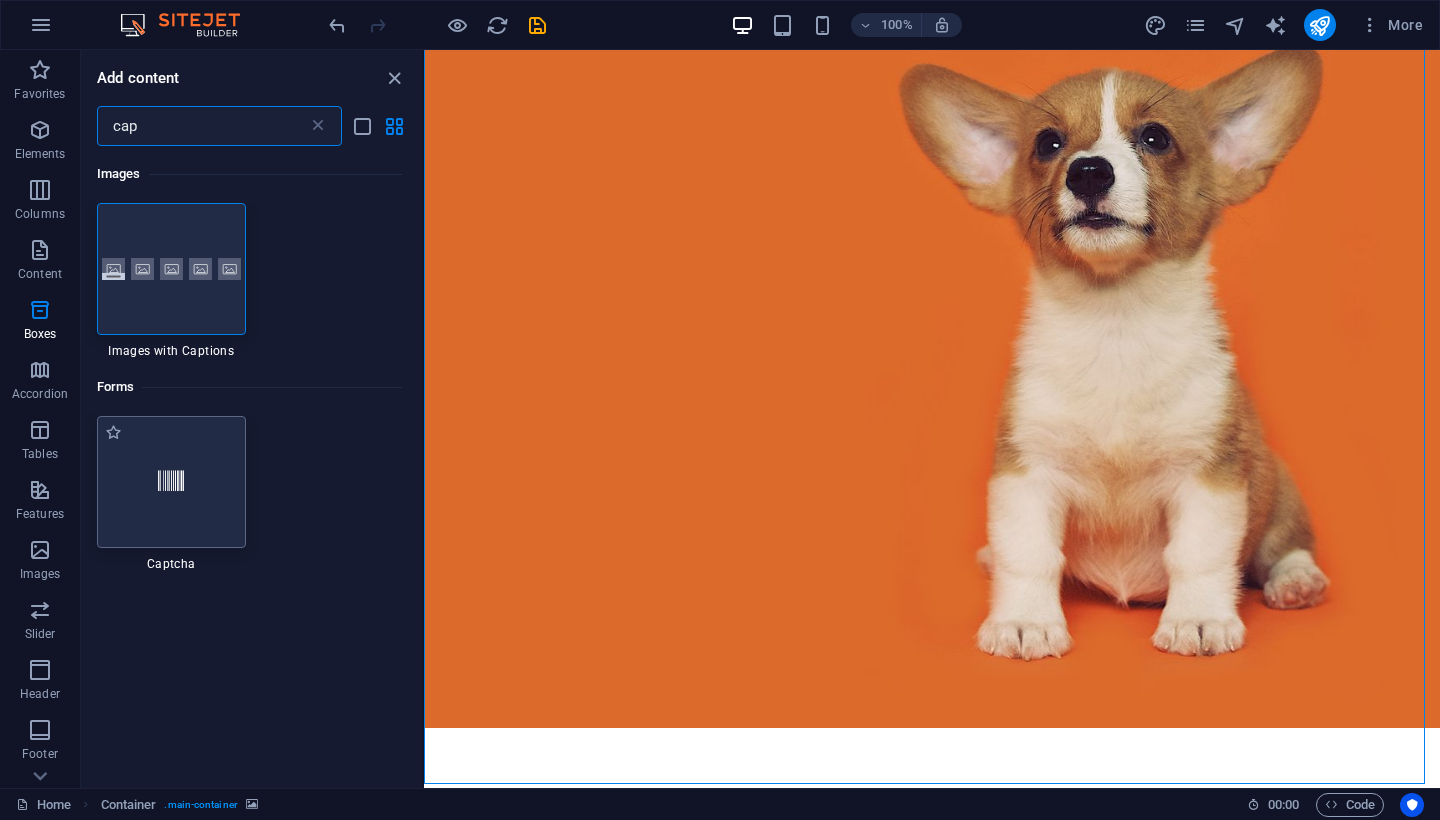 type on "cap" 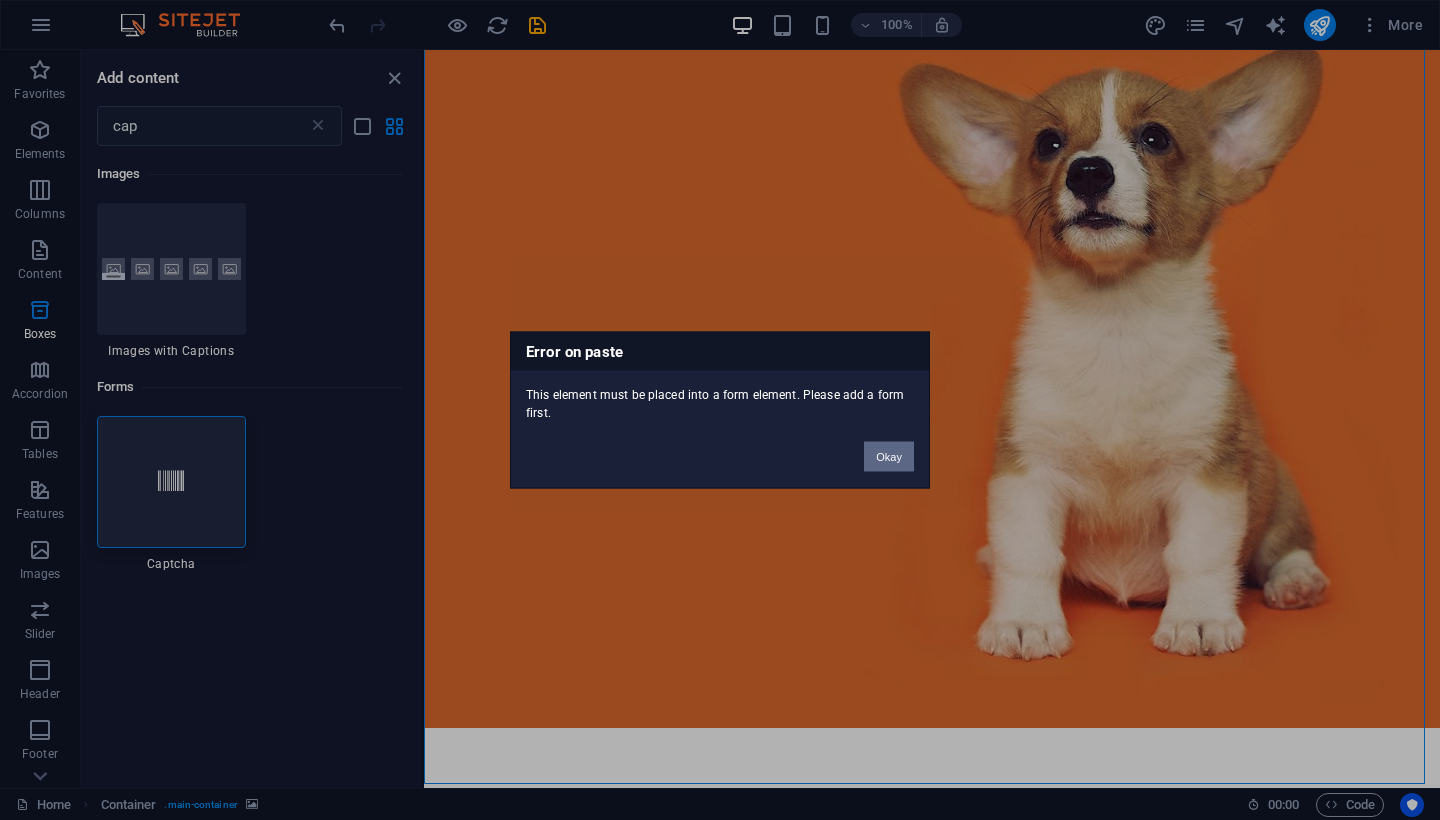 click on "Okay" at bounding box center [889, 457] 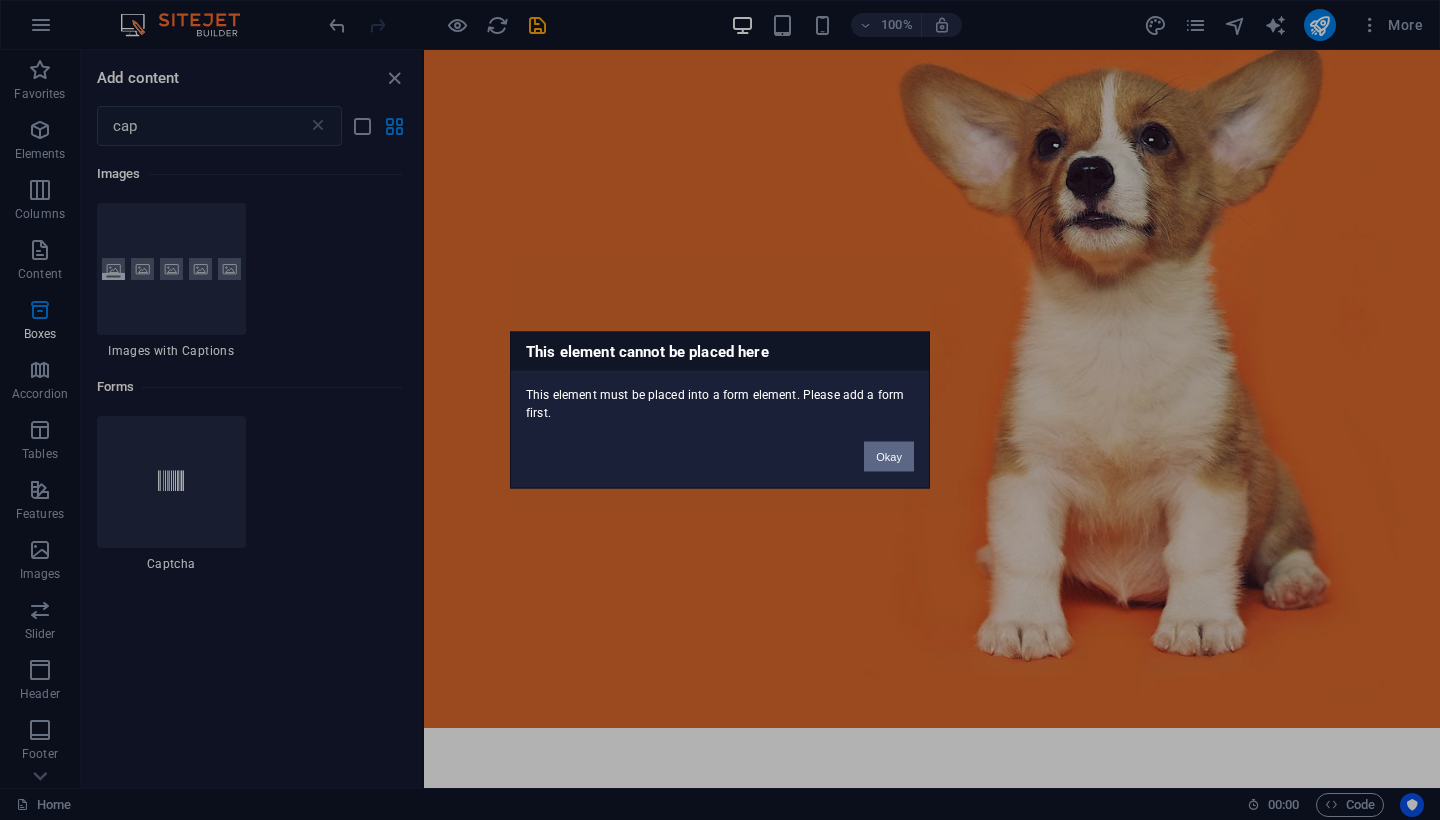 drag, startPoint x: 890, startPoint y: 458, endPoint x: 389, endPoint y: 438, distance: 501.39905 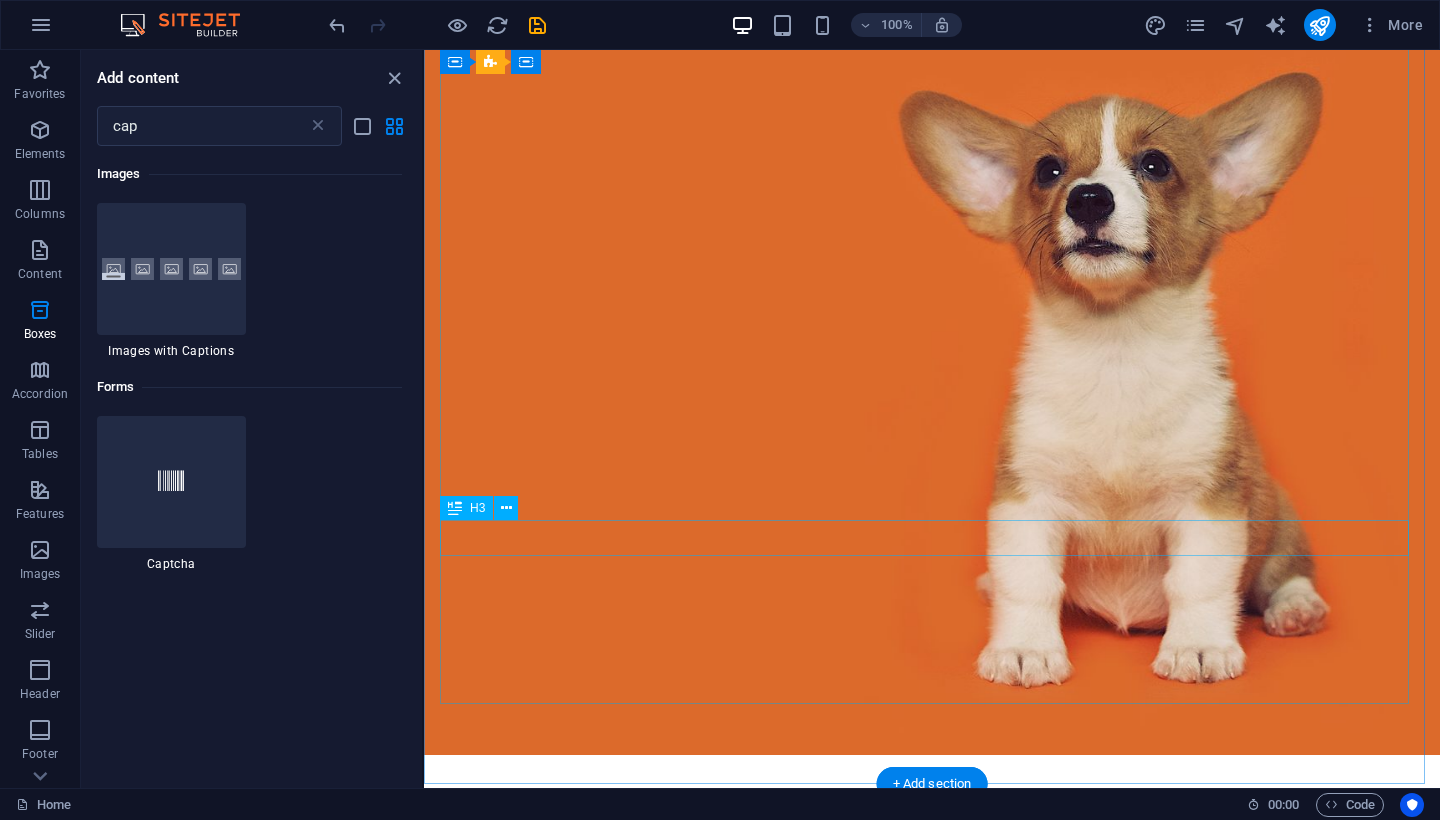 scroll, scrollTop: 0, scrollLeft: 0, axis: both 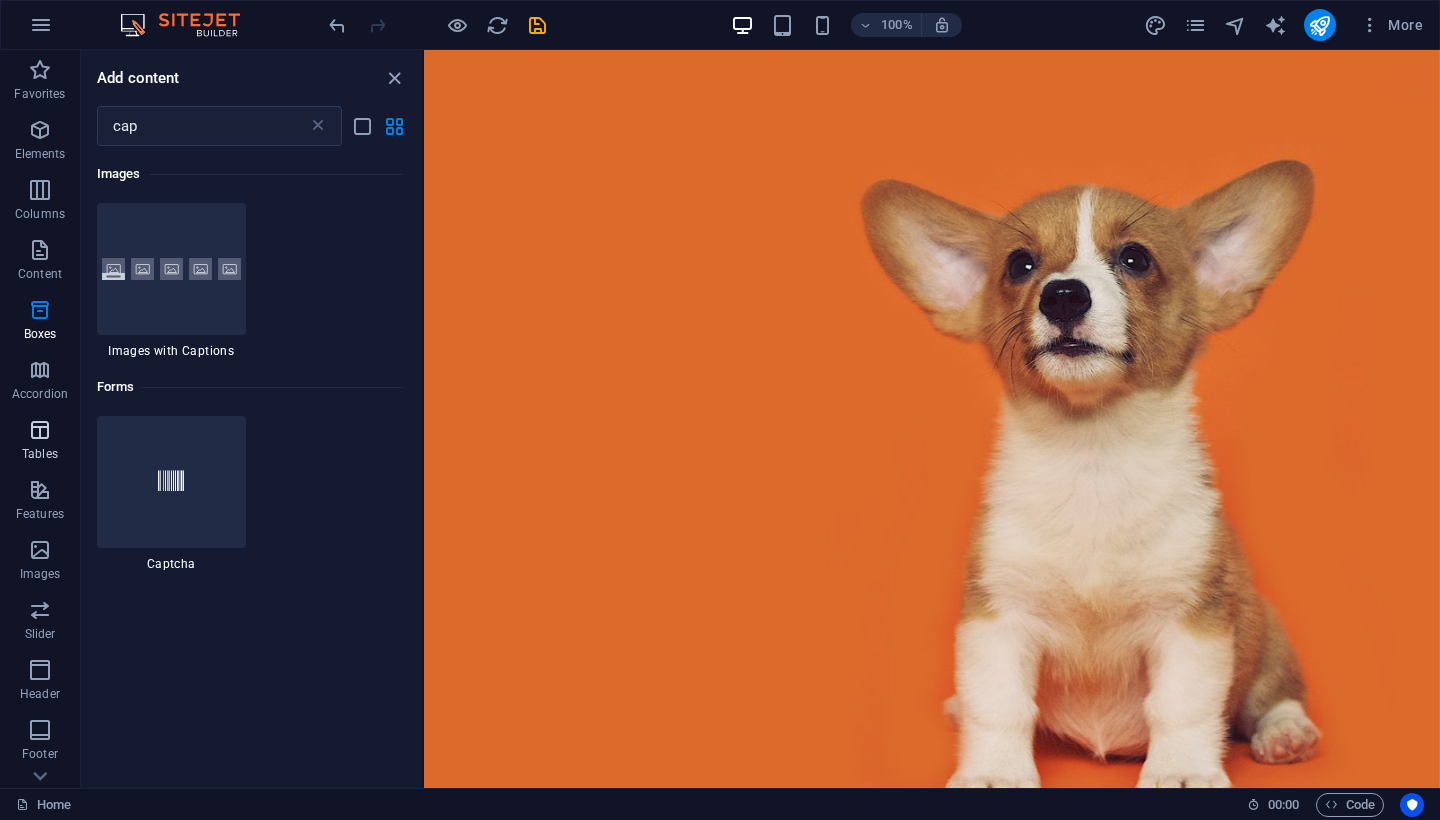 click at bounding box center (40, 430) 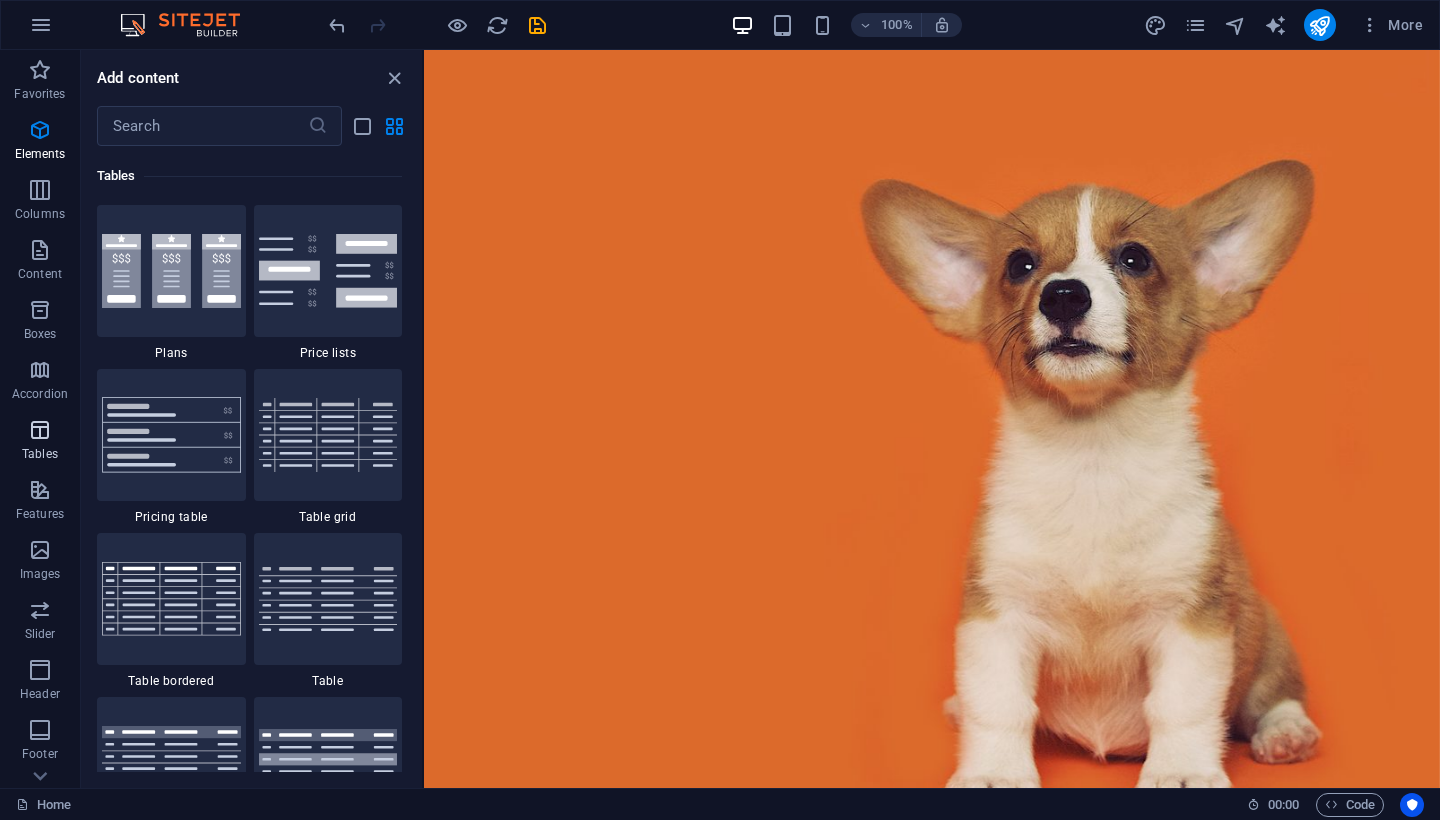 scroll, scrollTop: 6926, scrollLeft: 0, axis: vertical 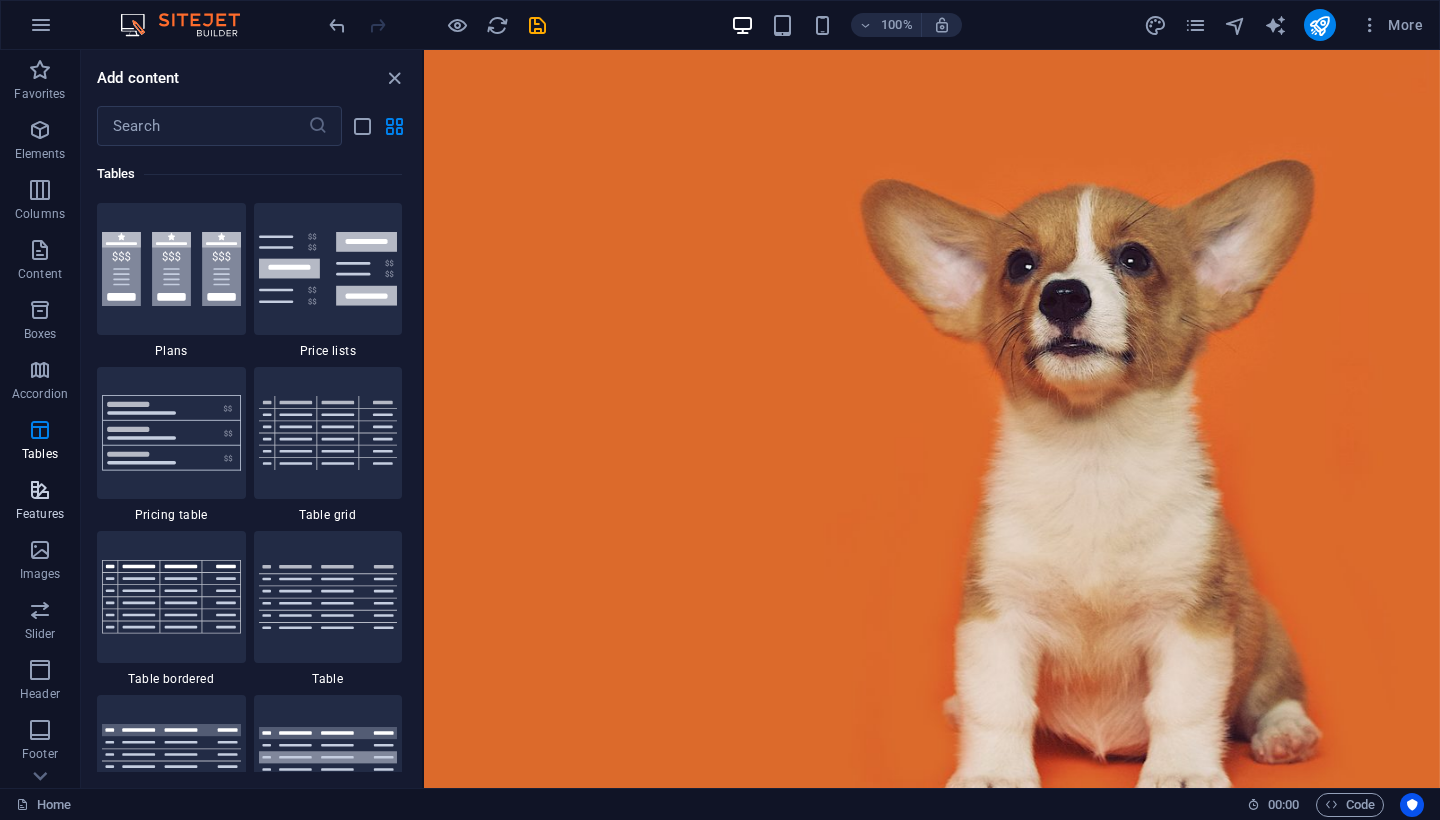 click at bounding box center (40, 490) 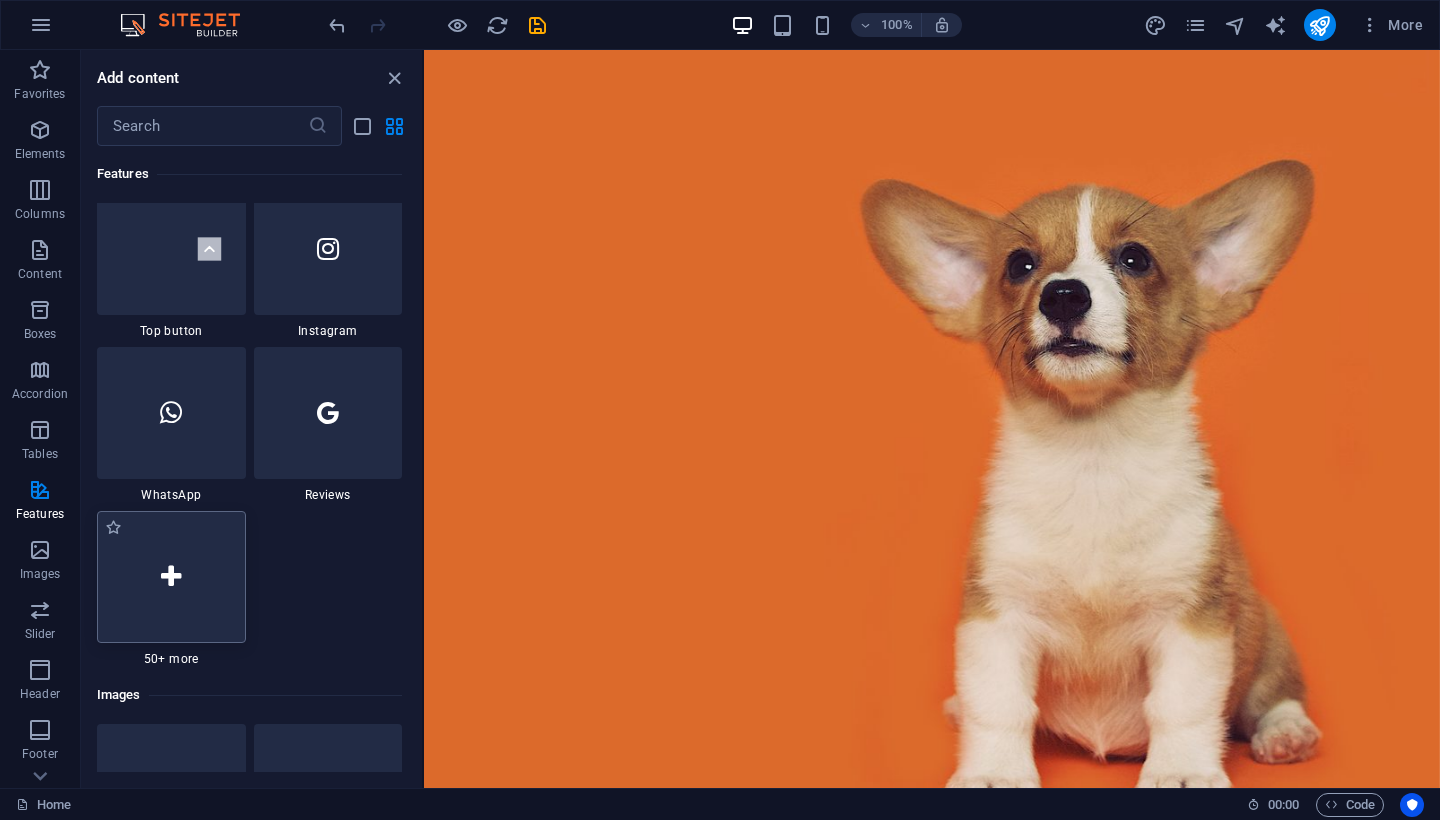 scroll, scrollTop: 9905, scrollLeft: 0, axis: vertical 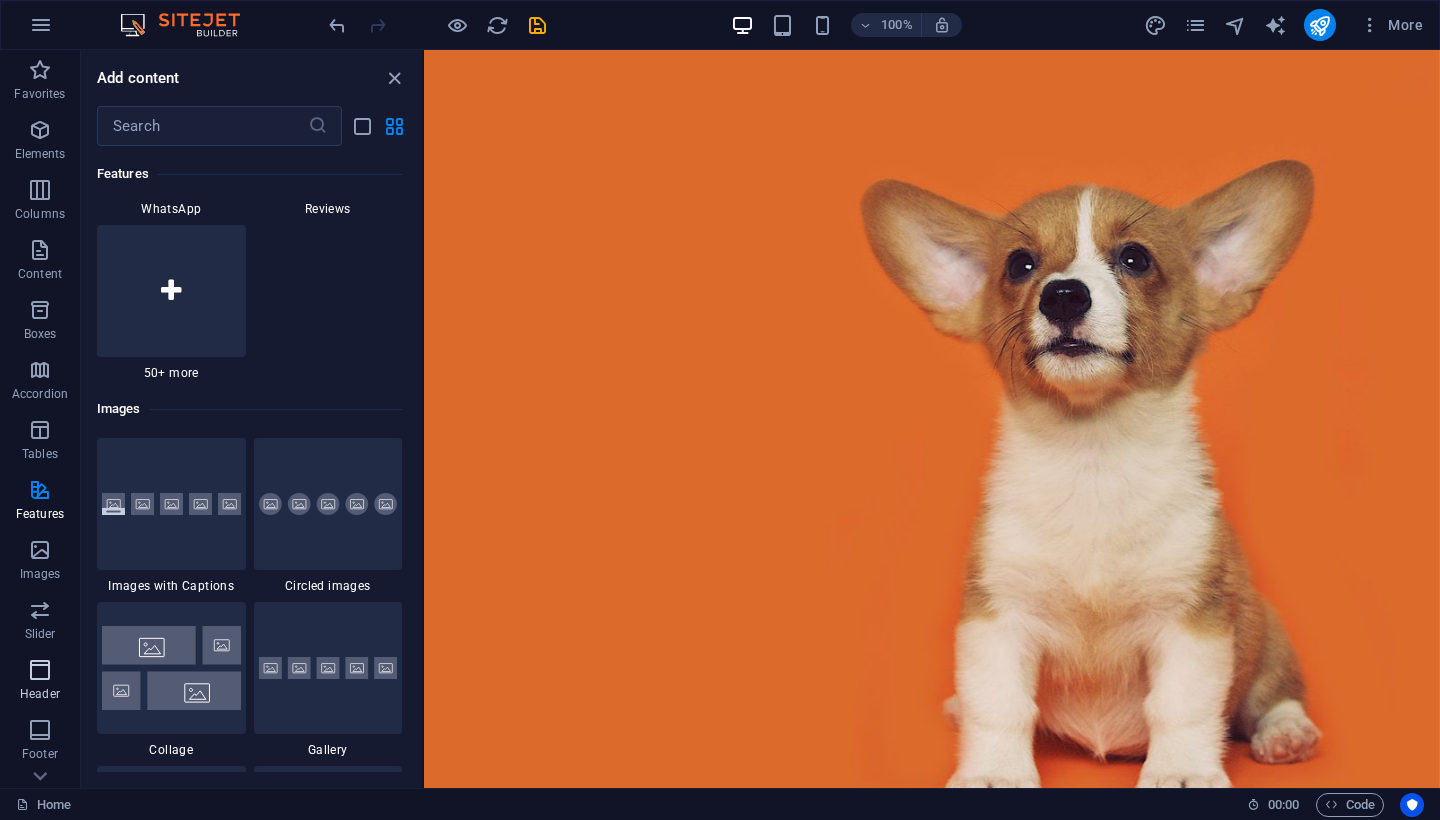 click at bounding box center (40, 670) 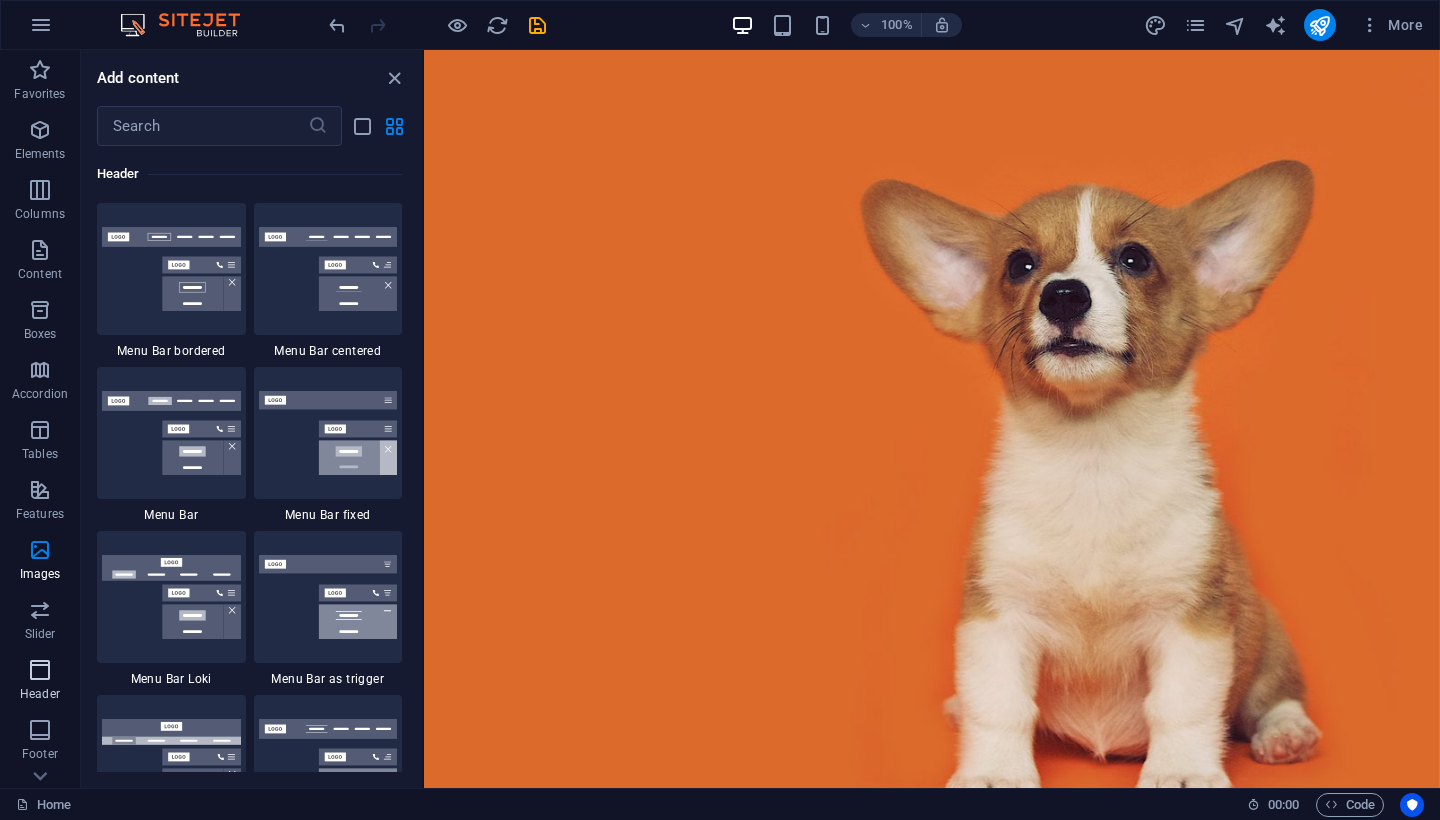 scroll, scrollTop: 12042, scrollLeft: 0, axis: vertical 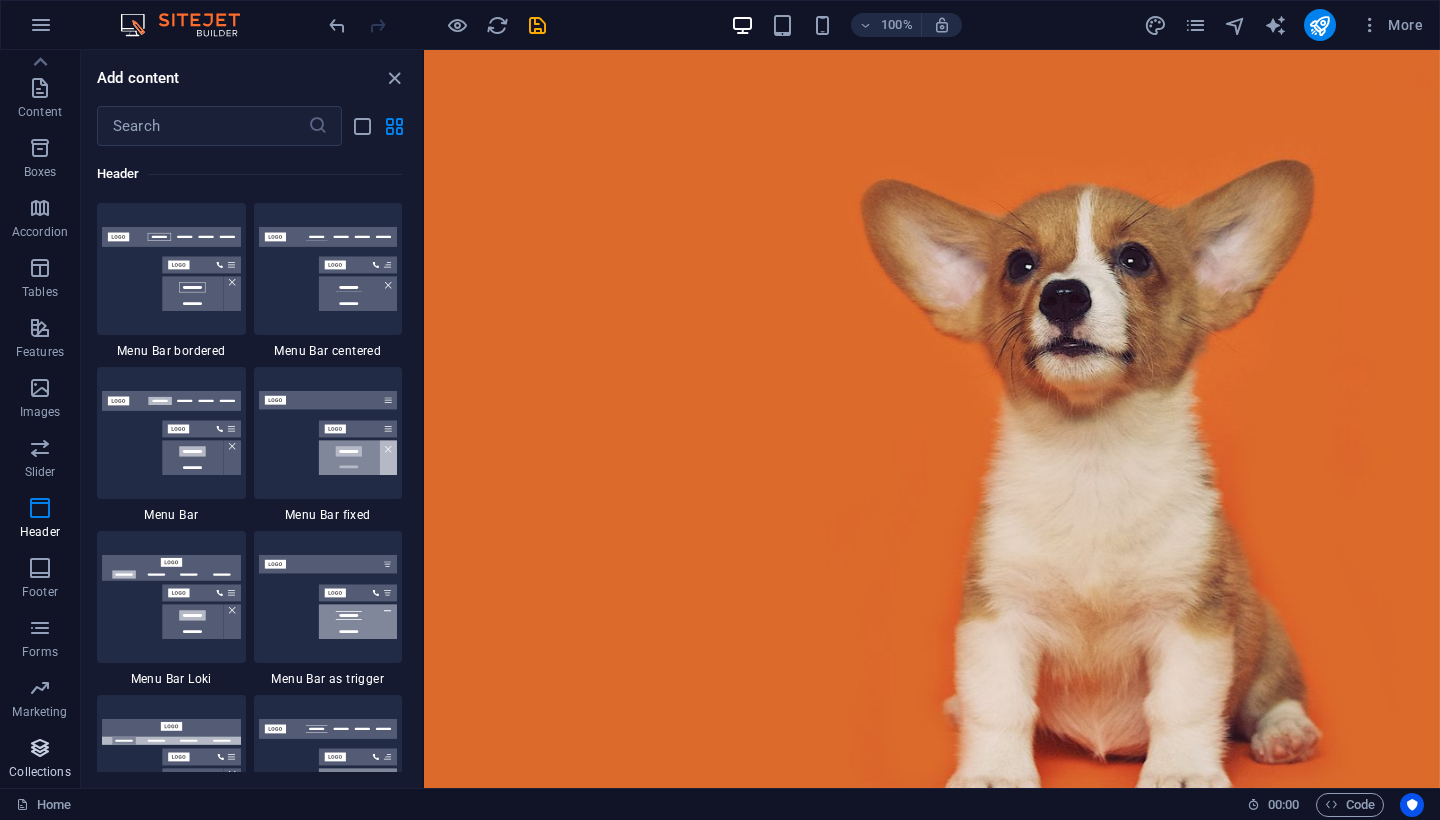 click at bounding box center (40, 748) 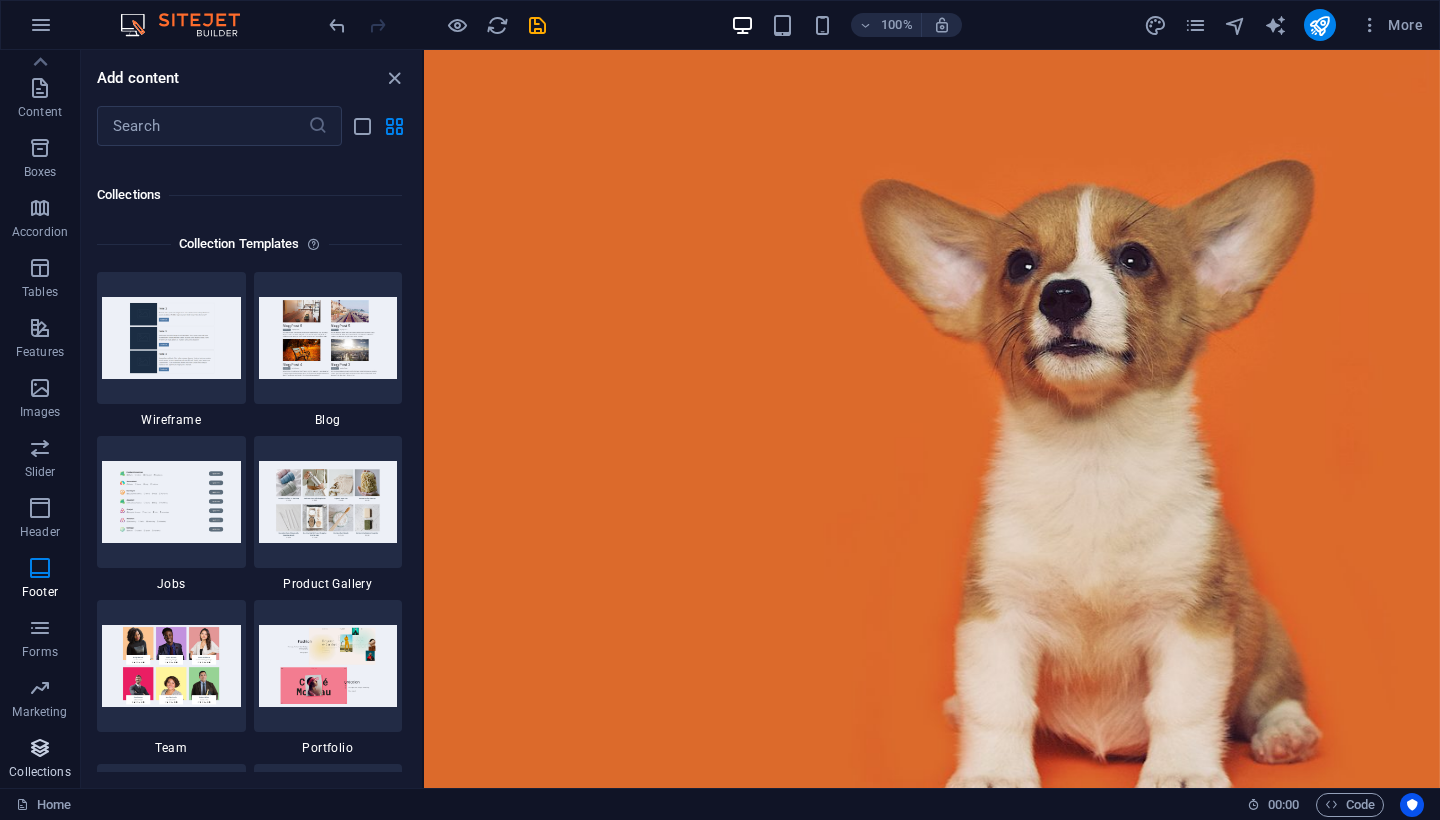scroll, scrollTop: 18306, scrollLeft: 0, axis: vertical 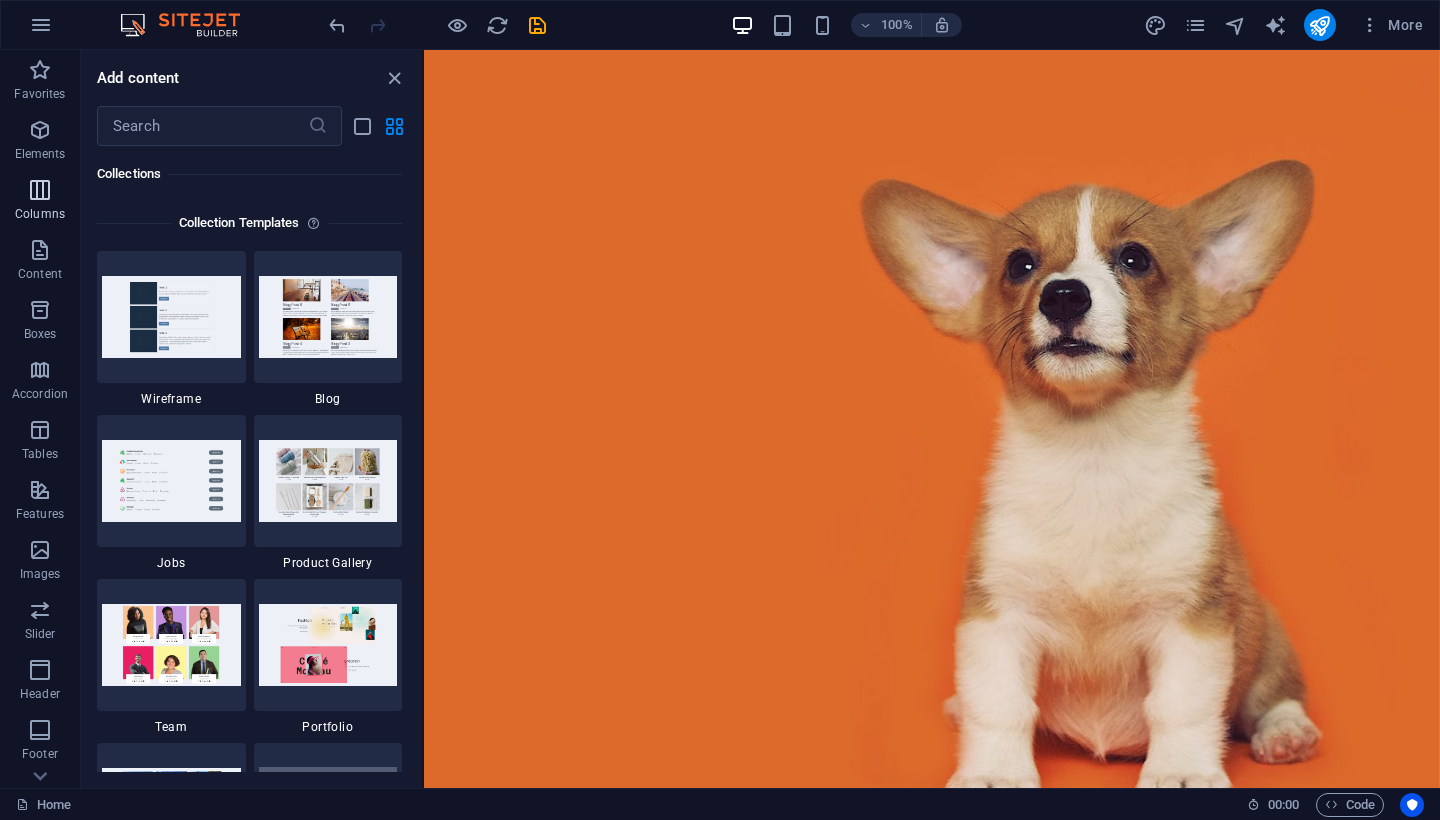 click on "Columns" at bounding box center [40, 214] 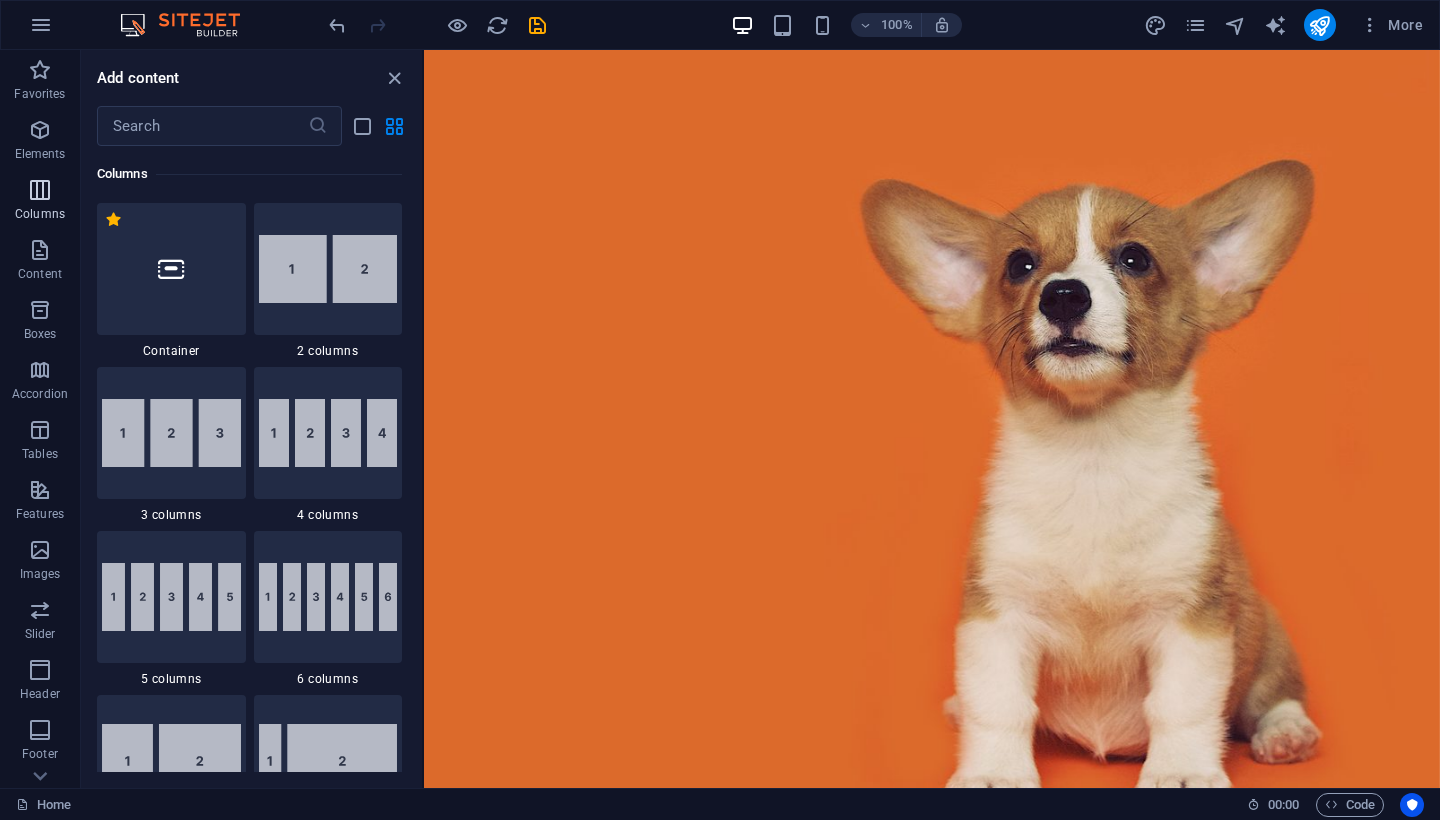 scroll, scrollTop: 990, scrollLeft: 0, axis: vertical 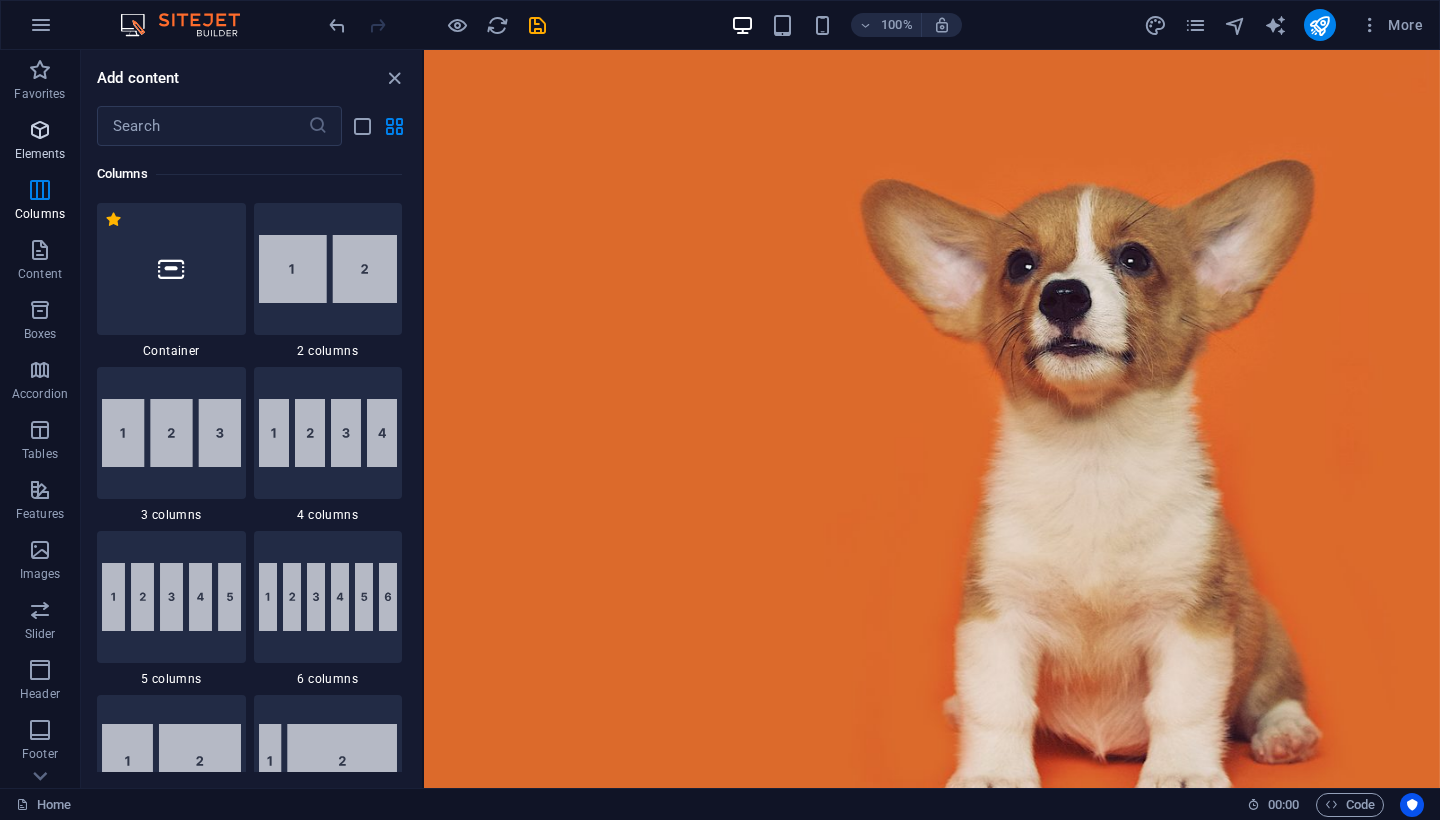 click on "Elements" at bounding box center (40, 142) 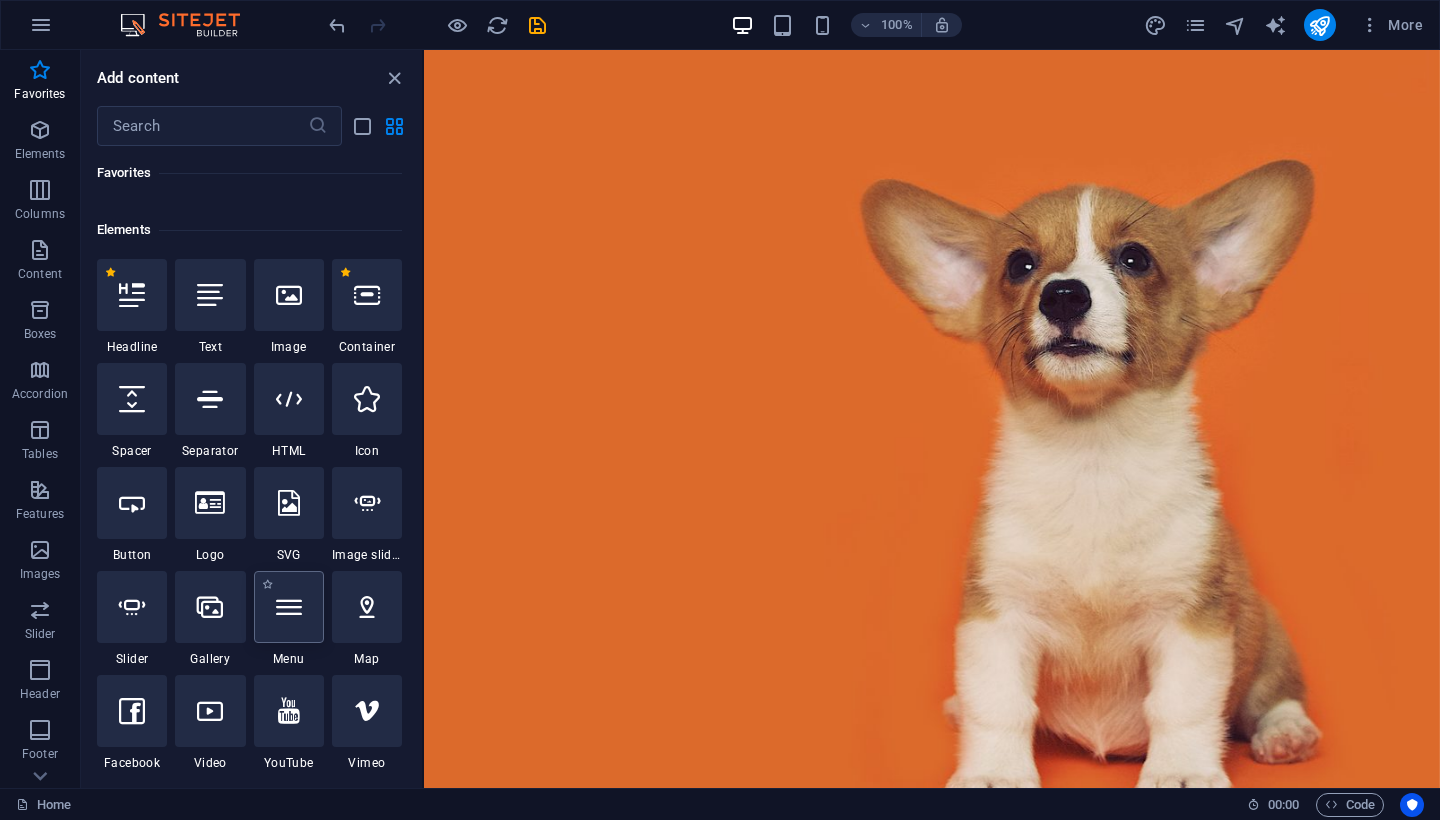 scroll, scrollTop: 122, scrollLeft: 0, axis: vertical 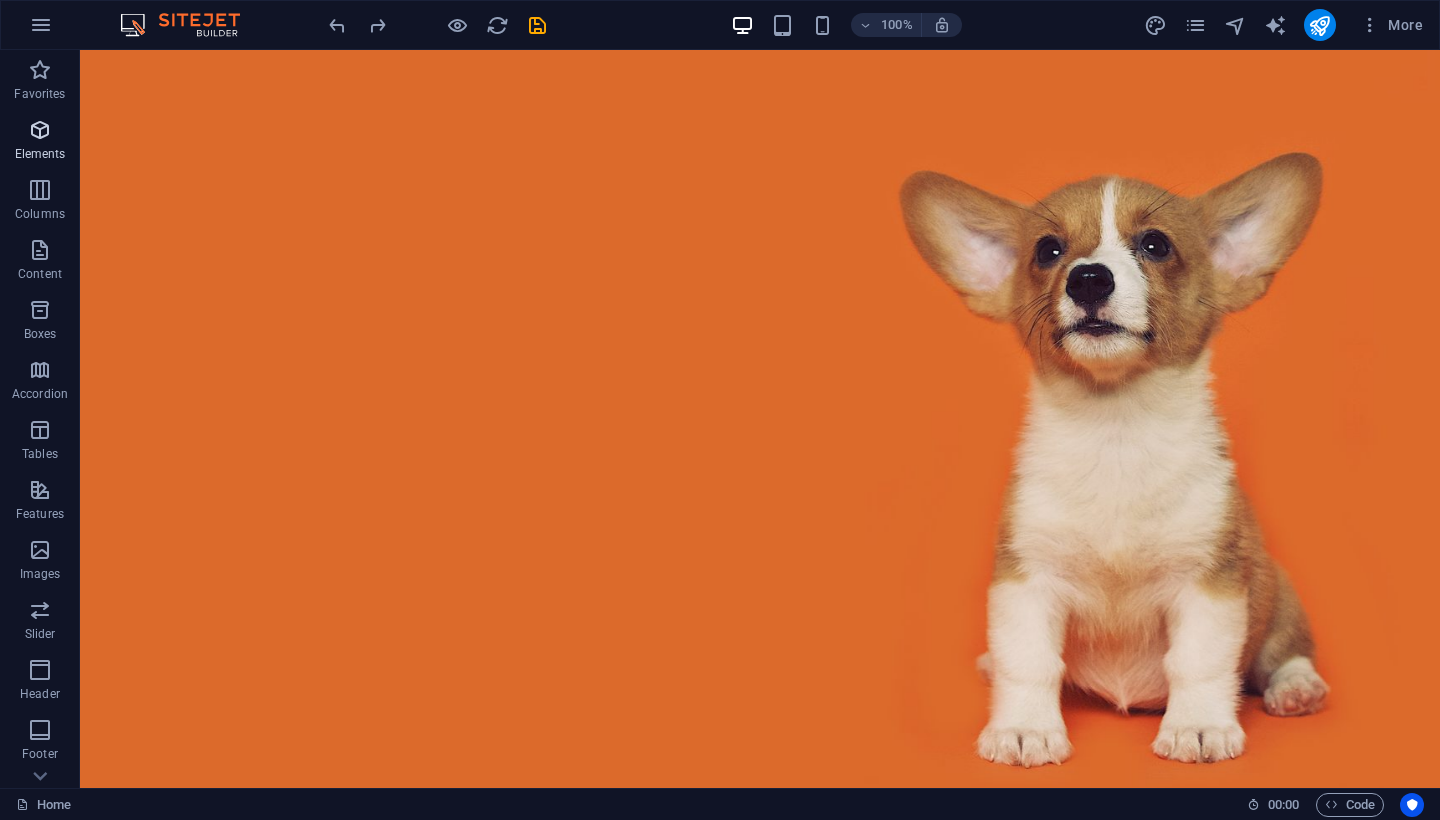 click at bounding box center [40, 130] 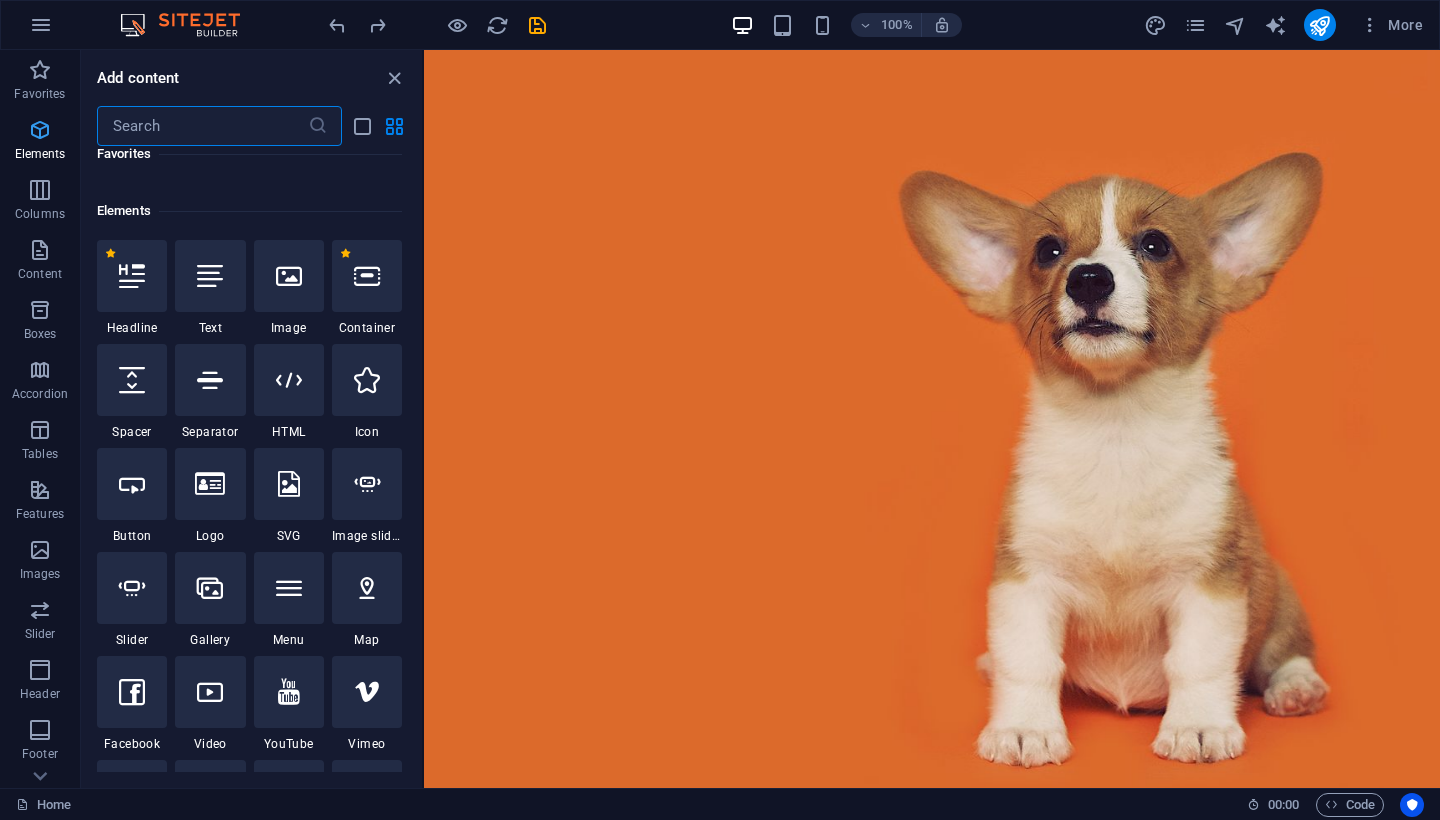 scroll, scrollTop: 213, scrollLeft: 0, axis: vertical 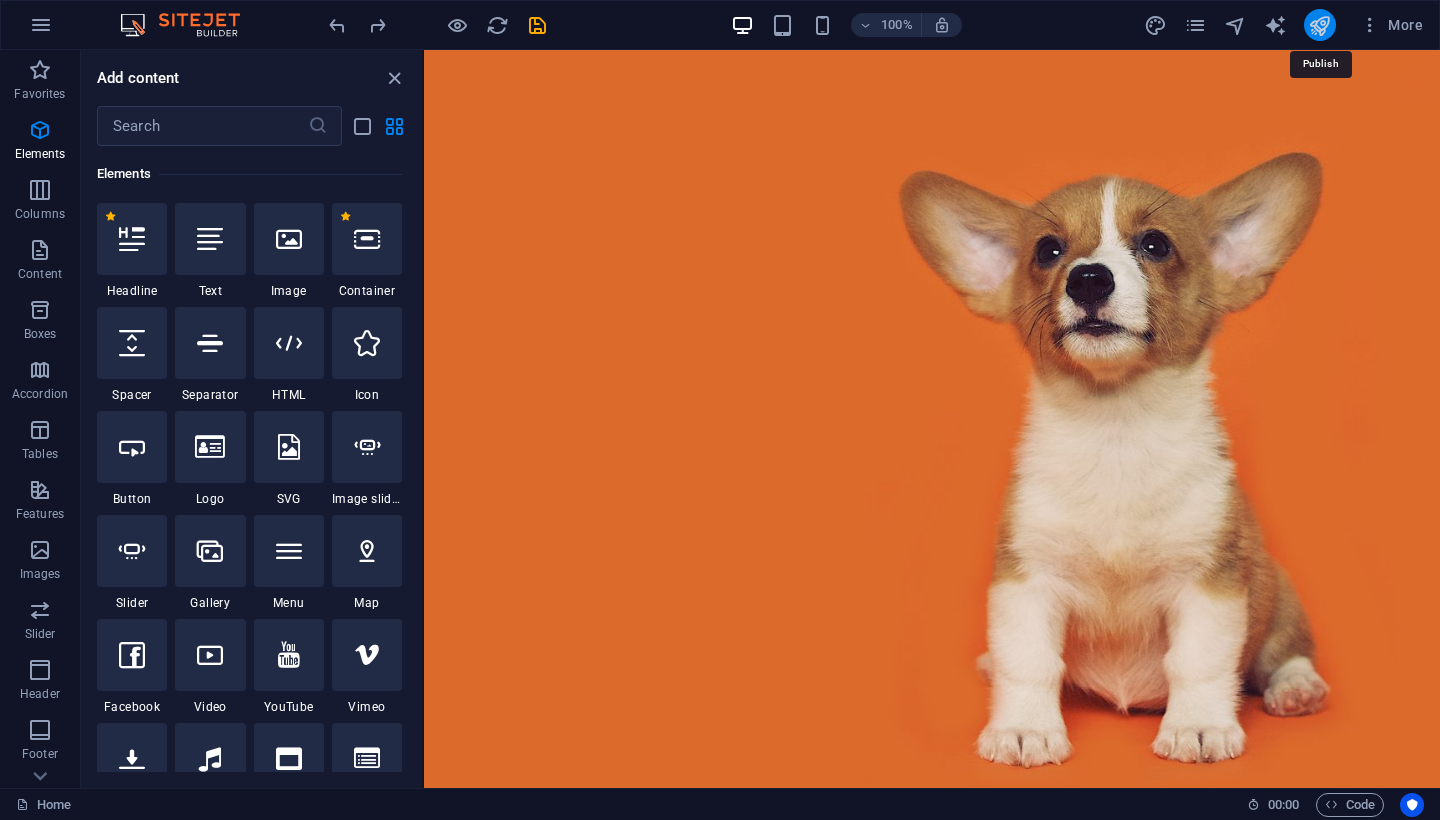 click at bounding box center [1319, 25] 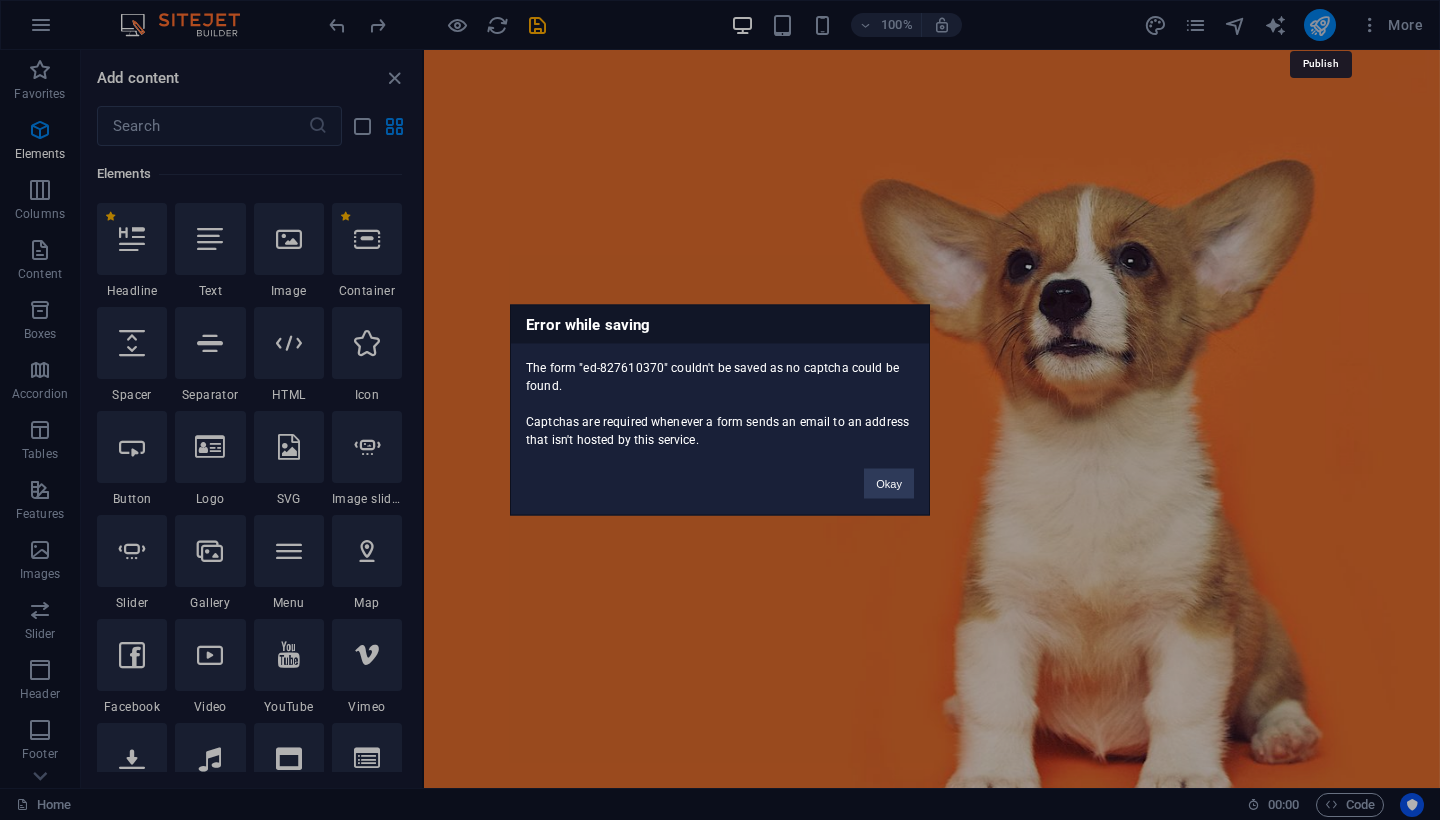 scroll, scrollTop: 163, scrollLeft: 0, axis: vertical 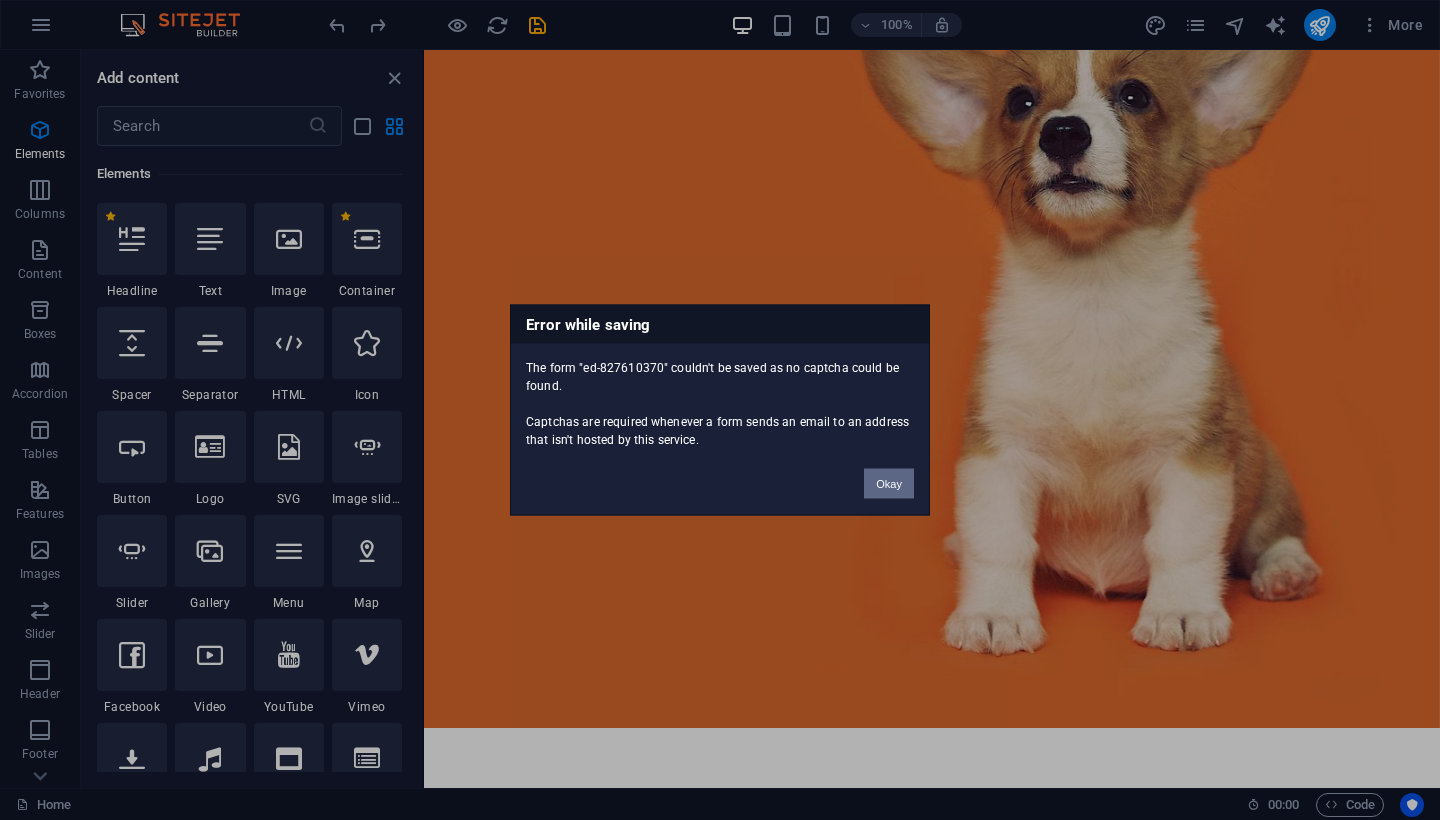 click on "Okay" at bounding box center [889, 484] 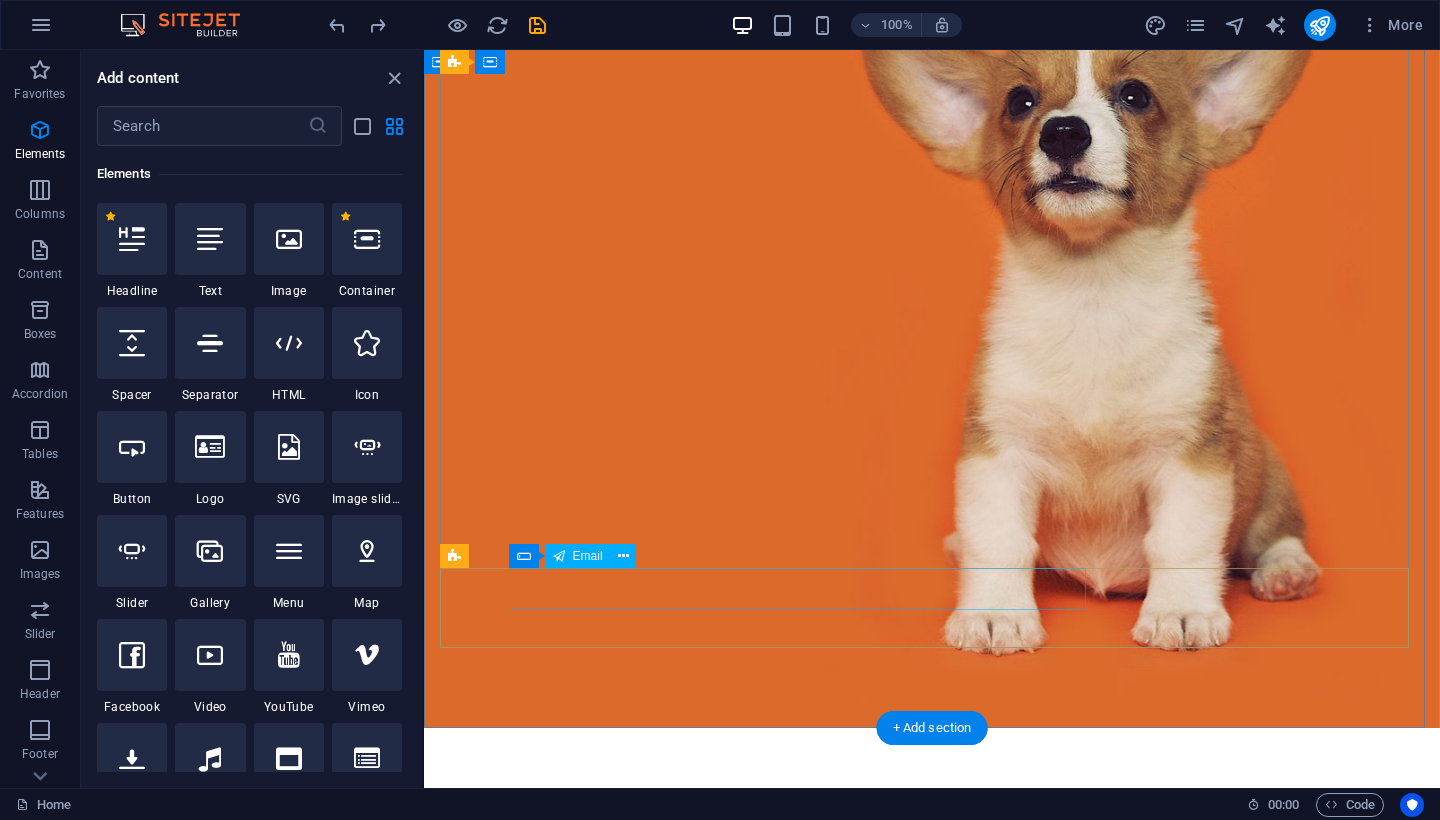 click 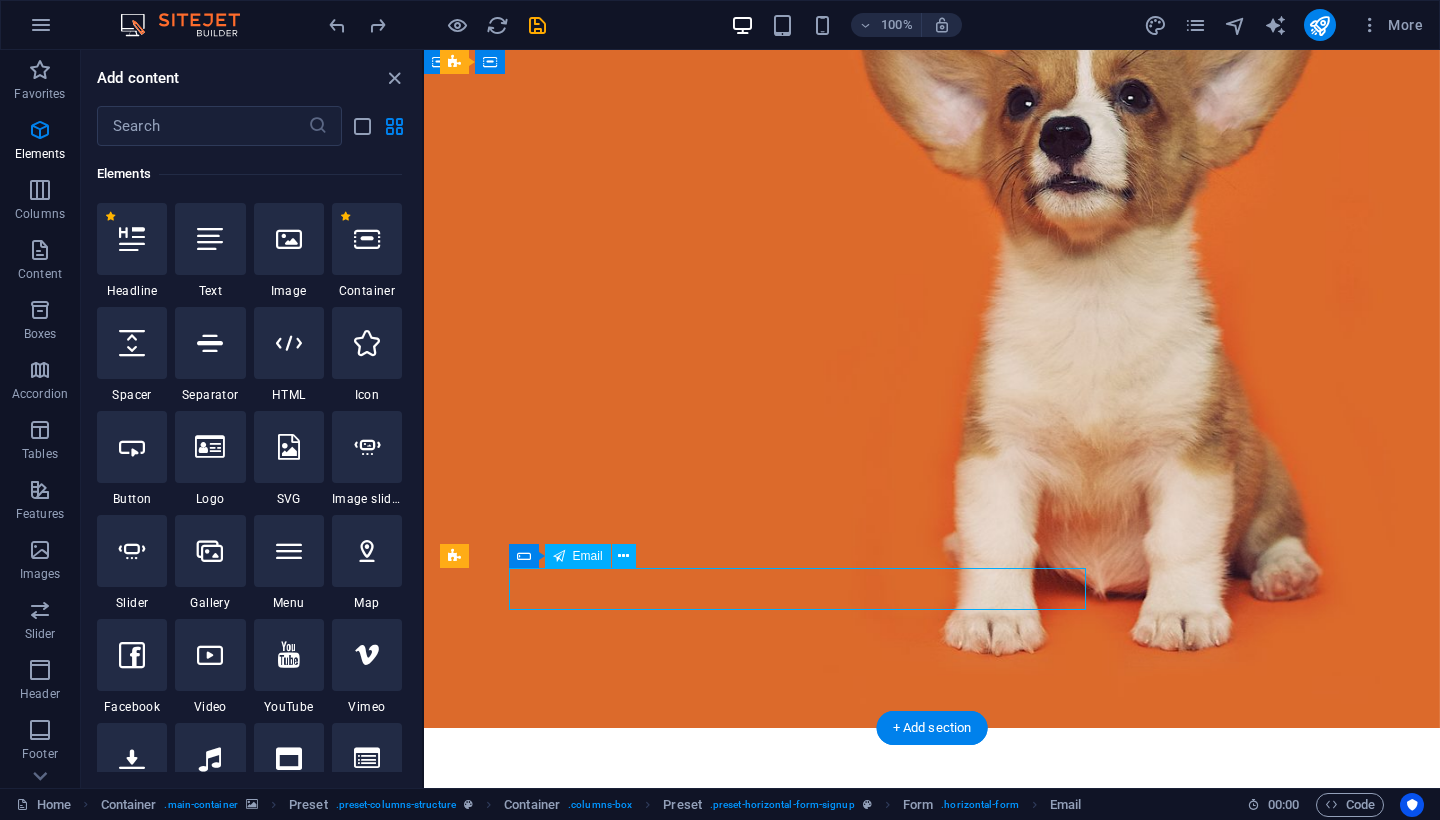 scroll, scrollTop: 125, scrollLeft: 0, axis: vertical 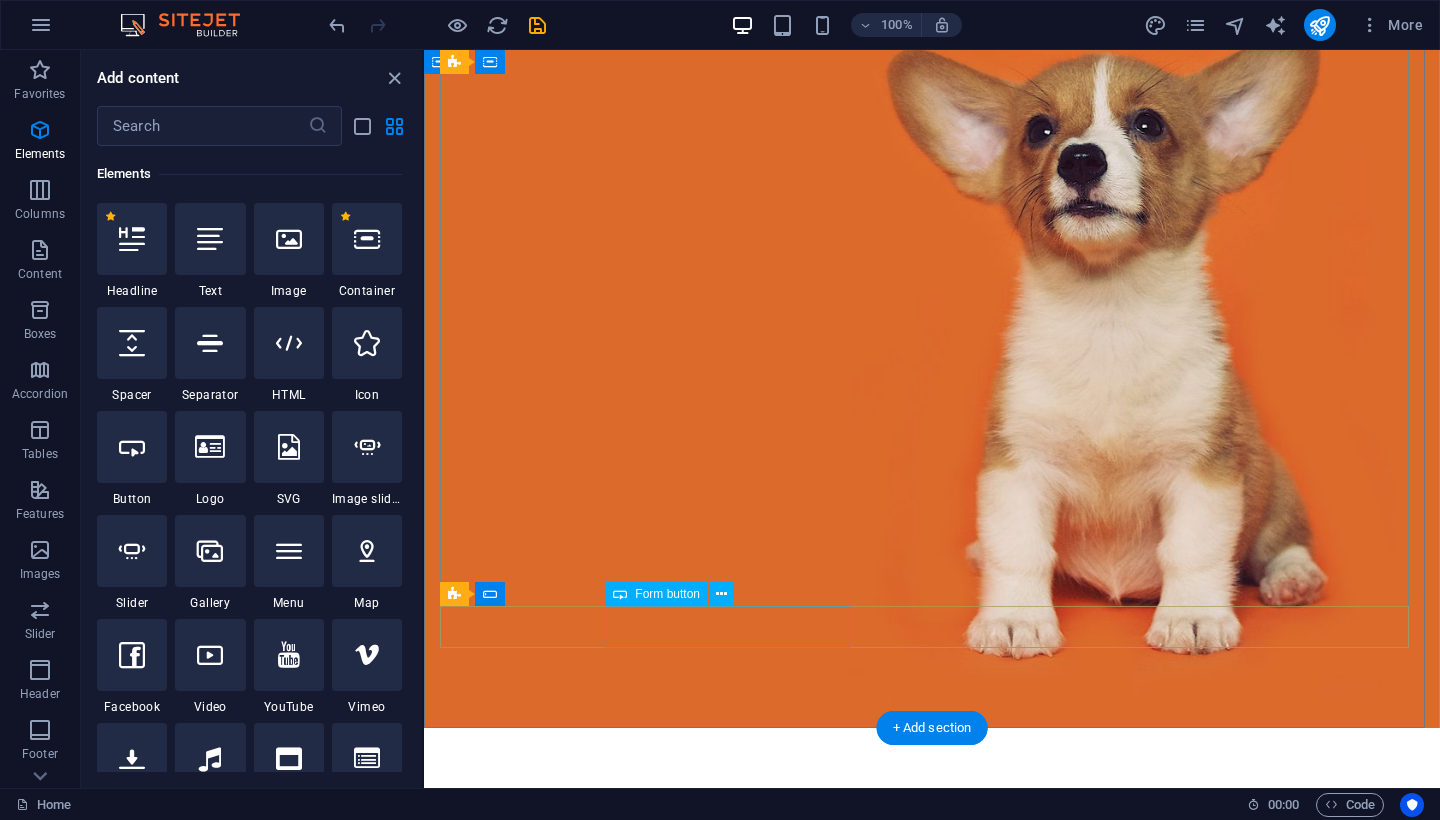 click on "Sign up" 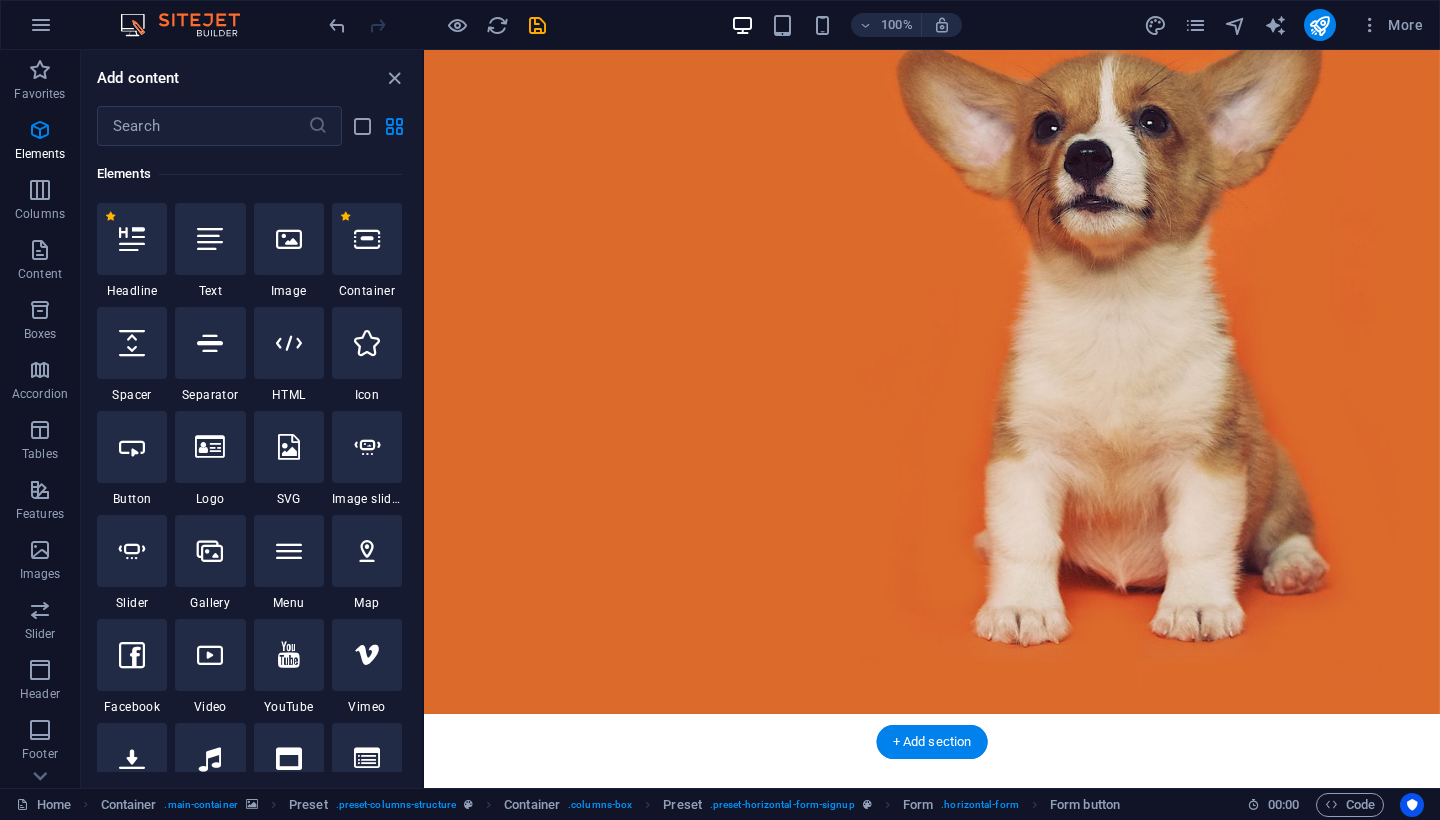 scroll, scrollTop: 111, scrollLeft: 0, axis: vertical 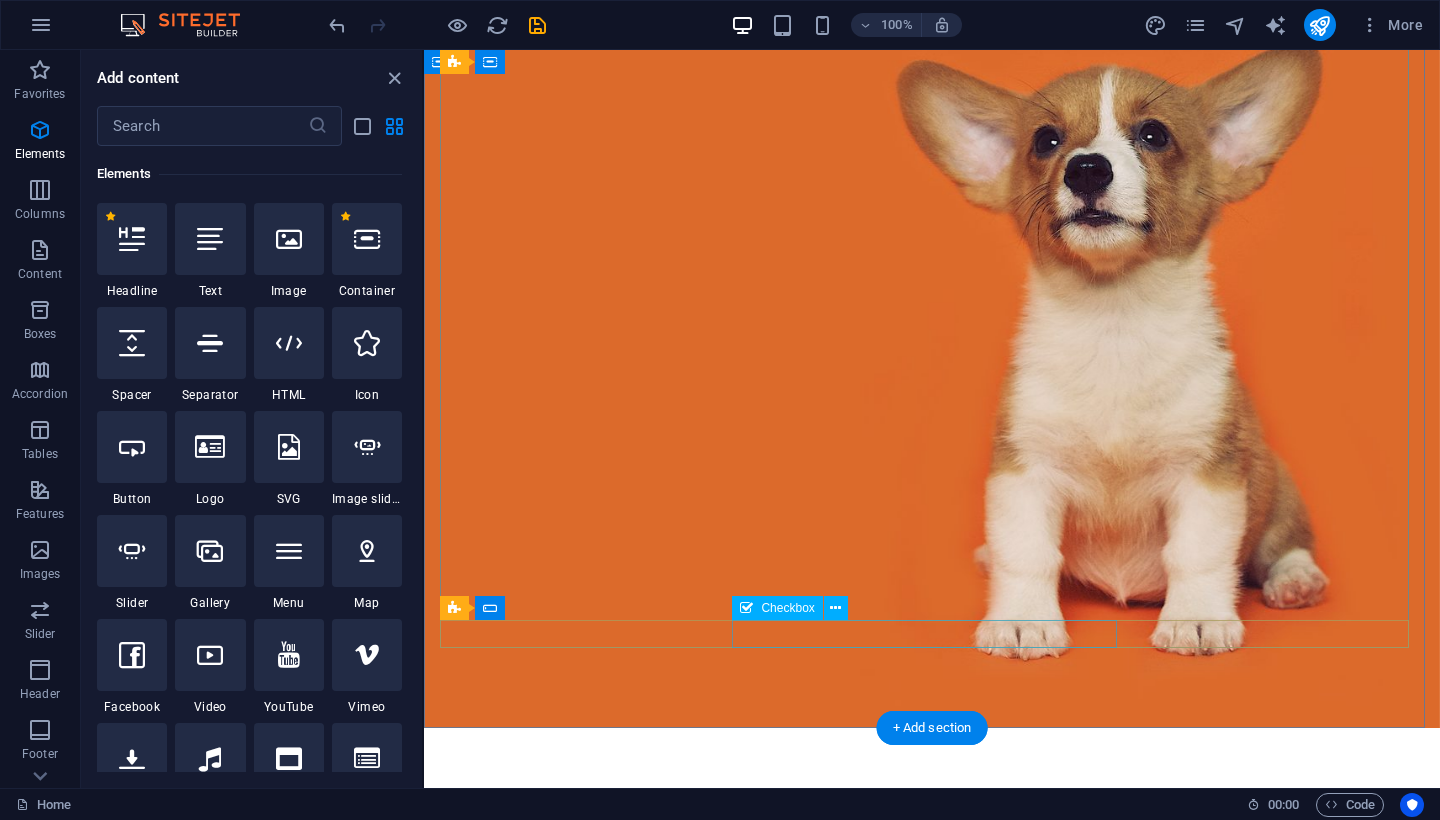 click on "I have read and understand the privacy policy." 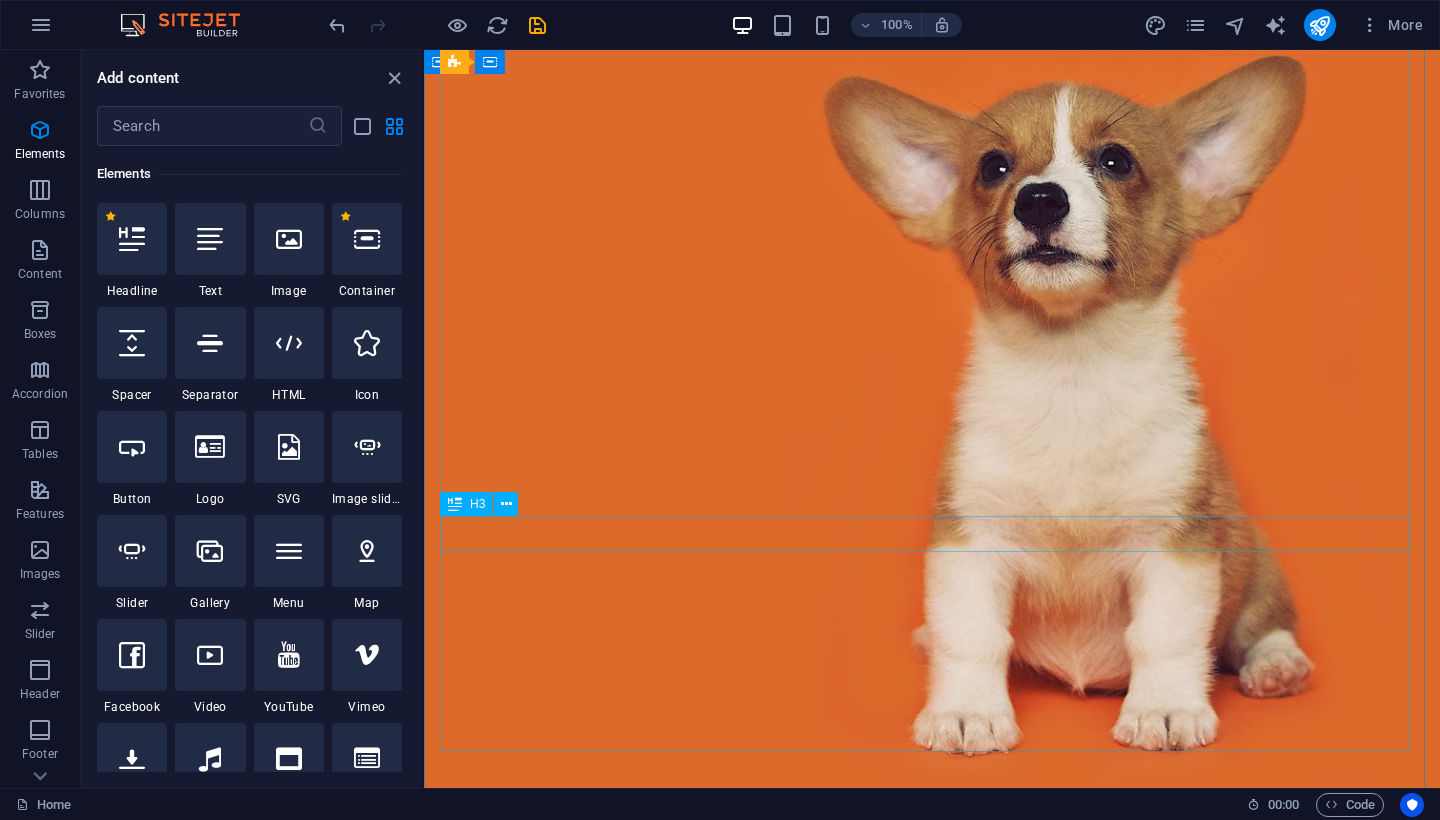 click on "ponte en contacto con nosotros!" at bounding box center [932, 1434] 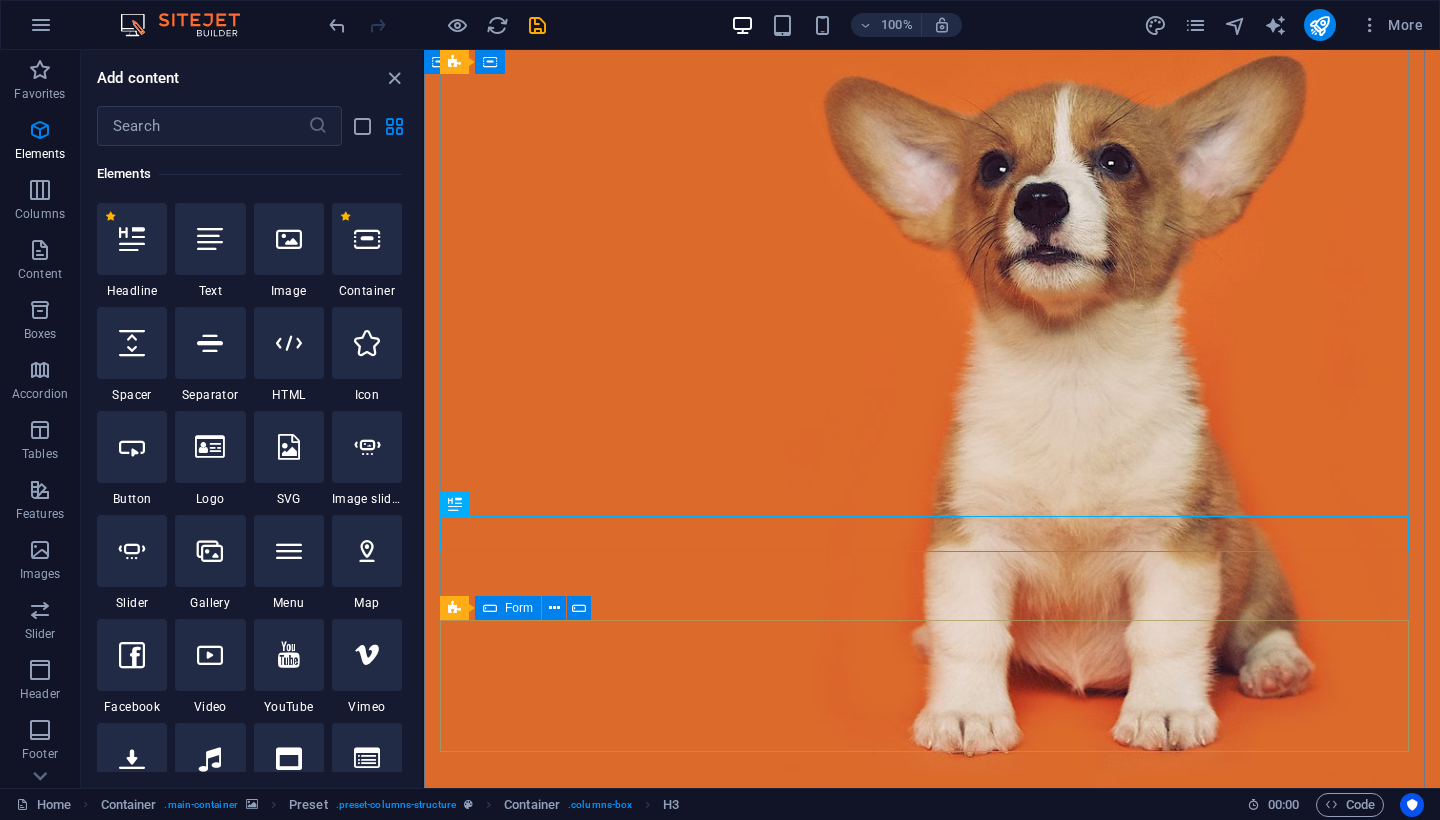 click on "Drop content here or  Add elements  Paste clipboard" 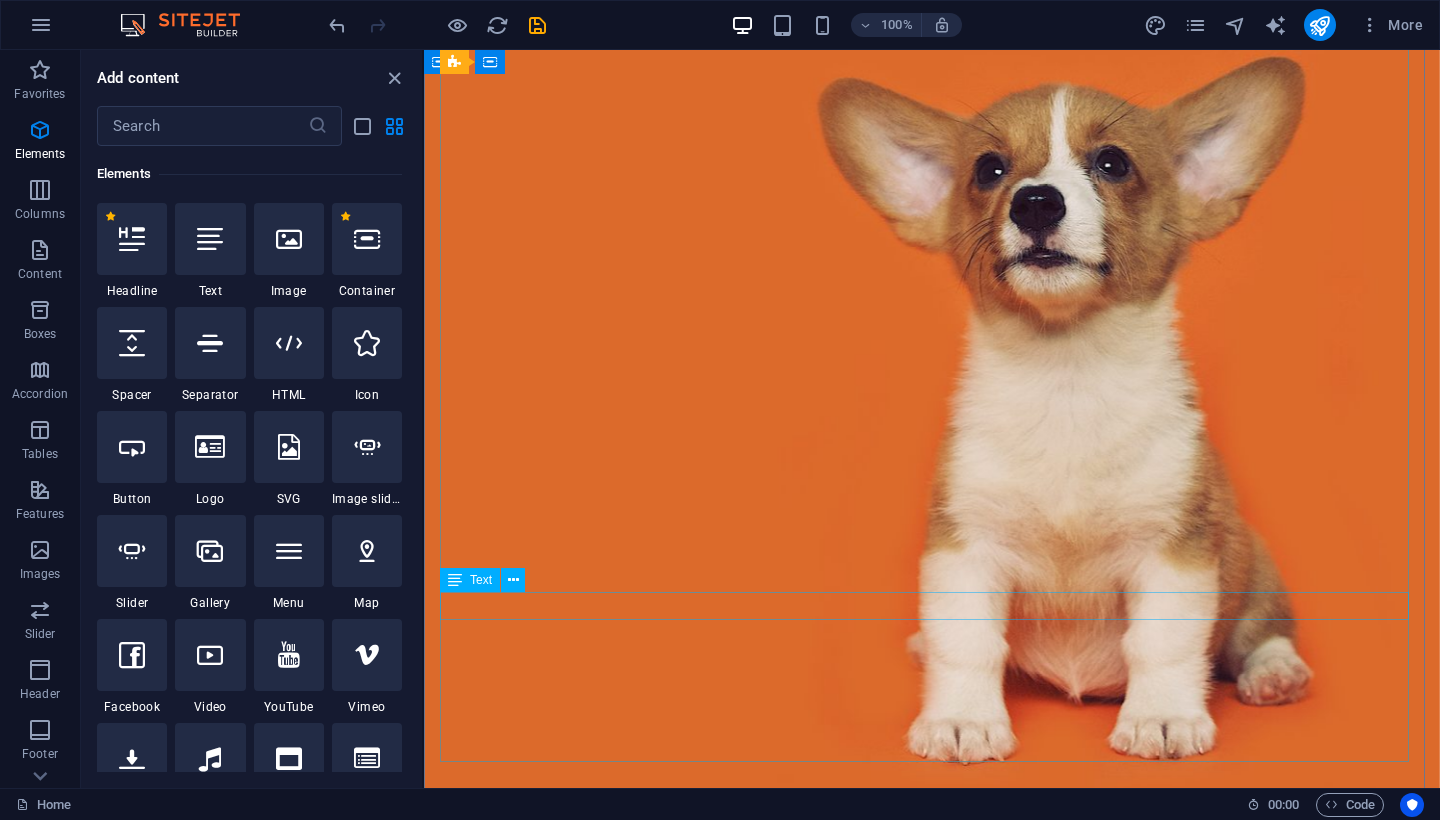 click on "Tel: (+52) 446 358 7067    mail: ventasmx@chicknology.com.mx" at bounding box center (932, 1515) 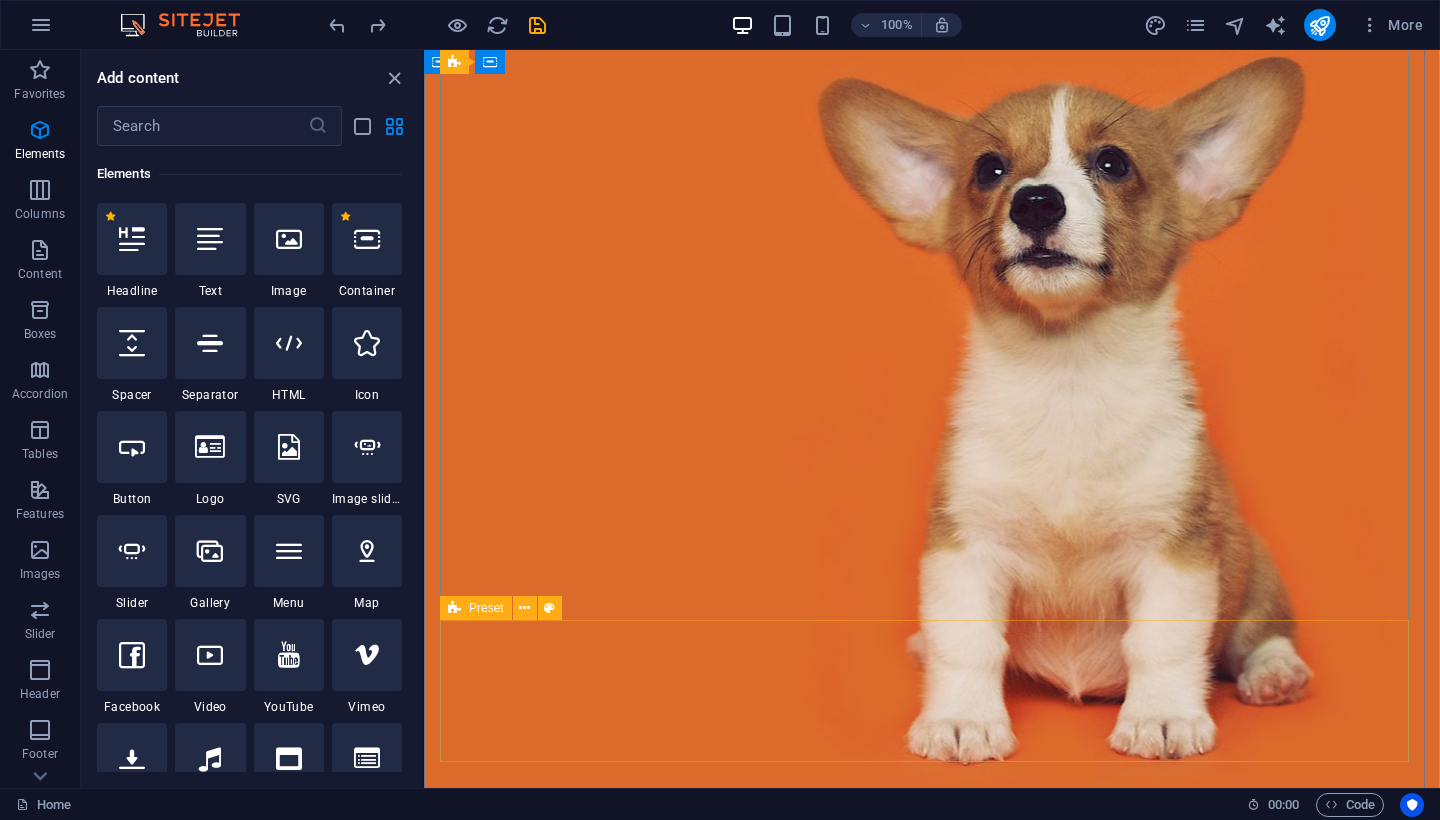 click on "Drop content here or  Add elements  Paste clipboard" at bounding box center (932, 1601) 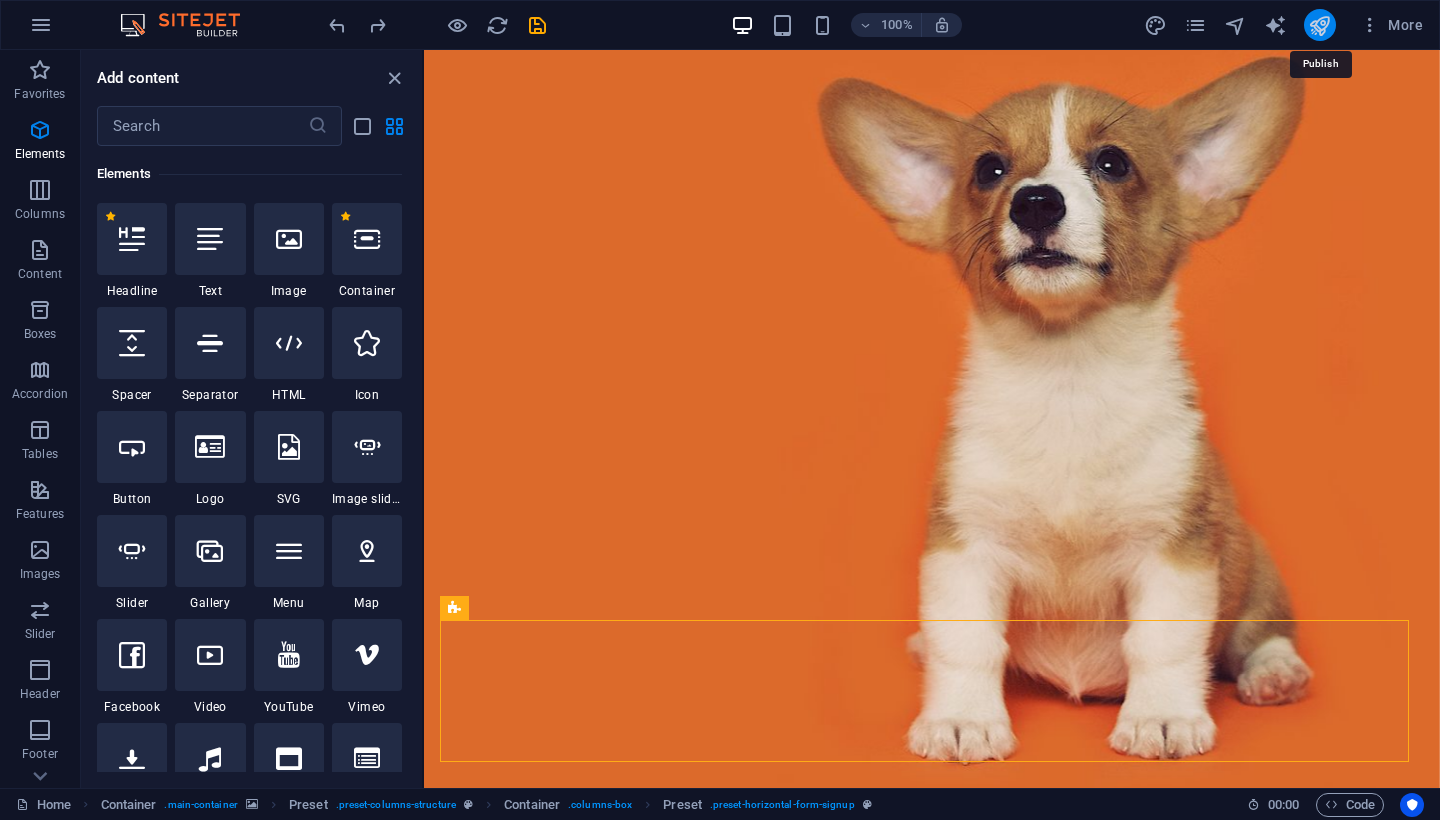 click at bounding box center (1319, 25) 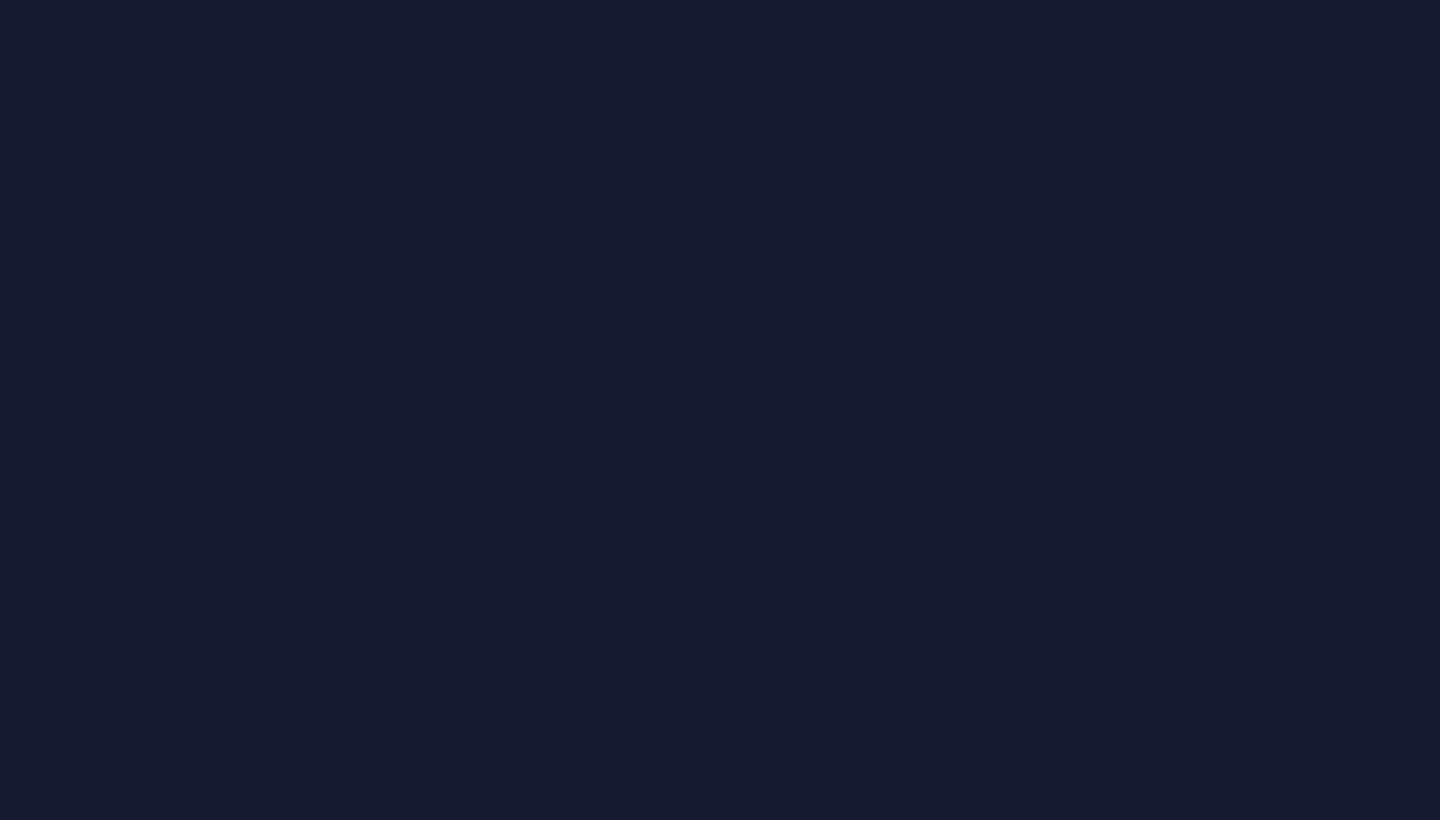 scroll, scrollTop: 0, scrollLeft: 0, axis: both 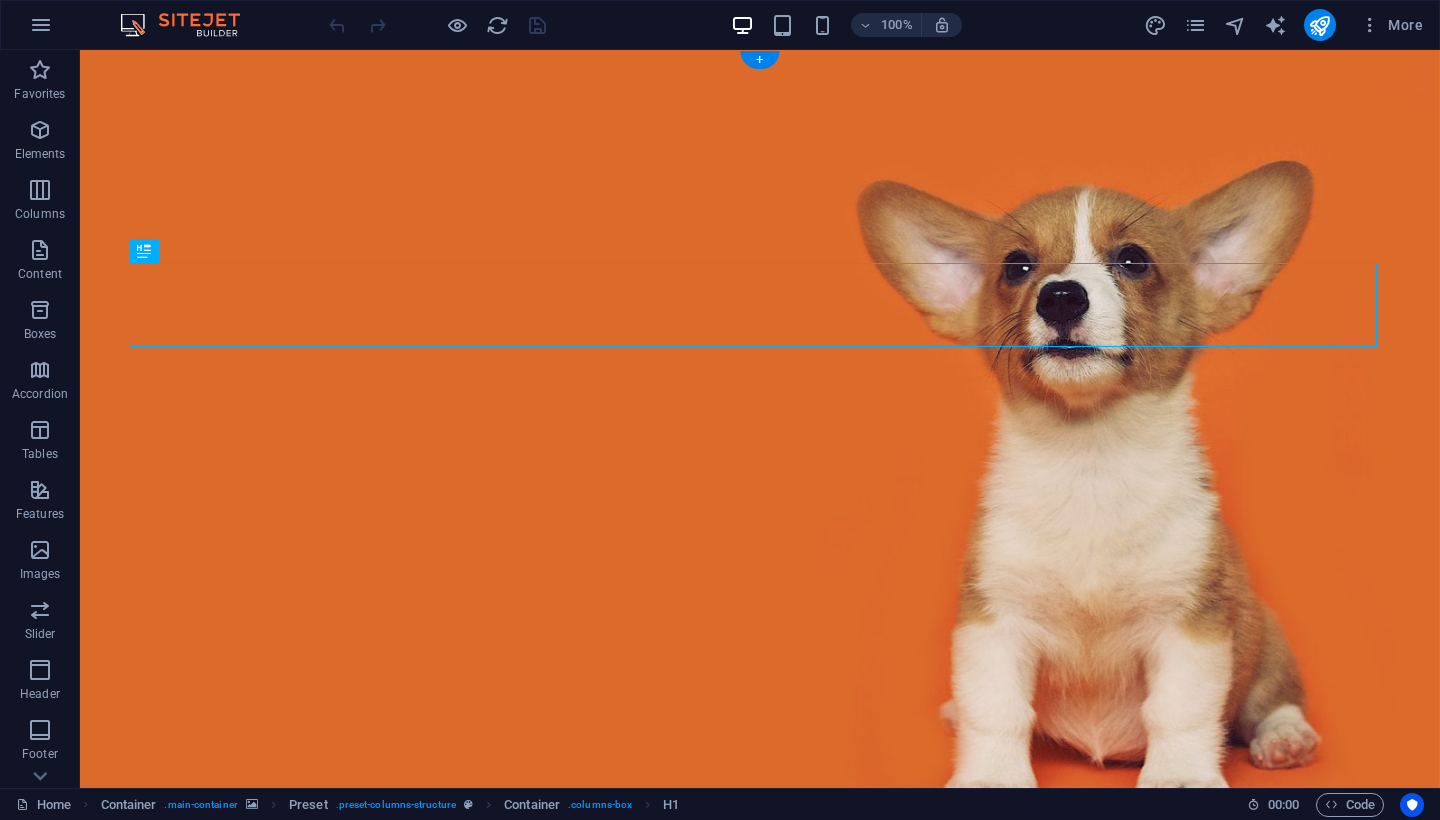 click at bounding box center [760, 473] 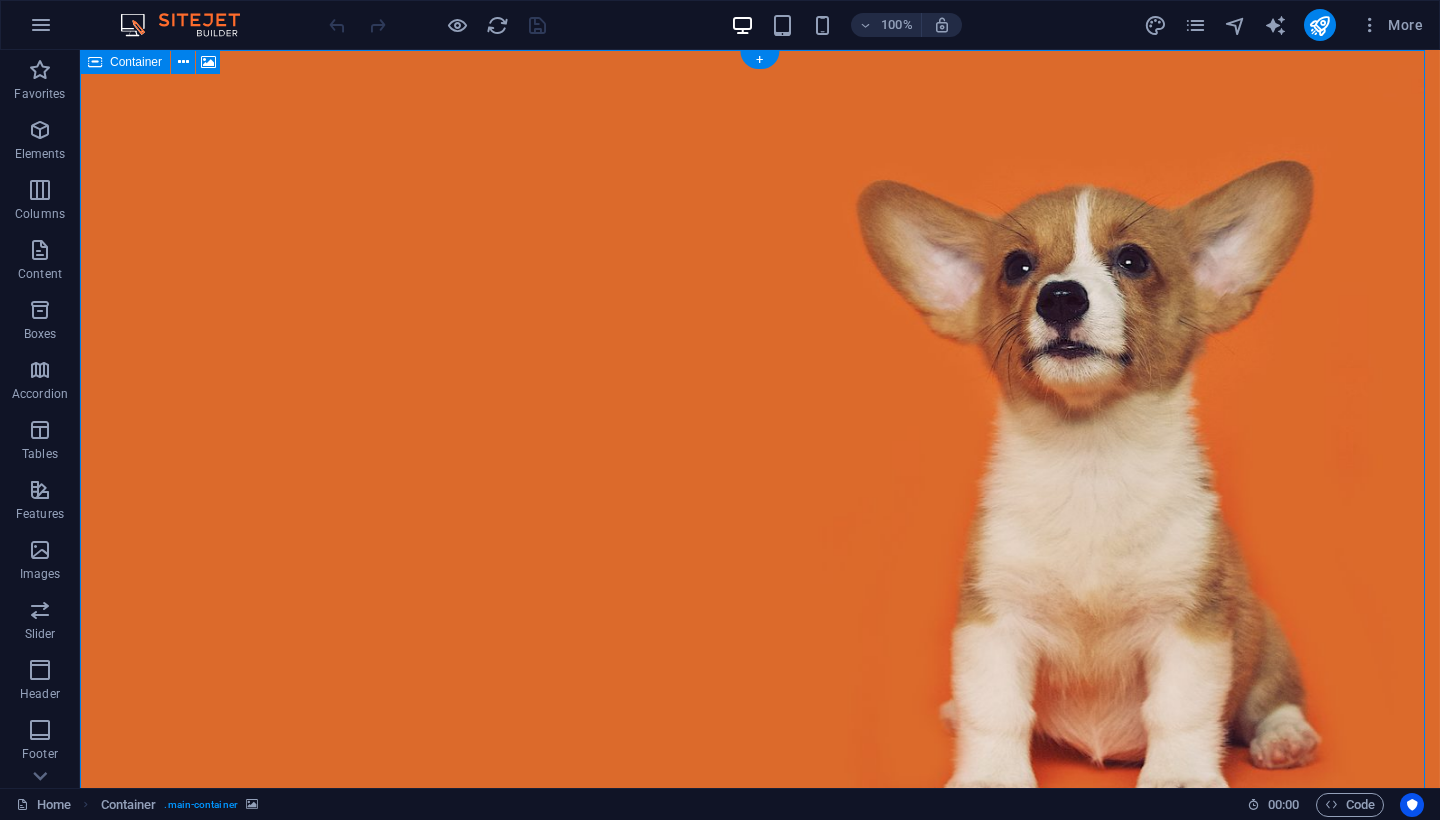 click on "Container" at bounding box center [136, 62] 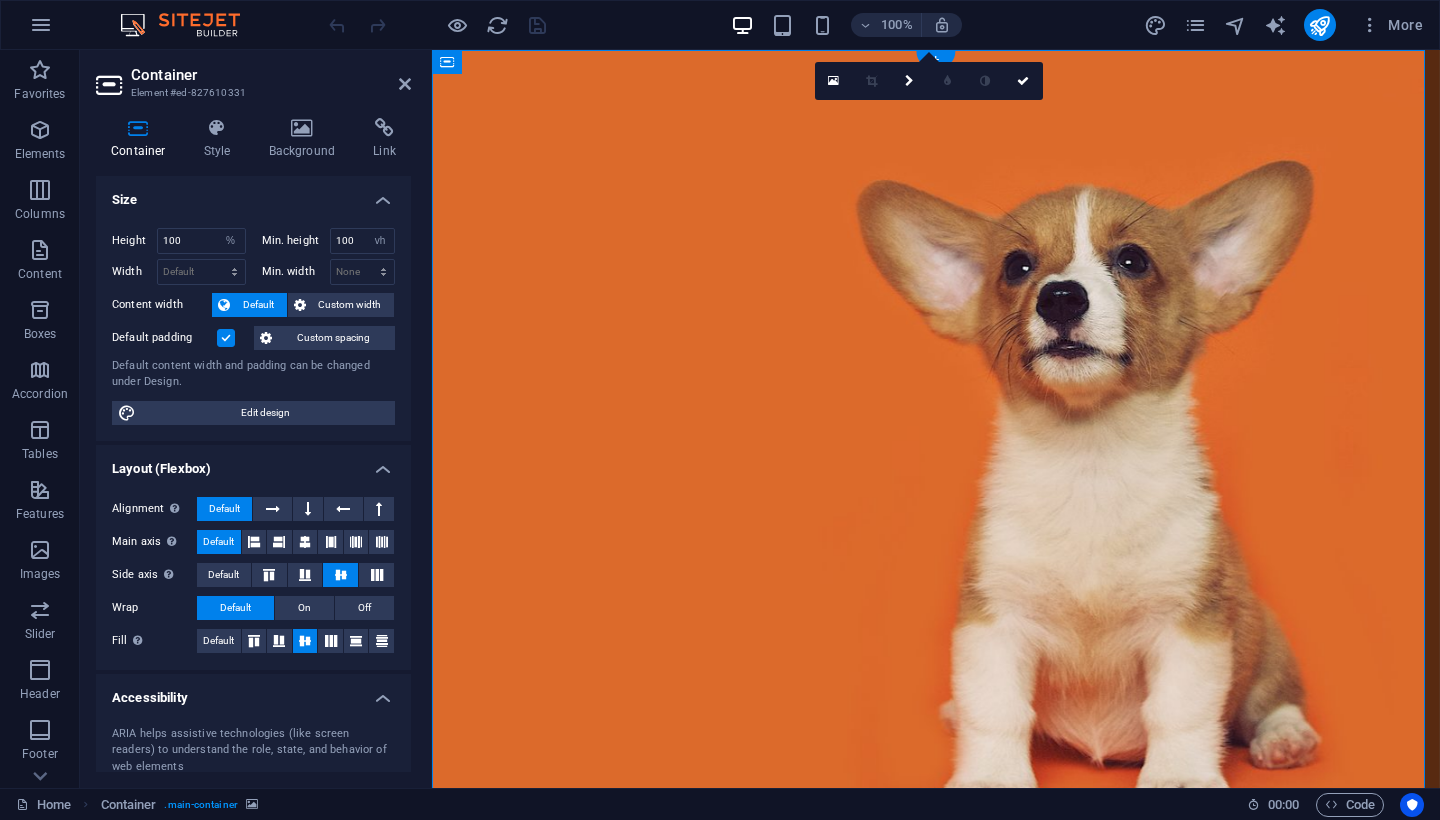 click on "Container Element #ed-827610331" at bounding box center (253, 76) 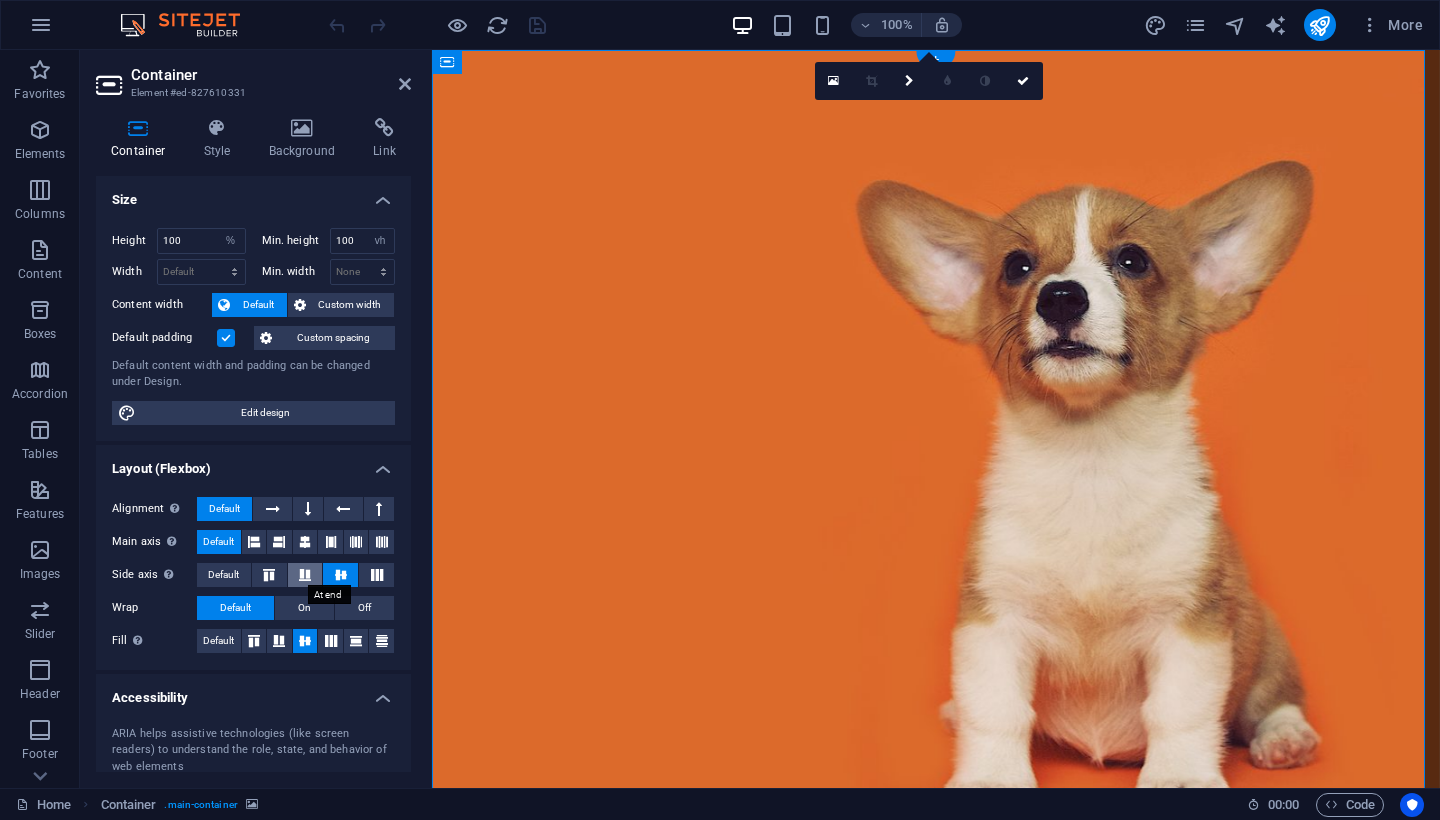 click at bounding box center (305, 575) 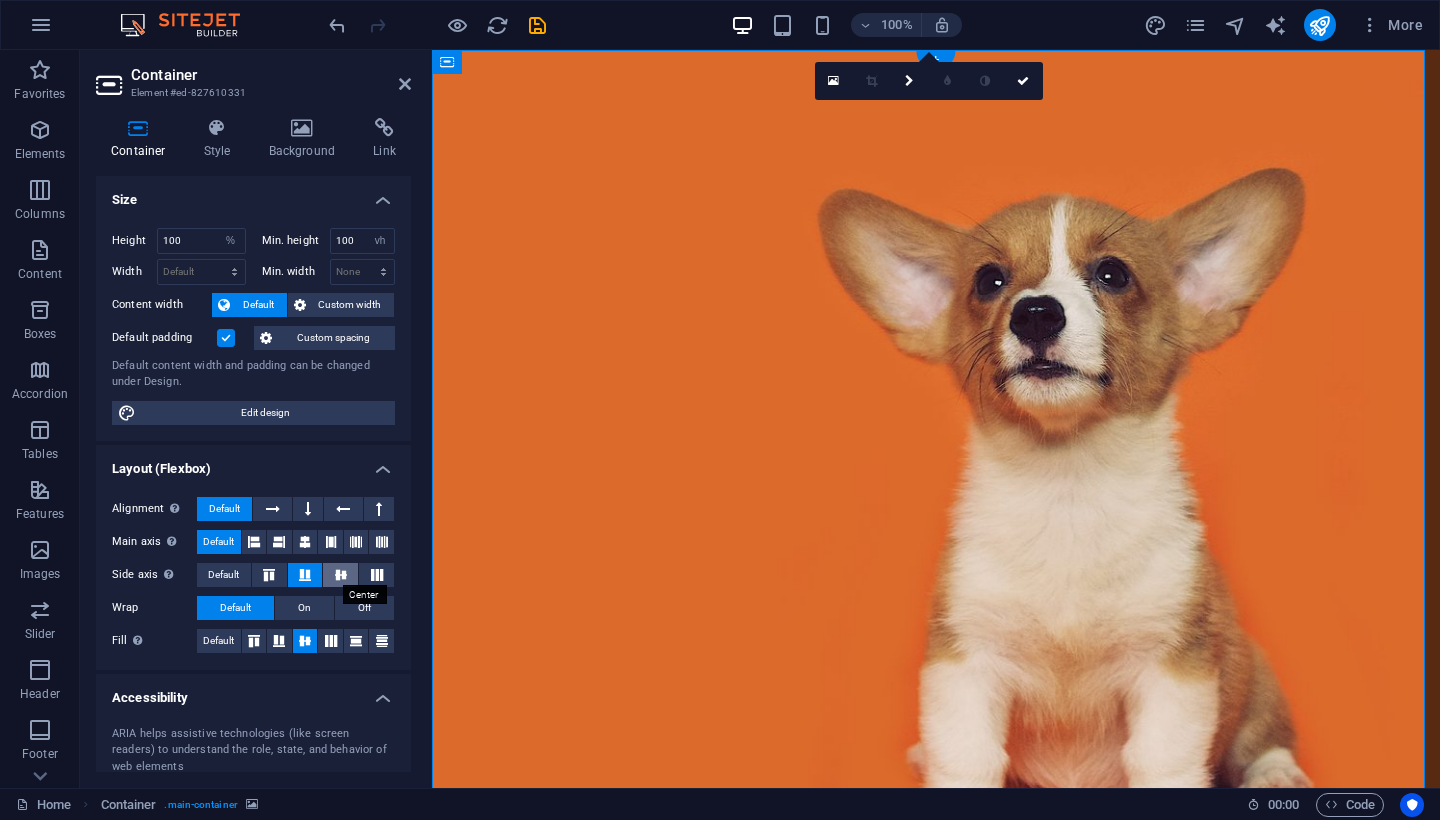 click at bounding box center [341, 575] 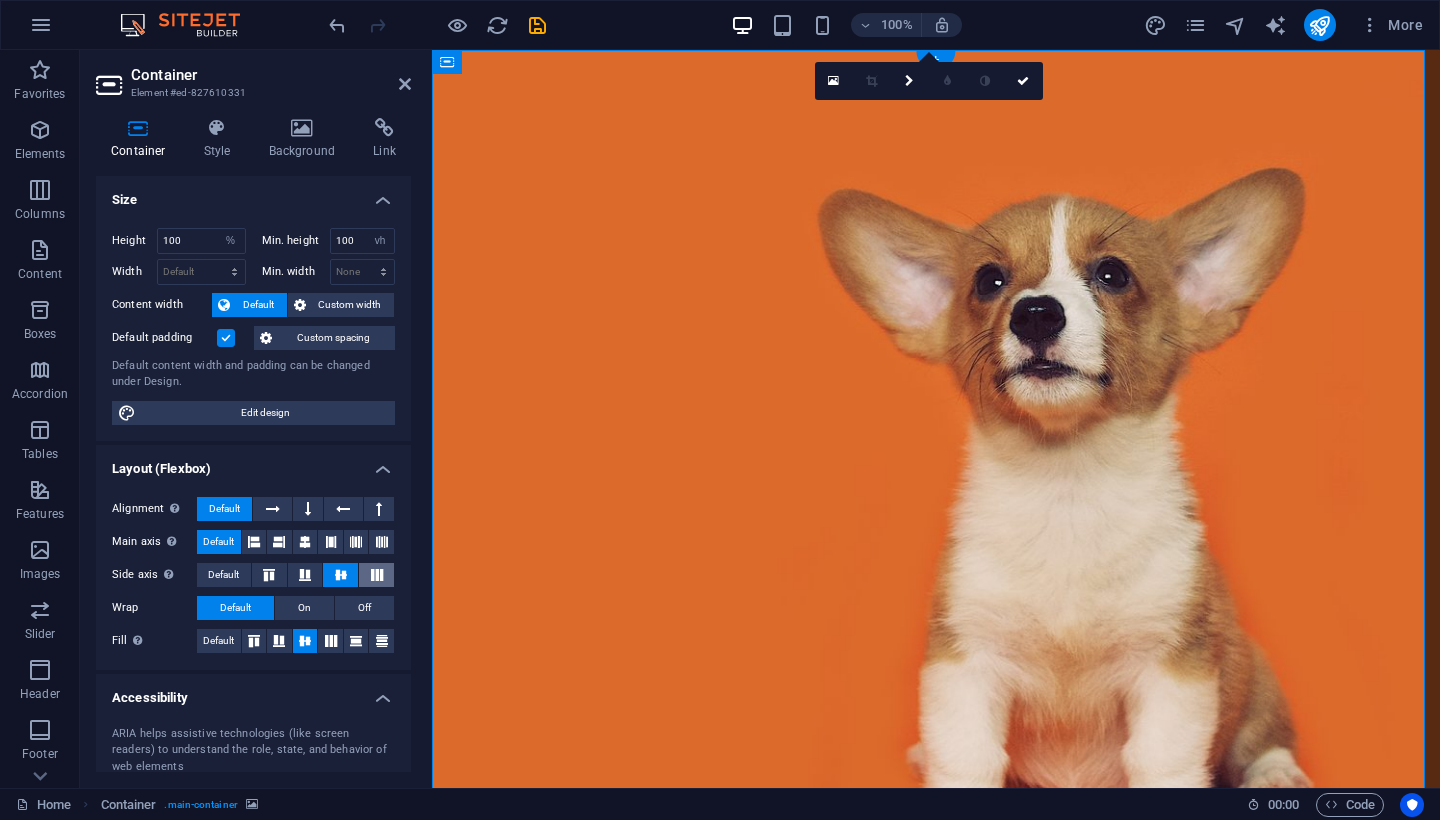 click at bounding box center (377, 575) 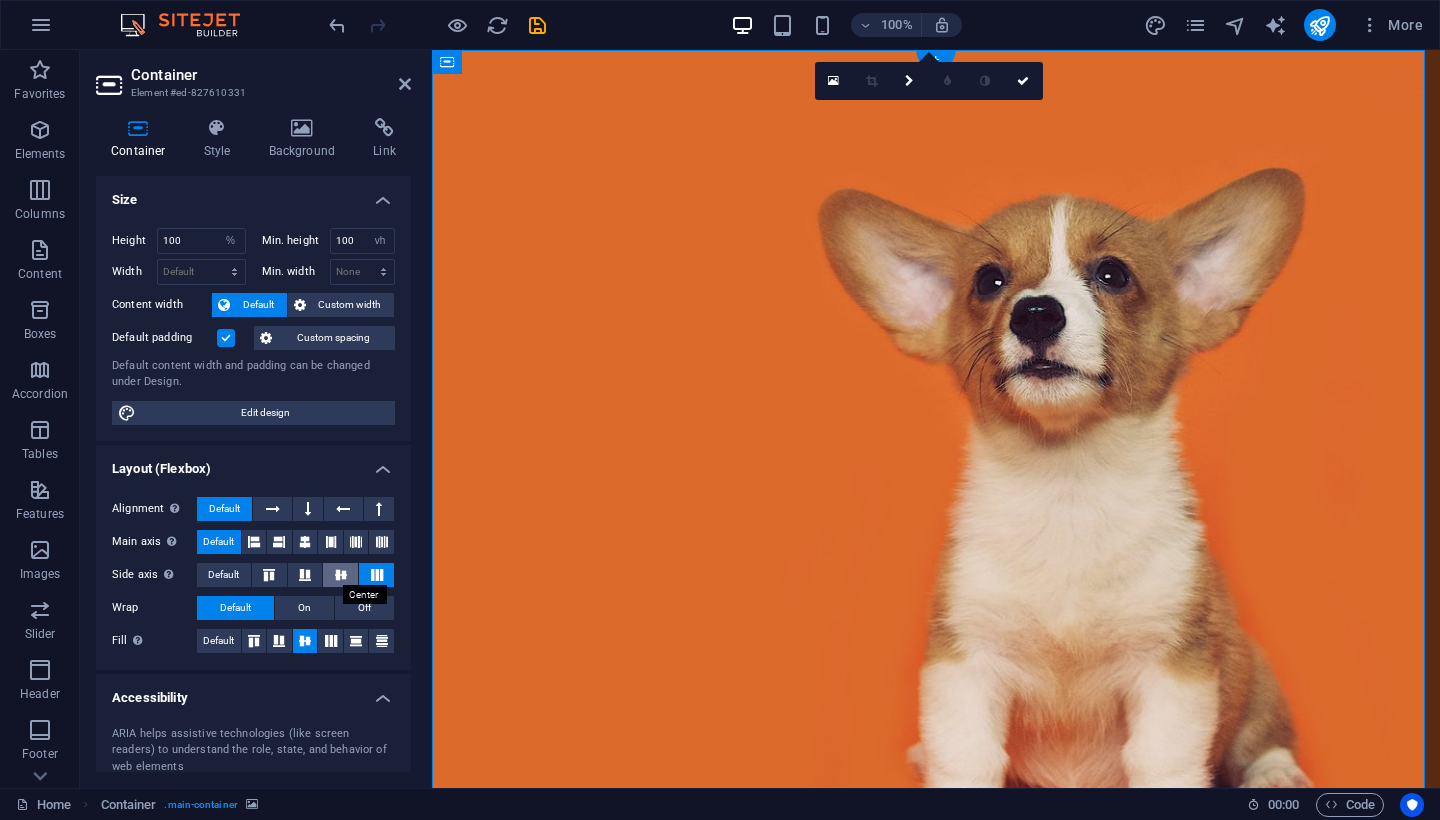 click at bounding box center (341, 575) 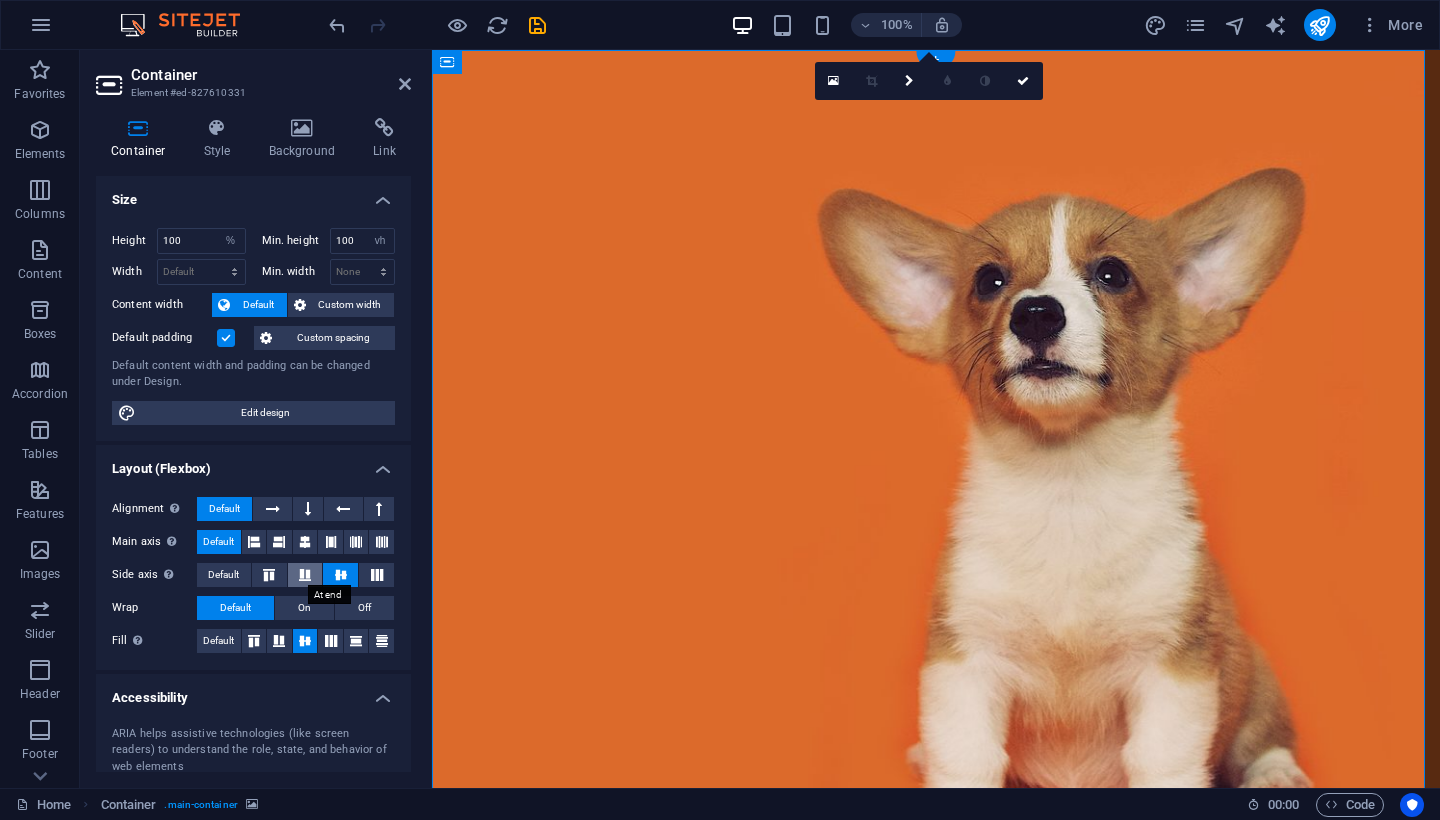 click at bounding box center [305, 575] 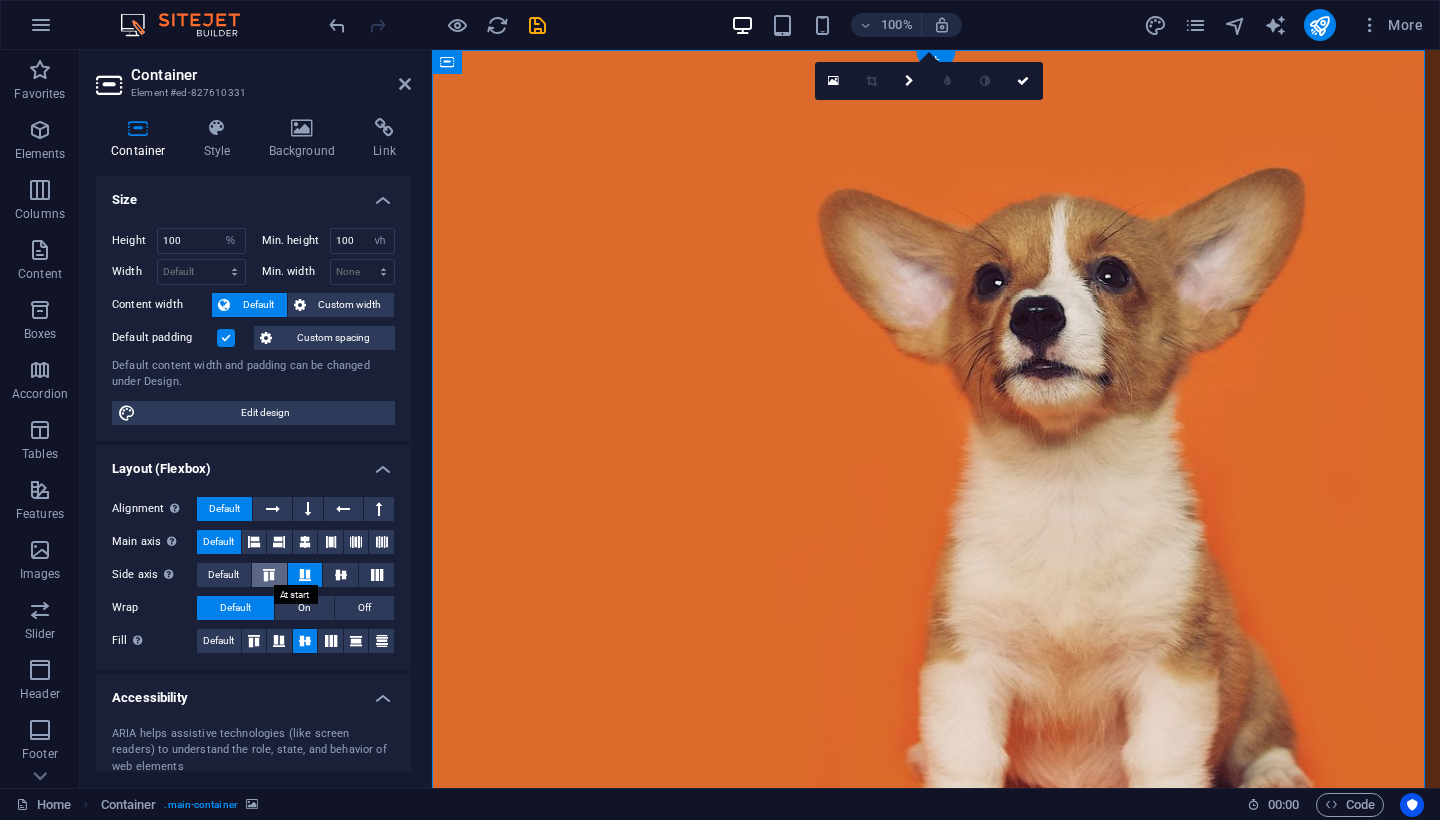 click at bounding box center [269, 575] 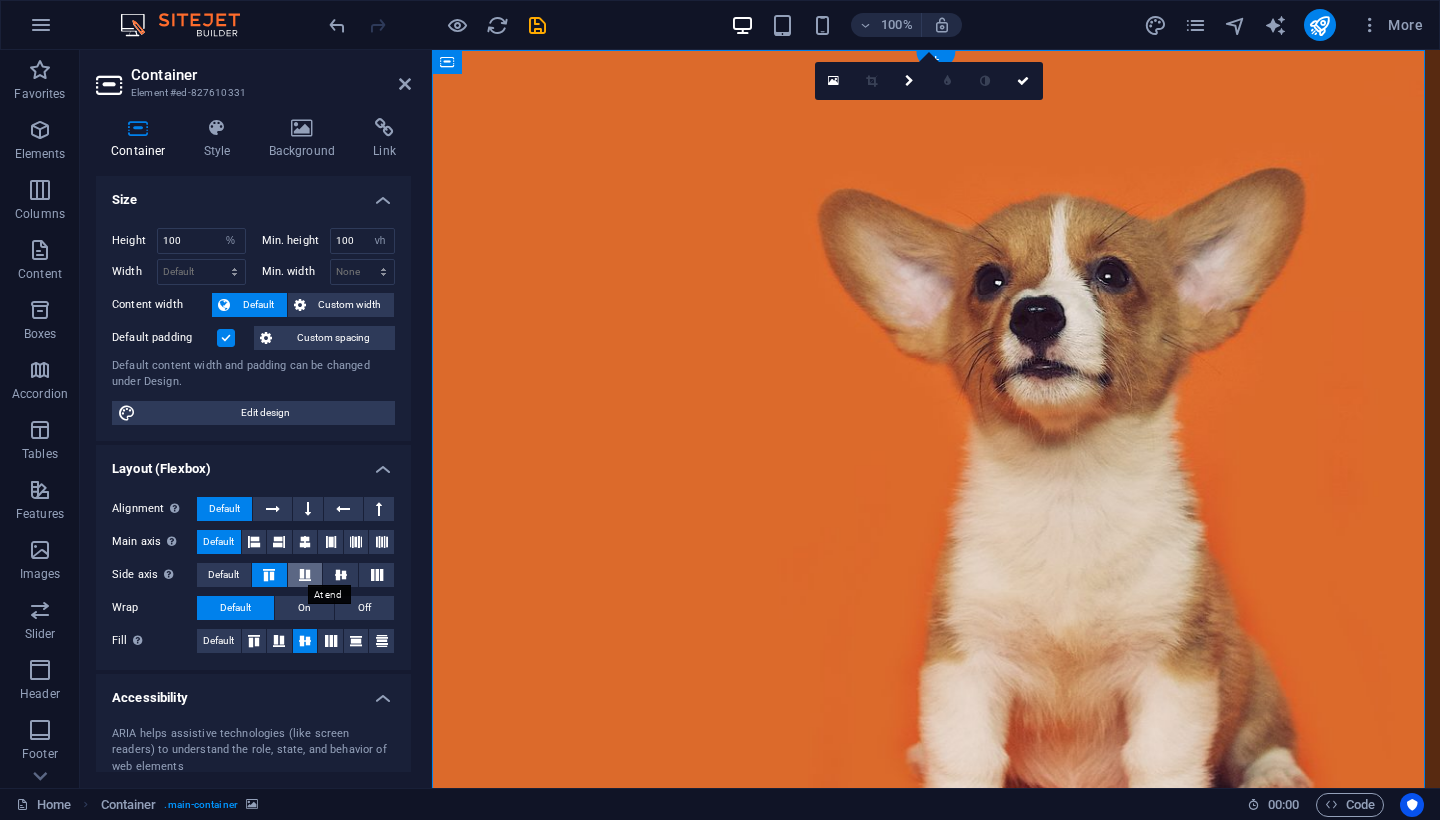 click at bounding box center [305, 575] 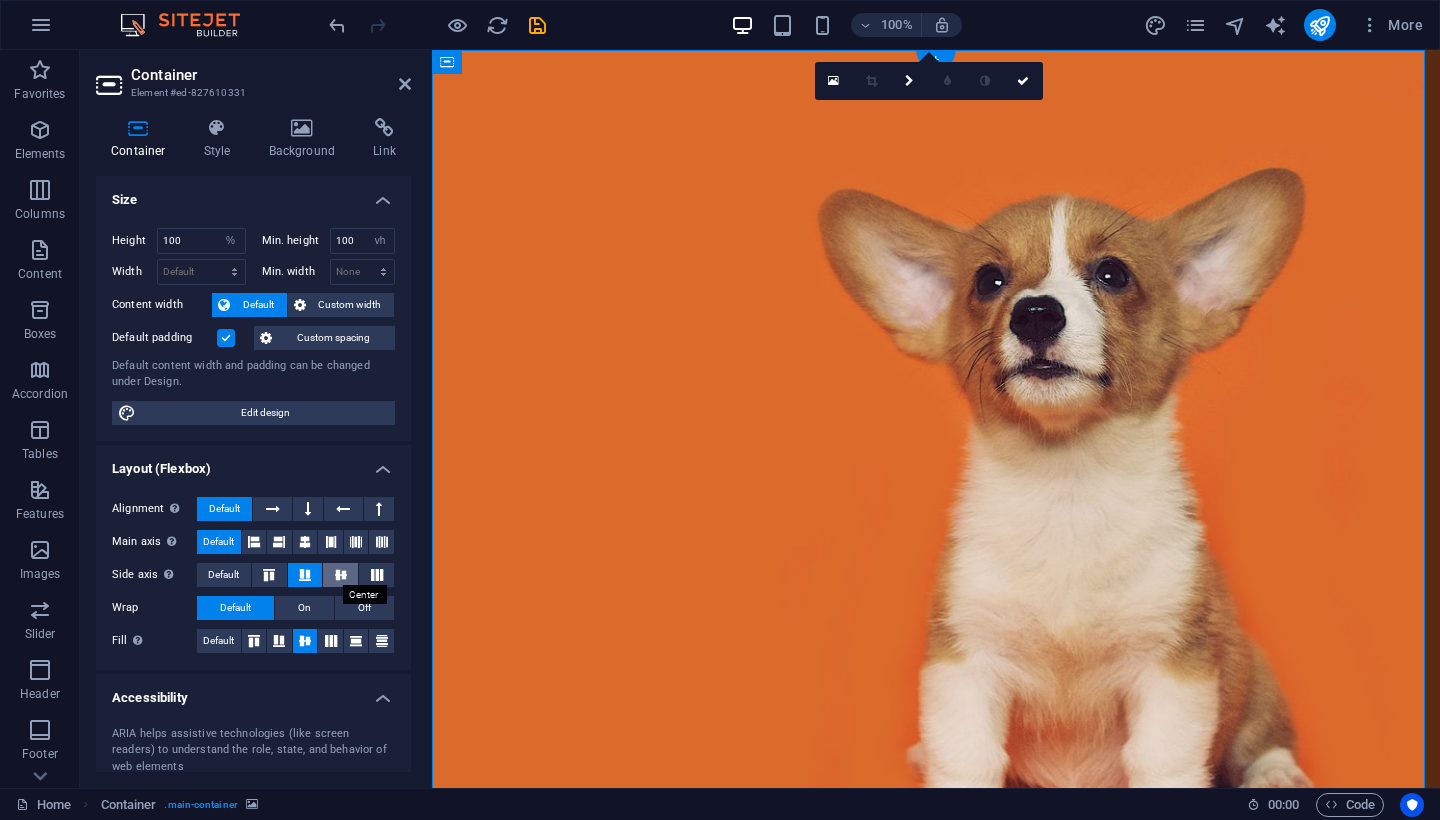 click at bounding box center (341, 575) 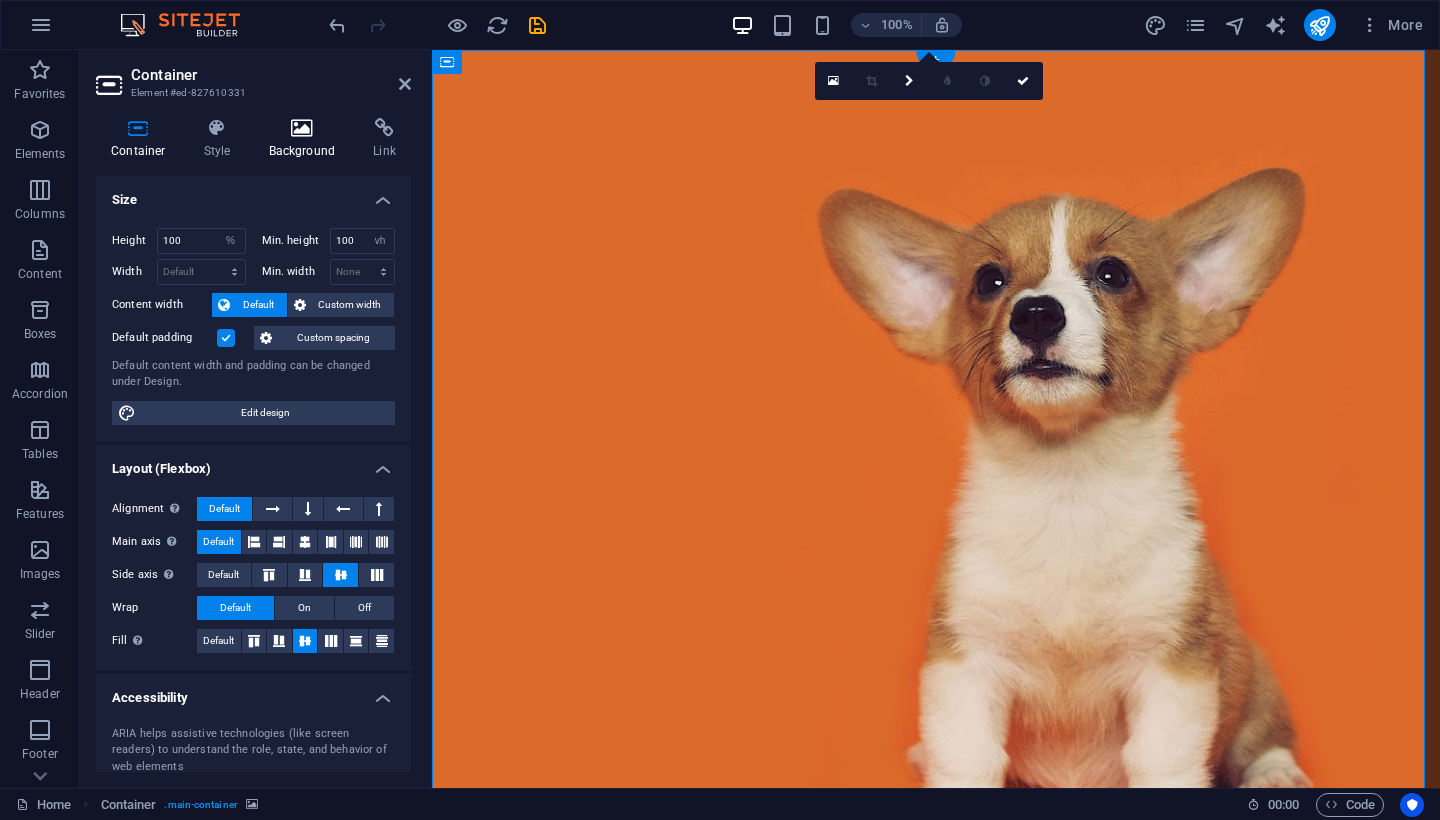 click at bounding box center (302, 128) 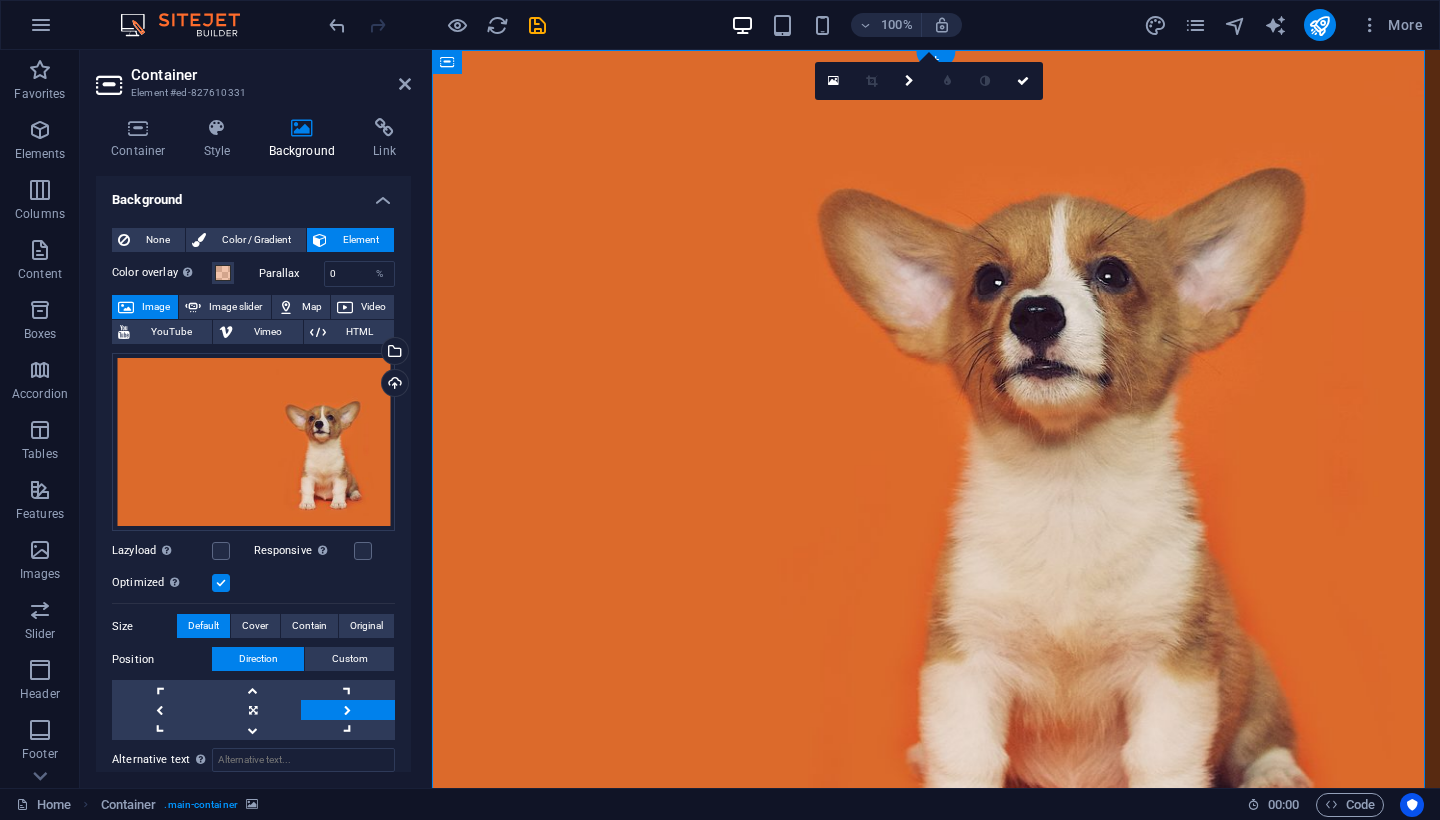 click on "Image" at bounding box center [156, 307] 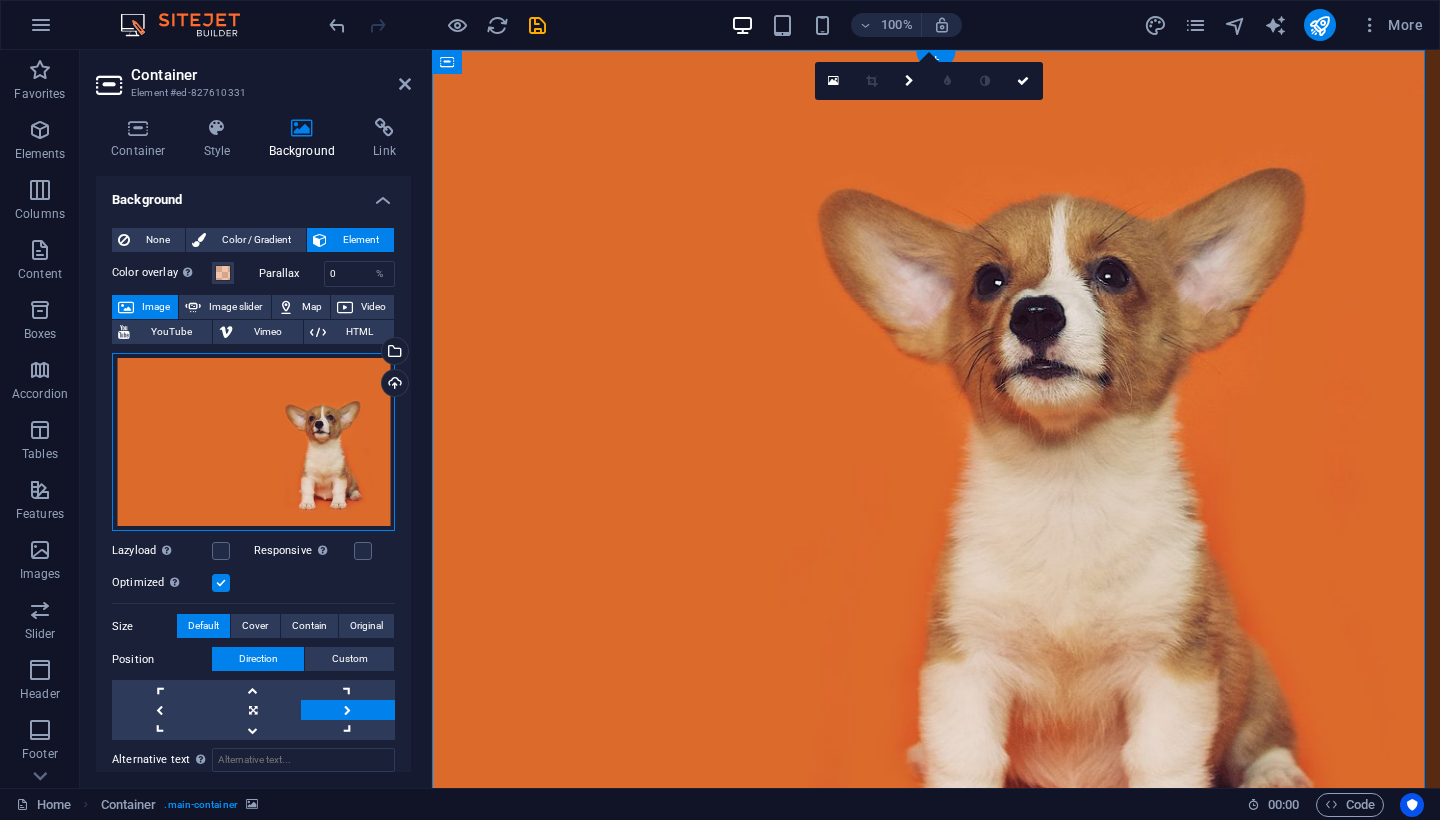 click on "Drag files here, click to choose files or select files from Files or our free stock photos & videos" at bounding box center (253, 442) 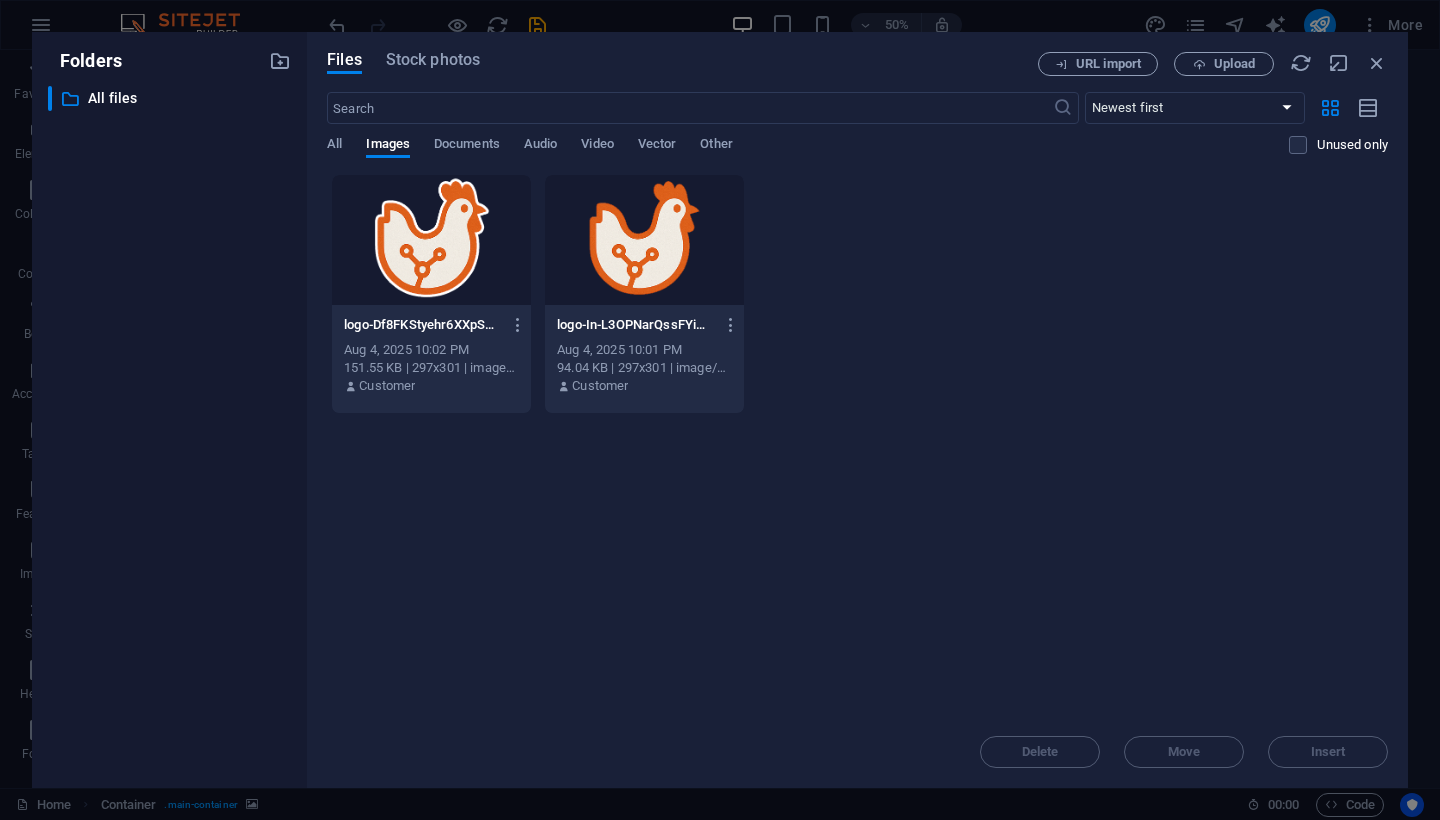 click at bounding box center (431, 240) 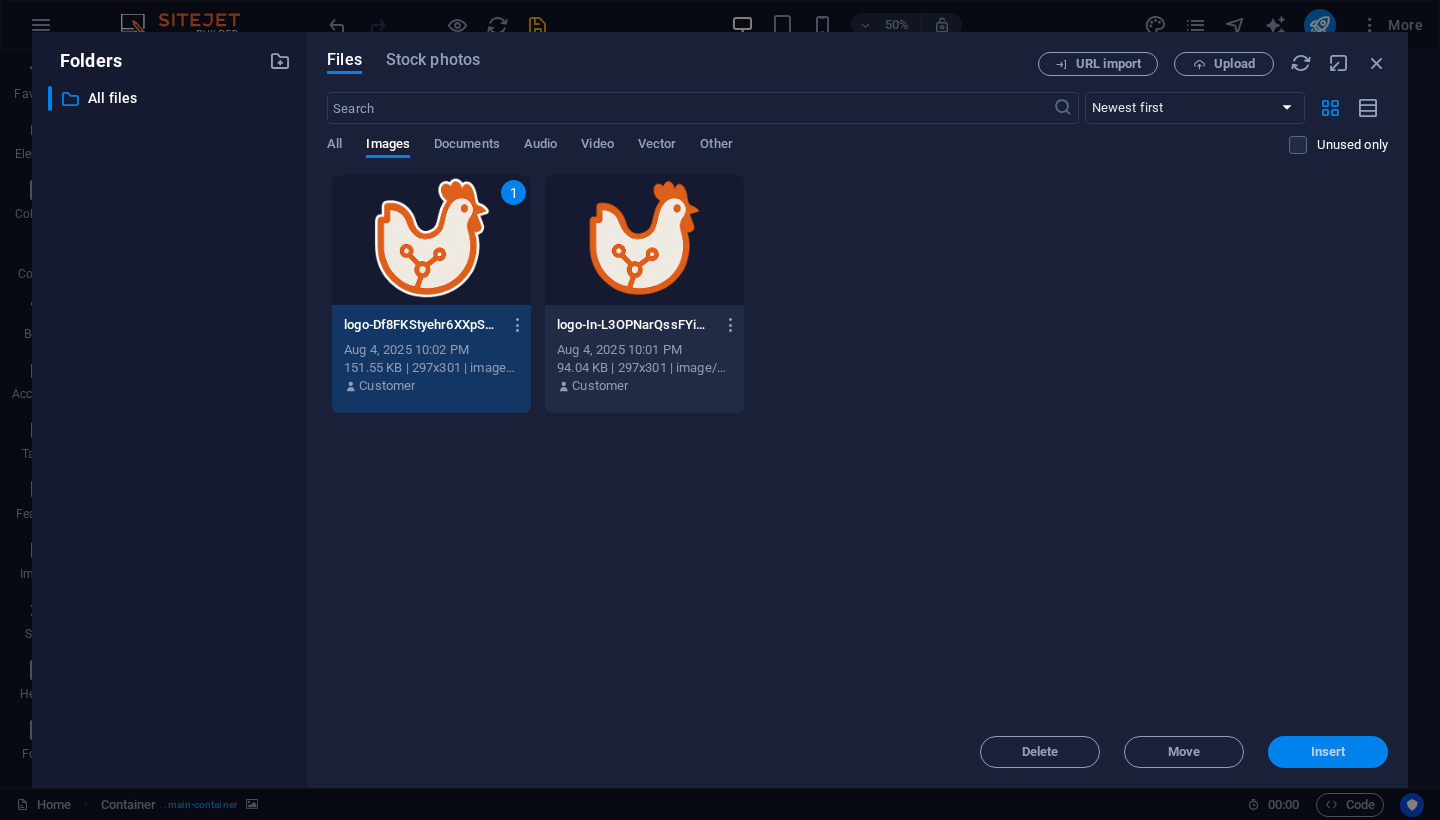 click on "Insert" at bounding box center [1328, 752] 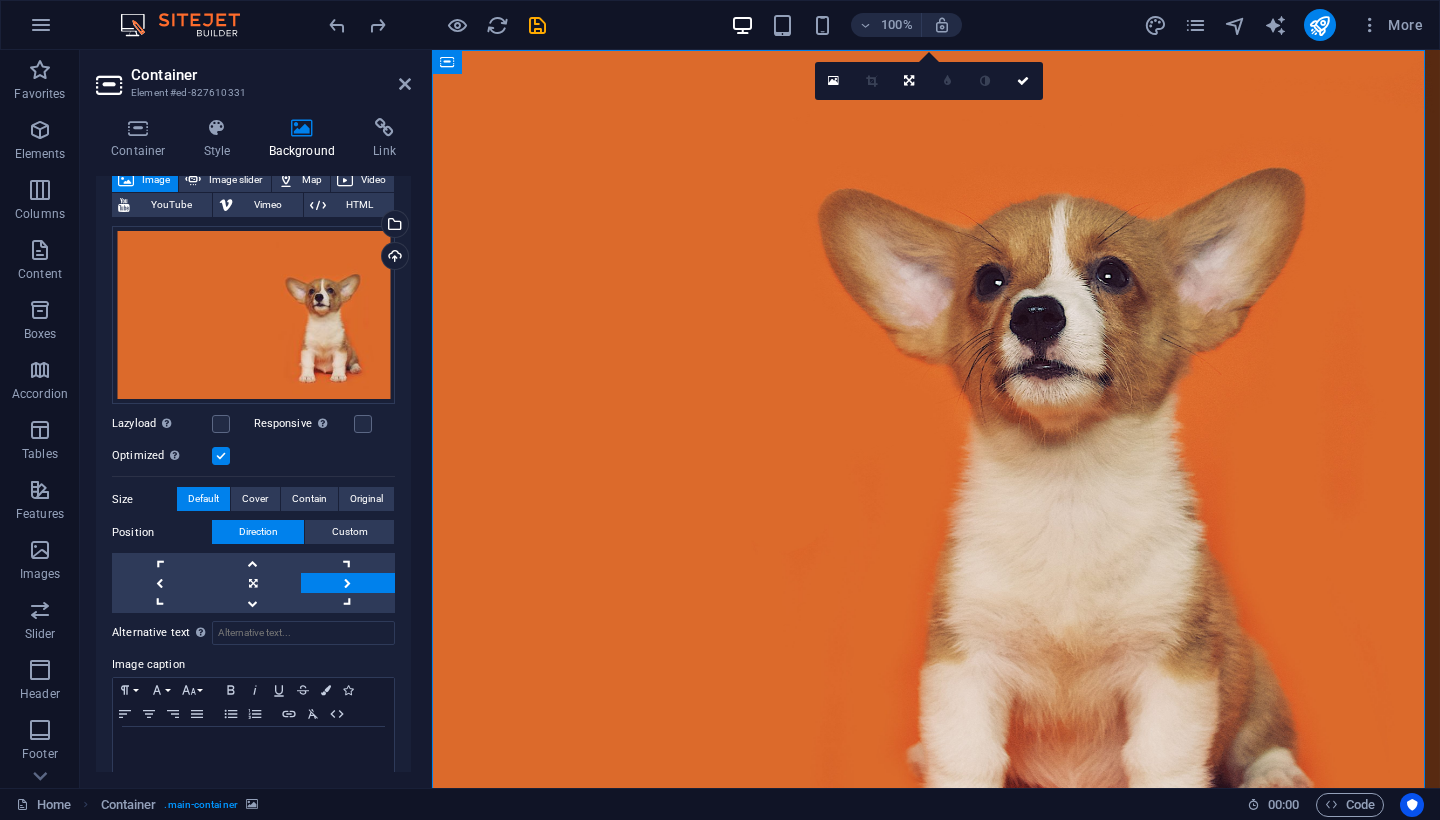 scroll, scrollTop: 52, scrollLeft: 0, axis: vertical 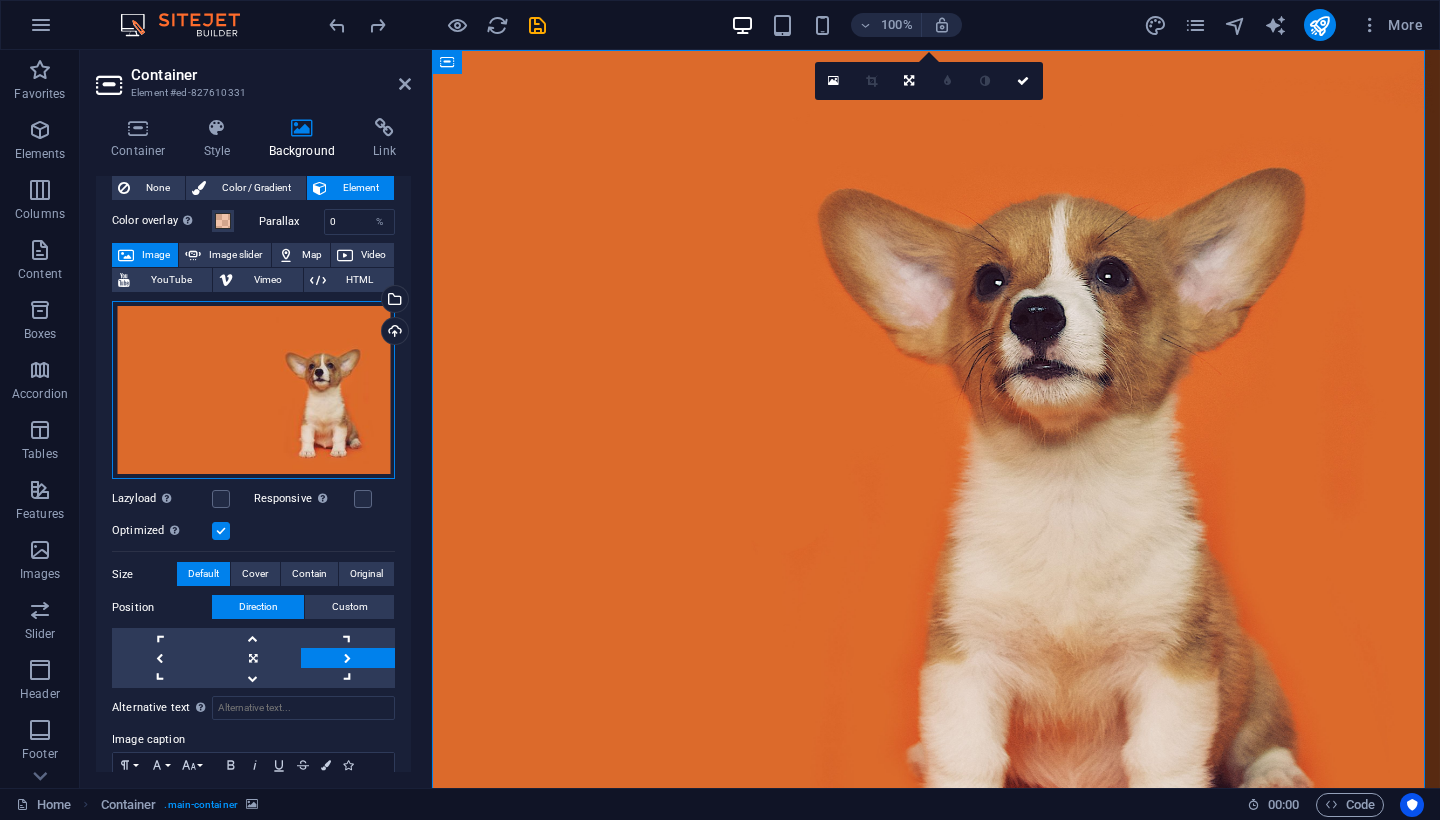 click on "Drag files here, click to choose files or select files from Files or our free stock photos & videos" at bounding box center (253, 390) 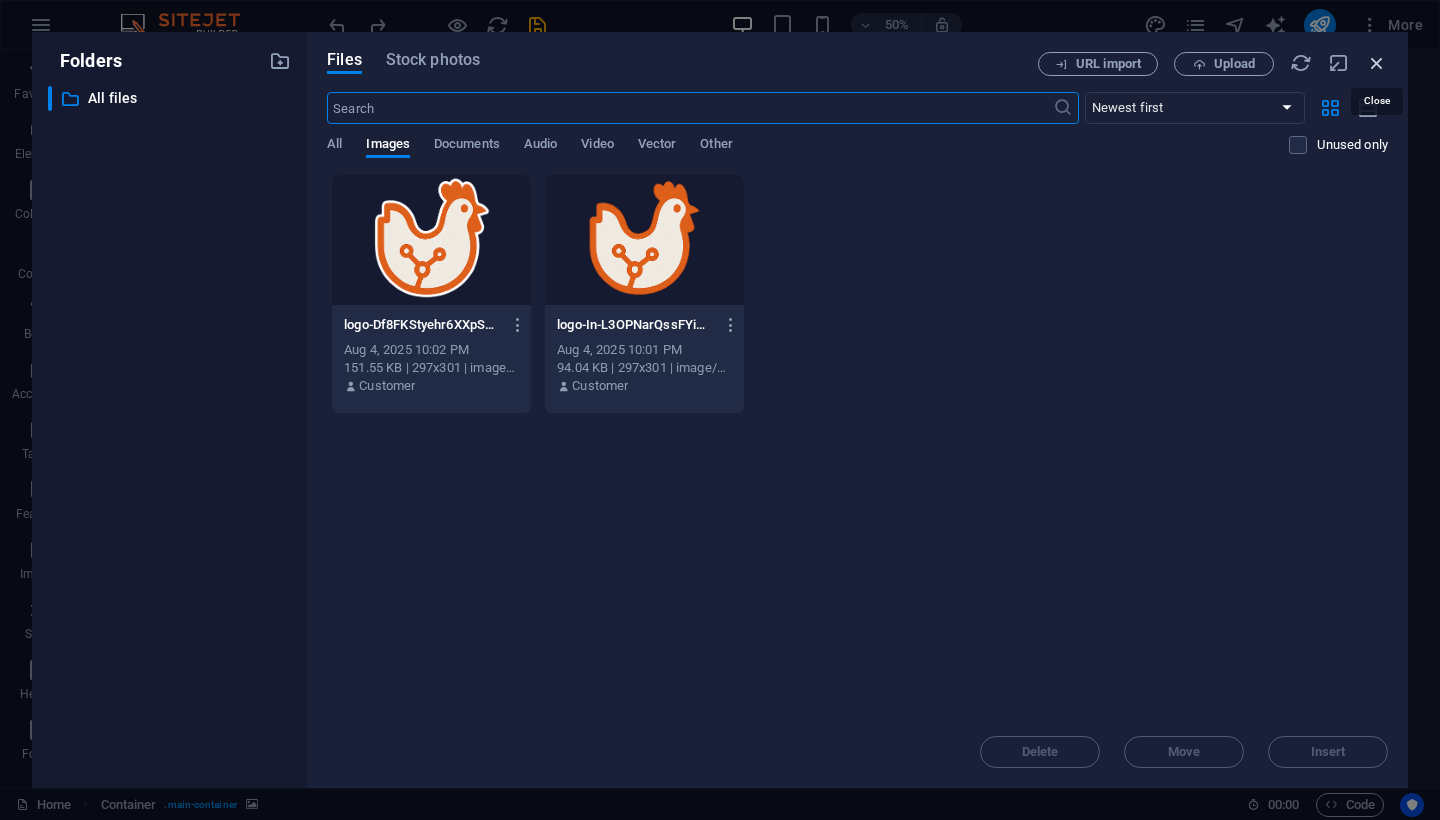 click at bounding box center [1377, 63] 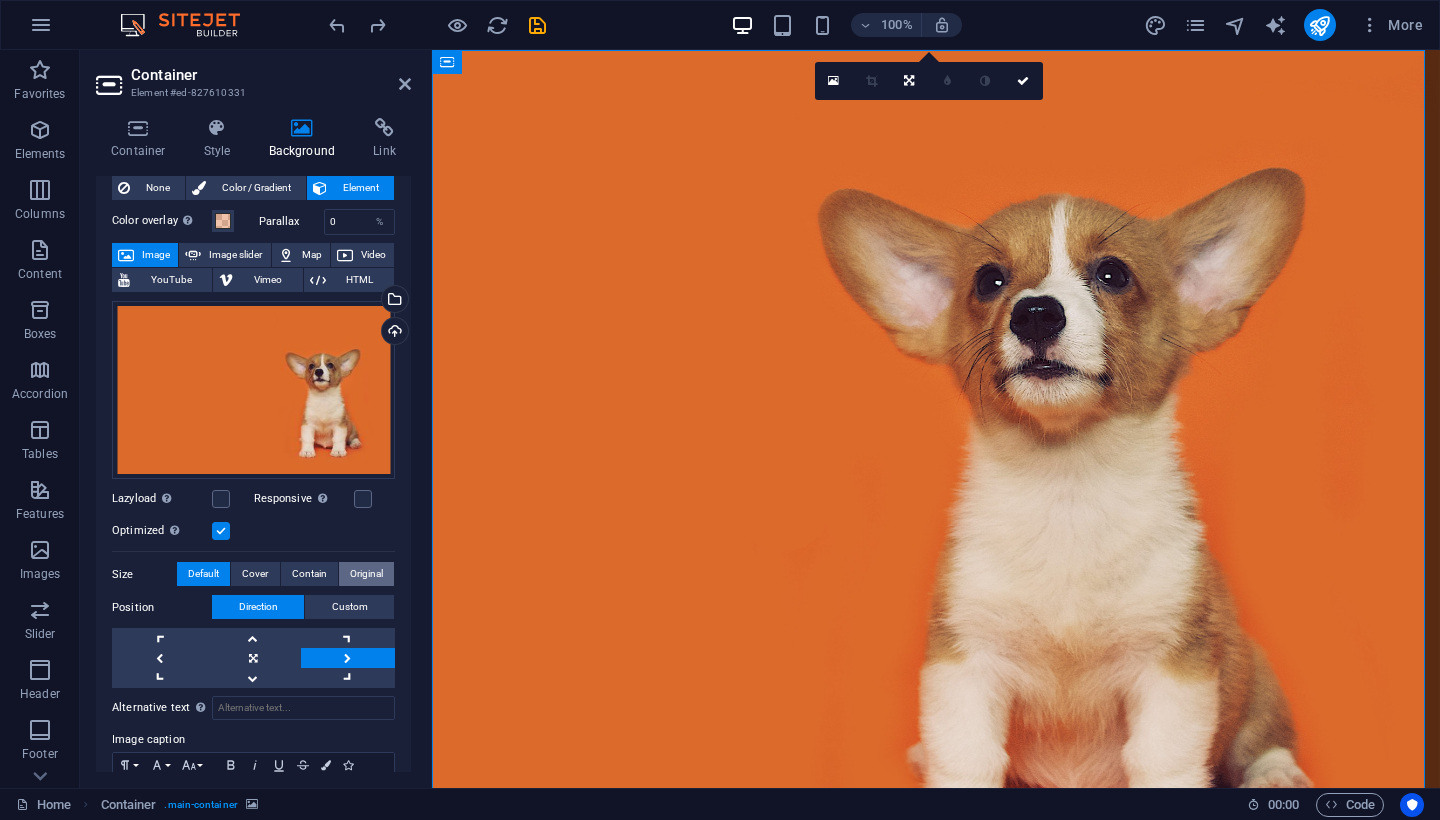 click on "Original" at bounding box center (366, 574) 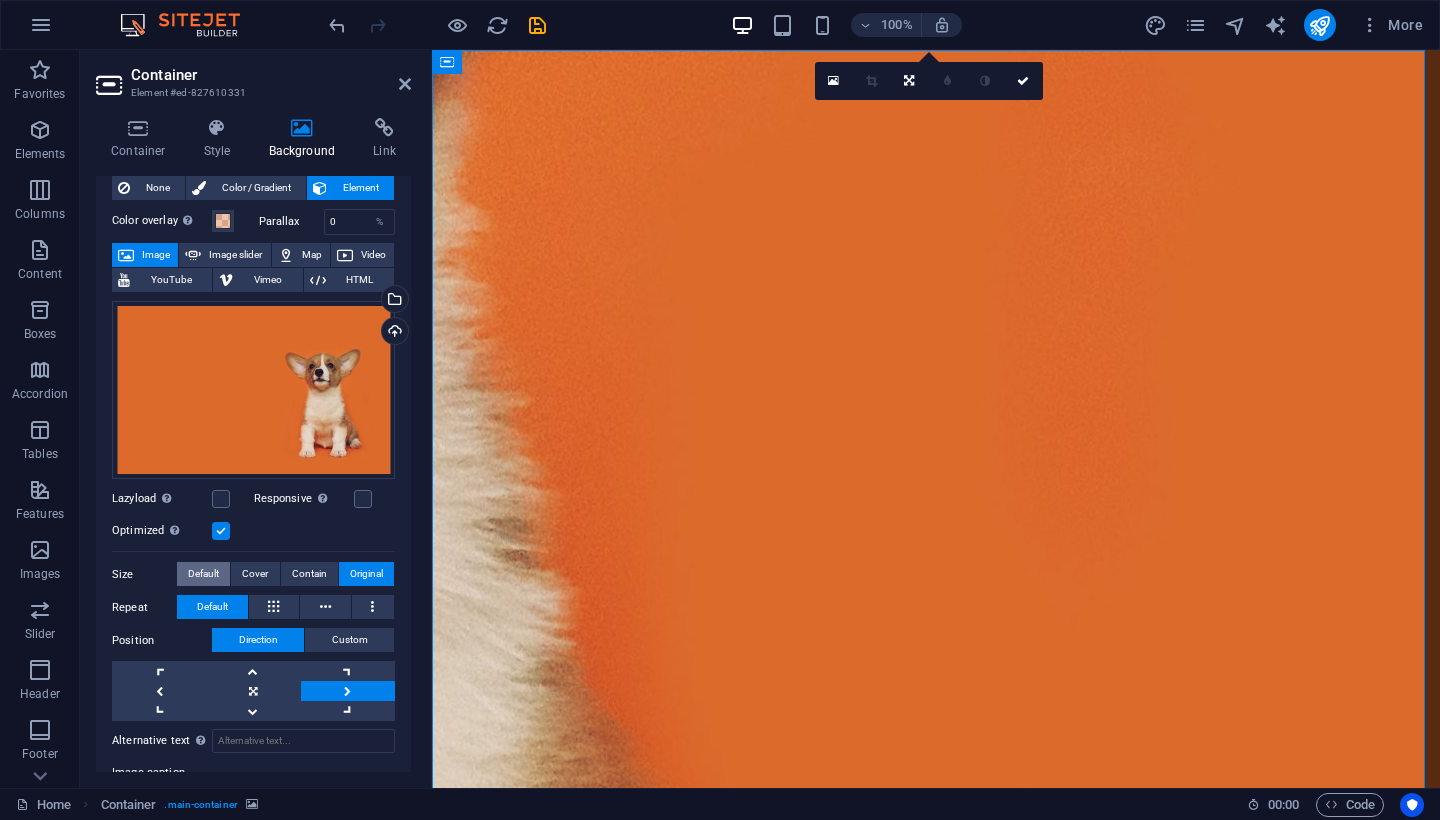 click on "Default" at bounding box center (203, 574) 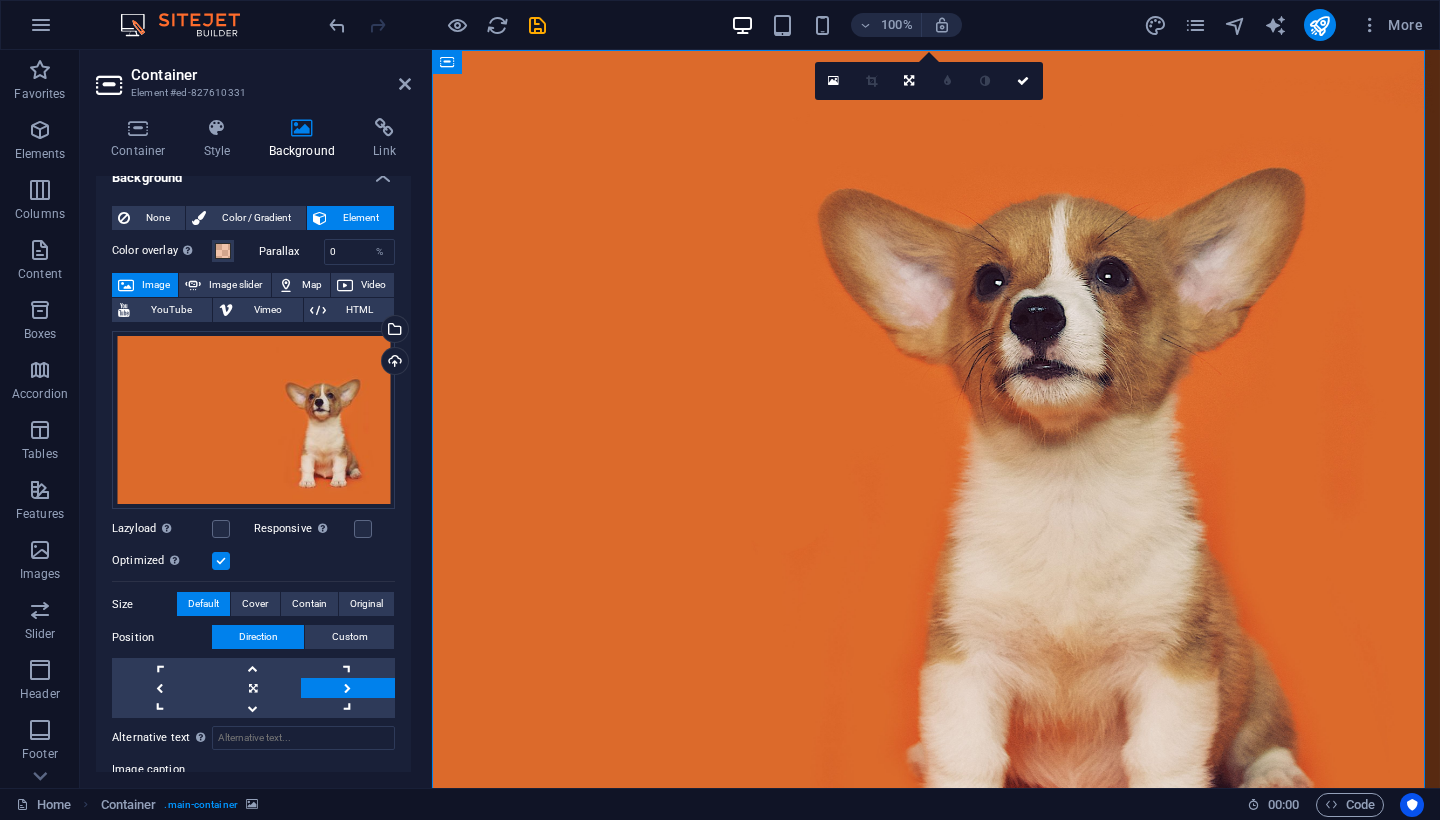 scroll, scrollTop: 0, scrollLeft: 0, axis: both 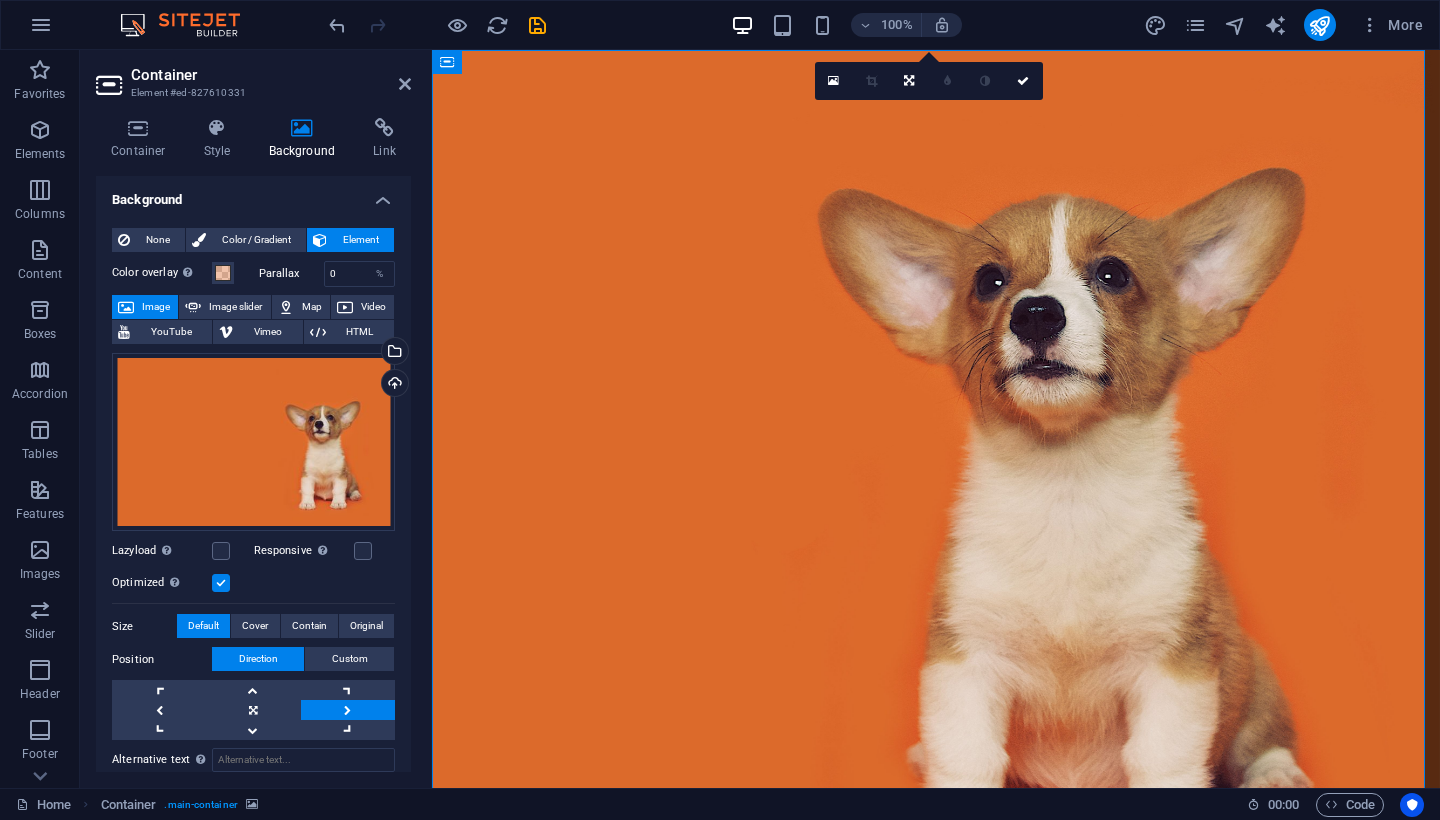 click at bounding box center [936, 501] 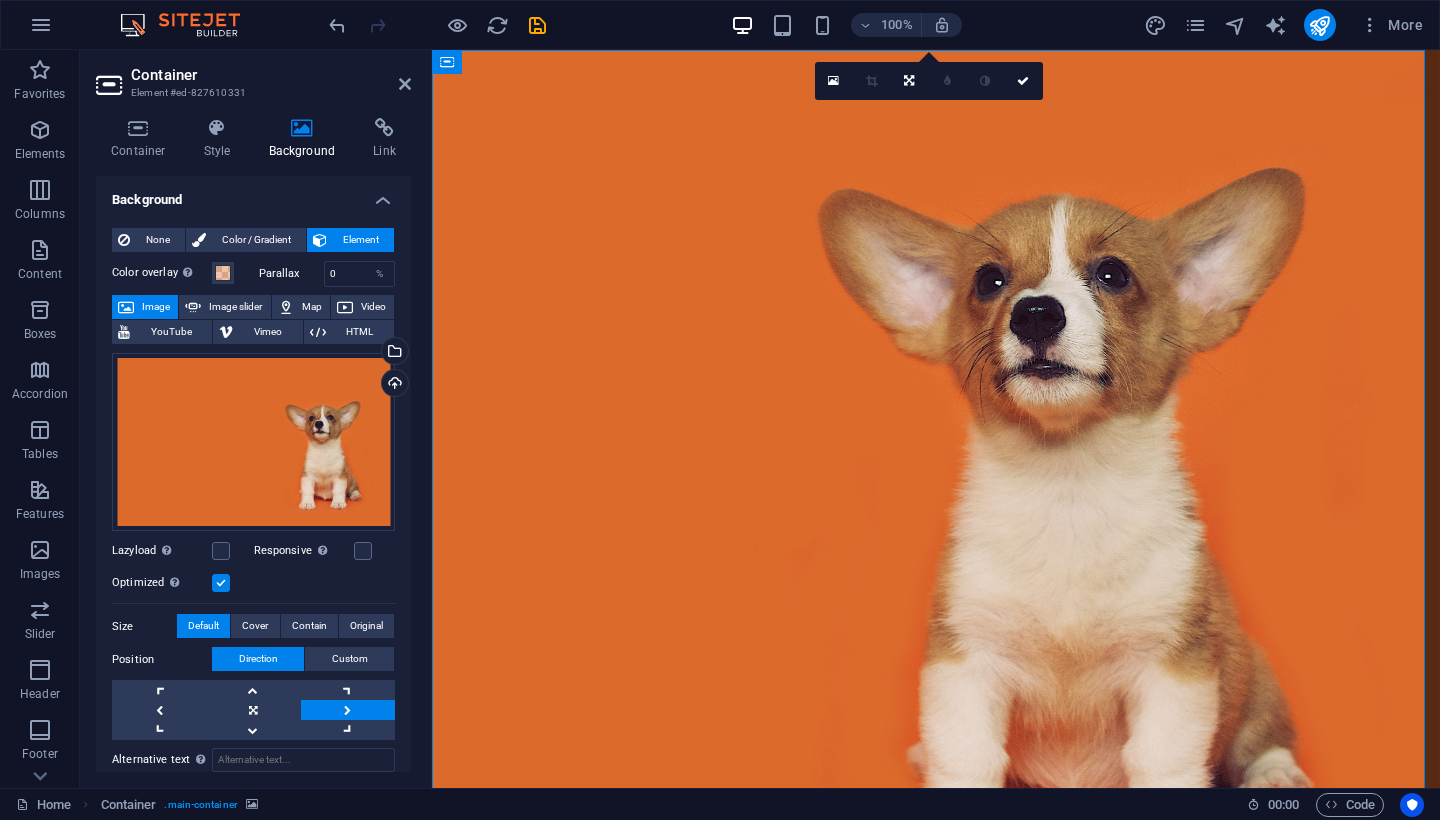 click at bounding box center (936, 501) 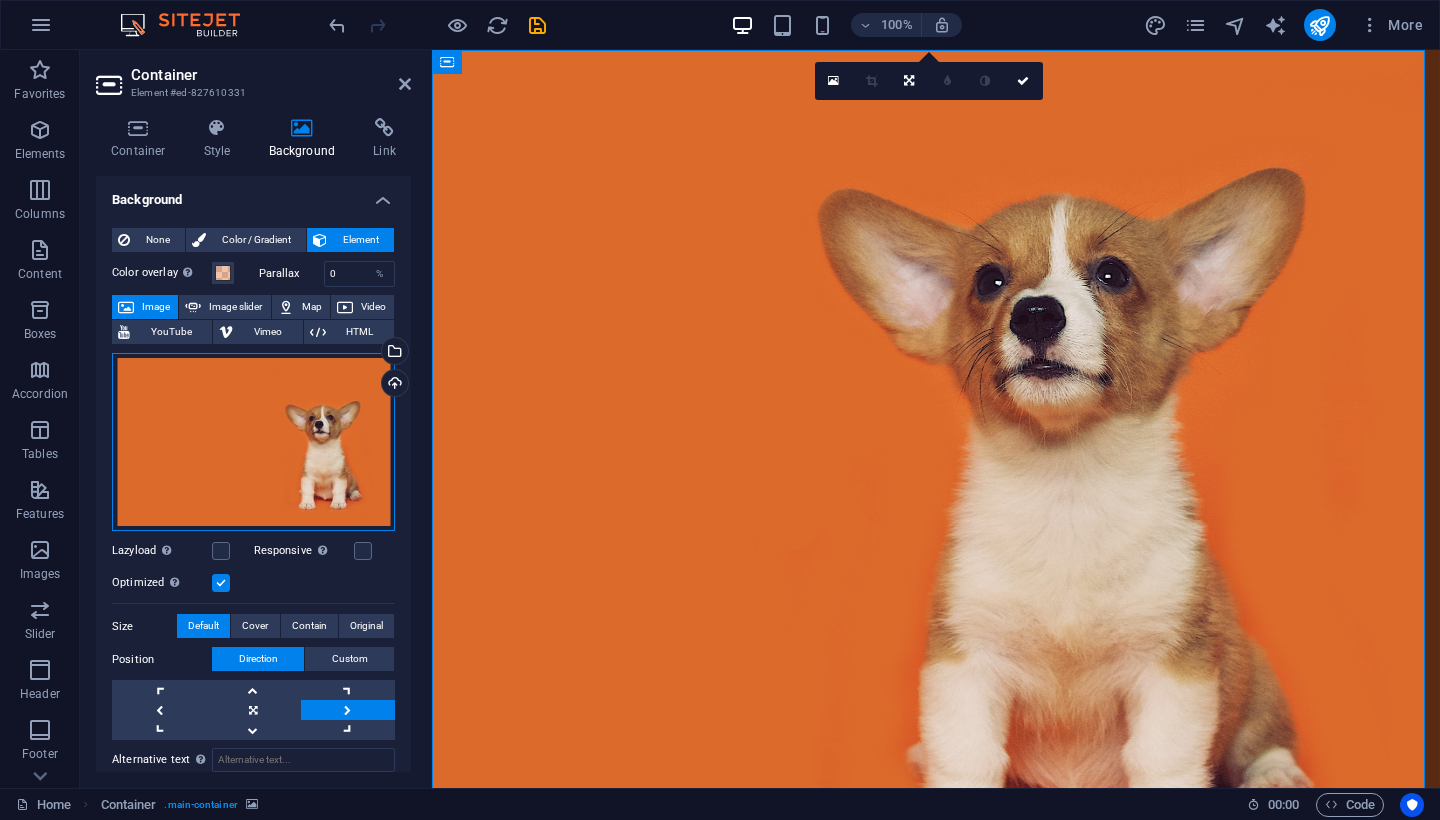 click on "Drag files here, click to choose files or select files from Files or our free stock photos & videos" at bounding box center [253, 442] 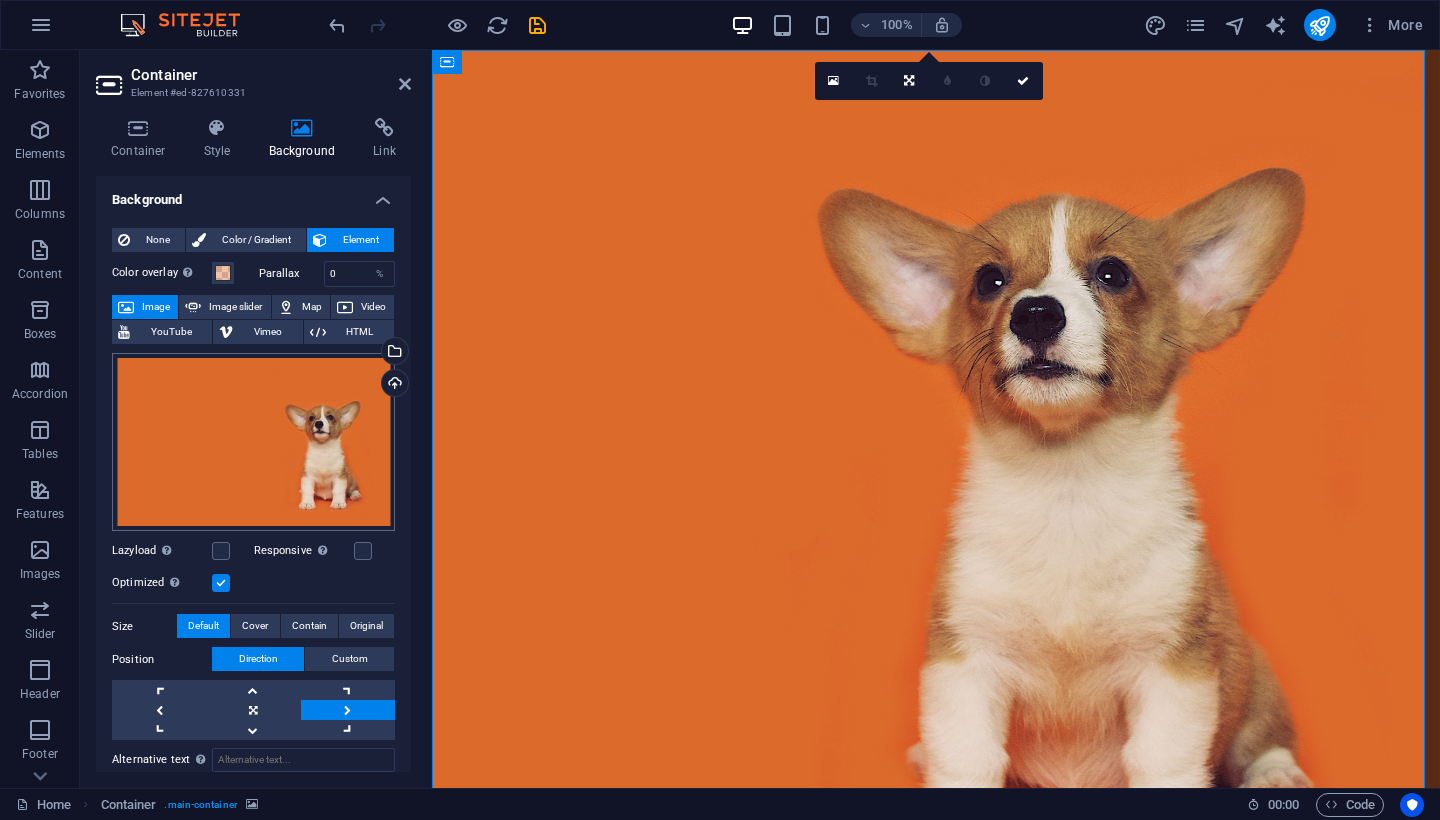 click on "chicknology.com.mx Home Favorites Elements Columns Content Boxes Accordion Tables Features Images Slider Header Footer Forms Marketing Collections Container Element #ed-827610331
Container Style Background Link Size Height 100 Default px rem % vh vw Min. height 100 None px rem % vh vw Width Default px rem % em vh vw Min. width None px rem % vh vw Content width Default Custom width Width Default px rem % em vh vw Min. width None px rem % vh vw Default padding Custom spacing Default content width and padding can be changed under Design. Edit design Layout (Flexbox) Alignment Determines the flex direction. Default Main axis Determine how elements should behave along the main axis inside this container (justify content). Default Side axis Control the vertical direction of the element inside of the container (align items). Default Wrap Default On Off Fill Default Accessibility Role None Alert Article Banner Comment Fan" at bounding box center (720, 410) 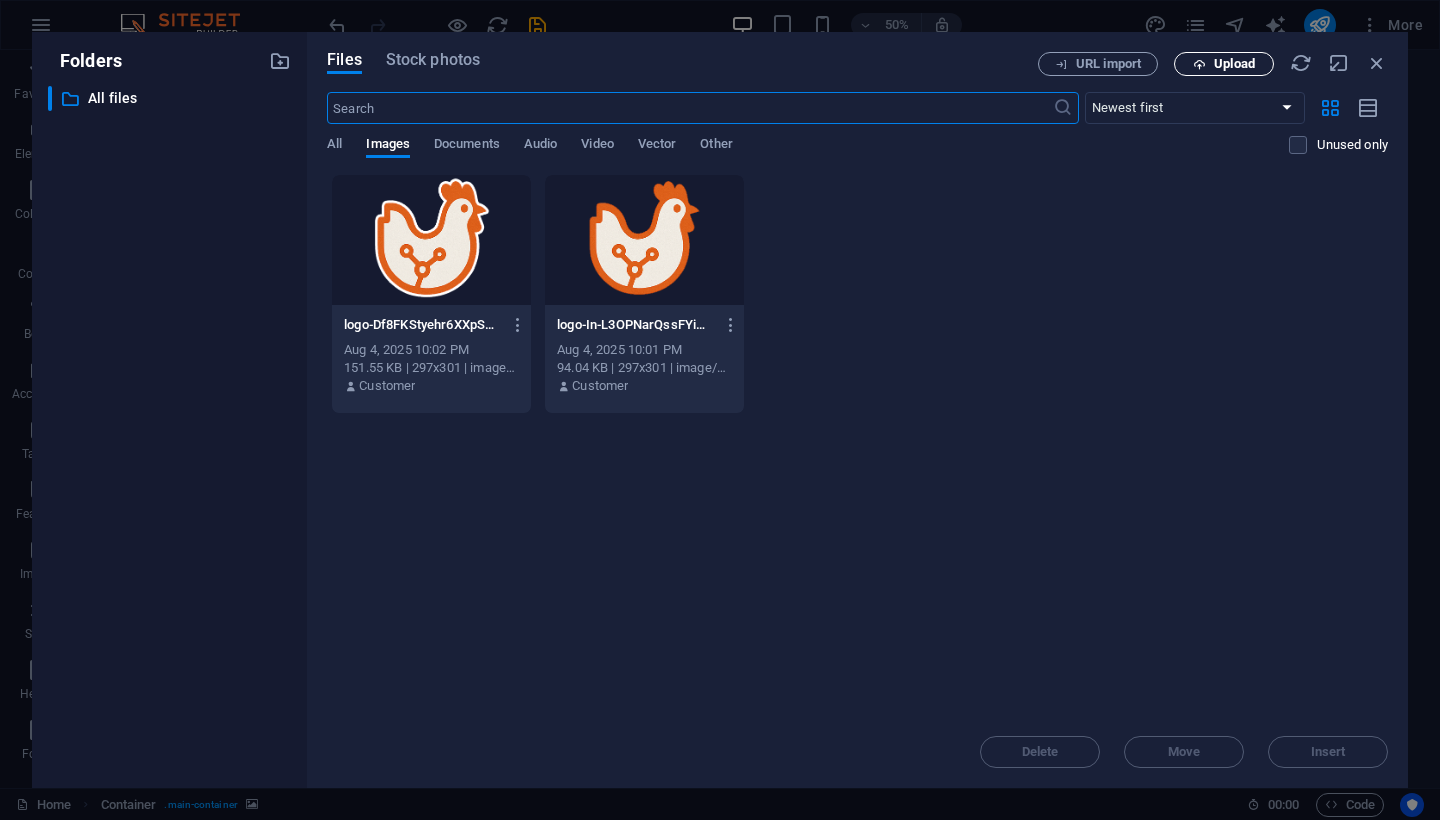click on "Upload" at bounding box center [1234, 64] 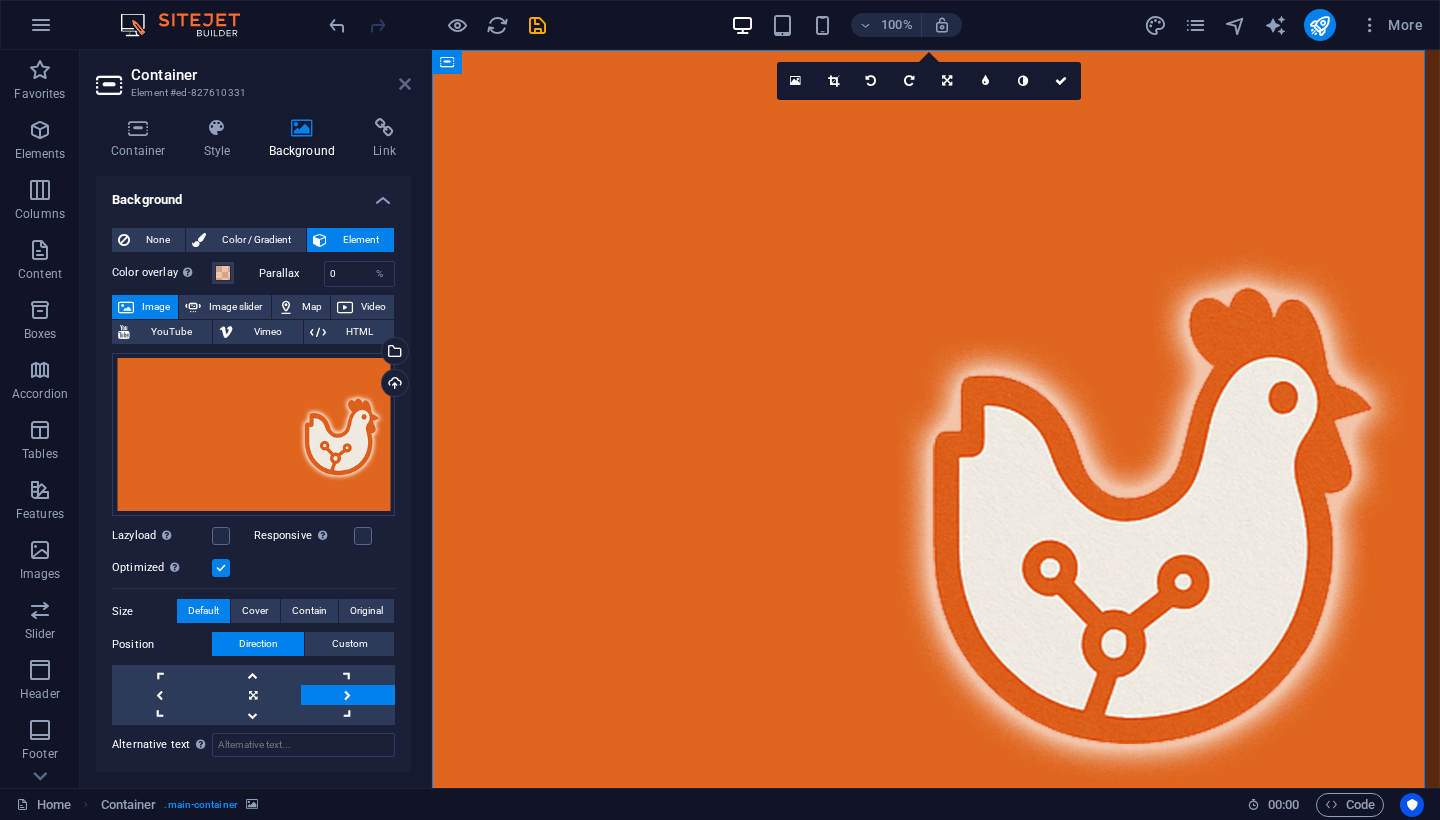 click at bounding box center (405, 84) 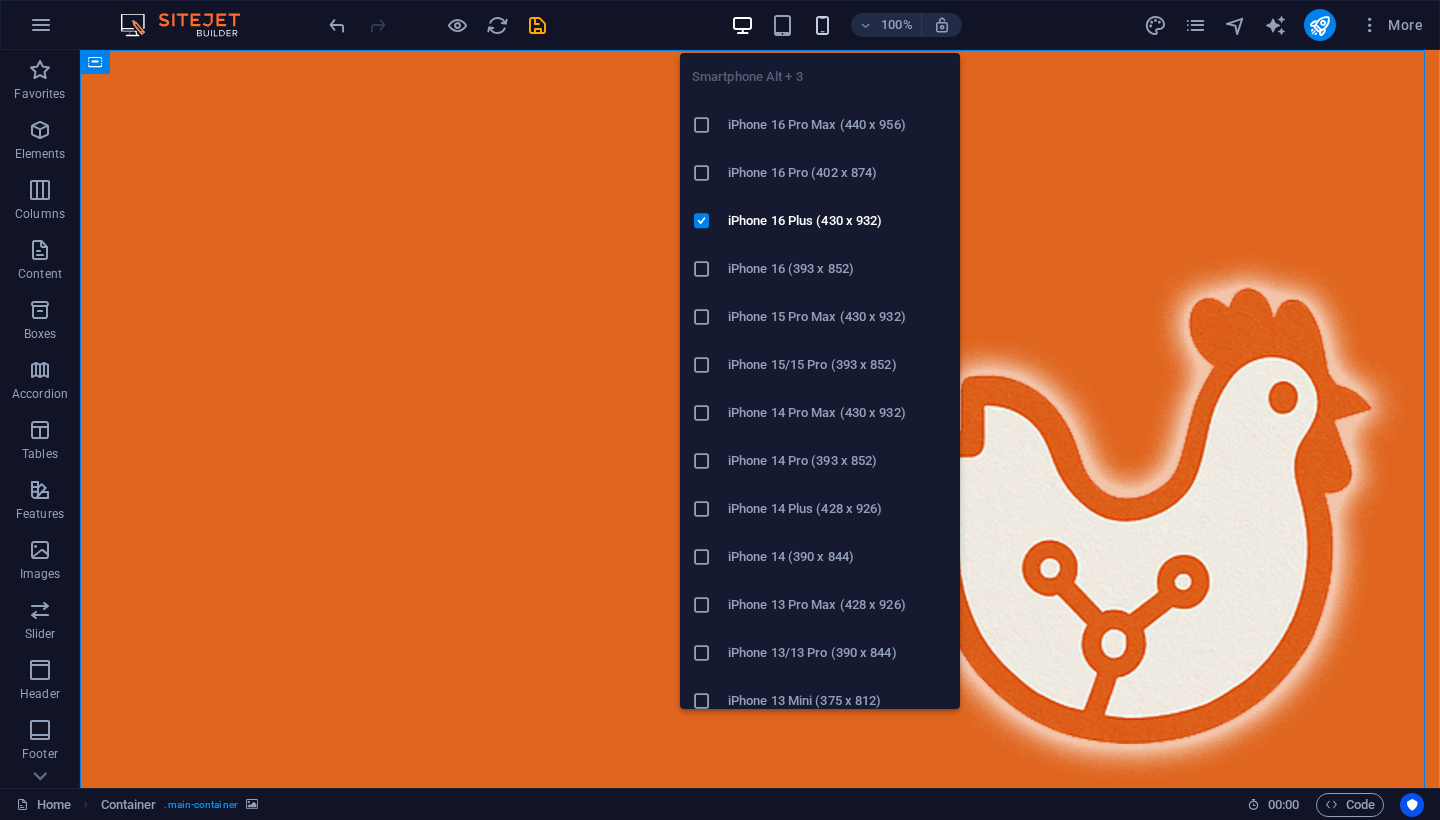 click at bounding box center [822, 25] 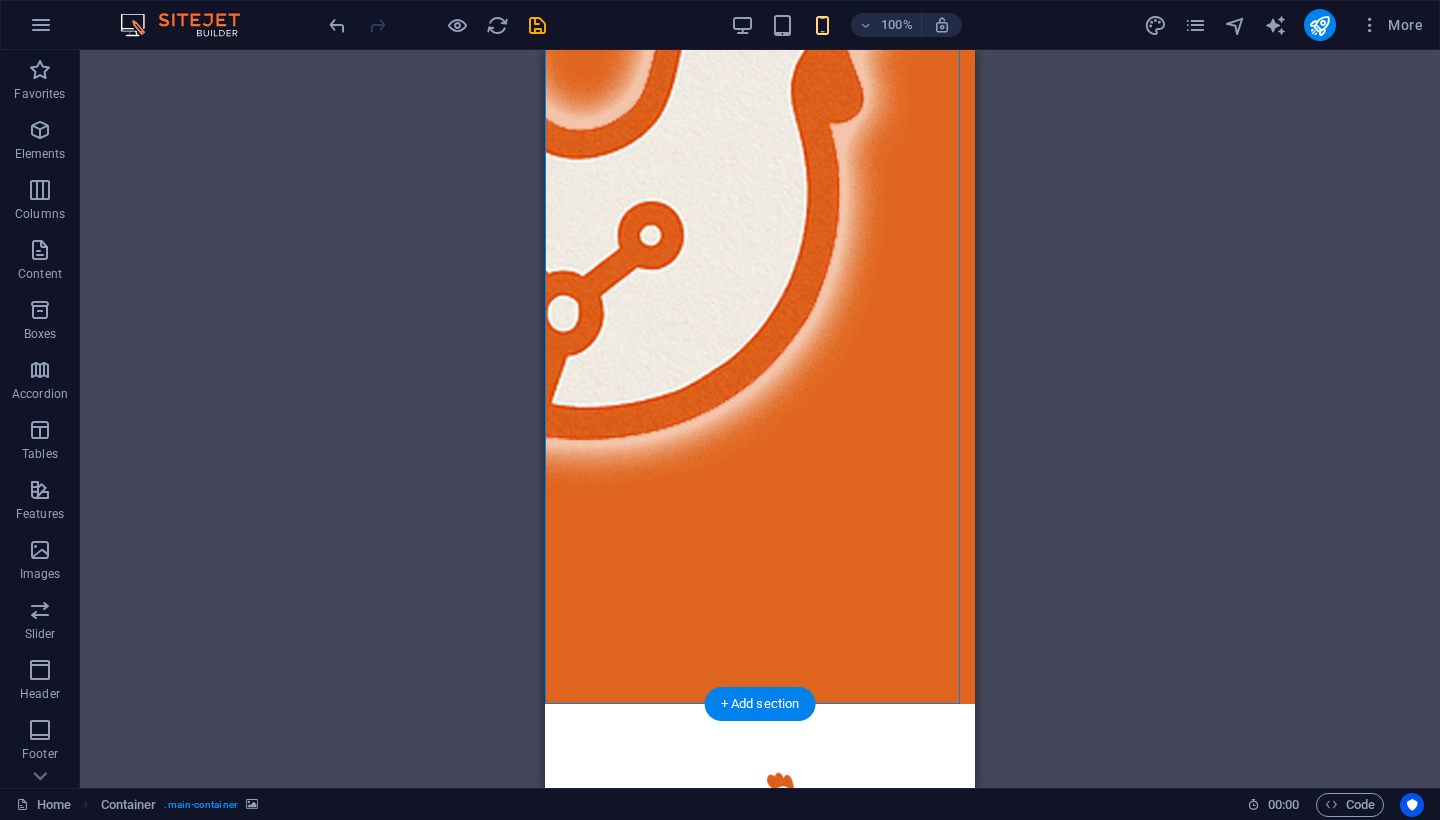 scroll, scrollTop: 0, scrollLeft: 0, axis: both 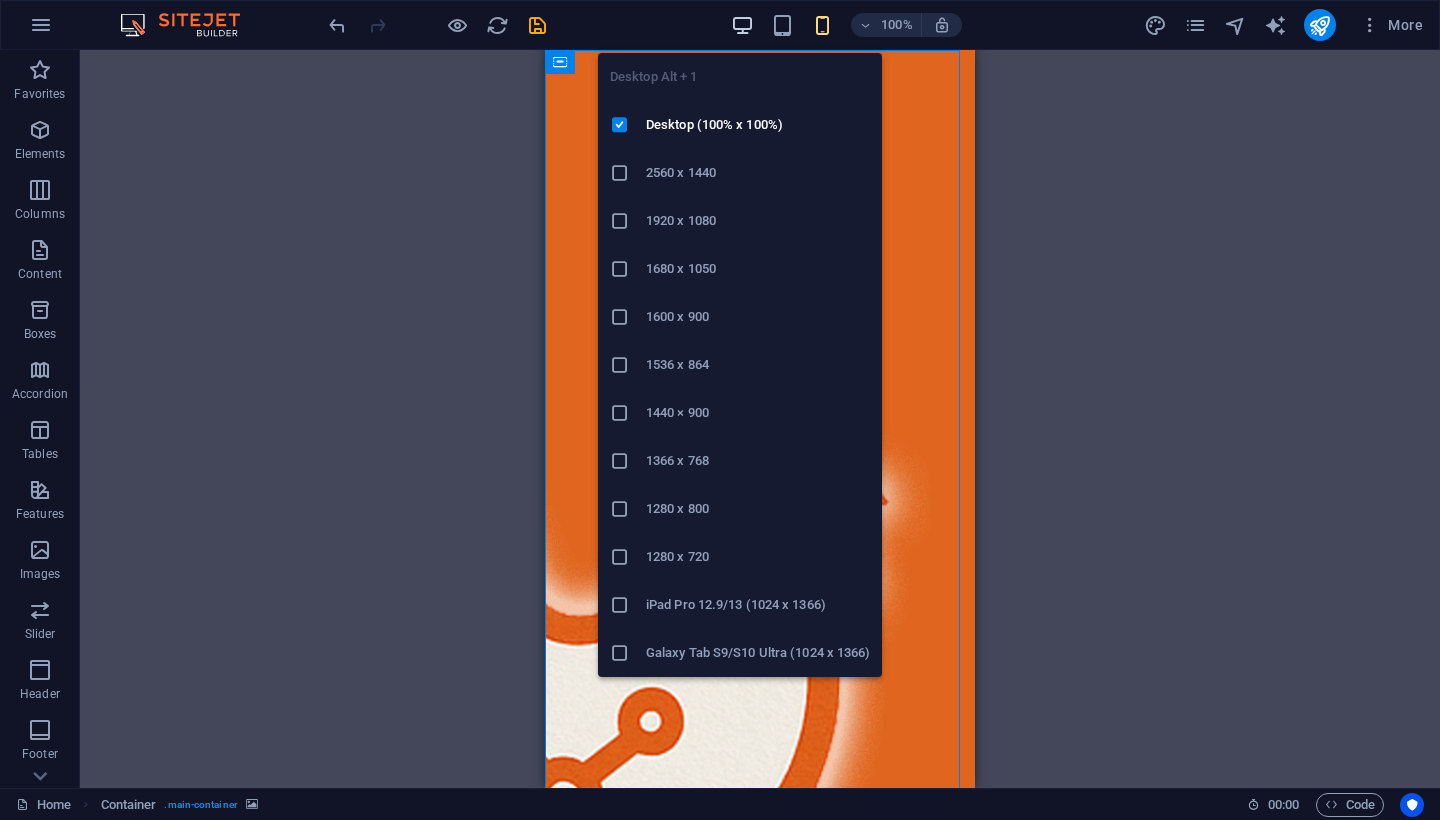 click at bounding box center [742, 25] 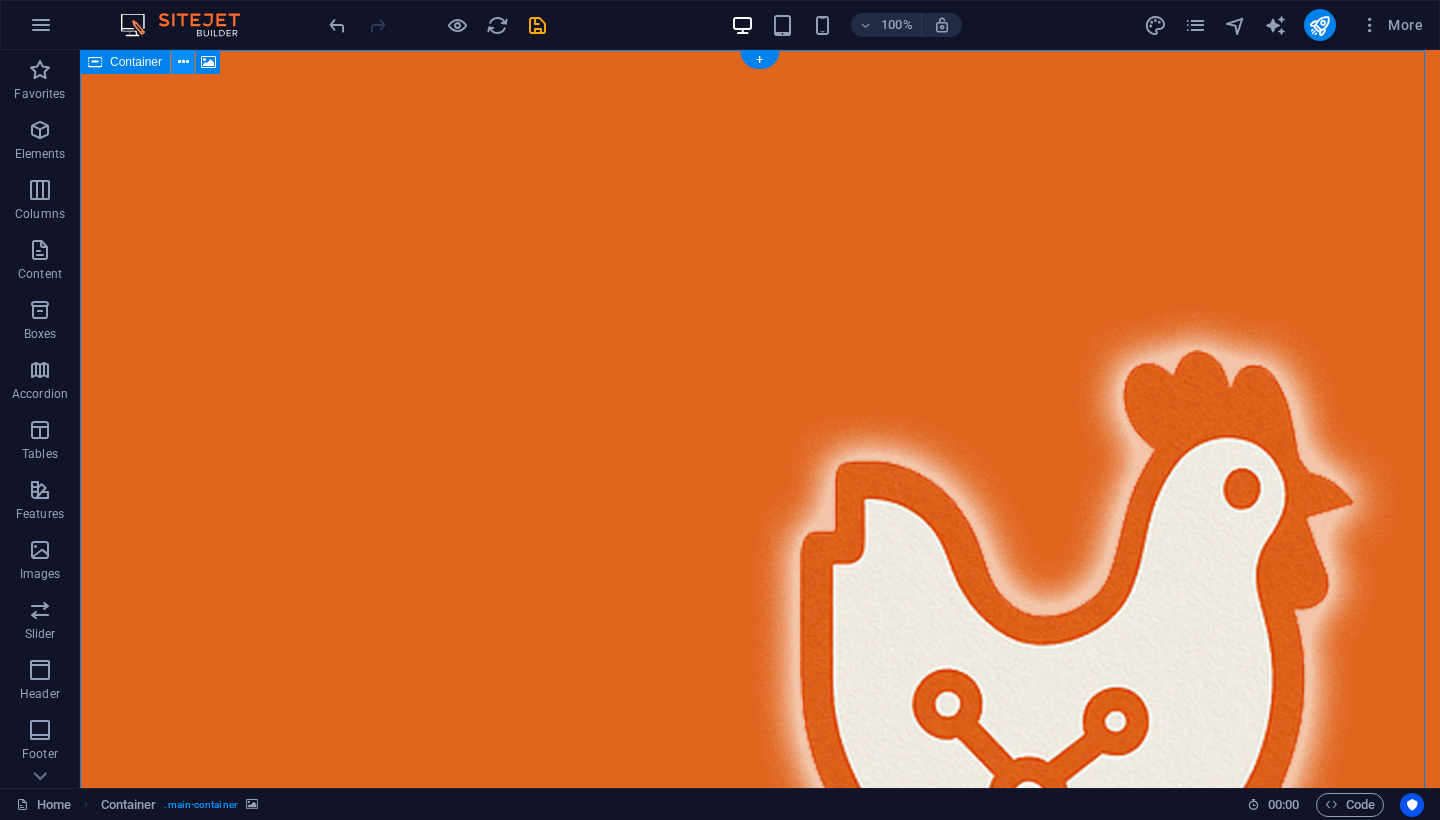 click at bounding box center (183, 62) 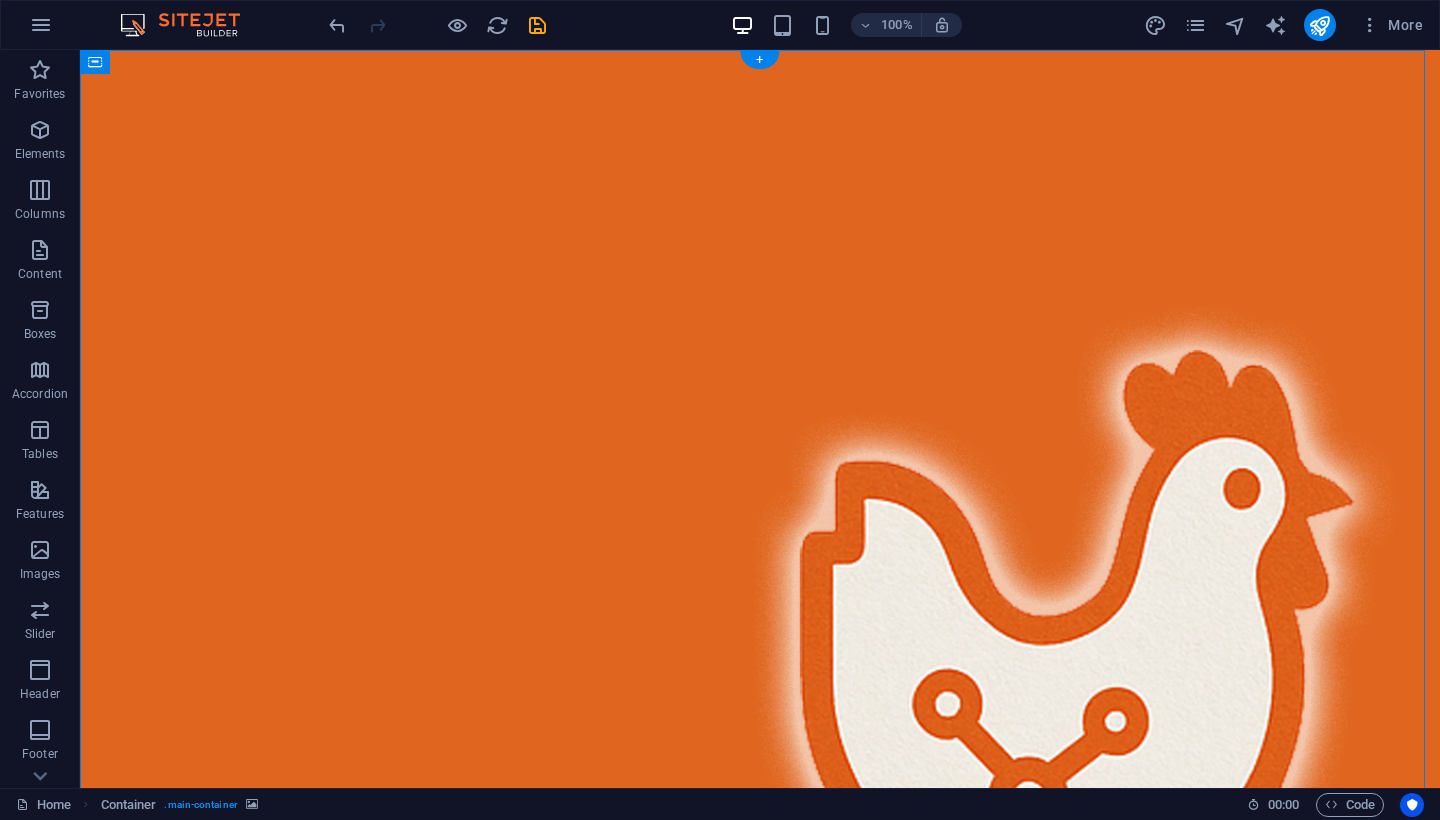 click at bounding box center (760, 620) 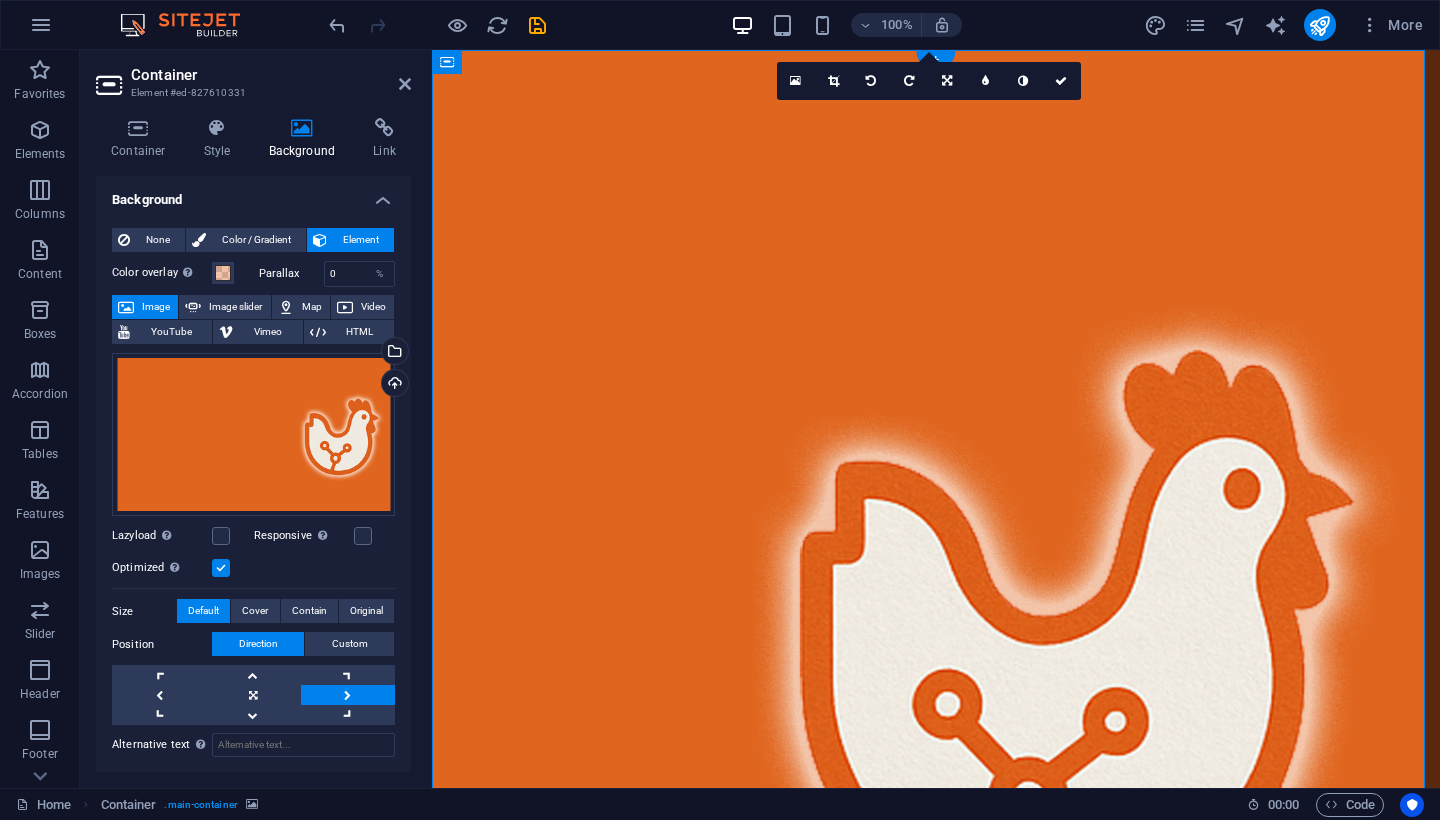 click at bounding box center [936, 620] 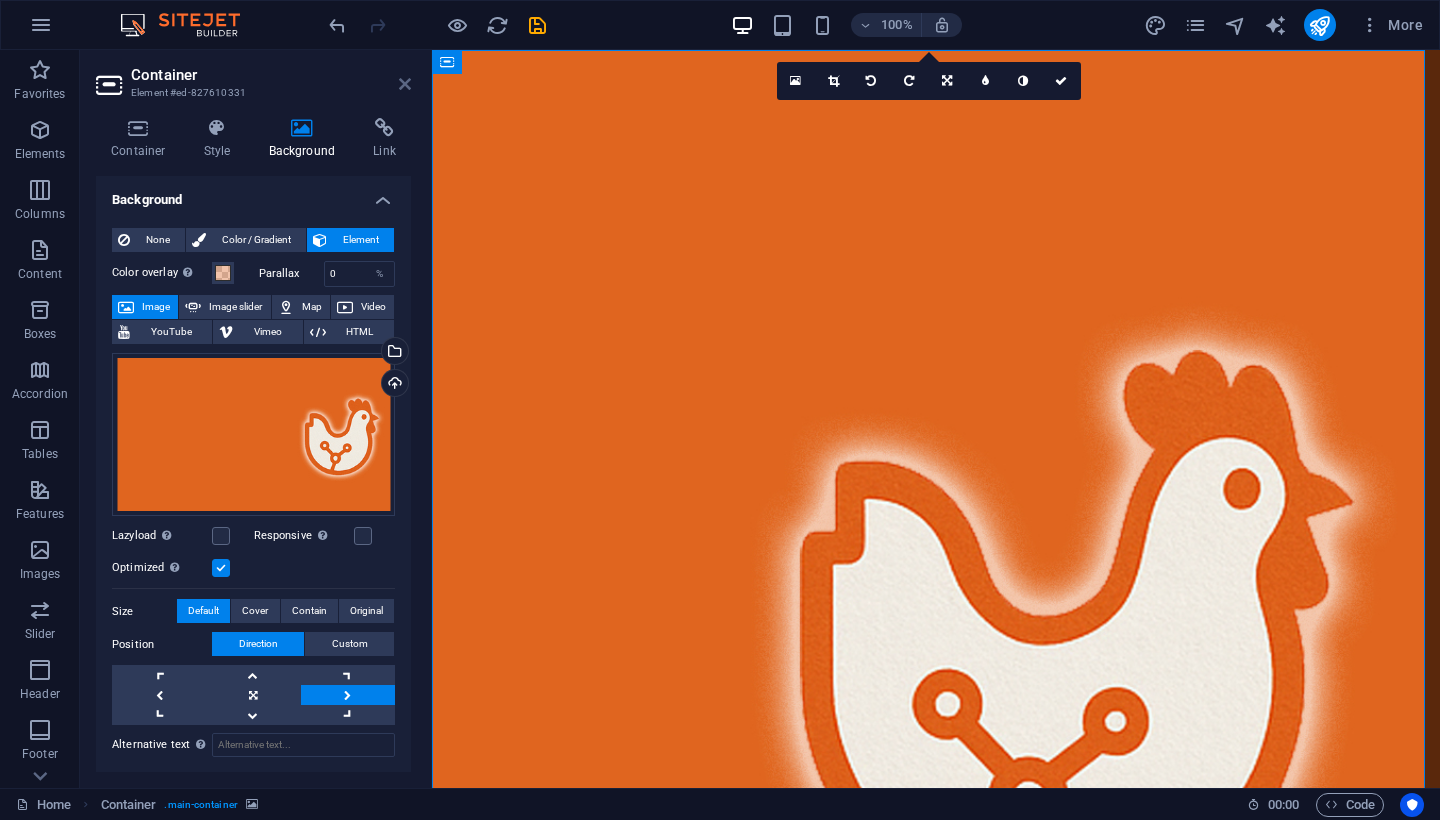 click at bounding box center (405, 84) 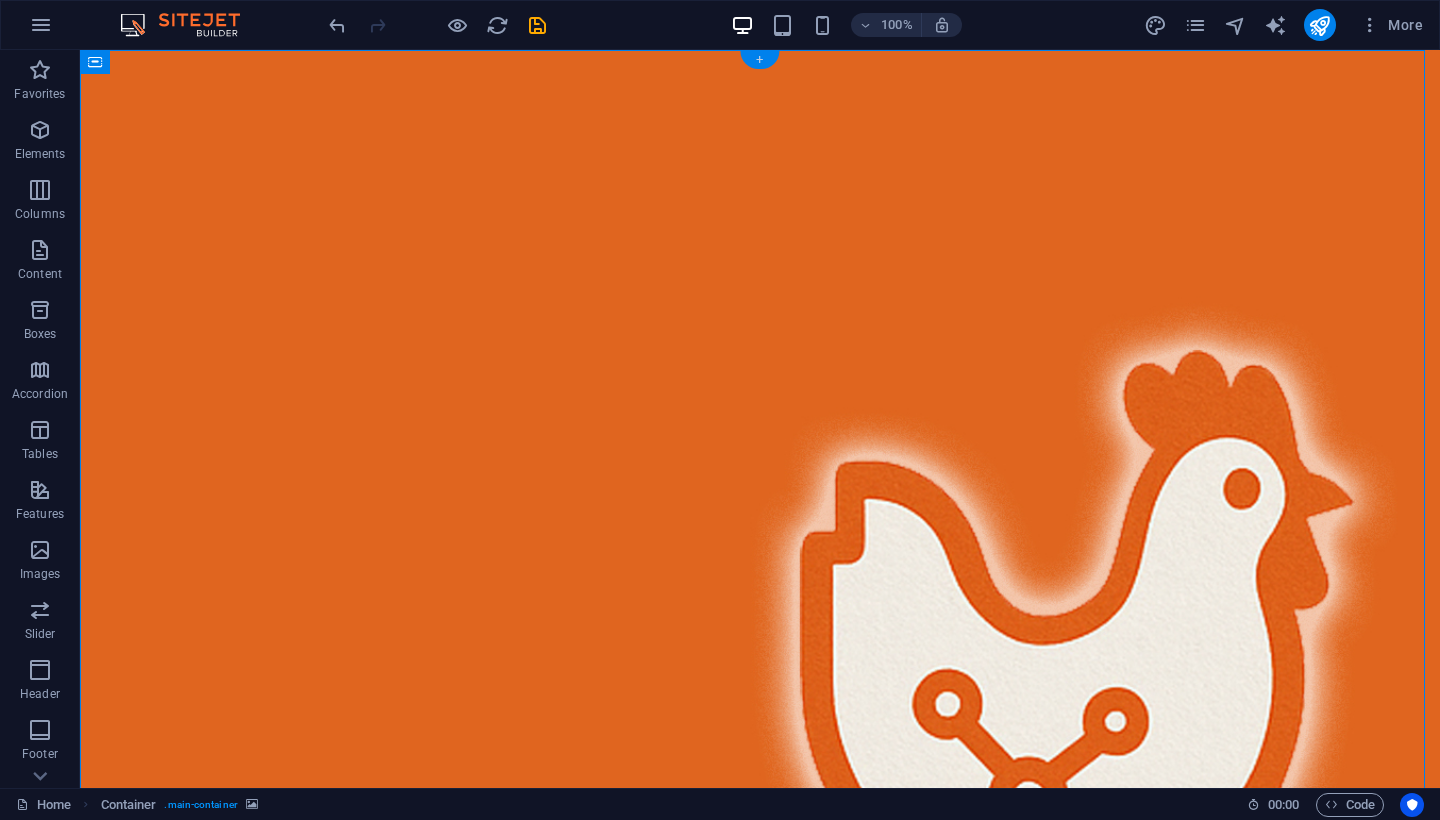 click on "+" at bounding box center (759, 60) 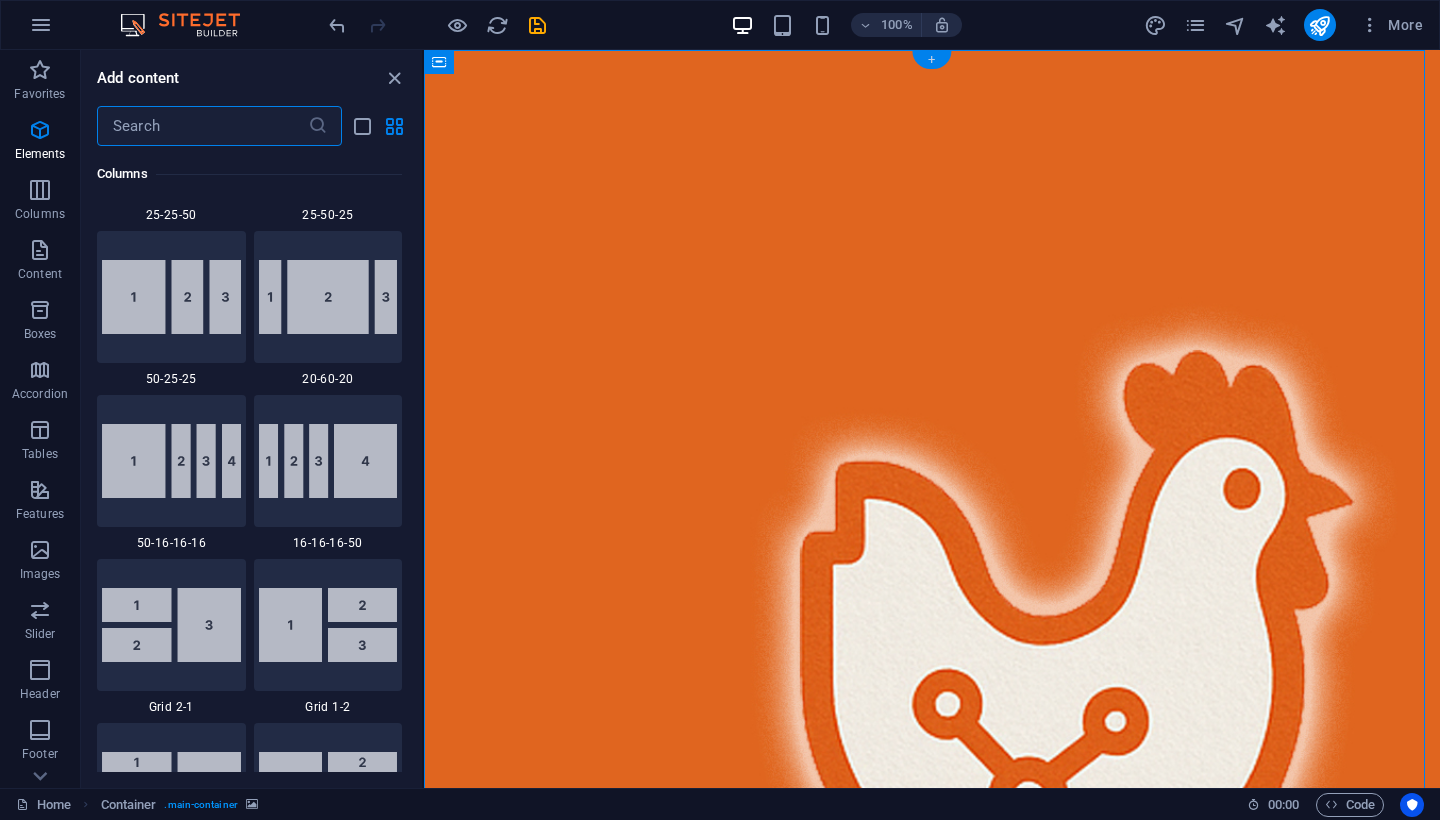scroll, scrollTop: 3499, scrollLeft: 0, axis: vertical 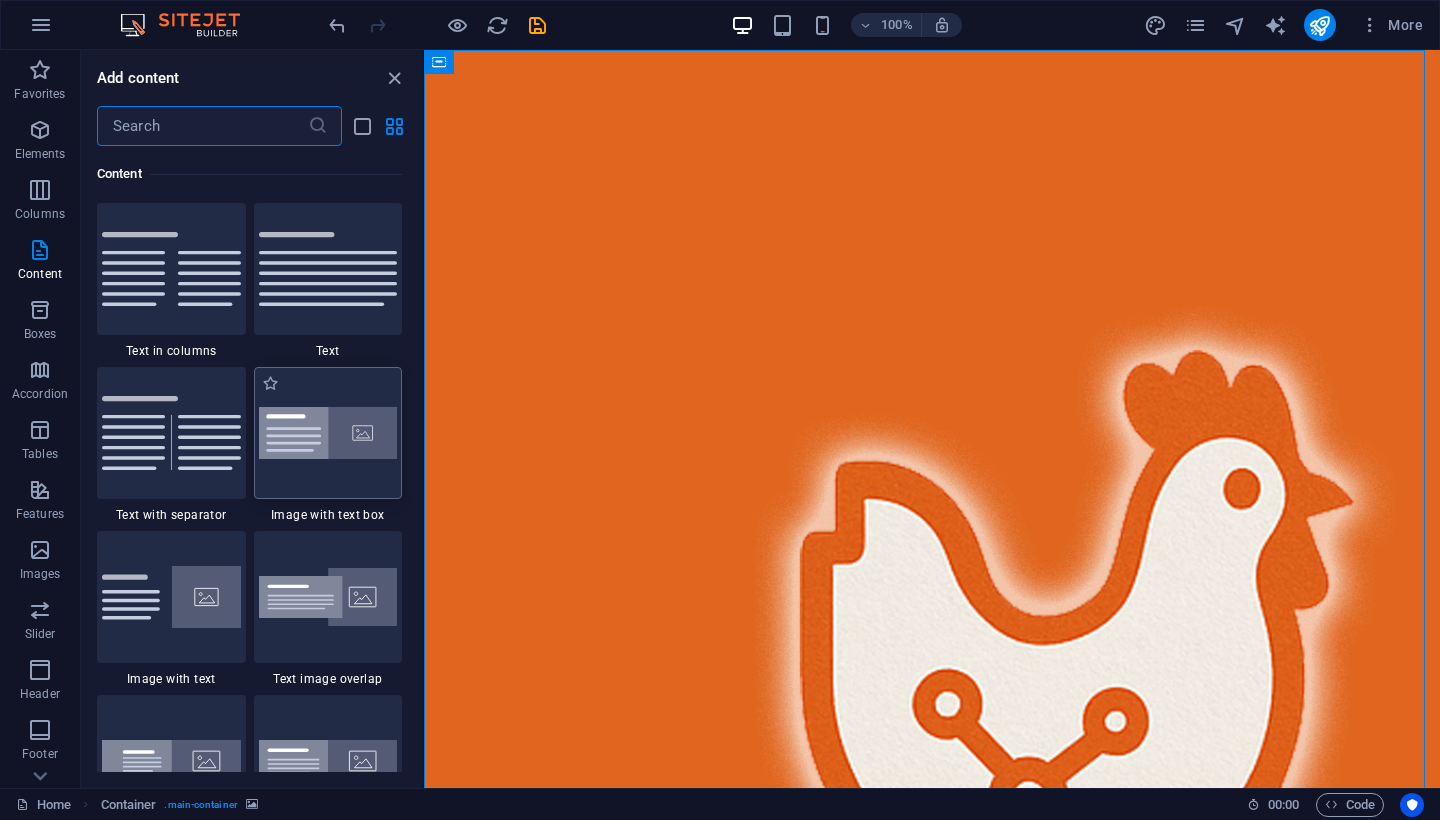 click at bounding box center (328, 433) 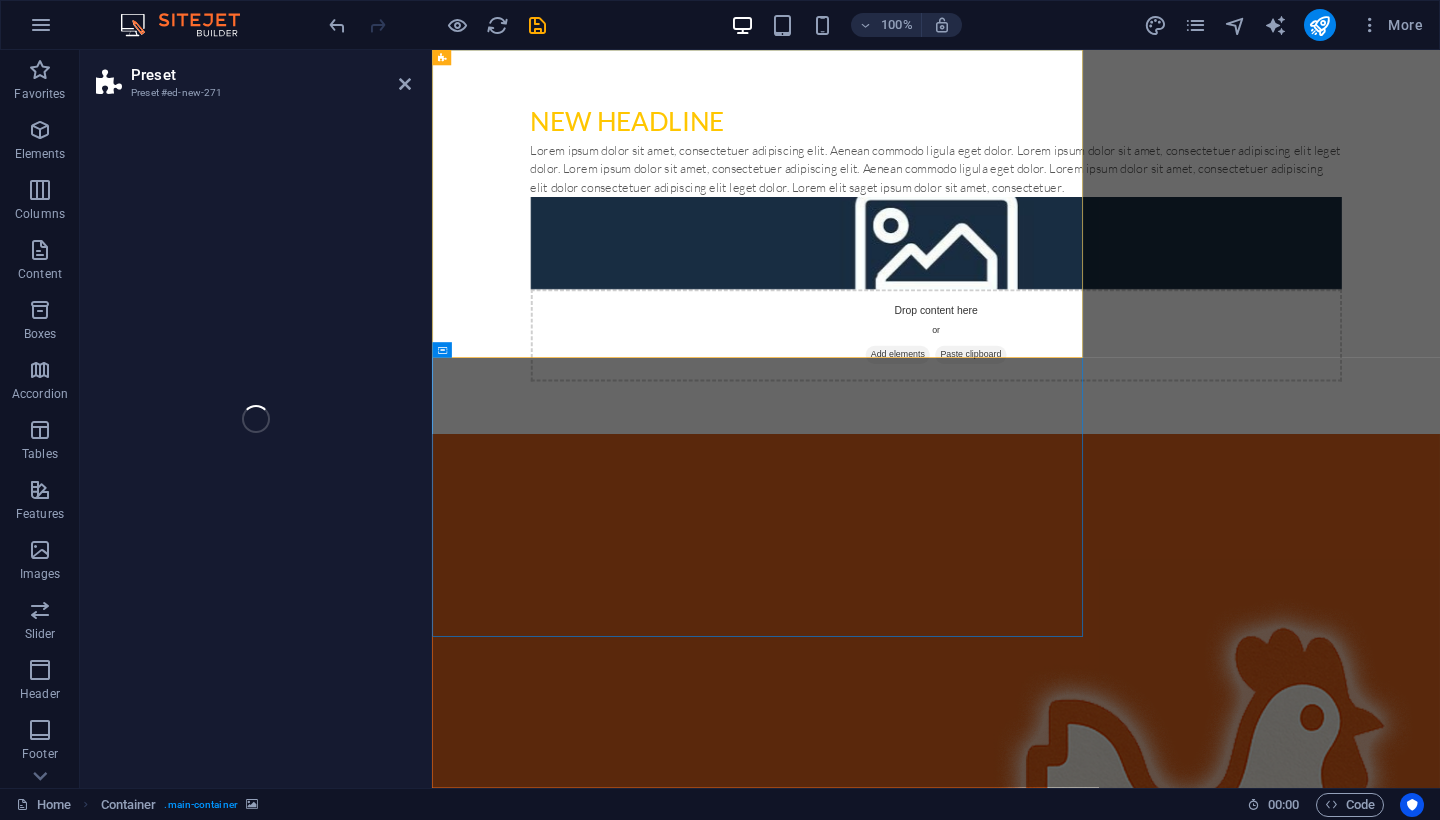 select on "rem" 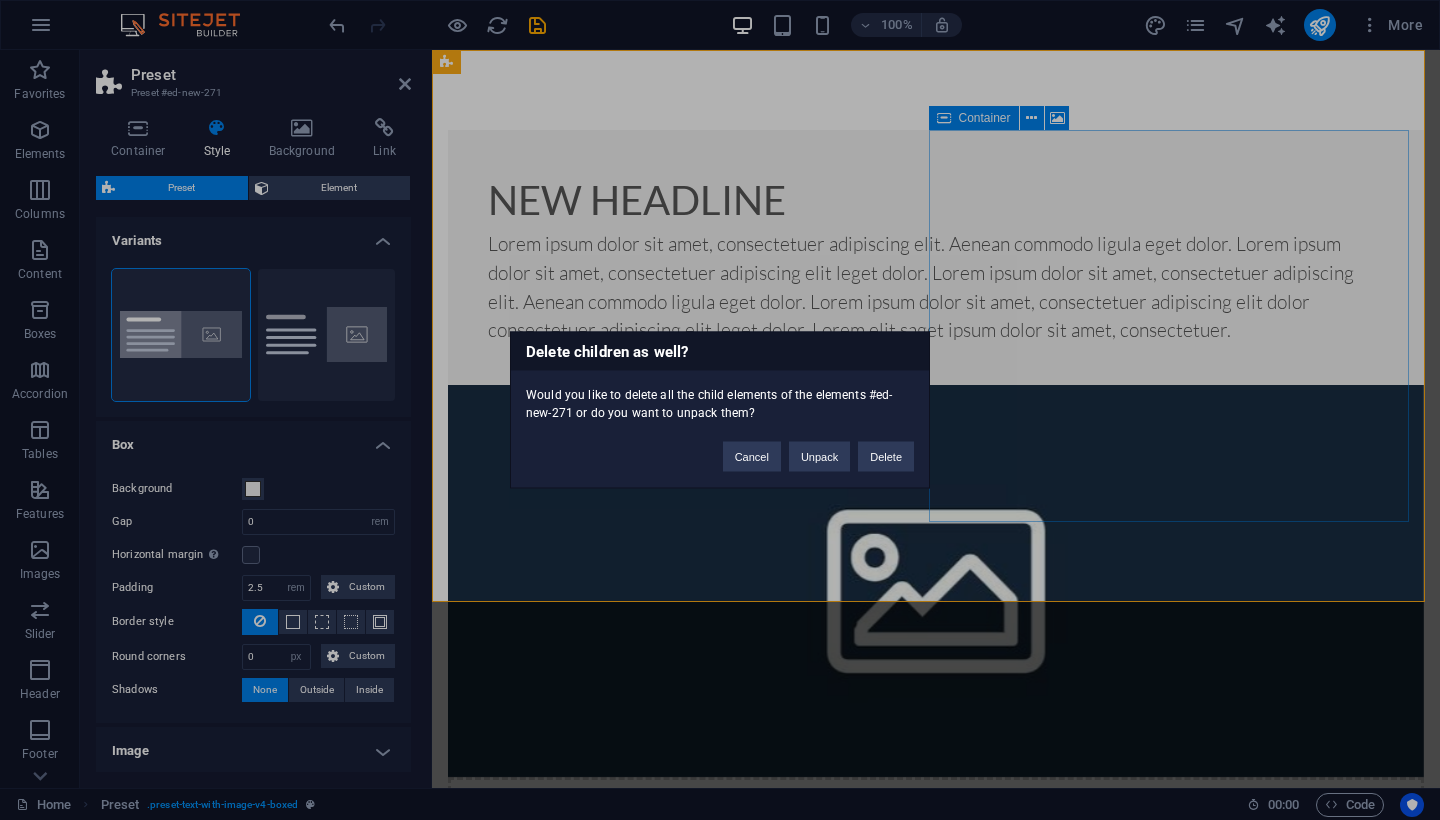 type 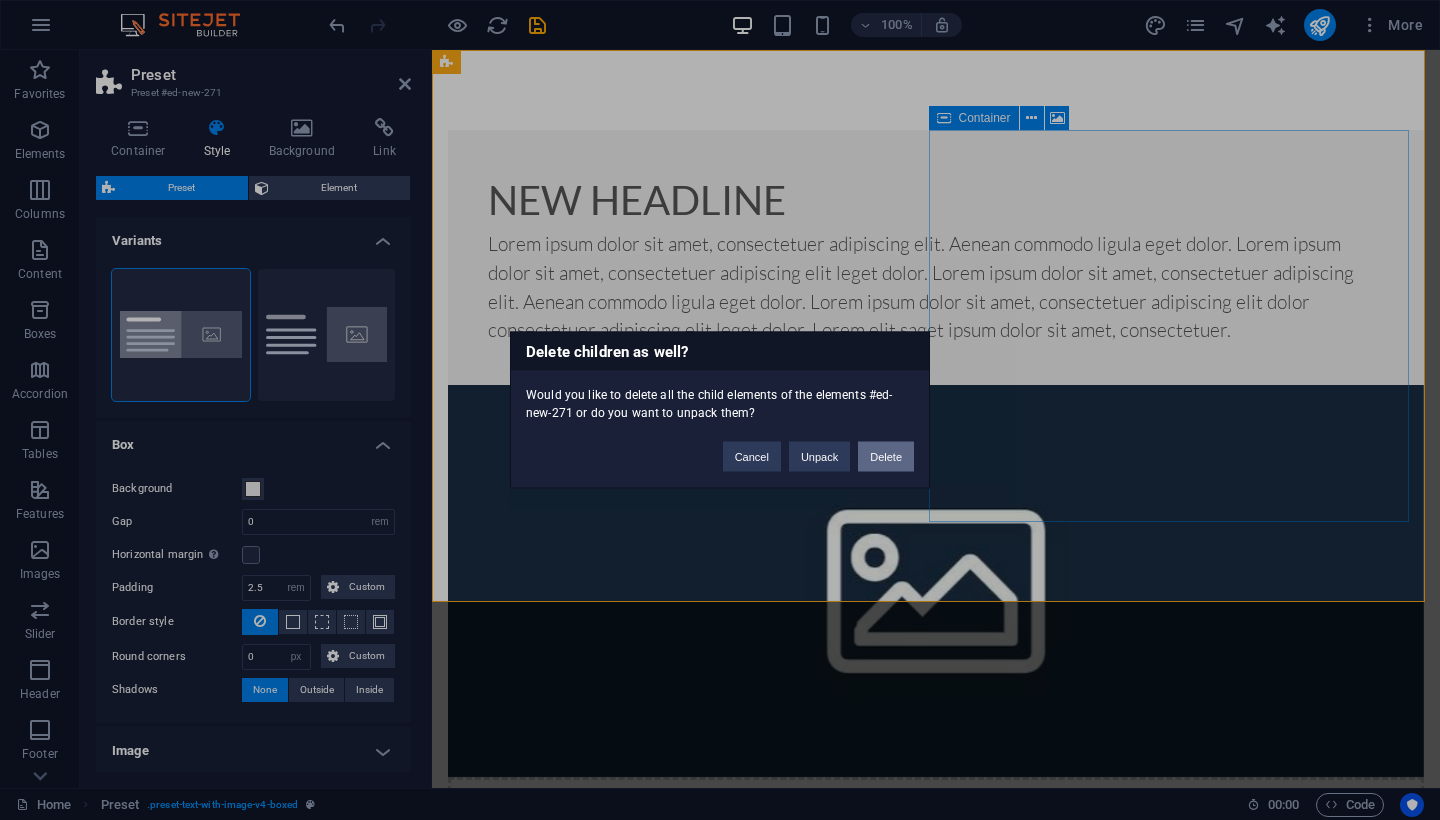 click on "Delete" at bounding box center [886, 457] 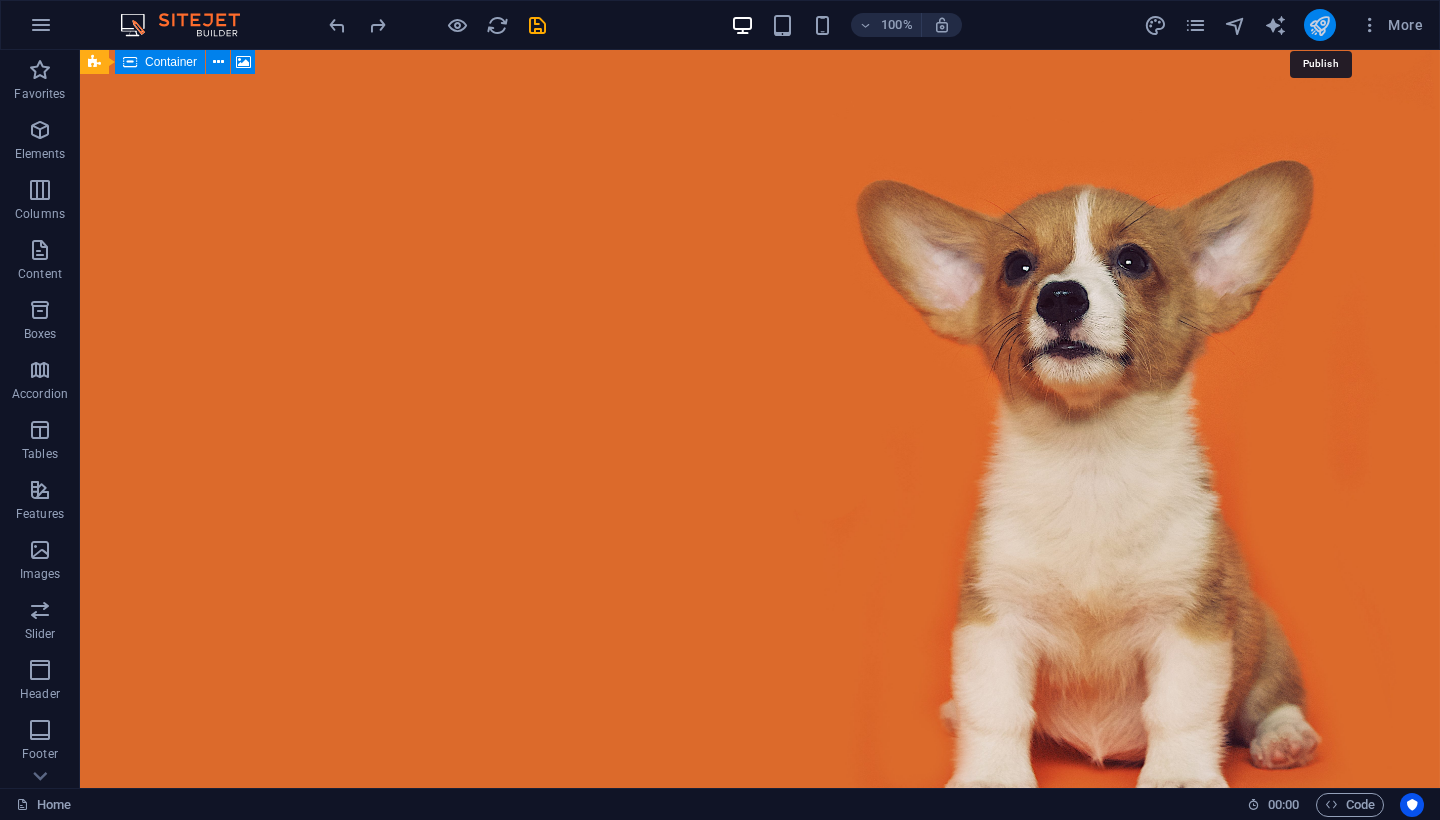 click at bounding box center (1319, 25) 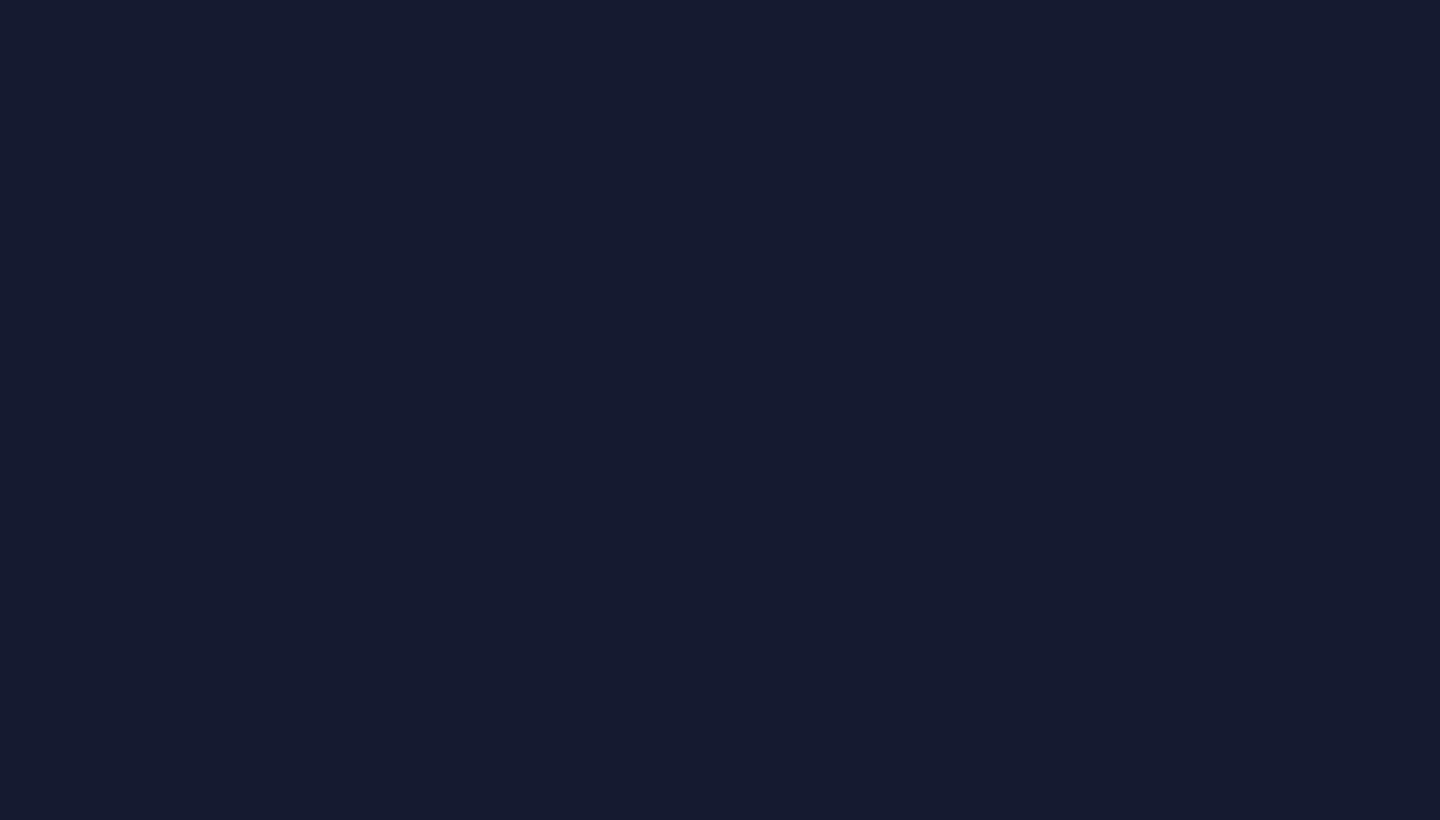 scroll, scrollTop: 0, scrollLeft: 0, axis: both 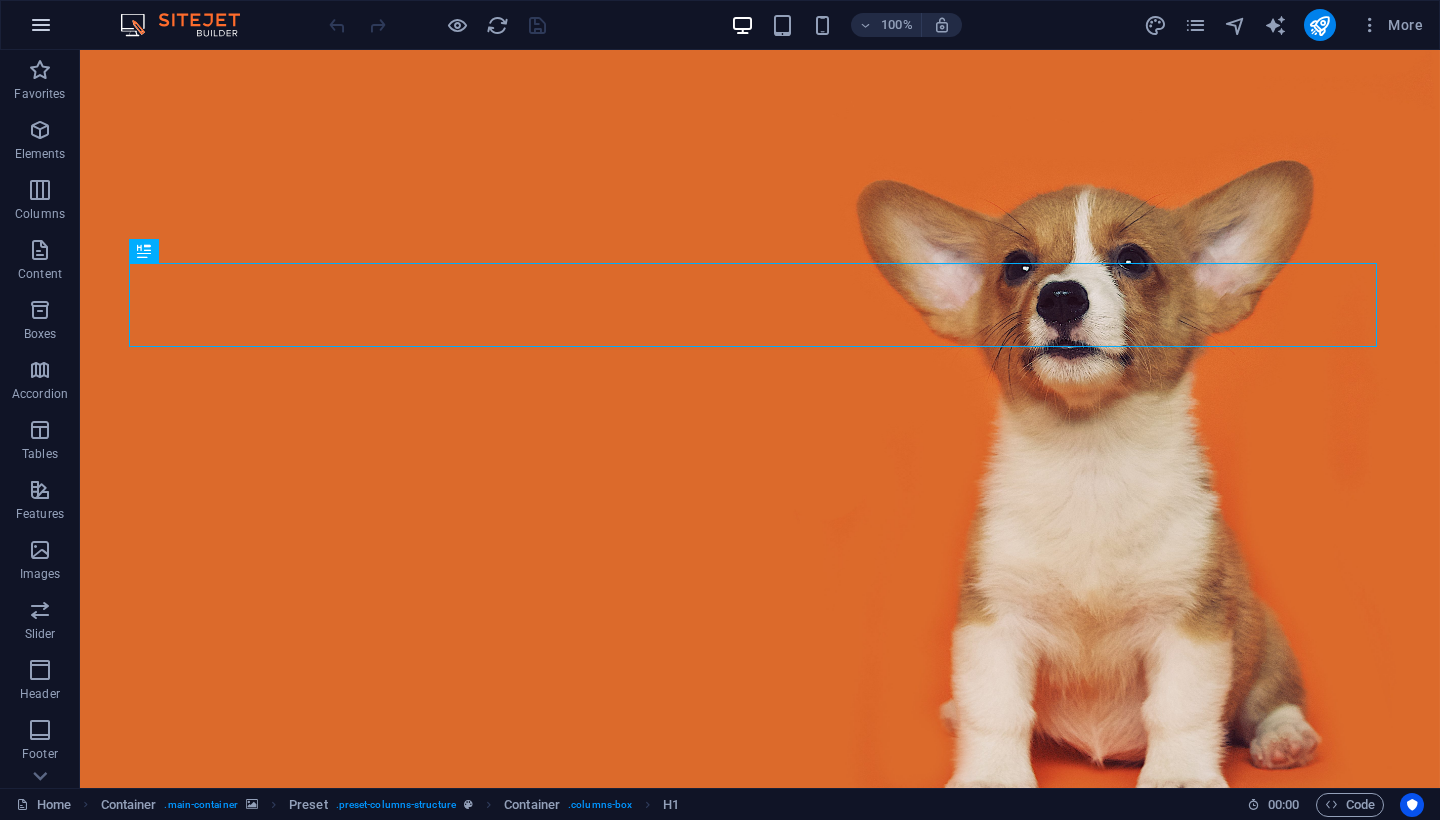 click at bounding box center (41, 25) 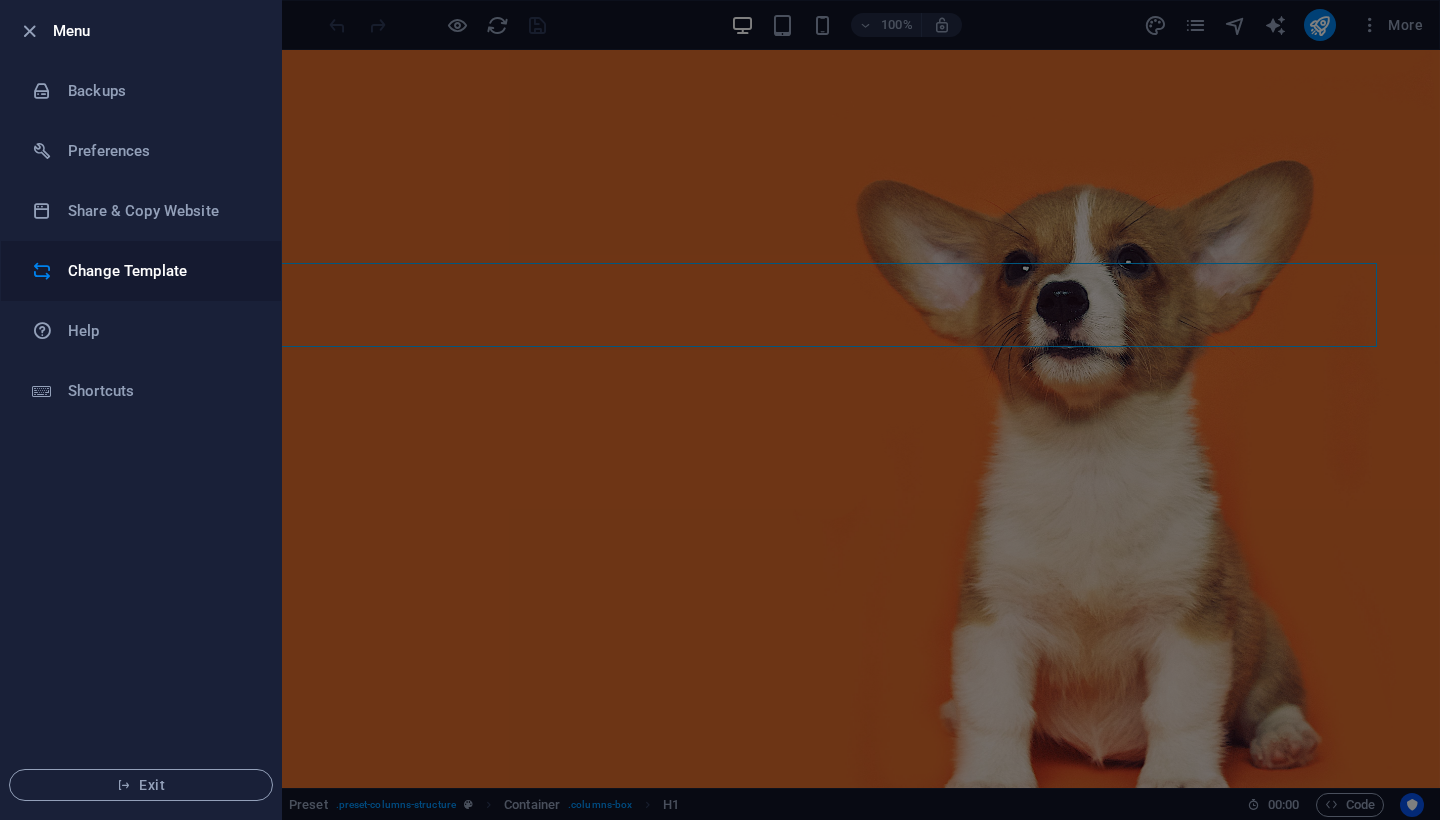 click on "Change Template" at bounding box center [160, 271] 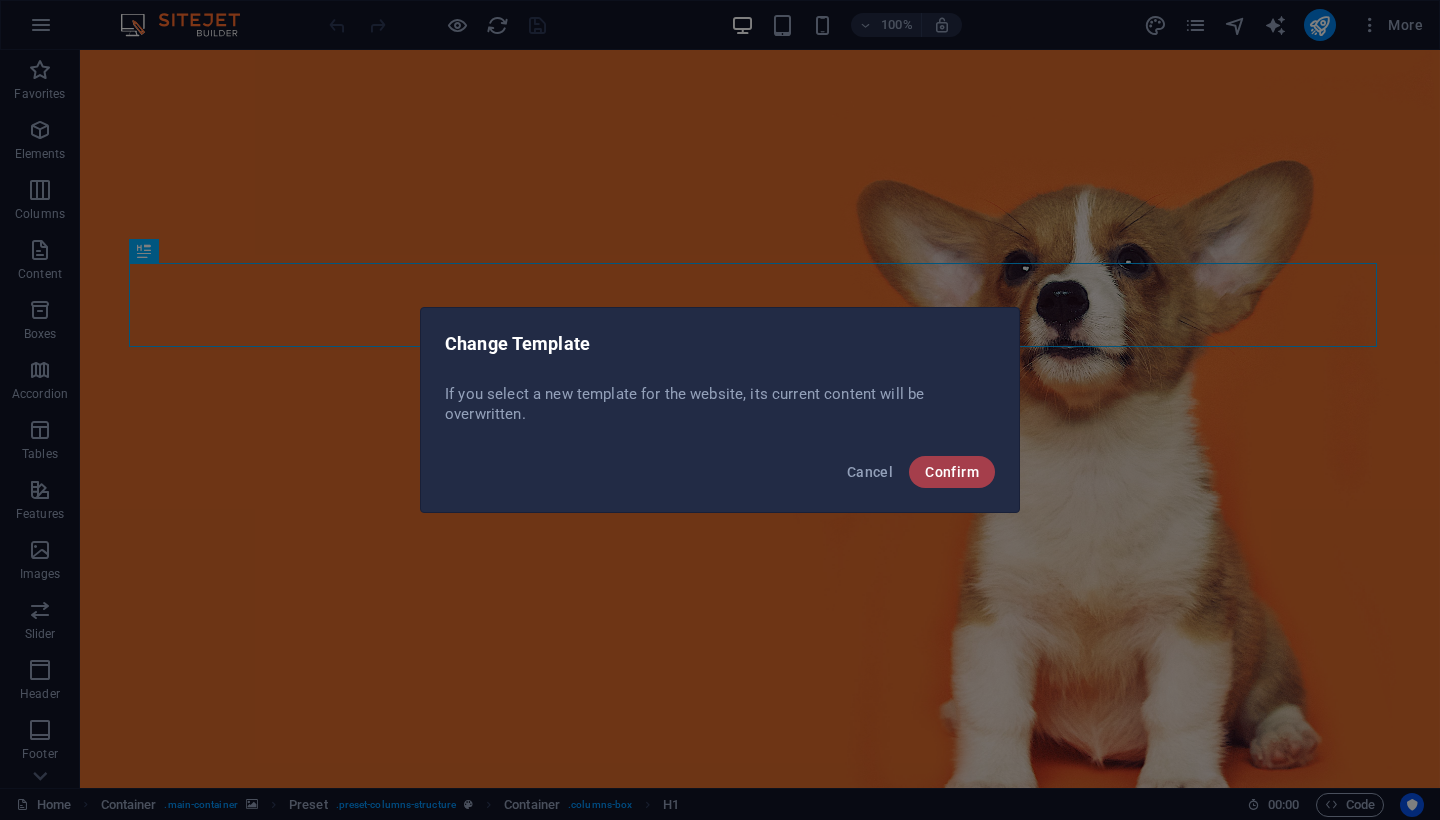 click on "Confirm" at bounding box center (952, 472) 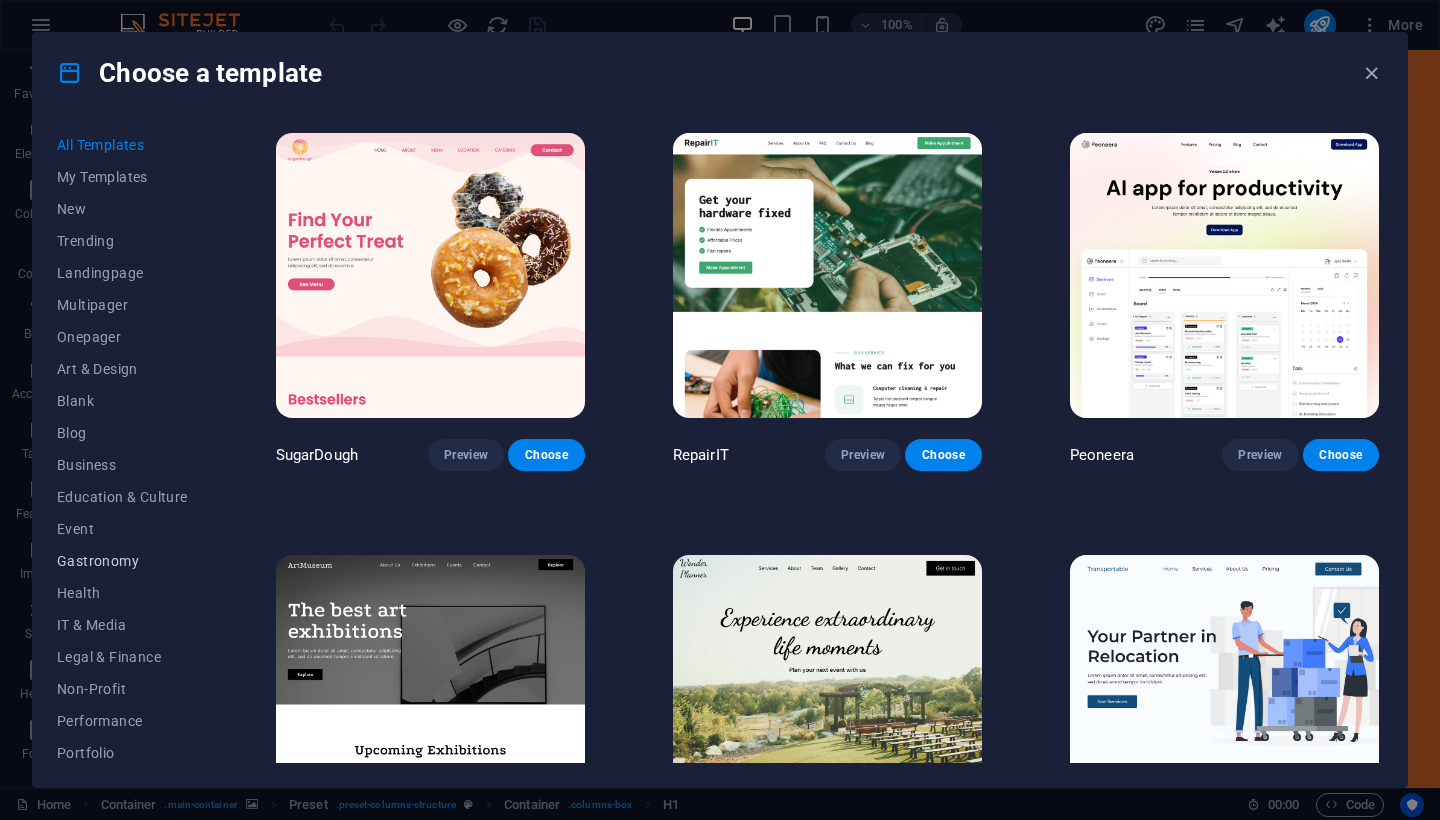 scroll, scrollTop: 166, scrollLeft: 0, axis: vertical 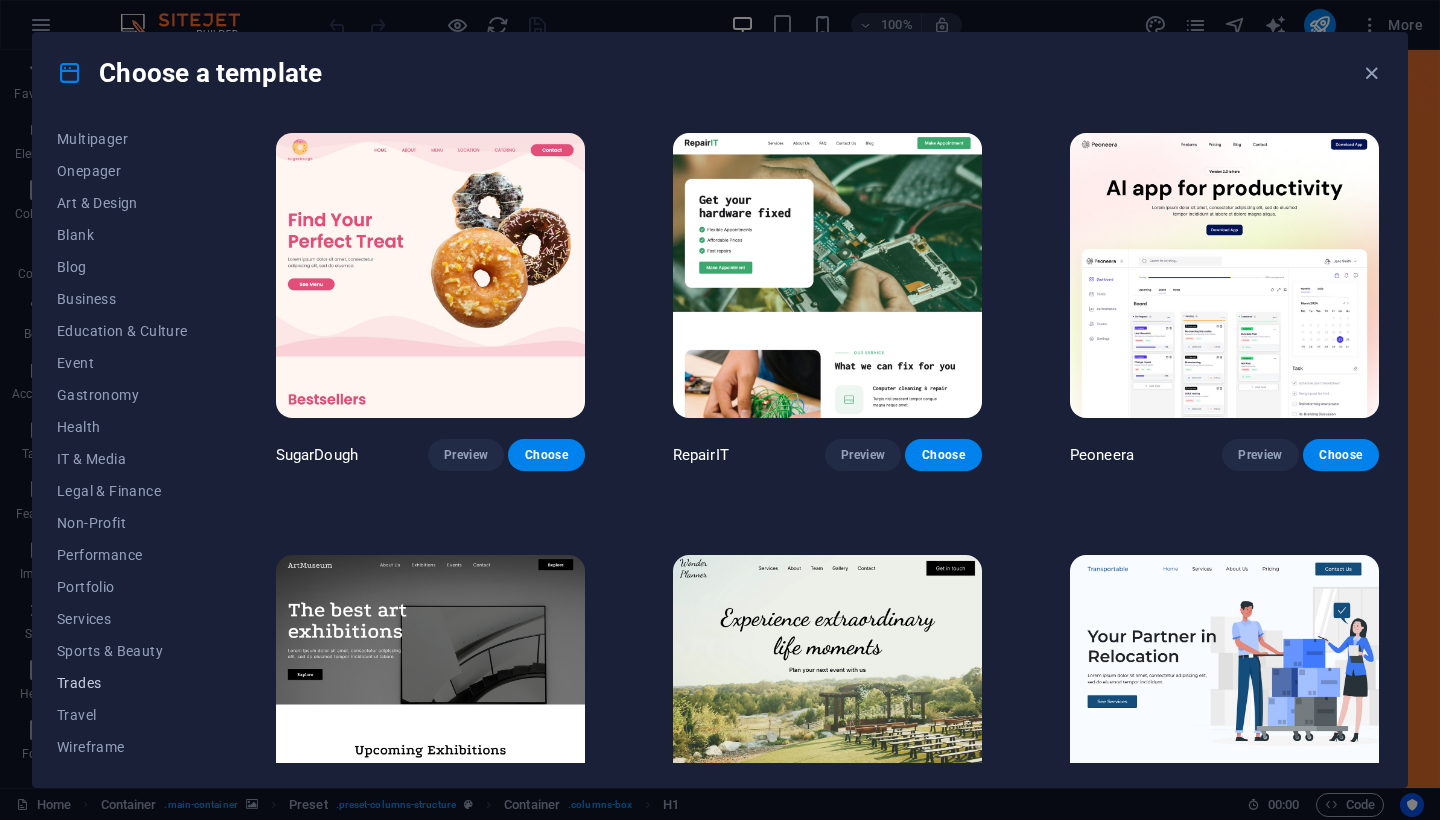 click on "Trades" at bounding box center [122, 683] 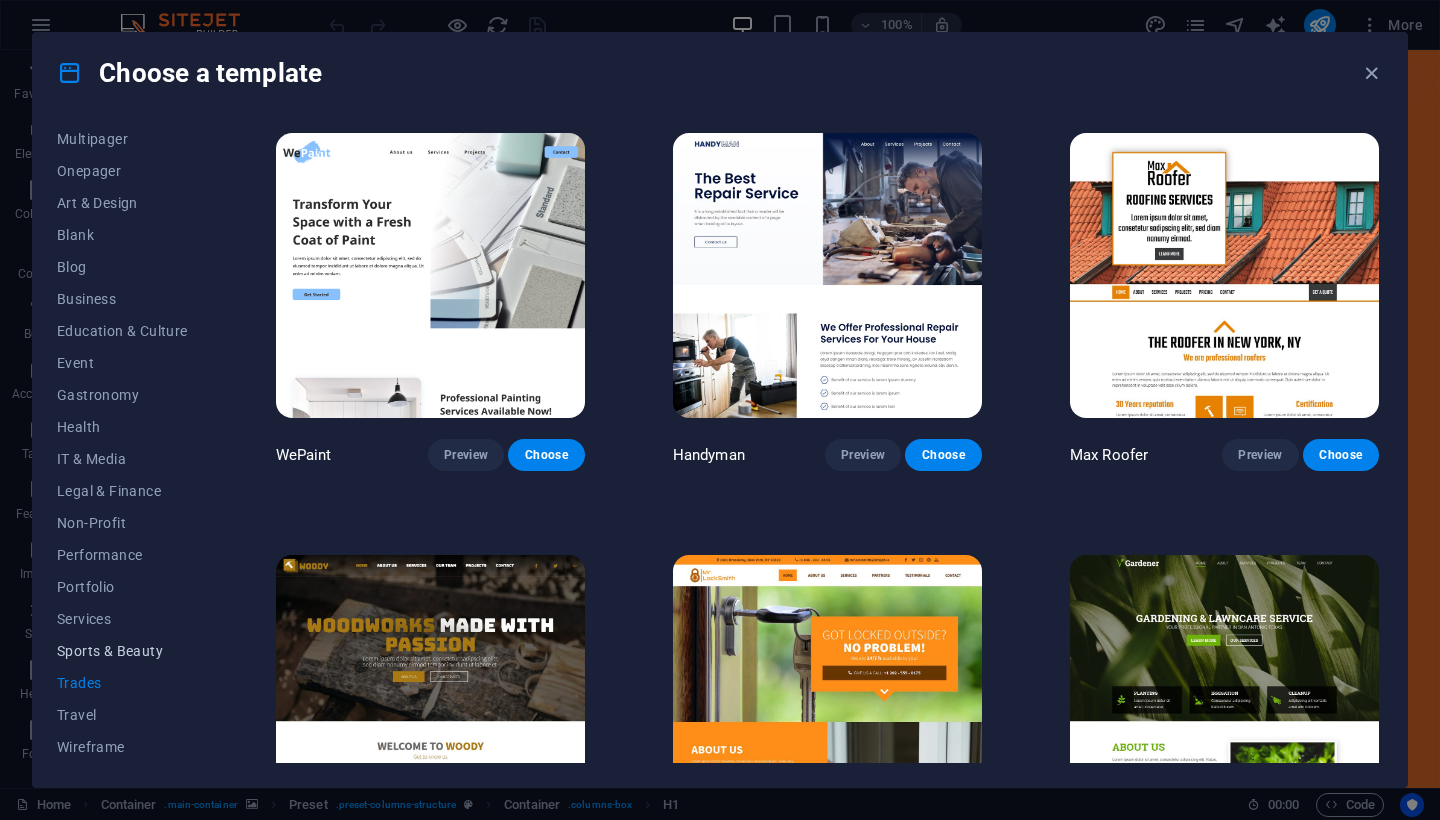 click on "Sports & Beauty" at bounding box center (122, 651) 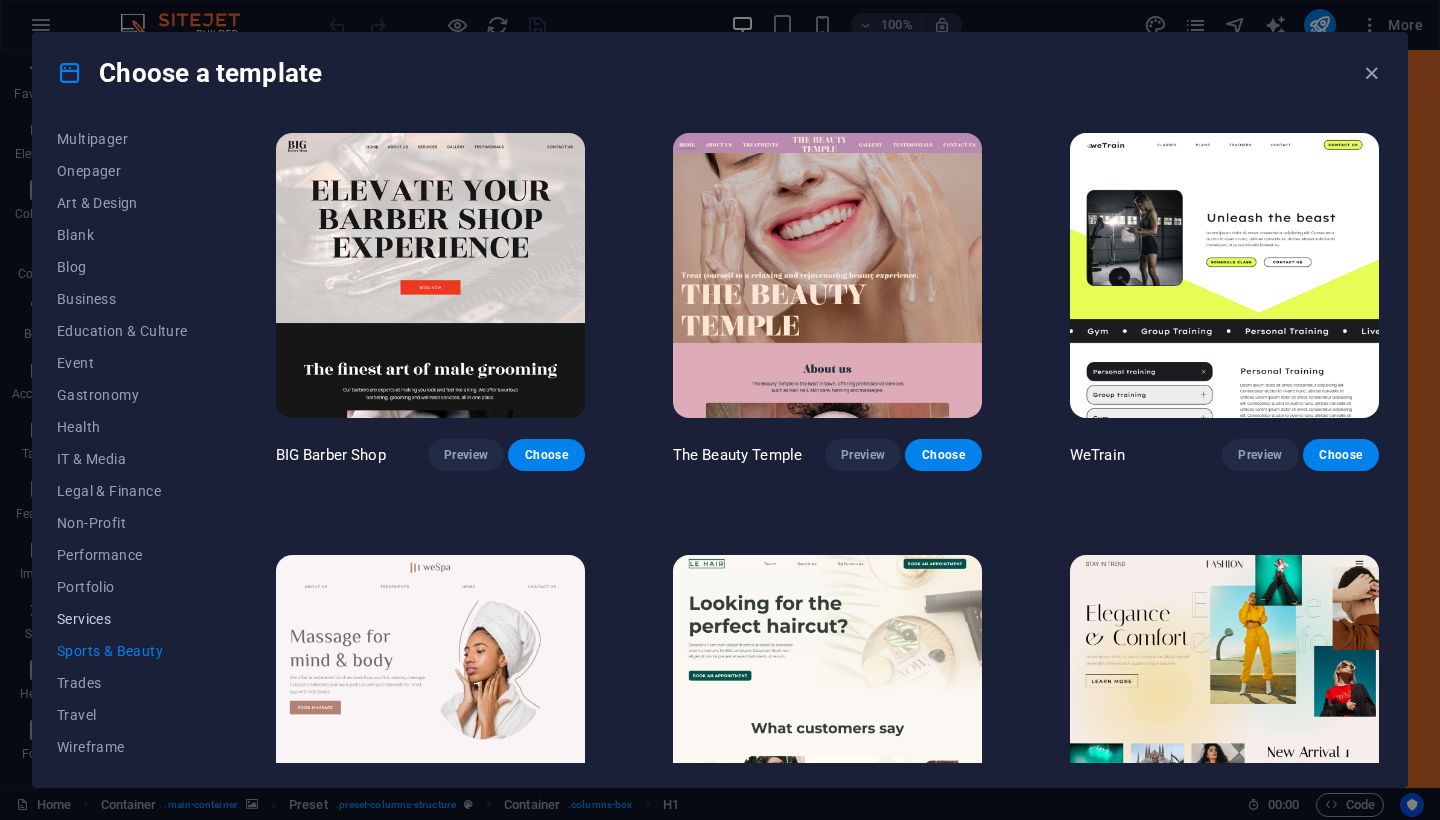 click on "Services" at bounding box center [122, 619] 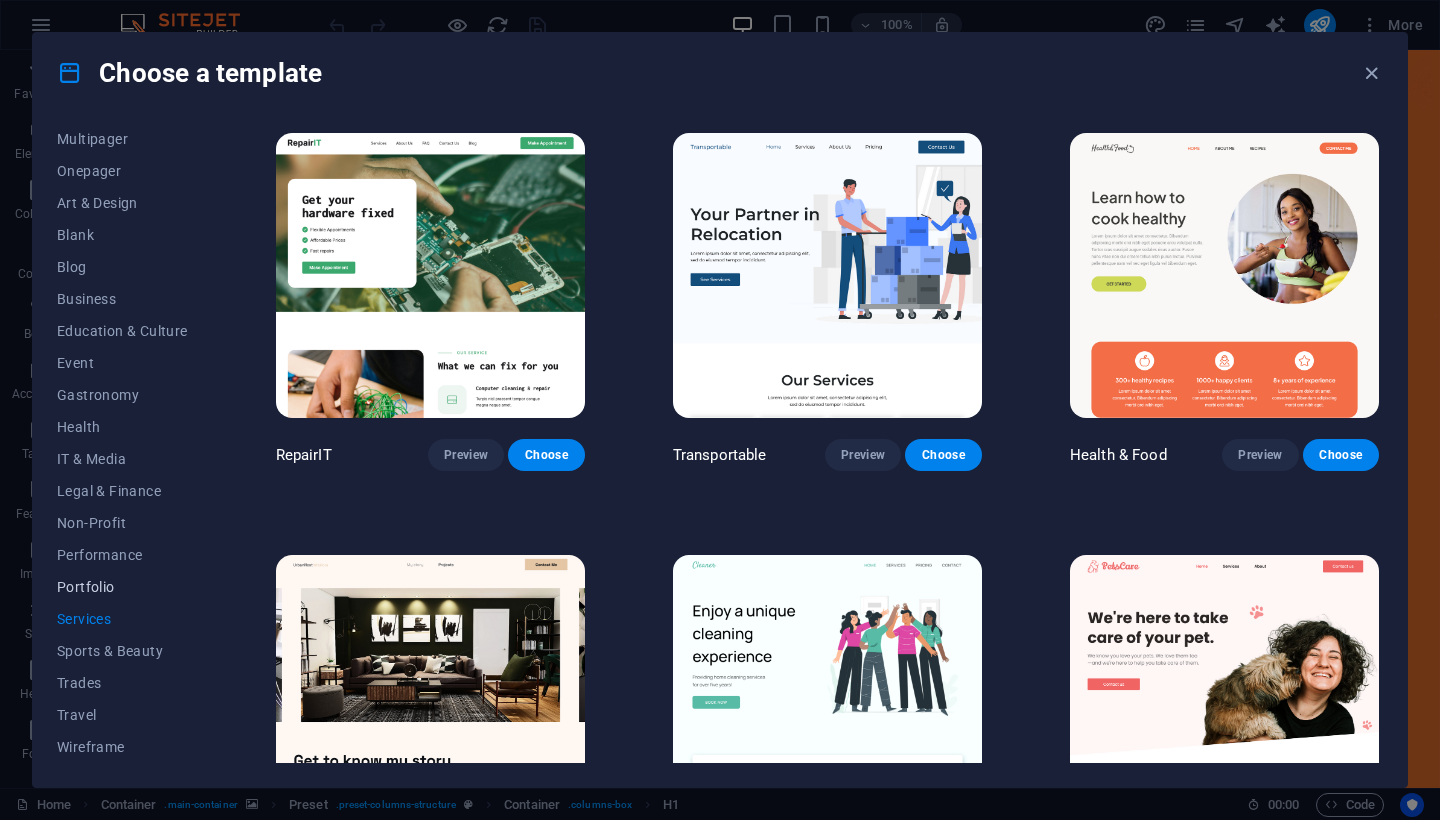 click on "Portfolio" at bounding box center [122, 587] 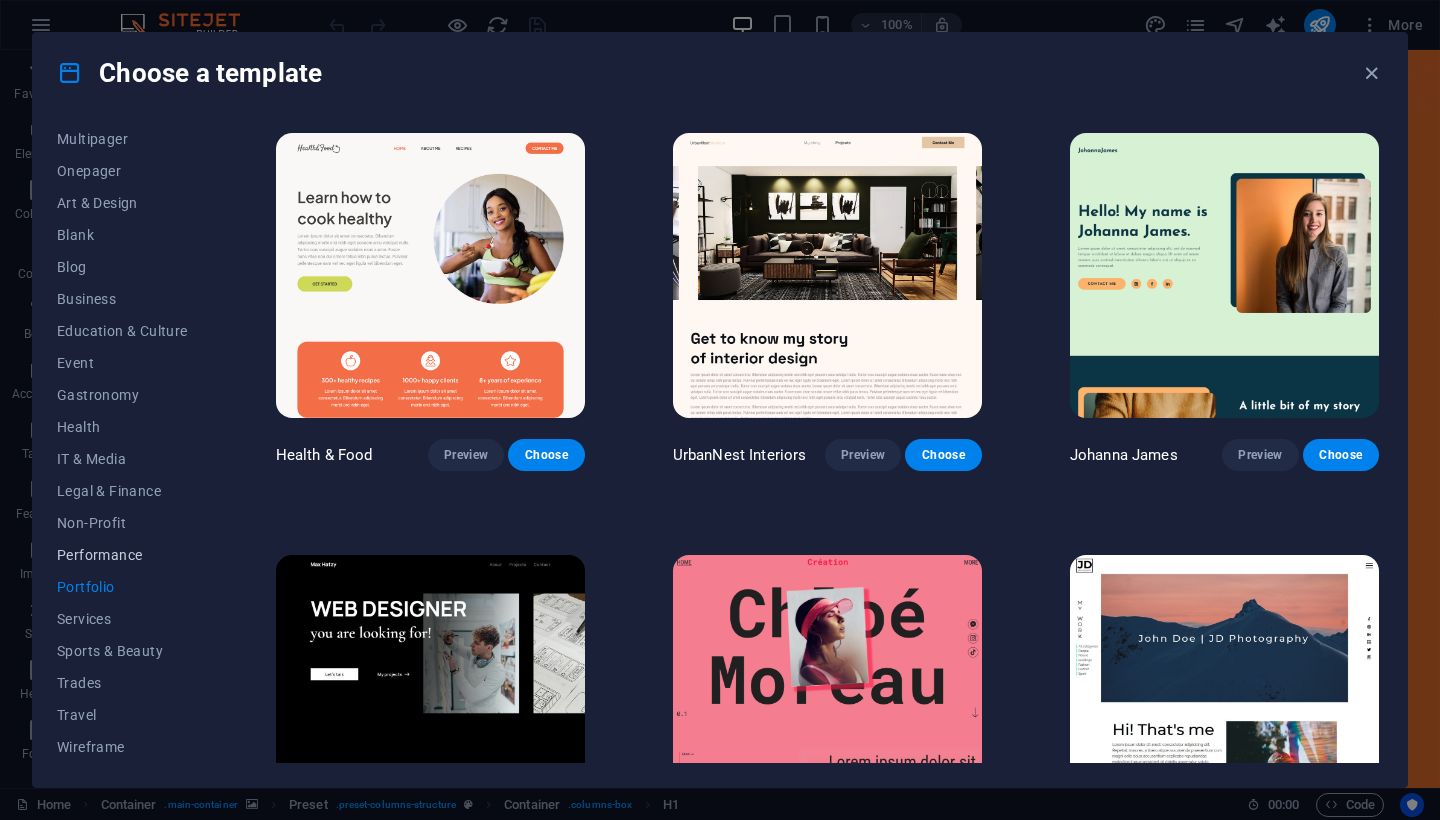 click on "Performance" at bounding box center (122, 555) 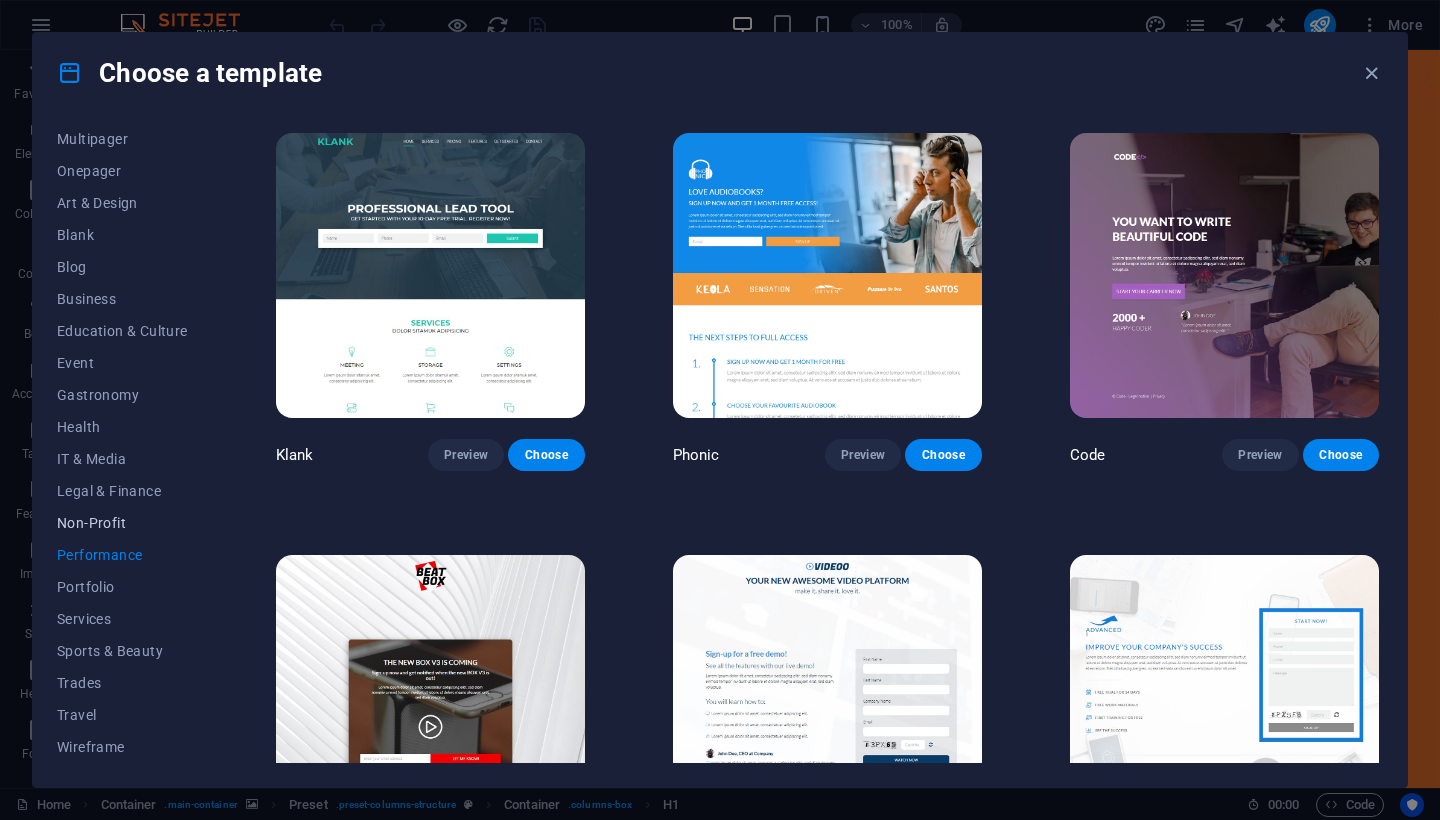 click on "Non-Profit" at bounding box center [122, 523] 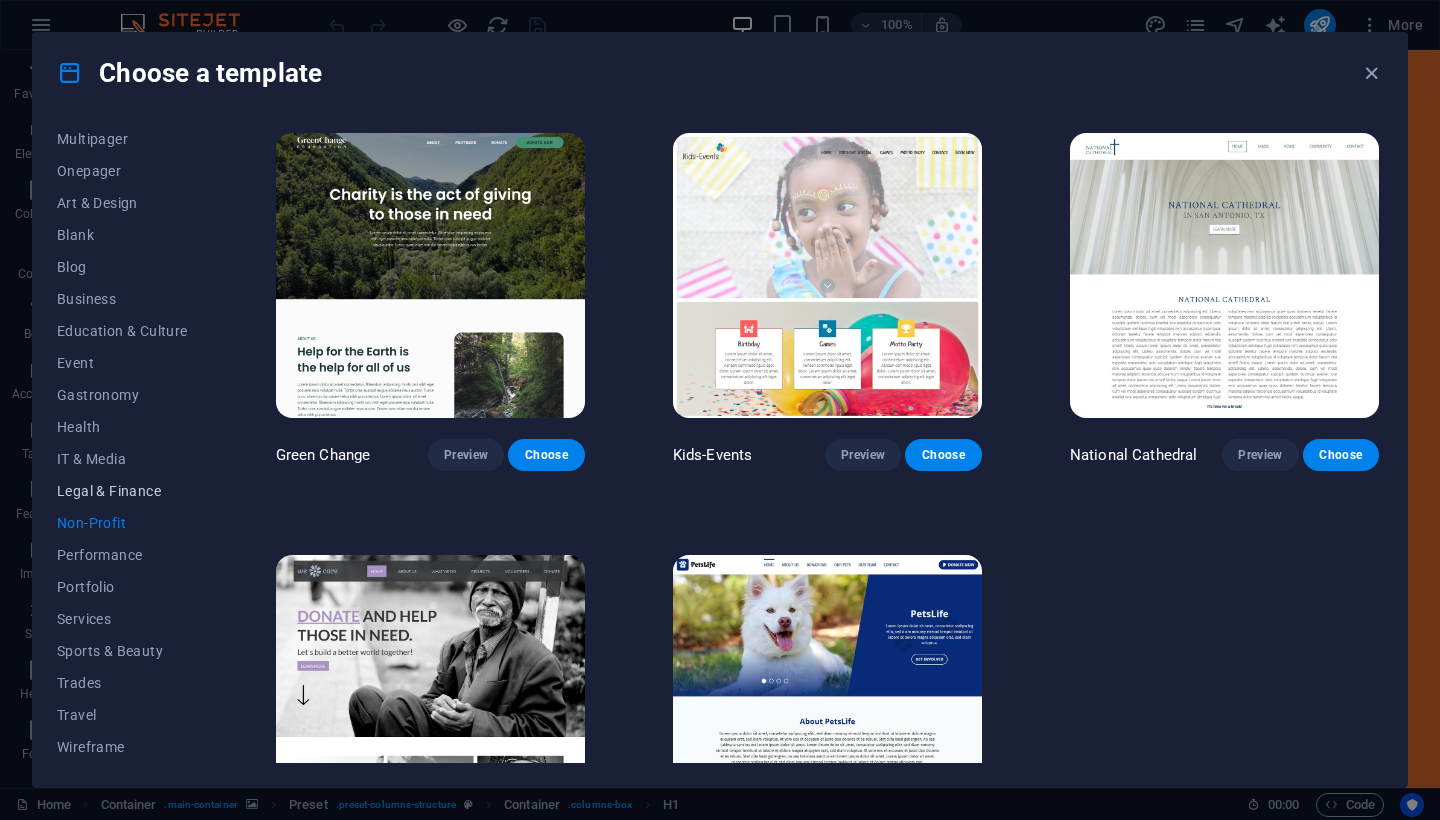 click on "Legal & Finance" at bounding box center [122, 491] 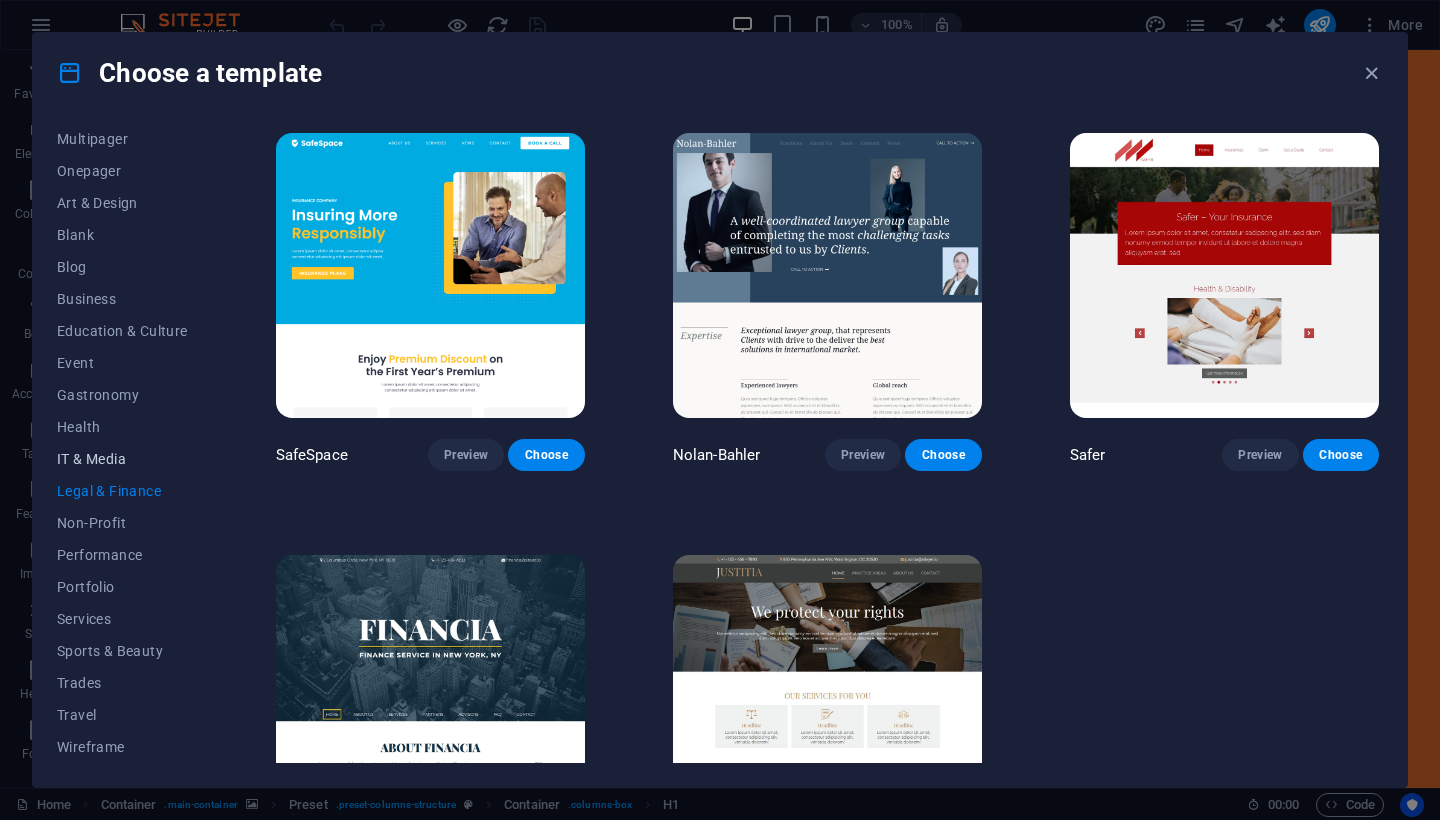 click on "IT & Media" at bounding box center [122, 459] 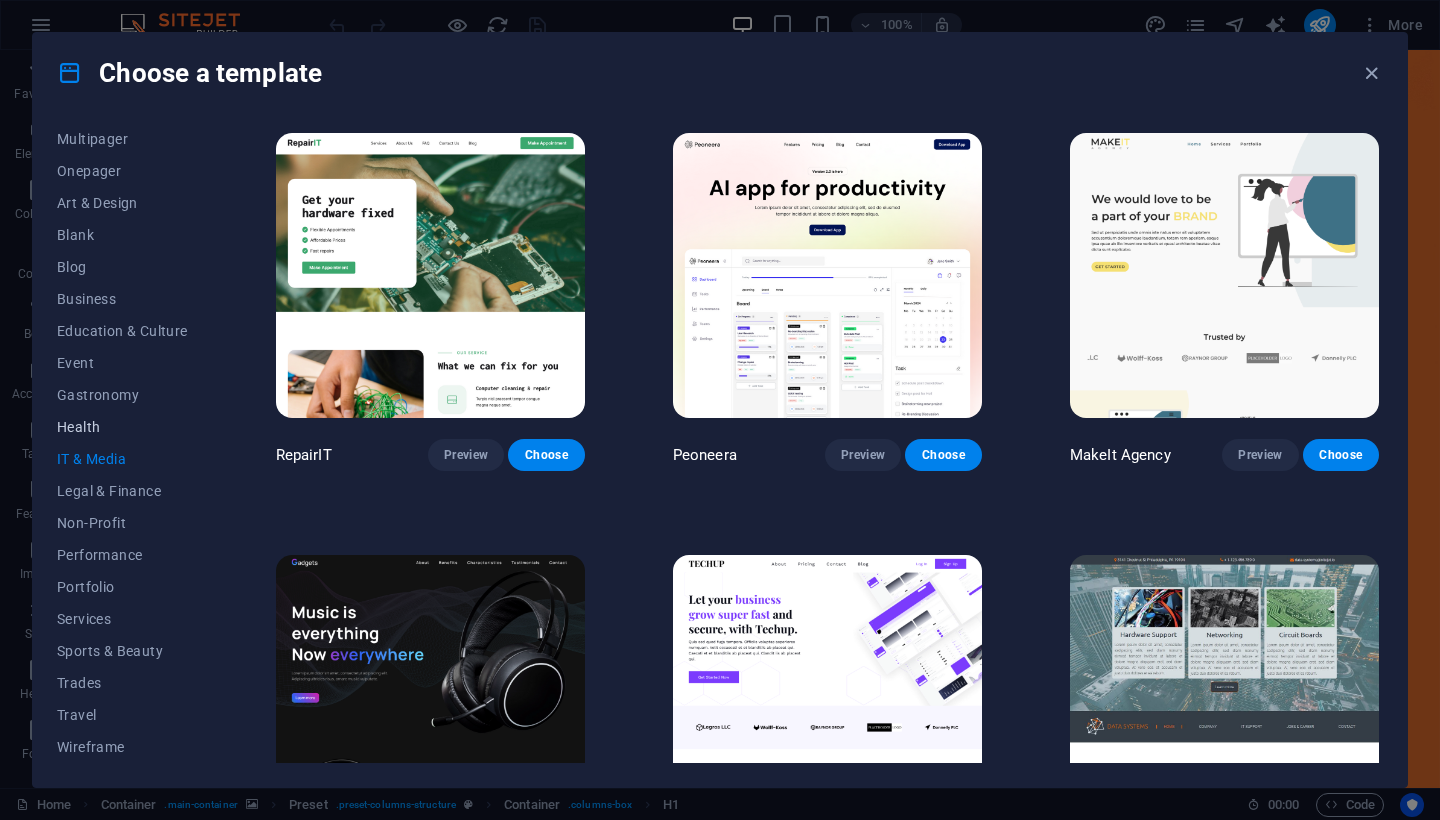 click on "Health" at bounding box center [122, 427] 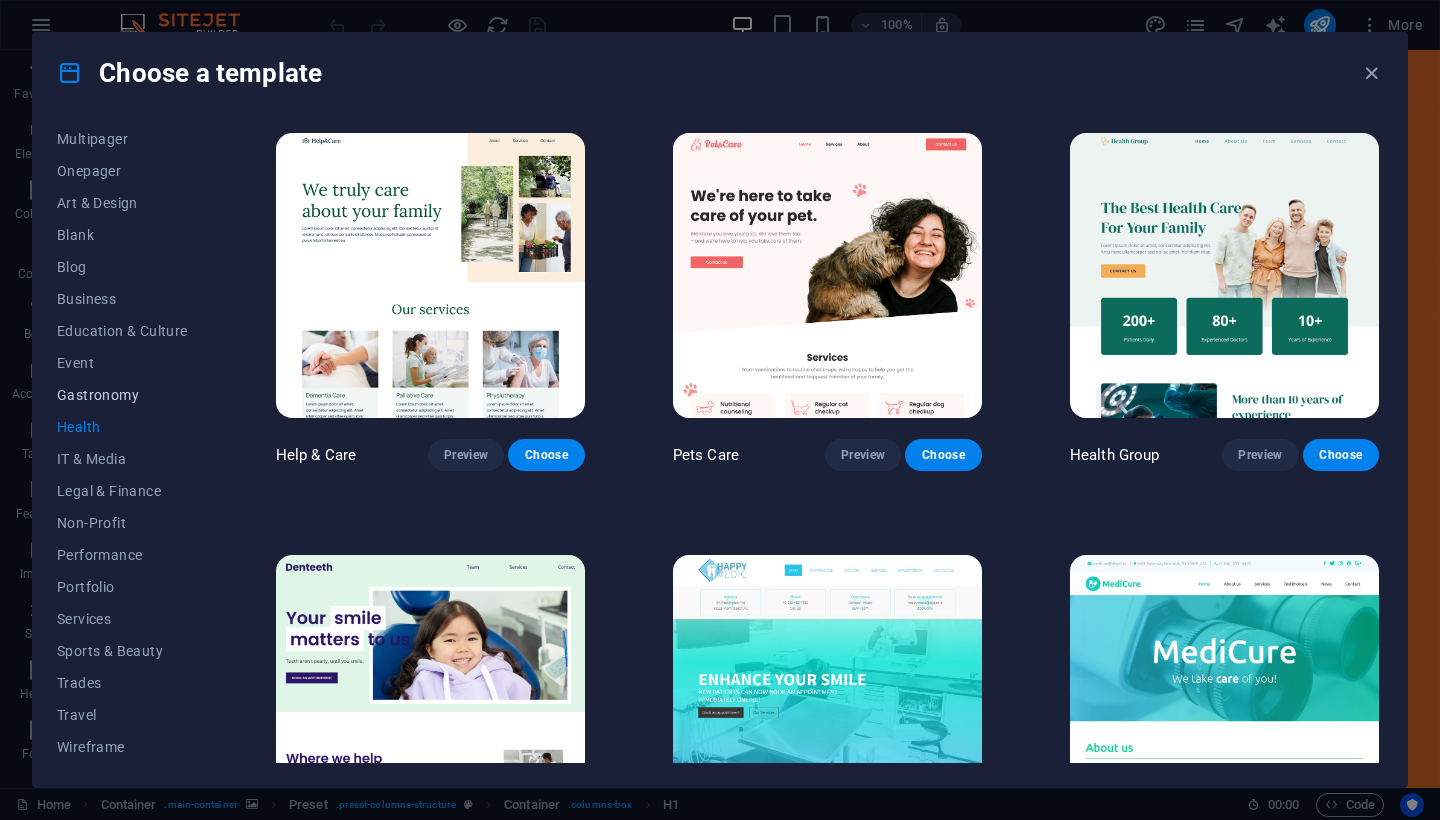 click on "Gastronomy" at bounding box center (122, 395) 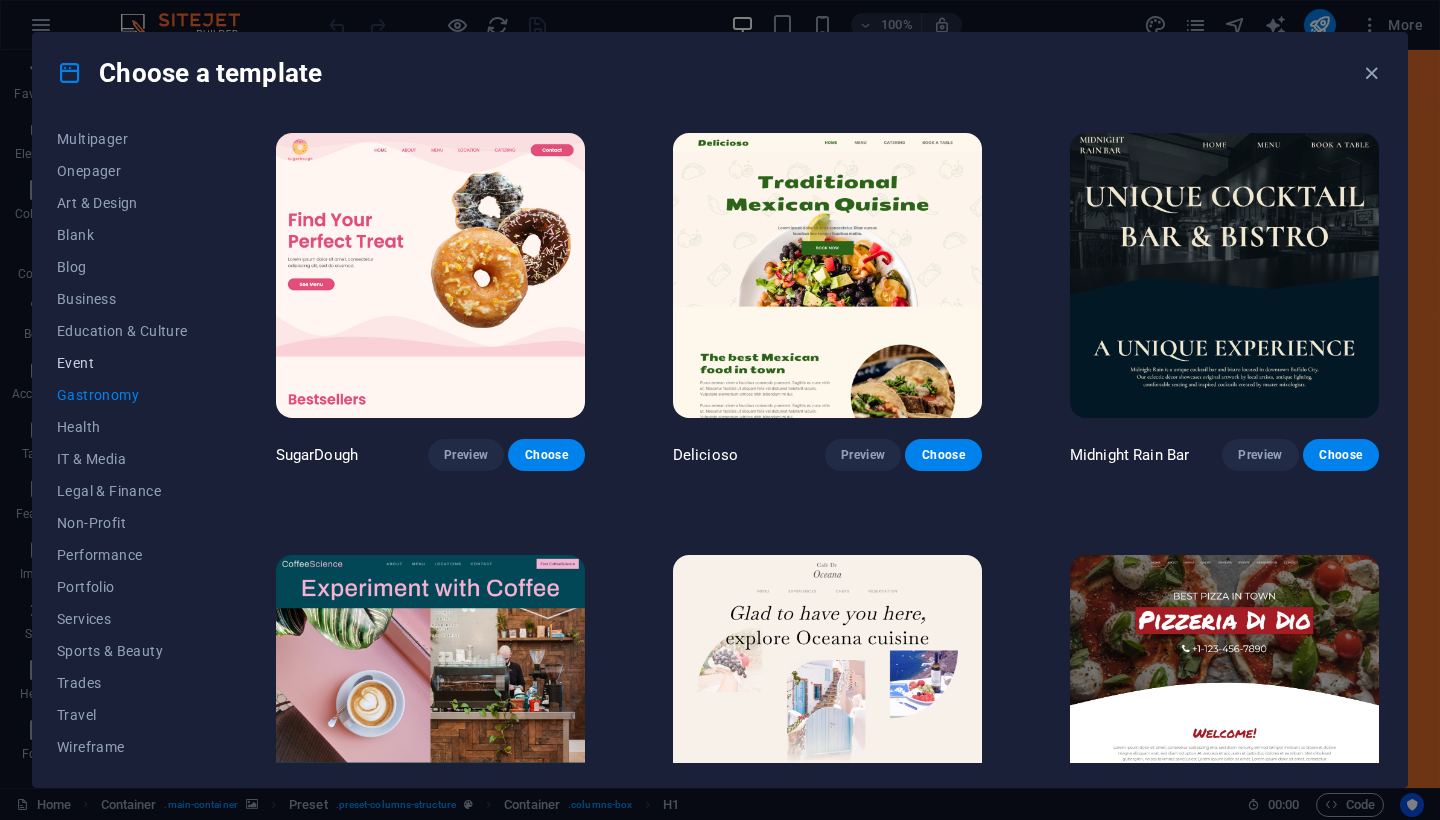 click on "Event" at bounding box center (122, 363) 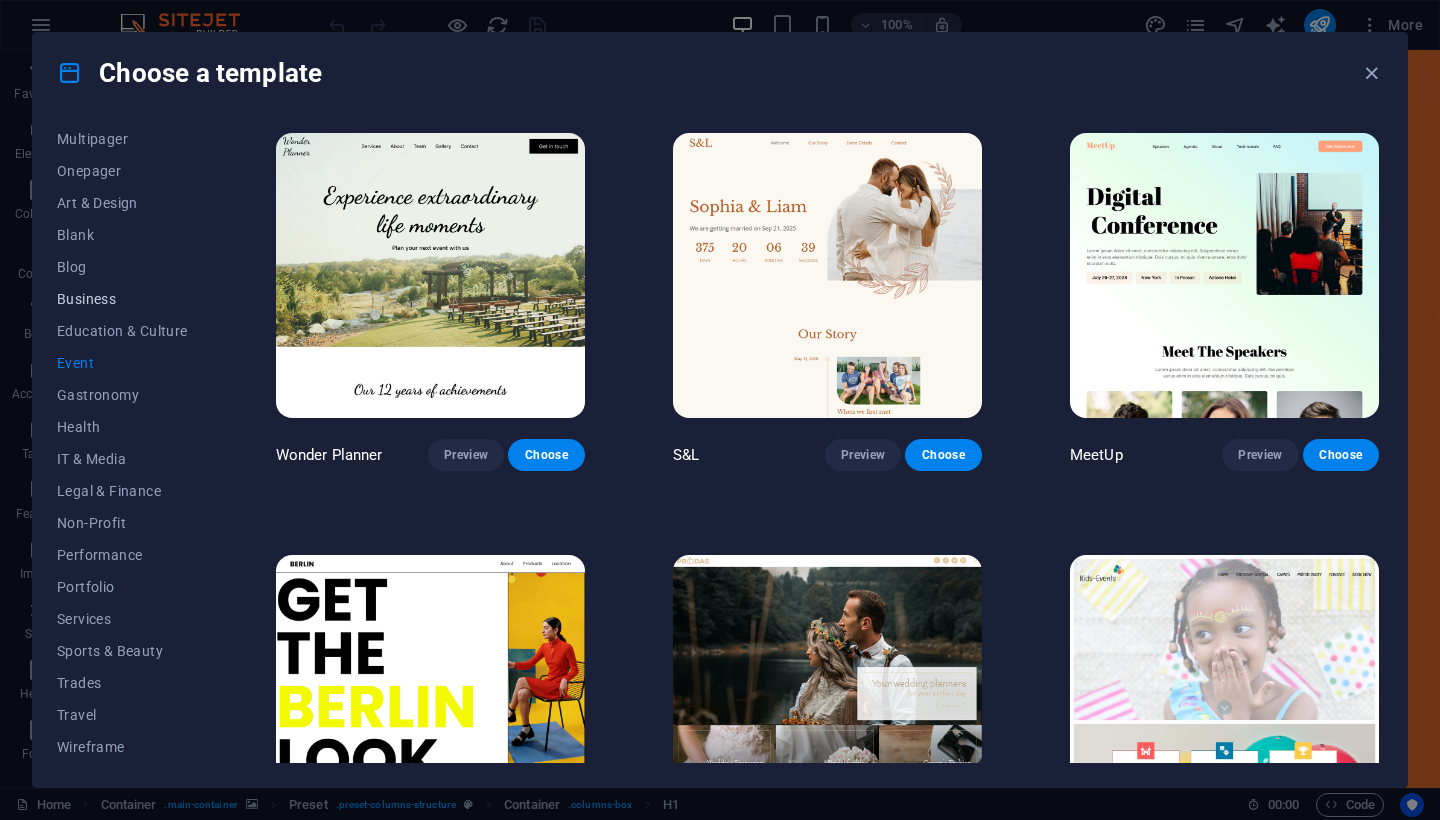 click on "Business" at bounding box center (122, 299) 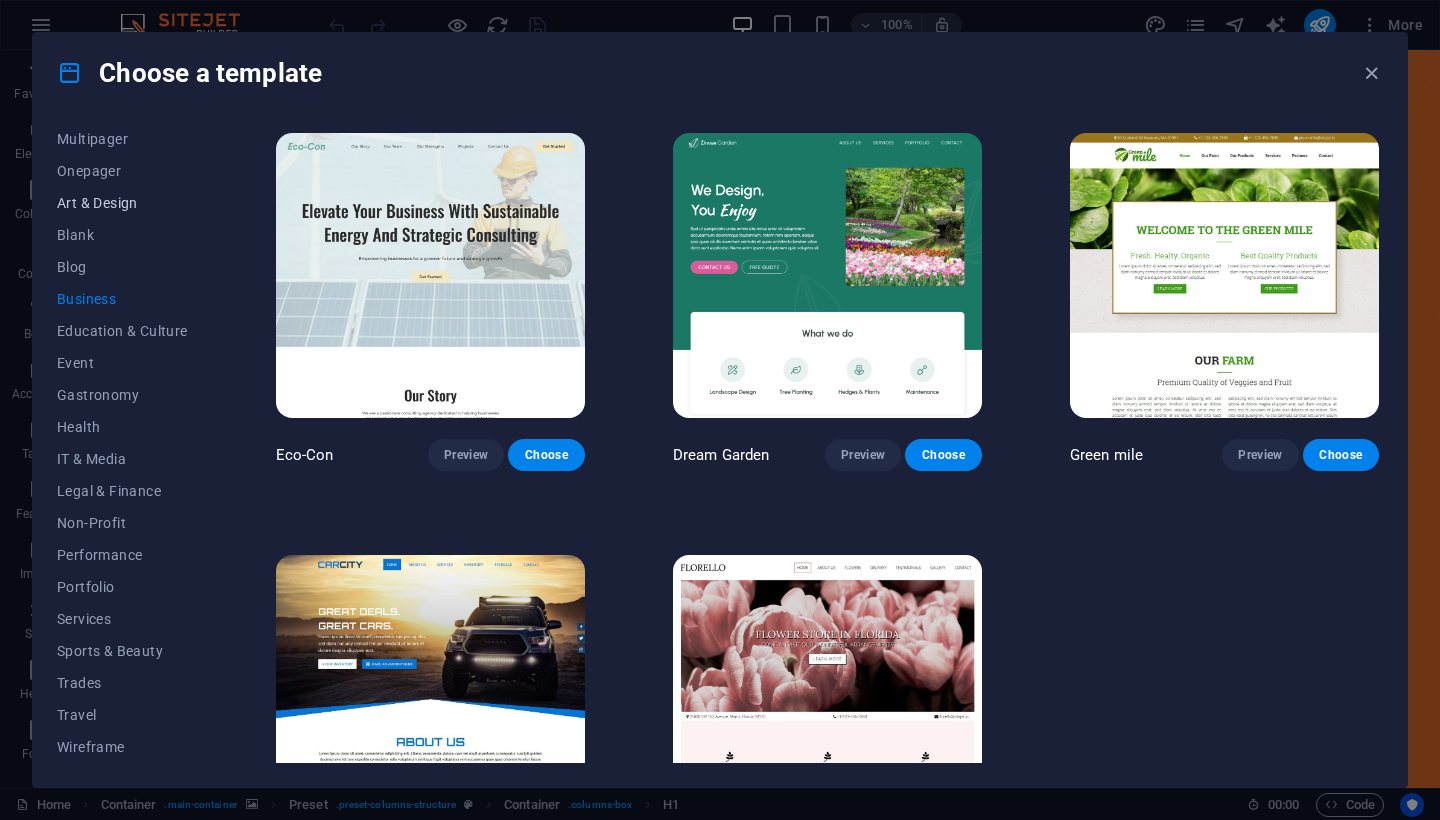 scroll, scrollTop: 12, scrollLeft: 0, axis: vertical 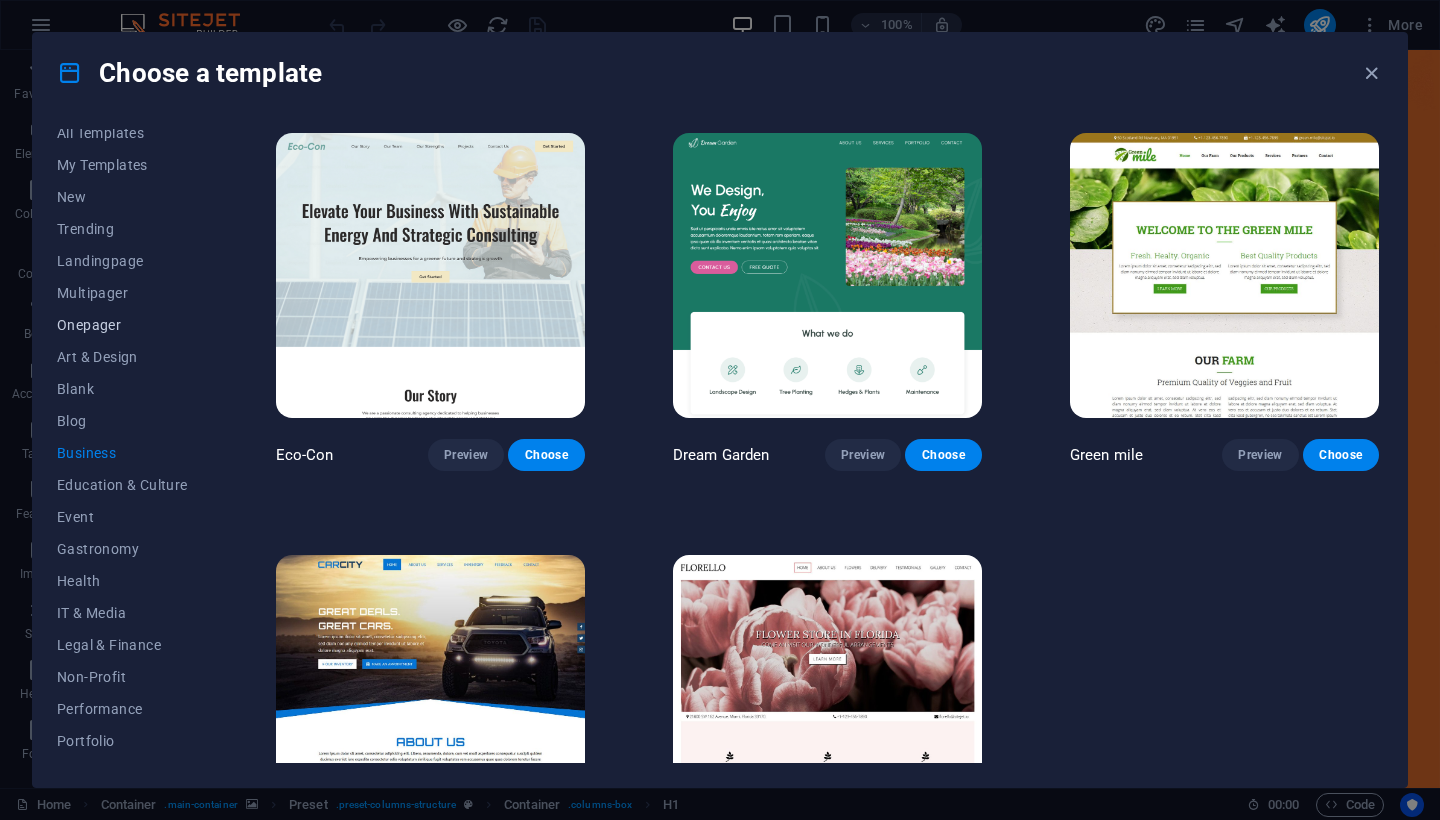 click on "Onepager" at bounding box center (122, 325) 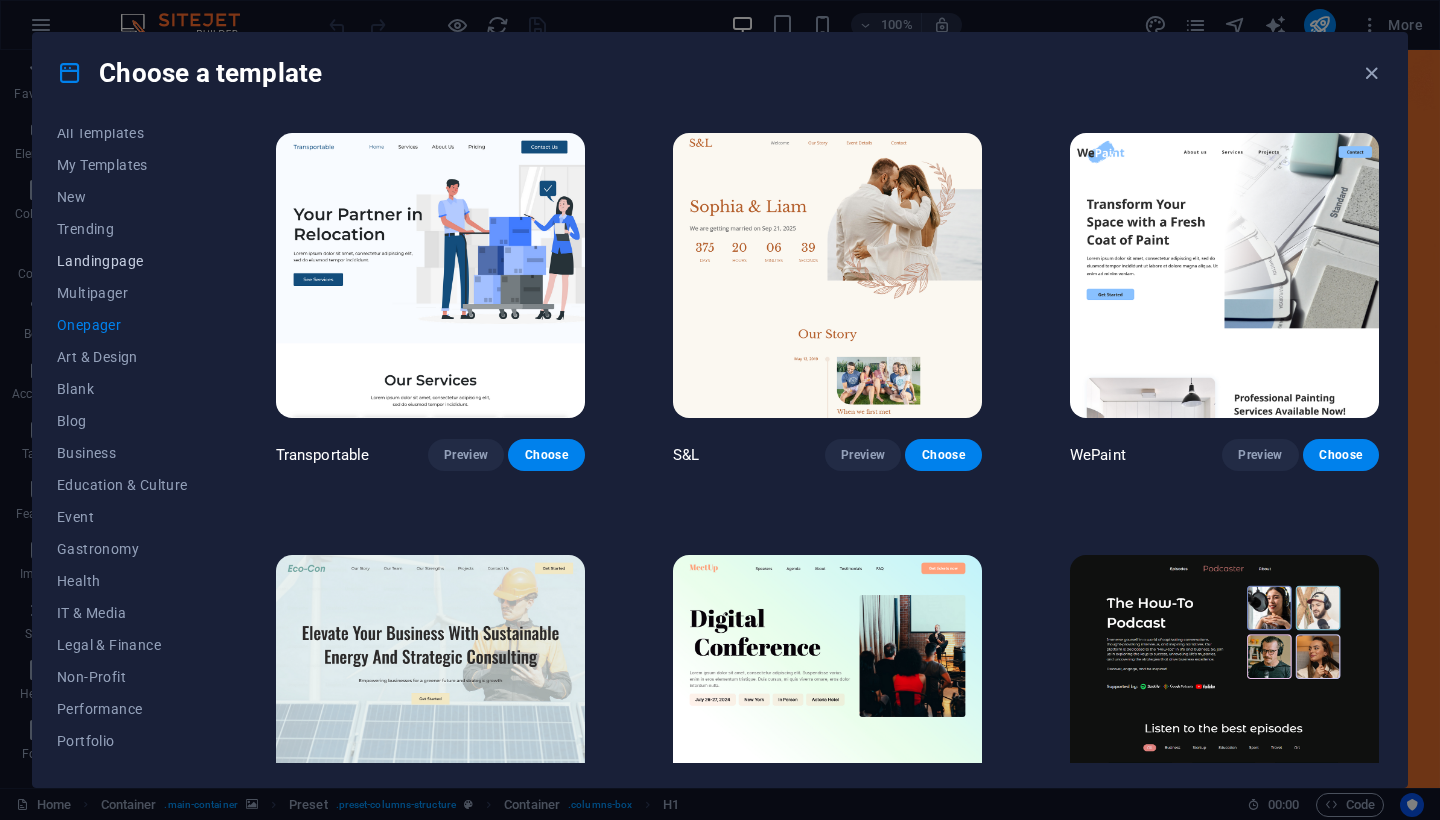 click on "Landingpage" at bounding box center [122, 261] 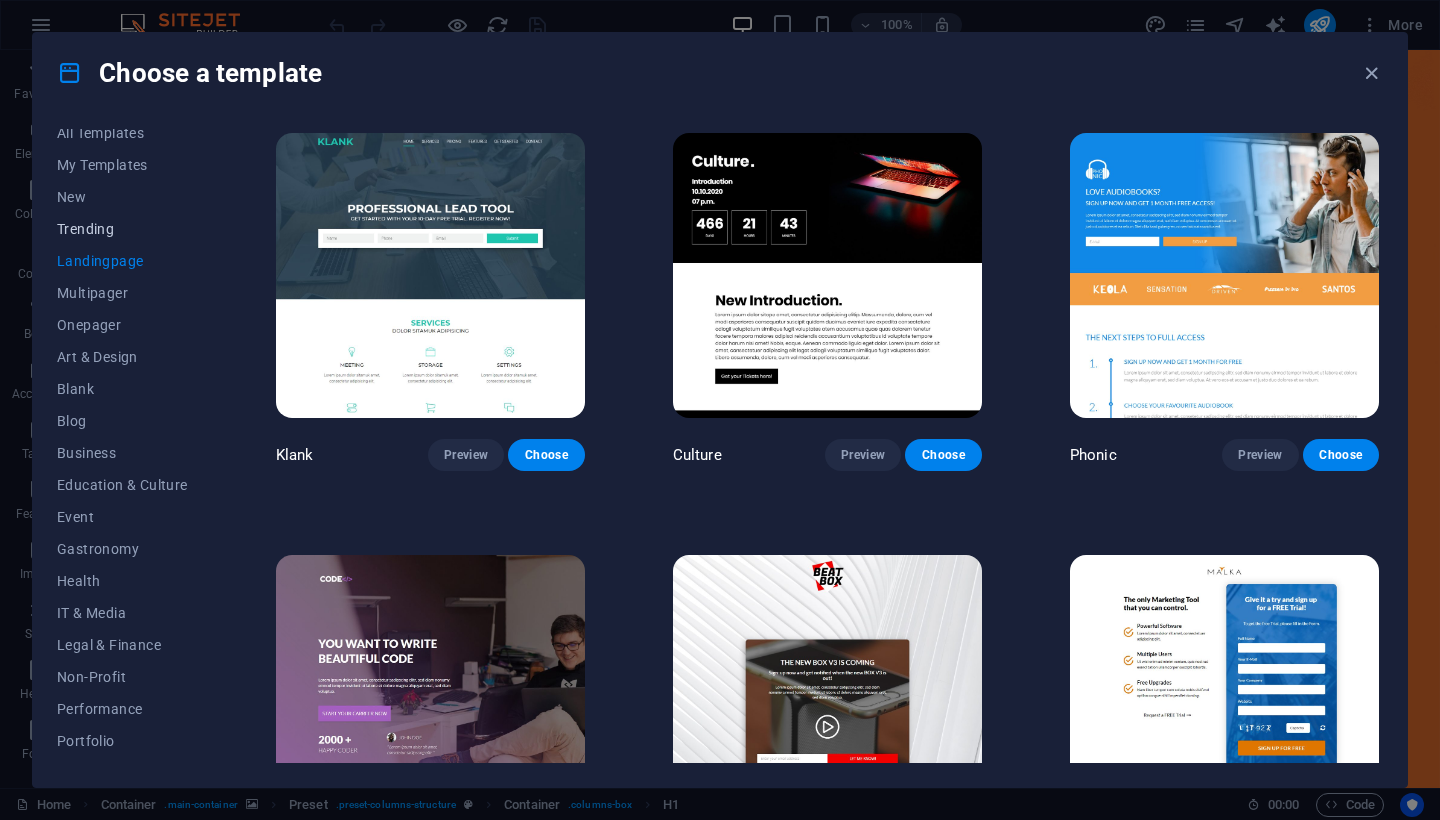 click on "Trending" at bounding box center (122, 229) 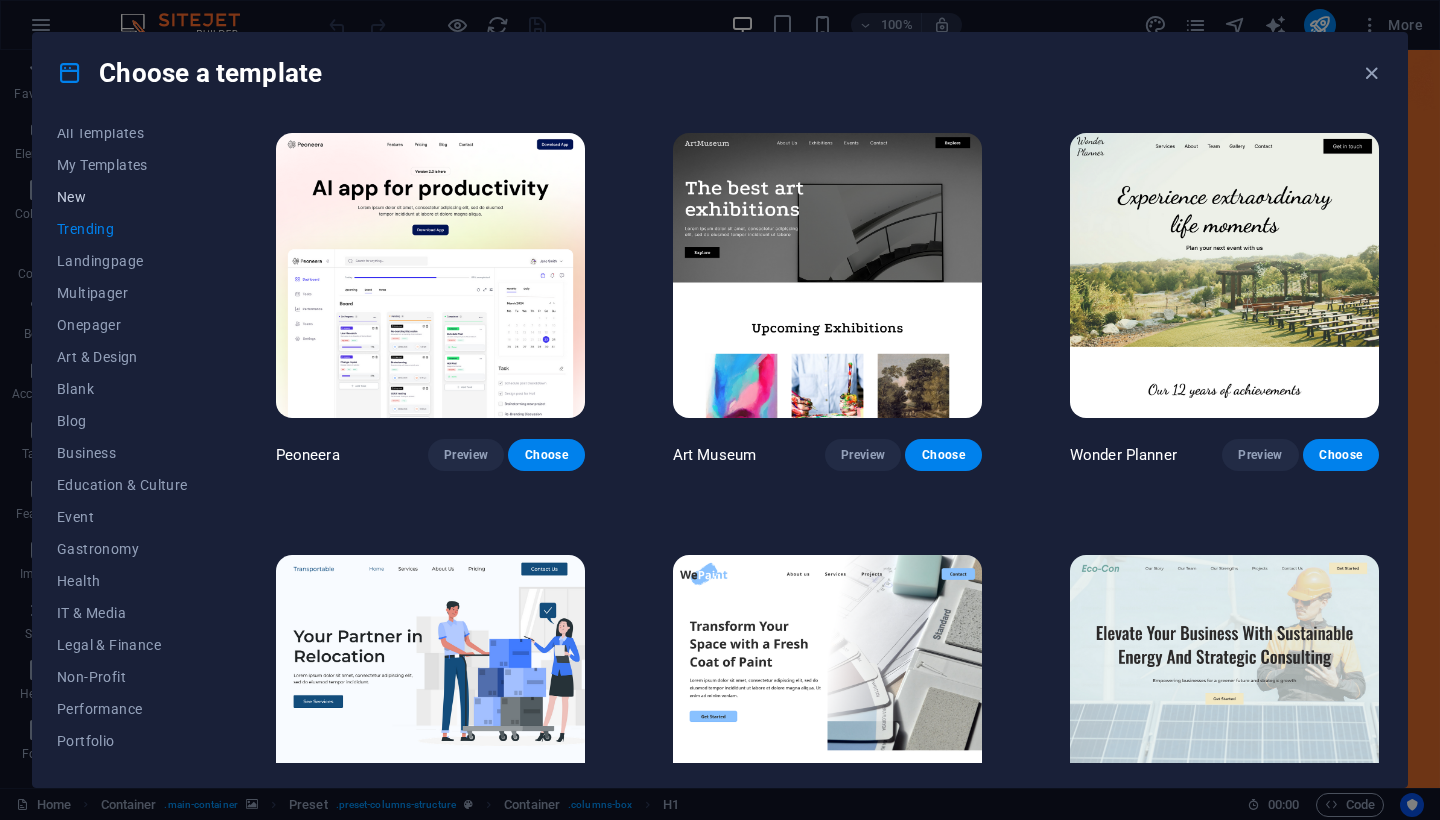 click on "New" at bounding box center [122, 197] 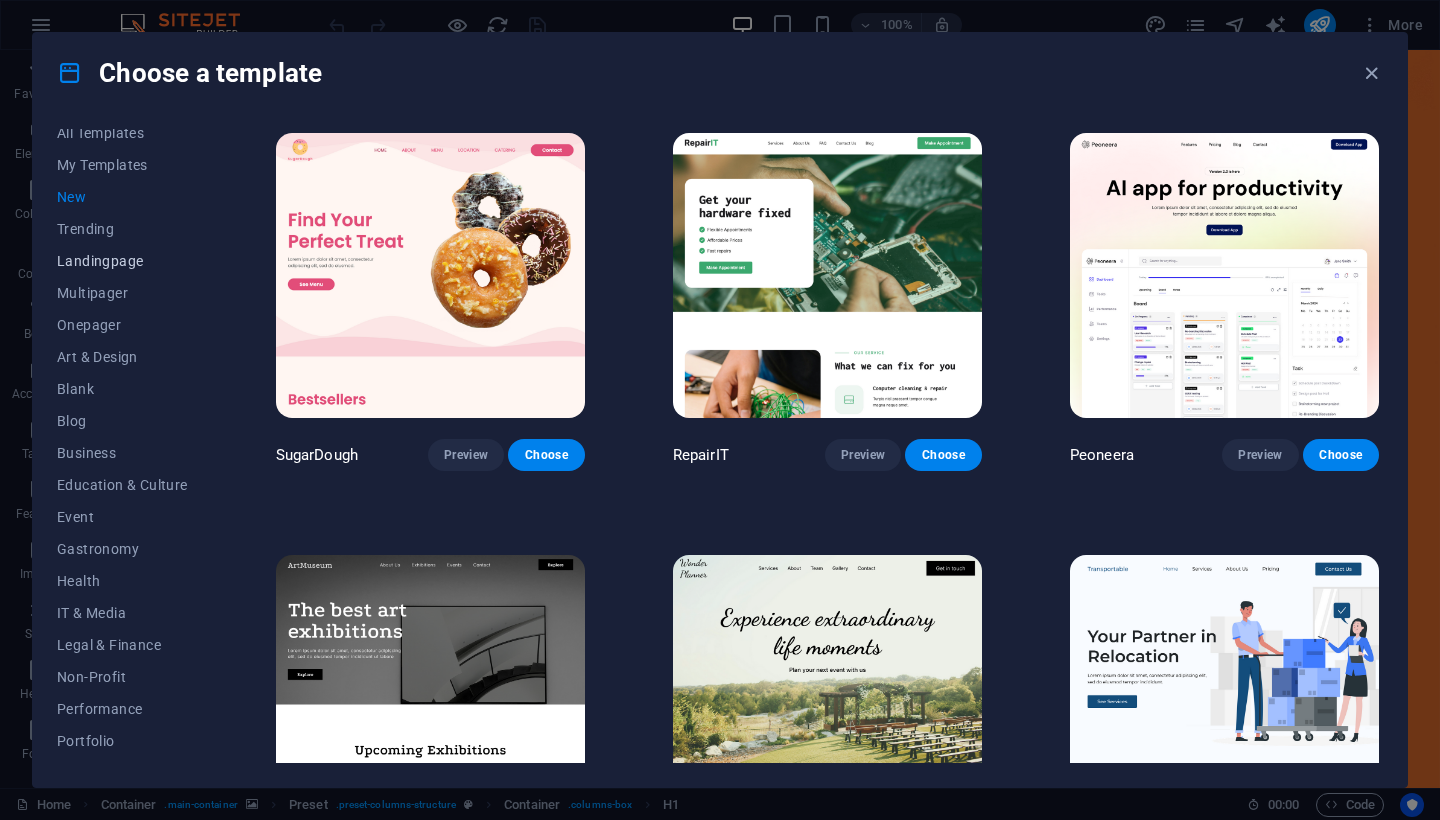 click on "Landingpage" at bounding box center [122, 261] 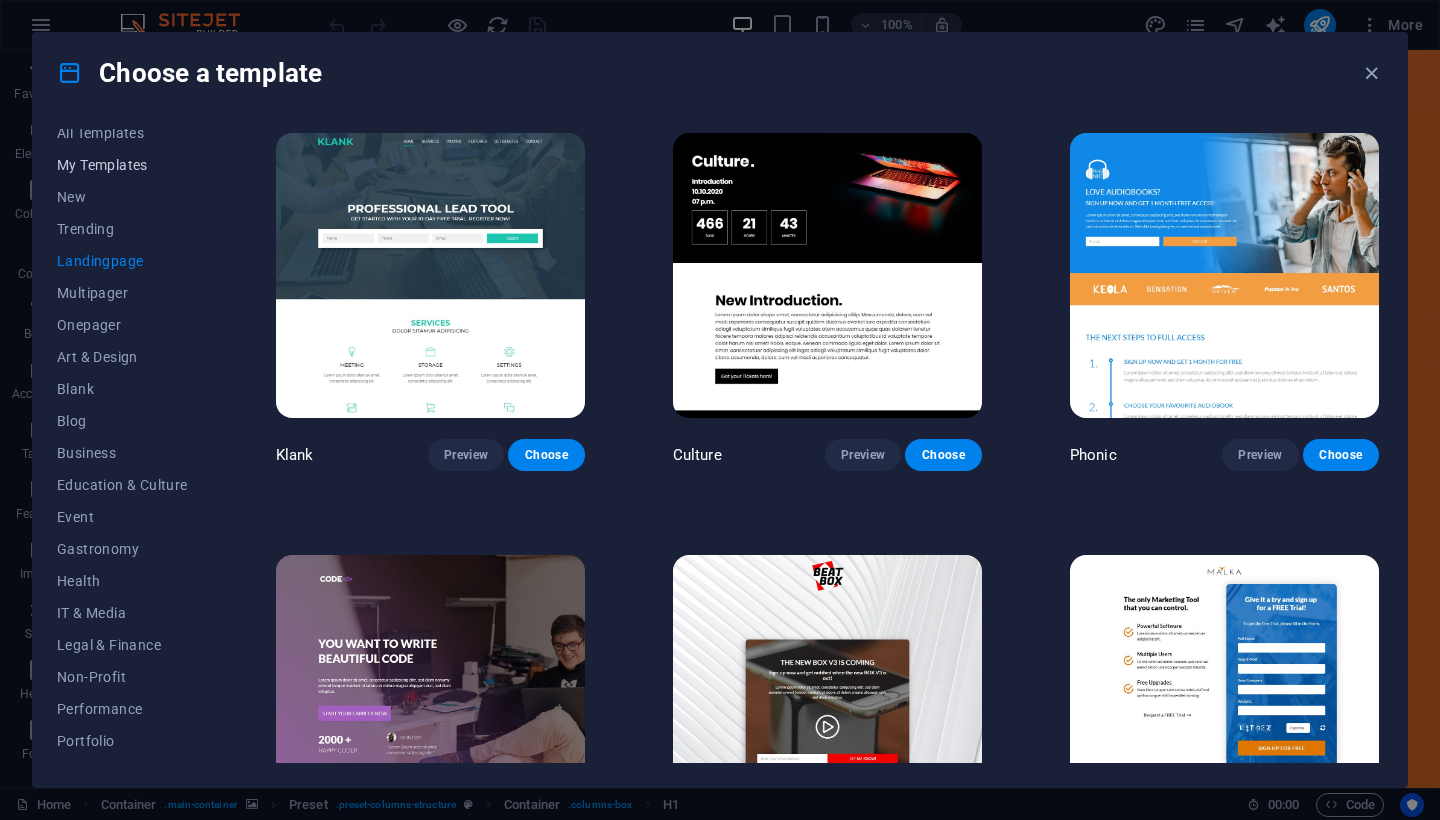 click on "My Templates" at bounding box center (122, 165) 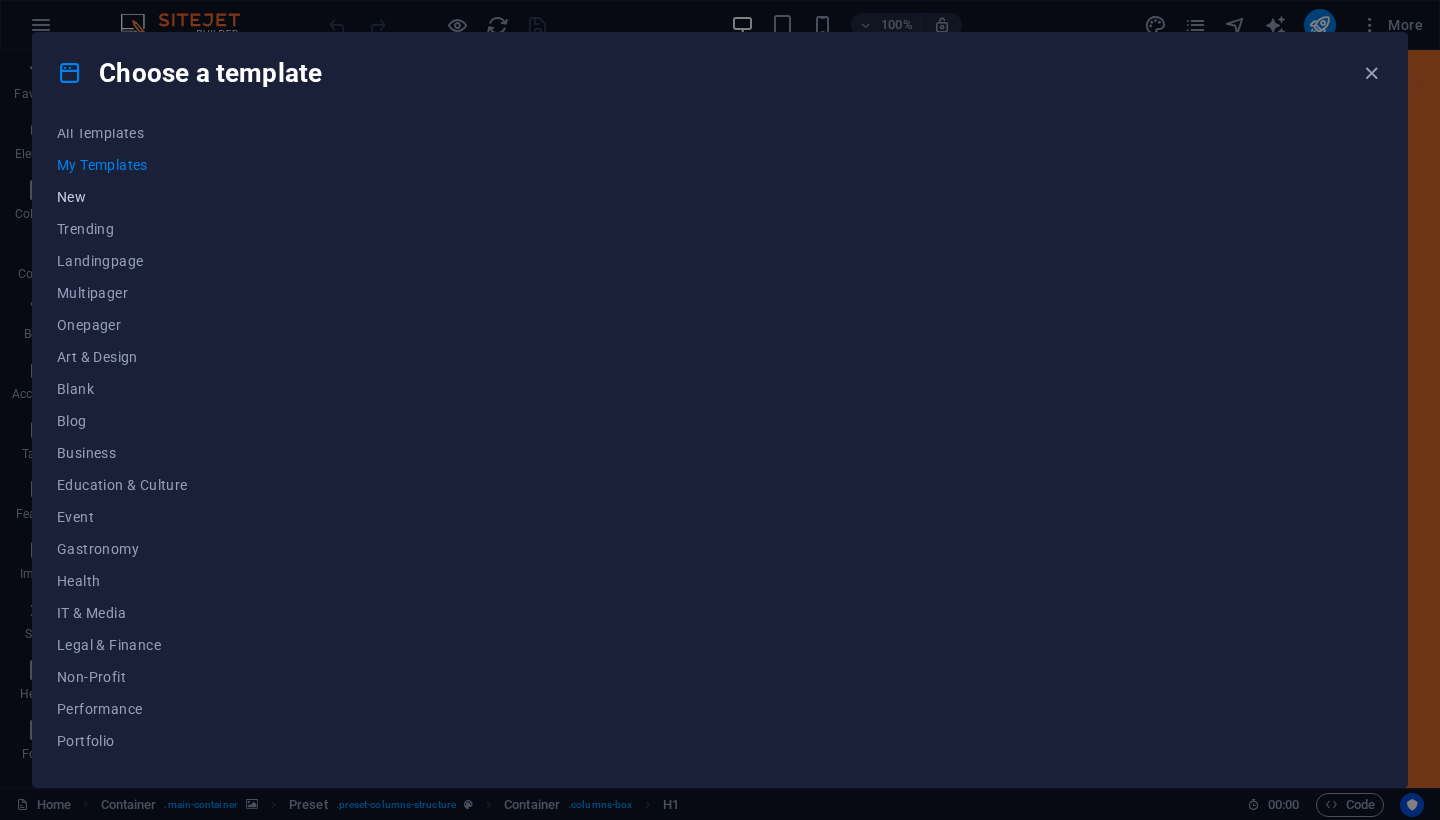 click on "New" at bounding box center (122, 197) 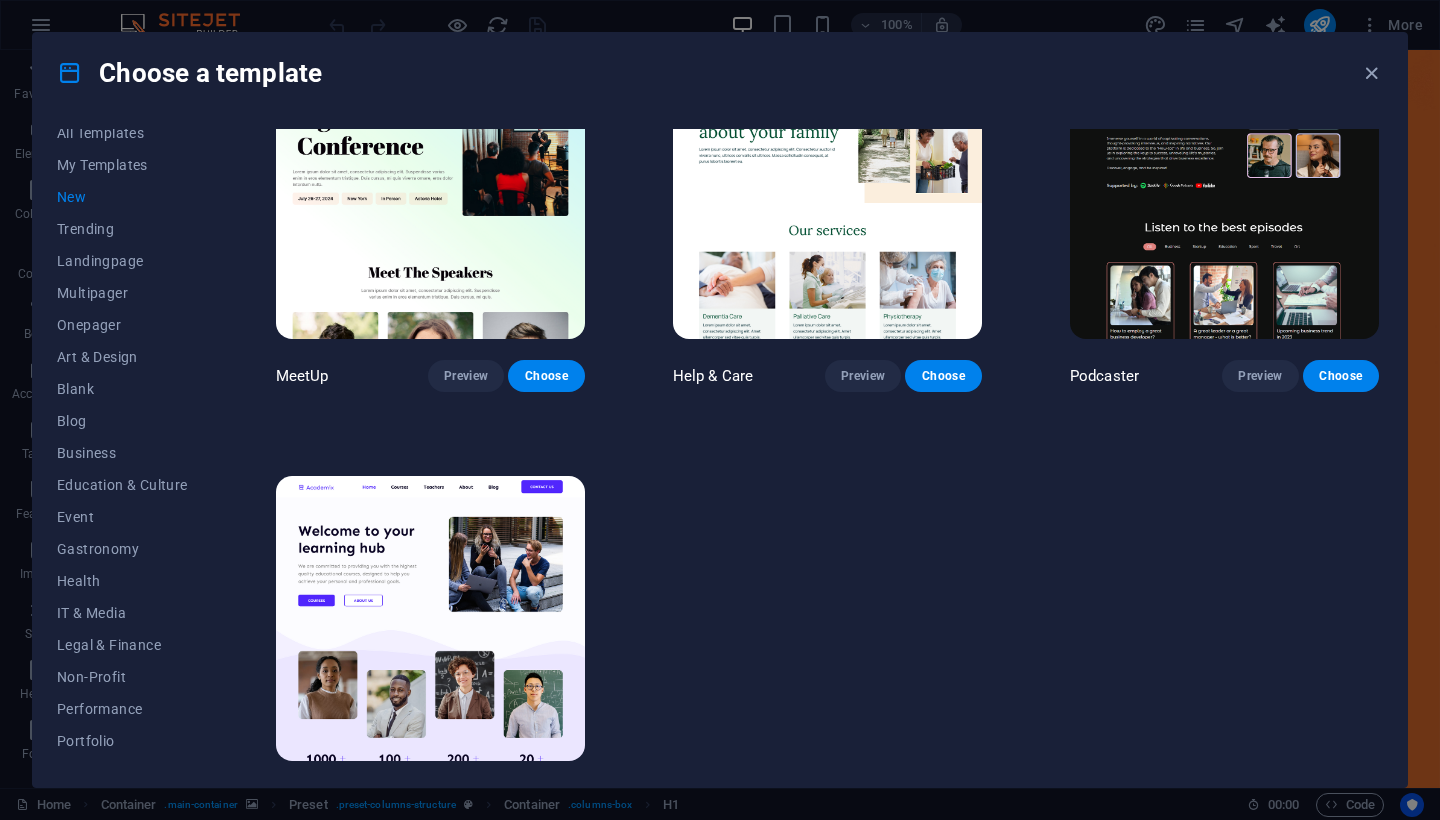scroll, scrollTop: 1386, scrollLeft: 0, axis: vertical 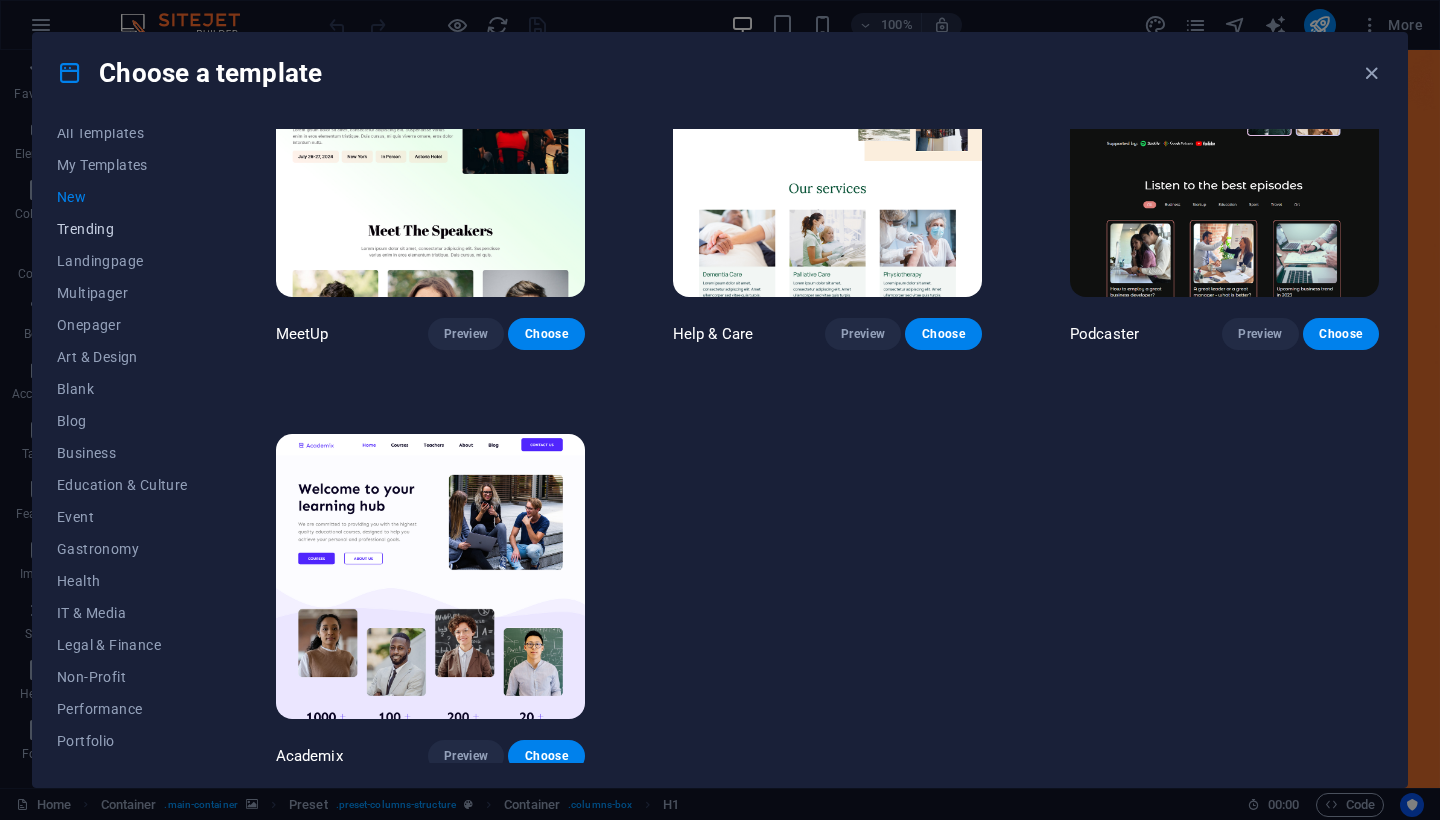click on "Trending" at bounding box center (122, 229) 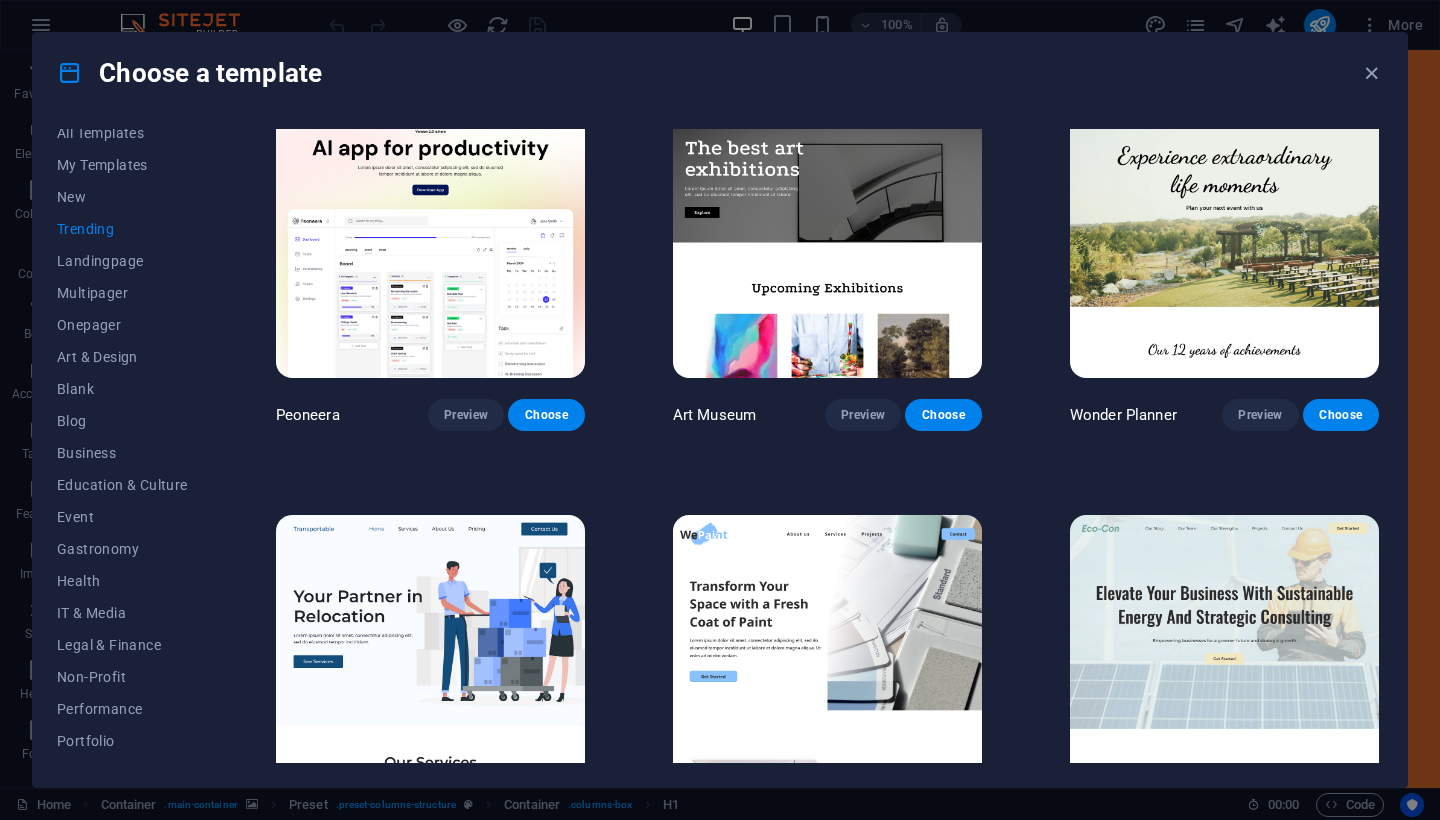 scroll, scrollTop: 0, scrollLeft: 0, axis: both 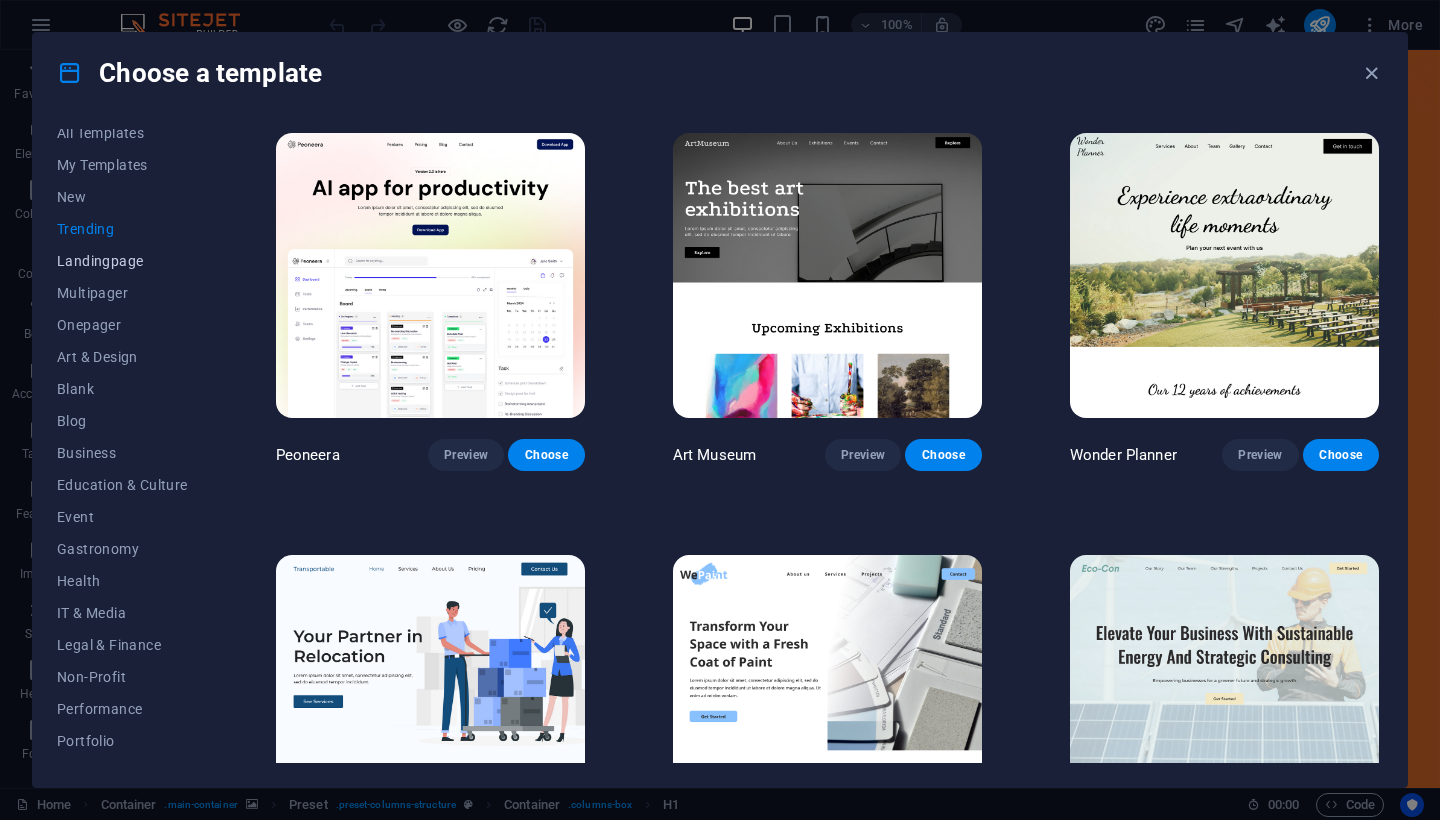 click on "Landingpage" at bounding box center [122, 261] 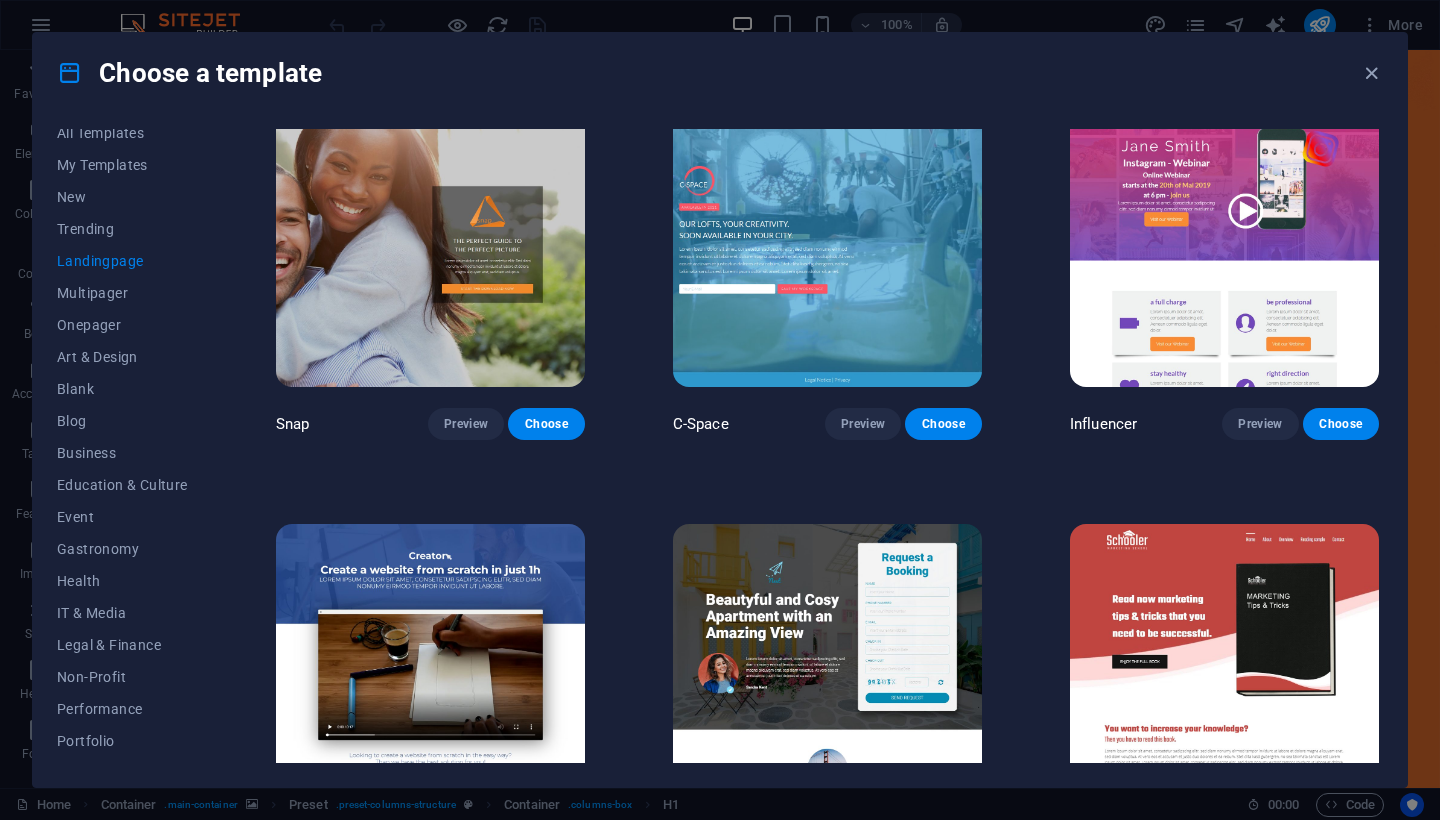 scroll, scrollTop: 731, scrollLeft: 0, axis: vertical 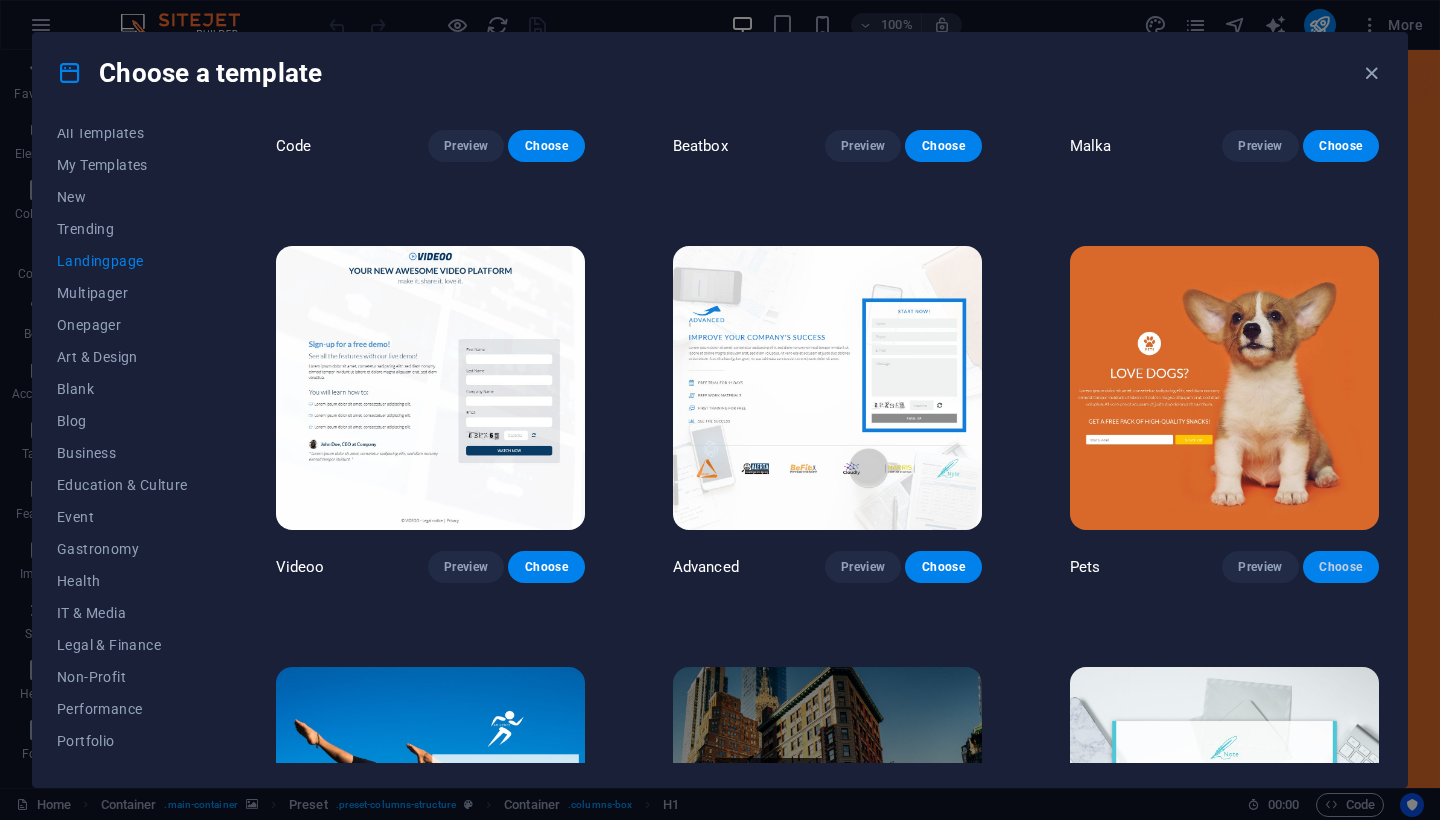 click on "Choose" at bounding box center [1341, 567] 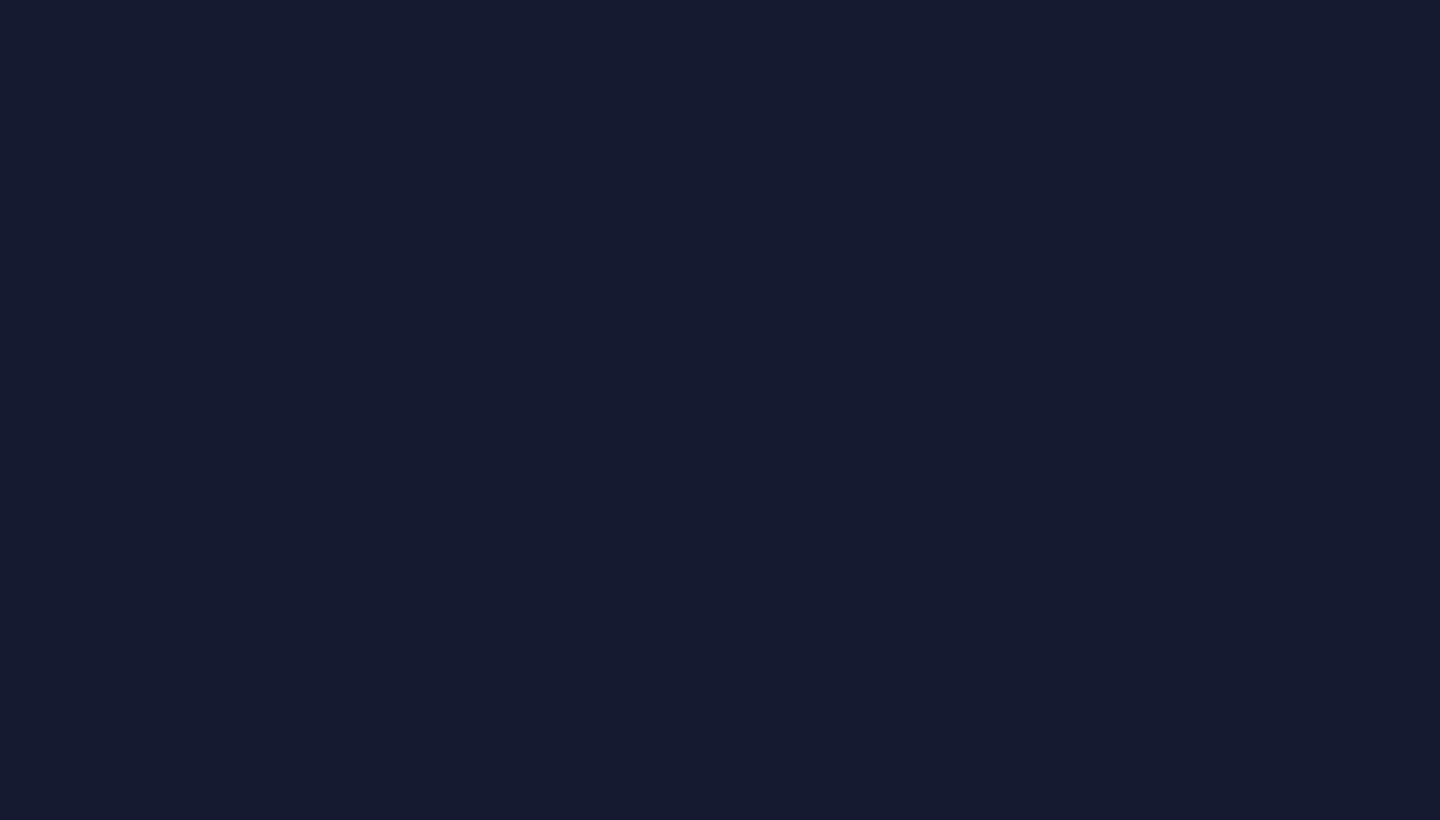 scroll, scrollTop: 0, scrollLeft: 0, axis: both 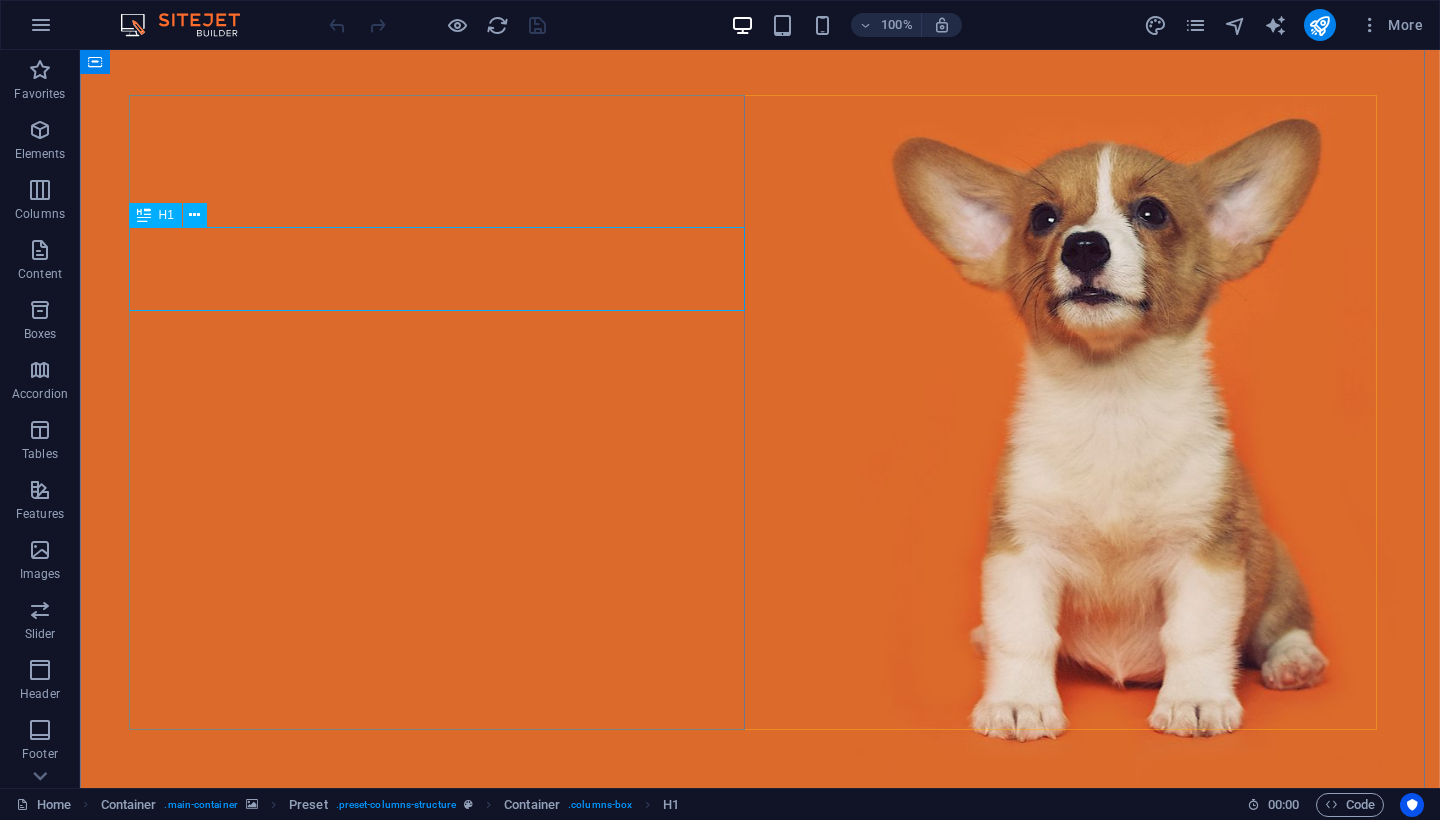 click on "Love dogs?" at bounding box center (760, 1064) 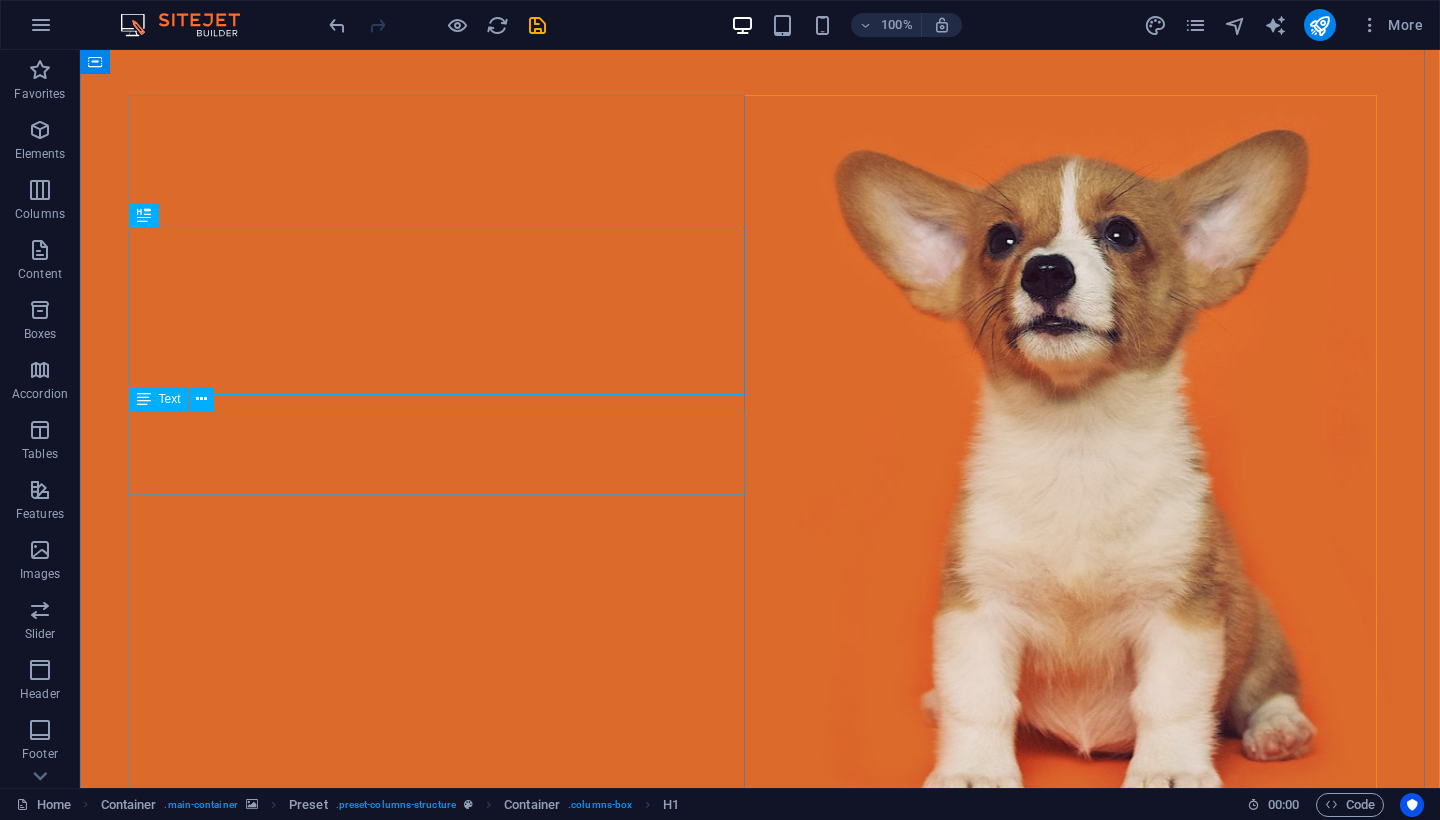 click on "Lorem ipsum dolor sit amet, consetetur sadipscing elitr, sed diam nonumy eirmod tempor invidunt ut labore et dolore magna aliquyam erat, sed diam voluptua. At vero eos et accusam et justo duo dolores et ea rebum." at bounding box center (760, 1235) 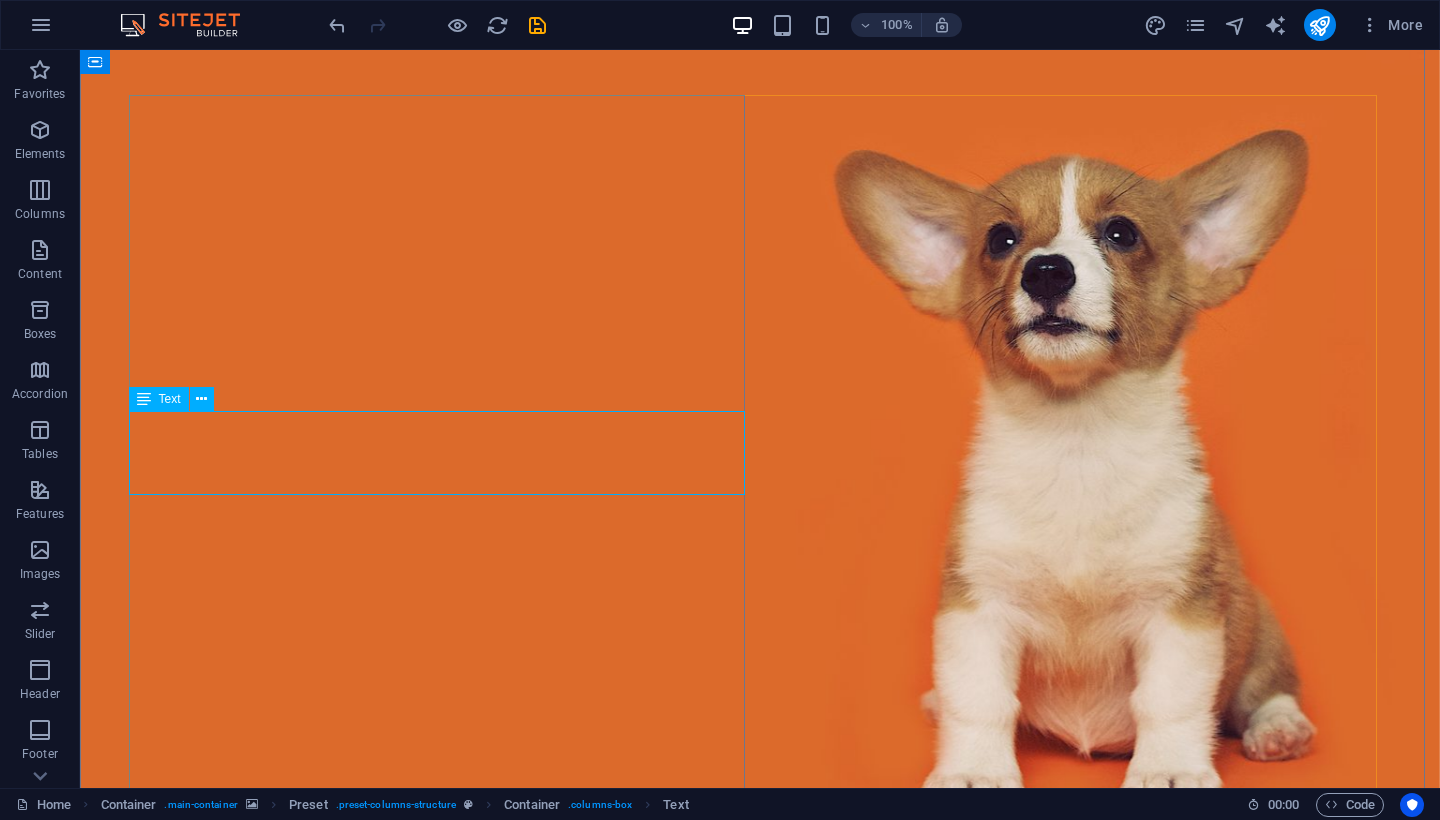 click on "Lorem ipsum dolor sit amet, consetetur sadipscing elitr, sed diam nonumy eirmod tempor invidunt ut labore et dolore magna aliquyam erat, sed diam voluptua. At vero eos et accusam et justo duo dolores et ea rebum." at bounding box center (760, 1235) 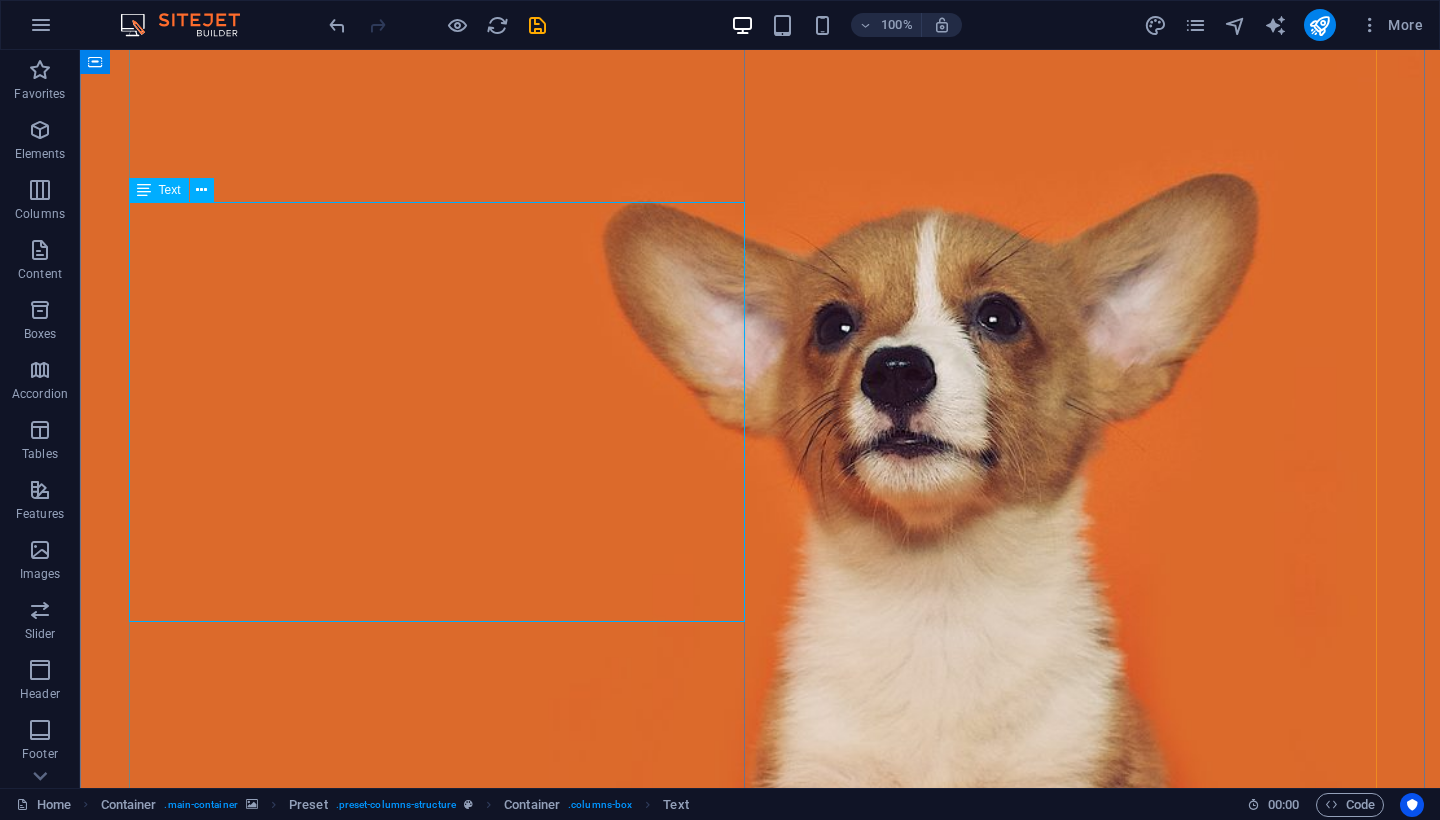 scroll, scrollTop: 467, scrollLeft: 0, axis: vertical 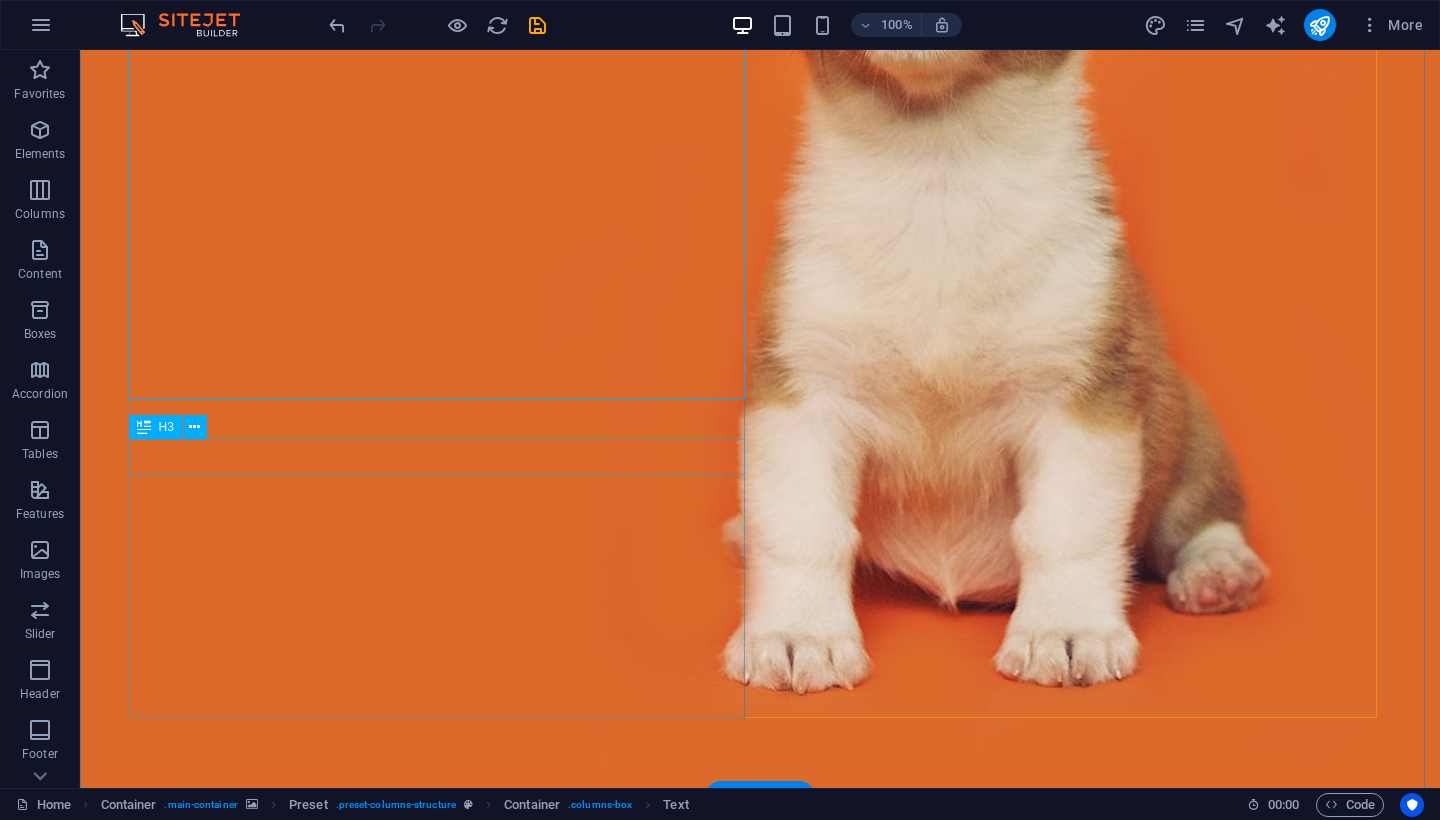 click on "Get a free Pack of high-quality snacks!" at bounding box center [760, 1398] 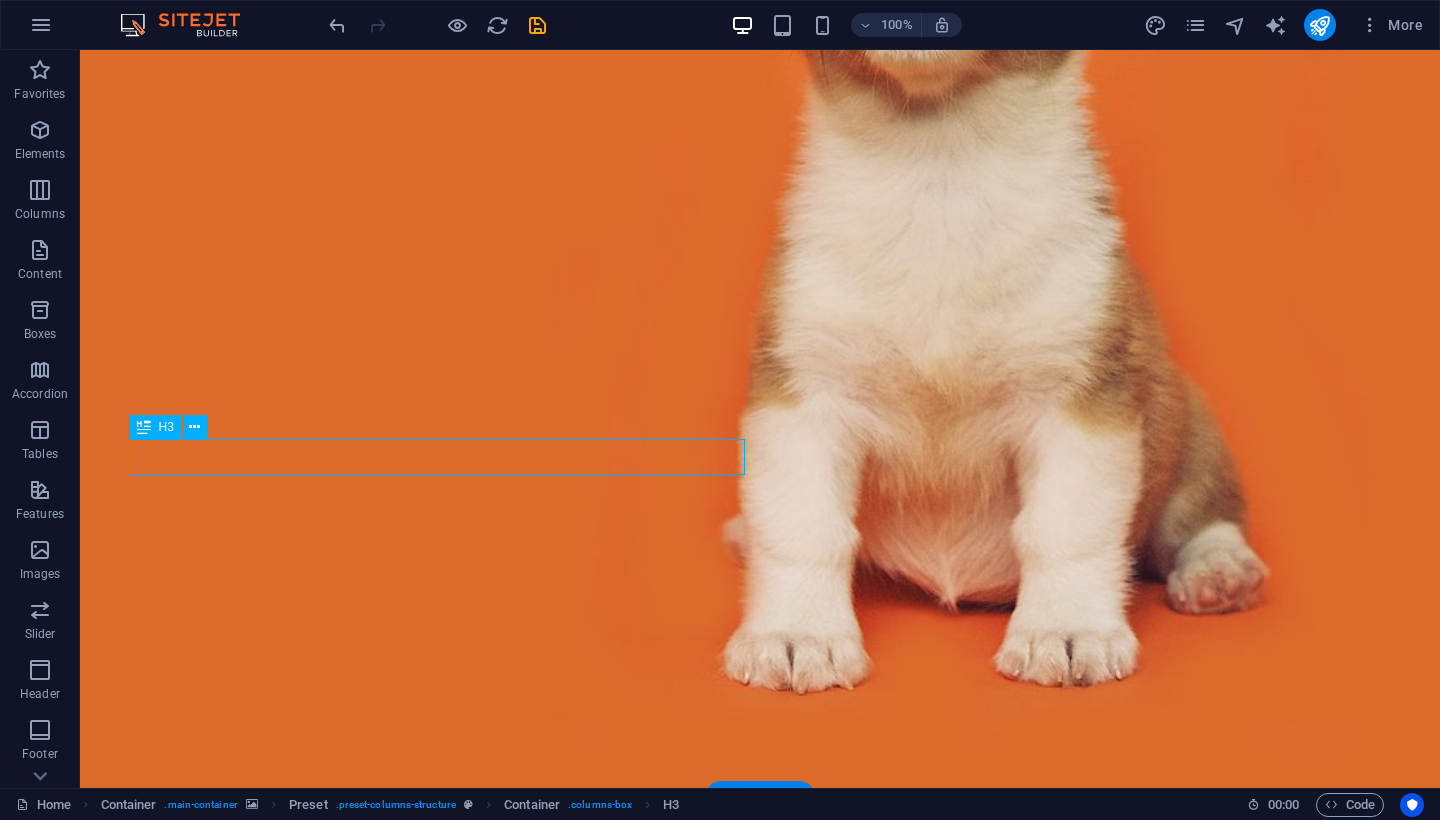 click on "Get a free Pack of high-quality snacks!" at bounding box center [760, 1398] 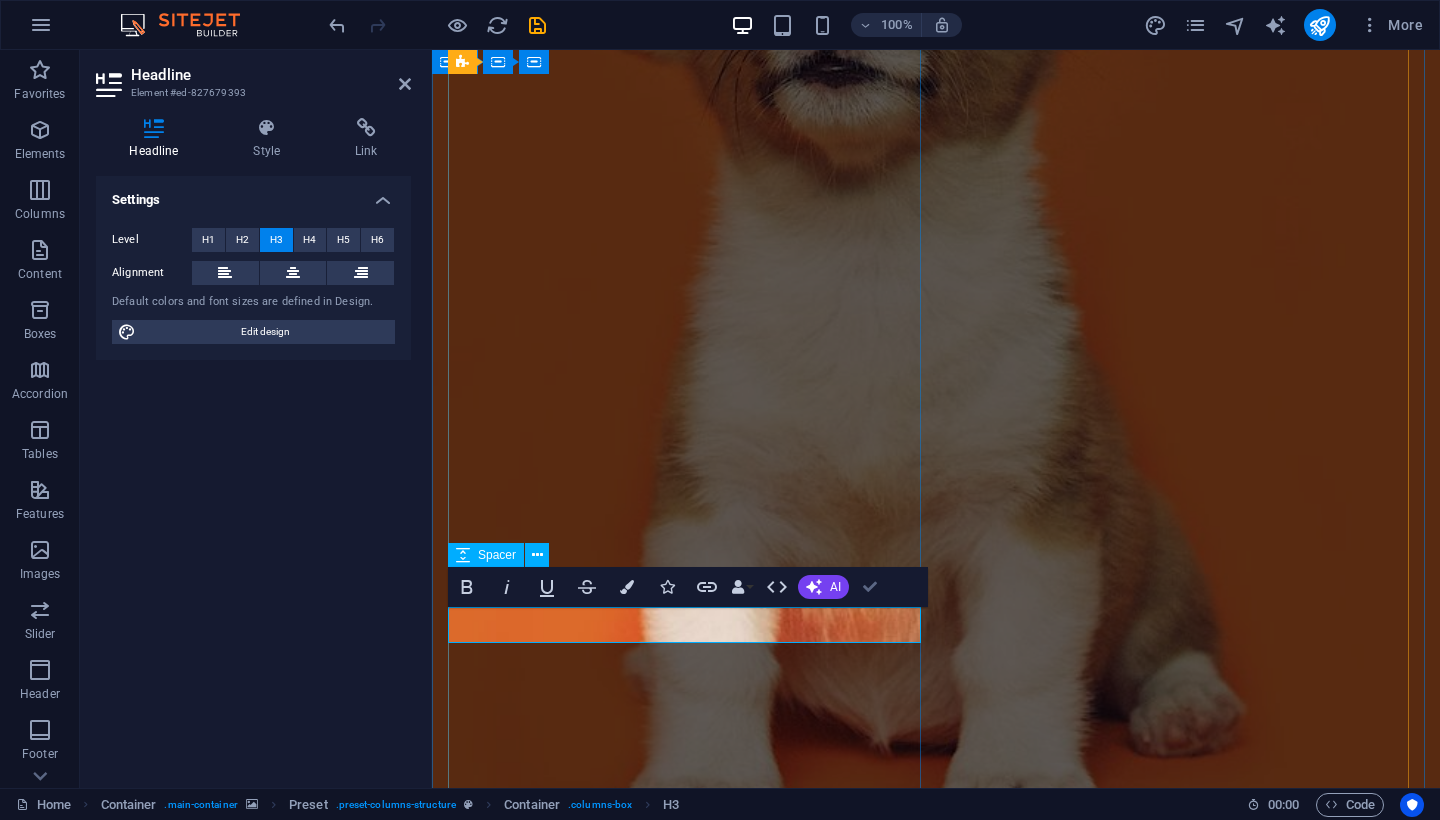 drag, startPoint x: 869, startPoint y: 583, endPoint x: 854, endPoint y: 585, distance: 15.132746 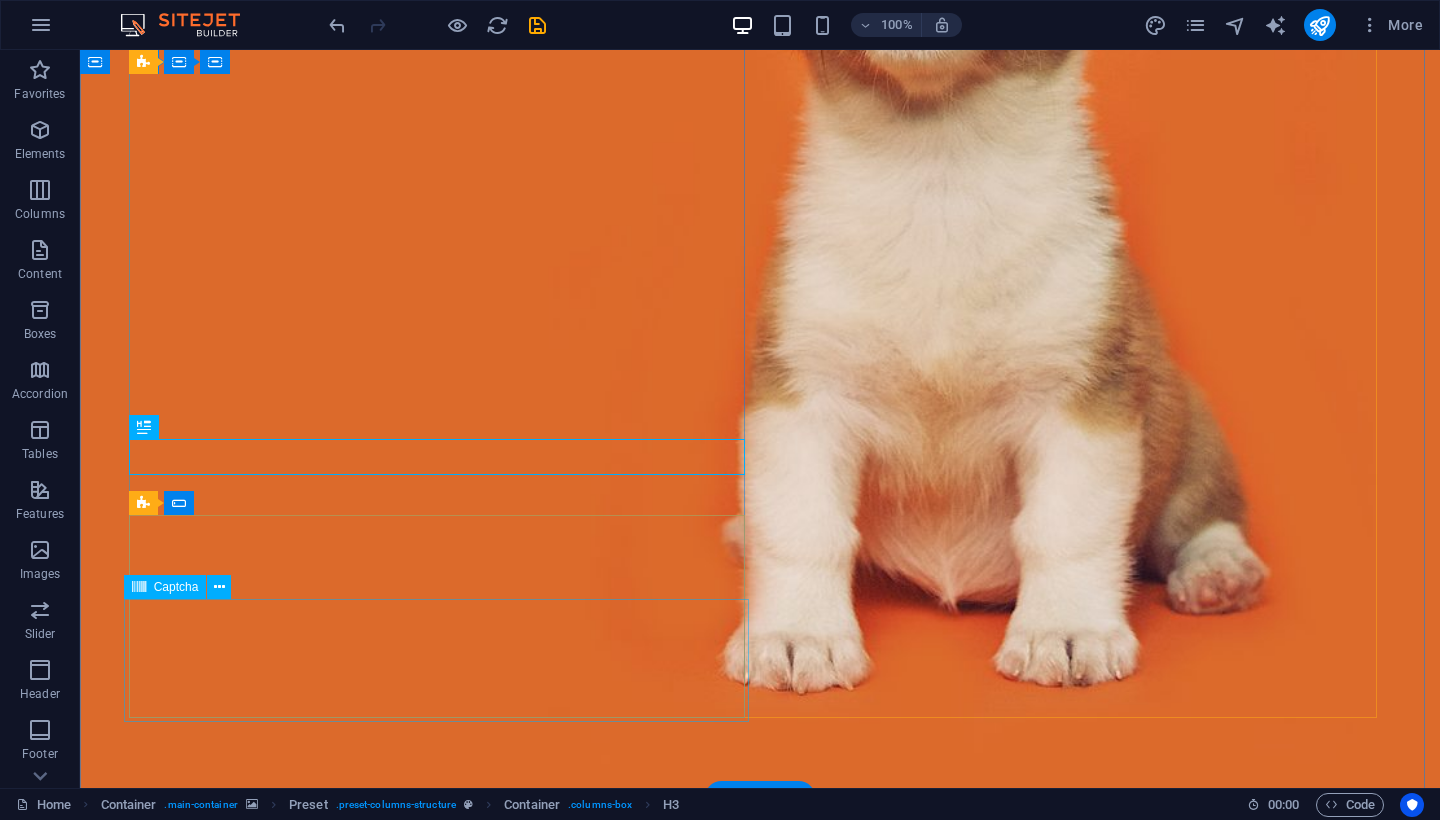 click on "Unreadable? Load new" 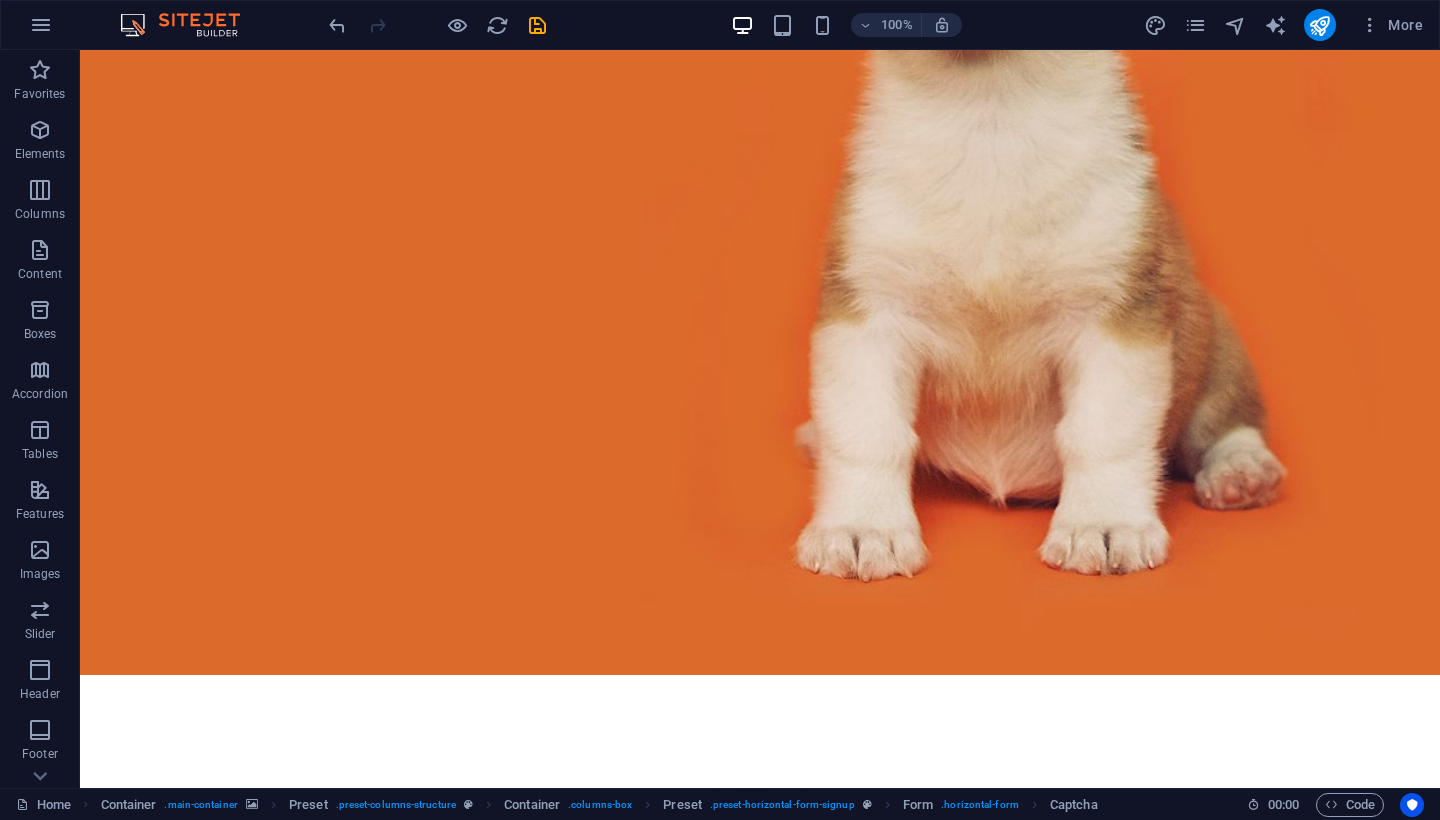 scroll, scrollTop: 414, scrollLeft: 0, axis: vertical 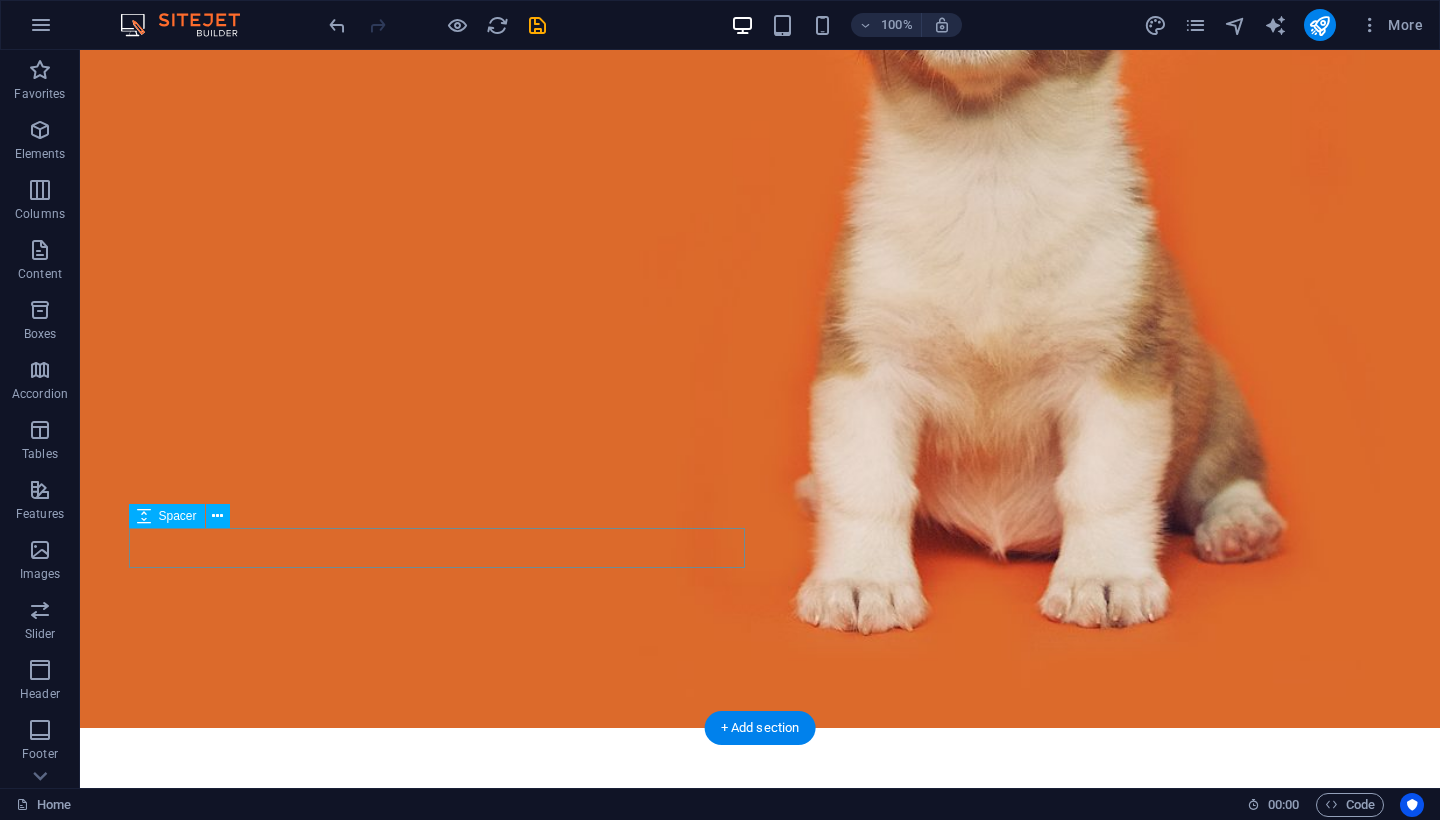 click at bounding box center [760, 1366] 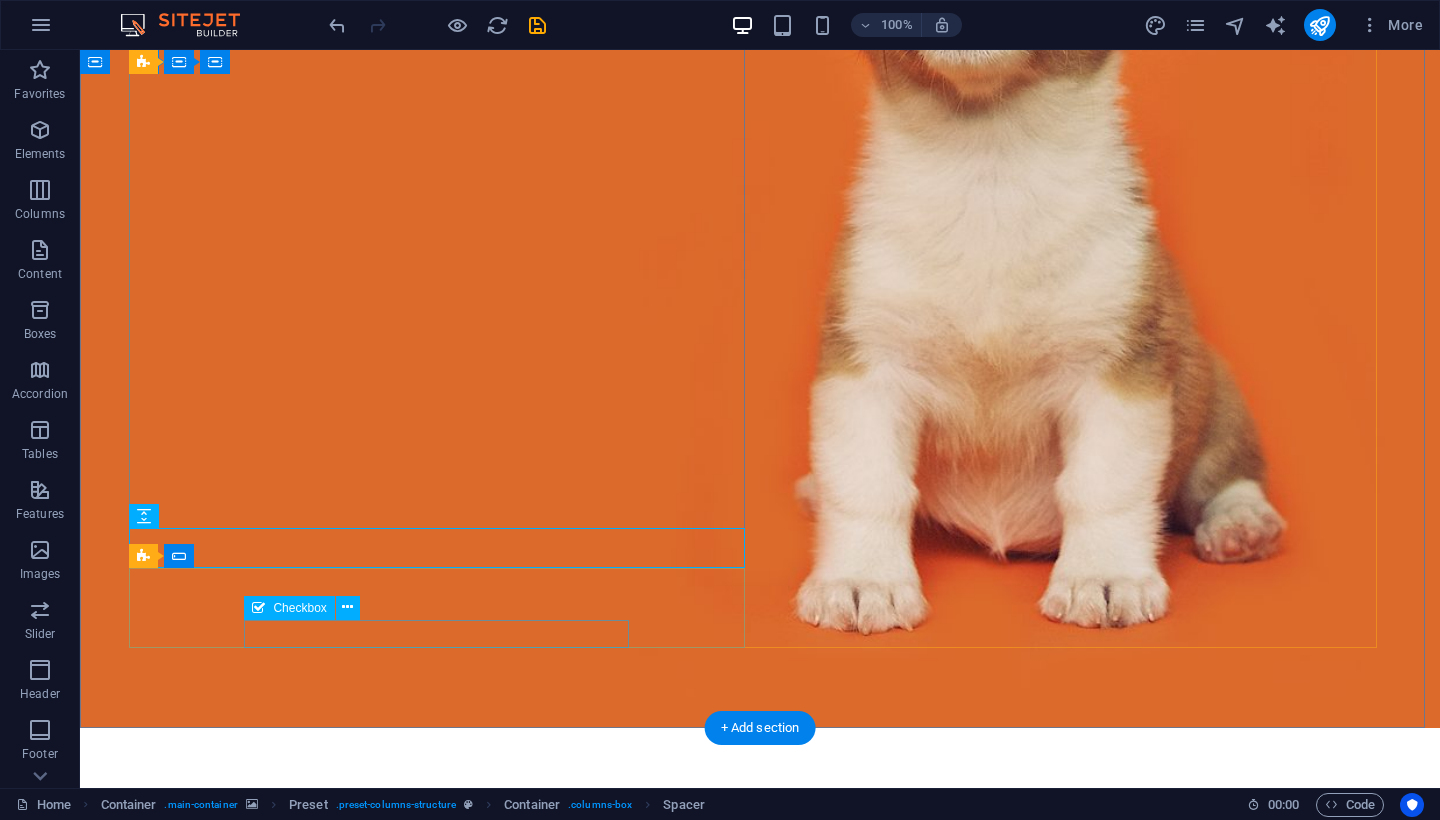 click on "I have read and understand the privacy policy." 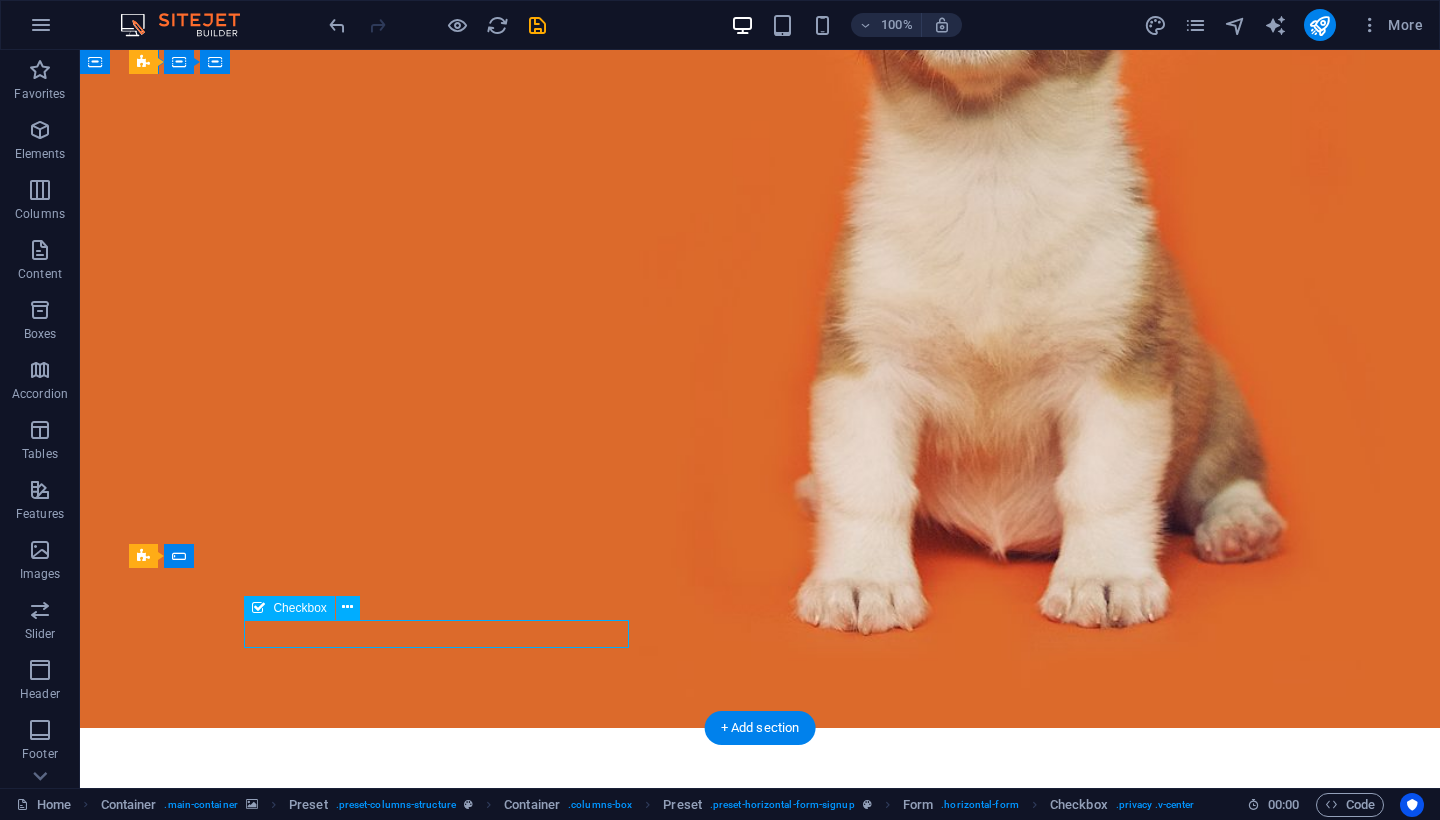 scroll, scrollTop: 376, scrollLeft: 0, axis: vertical 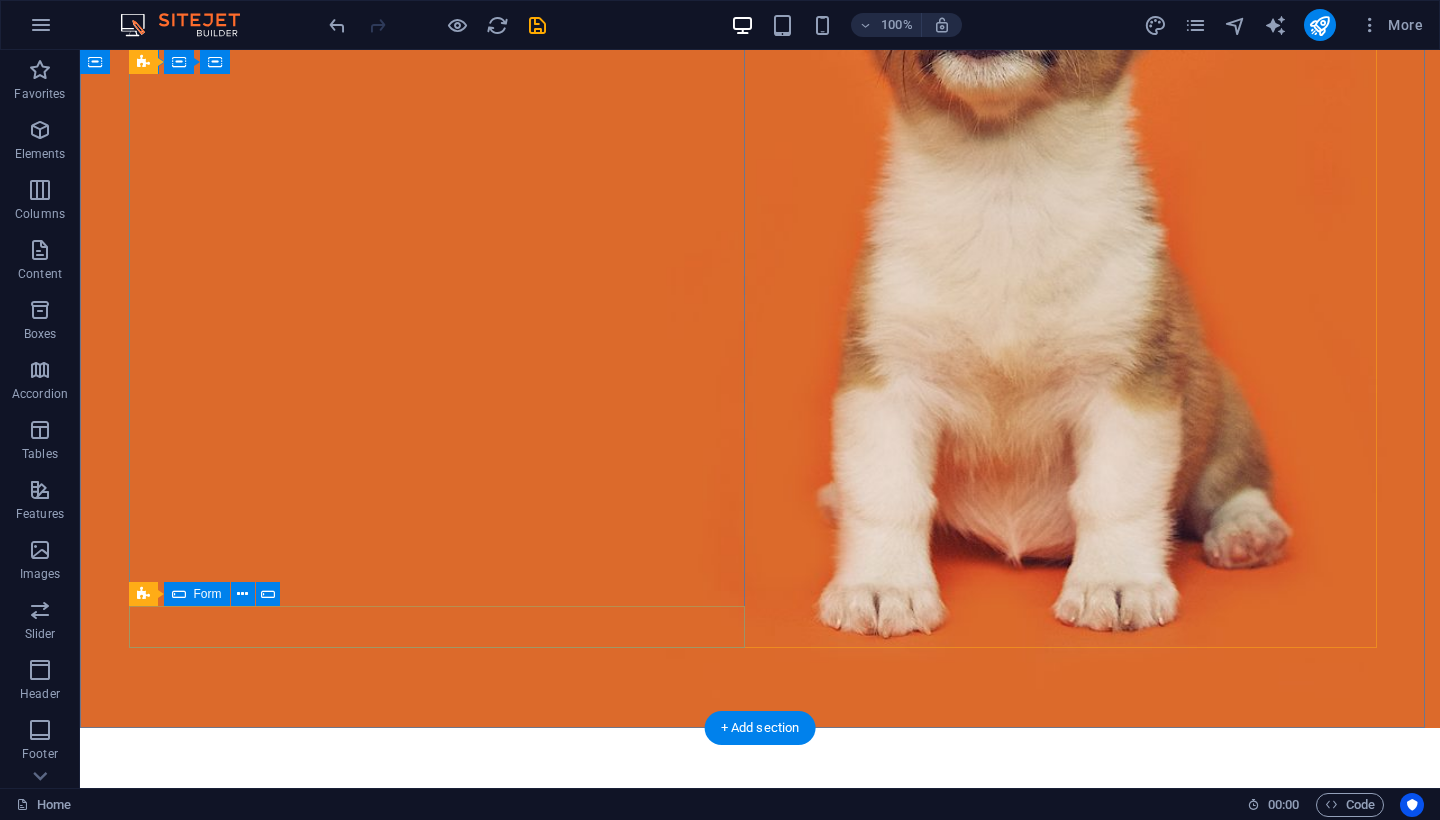 click on "Sign up" 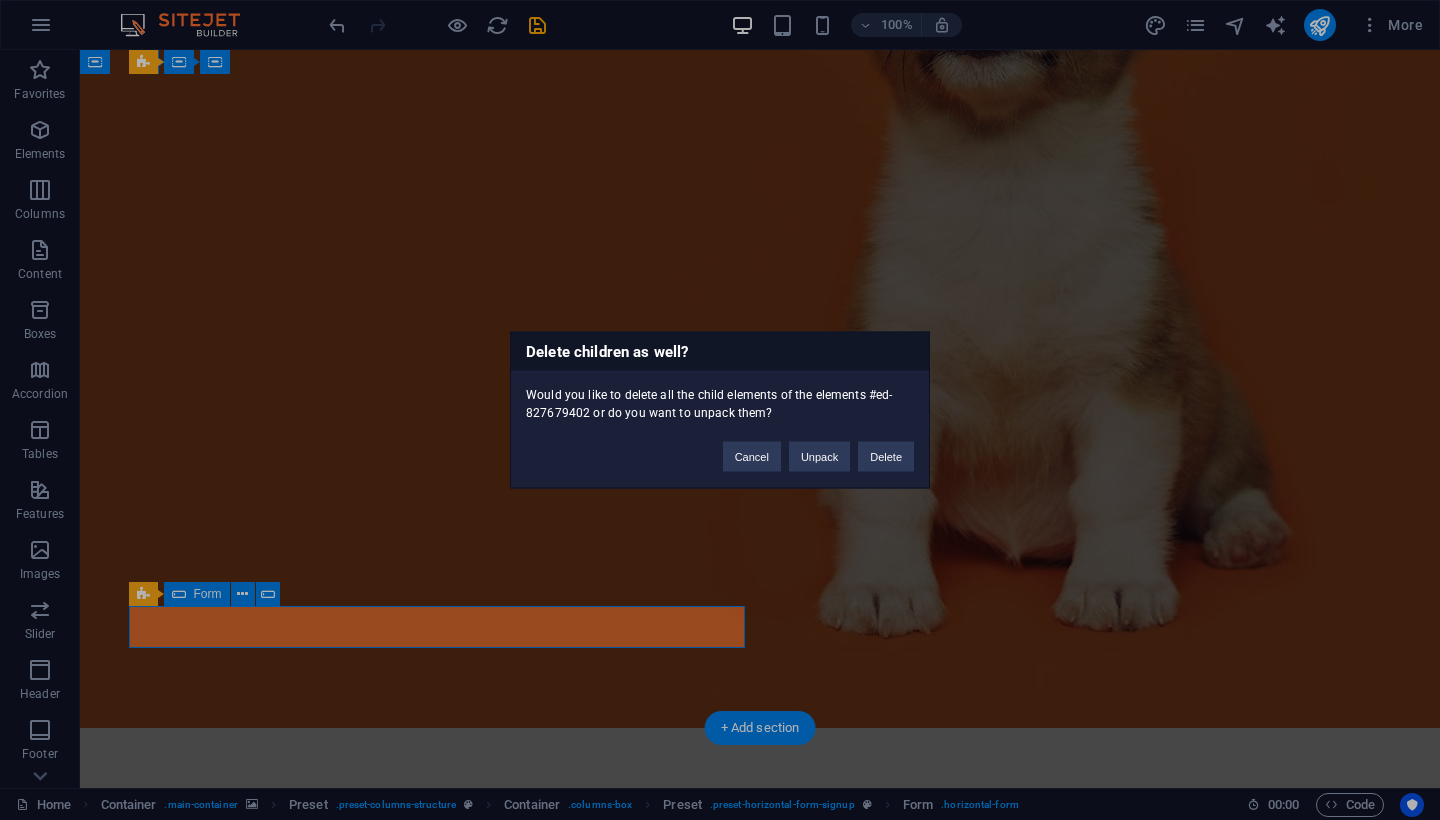 type 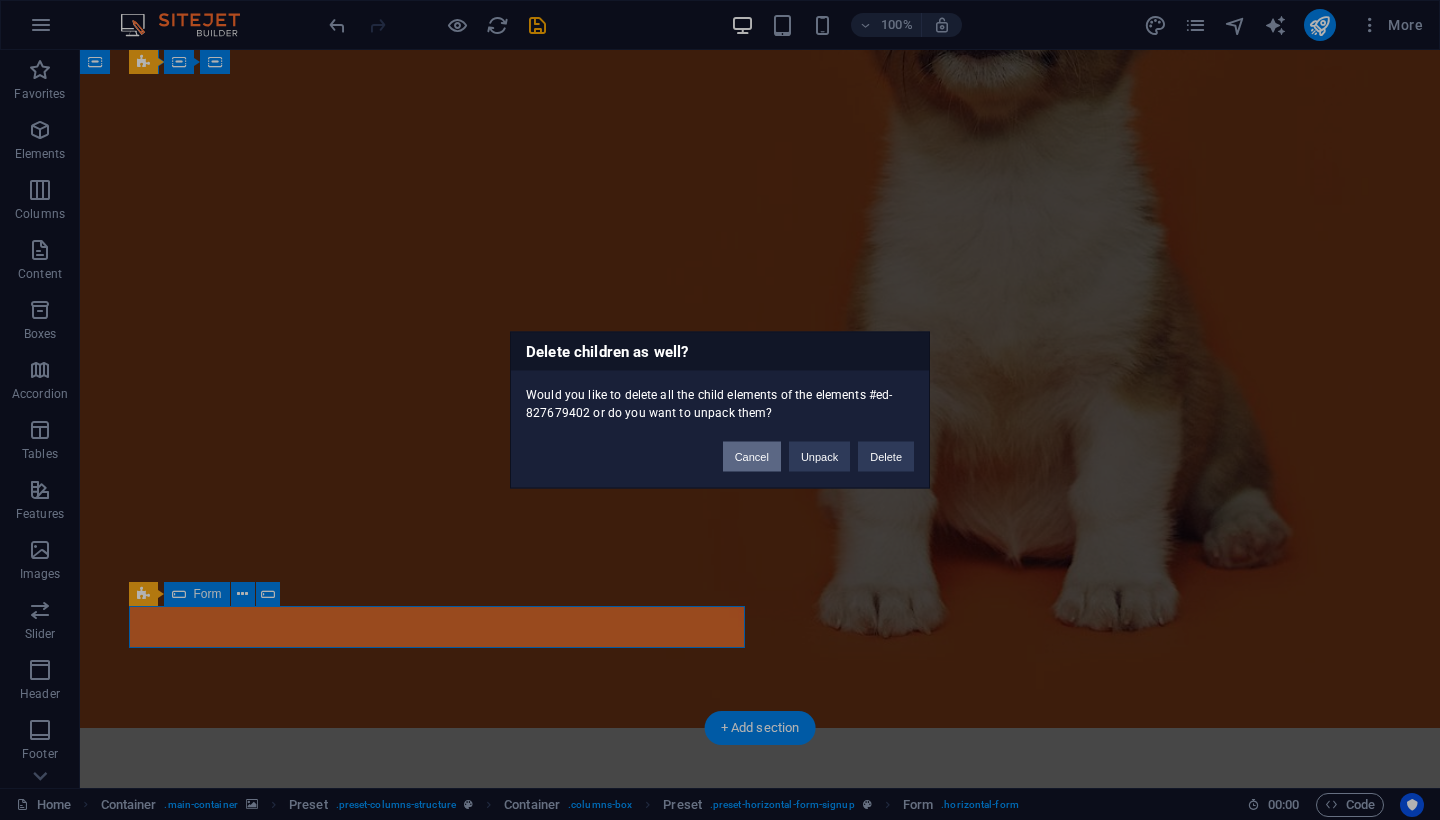click on "Cancel" at bounding box center (752, 457) 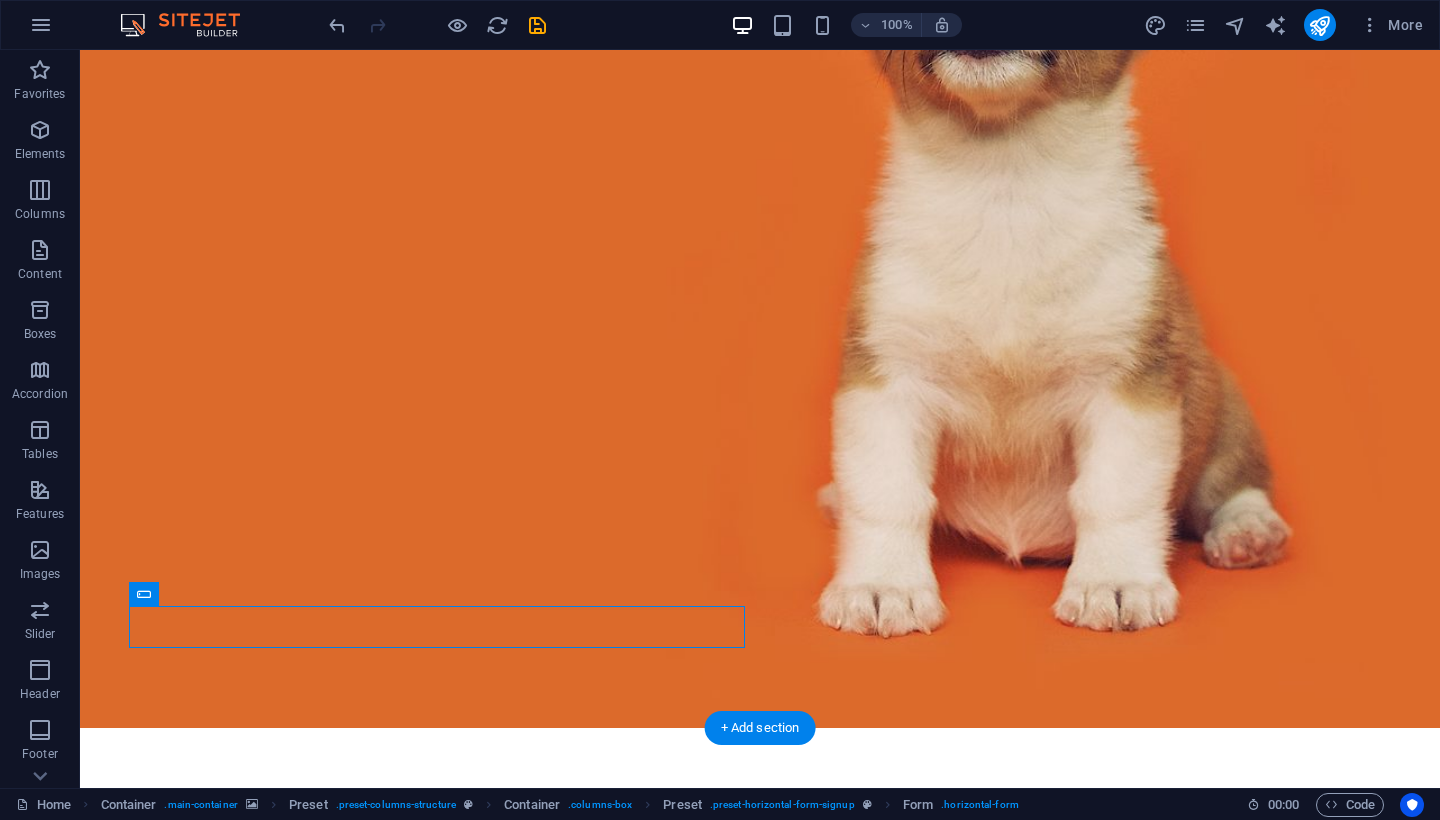 click on "Sign up" 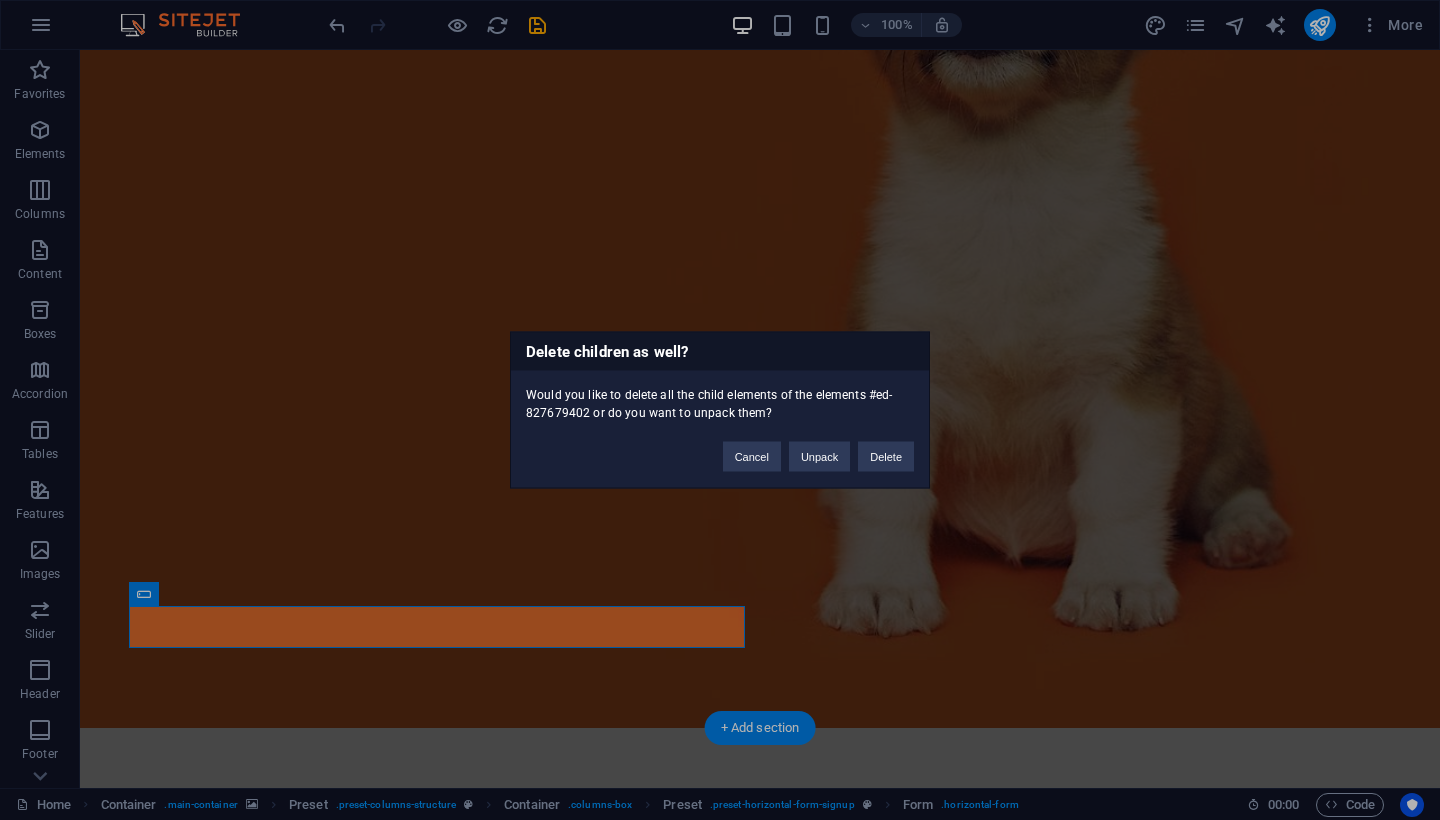 type 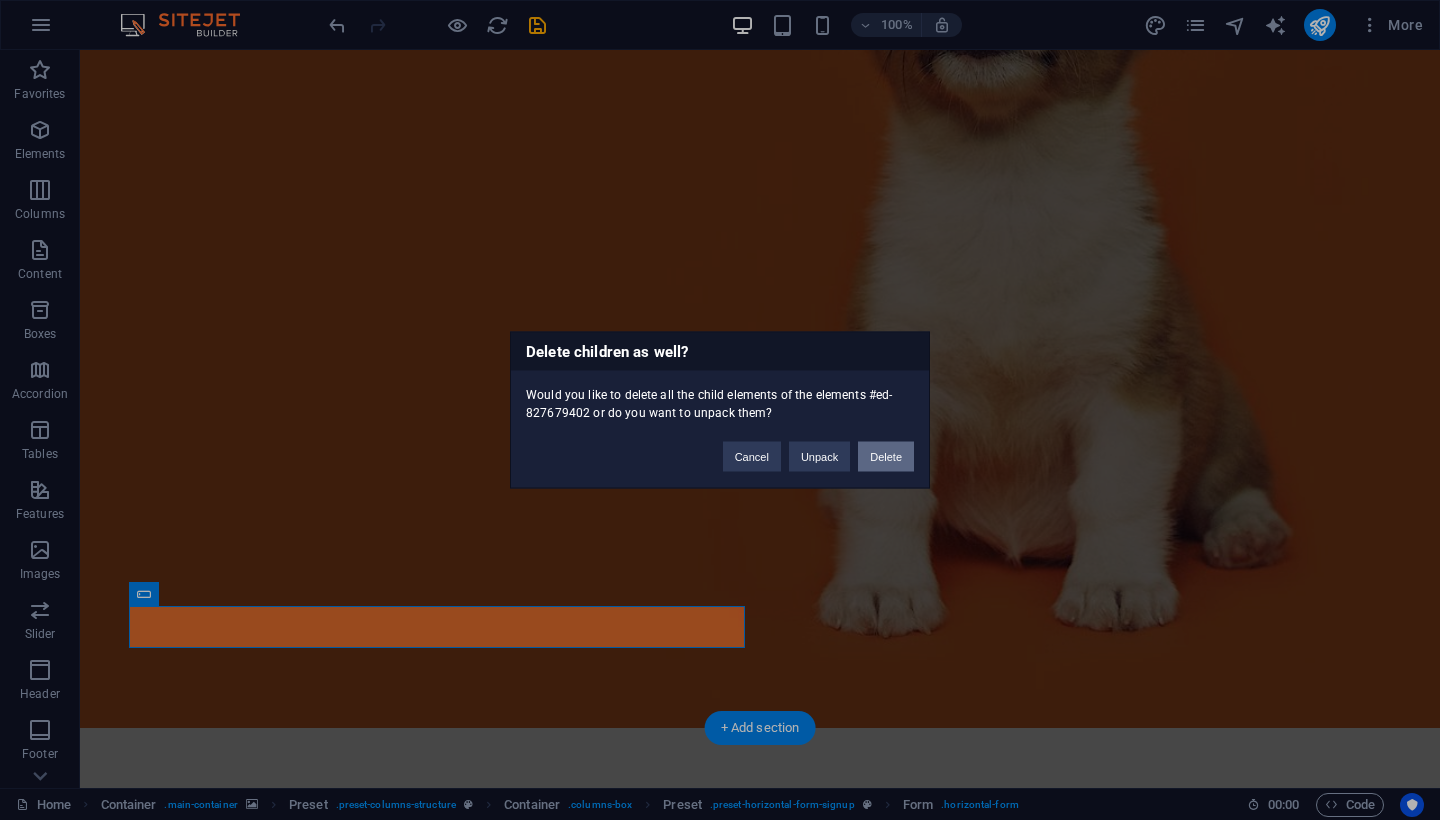 click on "Delete" at bounding box center (886, 457) 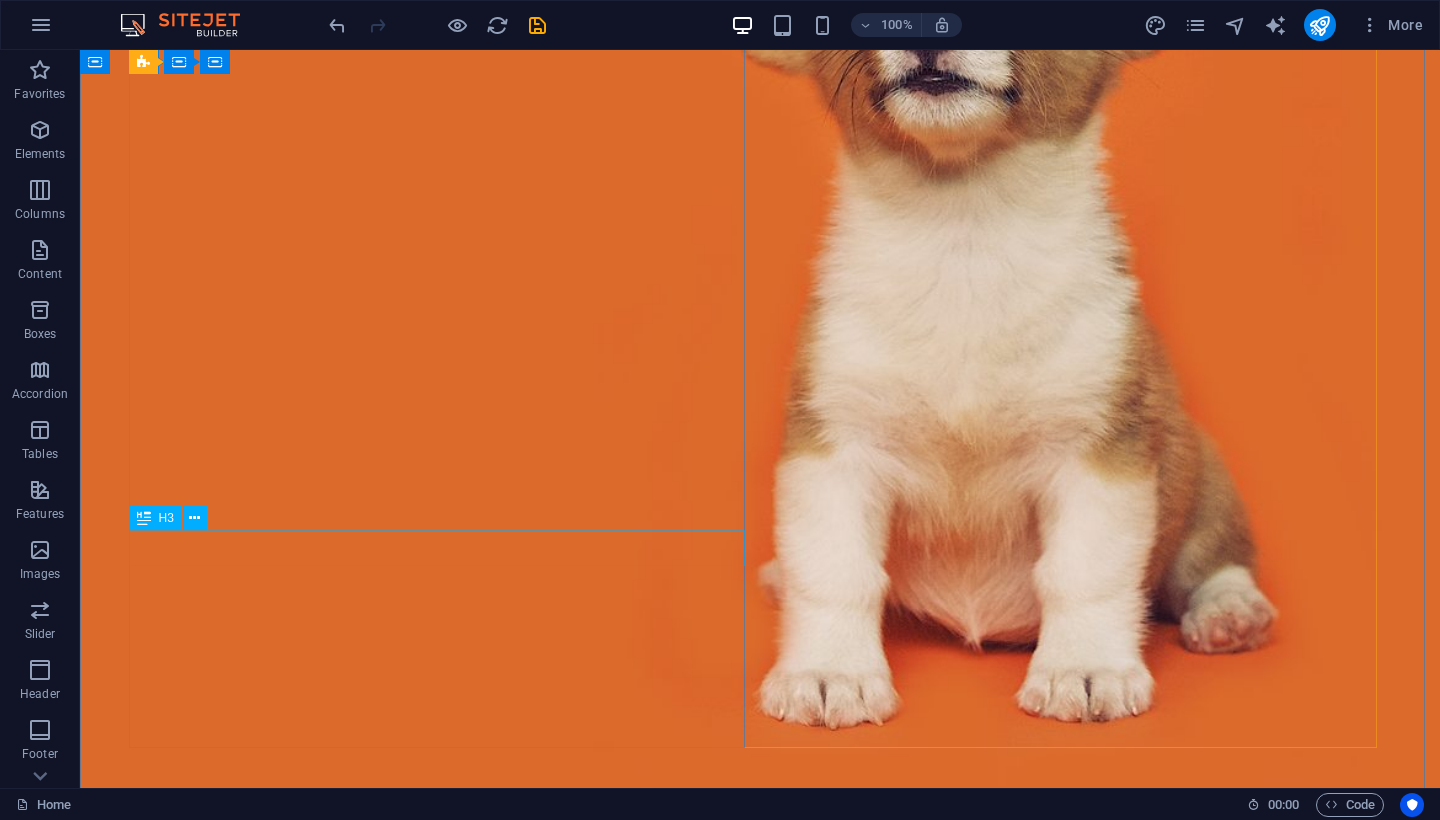 click on "PONTE EN CONTACTO CON NOSOTROS!" at bounding box center (760, 1428) 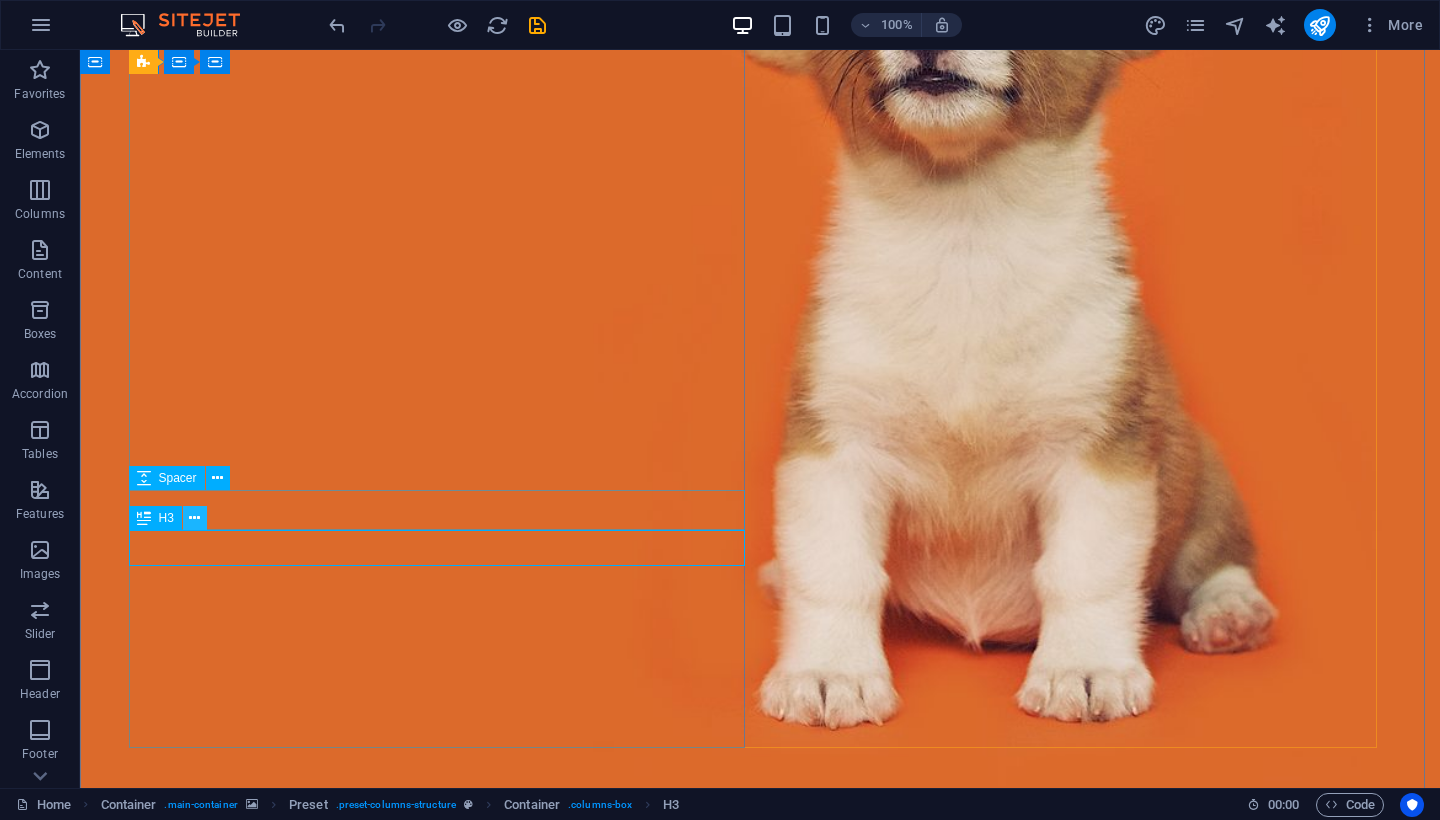 click at bounding box center [194, 518] 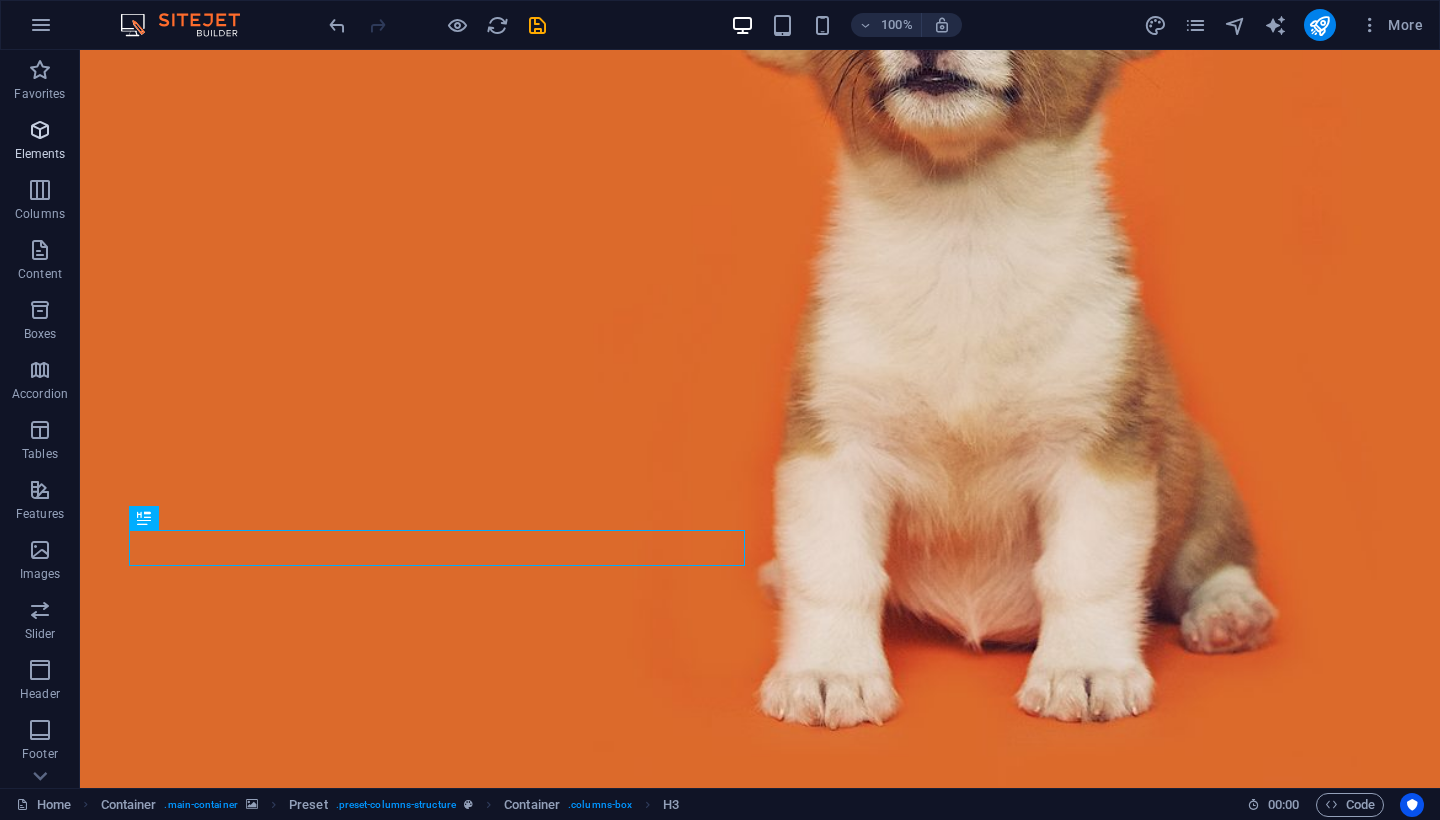 click at bounding box center (40, 130) 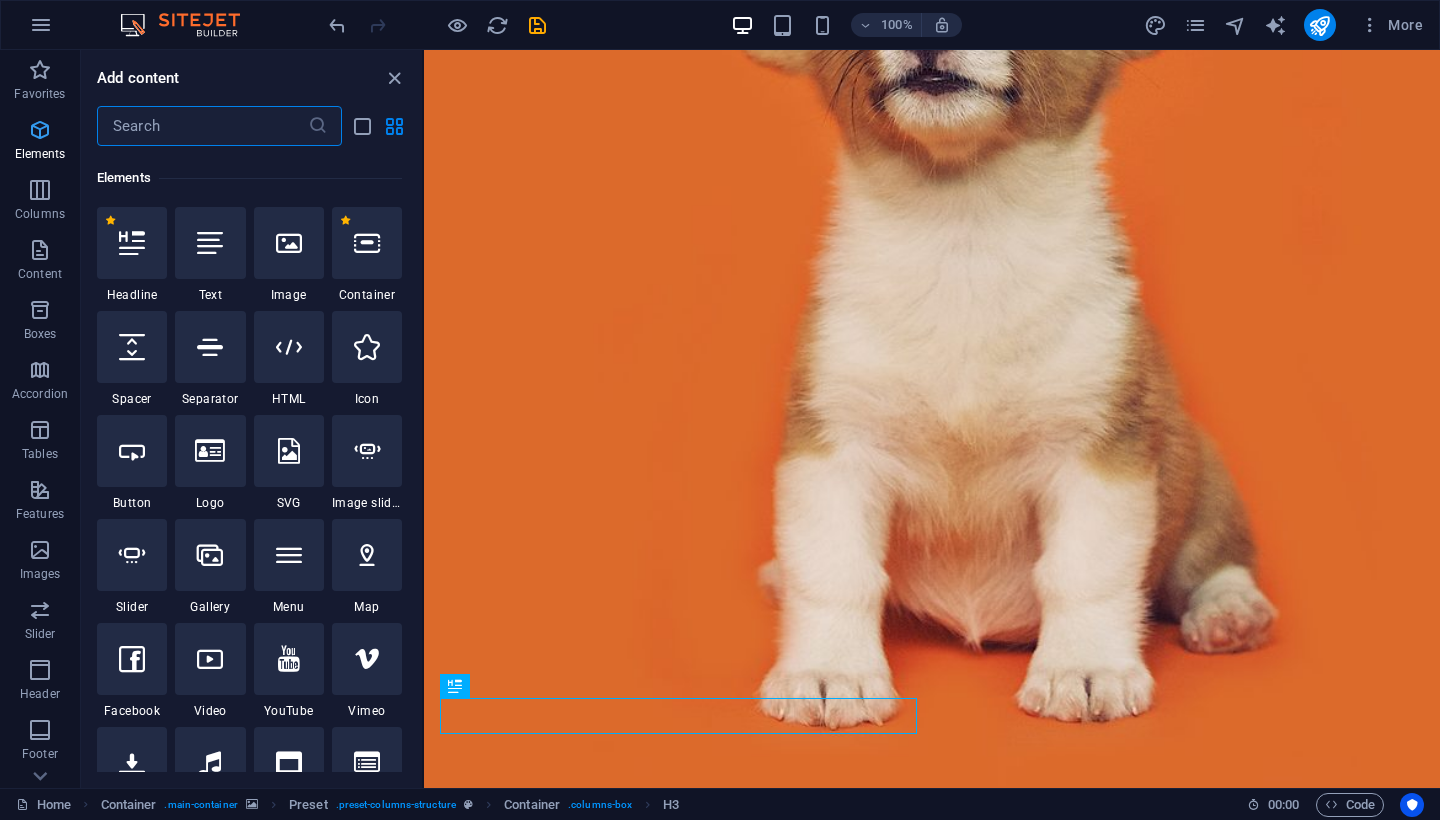 scroll, scrollTop: 213, scrollLeft: 0, axis: vertical 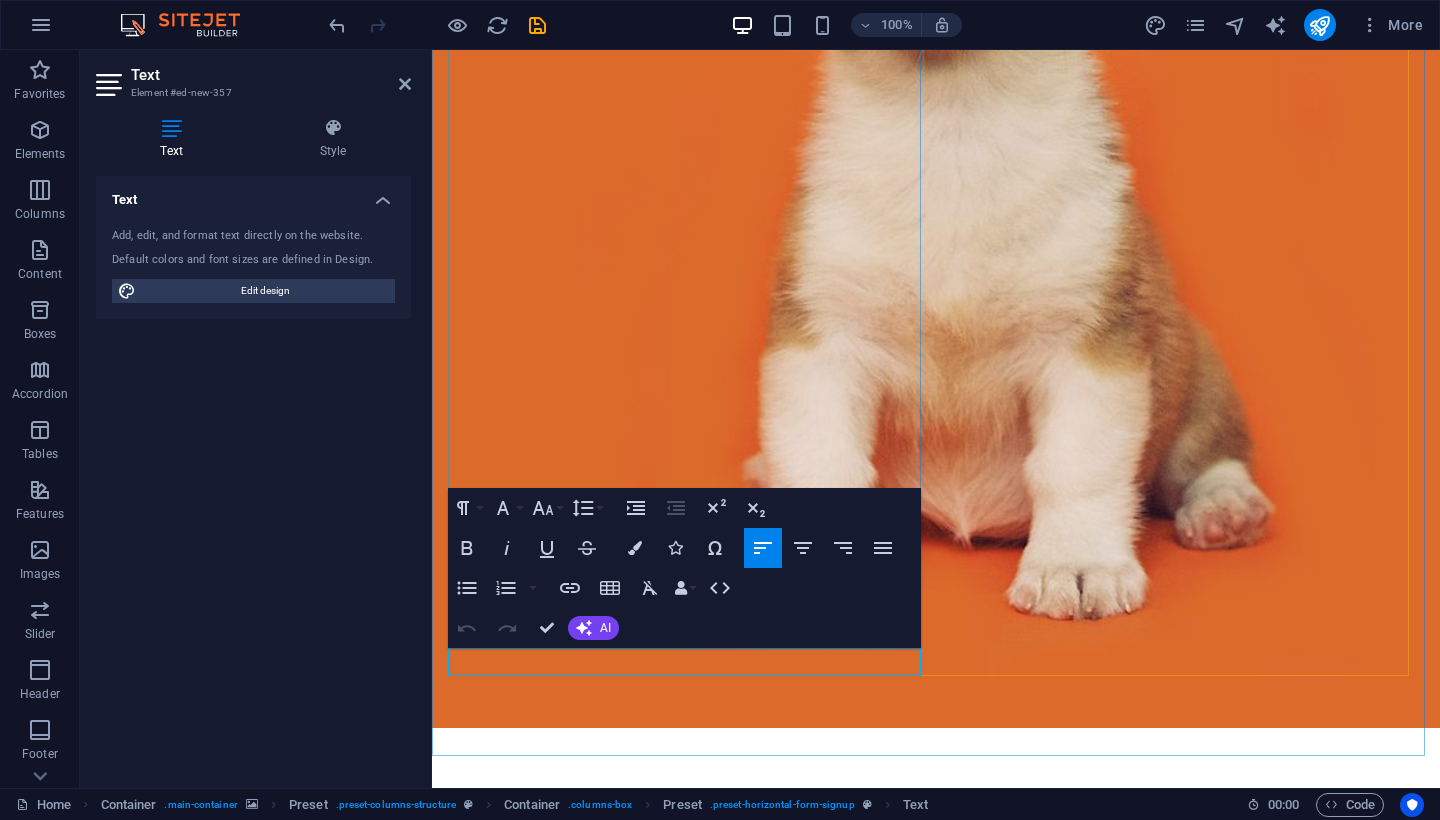click on "New text element" at bounding box center (936, 1458) 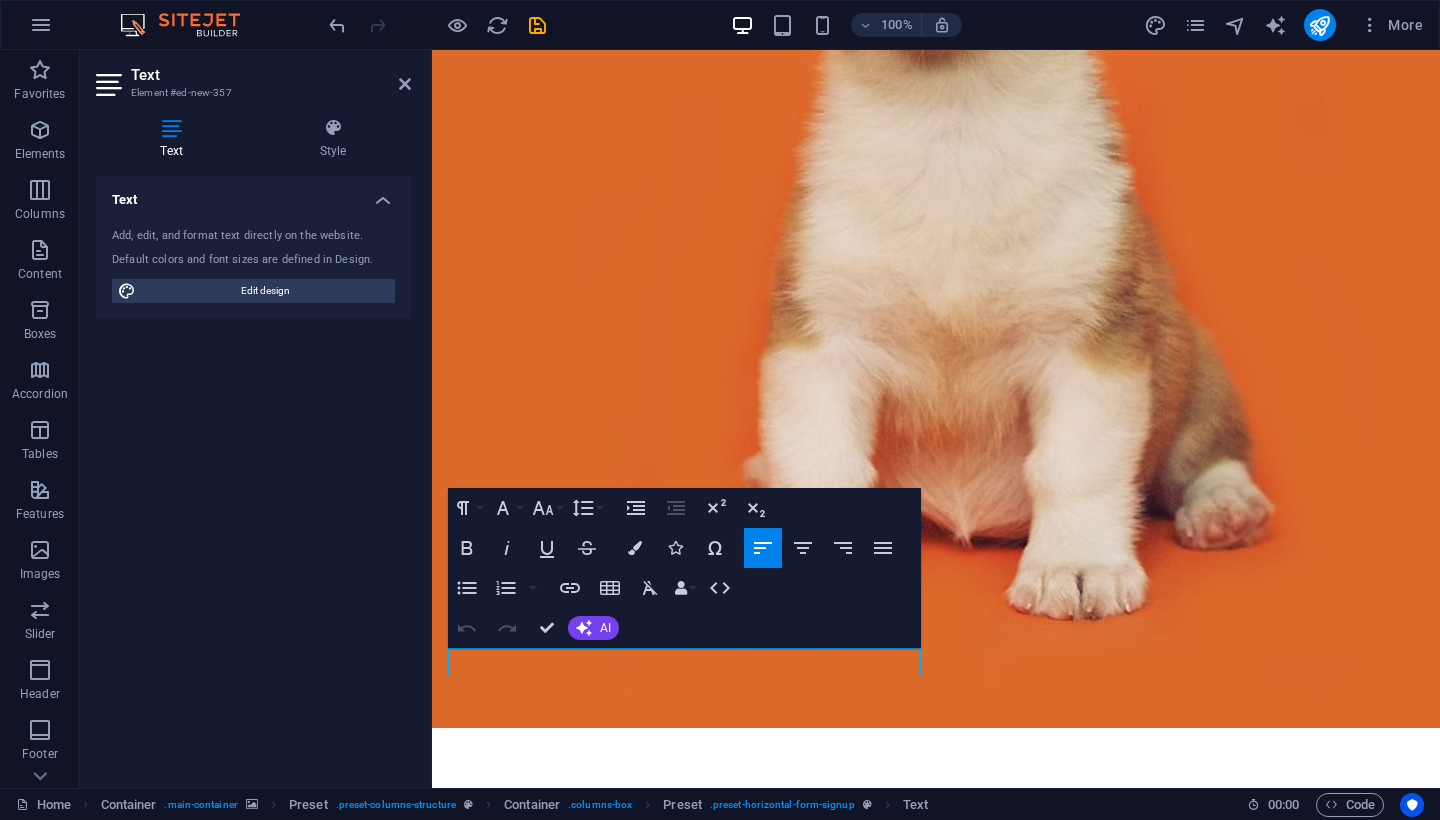 drag, startPoint x: 605, startPoint y: 663, endPoint x: 394, endPoint y: 639, distance: 212.36055 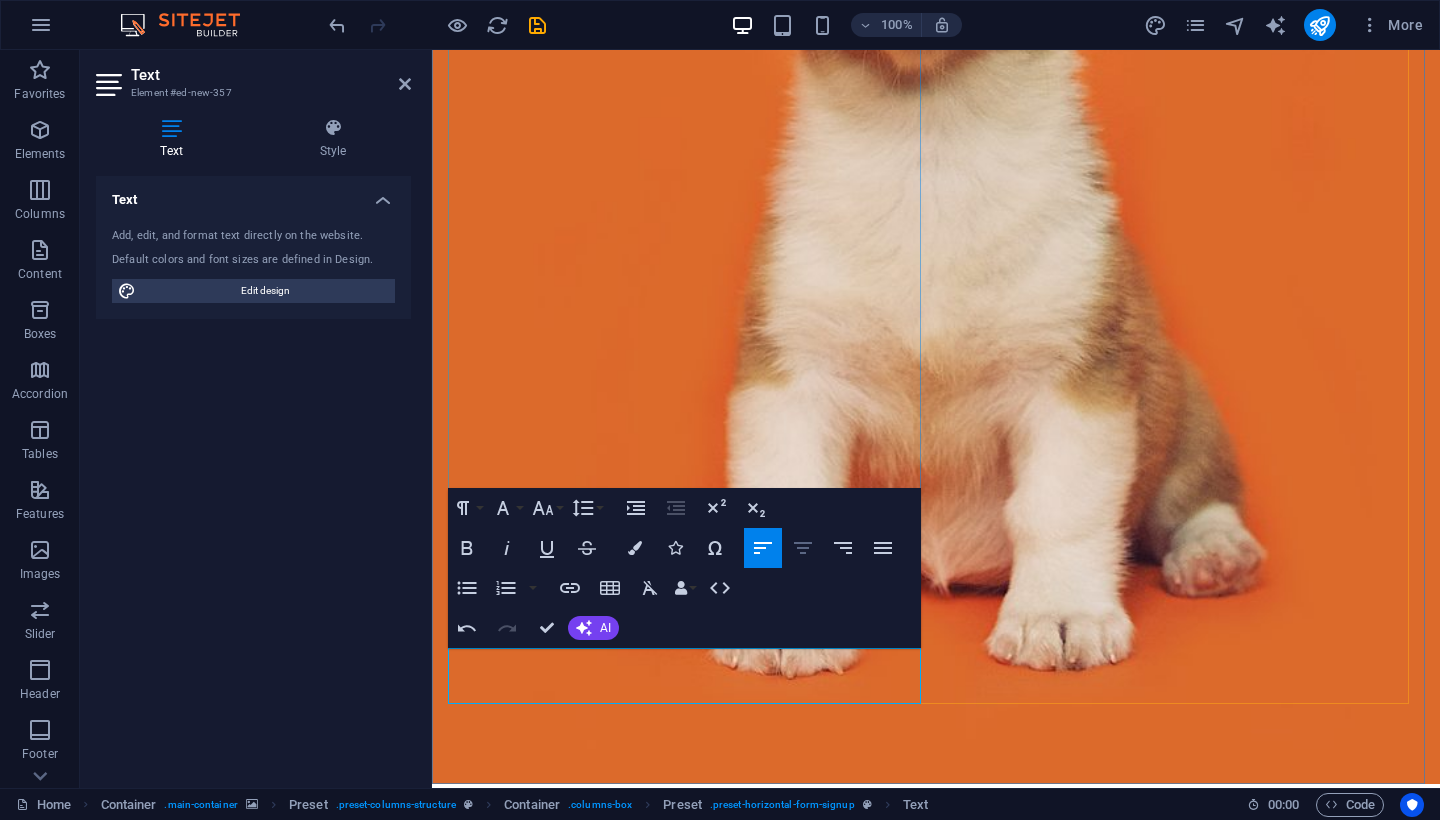 click 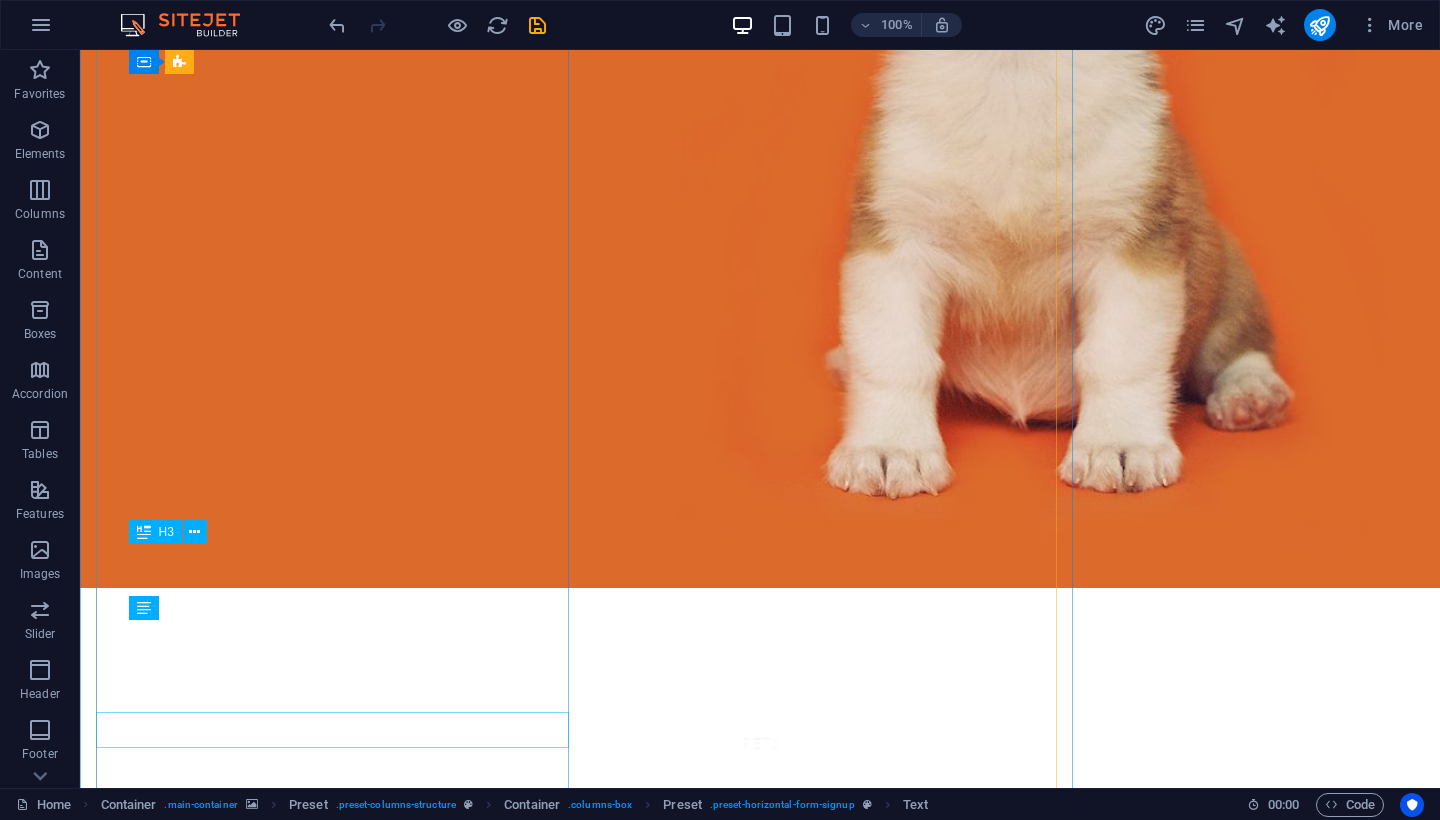 scroll, scrollTop: 362, scrollLeft: 0, axis: vertical 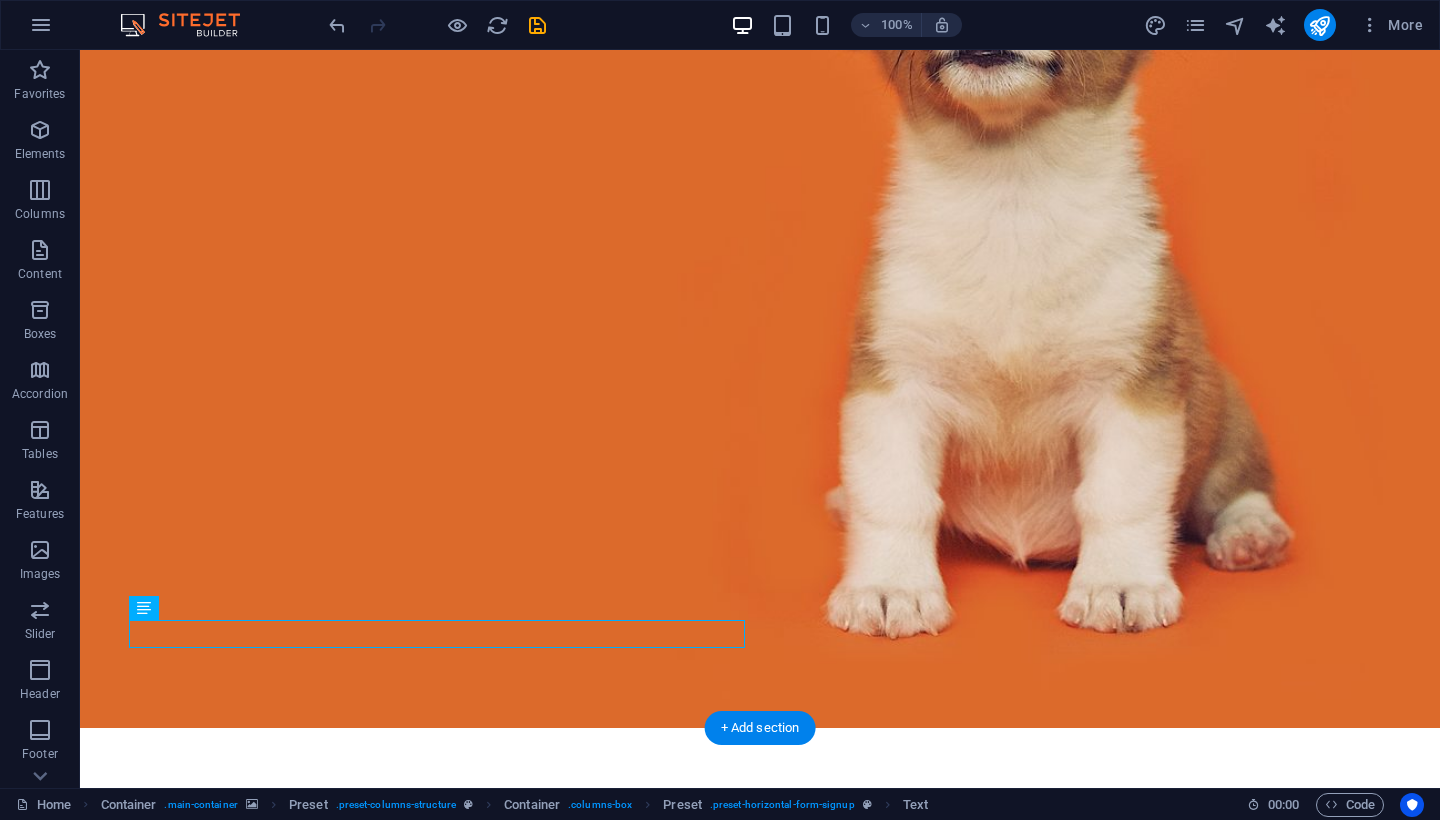 click at bounding box center [760, 208] 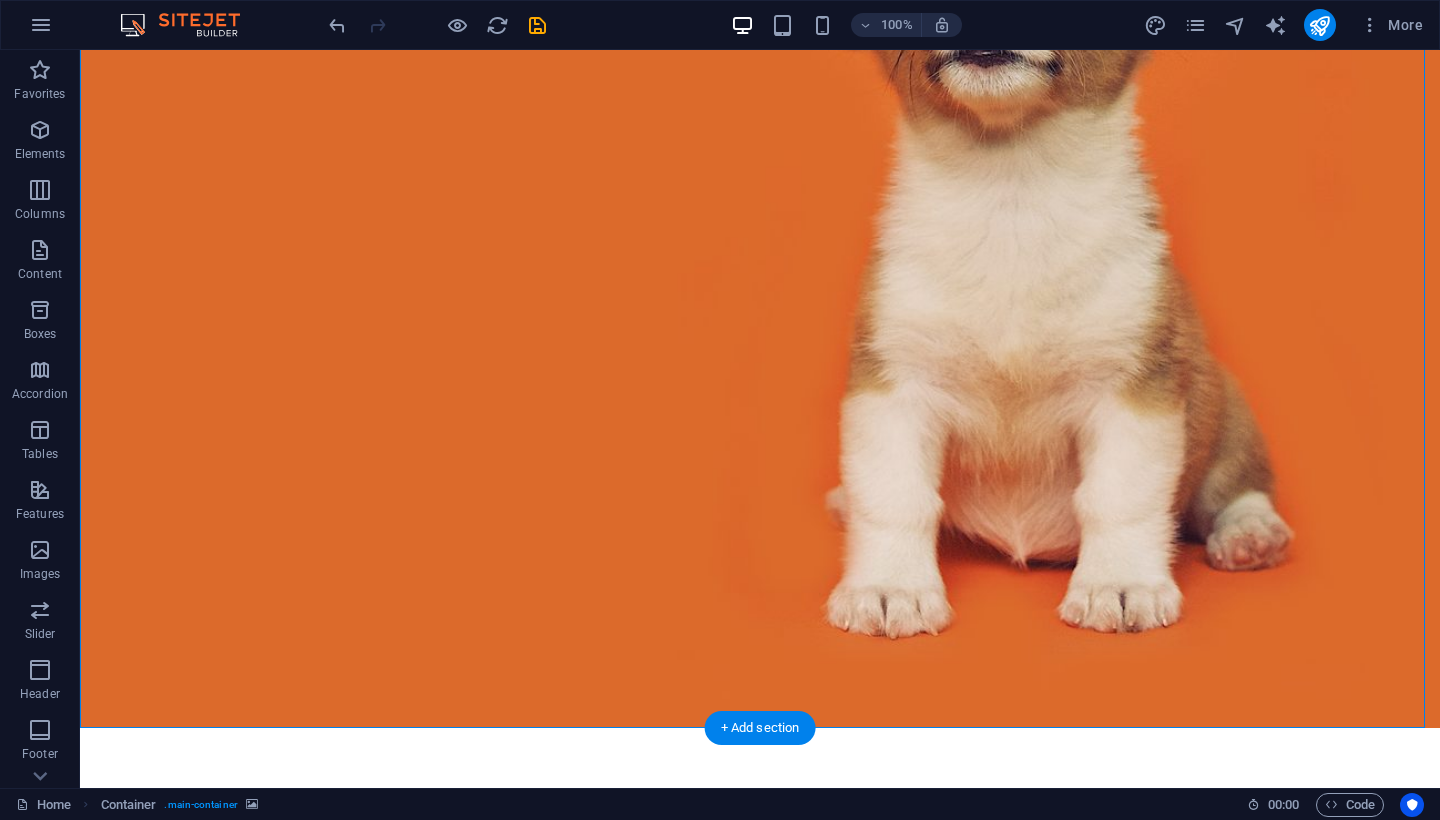 click at bounding box center (760, 208) 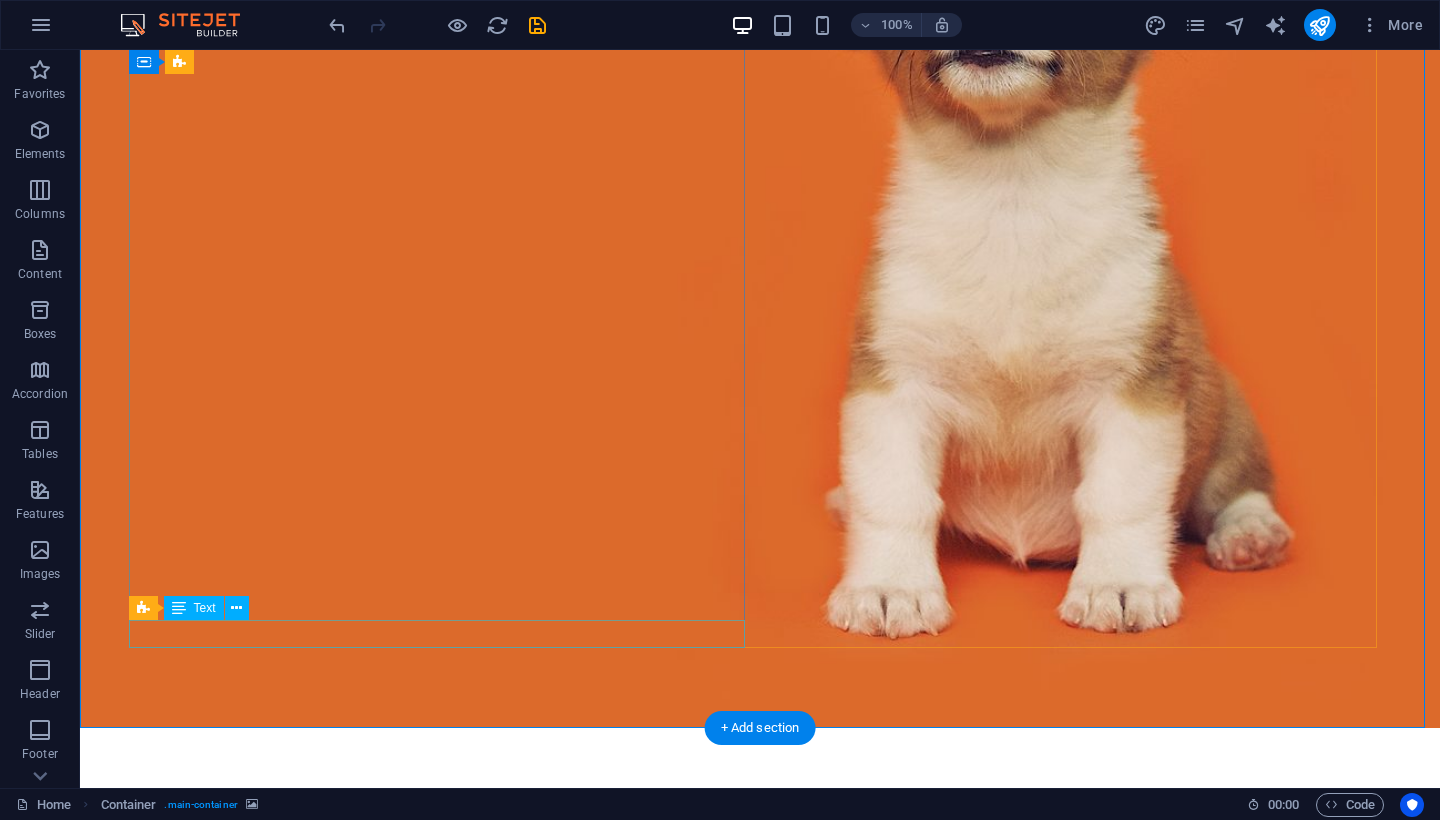 click on "Tel: ([COUNTRY]) [PHONE]    mail: [EMAIL]" at bounding box center (760, 1400) 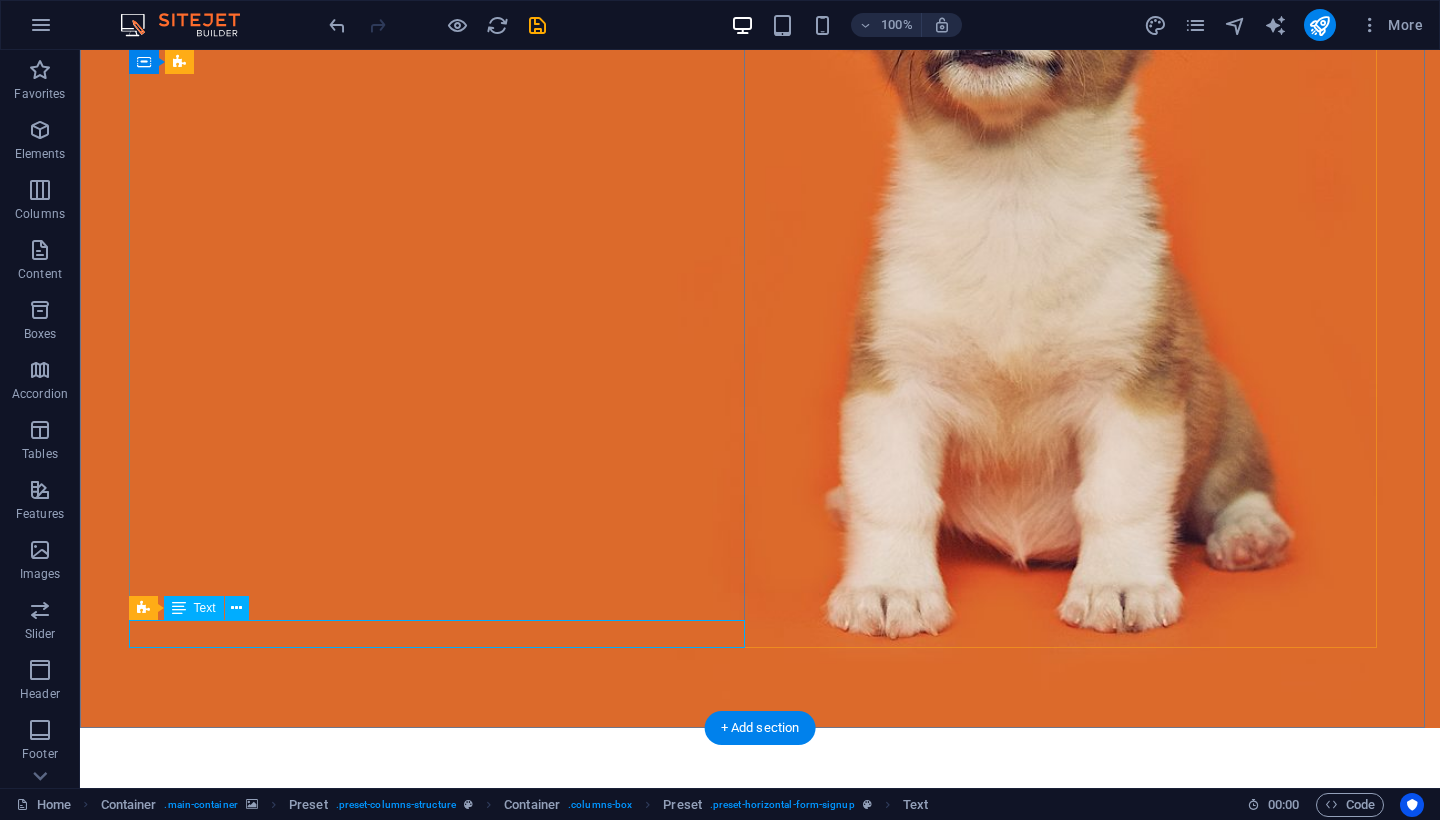 click on "Tel: ([COUNTRY]) [PHONE]    mail: [EMAIL]" at bounding box center [760, 1400] 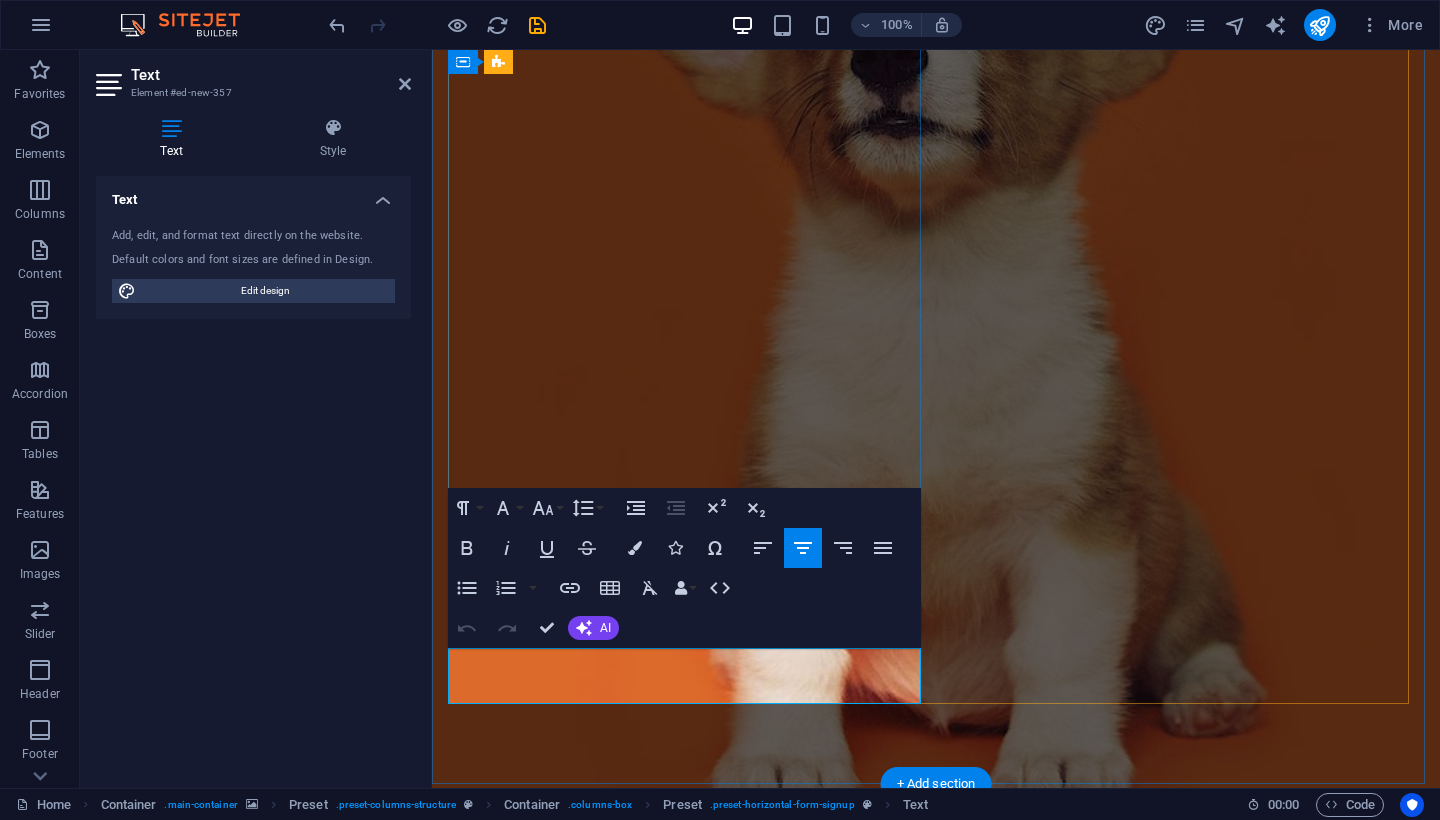 scroll, scrollTop: 502, scrollLeft: 0, axis: vertical 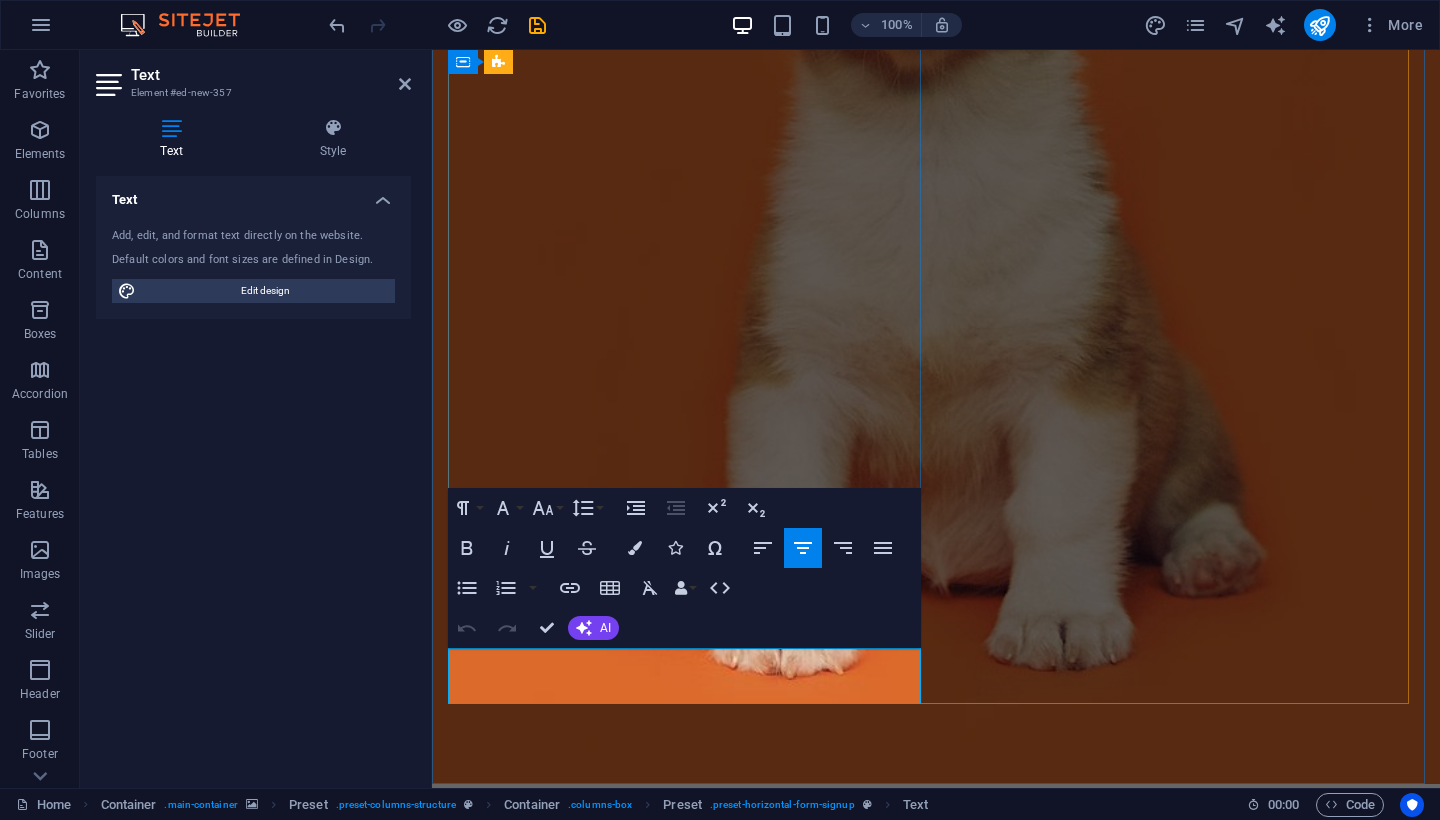 click on "Tel: ([COUNTRY]) [PHONE]    mail: [EMAIL]" at bounding box center [936, 1514] 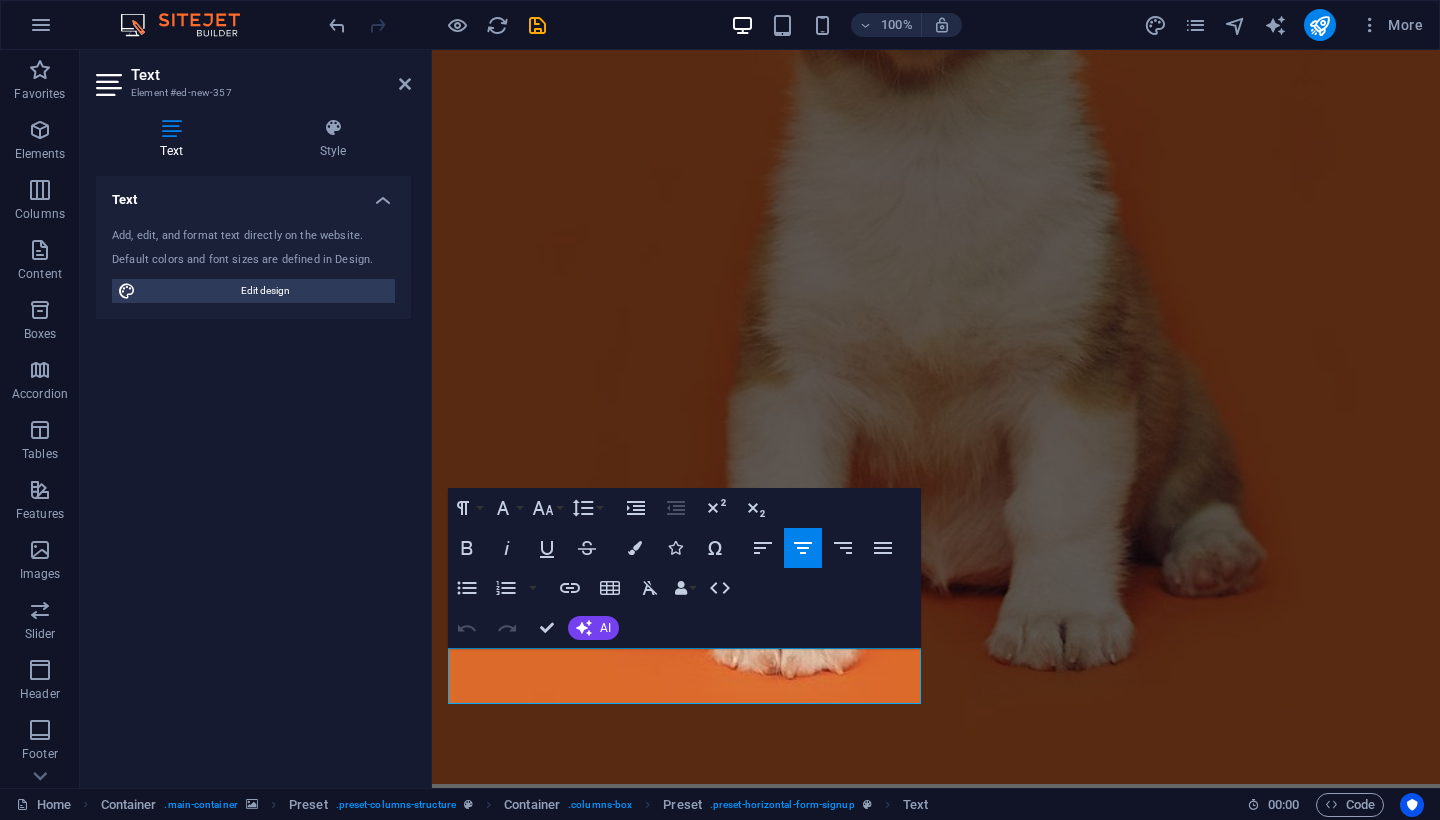 drag, startPoint x: 828, startPoint y: 687, endPoint x: 851, endPoint y: 711, distance: 33.24154 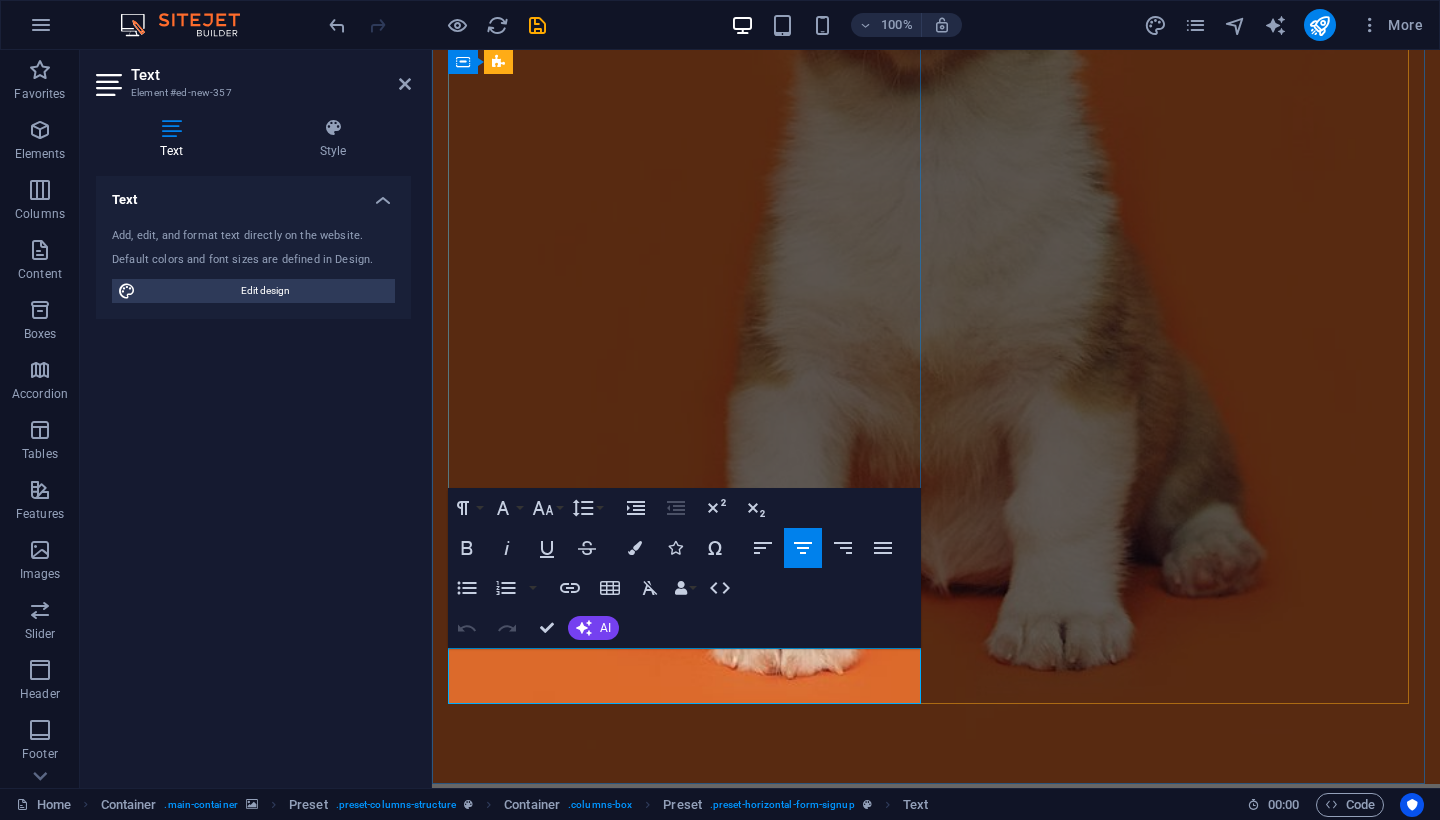 click on "Tel: ([COUNTRY]) [PHONE]    mail: [EMAIL]" at bounding box center (936, 1514) 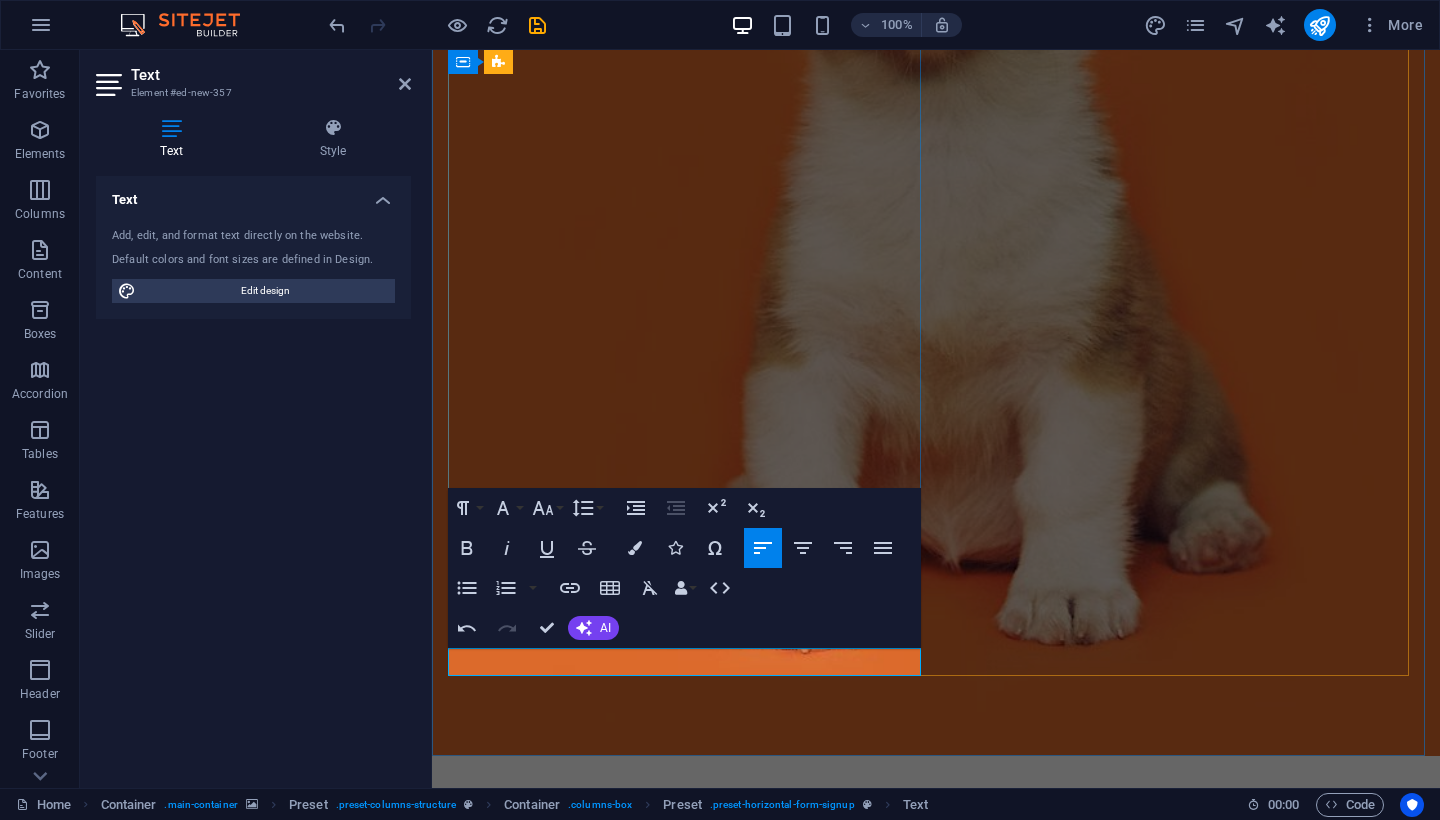 type 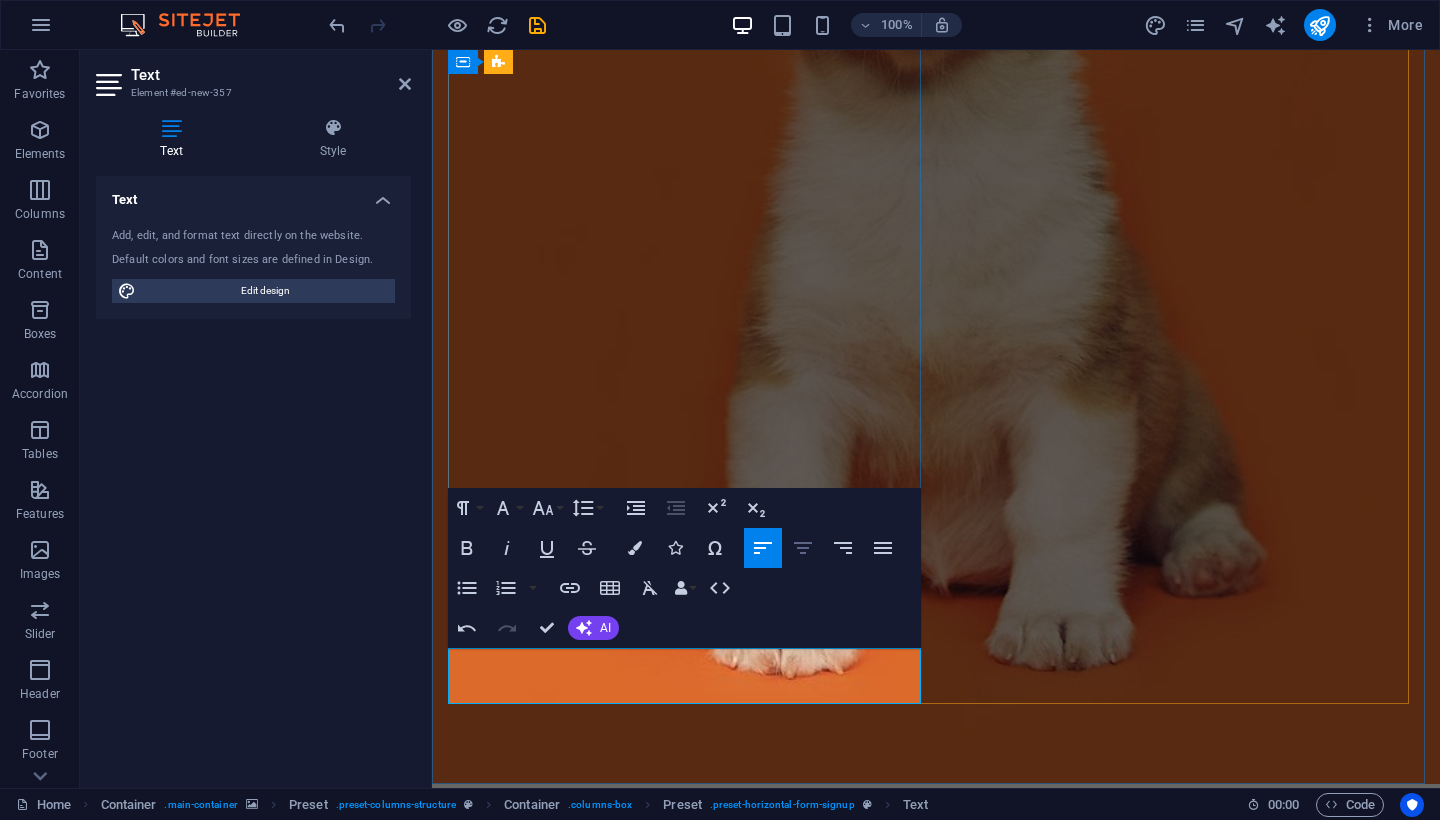 click 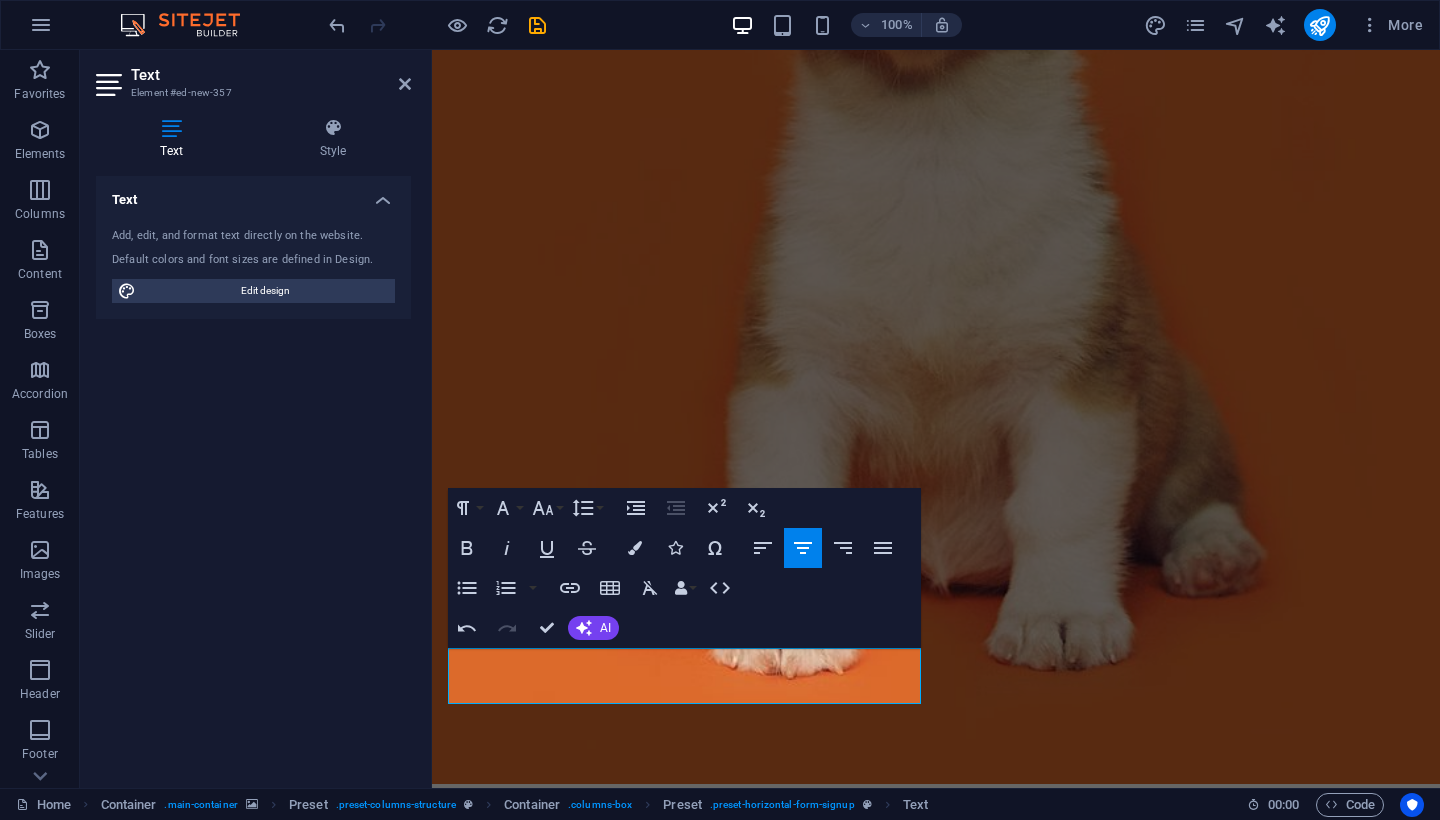 click at bounding box center [936, 166] 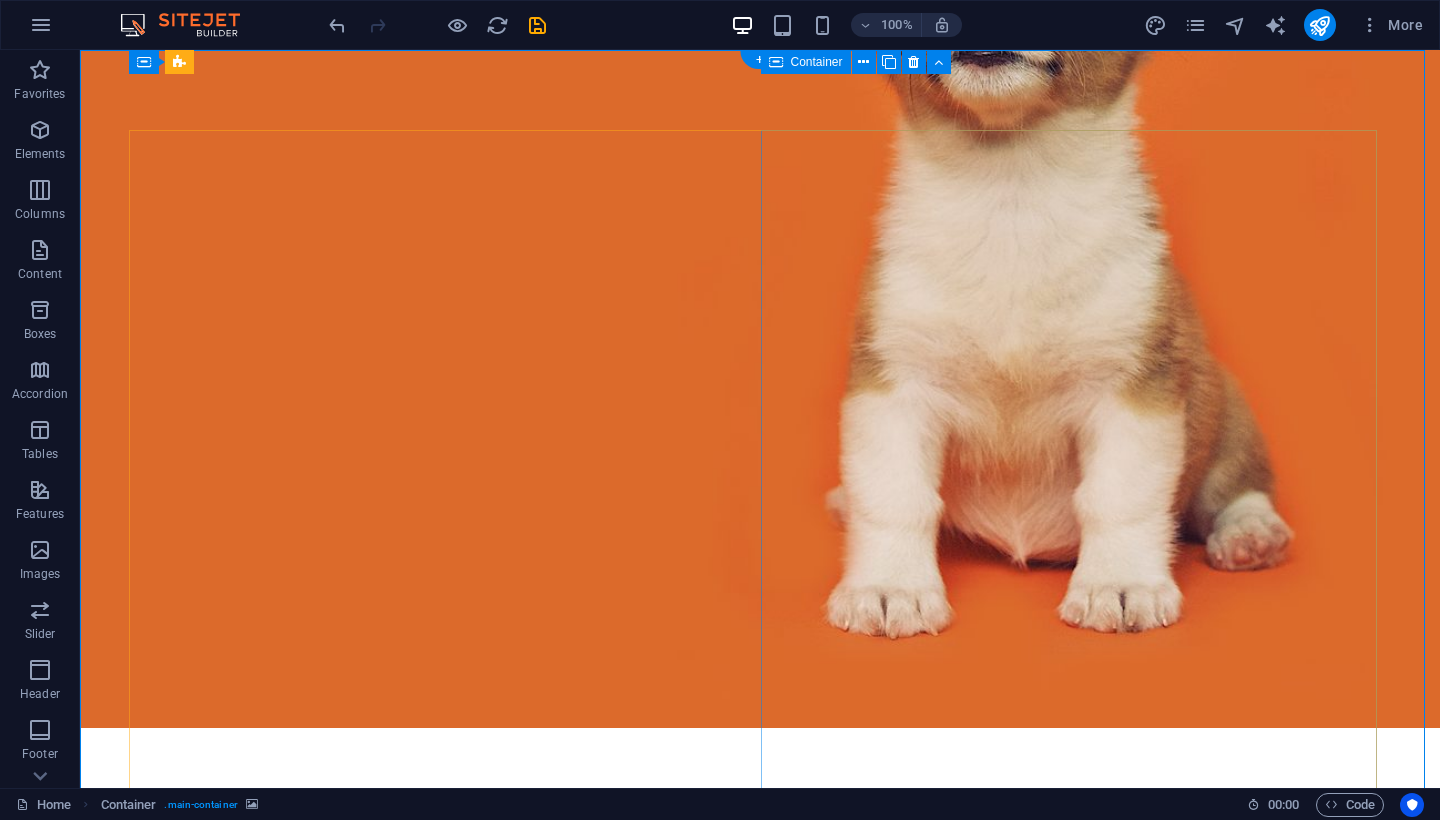 scroll, scrollTop: 0, scrollLeft: 0, axis: both 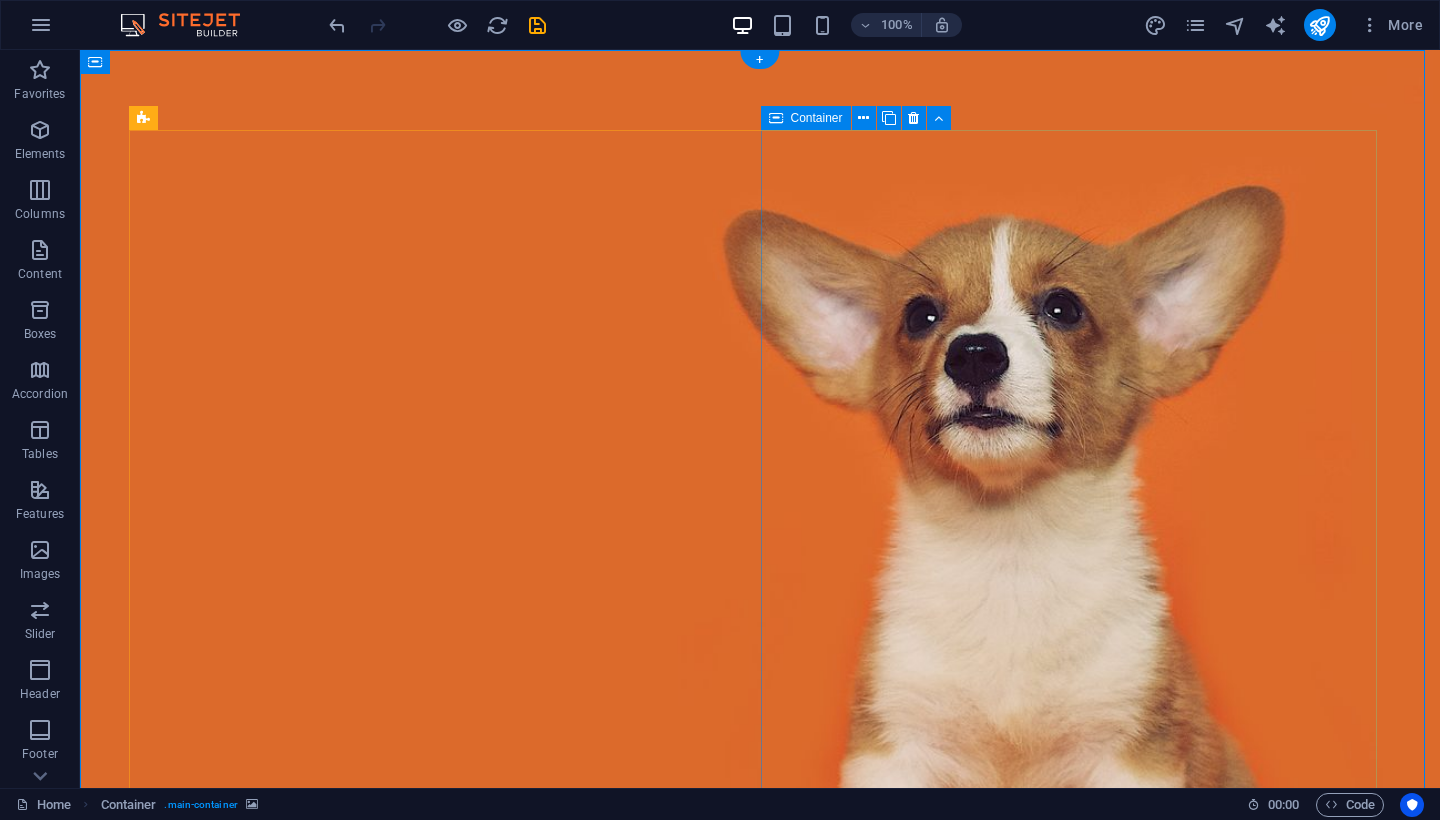 click on "Drop content here or  Add elements  Paste clipboard" at bounding box center (760, 1856) 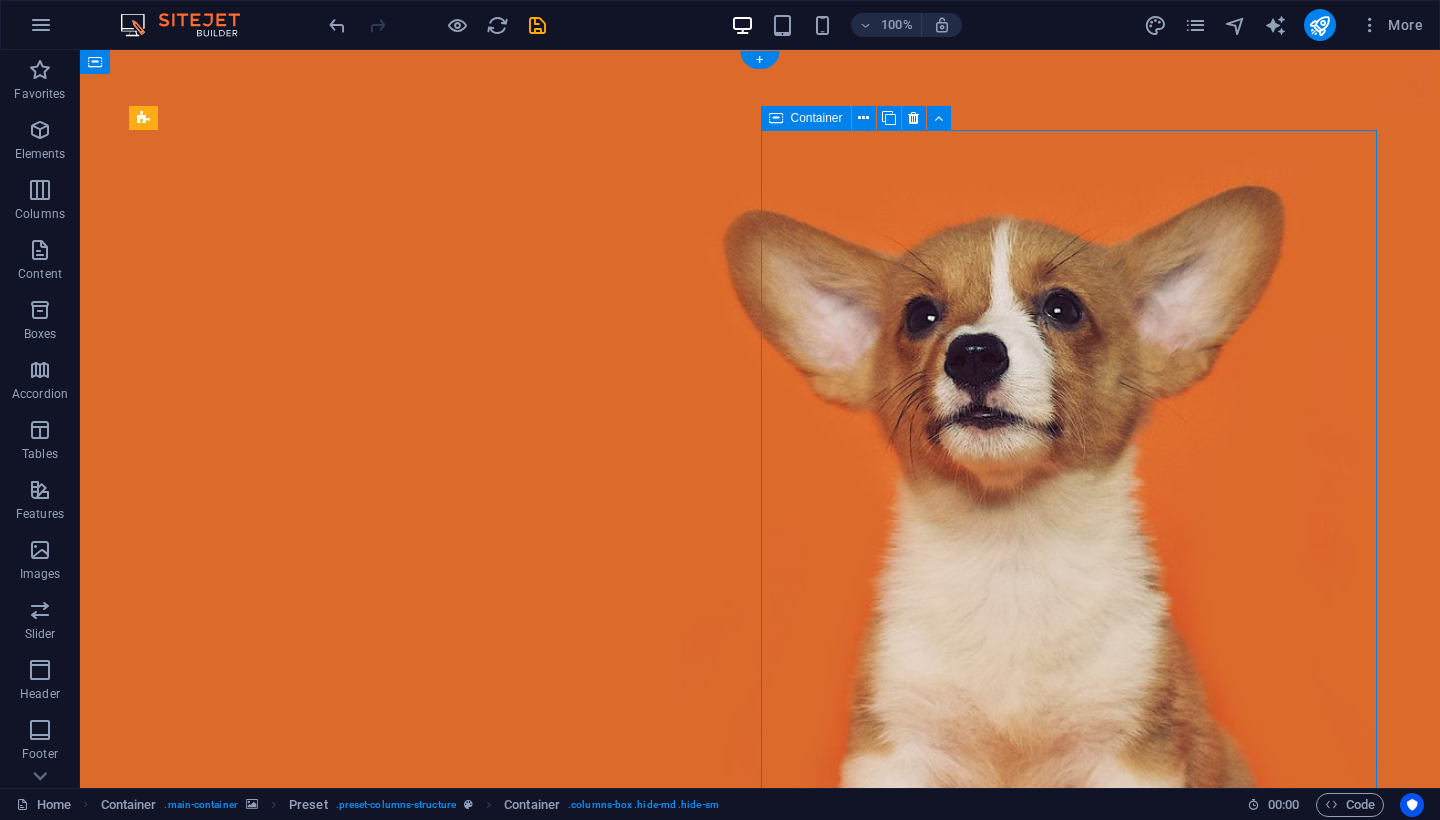 click on "Drop content here or  Add elements  Paste clipboard" at bounding box center (760, 1856) 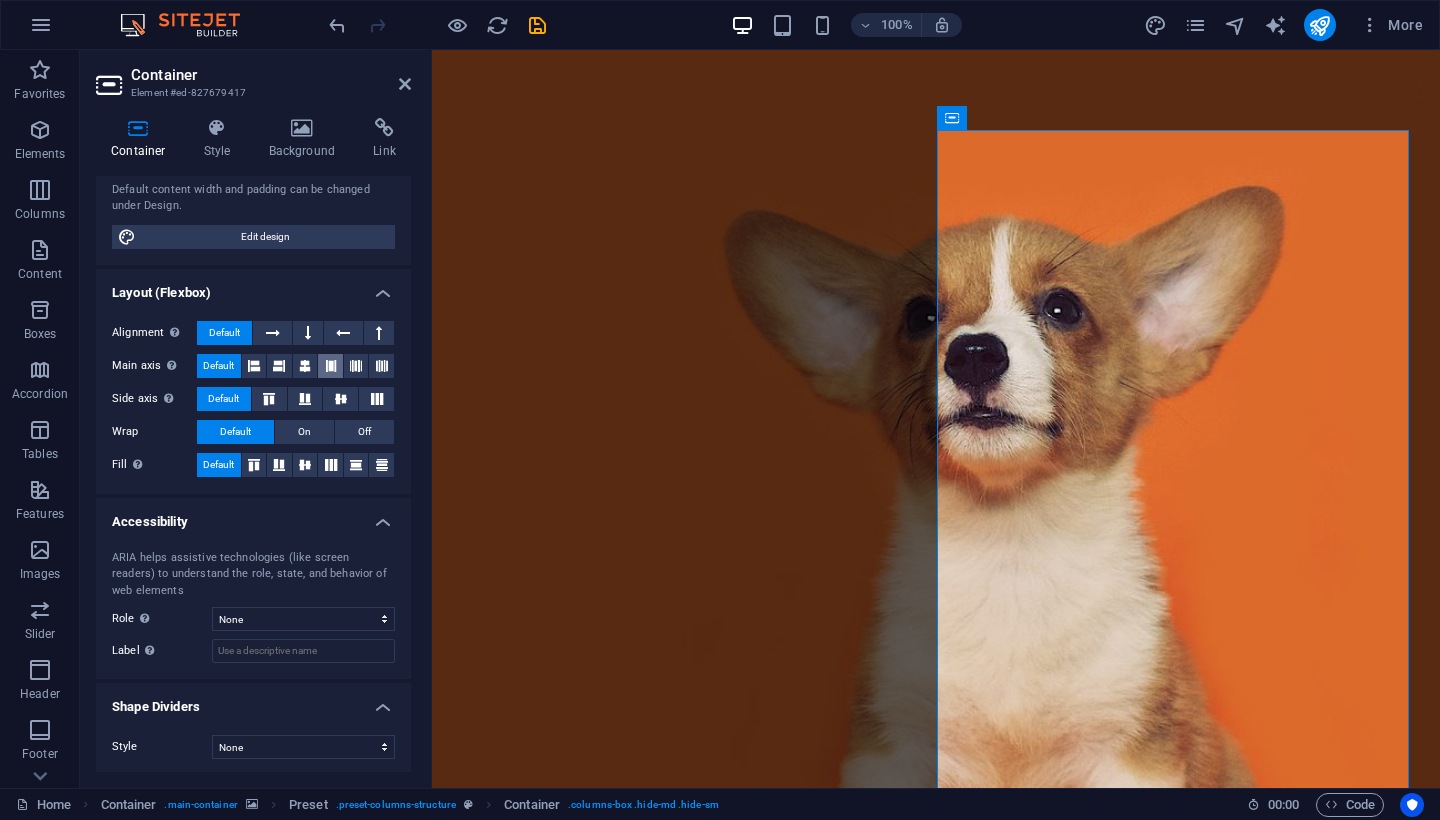 scroll, scrollTop: 0, scrollLeft: 0, axis: both 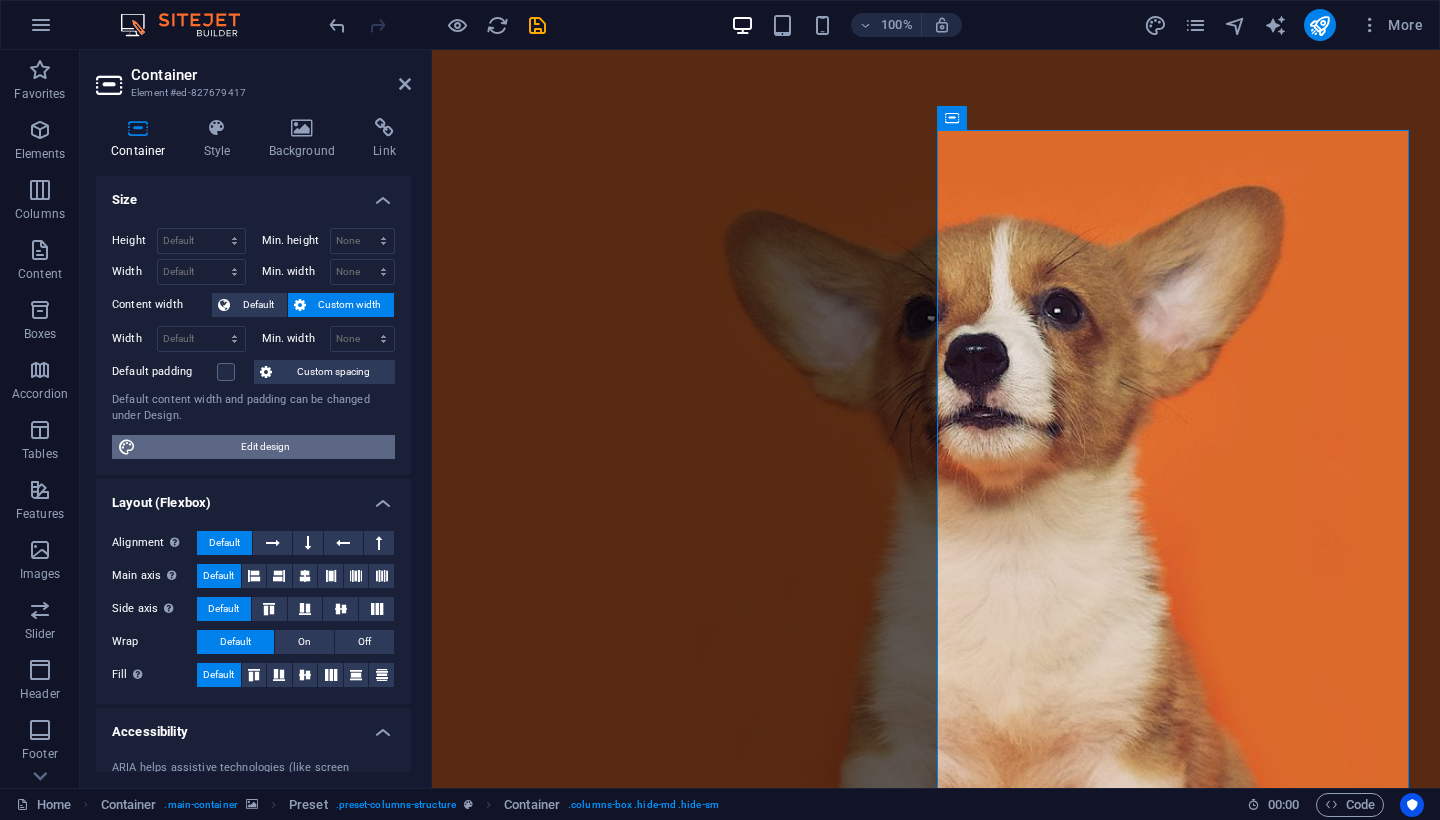 click on "Edit design" at bounding box center [265, 447] 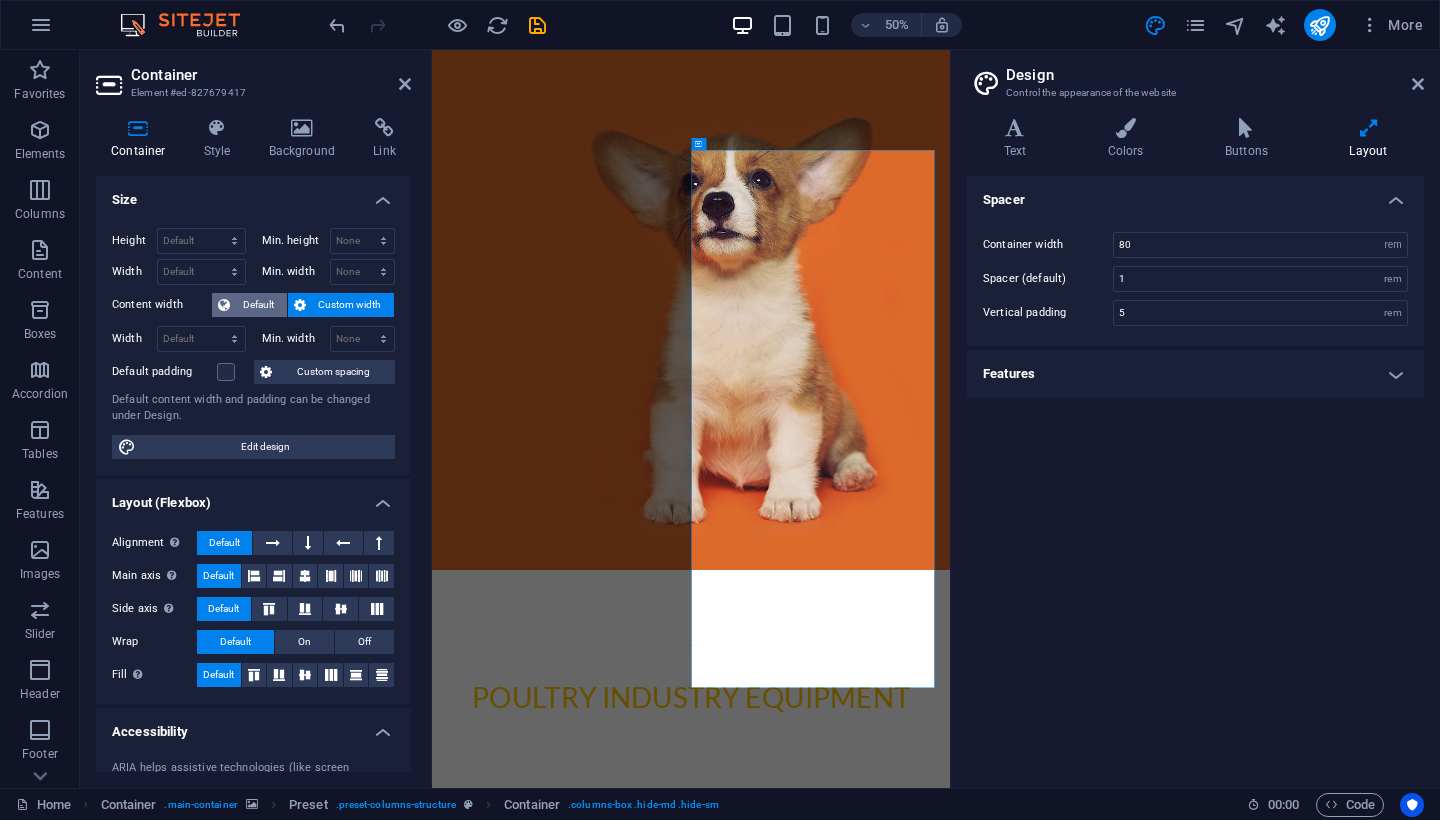 click on "Default" at bounding box center [258, 305] 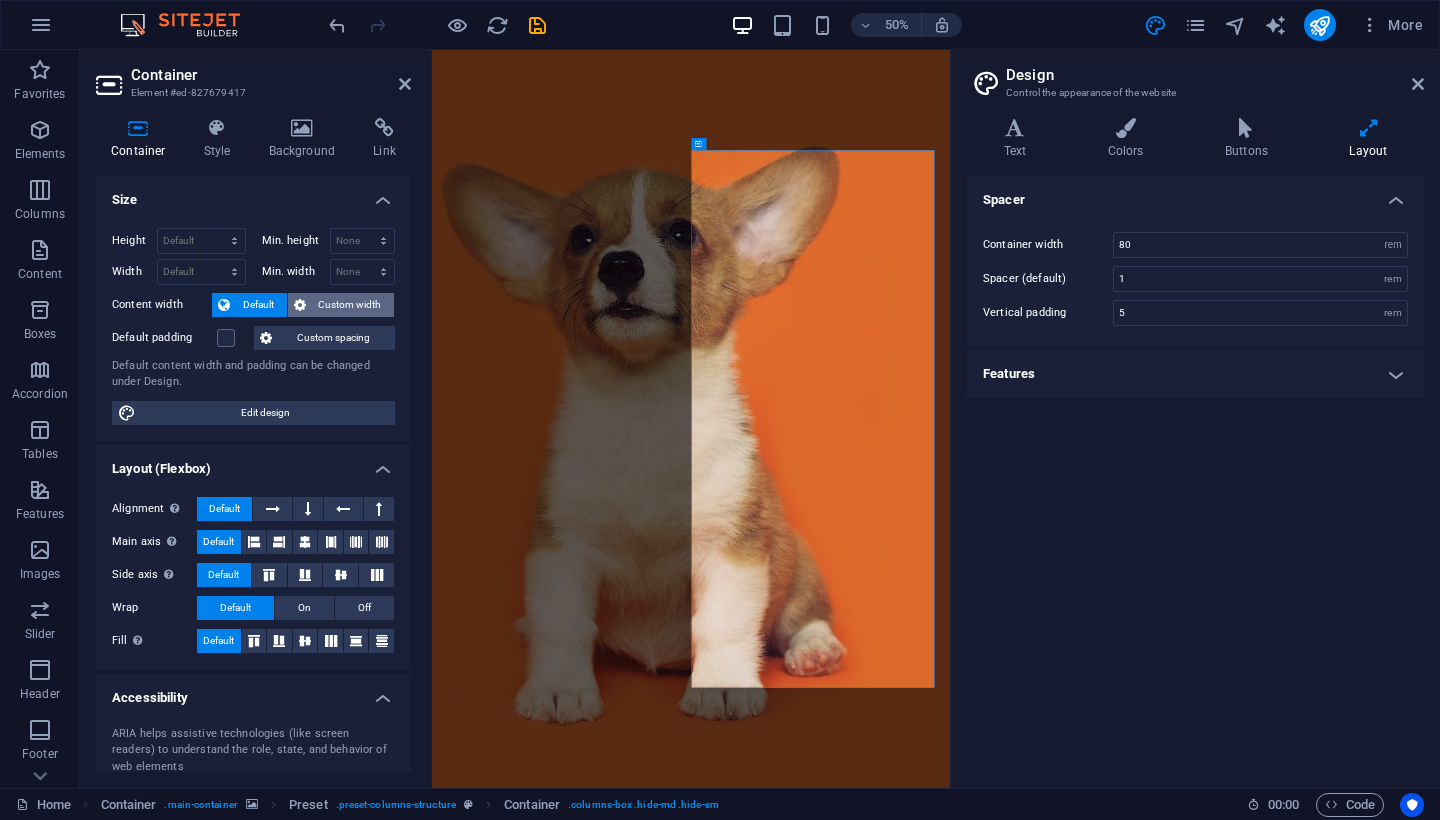 click on "Custom width" at bounding box center [350, 305] 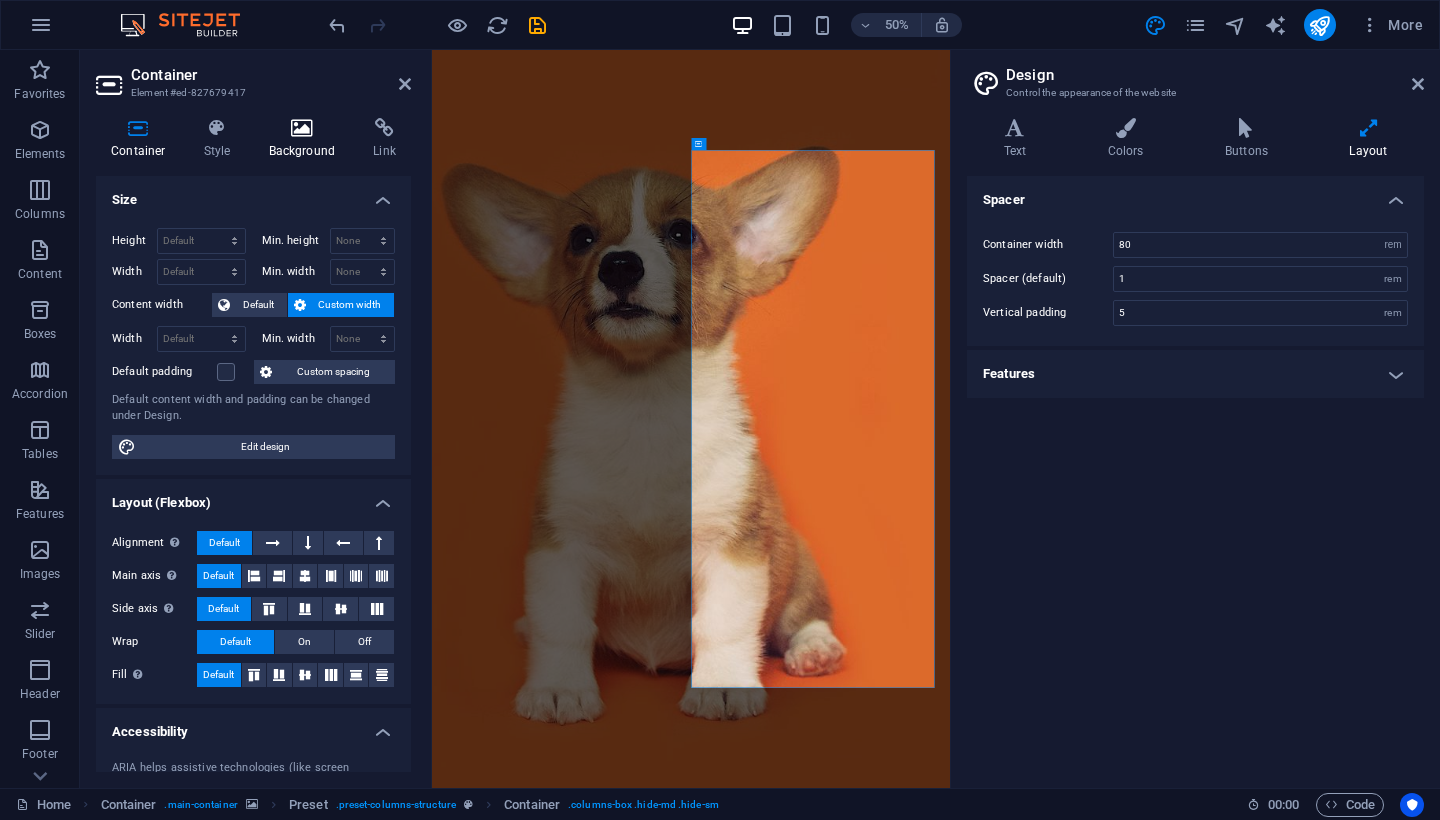 click at bounding box center [302, 128] 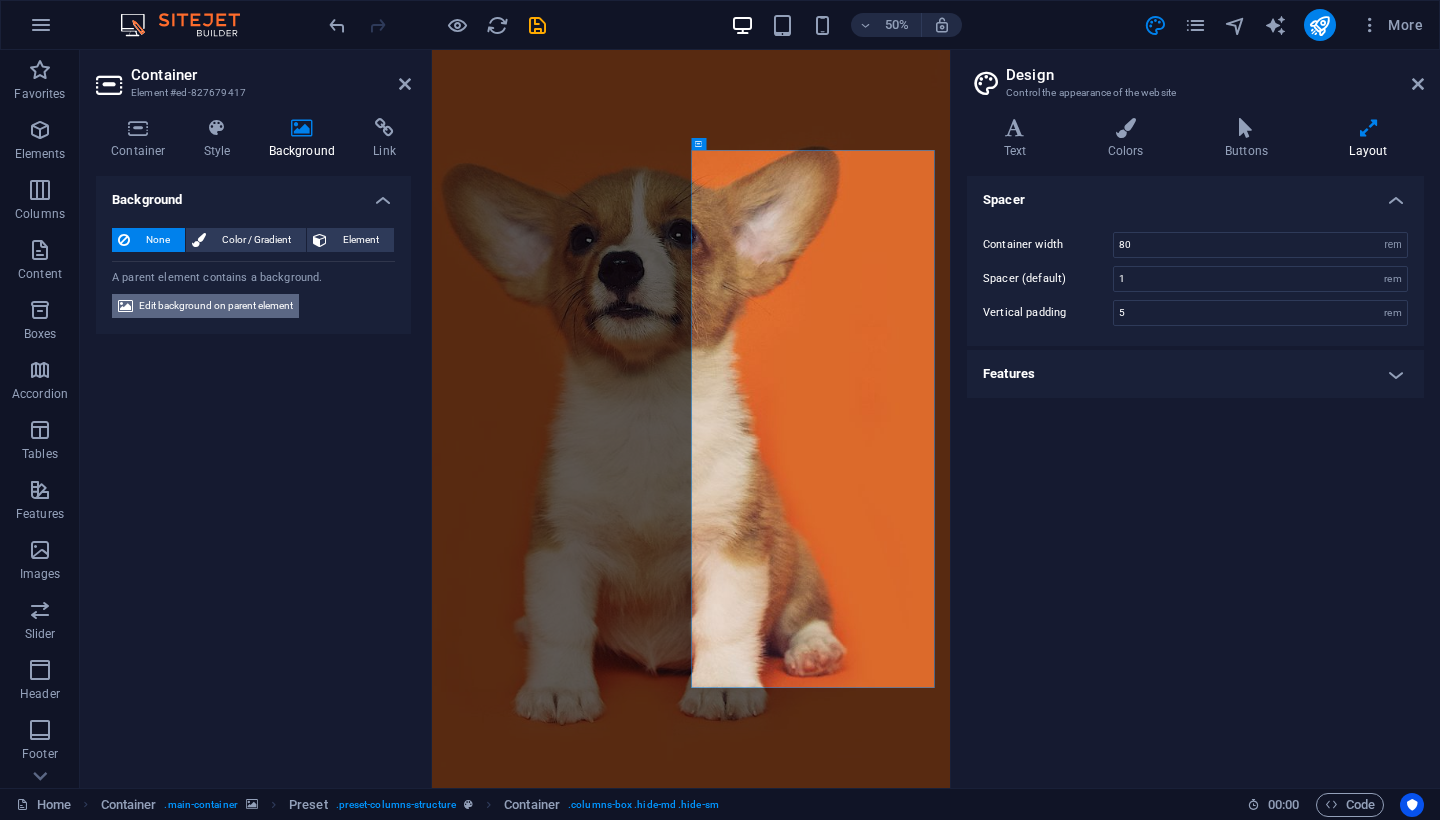 click on "Edit background on parent element" at bounding box center [216, 306] 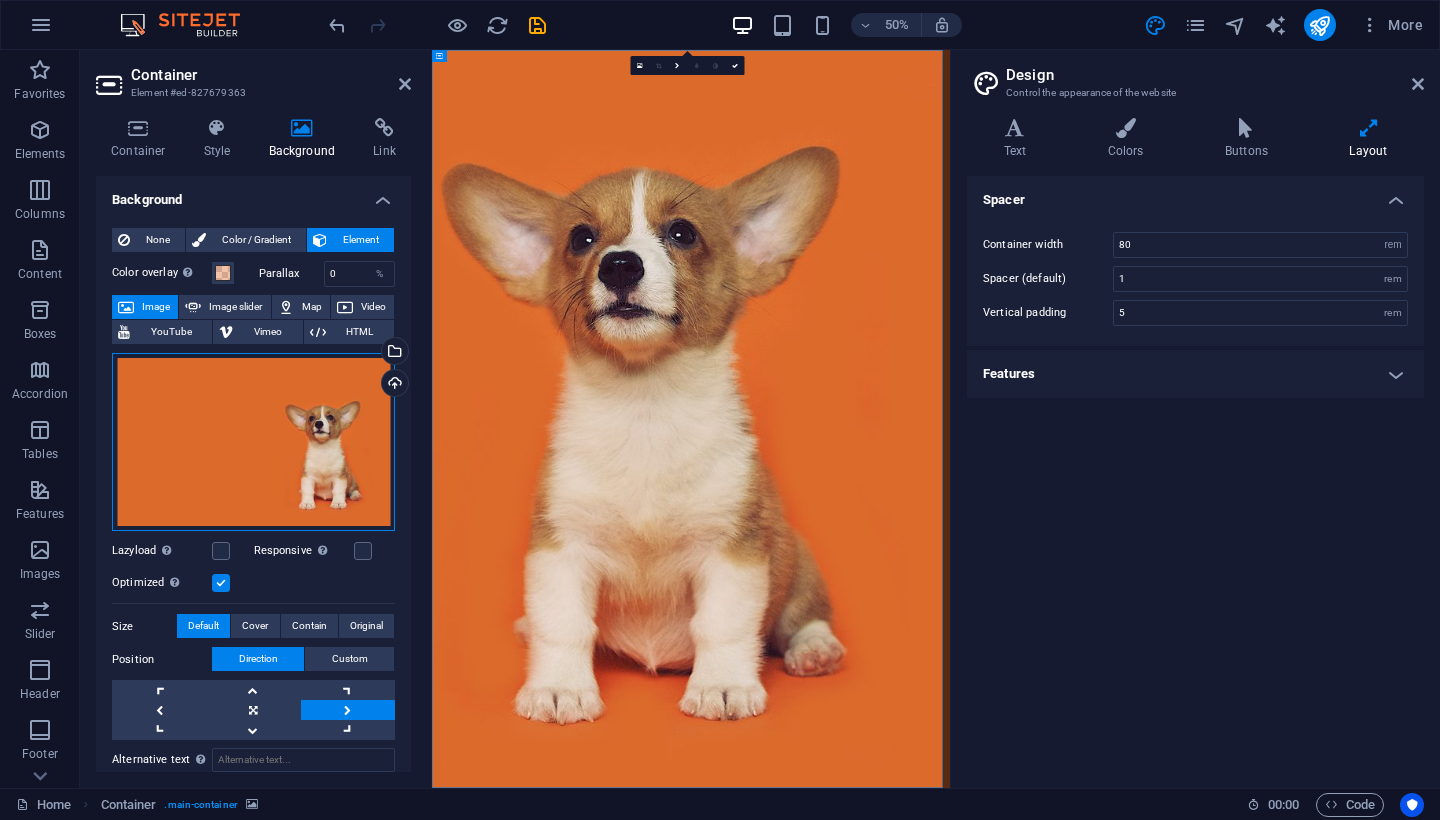 click on "Drag files here, click to choose files or select files from Files or our free stock photos & videos" at bounding box center (253, 442) 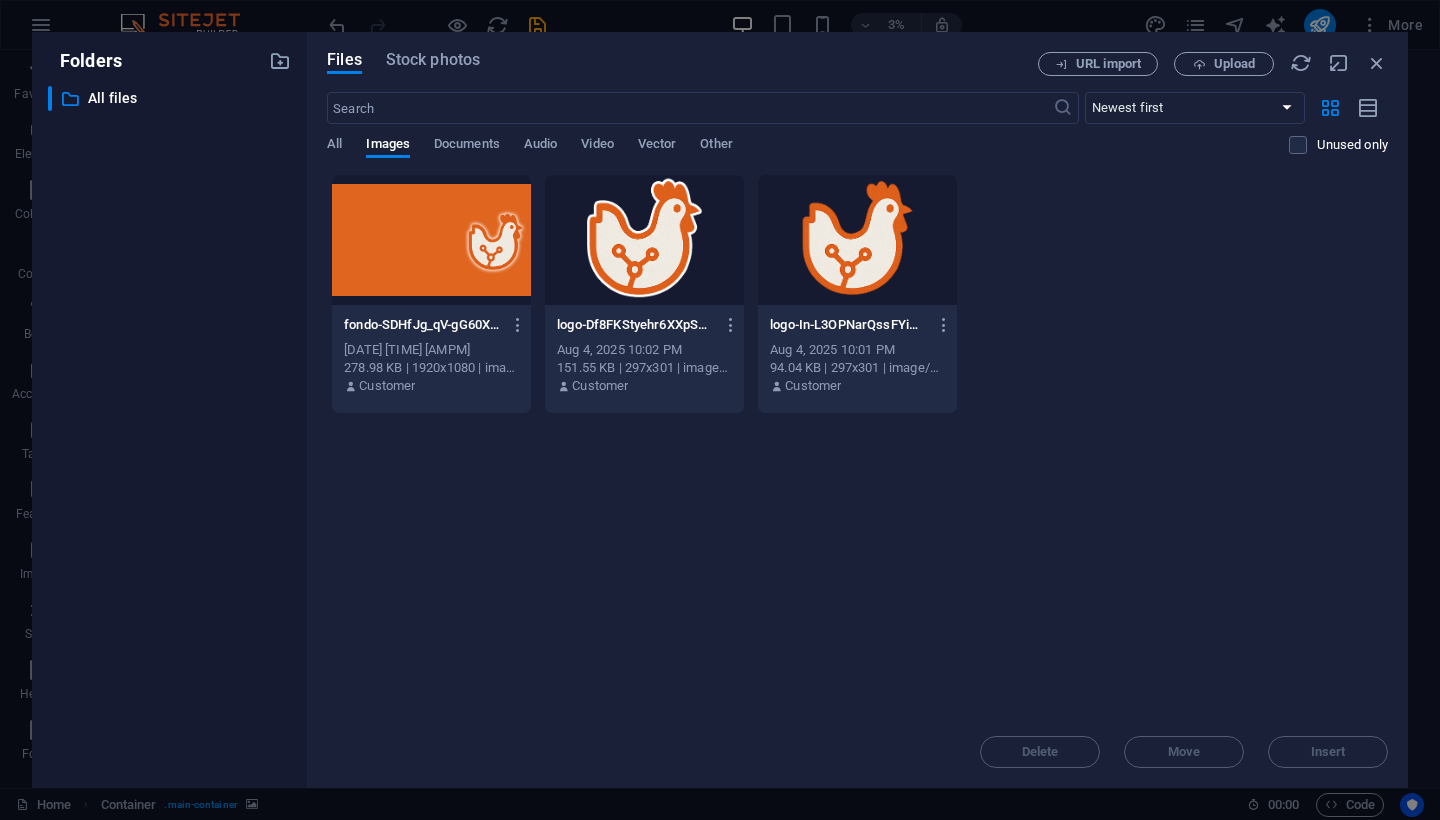 click at bounding box center (431, 240) 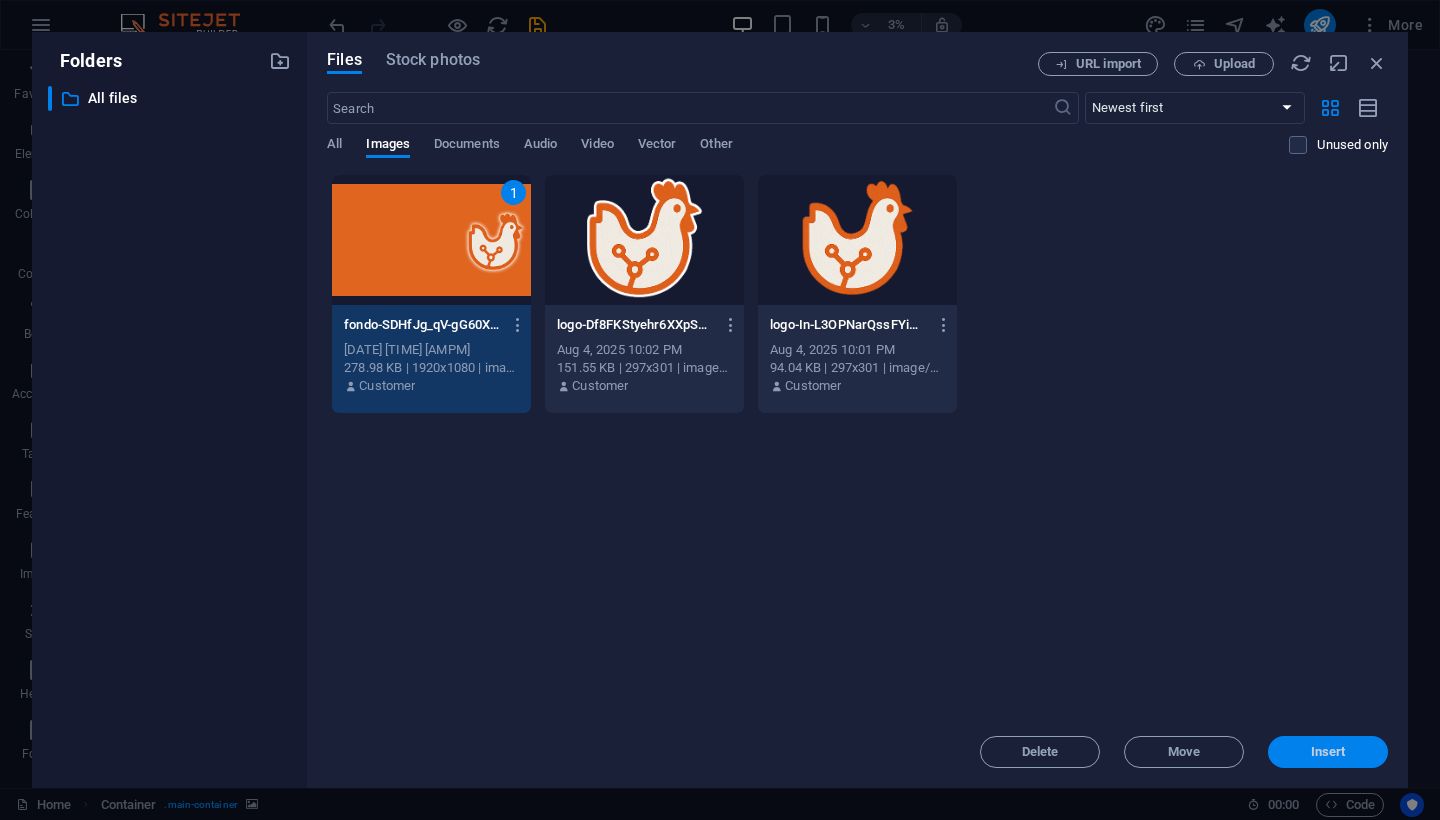 click on "Insert" at bounding box center (1328, 752) 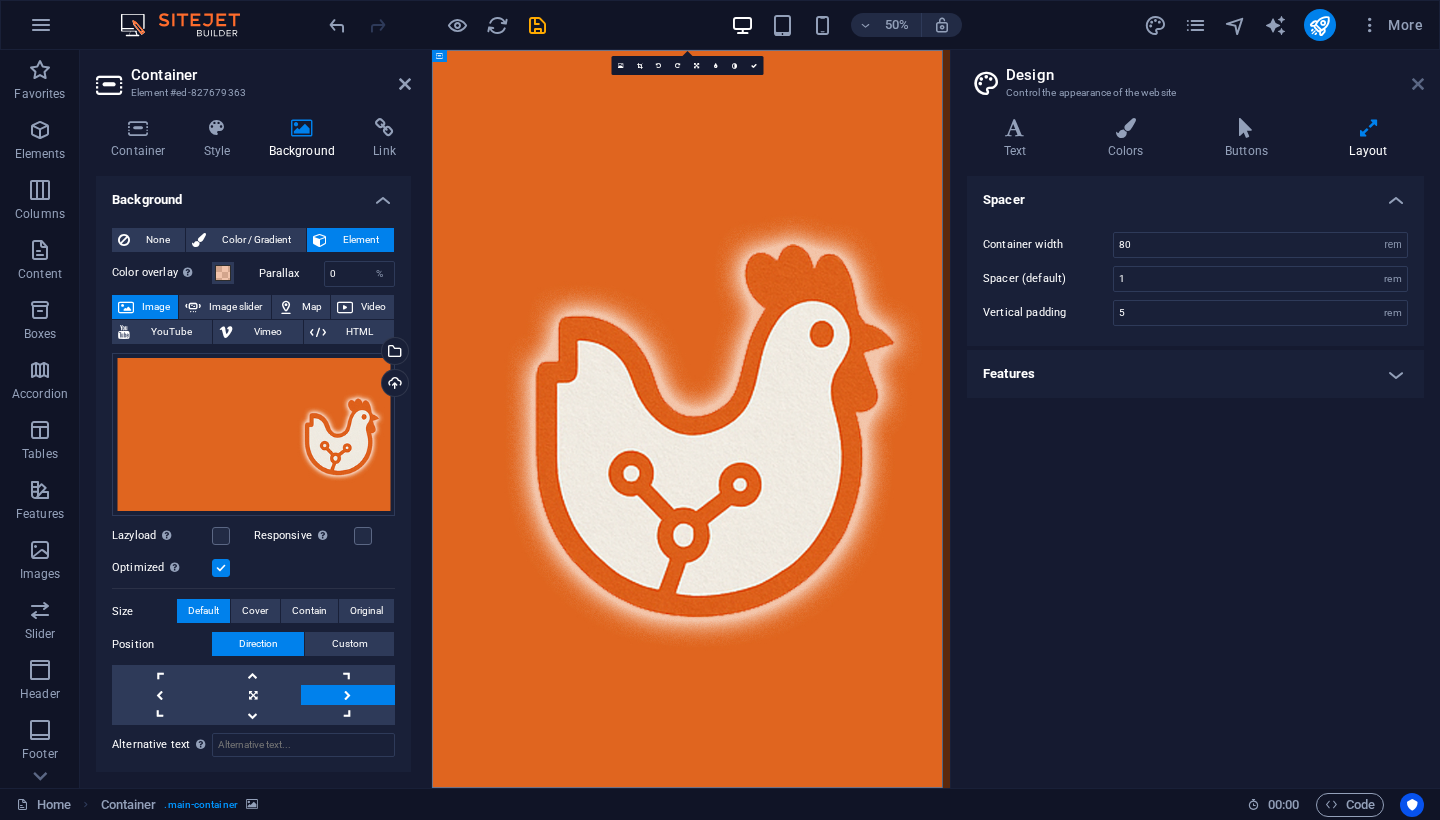 click at bounding box center [1418, 84] 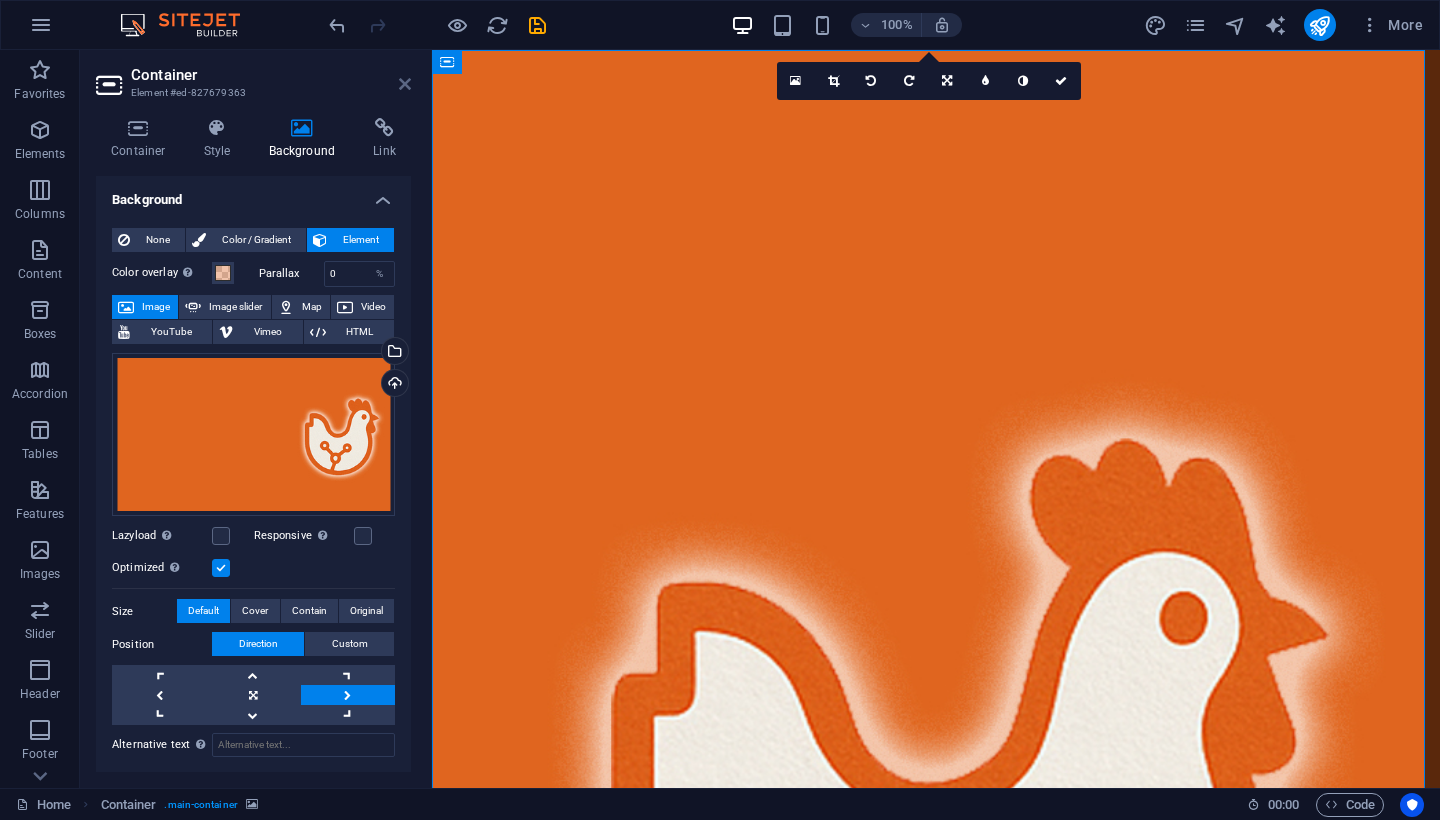 click at bounding box center (405, 84) 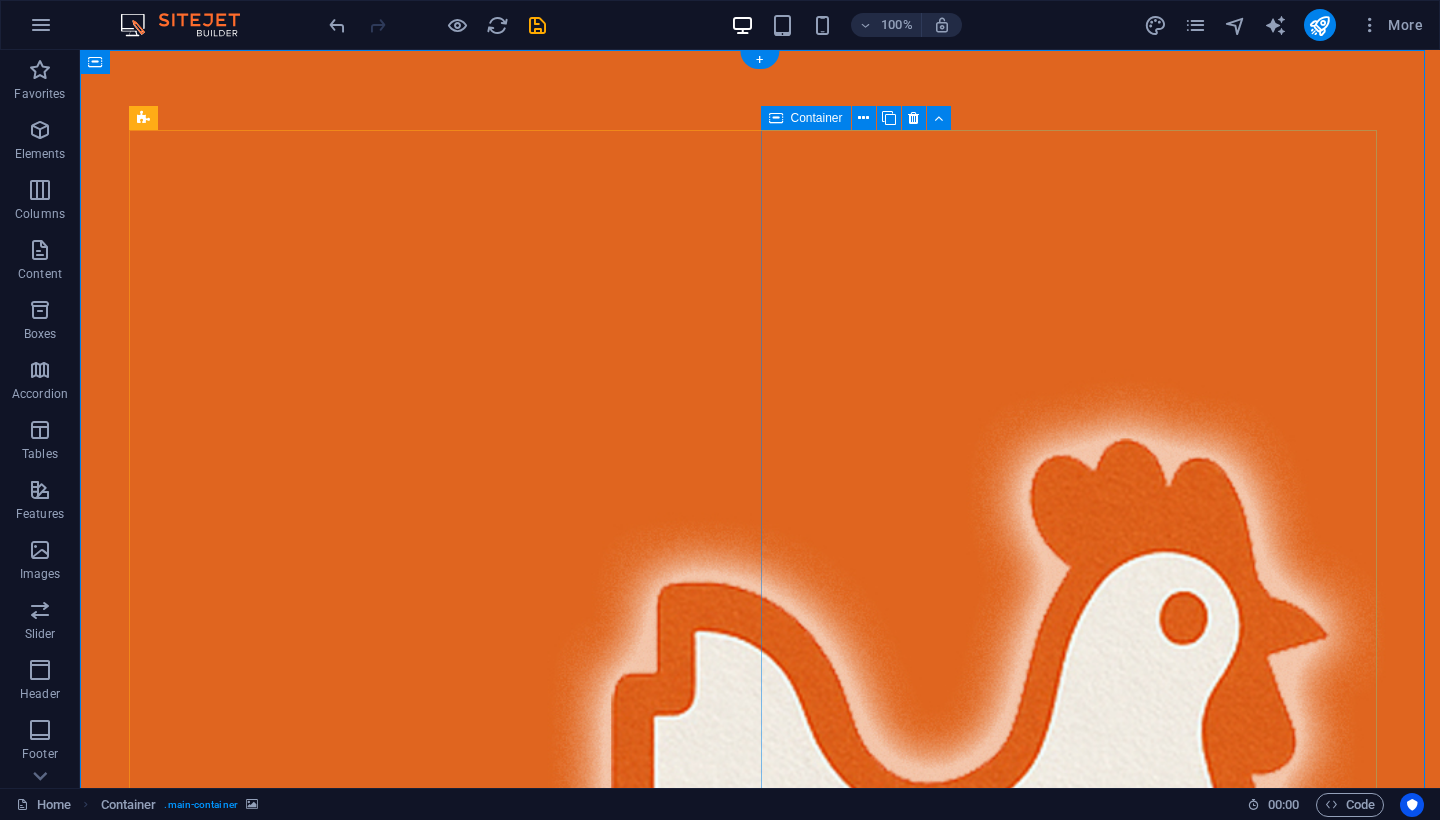 click on "Drop content here or  Add elements  Paste clipboard" at bounding box center [760, 2292] 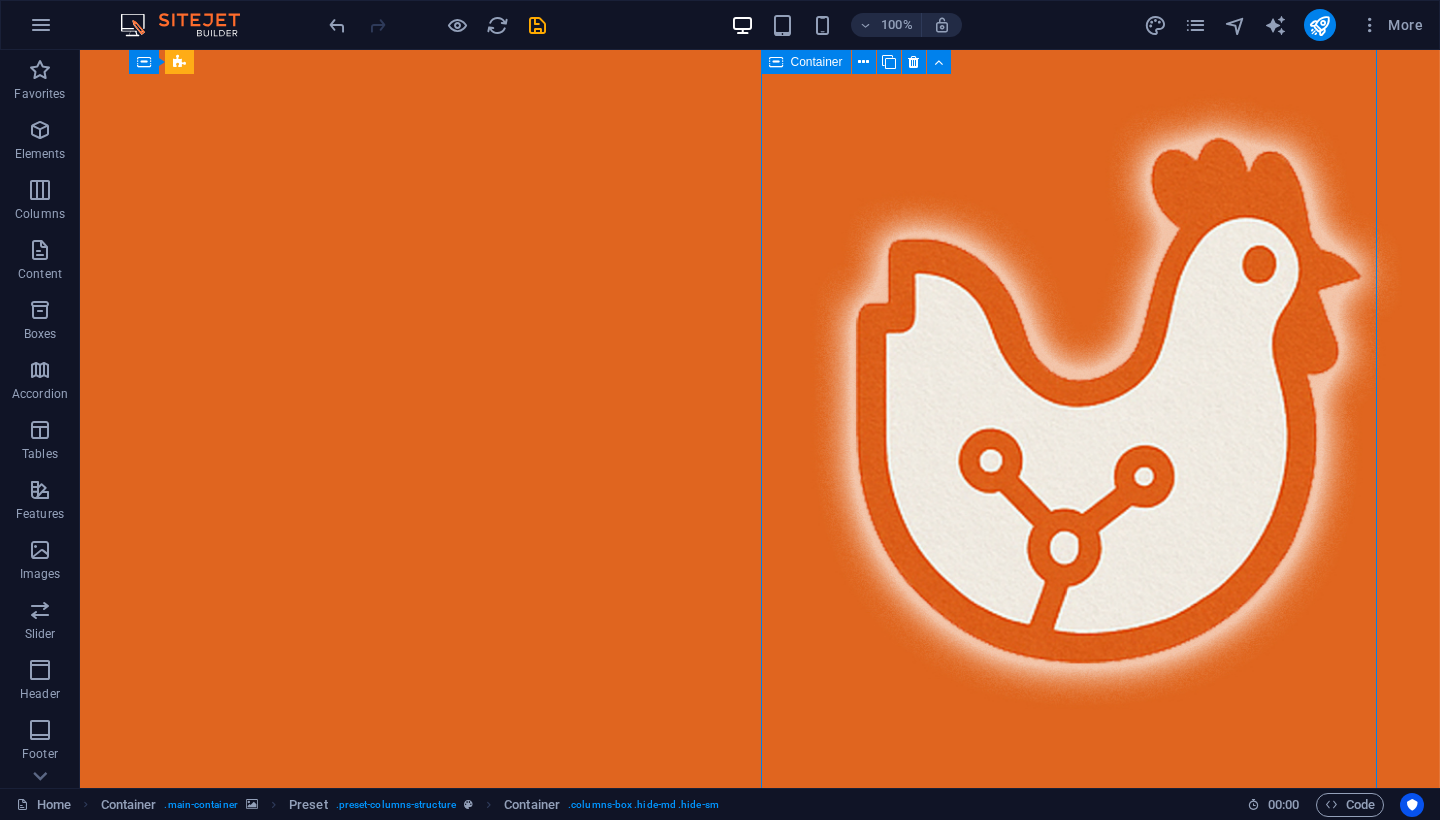 scroll, scrollTop: 0, scrollLeft: 0, axis: both 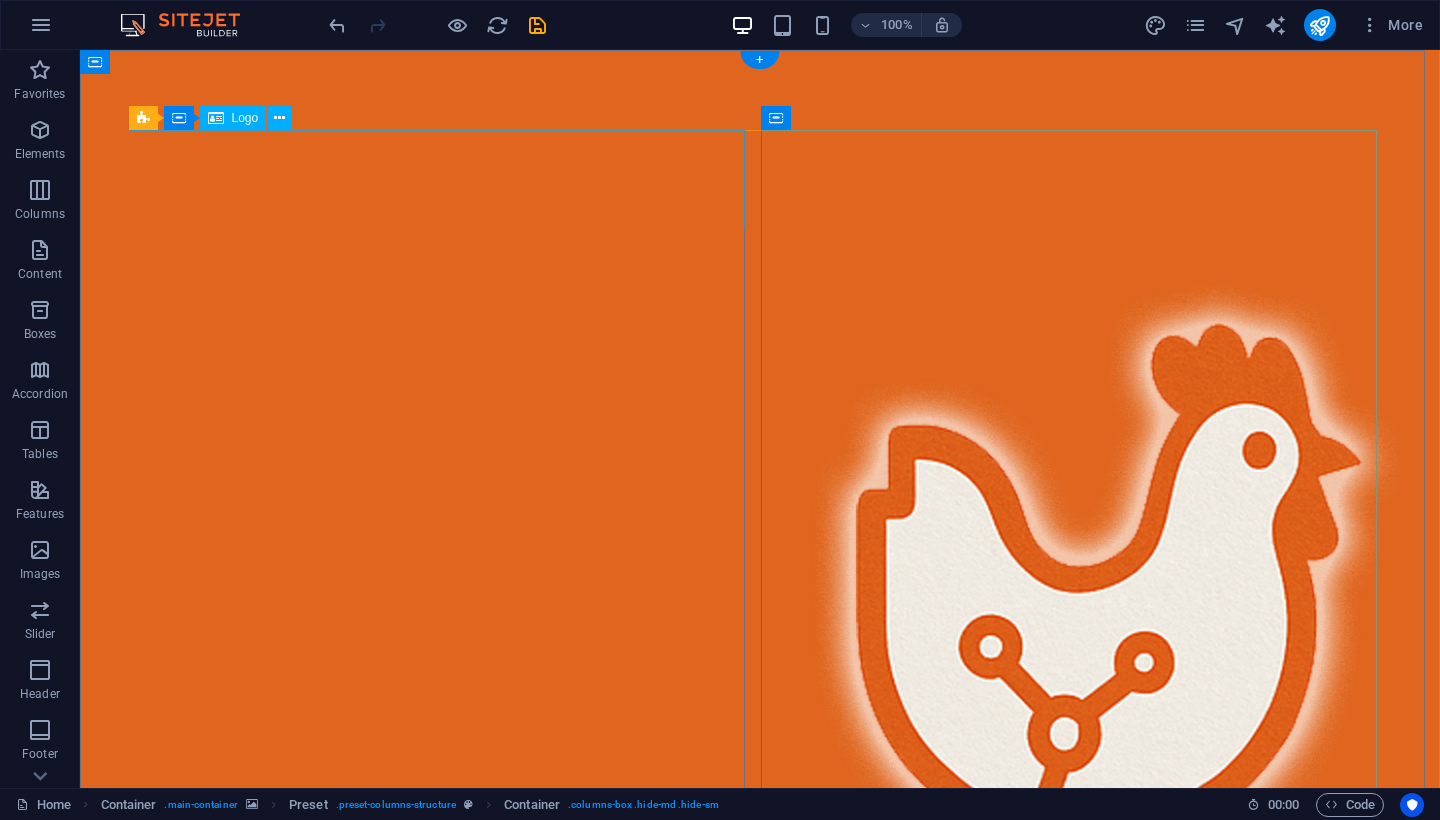 click at bounding box center [760, 1220] 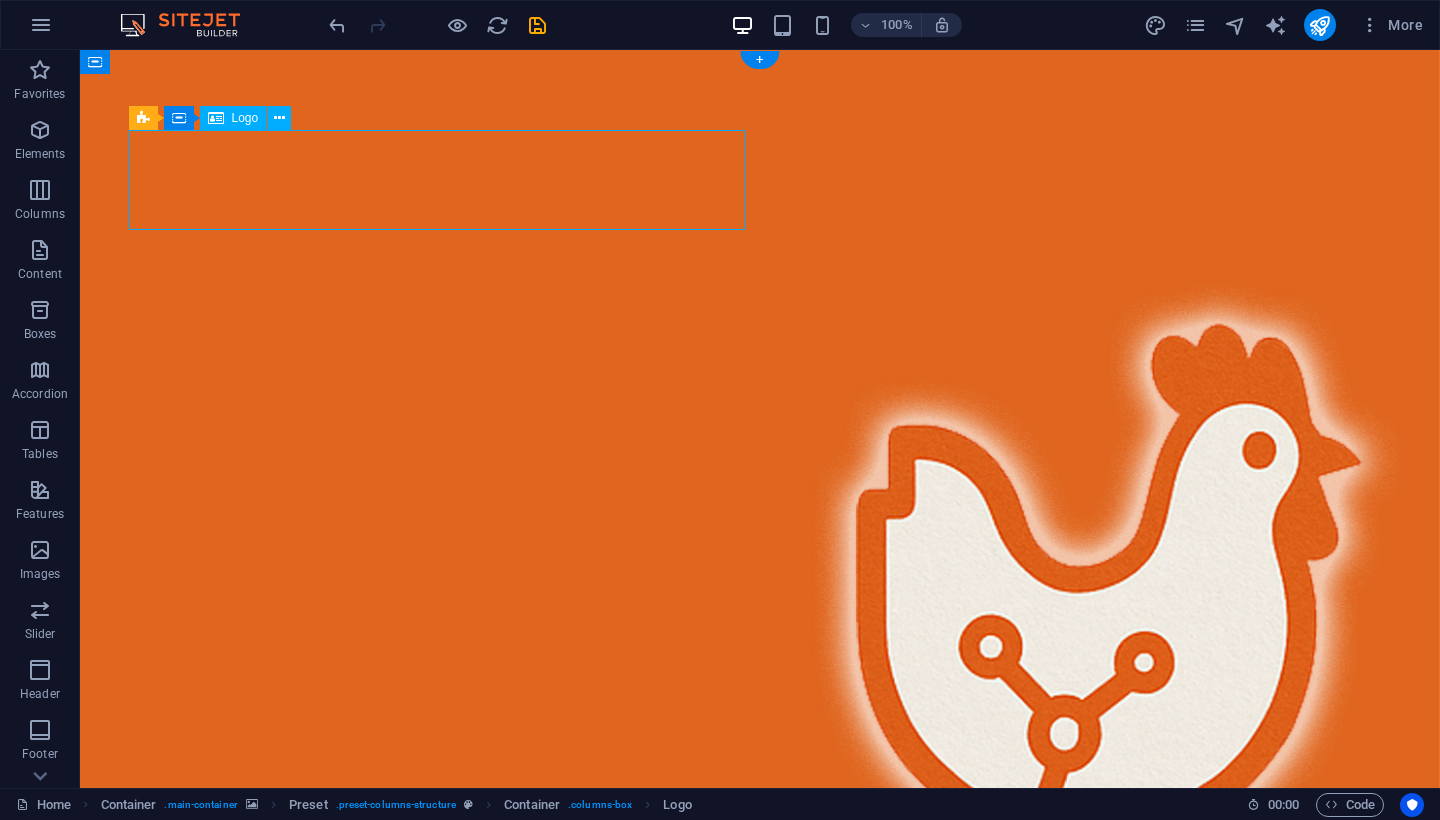 click at bounding box center (760, 1220) 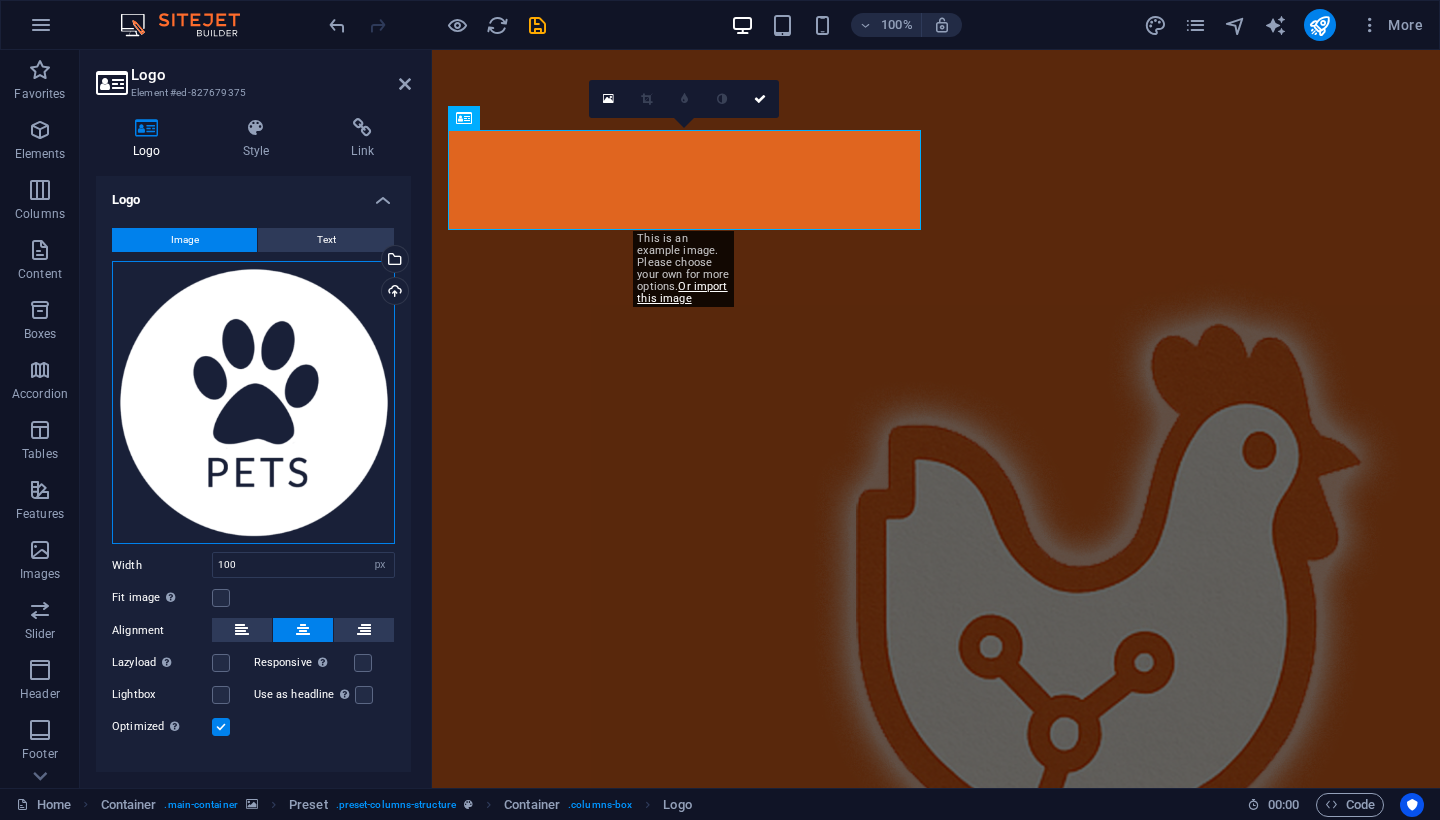 click on "Drag files here, click to choose files or select files from Files or our free stock photos & videos" at bounding box center [253, 403] 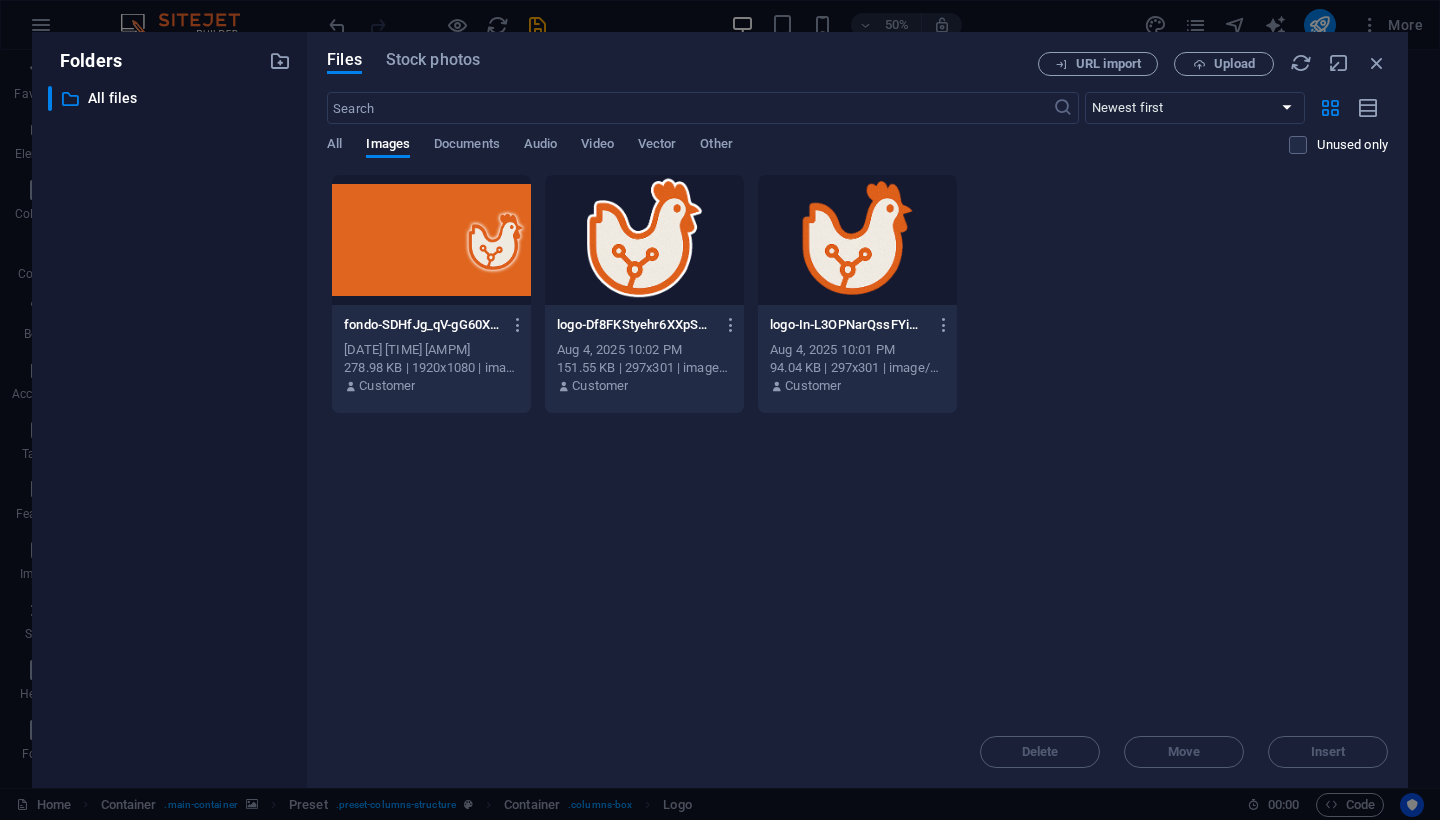click at bounding box center [644, 240] 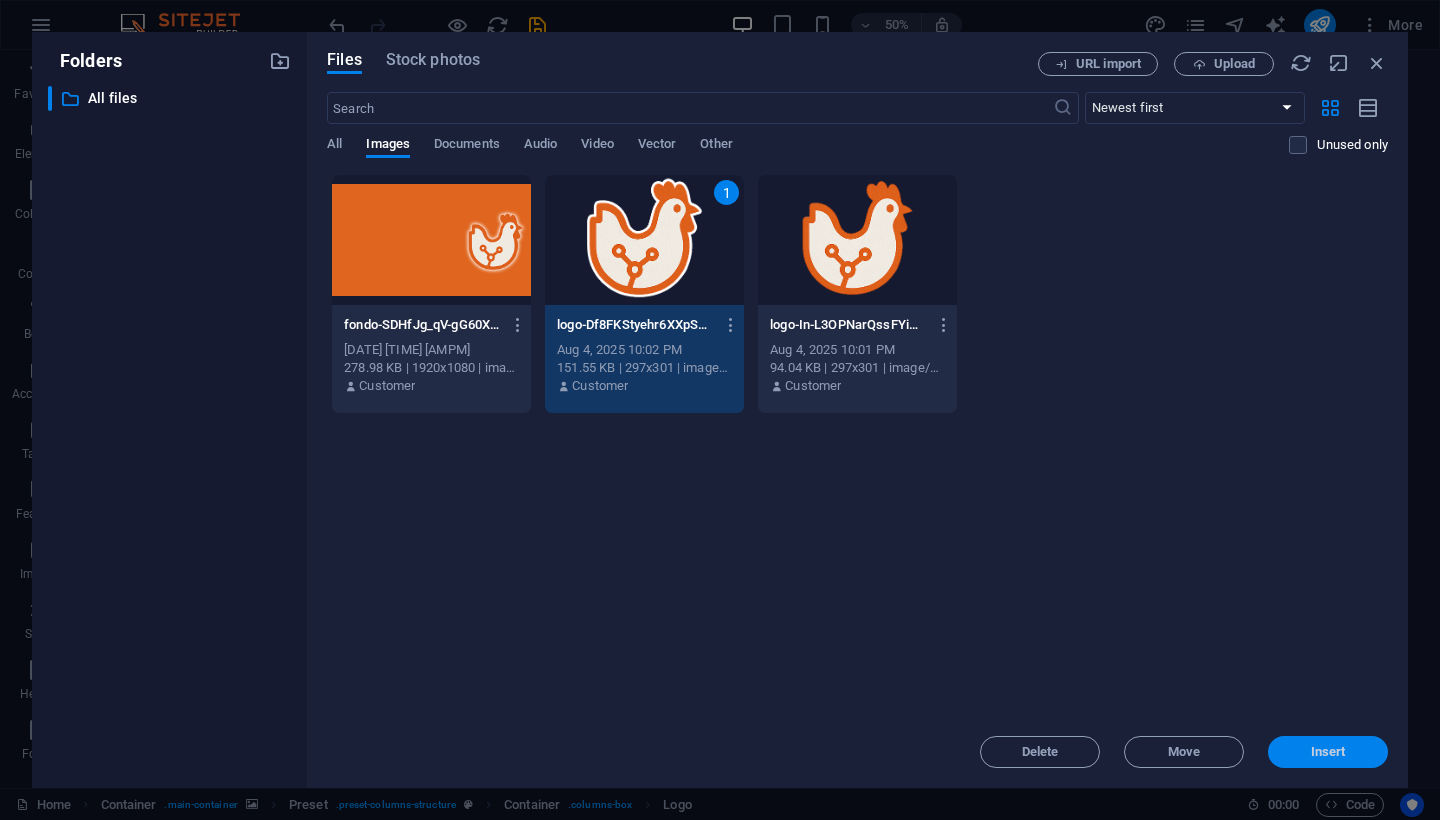 click on "Insert" at bounding box center [1328, 752] 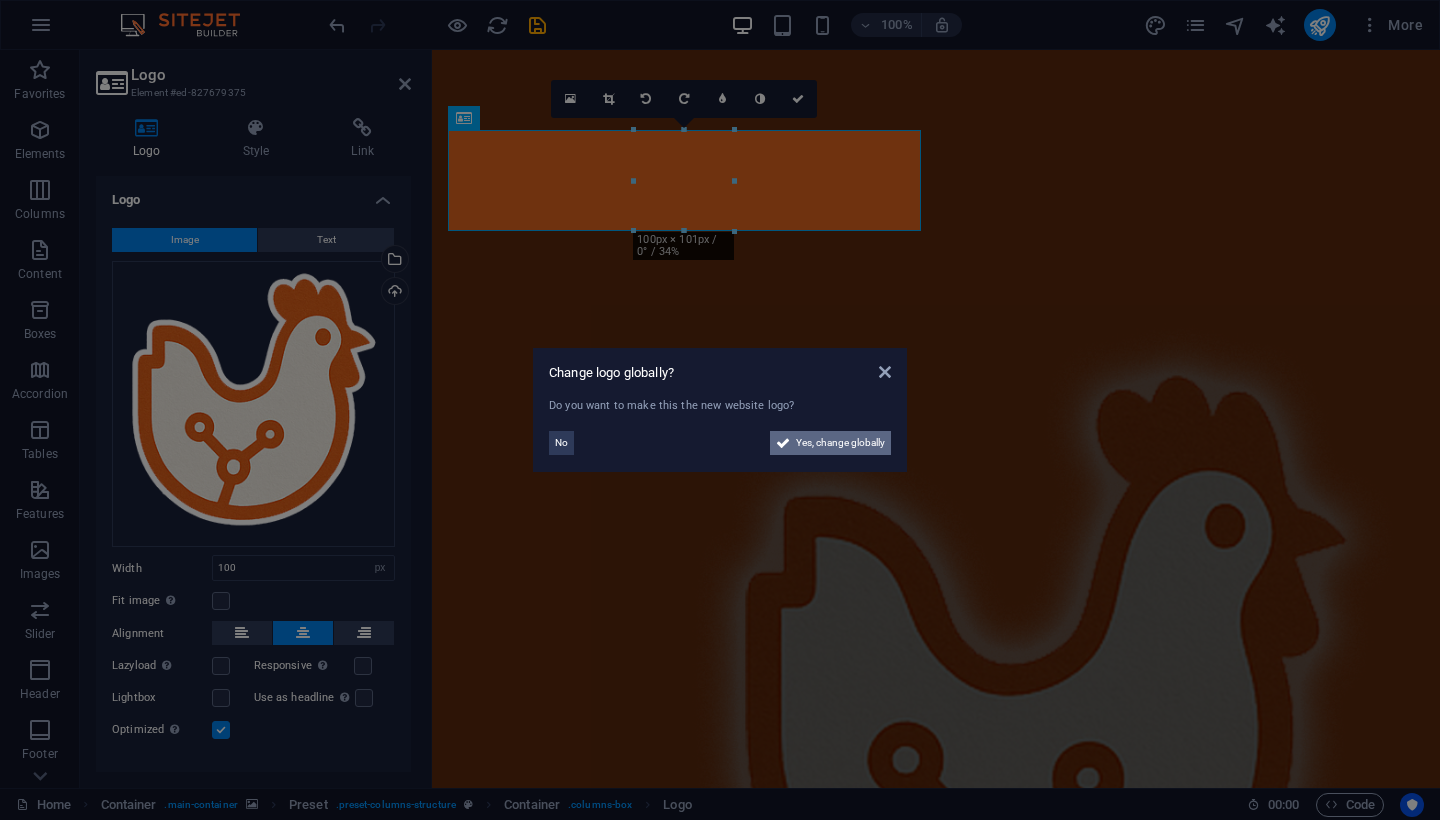 click on "Yes, change globally" at bounding box center [840, 443] 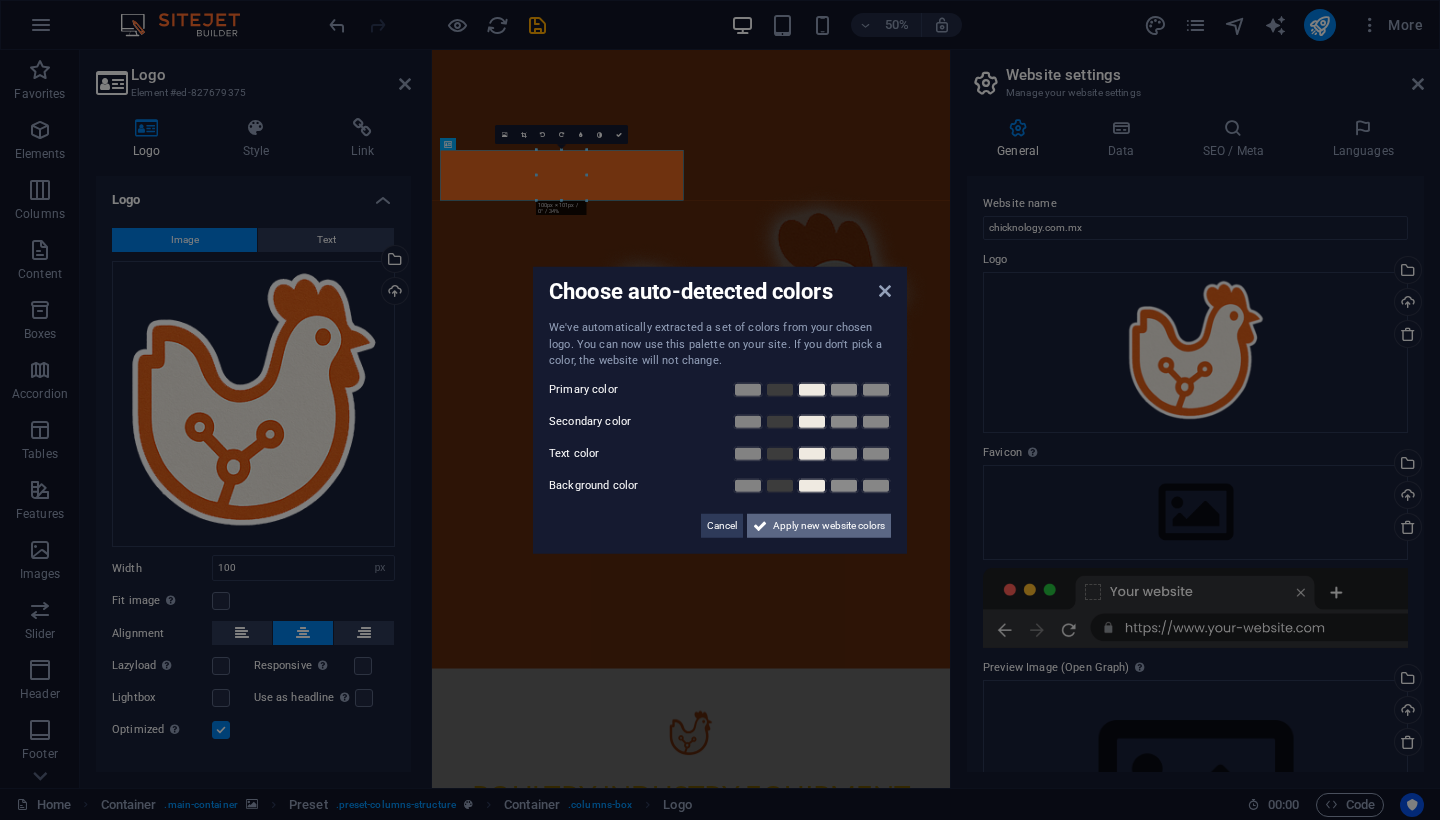 click on "Apply new website colors" at bounding box center (829, 525) 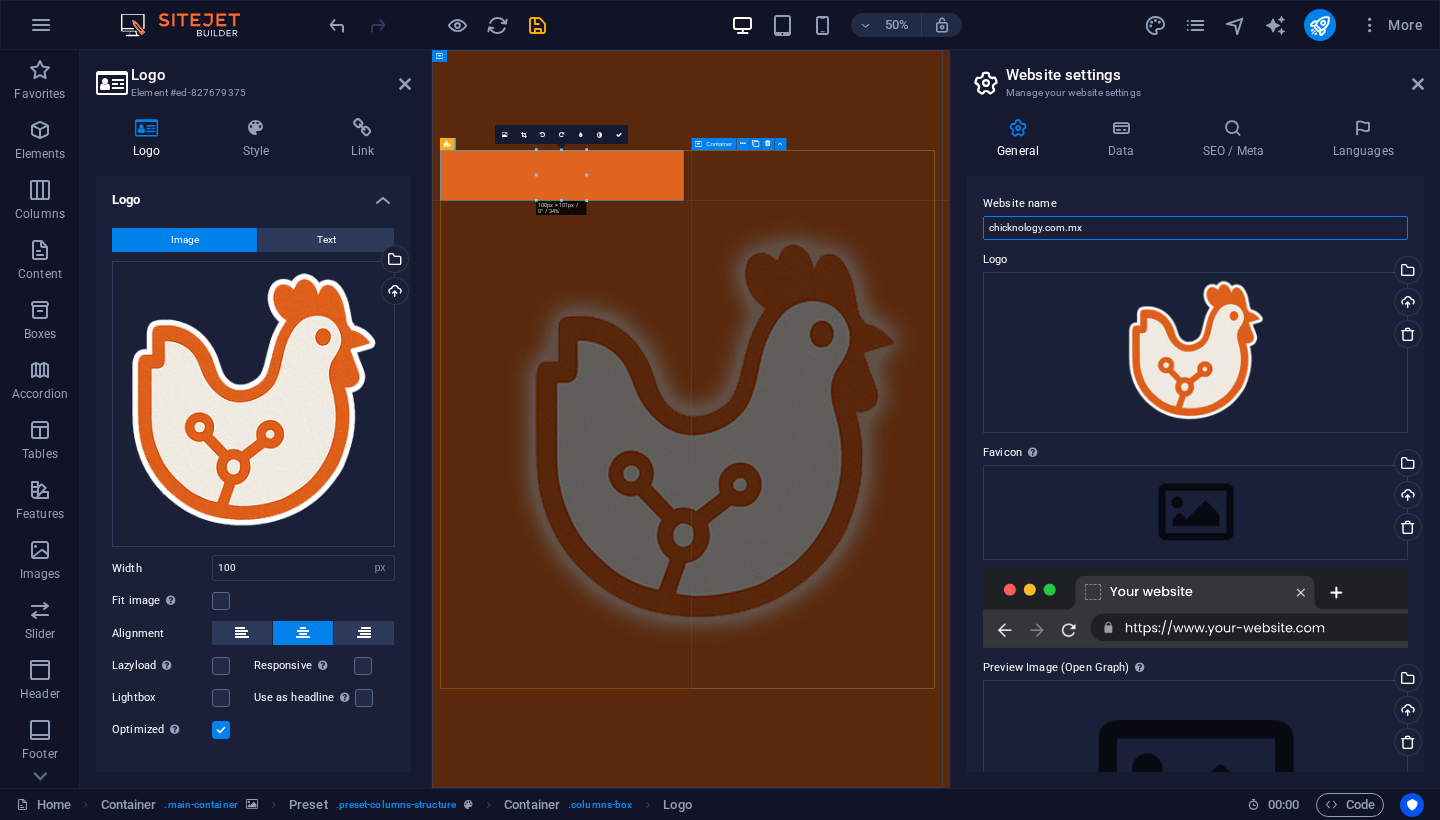 drag, startPoint x: 1523, startPoint y: 276, endPoint x: 1432, endPoint y: 372, distance: 132.27623 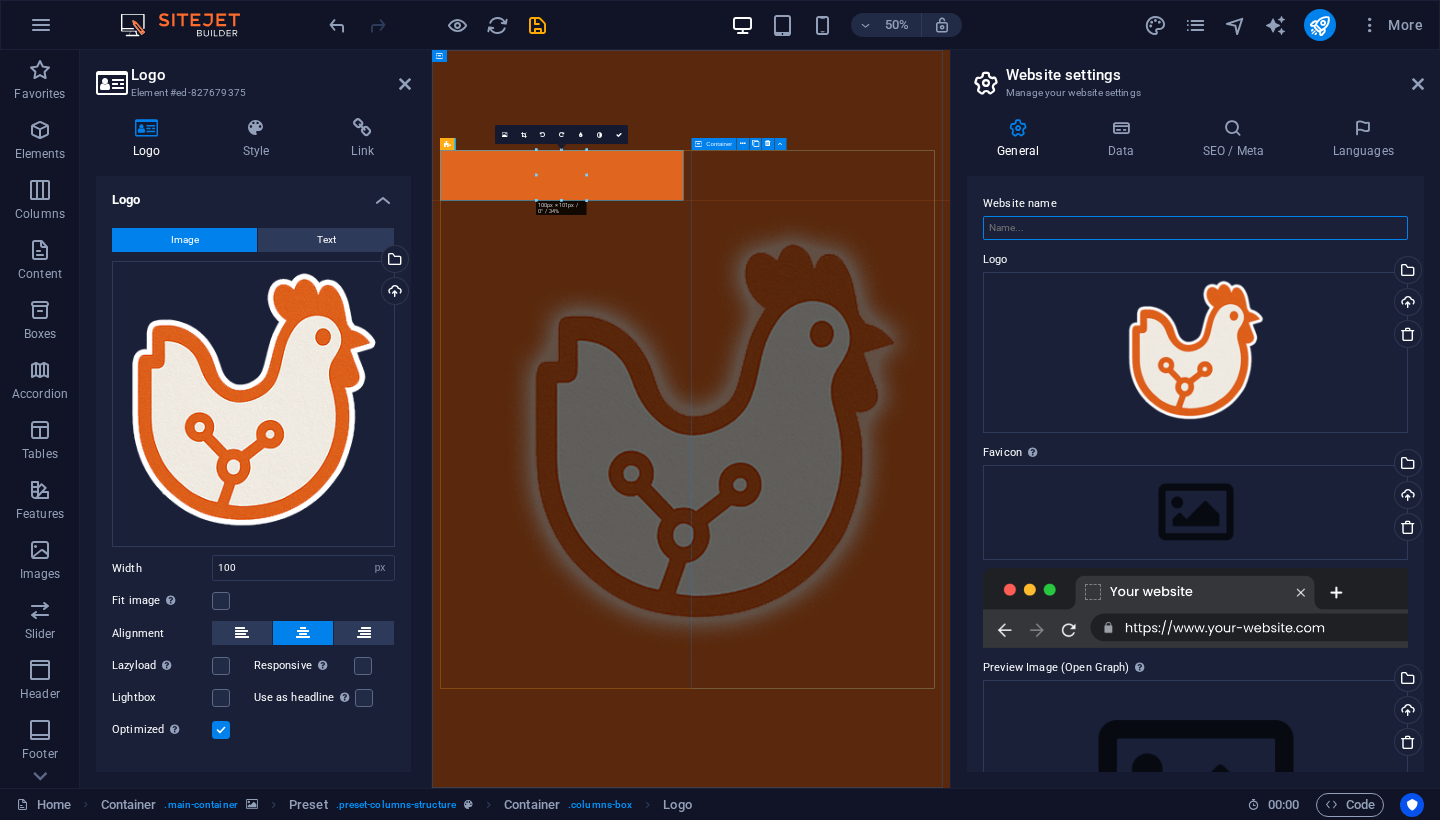 paste on "Tecnología que impulsa tu proceso avícola" 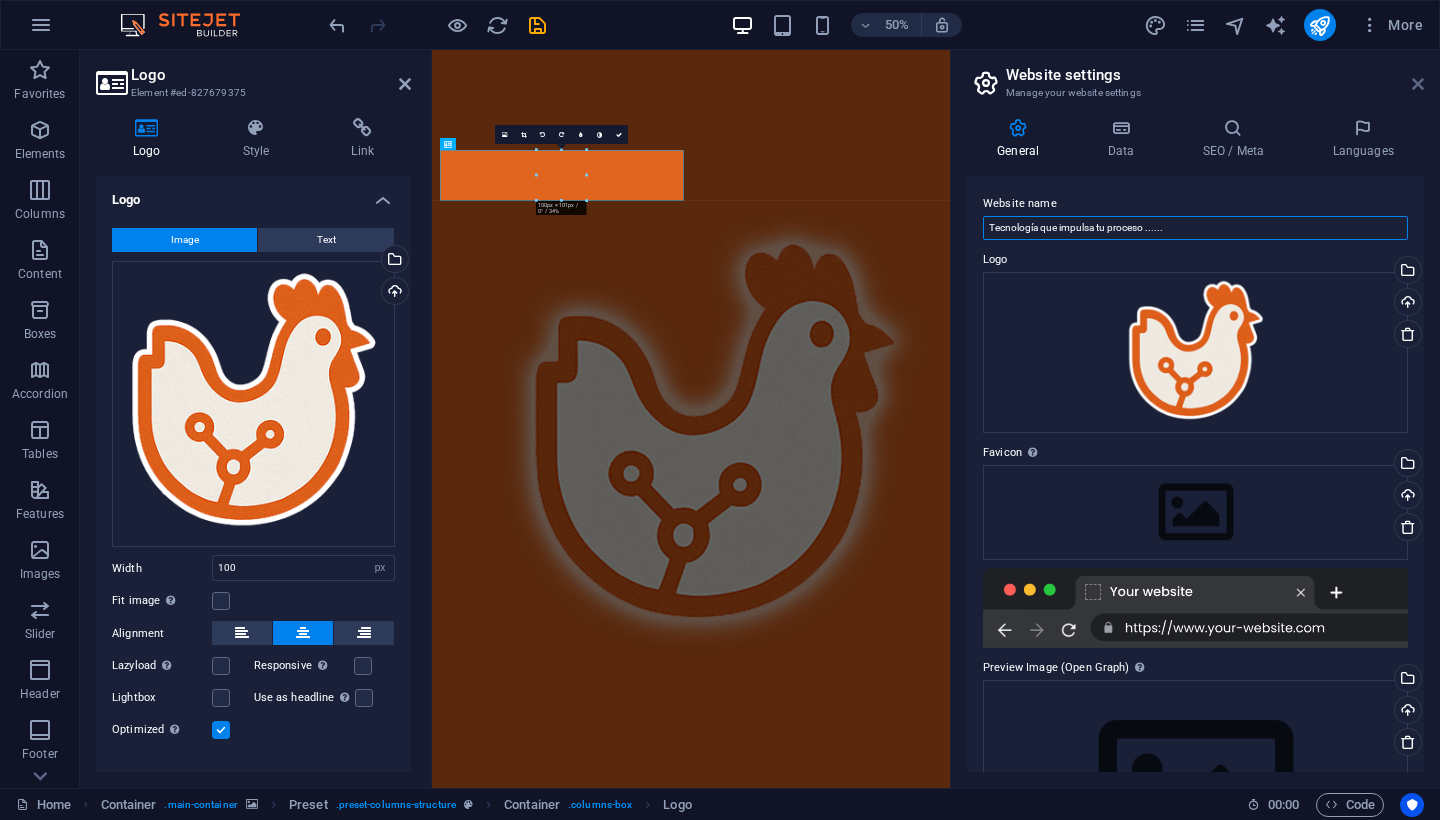 type on "Tecnología que impulsa tu proceso ......" 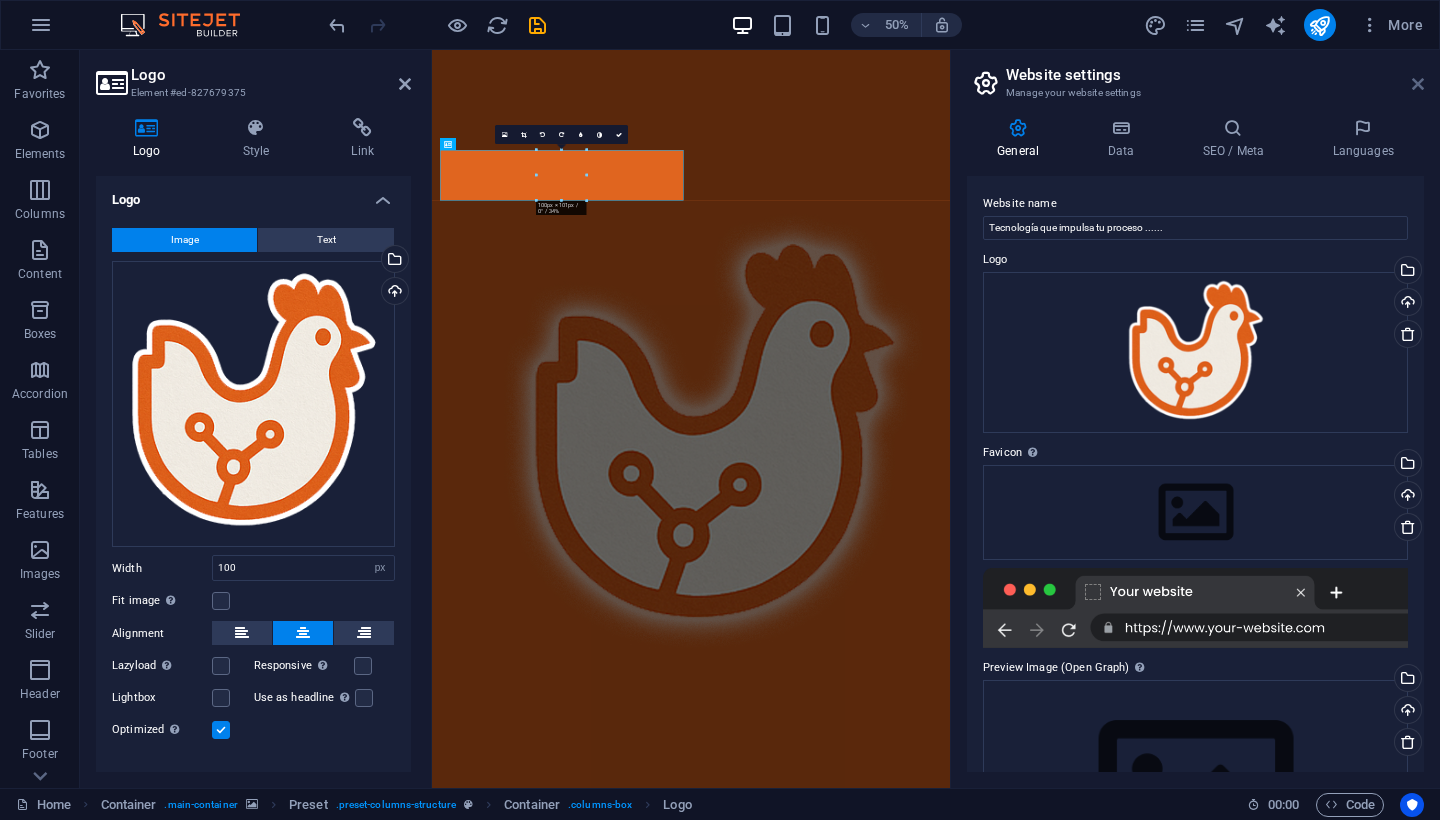 click at bounding box center [1418, 84] 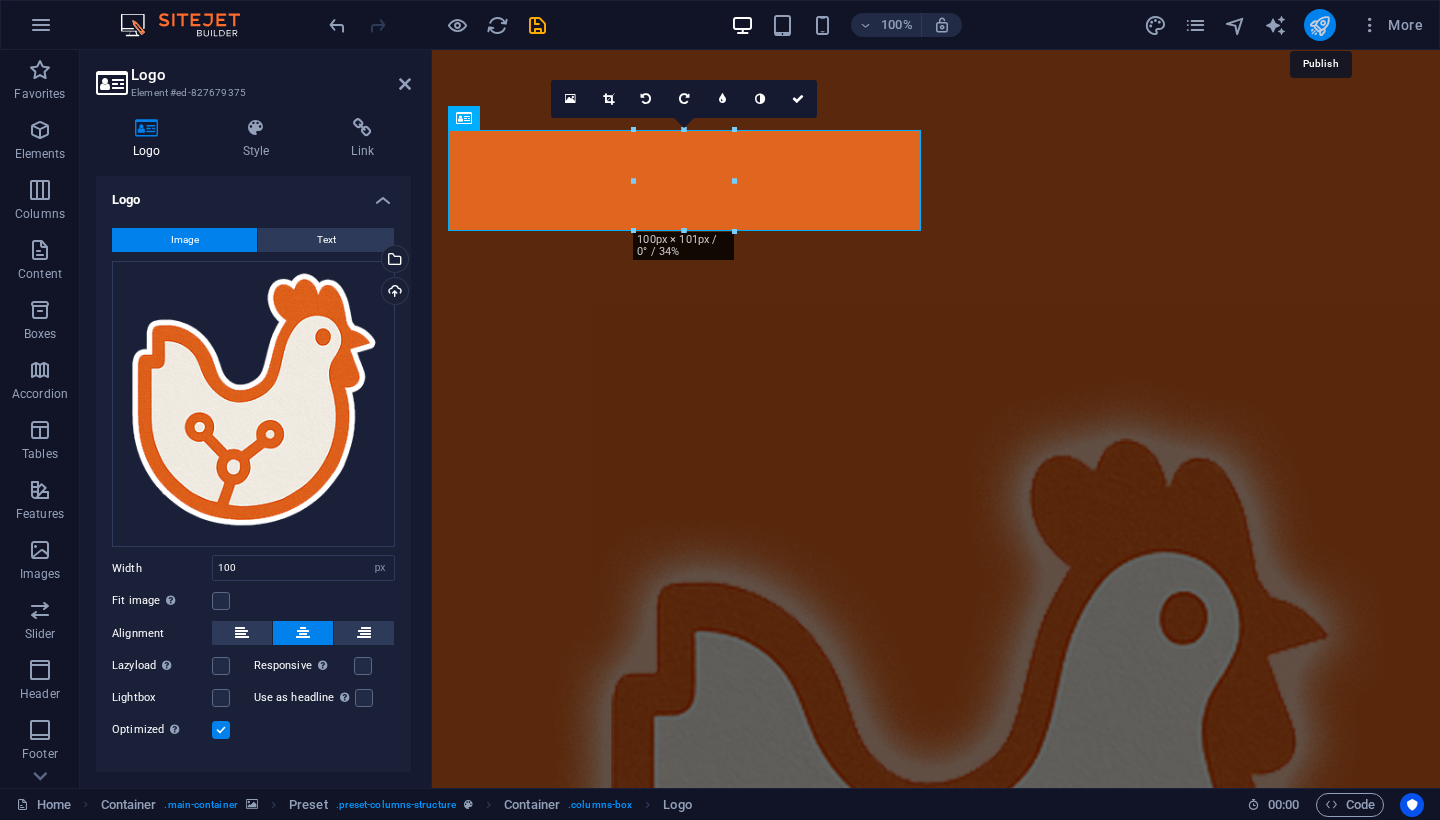 click at bounding box center [1319, 25] 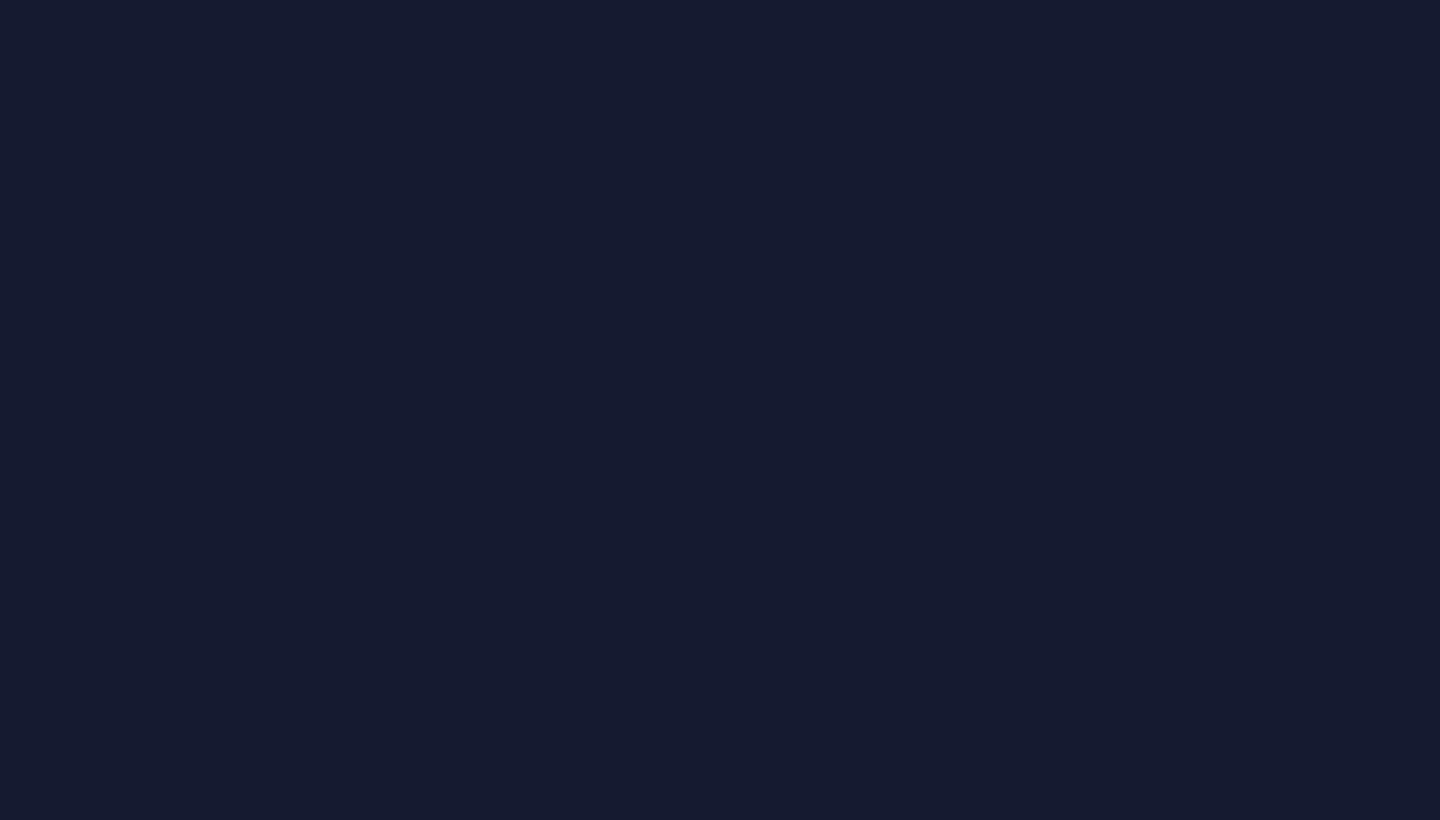 scroll, scrollTop: 0, scrollLeft: 0, axis: both 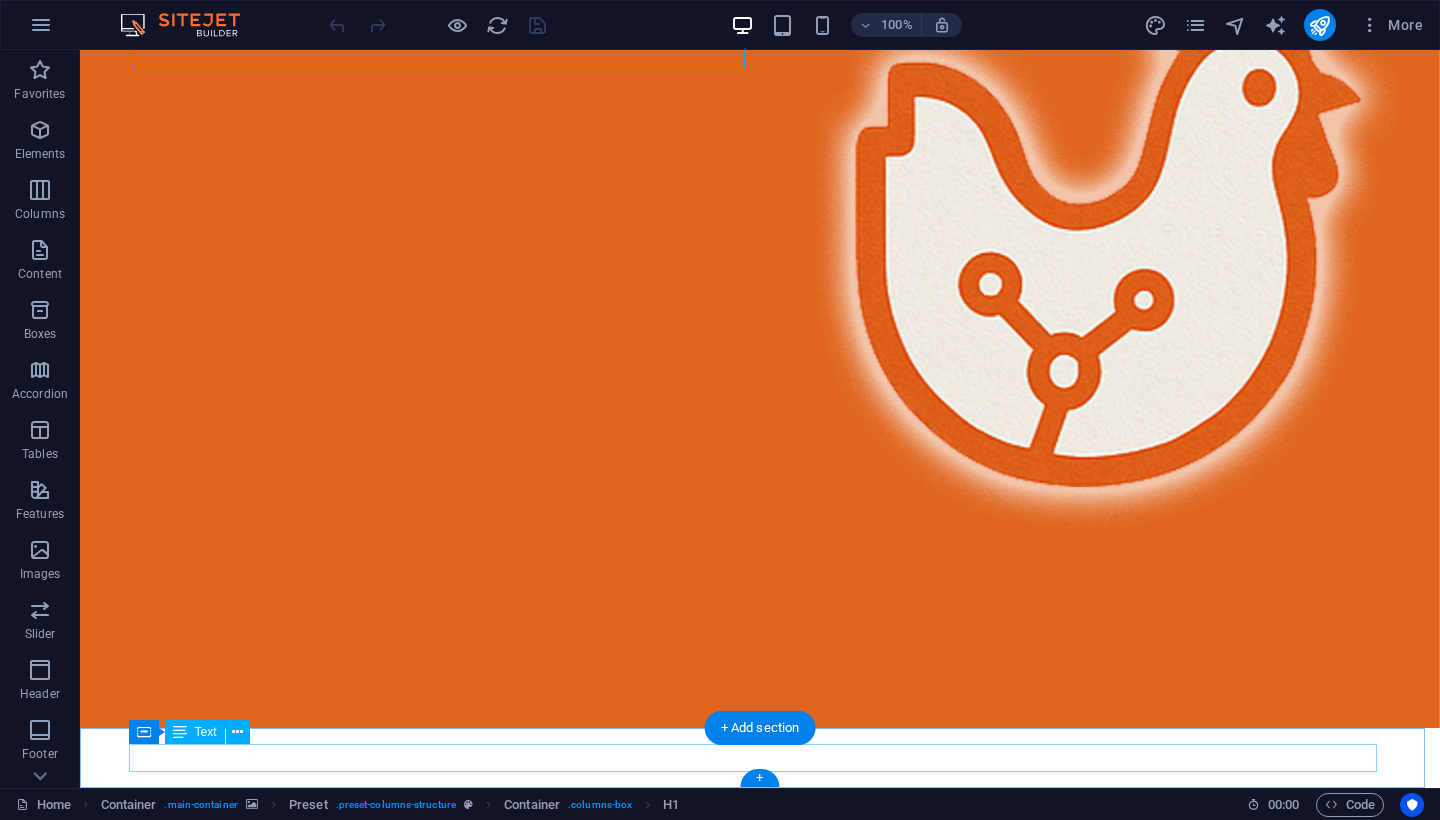click on "Legal Notice  |  Privacy" at bounding box center (760, 1676) 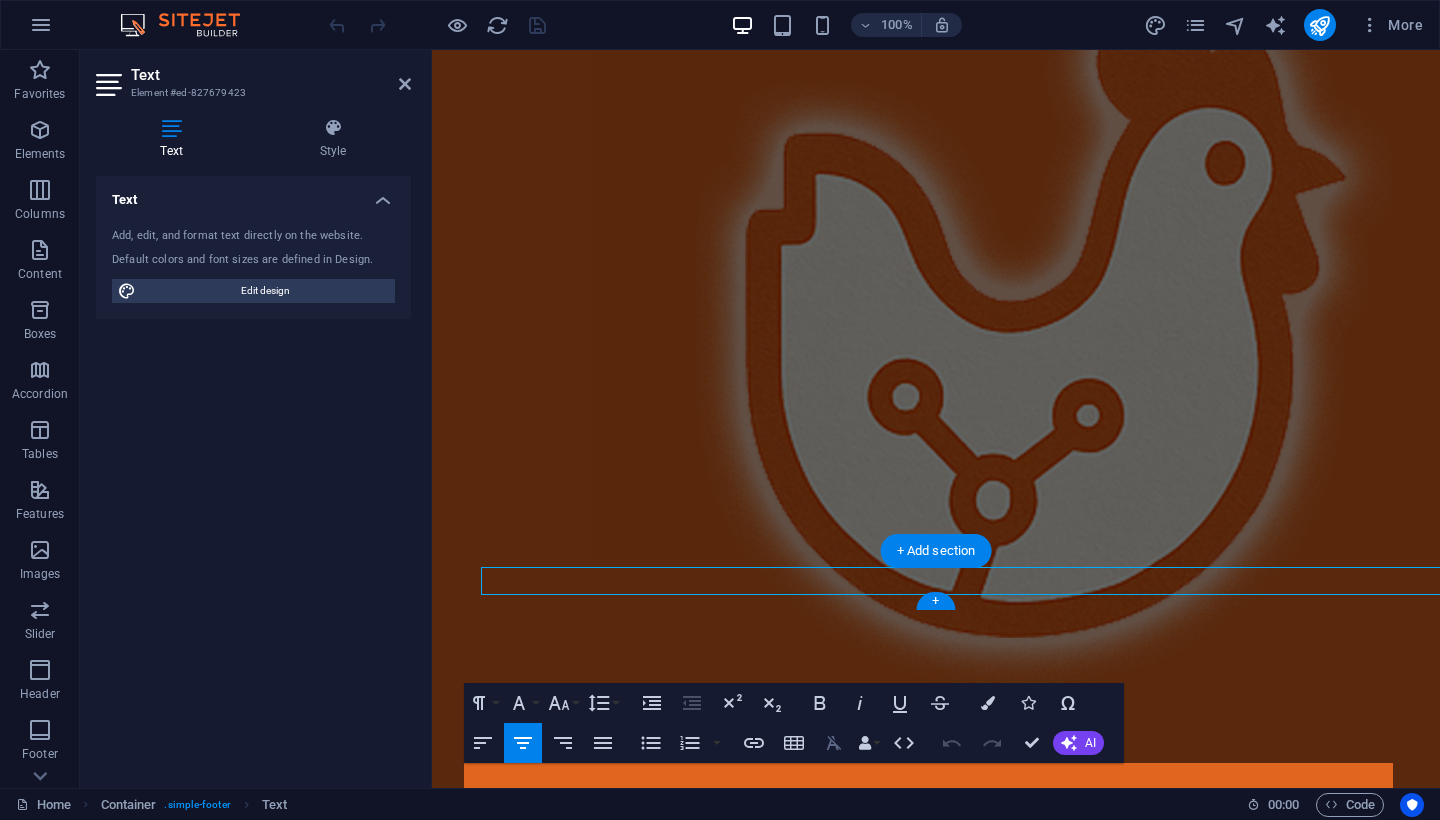 scroll, scrollTop: 540, scrollLeft: 0, axis: vertical 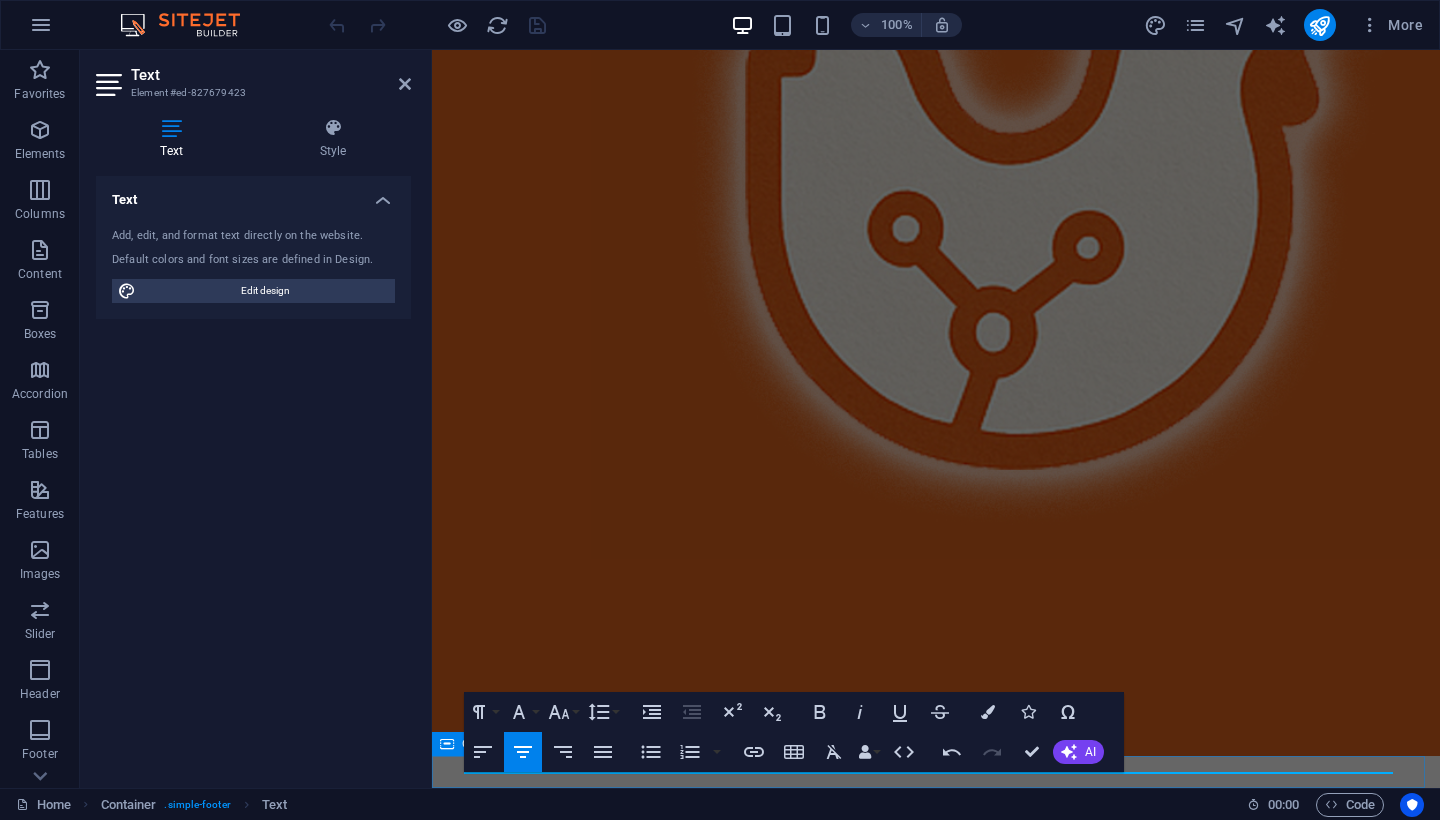 type 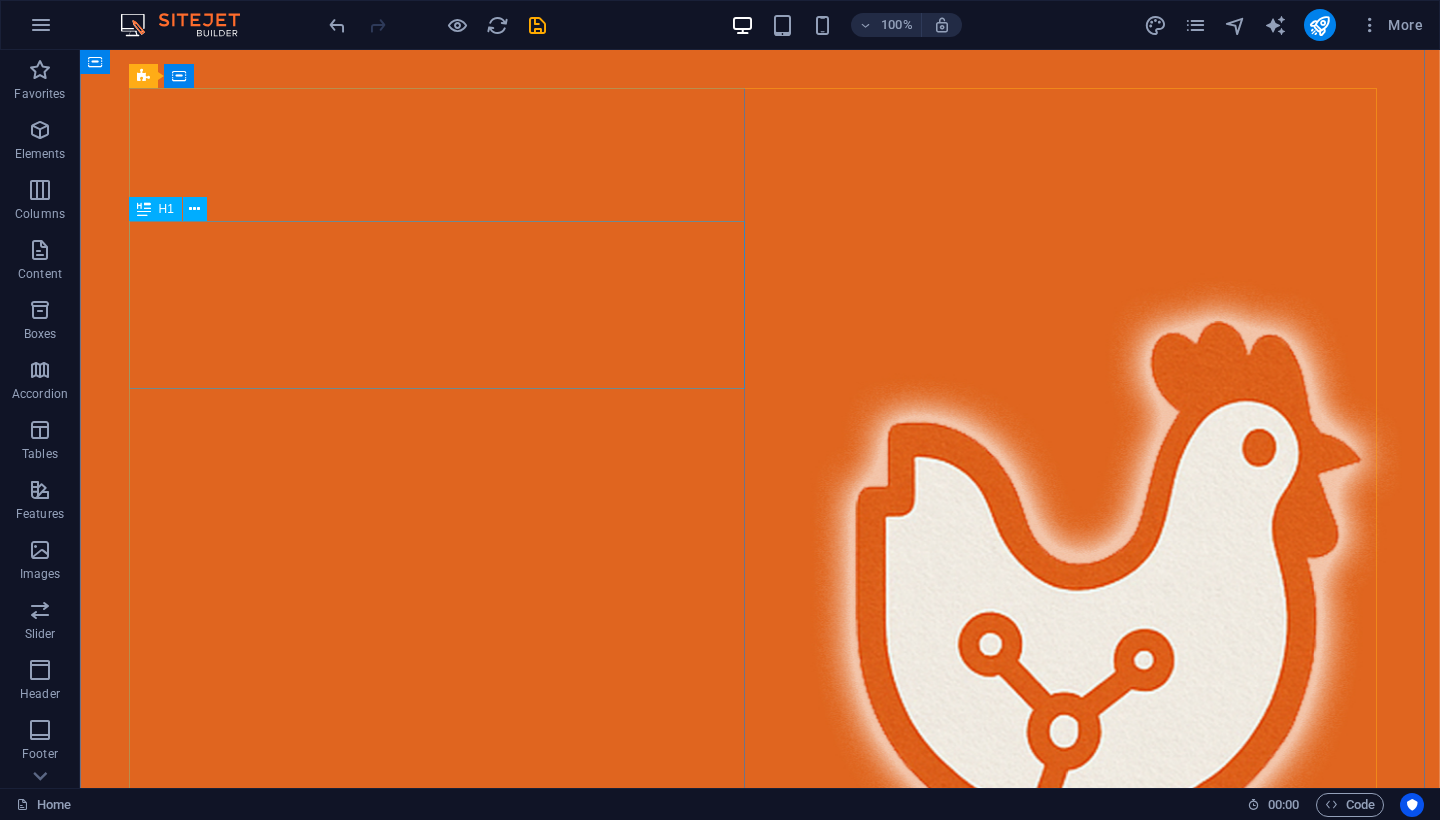 scroll, scrollTop: 341, scrollLeft: 0, axis: vertical 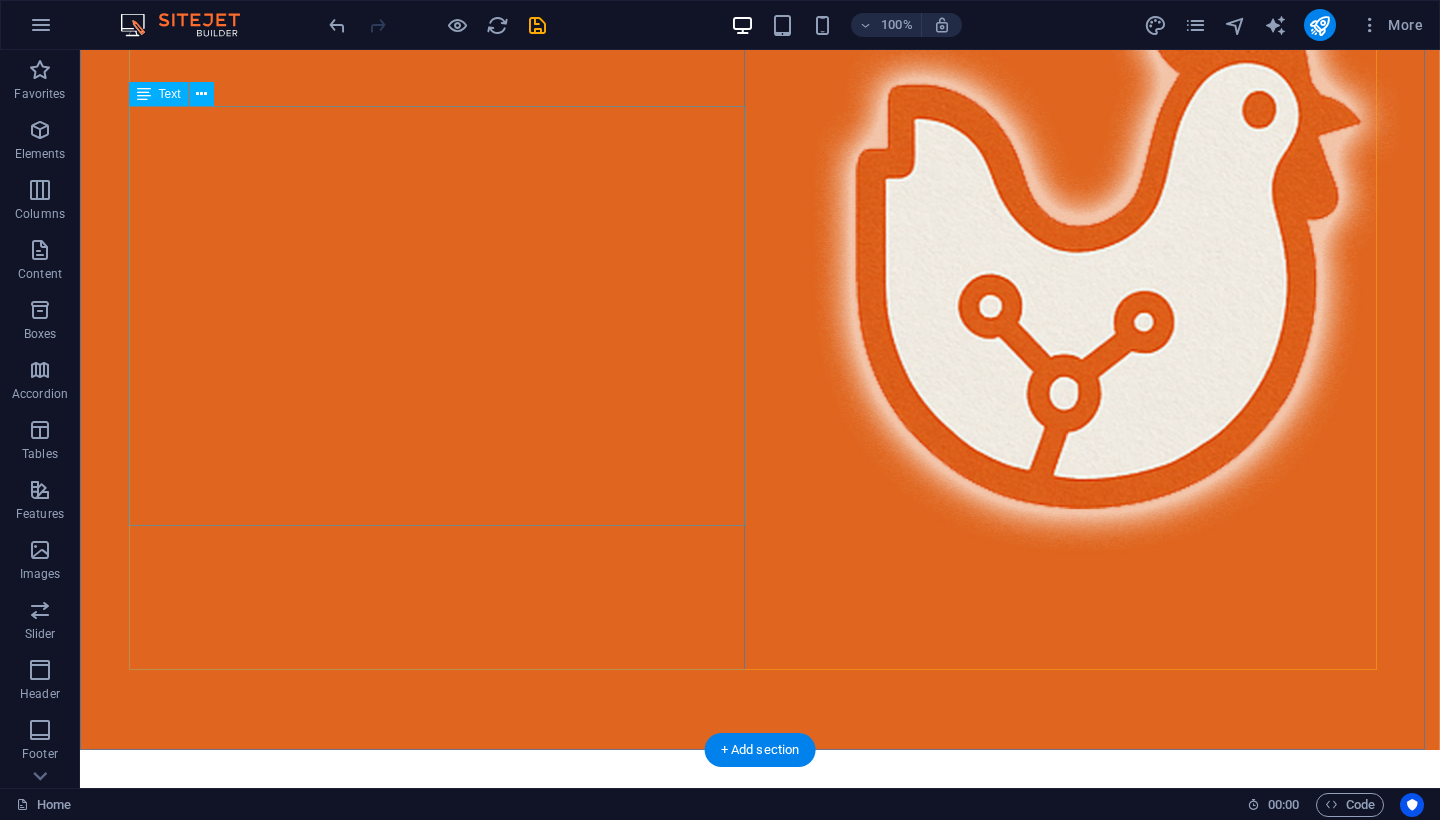 click on "En   Chicknology   nos especializamos en la venta de   equipos reacondicionados (refurbished)   para procesamiento avícola, ofreciendo soluciones de alta calidad, funcionales y listas para operar a una fracción del costo de equipos nuevos. . Además, contamos con una línea completa de   refacciones    y equipos de   valor agregado   para la industria alimentaria, como   formadoras de hamburguesas, sistemas de empaque y soluciones de automatización , ideales para maximizar la eficiencia y dar un impulso a tu proceso productivo. Confía en nosotros para llevar tu planta al siguiente nivel, con tecnología accesible, soporte técnico cercano y un compromiso real con tu productividad. Lorem ipsum dolor sit amet, consetetur sadipscing elitr, sed diam nonumy eirmod tempor invidunt ut labore et dolore magna aliquyam erat, sed diam voluptua. At vero eos et accusam et justo duo dolores et ea rebum." at bounding box center [760, 1178] 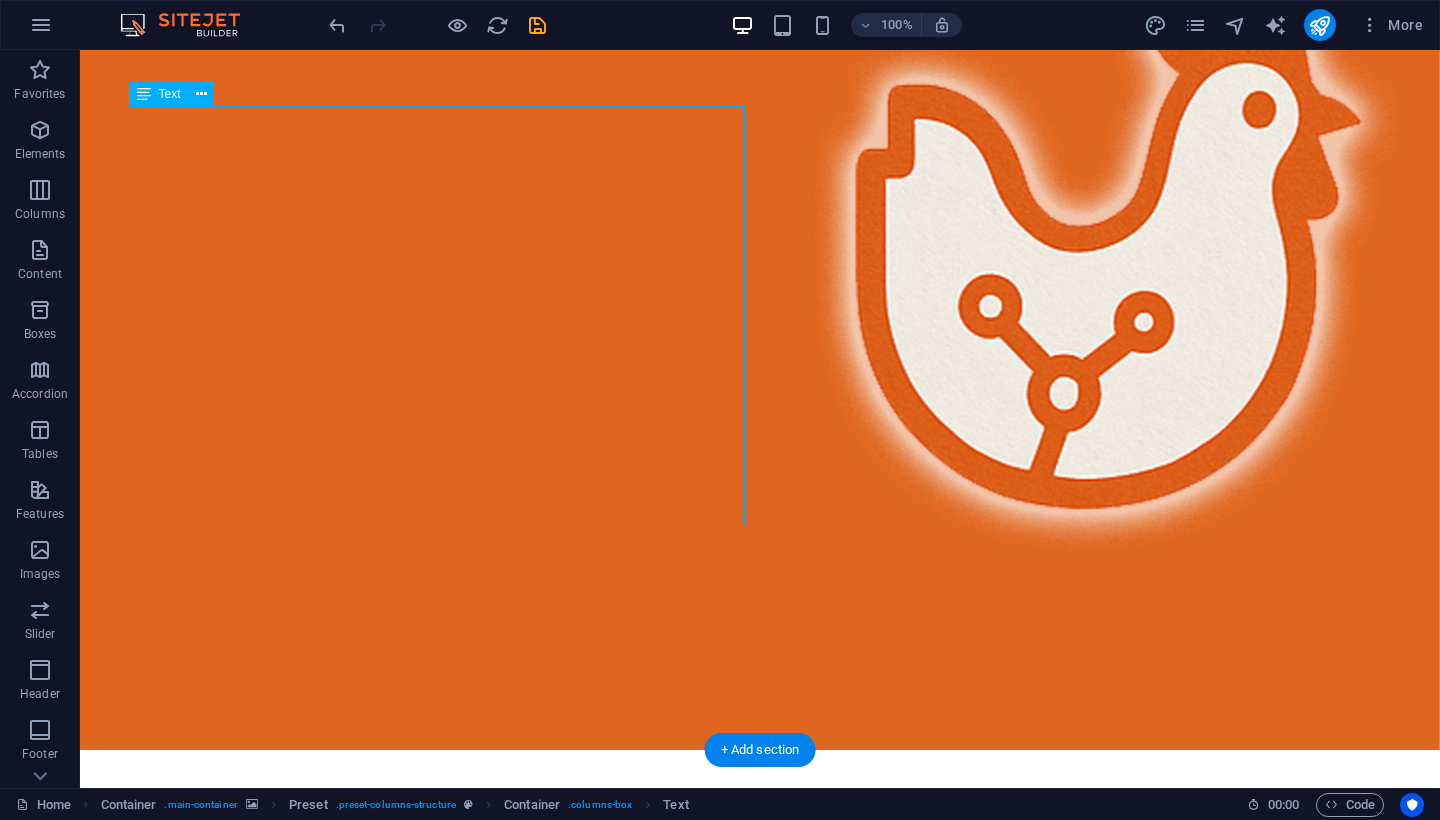 click on "En   Chicknology   nos especializamos en la venta de   equipos reacondicionados (refurbished)   para procesamiento avícola, ofreciendo soluciones de alta calidad, funcionales y listas para operar a una fracción del costo de equipos nuevos. . Además, contamos con una línea completa de   refacciones    y equipos de   valor agregado   para la industria alimentaria, como   formadoras de hamburguesas, sistemas de empaque y soluciones de automatización , ideales para maximizar la eficiencia y dar un impulso a tu proceso productivo. Confía en nosotros para llevar tu planta al siguiente nivel, con tecnología accesible, soporte técnico cercano y un compromiso real con tu productividad. Lorem ipsum dolor sit amet, consetetur sadipscing elitr, sed diam nonumy eirmod tempor invidunt ut labore et dolore magna aliquyam erat, sed diam voluptua. At vero eos et accusam et justo duo dolores et ea rebum." at bounding box center (760, 1178) 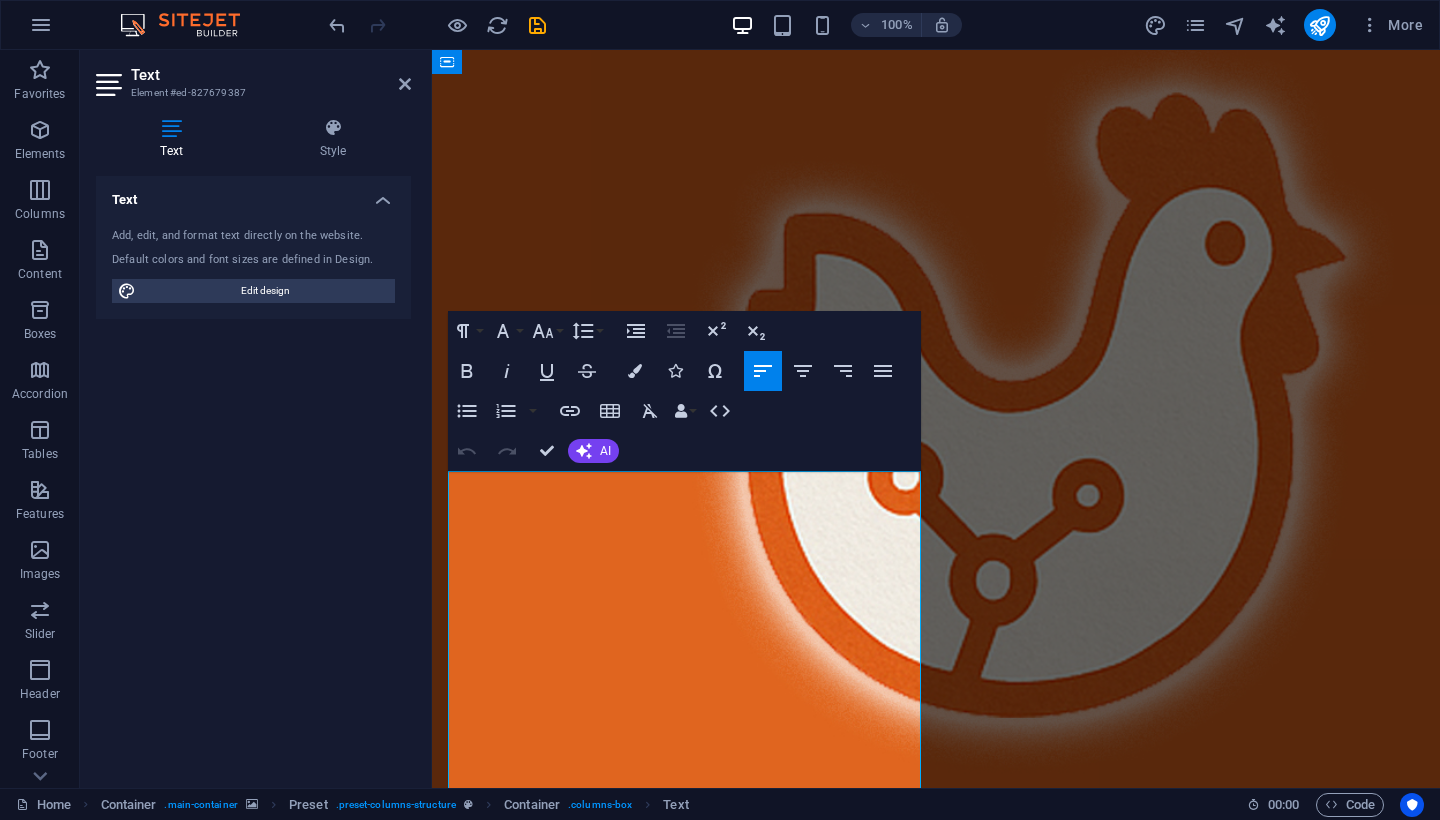 scroll, scrollTop: 517, scrollLeft: 0, axis: vertical 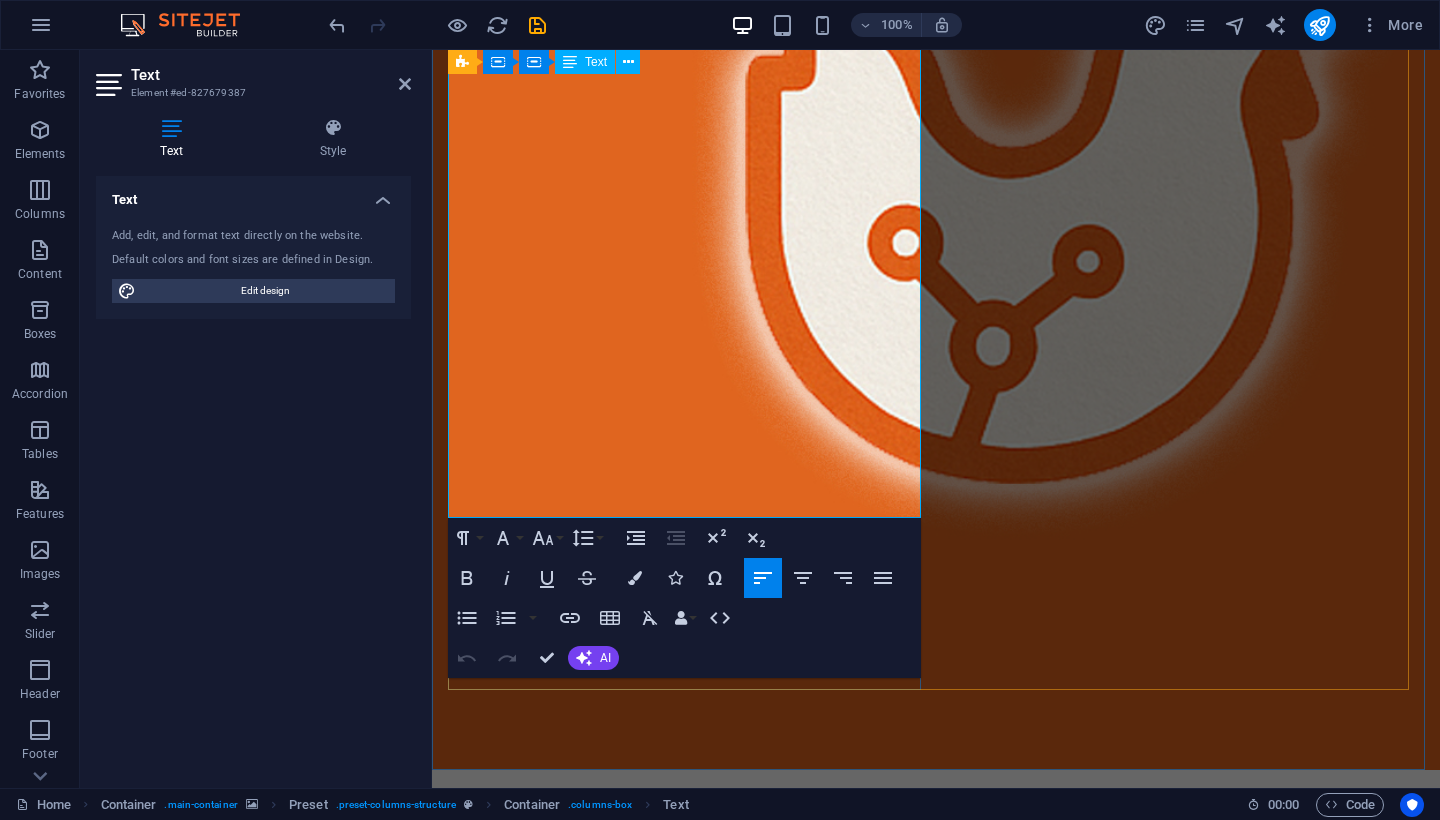 drag, startPoint x: 881, startPoint y: 502, endPoint x: 451, endPoint y: 422, distance: 437.37854 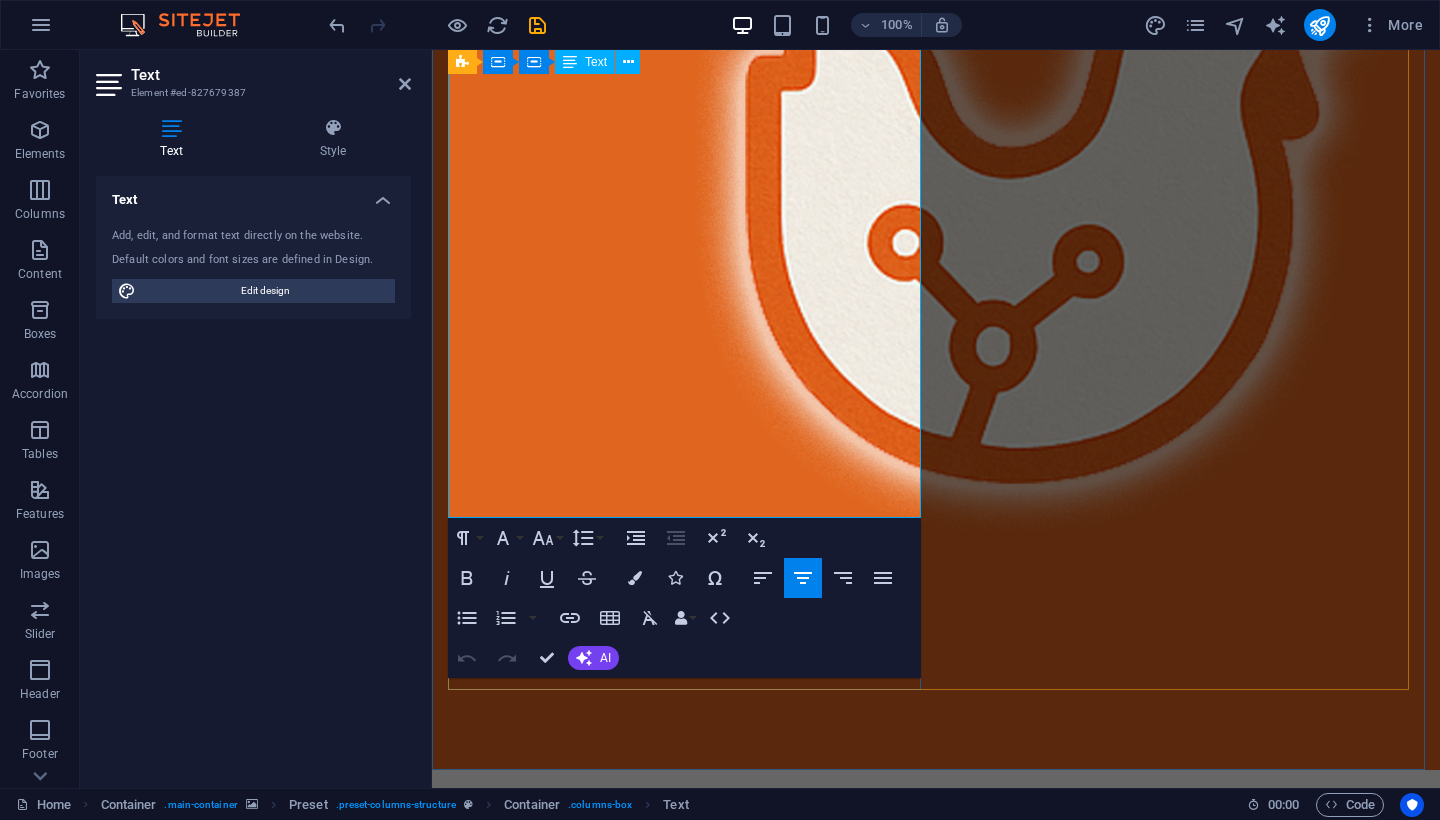 scroll, scrollTop: 475, scrollLeft: 0, axis: vertical 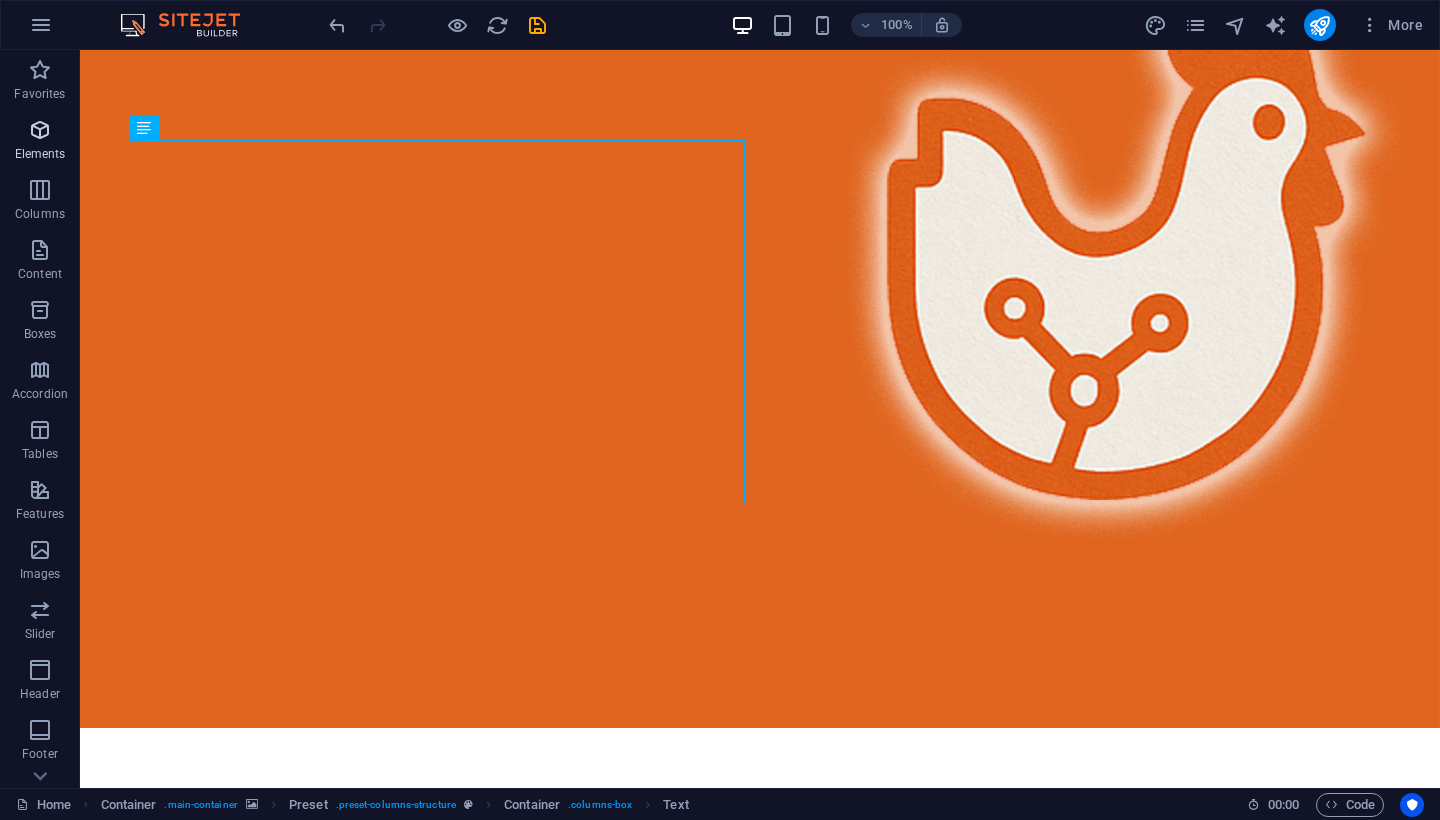 click on "Elements" at bounding box center [40, 142] 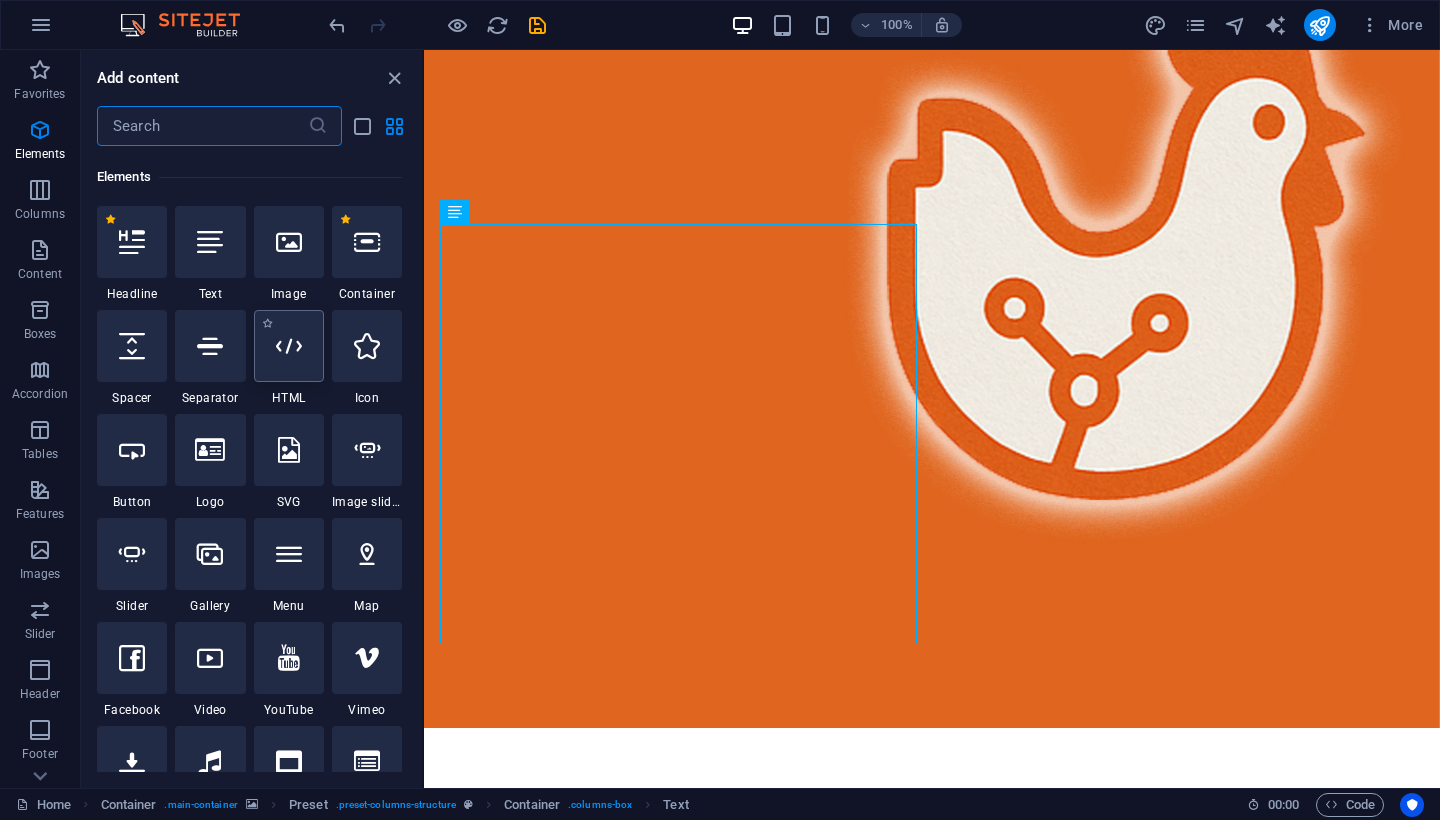scroll, scrollTop: 213, scrollLeft: 0, axis: vertical 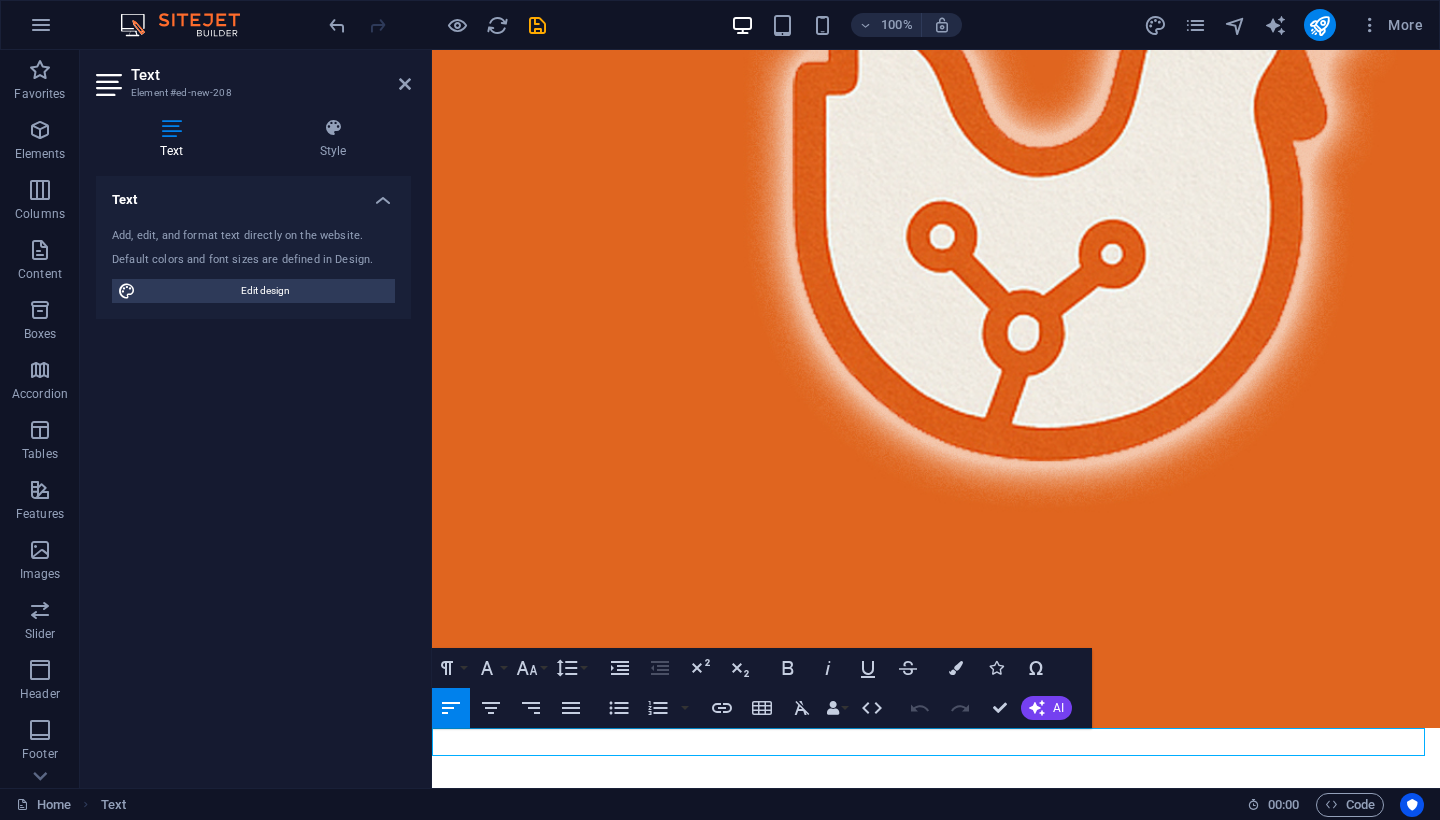 click at bounding box center (936, 151) 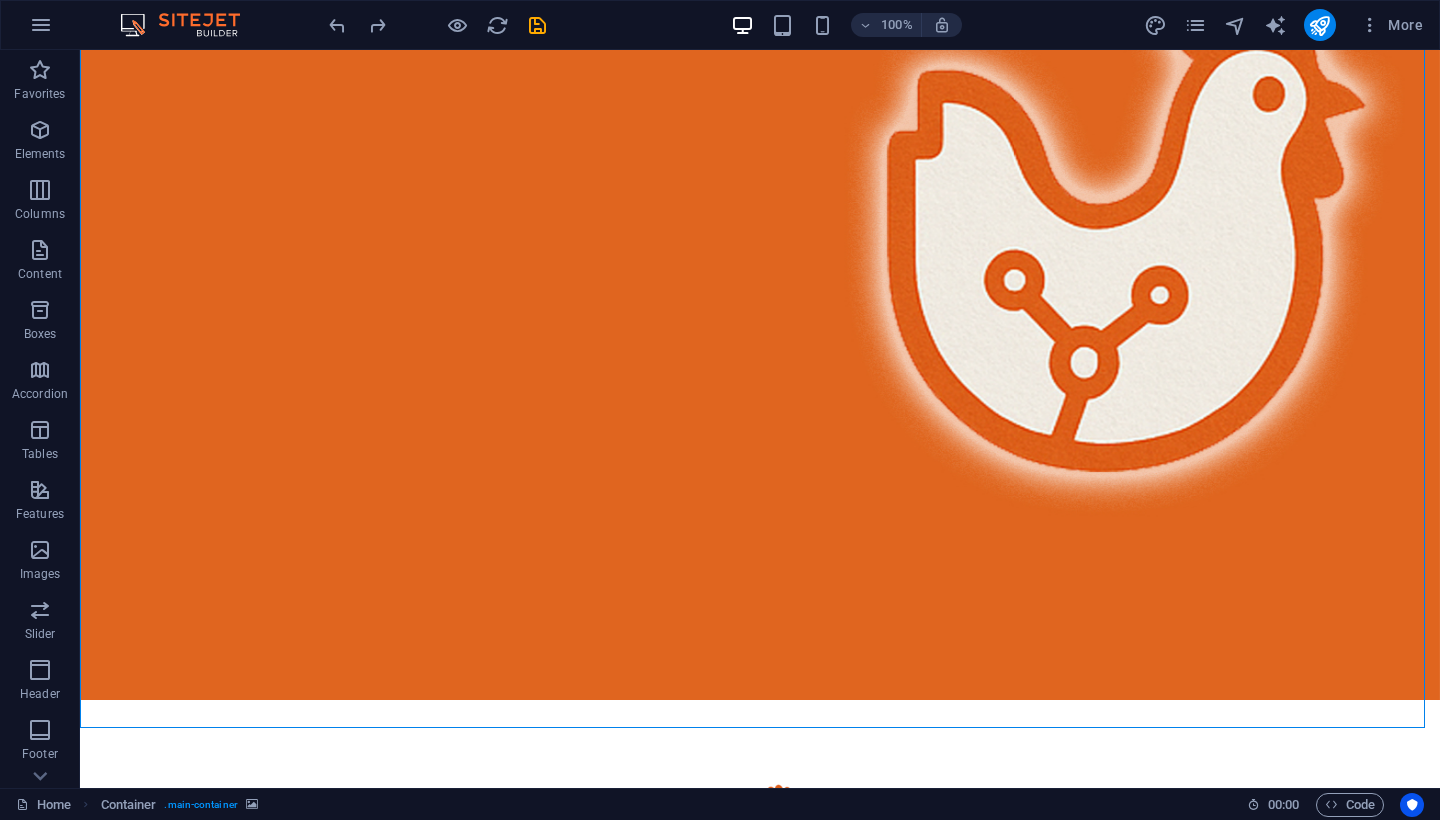 scroll, scrollTop: 307, scrollLeft: 0, axis: vertical 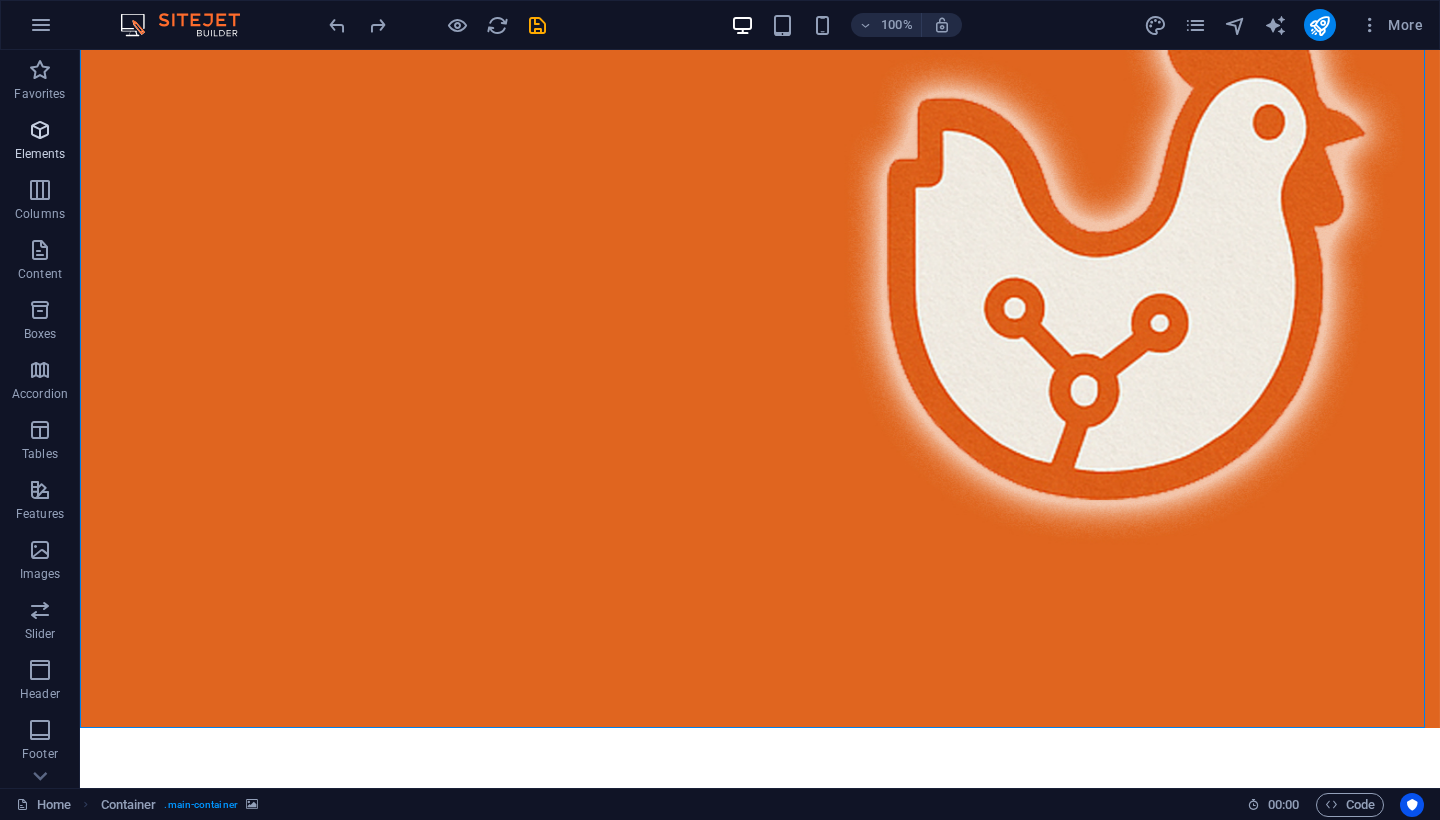 click at bounding box center (40, 130) 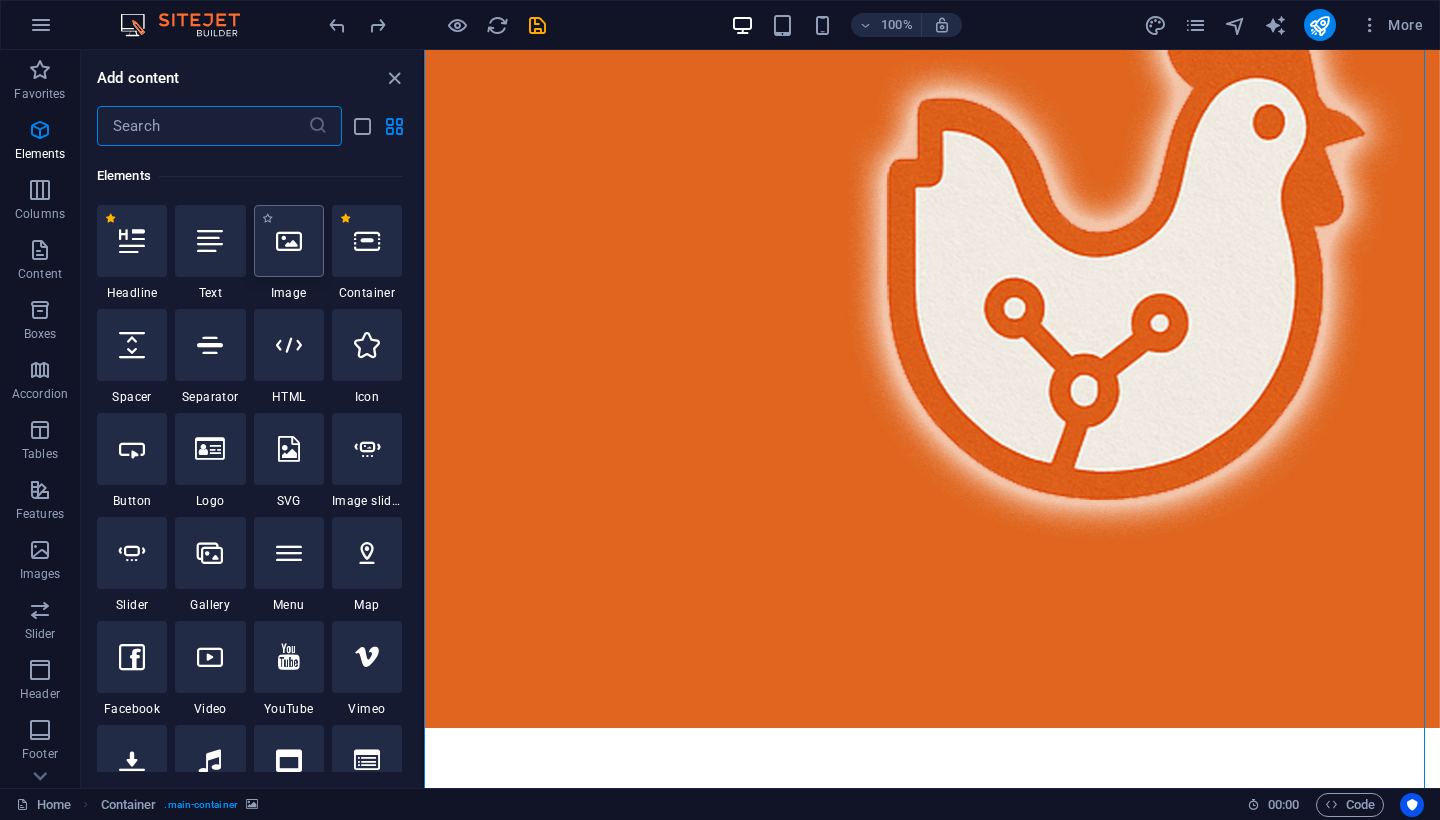 scroll, scrollTop: 213, scrollLeft: 0, axis: vertical 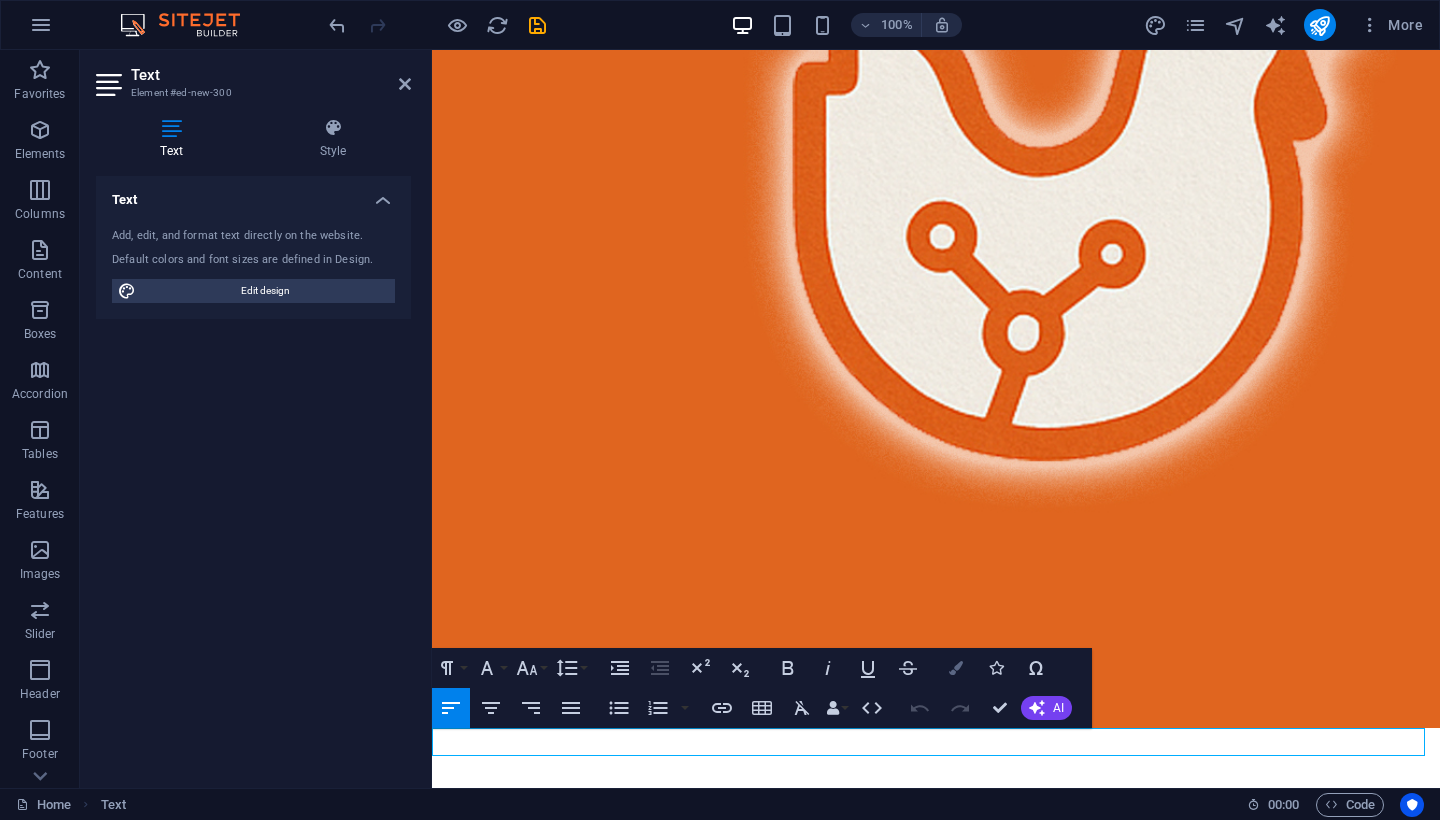 click at bounding box center (956, 668) 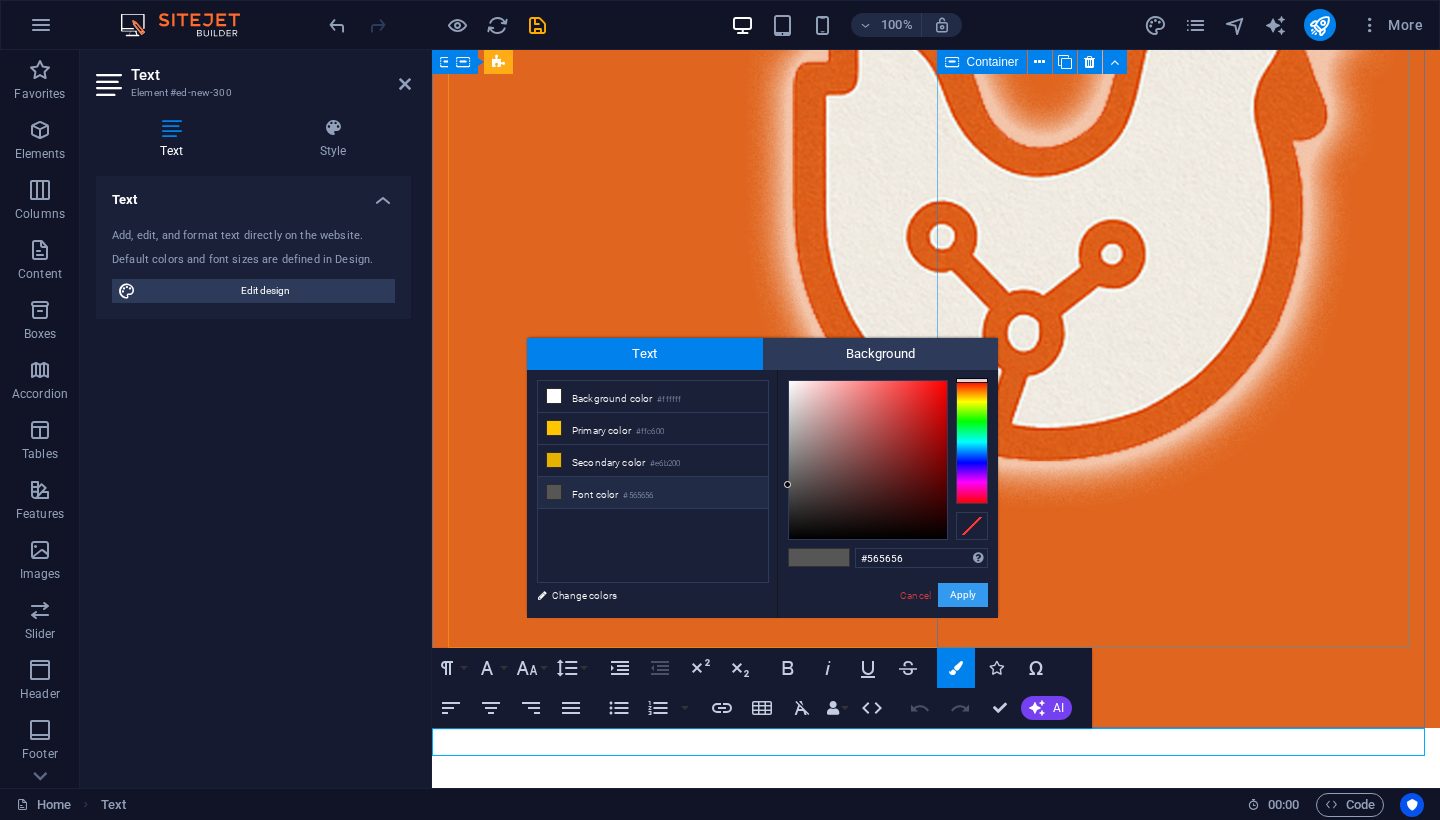 click on "Apply" at bounding box center (963, 595) 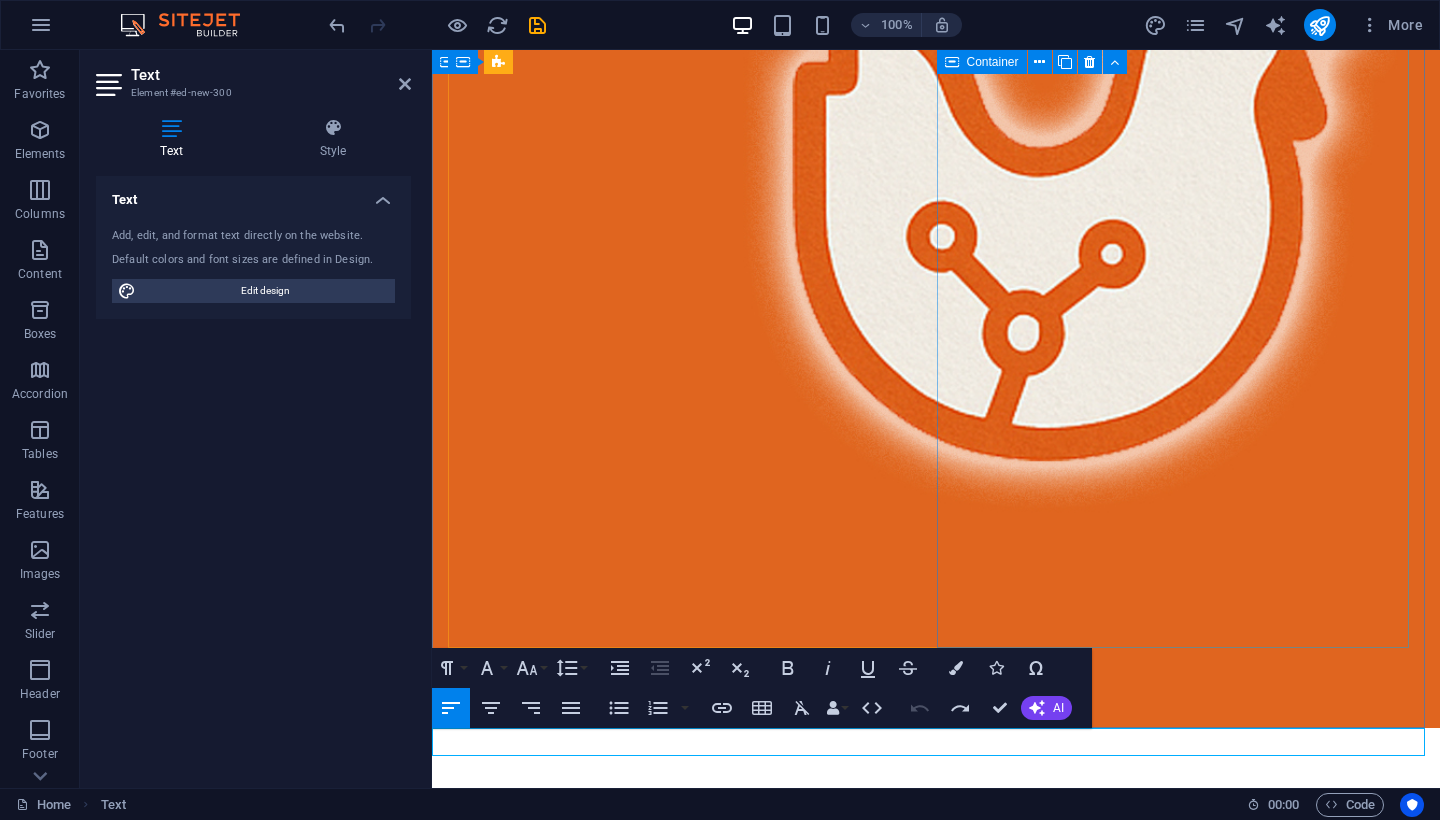 click on "Drop content here or  Add elements  Paste clipboard" at bounding box center (936, 1524) 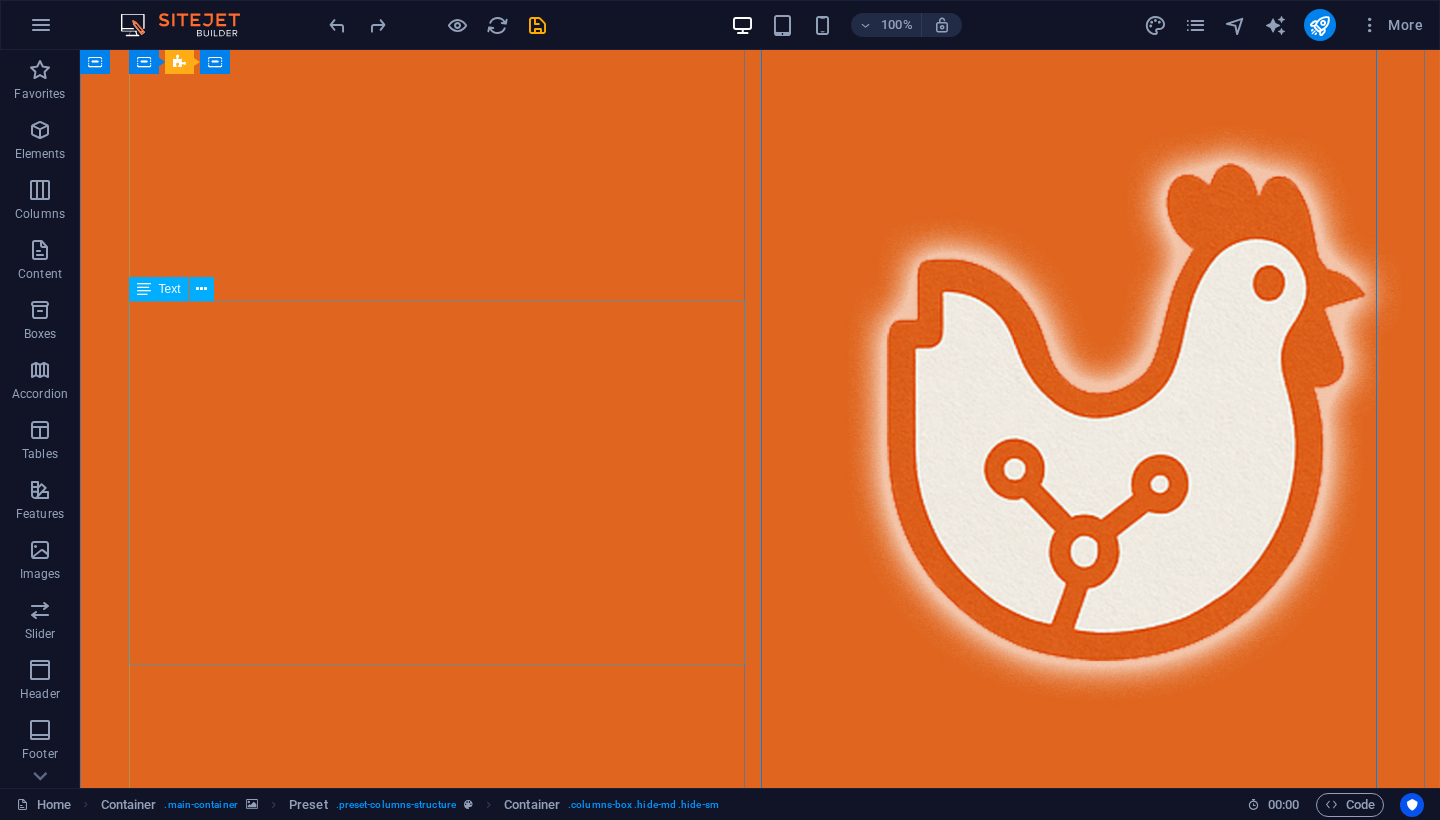 scroll, scrollTop: 0, scrollLeft: 0, axis: both 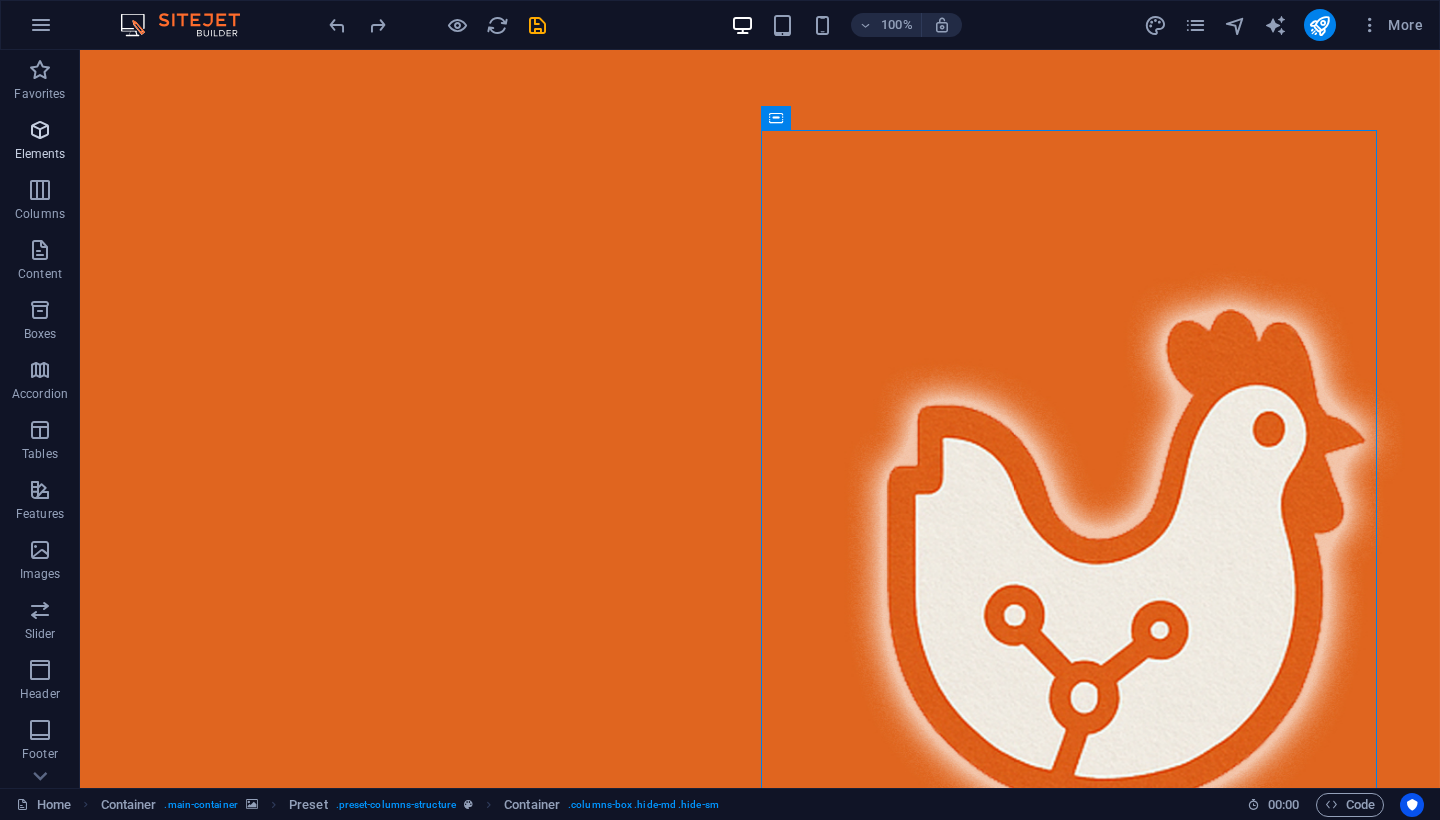 click on "Elements" at bounding box center [40, 154] 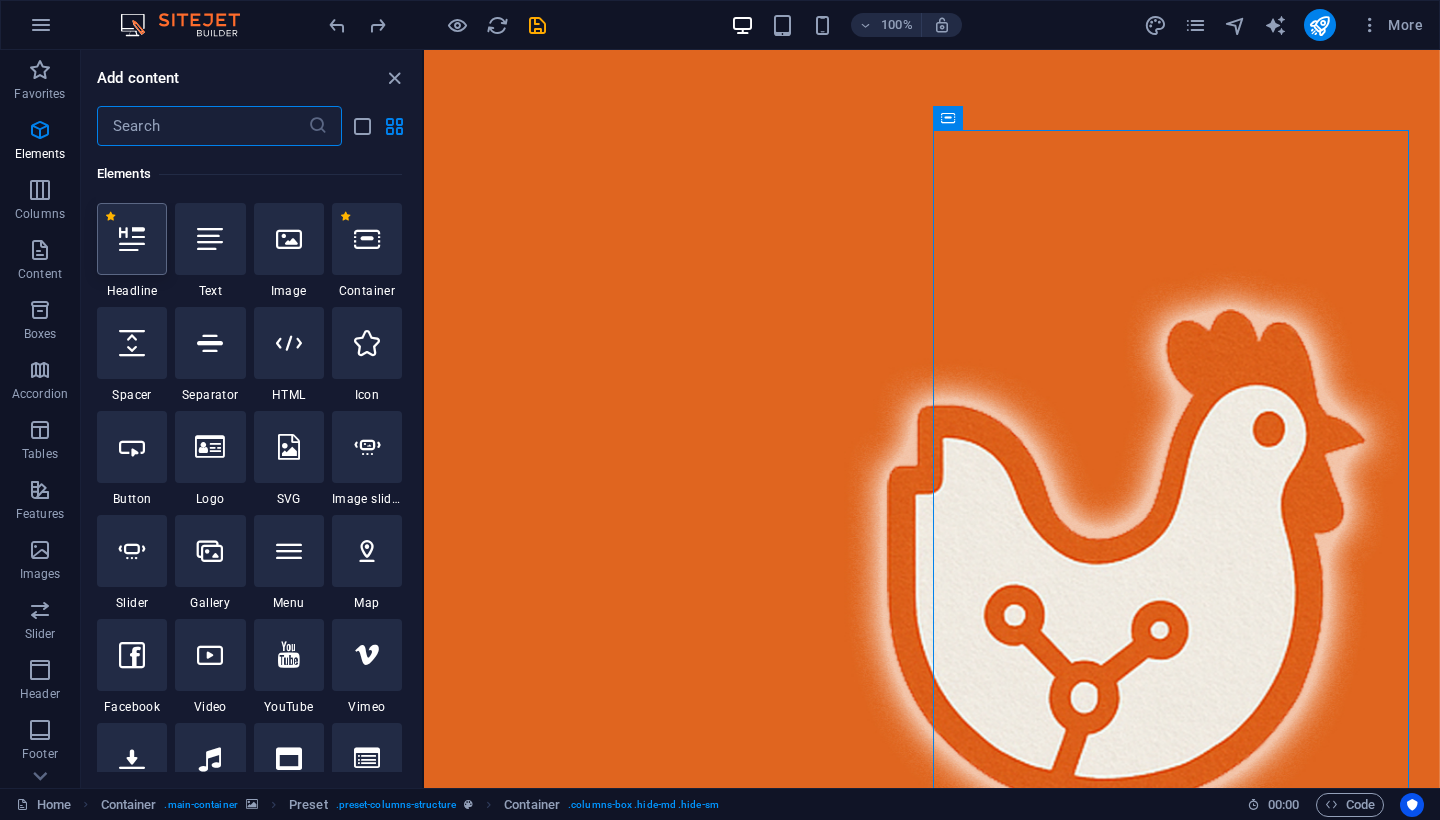scroll, scrollTop: 213, scrollLeft: 0, axis: vertical 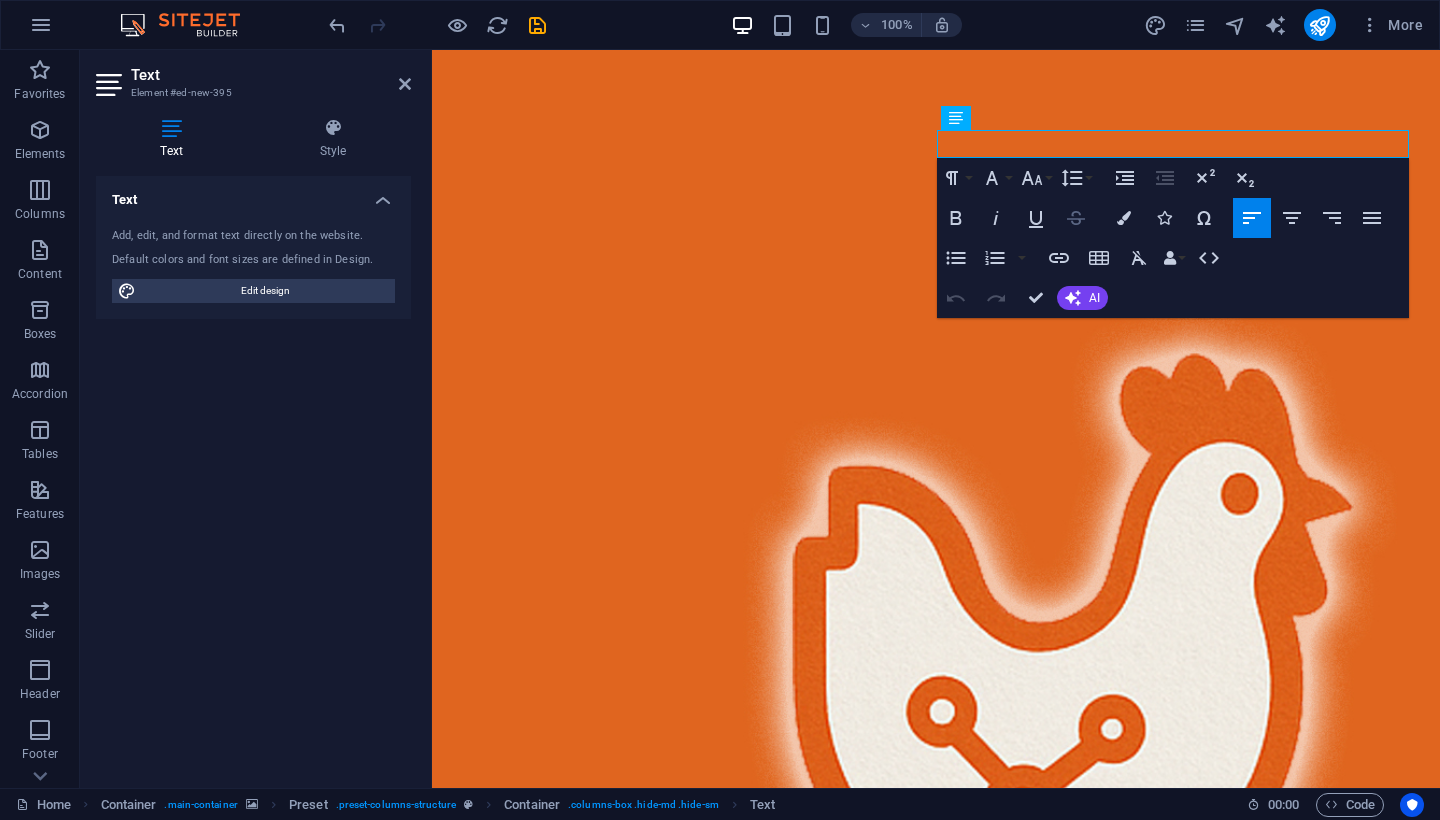 type 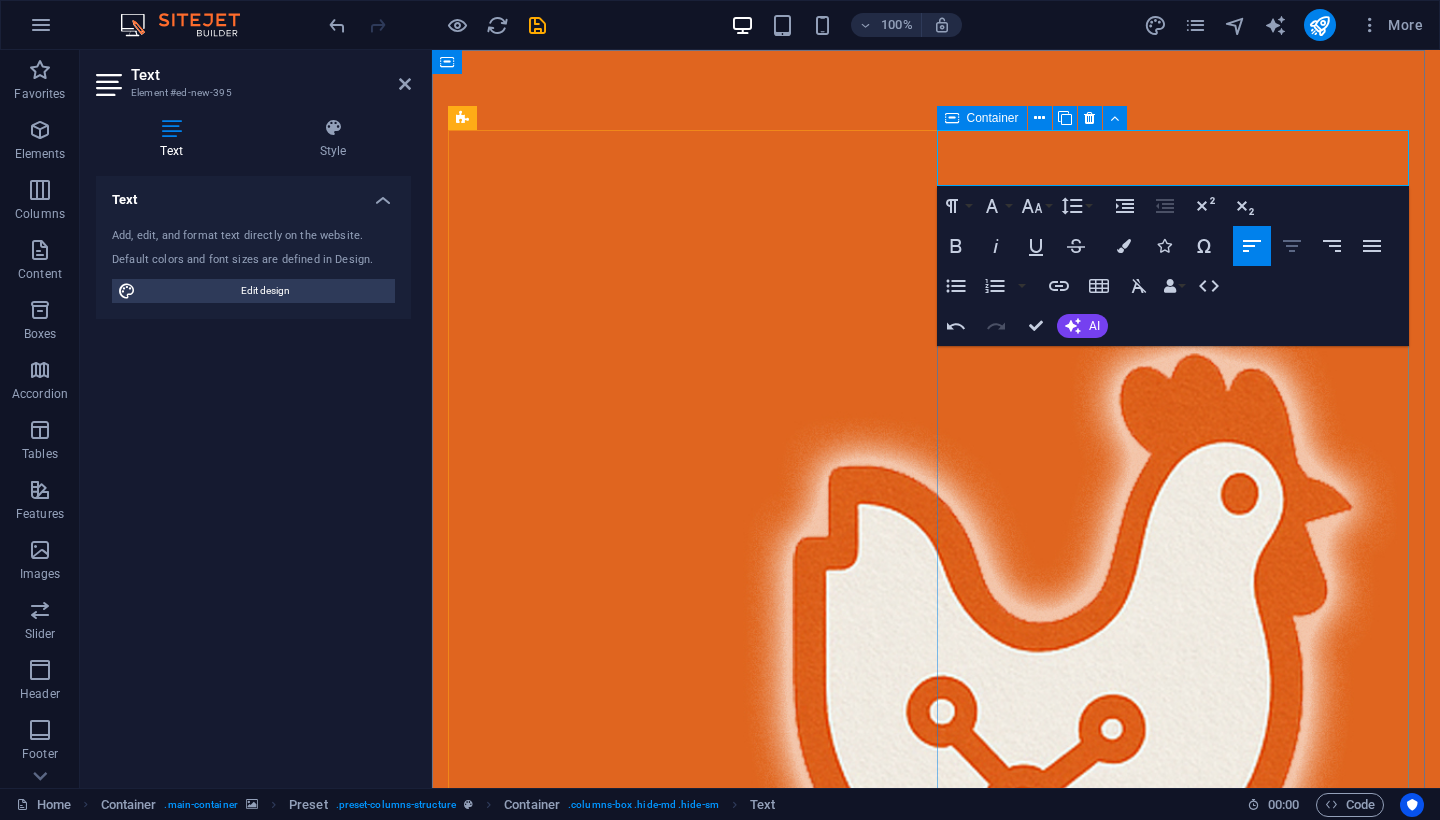 click 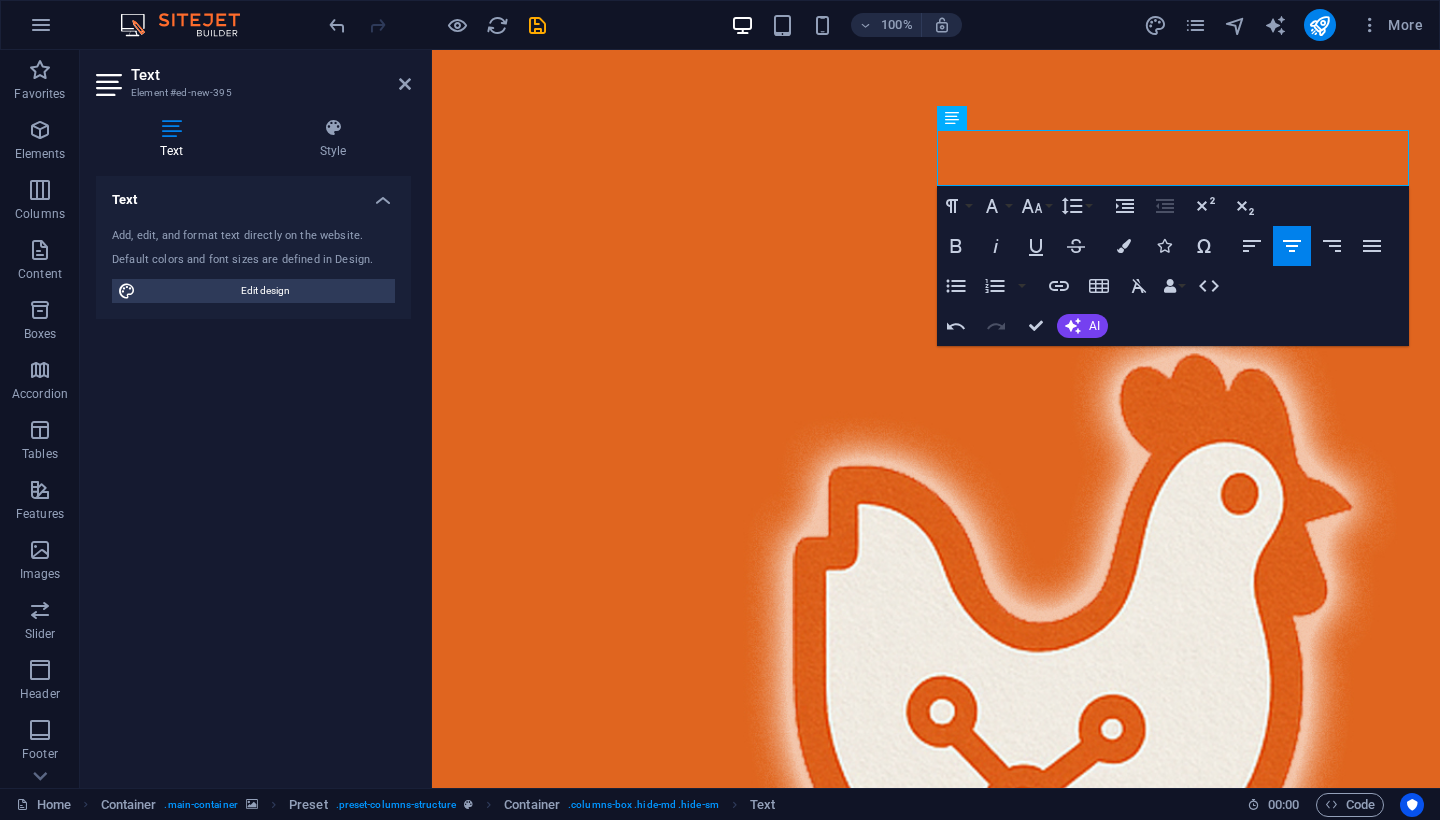 click at bounding box center [936, 626] 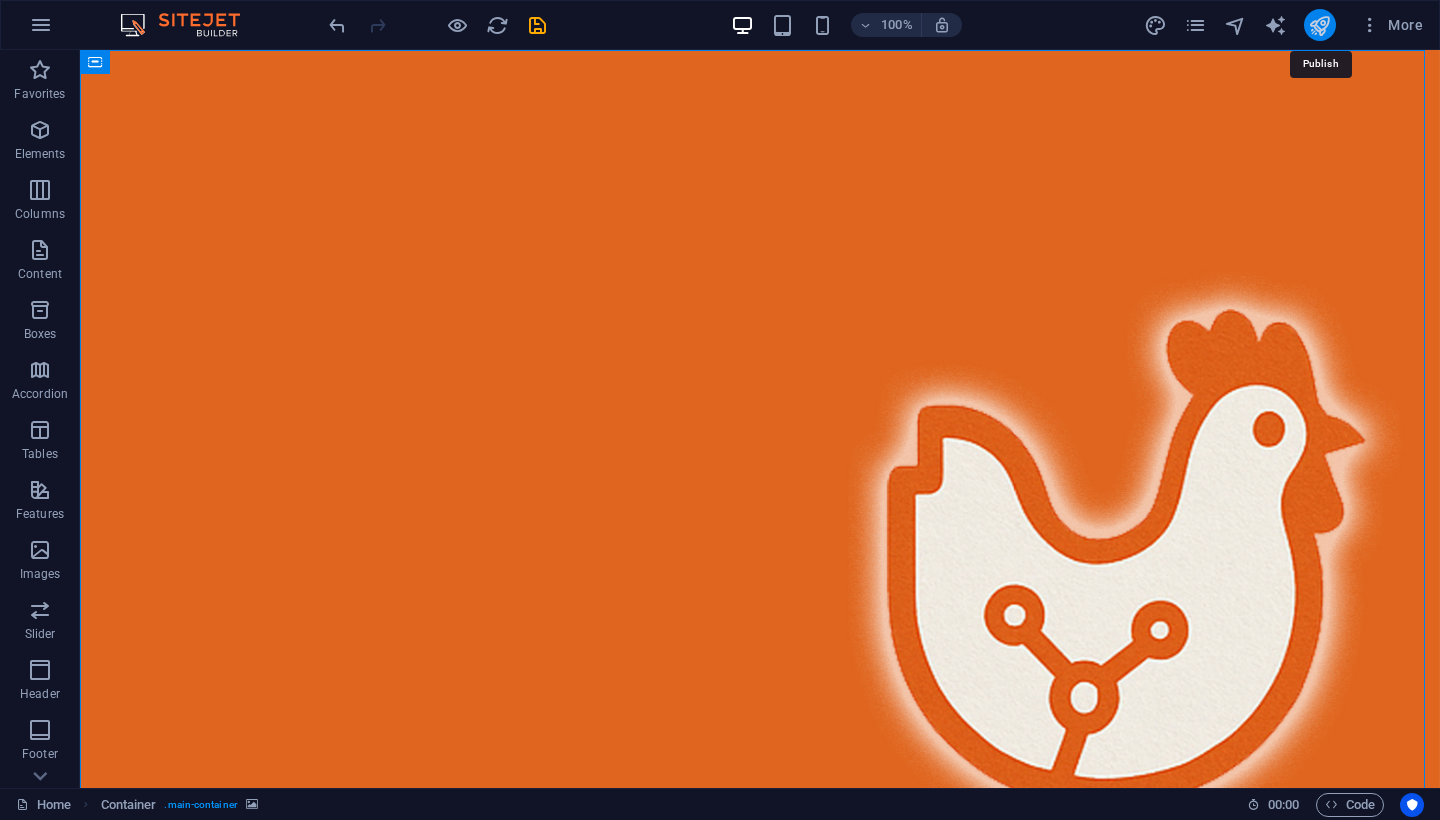 click at bounding box center [1319, 25] 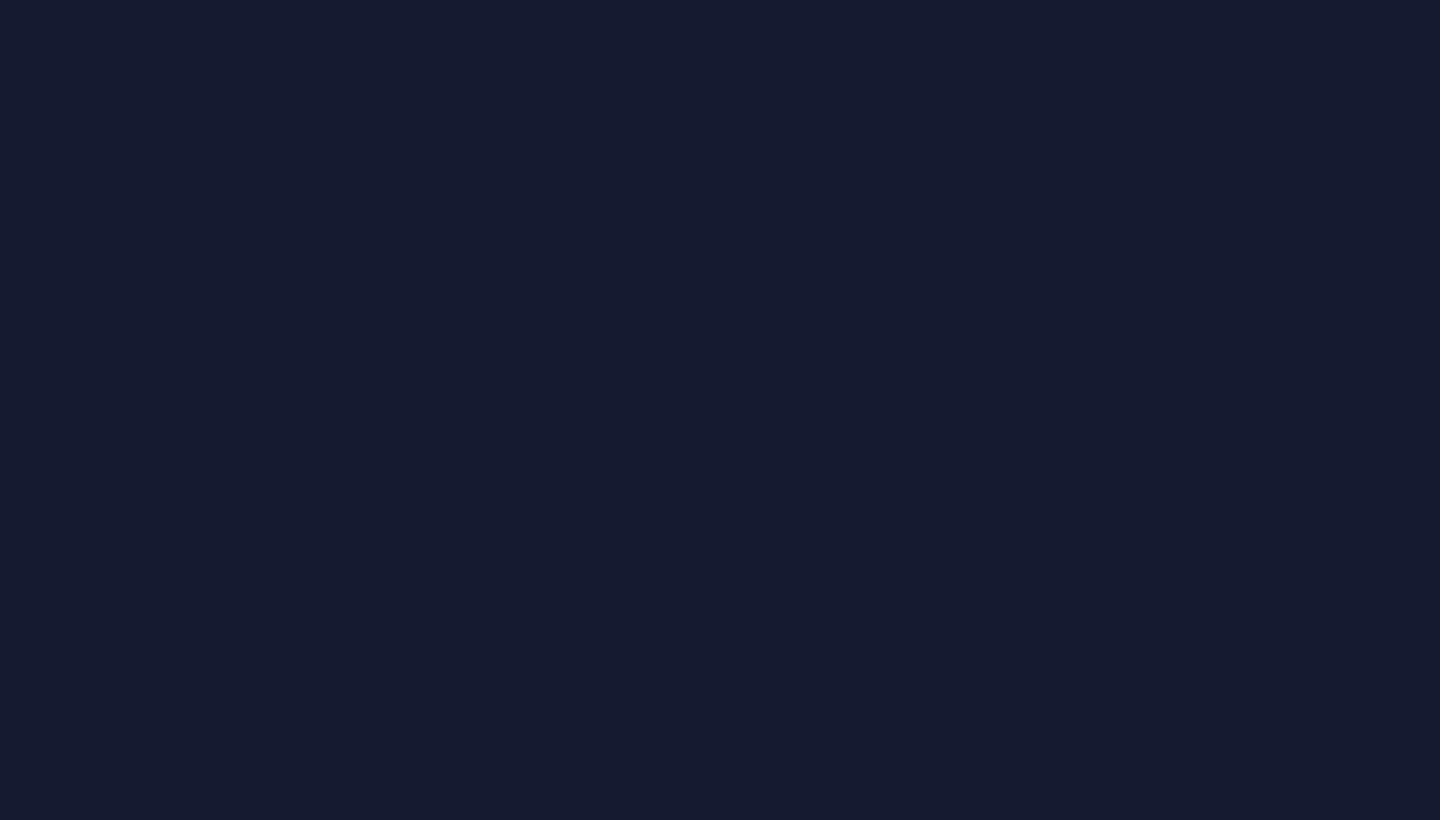 scroll, scrollTop: 0, scrollLeft: 0, axis: both 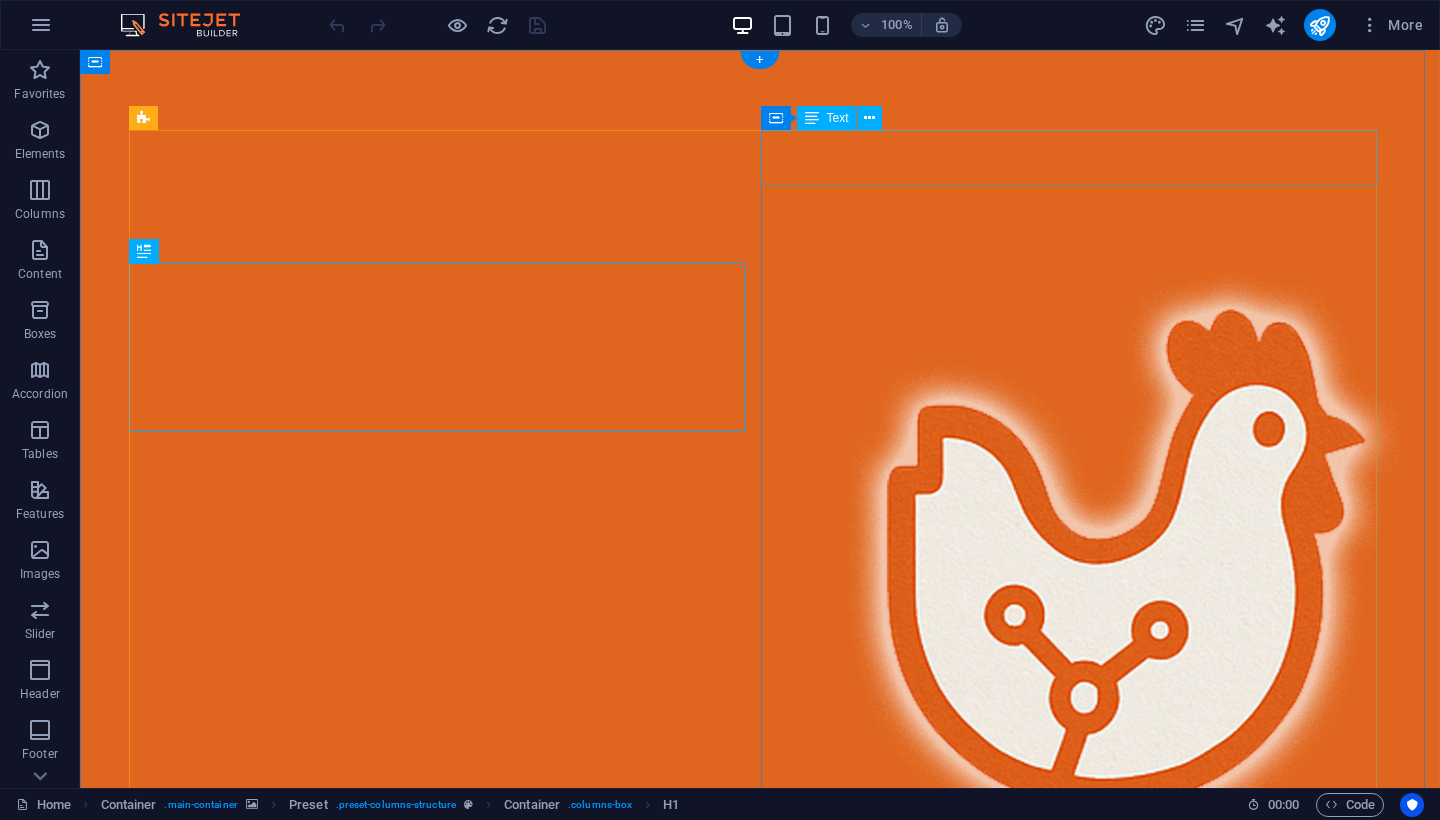 click on "Socios Comerciales: Use Poultry Technology,  Gesame, Diequinsa" at bounding box center (760, 1731) 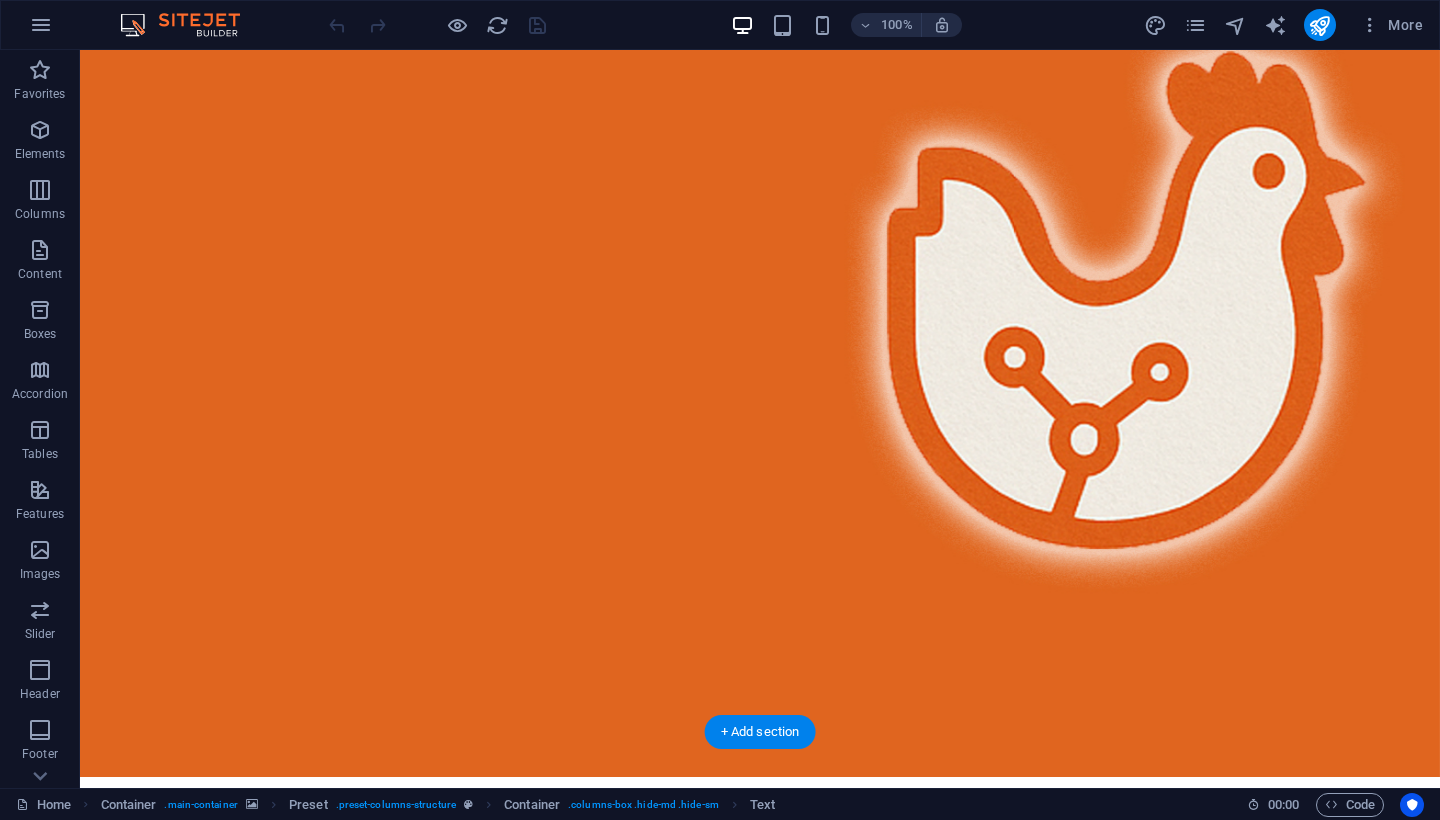 scroll, scrollTop: 307, scrollLeft: 0, axis: vertical 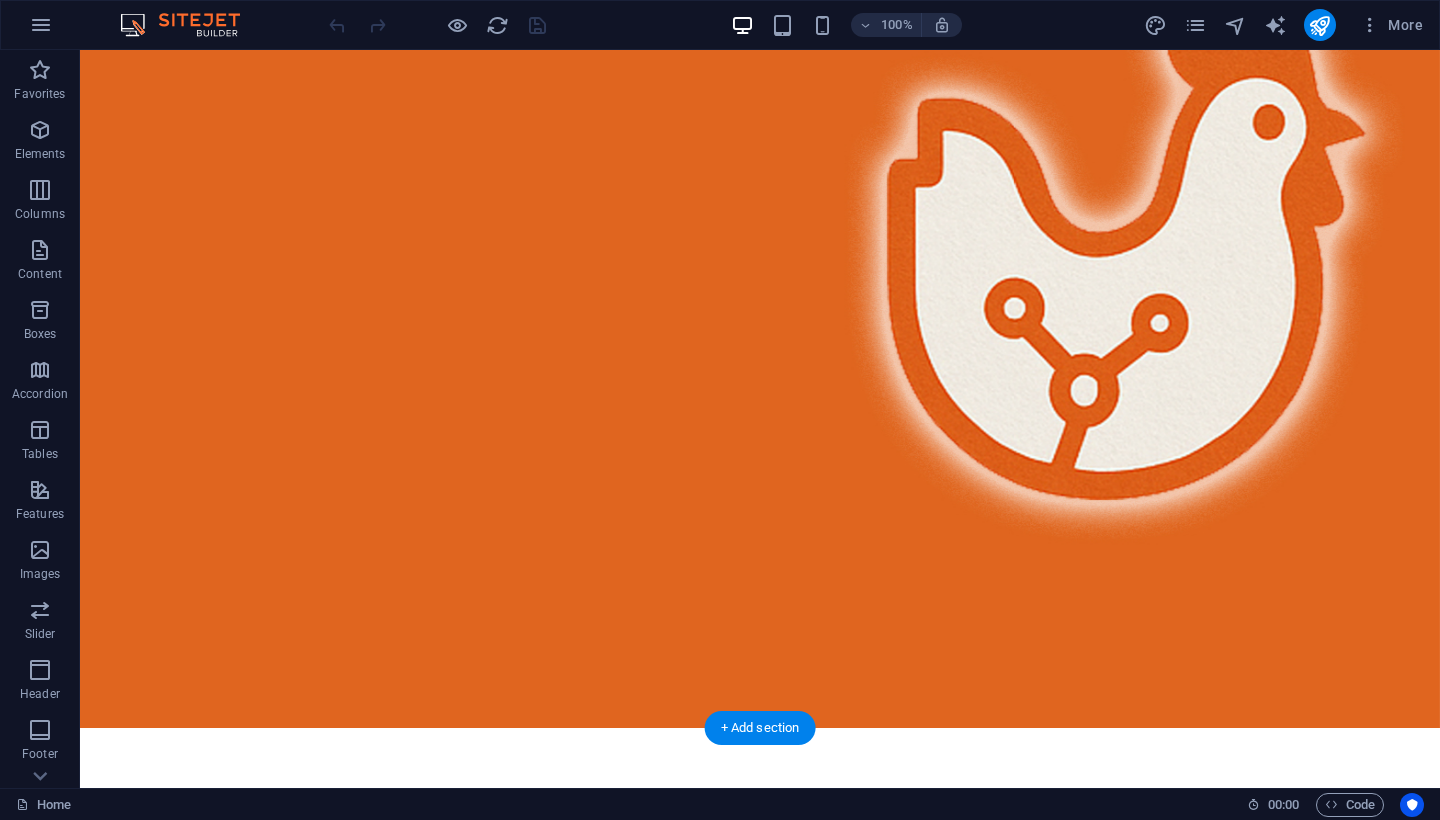 drag, startPoint x: 964, startPoint y: 130, endPoint x: 989, endPoint y: 535, distance: 405.77087 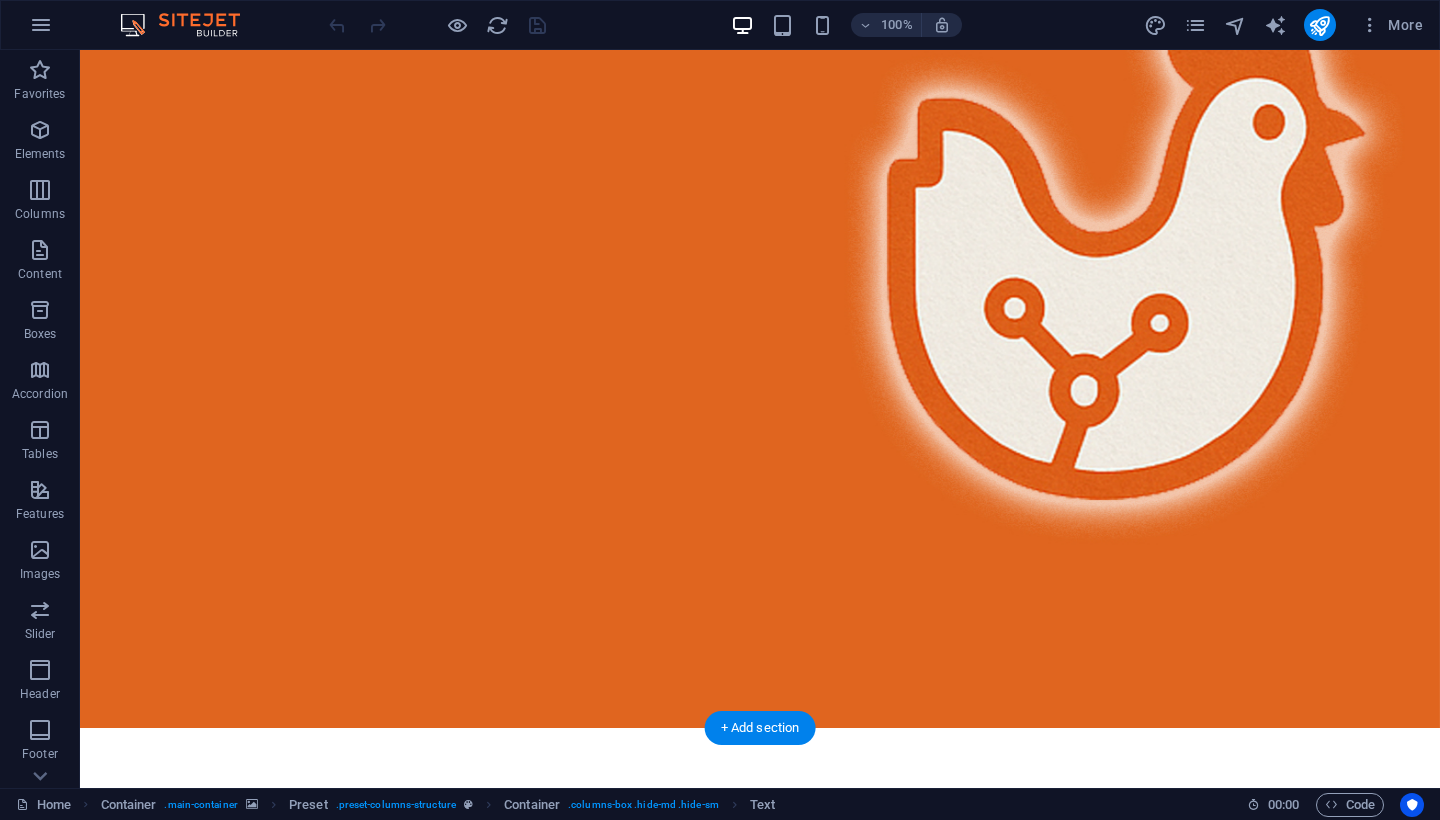 scroll, scrollTop: 0, scrollLeft: 0, axis: both 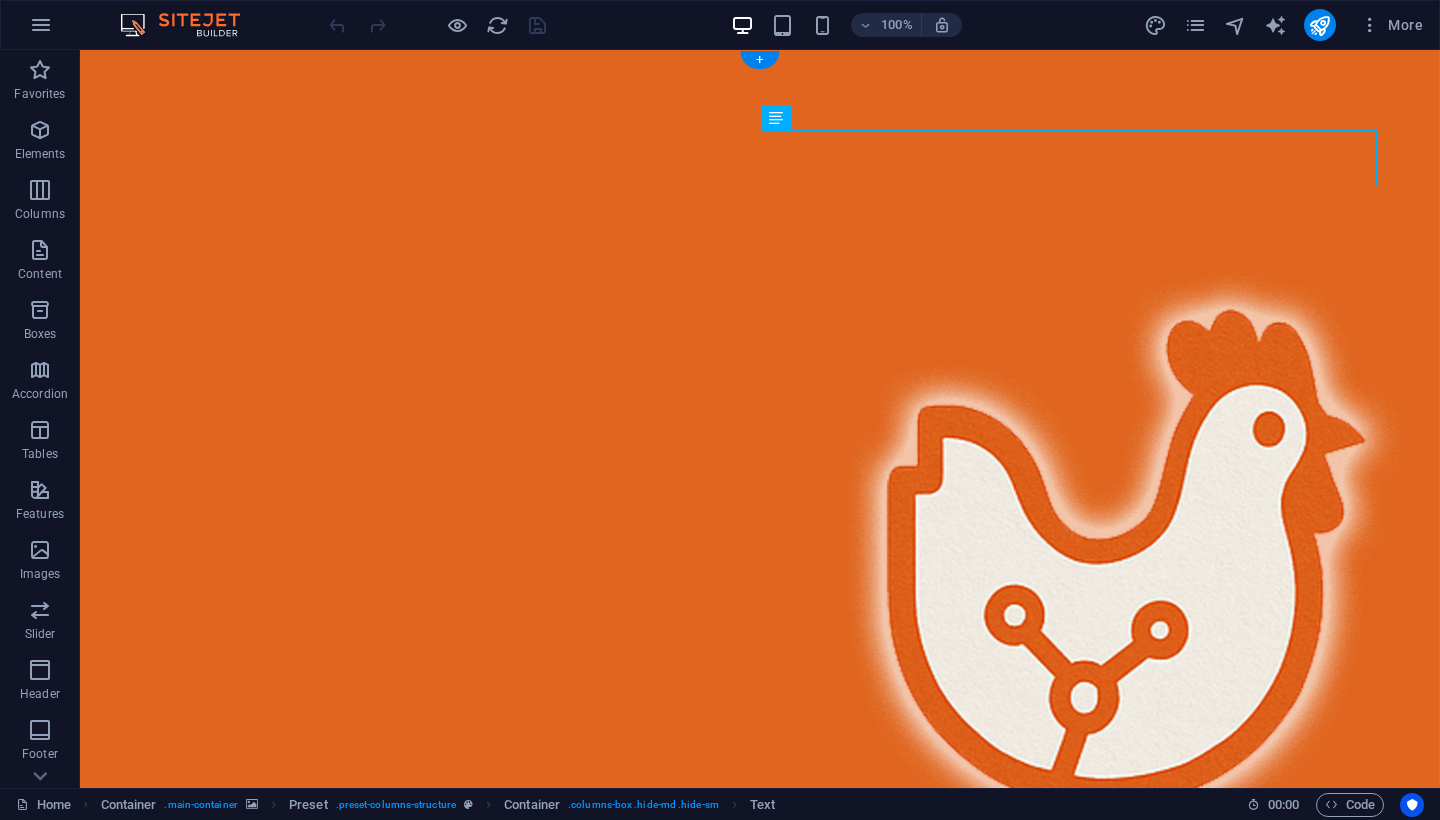 drag, startPoint x: 926, startPoint y: 140, endPoint x: 928, endPoint y: 675, distance: 535.0037 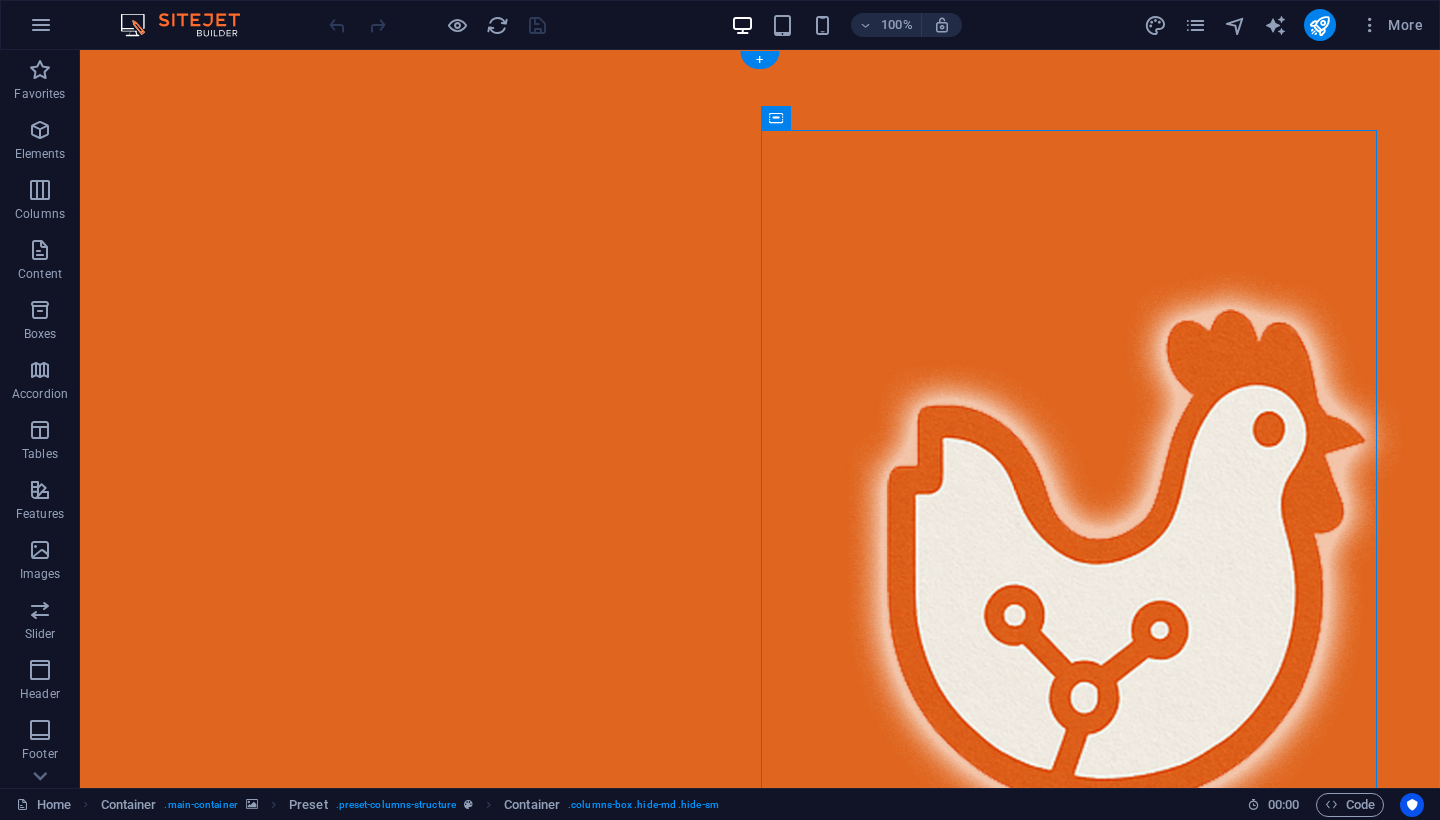 drag, startPoint x: 861, startPoint y: 172, endPoint x: 808, endPoint y: 654, distance: 484.90515 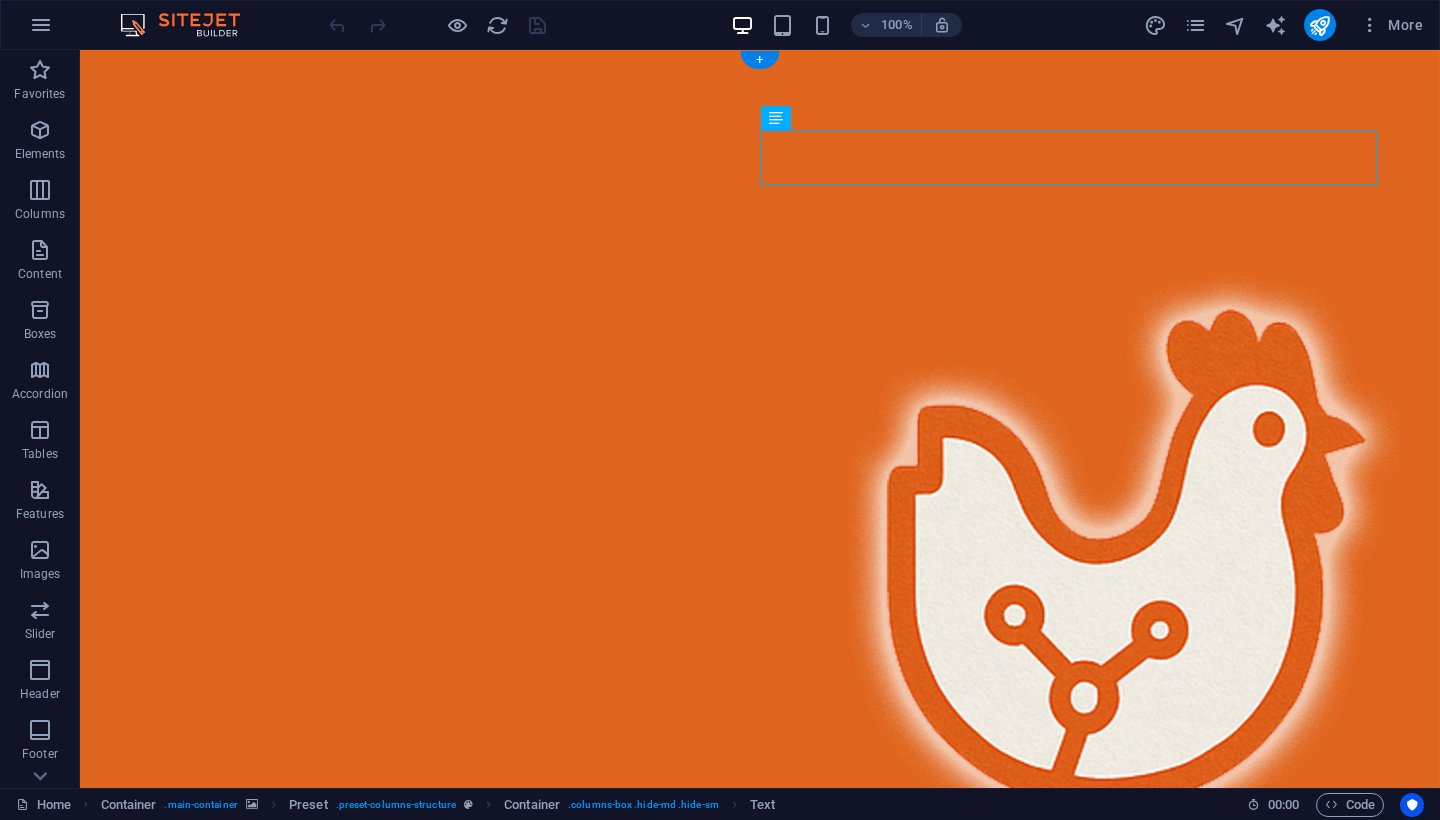 drag, startPoint x: 903, startPoint y: 151, endPoint x: 908, endPoint y: 301, distance: 150.08331 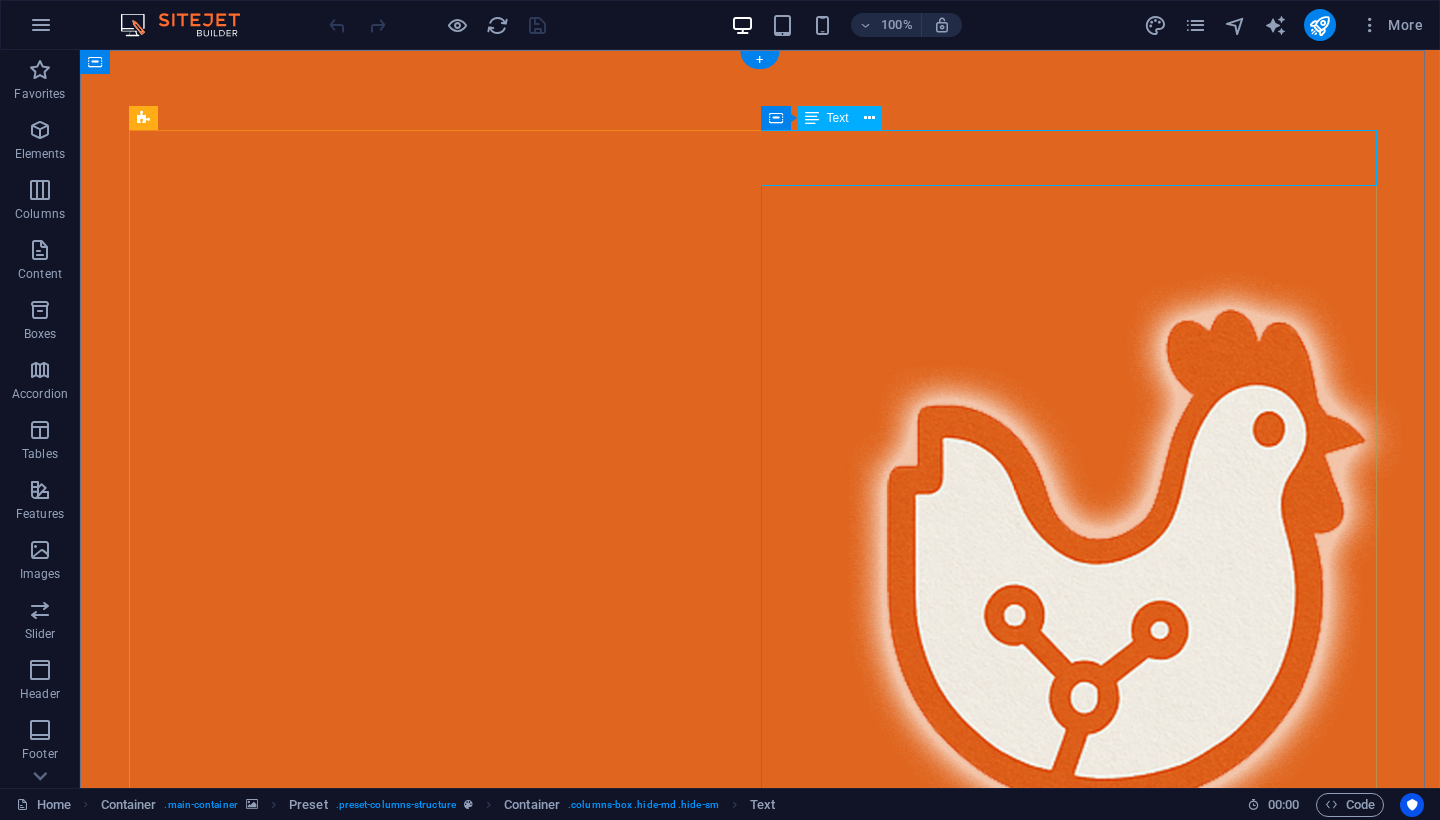 click on "Socios Comerciales: Use Poultry Technology,  Gesame, Diequinsa" at bounding box center (760, 1731) 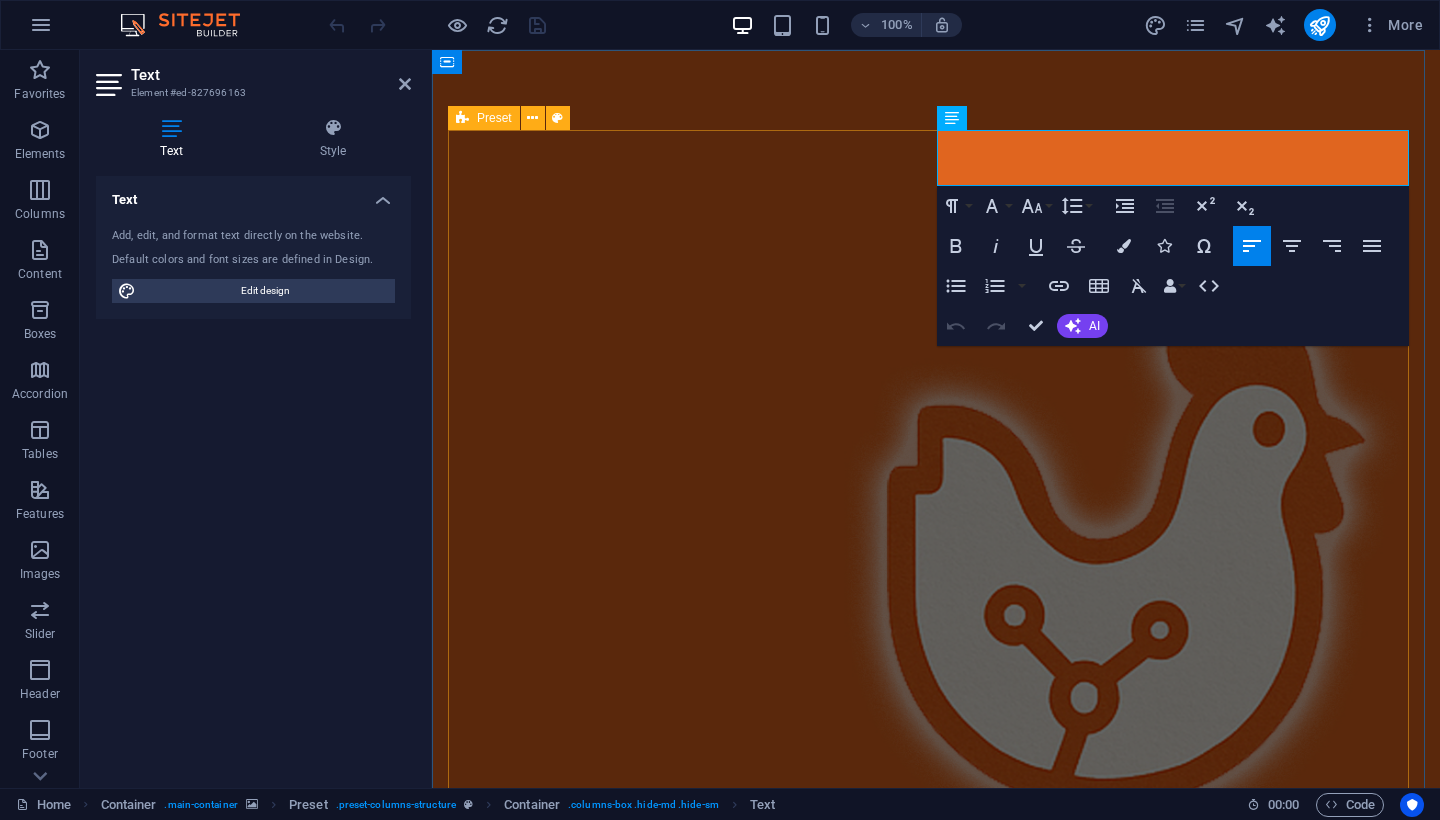 drag, startPoint x: 1360, startPoint y: 171, endPoint x: 927, endPoint y: 136, distance: 434.41223 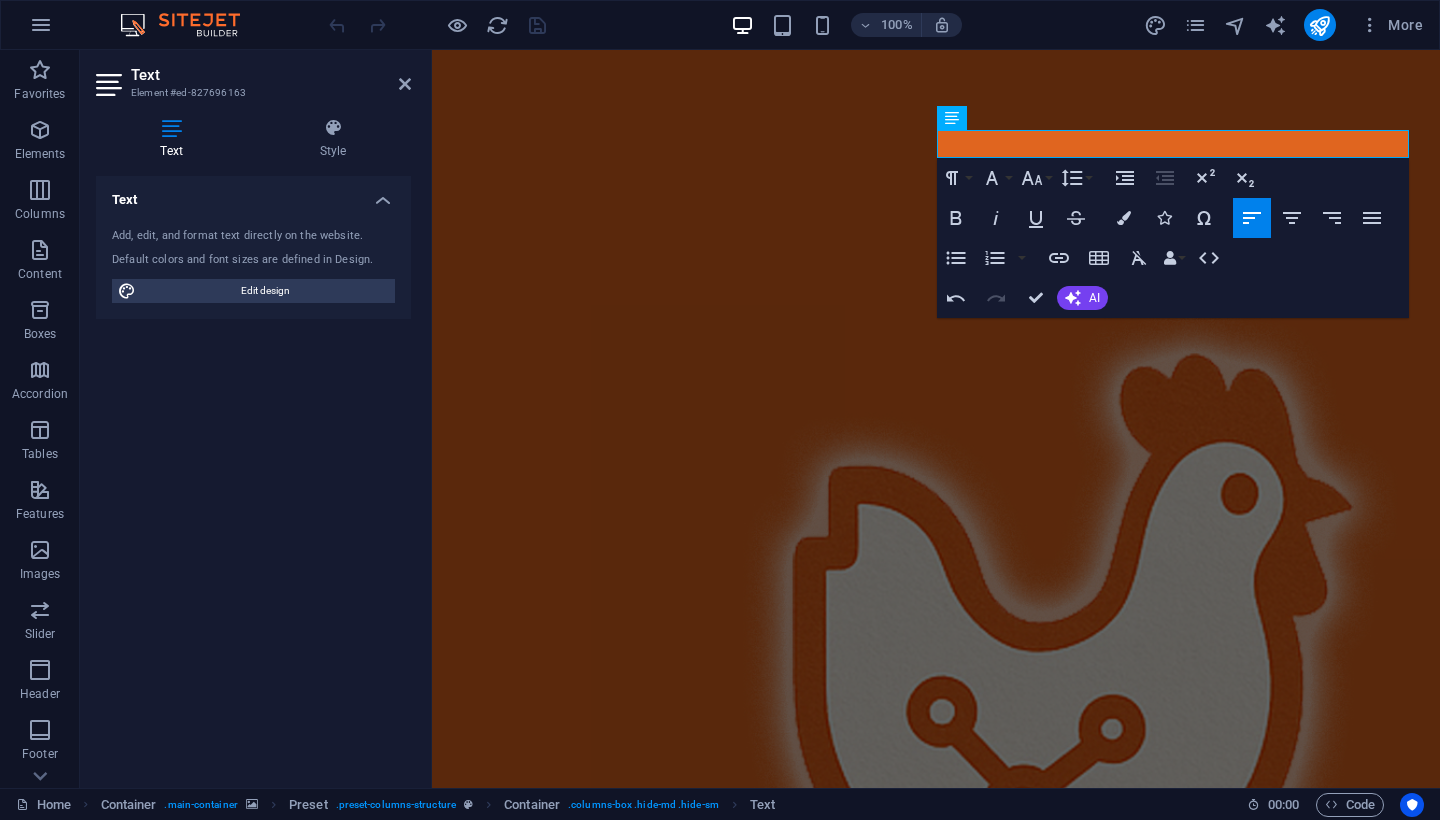 click at bounding box center [936, 626] 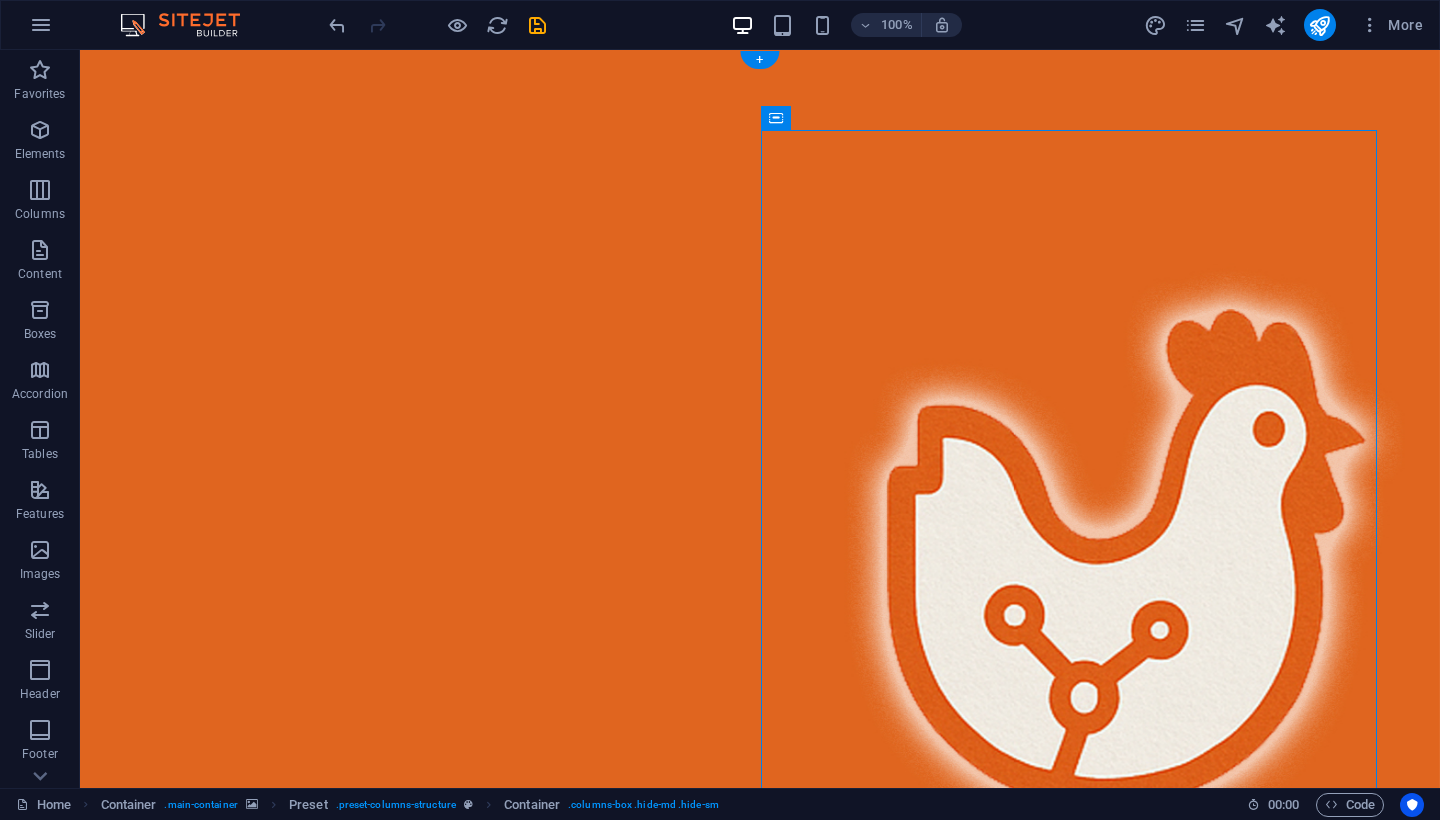 drag, startPoint x: 1011, startPoint y: 249, endPoint x: 1025, endPoint y: 302, distance: 54.81788 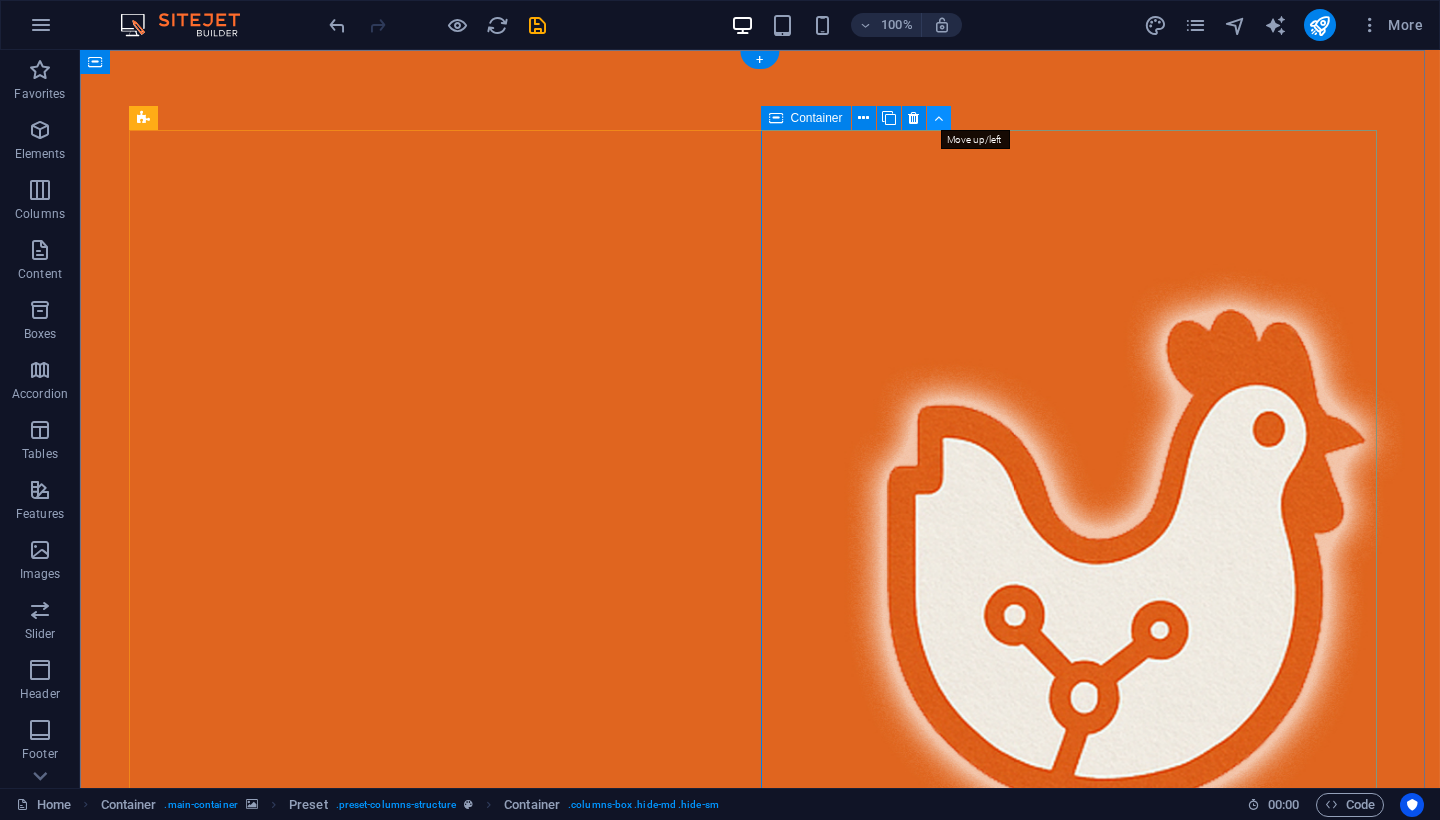 click at bounding box center [938, 118] 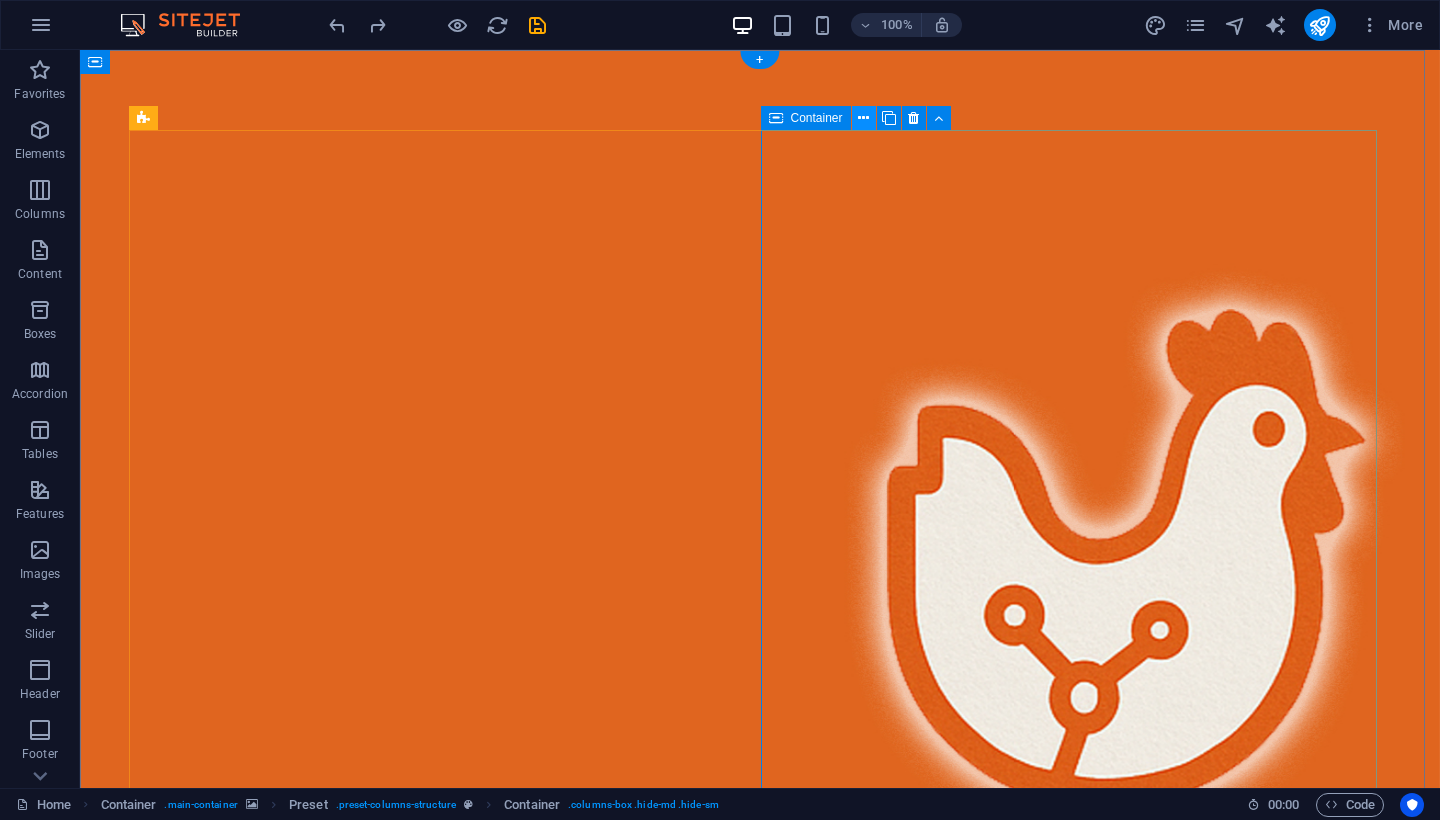 click at bounding box center [863, 118] 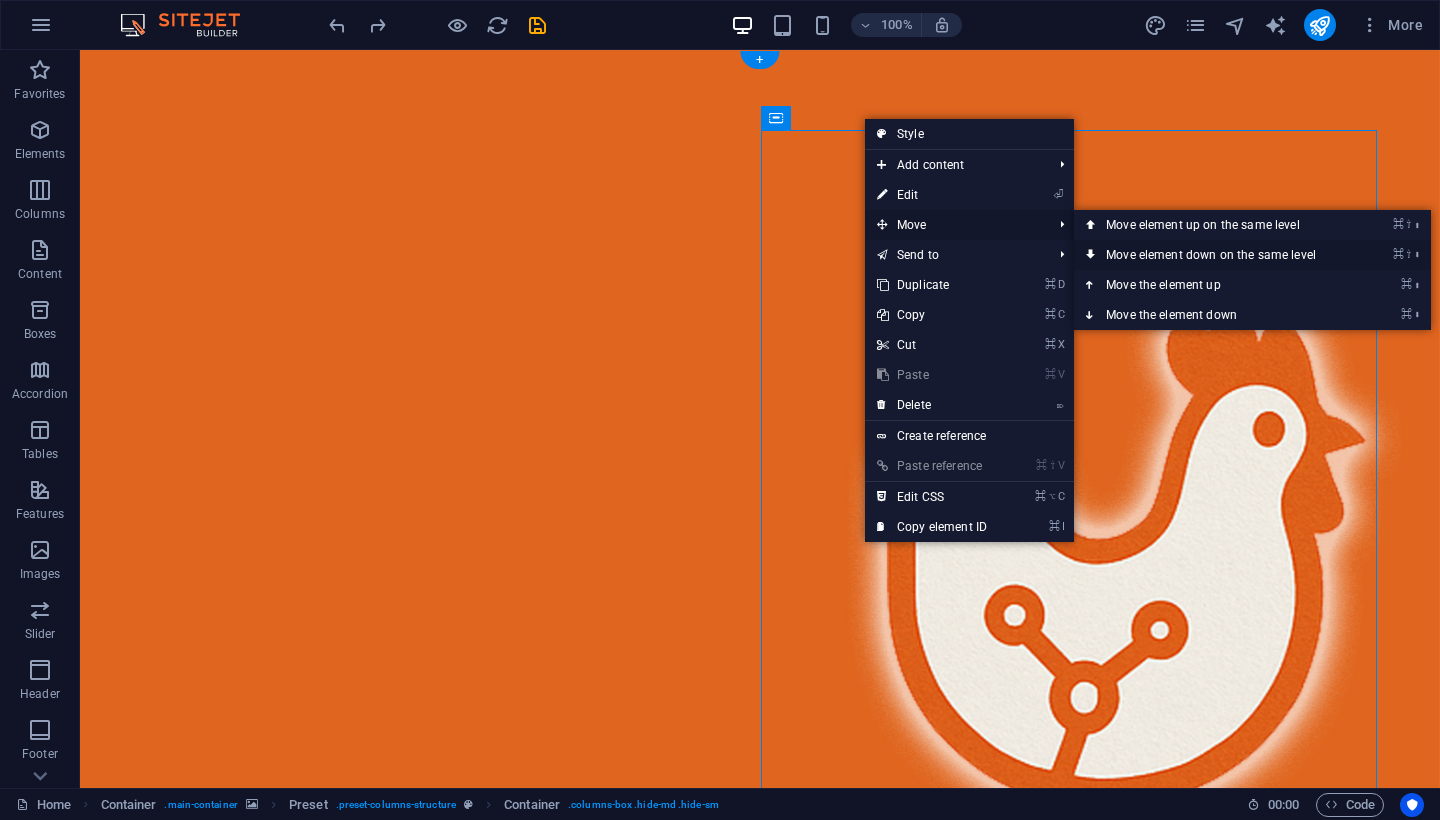 click on "⌘ ⇧ ⬇  Move element down on the same level" at bounding box center (1215, 255) 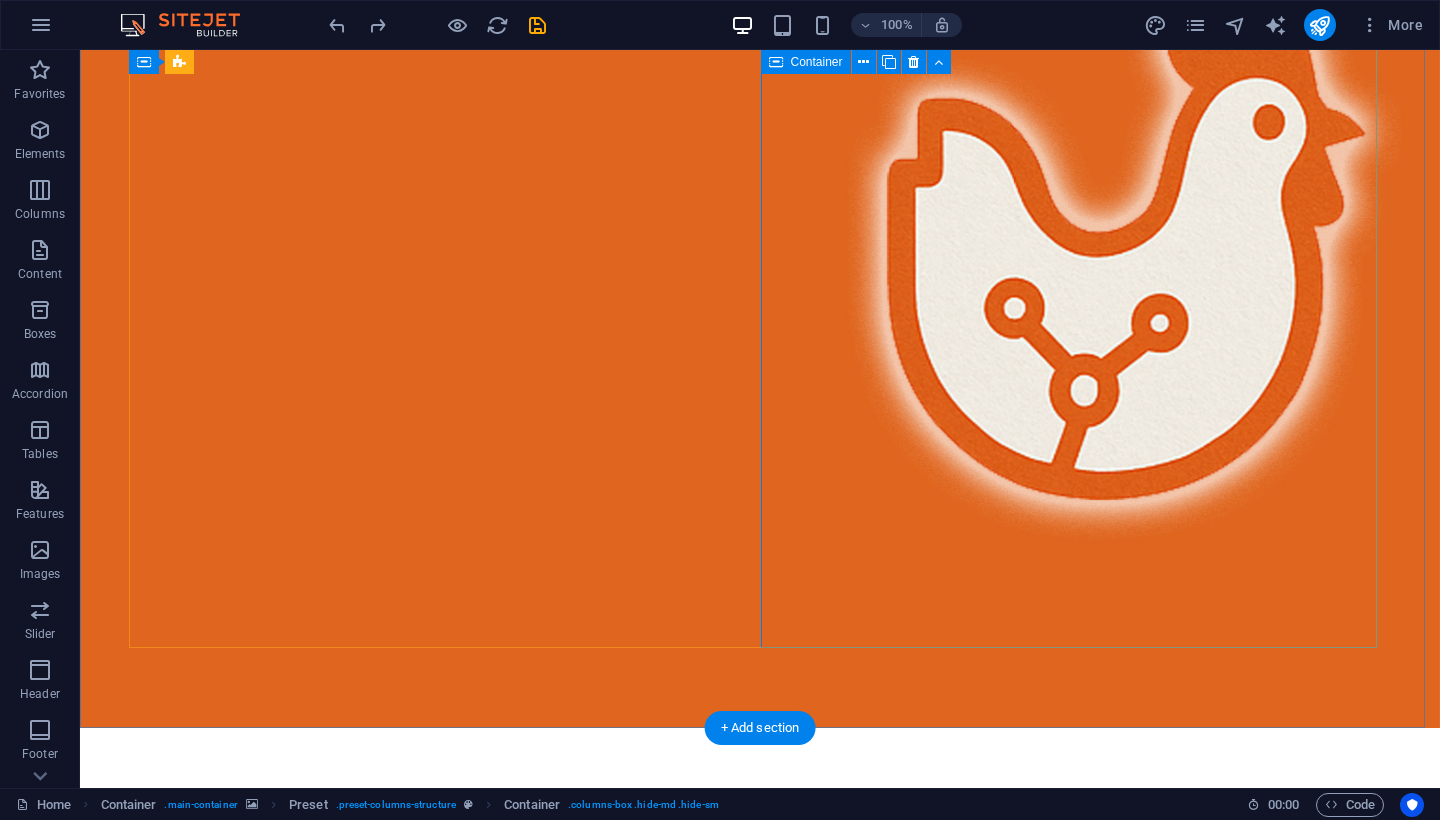 scroll, scrollTop: 0, scrollLeft: 0, axis: both 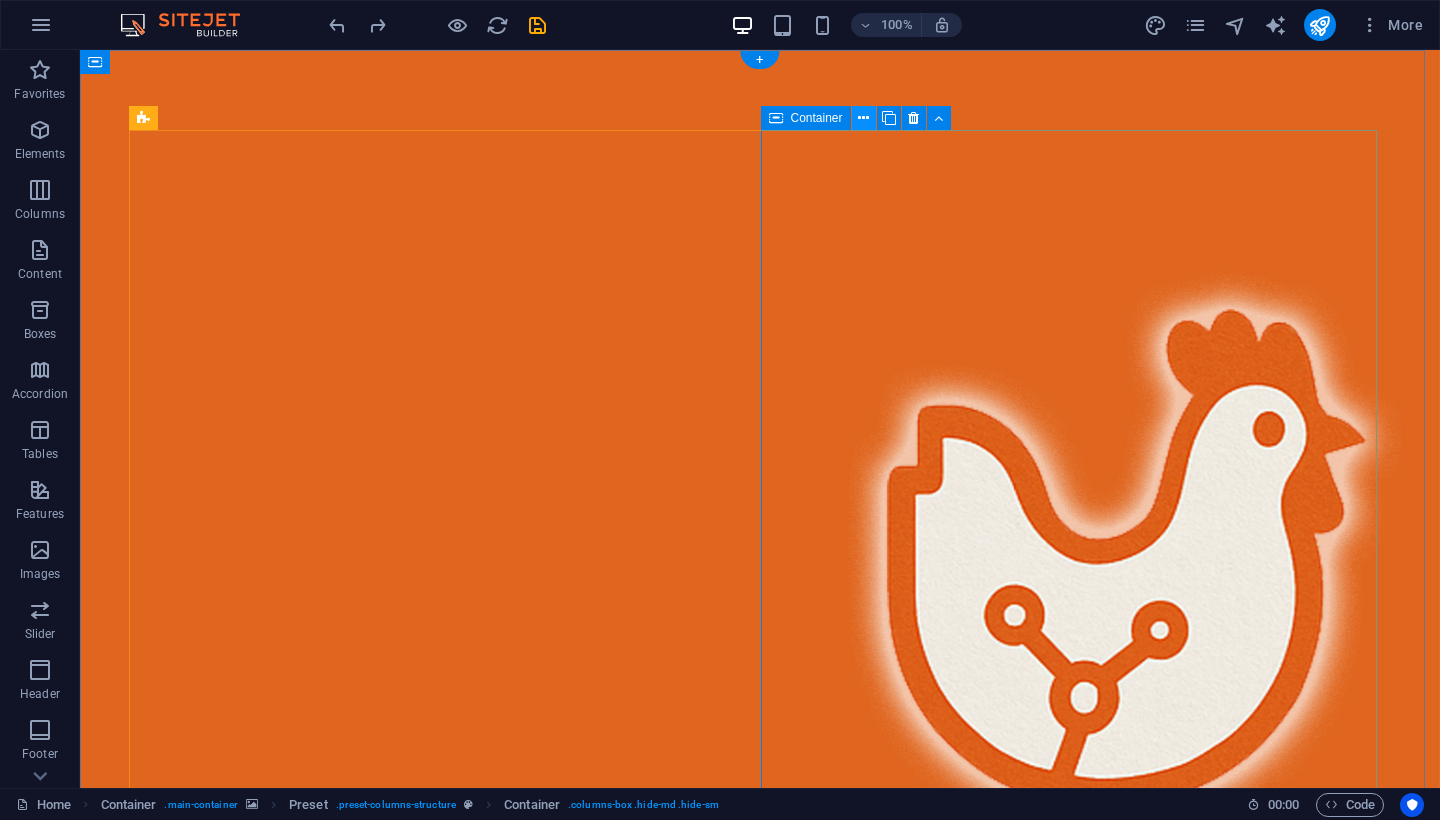 click at bounding box center [863, 118] 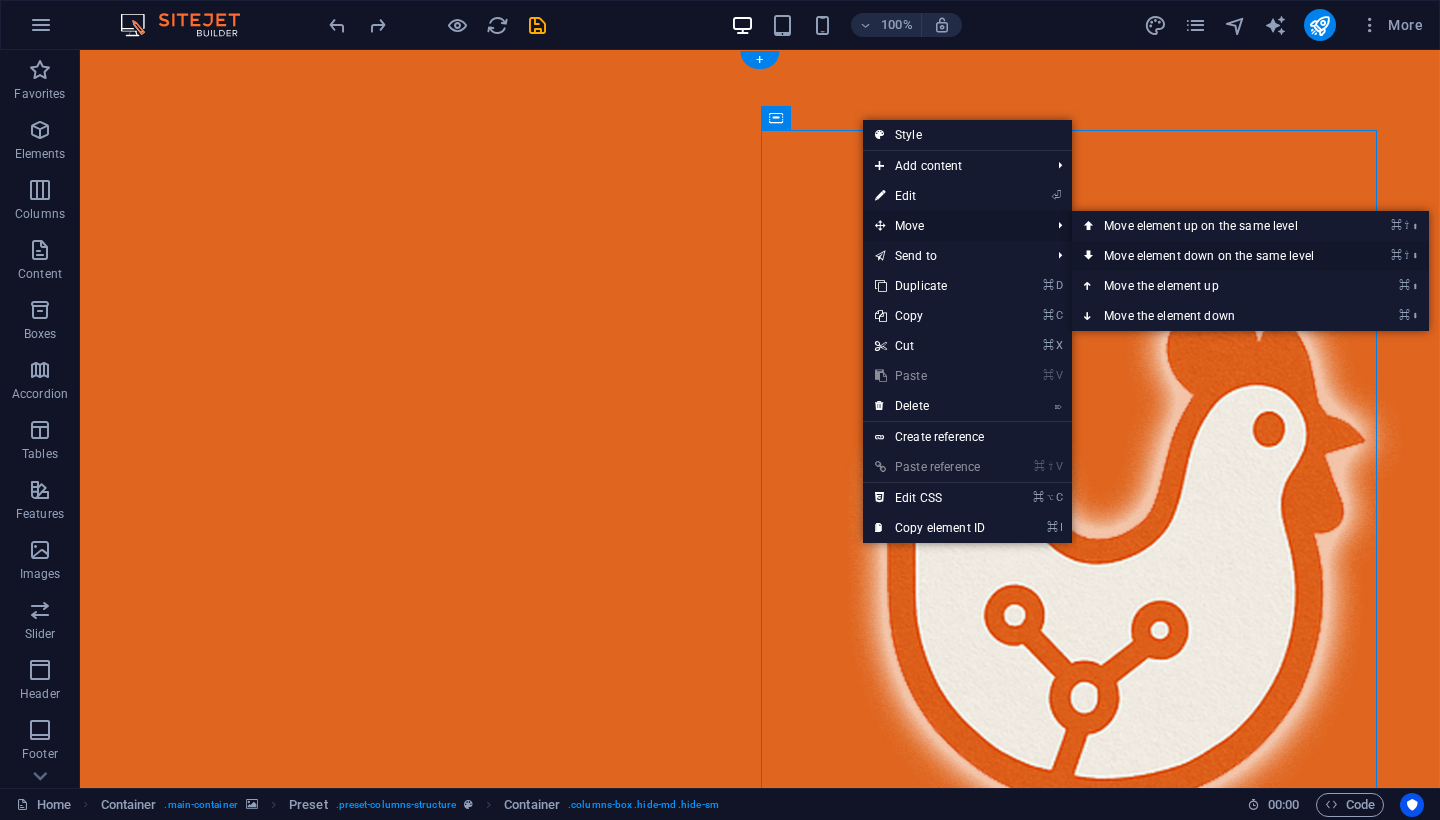 click on "⌘ ⇧ ⬇  Move element down on the same level" at bounding box center [1213, 256] 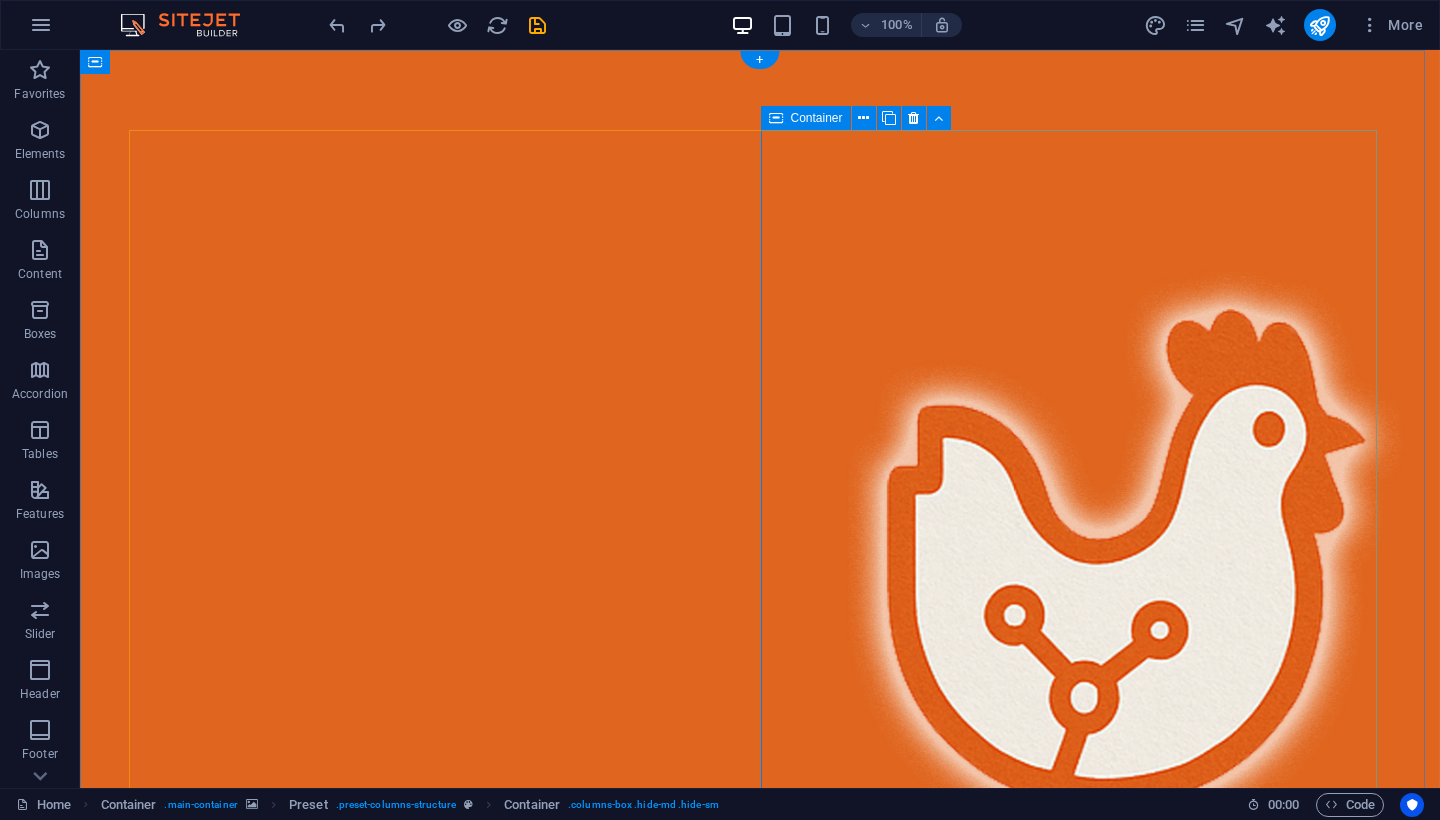 click on "Drop content here or  Add elements  Paste clipboard" at bounding box center [760, 1773] 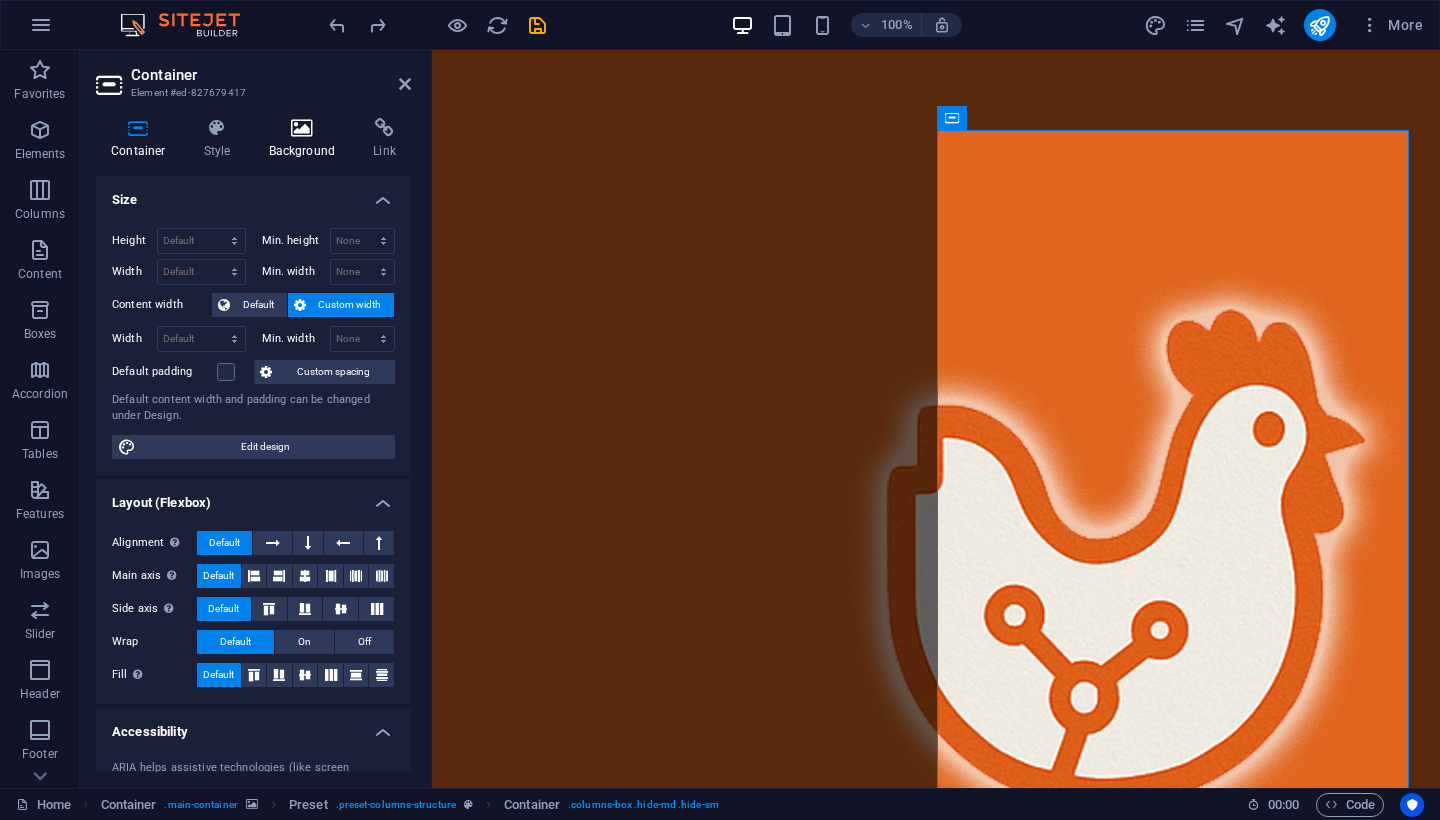 click on "Background" at bounding box center [306, 139] 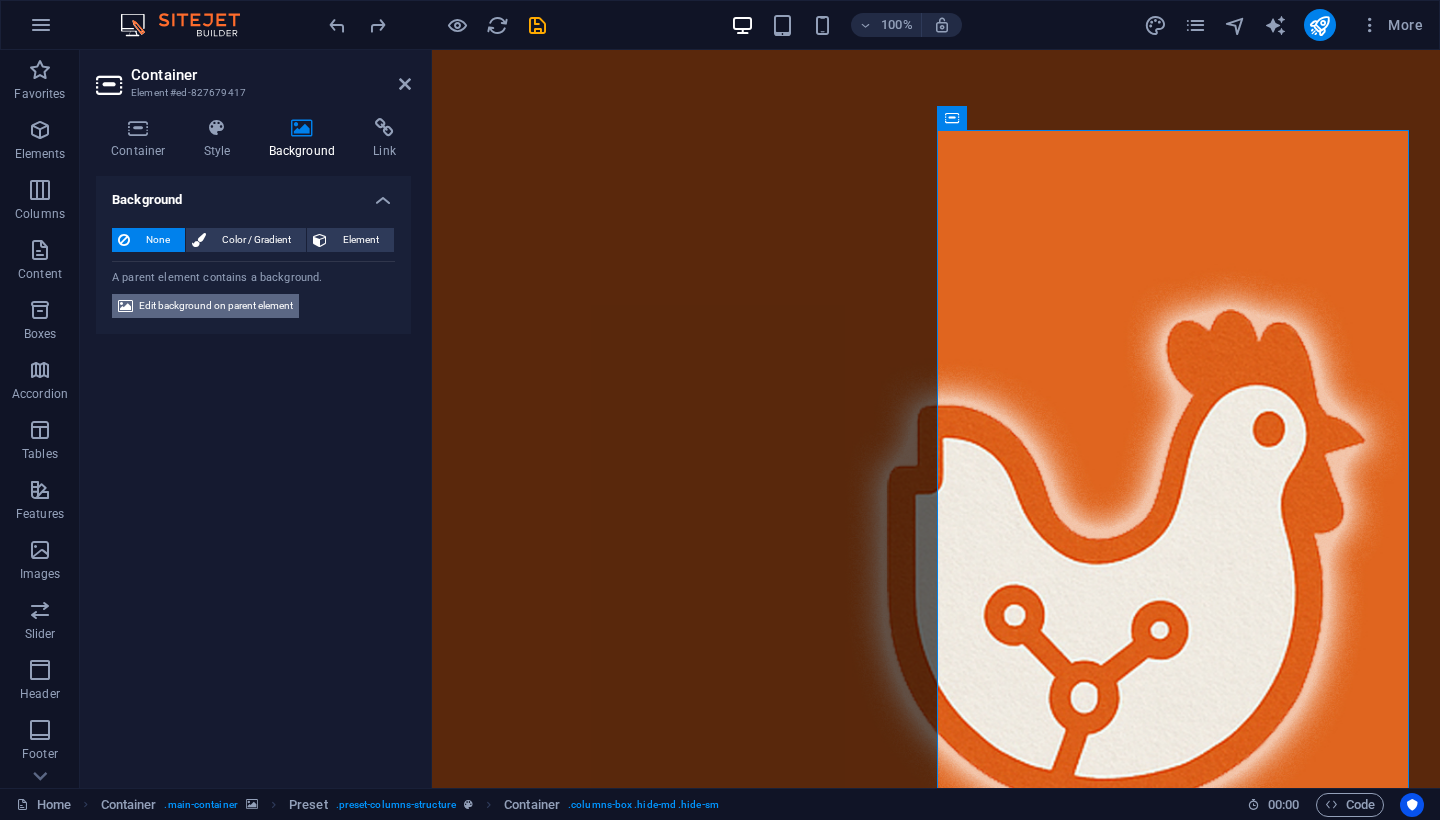 click on "Edit background on parent element" at bounding box center (216, 306) 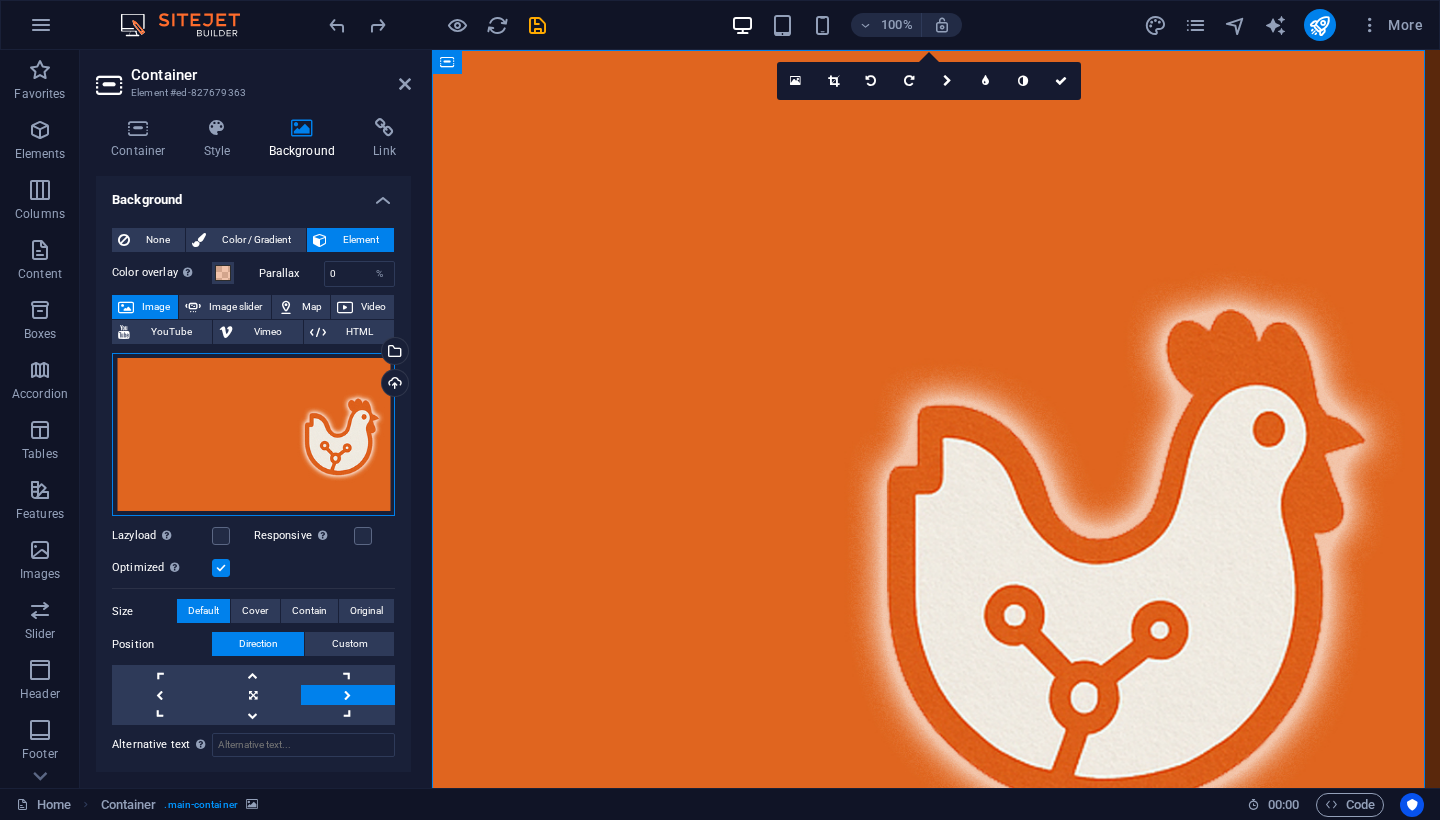click on "Drag files here, click to choose files or select files from Files or our free stock photos & videos" at bounding box center (253, 435) 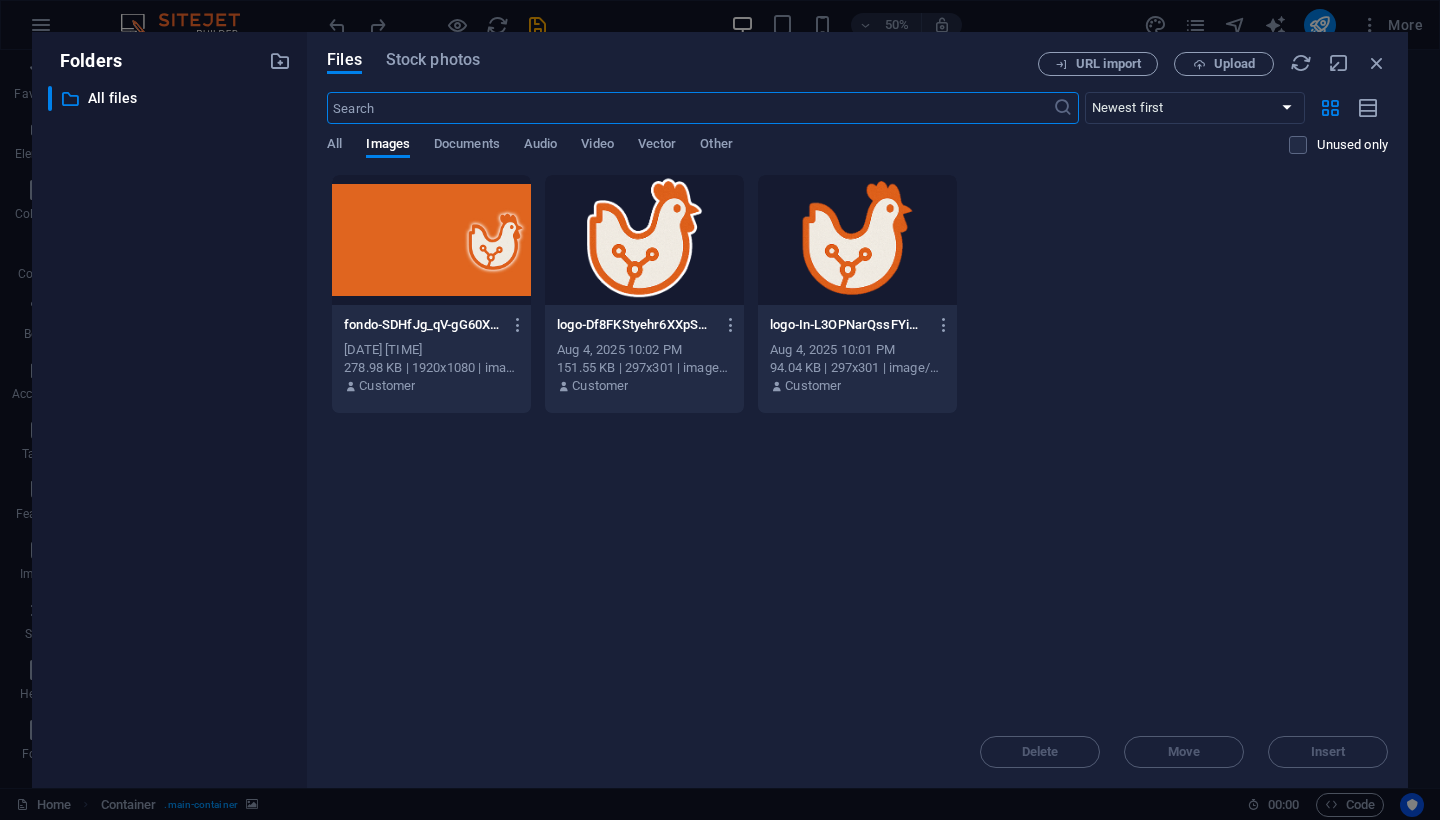 click on "Folders ​ All files All files" at bounding box center (169, 410) 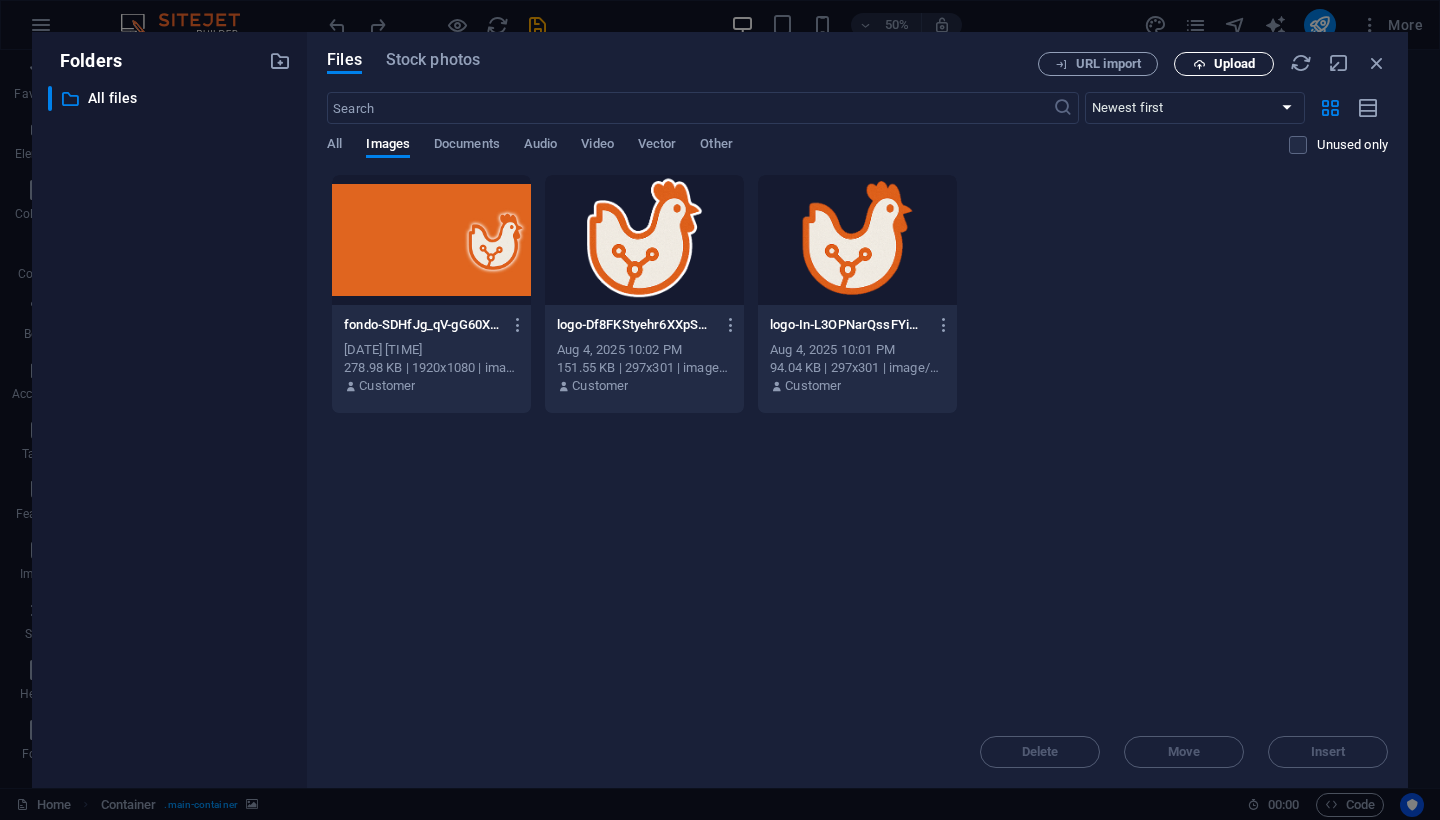 click on "Upload" at bounding box center [1224, 64] 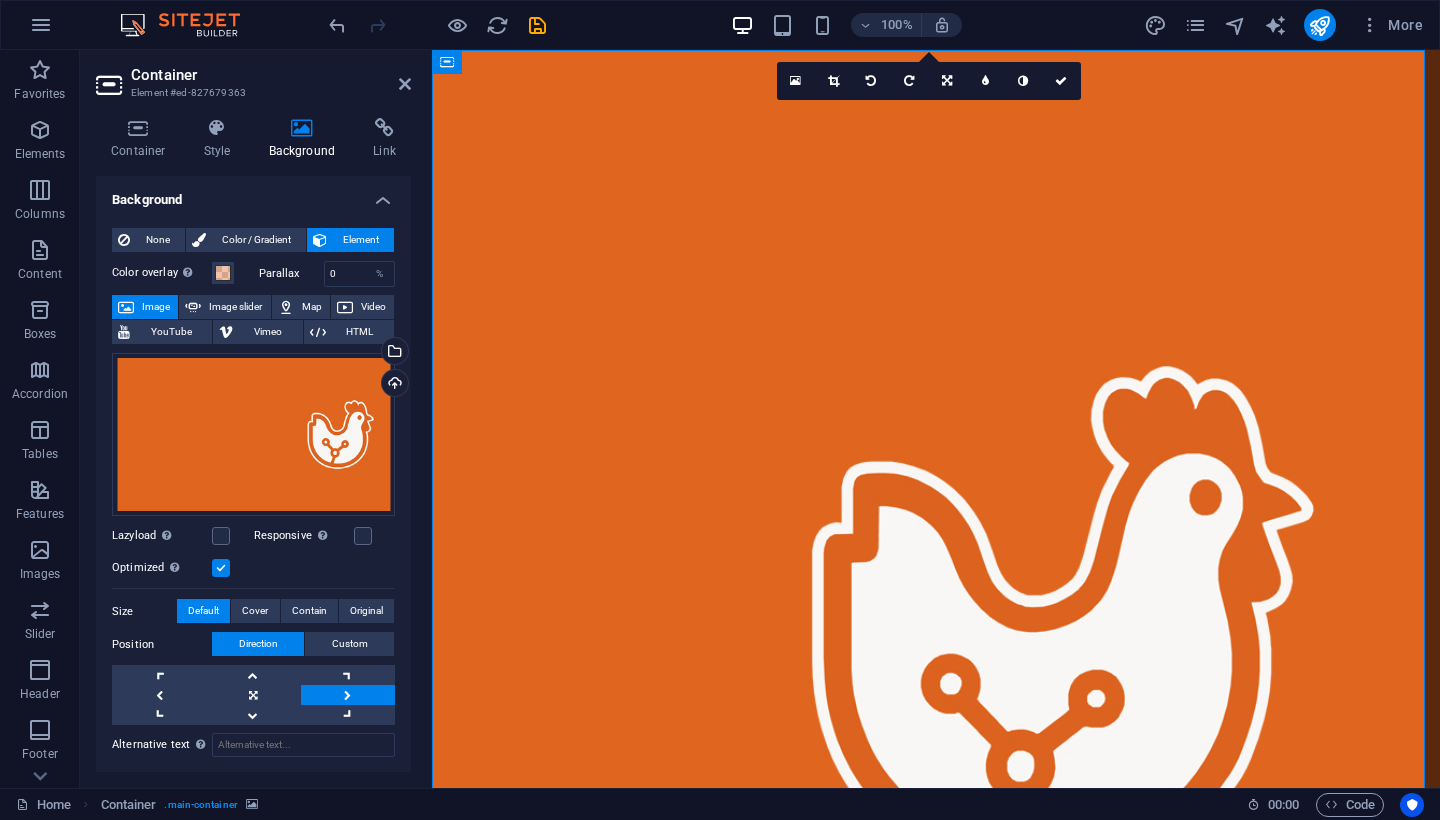 scroll, scrollTop: 142, scrollLeft: 0, axis: vertical 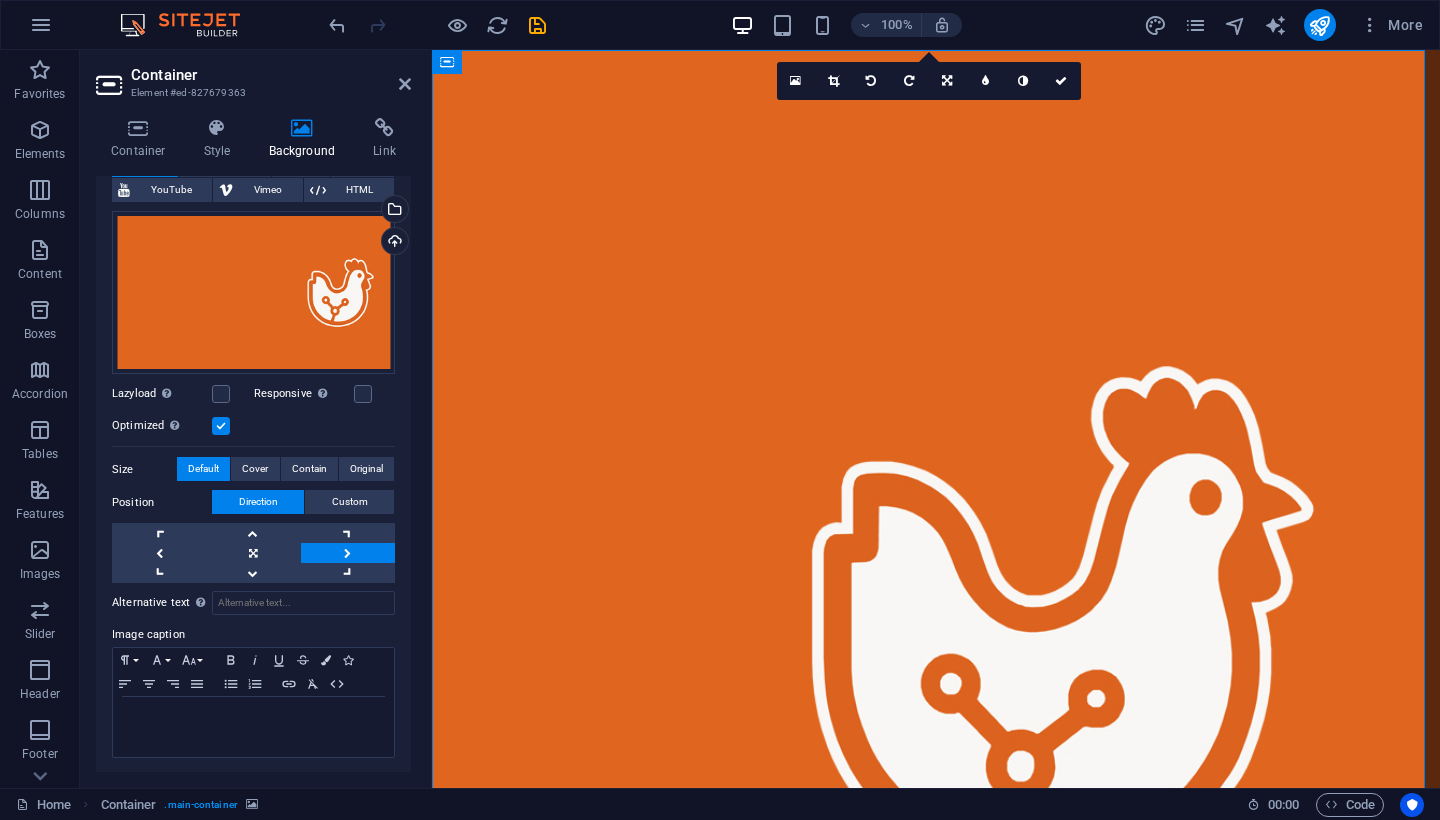 click at bounding box center [936, 626] 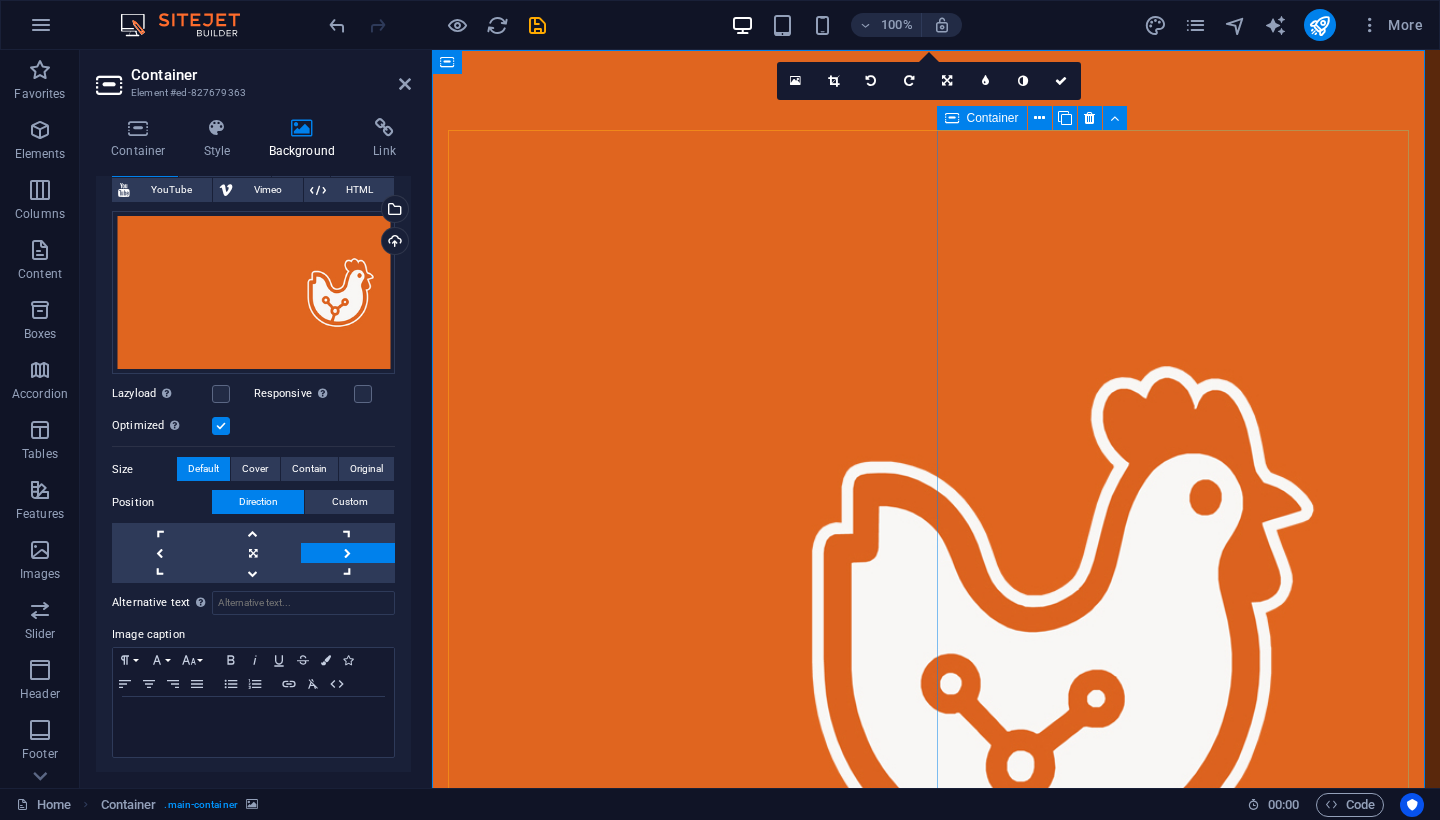click on "Drop content here or  Add elements  Paste clipboard" at bounding box center (936, 1999) 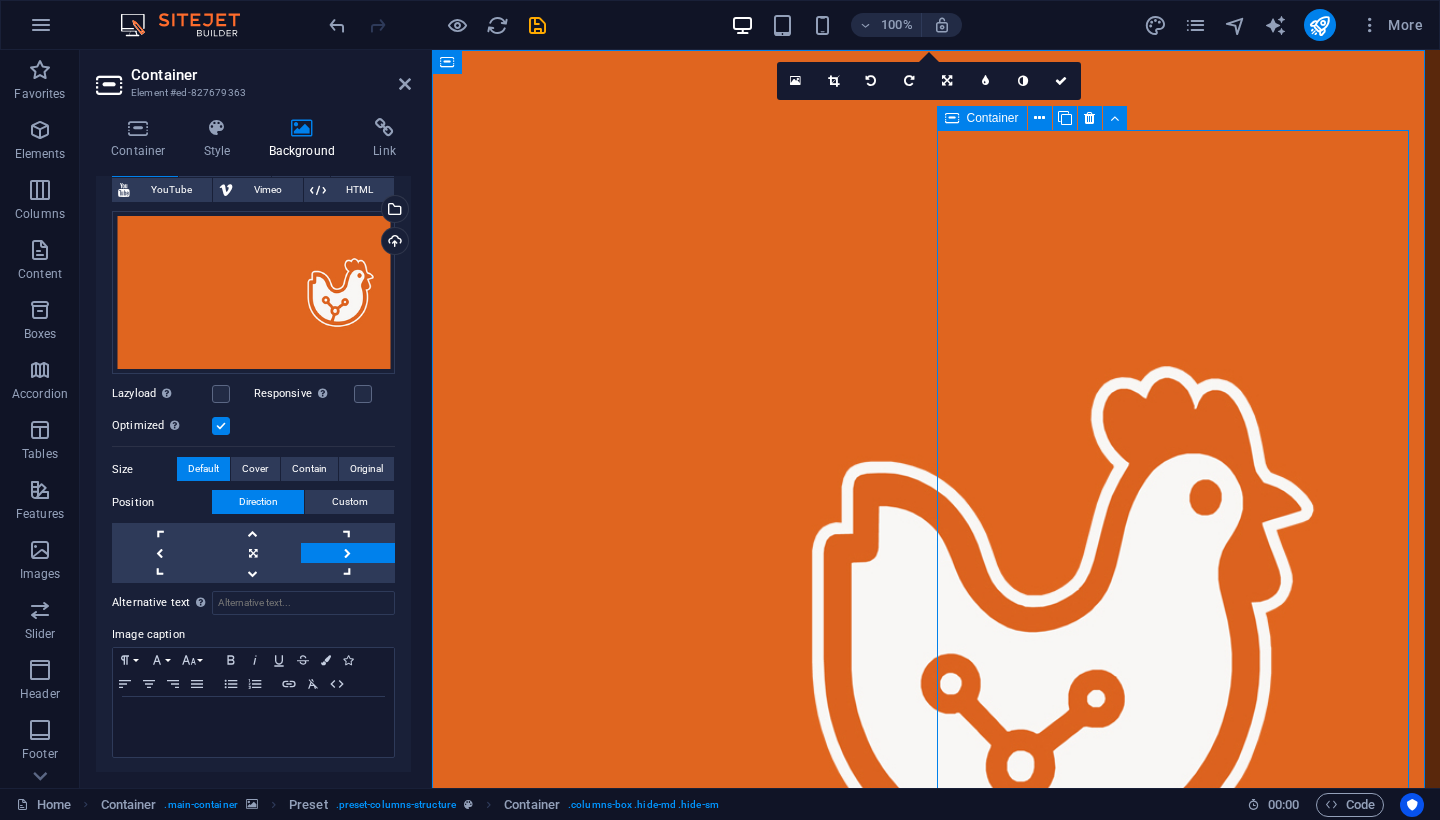 click on "Drop content here or  Add elements  Paste clipboard" at bounding box center (936, 1999) 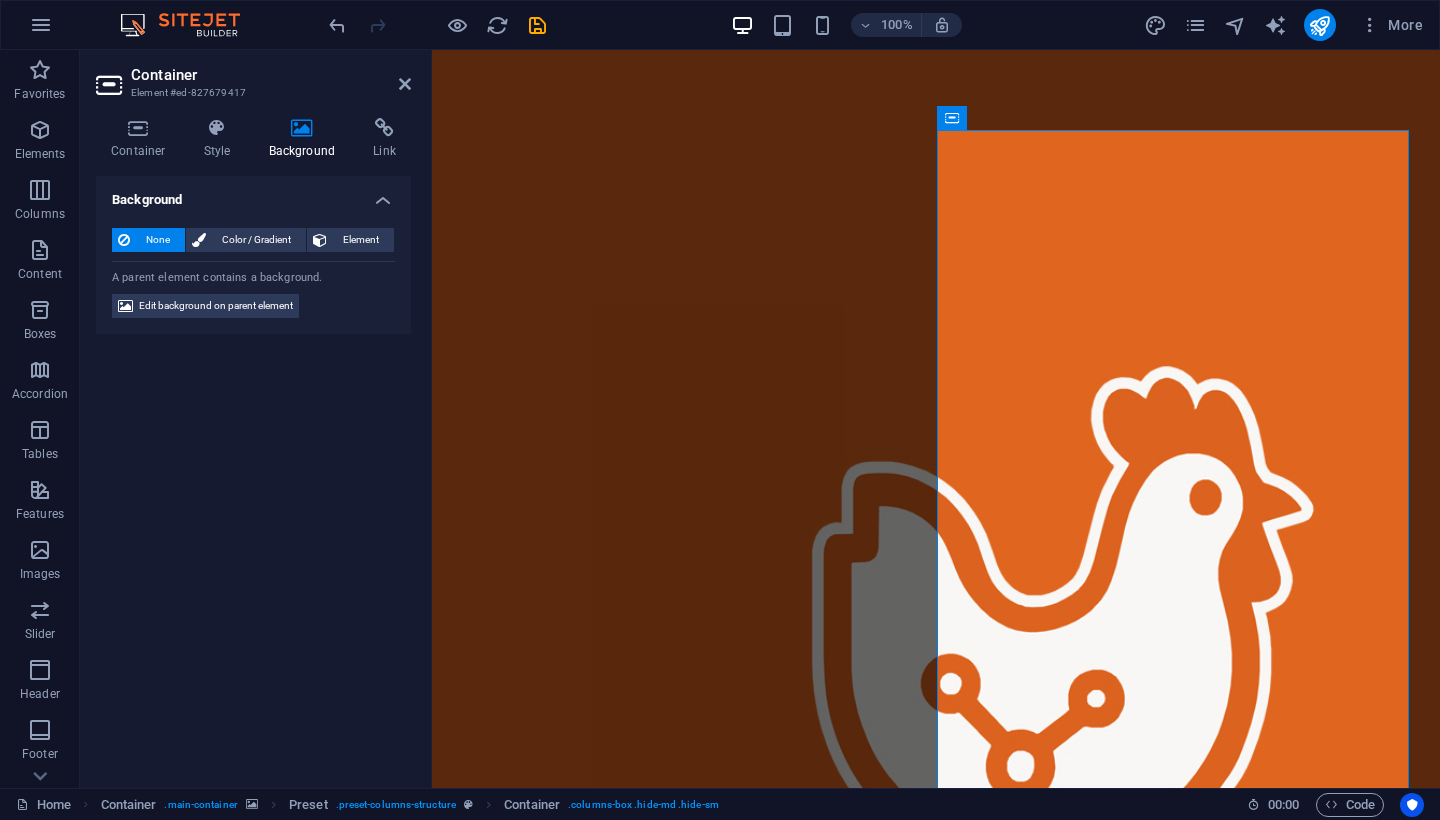 click at bounding box center [936, 626] 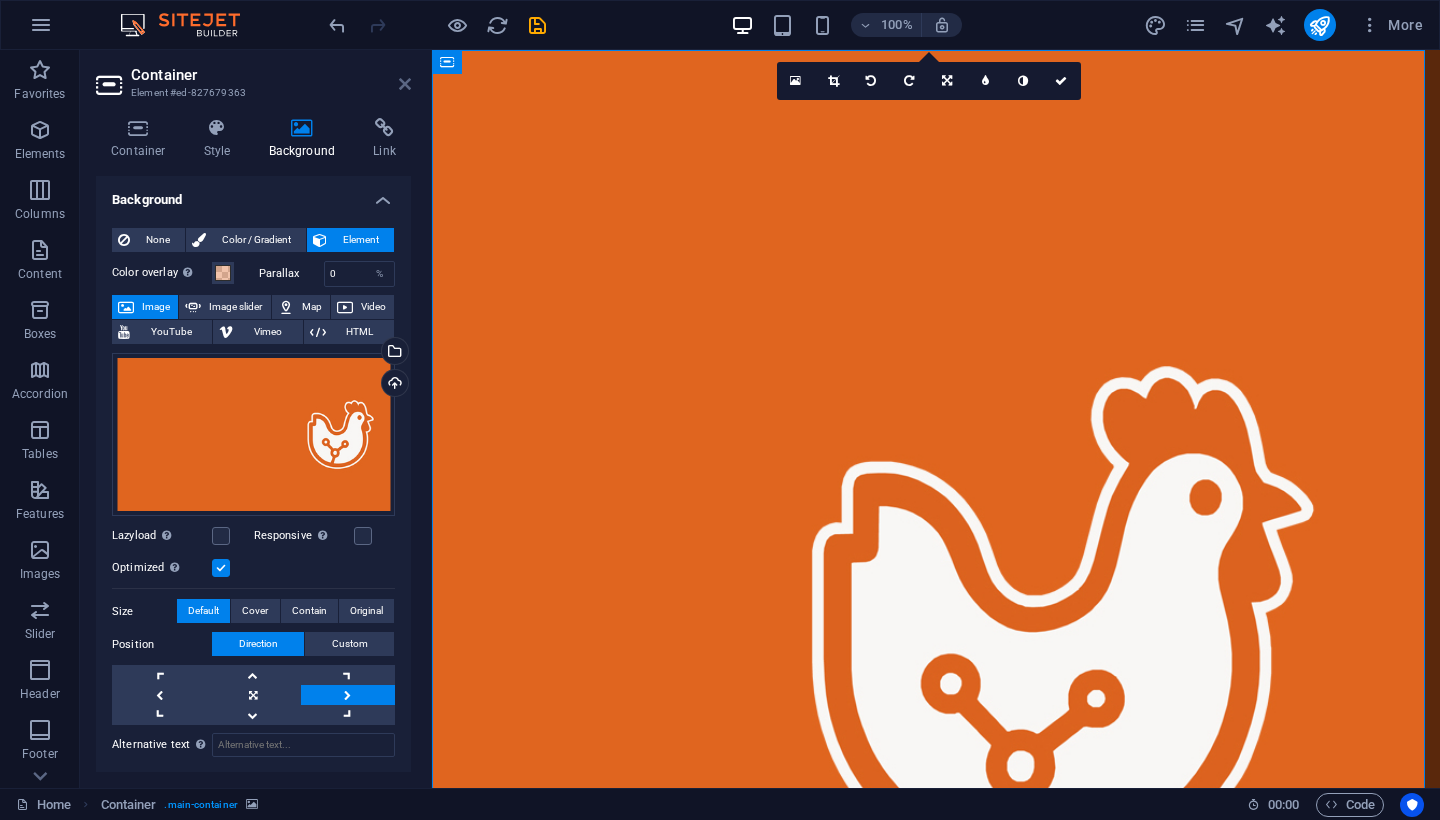 click at bounding box center [405, 84] 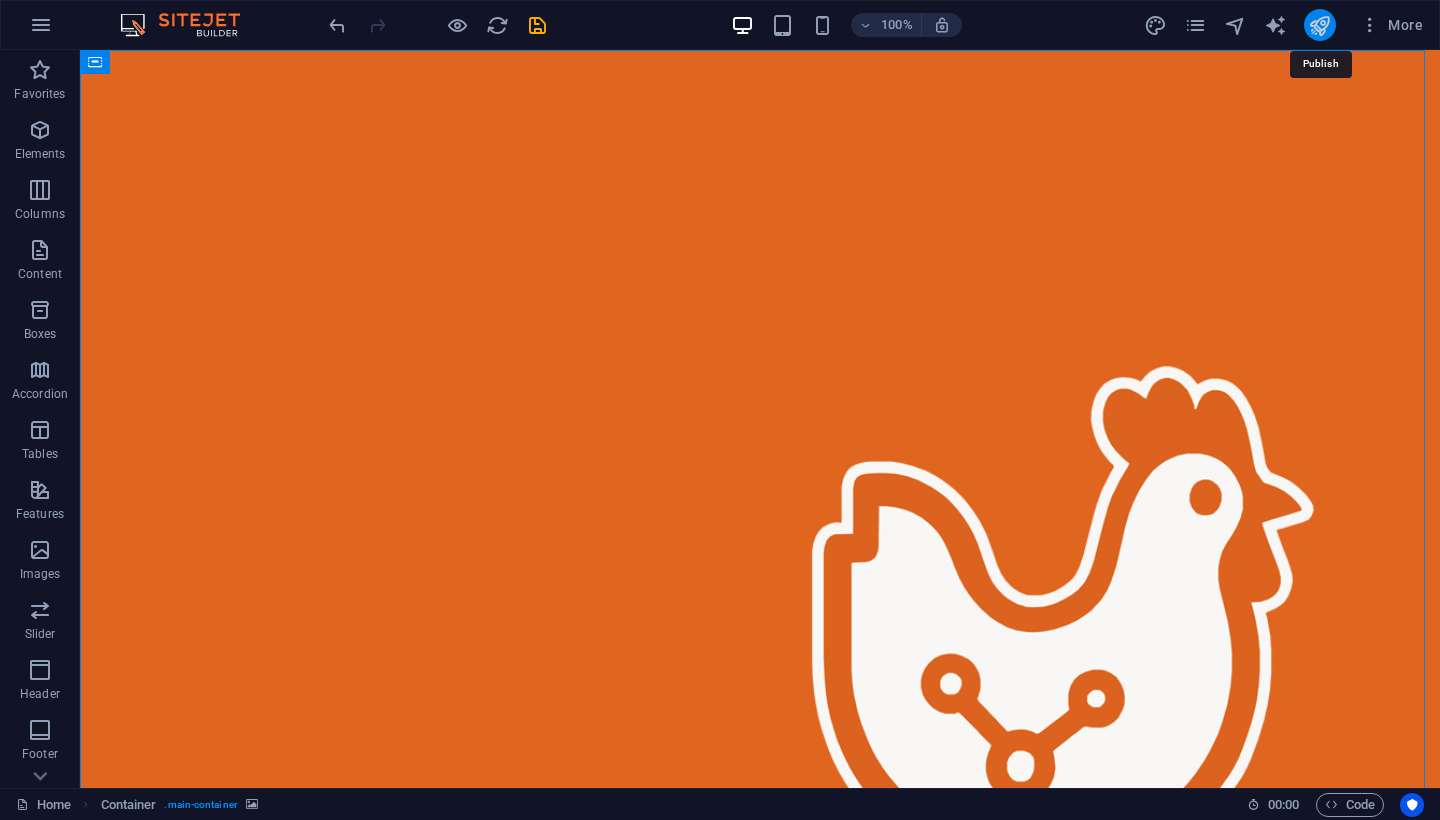 click at bounding box center [1319, 25] 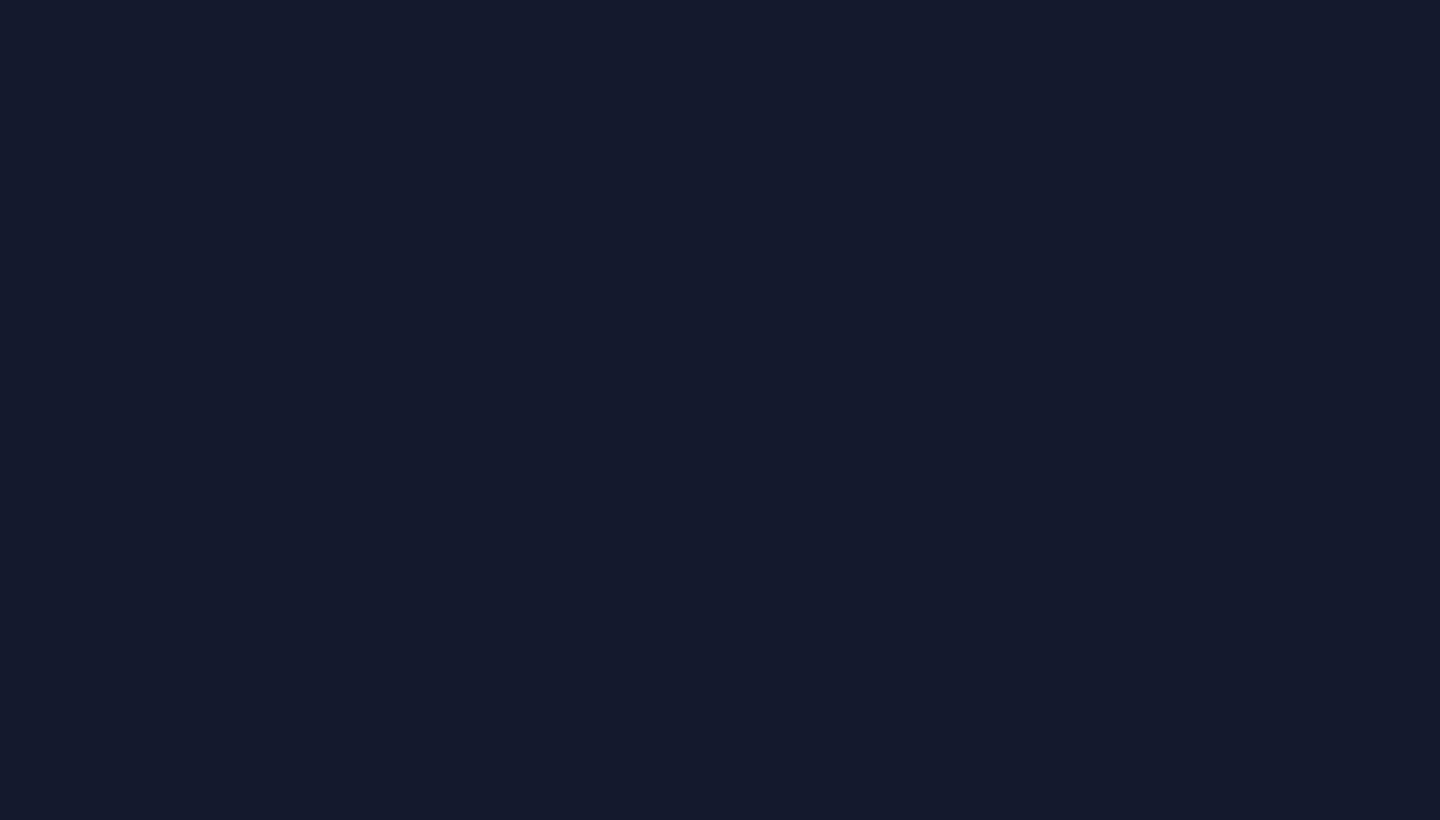 scroll, scrollTop: 0, scrollLeft: 0, axis: both 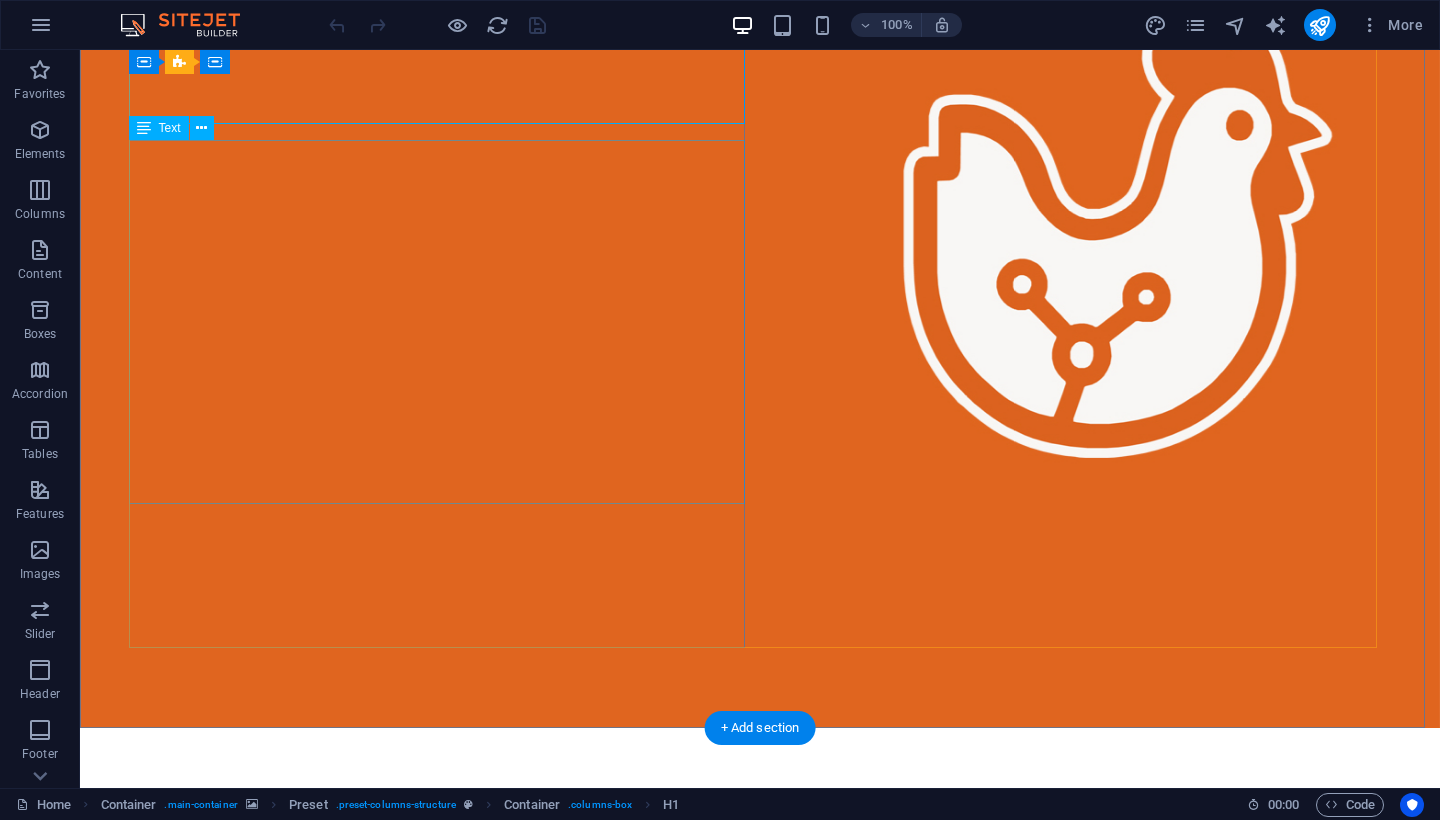 click on "En   Chicknology   nos especializamos en la venta de   equipos reacondicionados (refurbished)   para procesamiento avícola, ofreciendo soluciones de alta calidad, funcionales y listas para operar a una fracción del costo de equipos nuevos. . Además, contamos con una línea completa de   refacciones    y equipos de   valor agregado   para la industria alimentaria, como   formadoras de hamburguesas, sistemas de empaque y soluciones de automatización , ideales para maximizar la eficiencia y dar un impulso a tu proceso productivo. Confía en nosotros para llevar tu planta al siguiente nivel, con tecnología accesible, soporte técnico cercano y un compromiso real con tu productividad." at bounding box center [760, 1142] 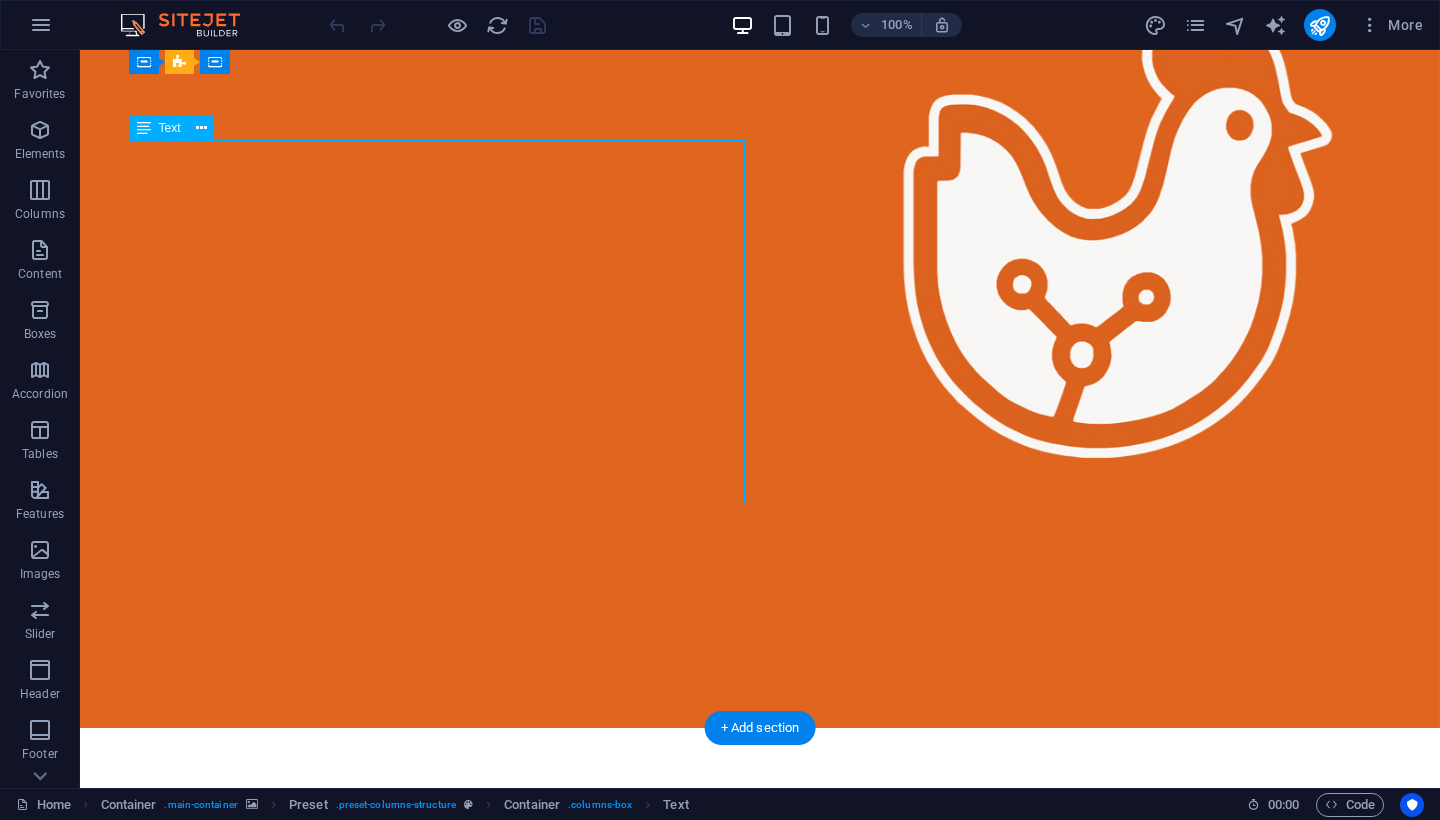 click on "En   Chicknology   nos especializamos en la venta de   equipos reacondicionados (refurbished)   para procesamiento avícola, ofreciendo soluciones de alta calidad, funcionales y listas para operar a una fracción del costo de equipos nuevos. . Además, contamos con una línea completa de   refacciones    y equipos de   valor agregado   para la industria alimentaria, como   formadoras de hamburguesas, sistemas de empaque y soluciones de automatización , ideales para maximizar la eficiencia y dar un impulso a tu proceso productivo. Confía en nosotros para llevar tu planta al siguiente nivel, con tecnología accesible, soporte técnico cercano y un compromiso real con tu productividad." at bounding box center [760, 1142] 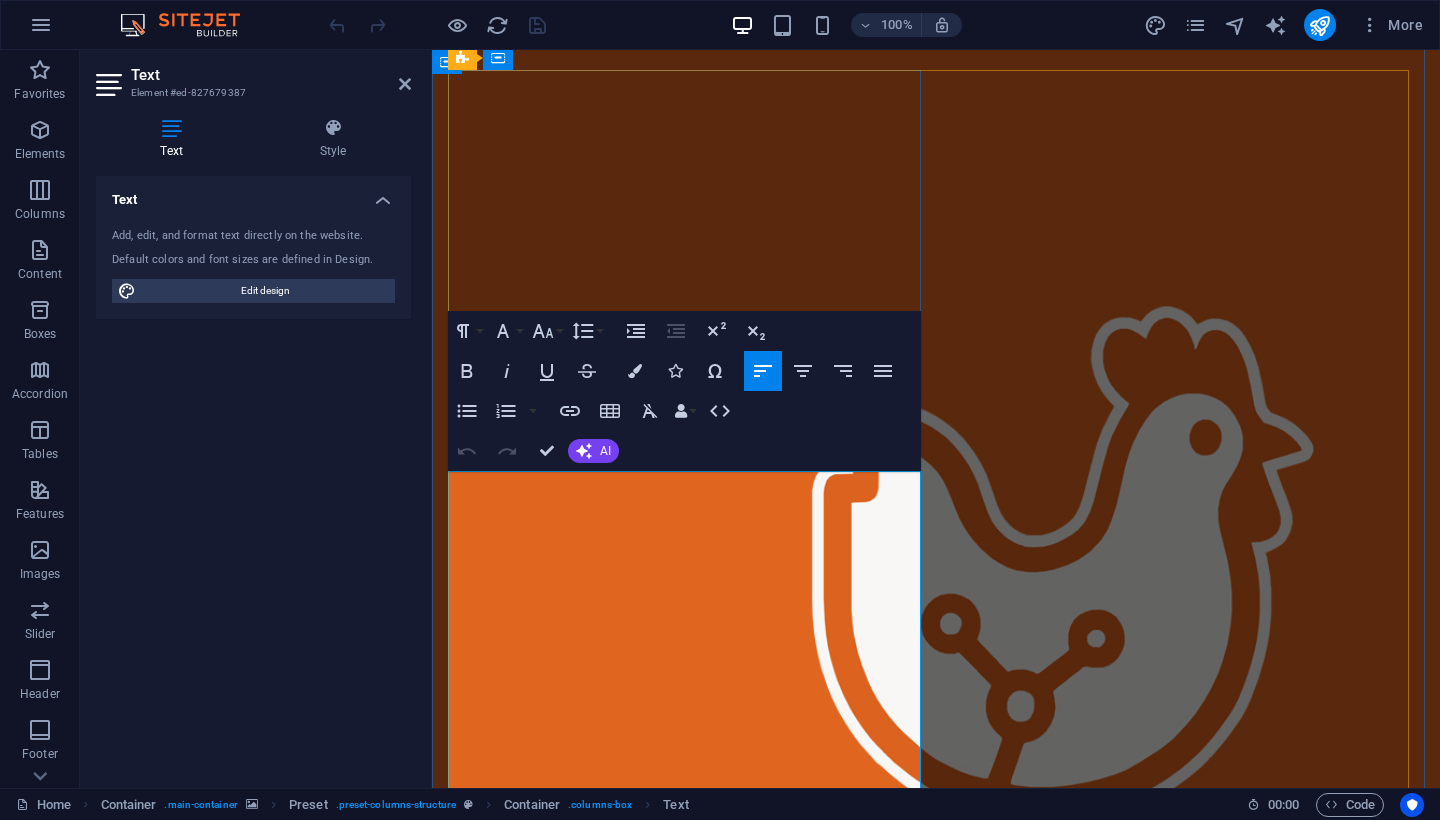 scroll, scrollTop: 465, scrollLeft: 0, axis: vertical 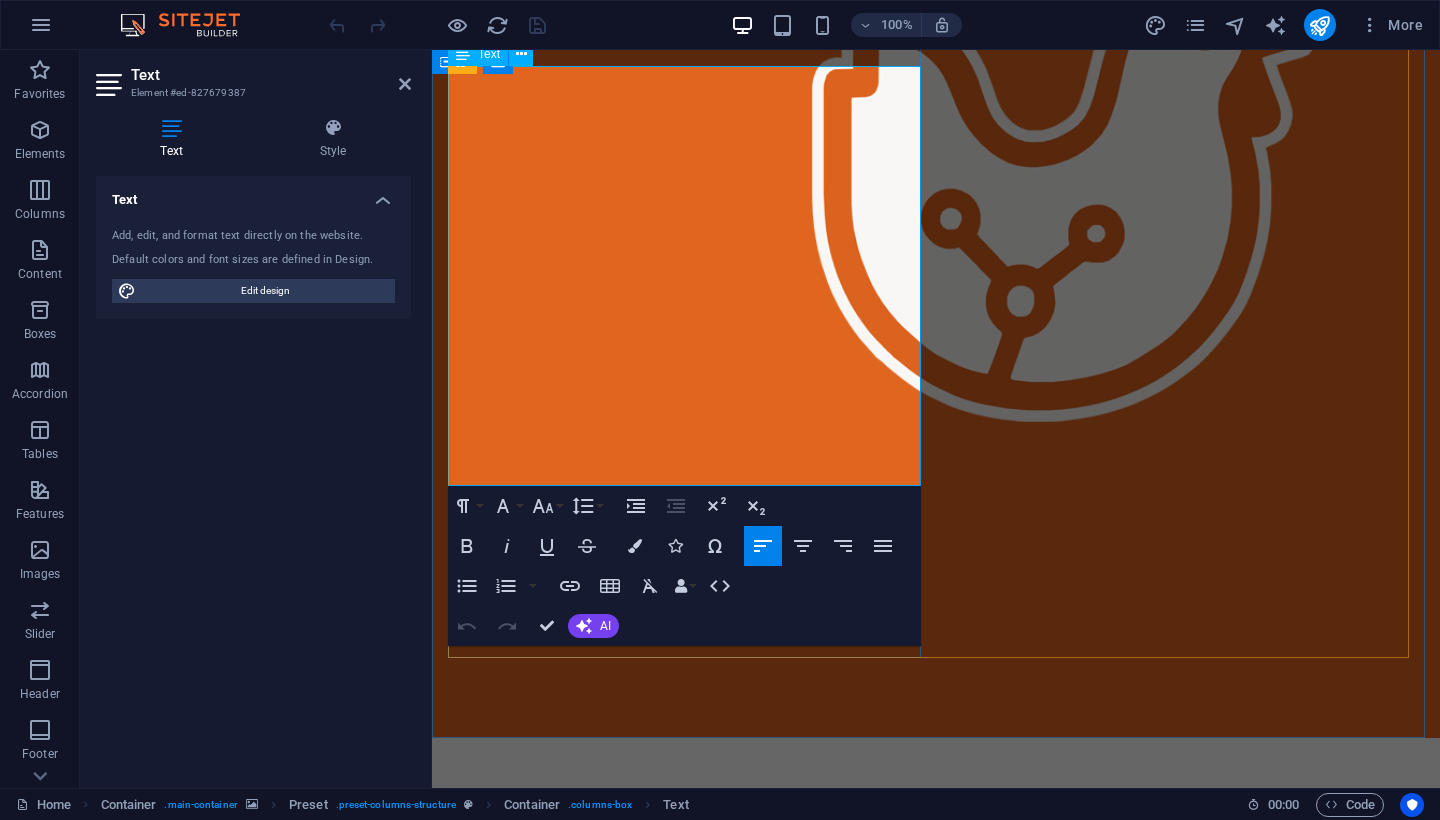 click on "Confía en nosotros para llevar tu planta al siguiente nivel, con tecnología accesible, soporte técnico cercano y un compromiso real con tu productividad." at bounding box center [936, 1253] 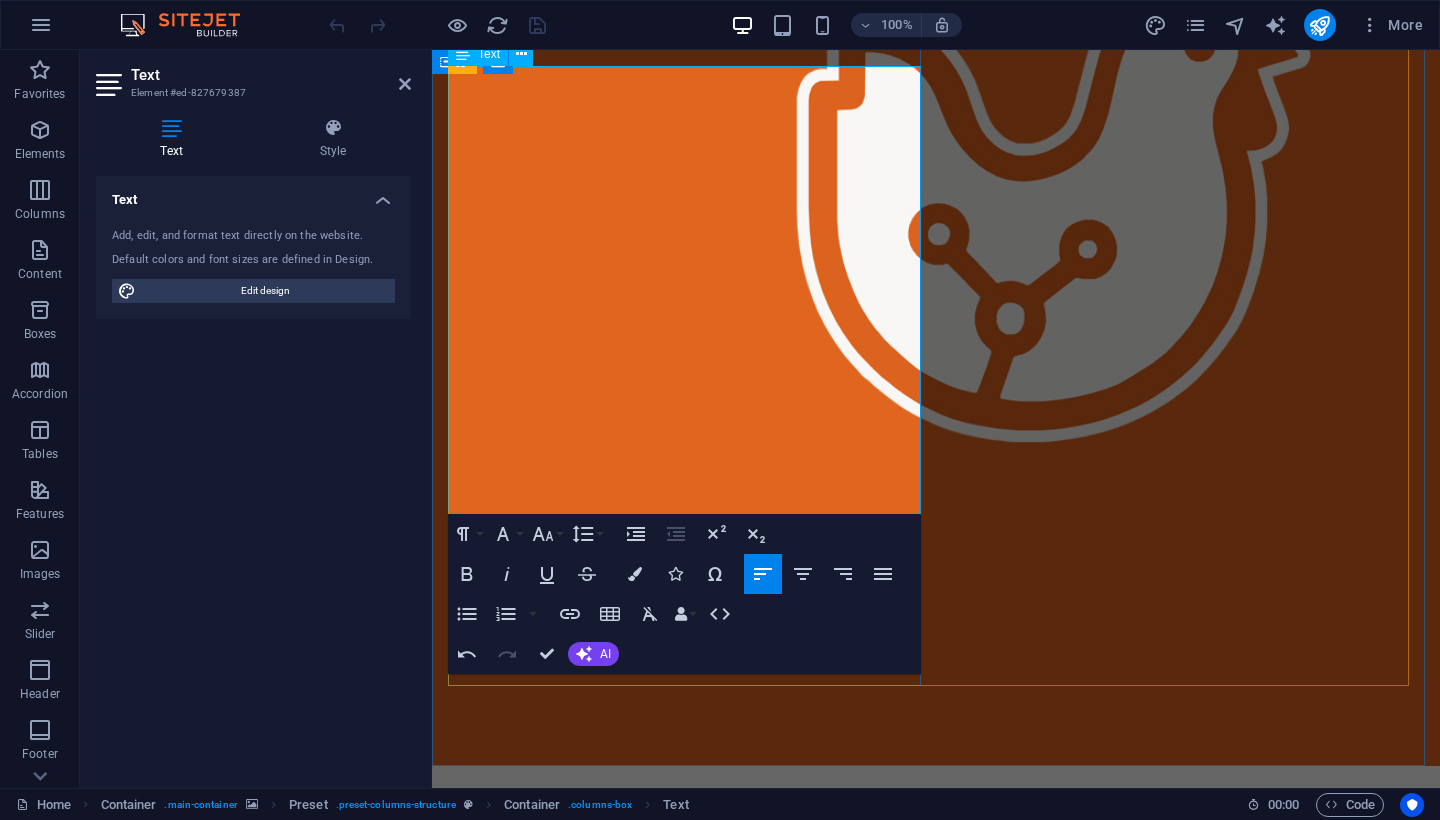 type 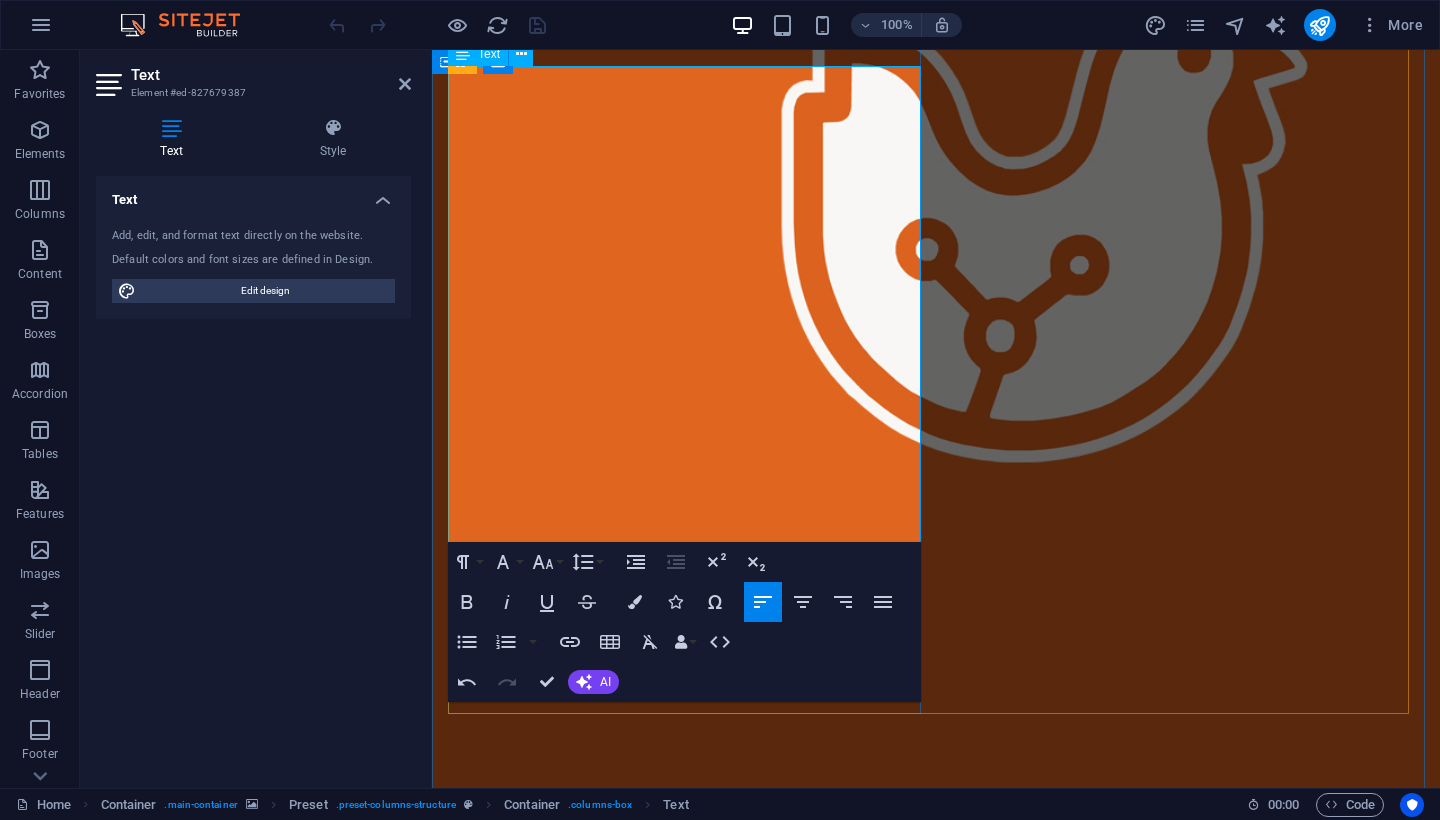 drag, startPoint x: 508, startPoint y: 501, endPoint x: 449, endPoint y: 475, distance: 64.4748 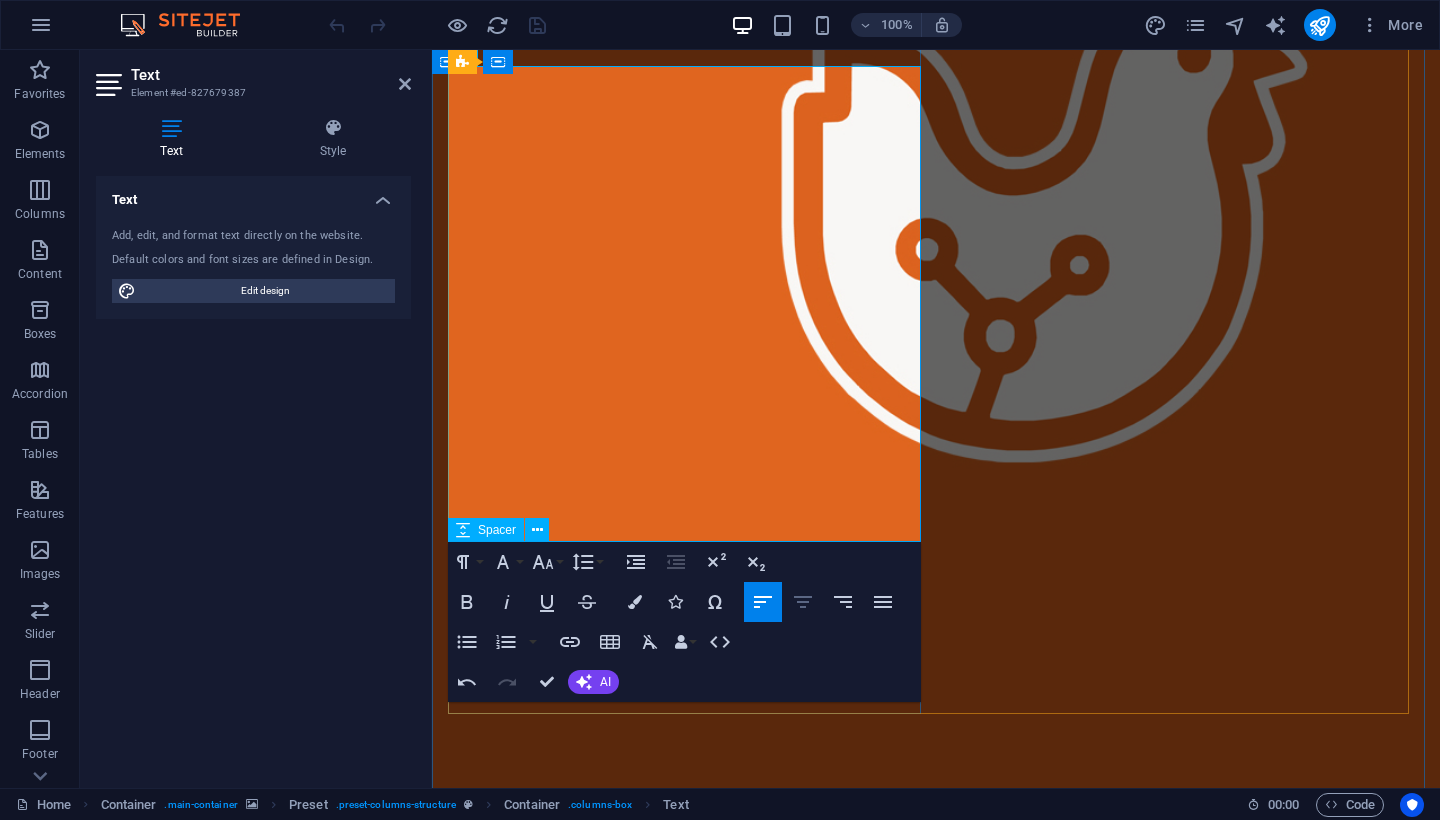 click 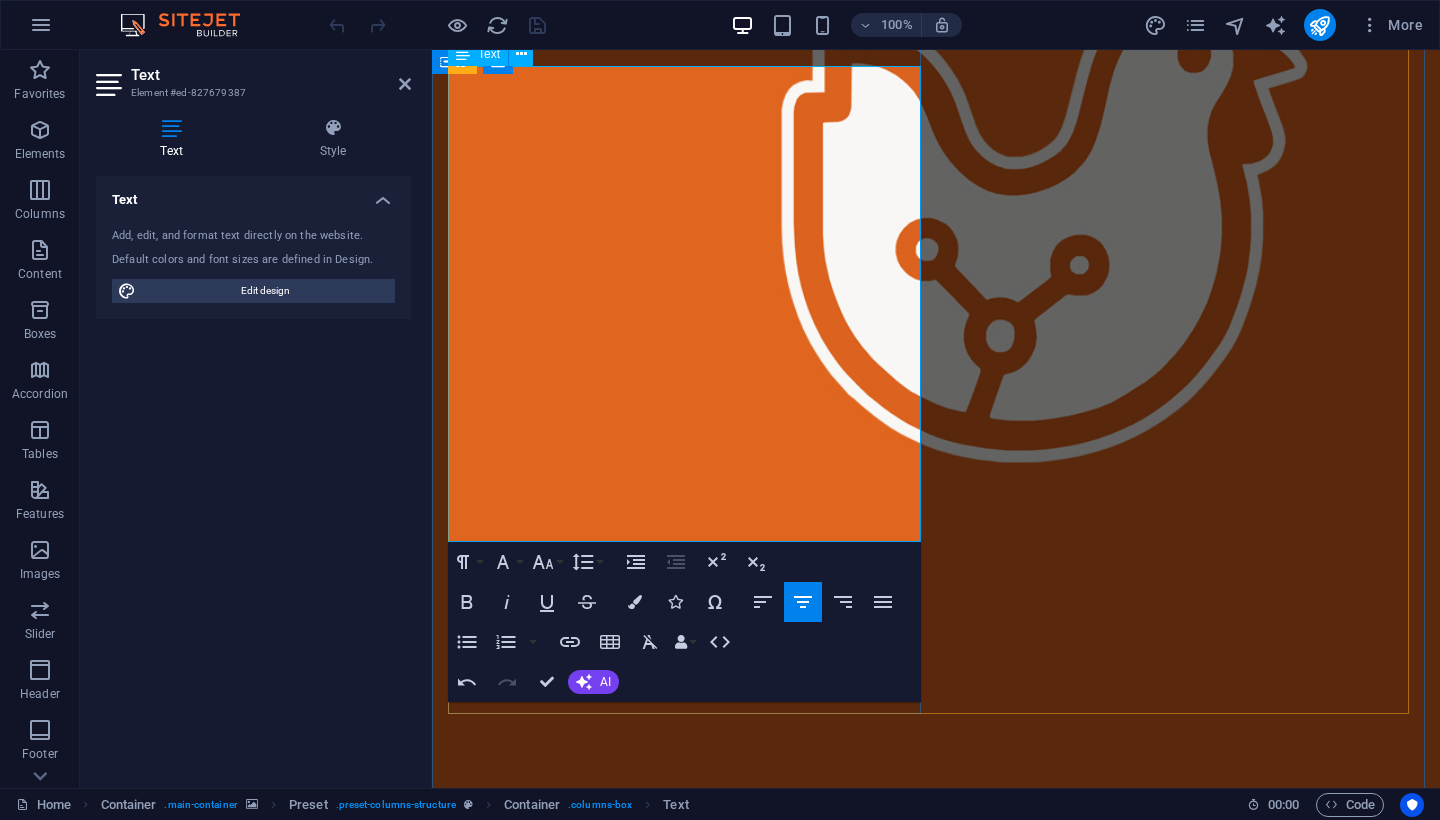 click on "Socios Comerciales: Gesame, Diequinsa, Use Poultry Tech" at bounding box center (936, 1350) 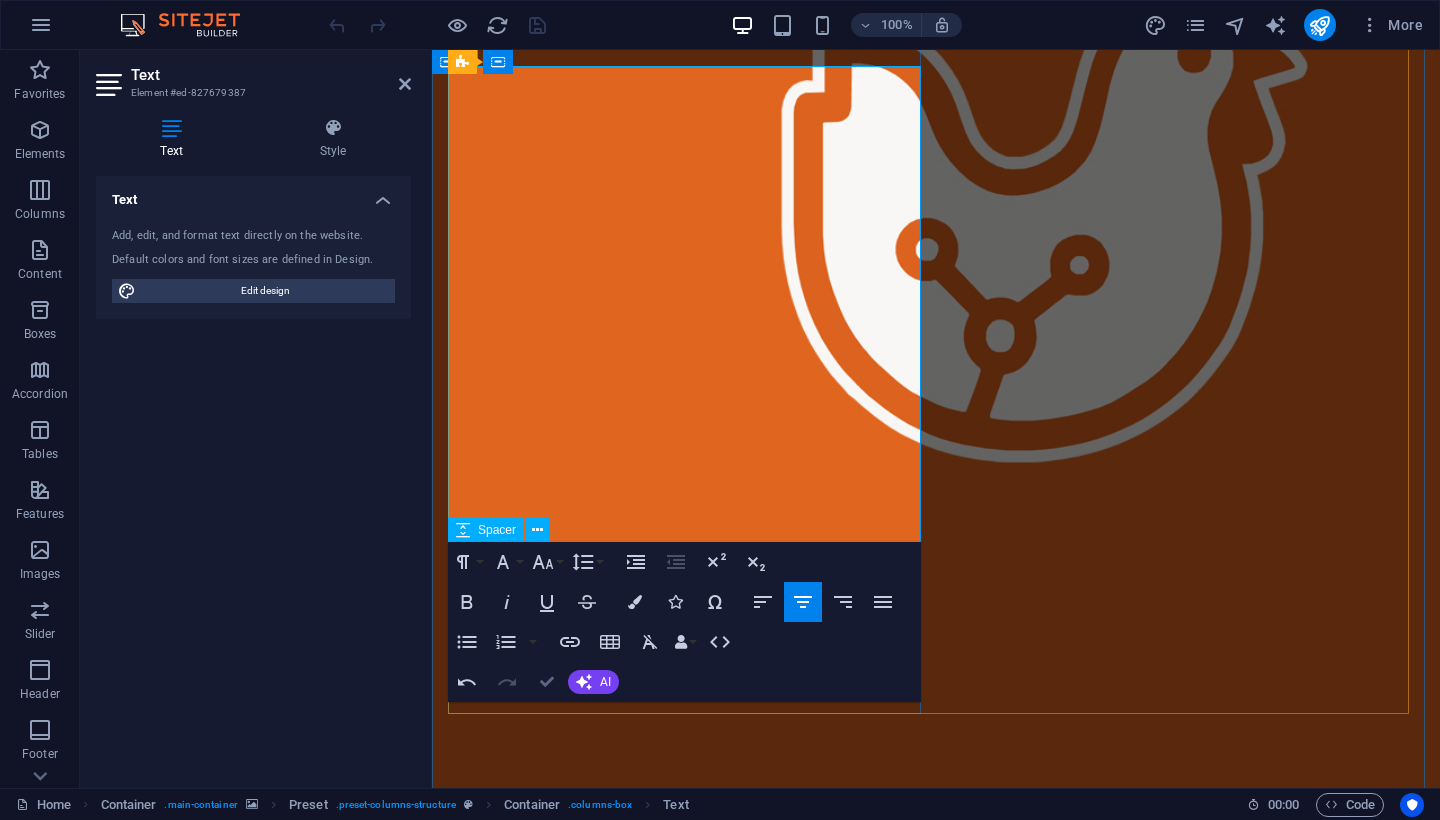 scroll, scrollTop: 363, scrollLeft: 0, axis: vertical 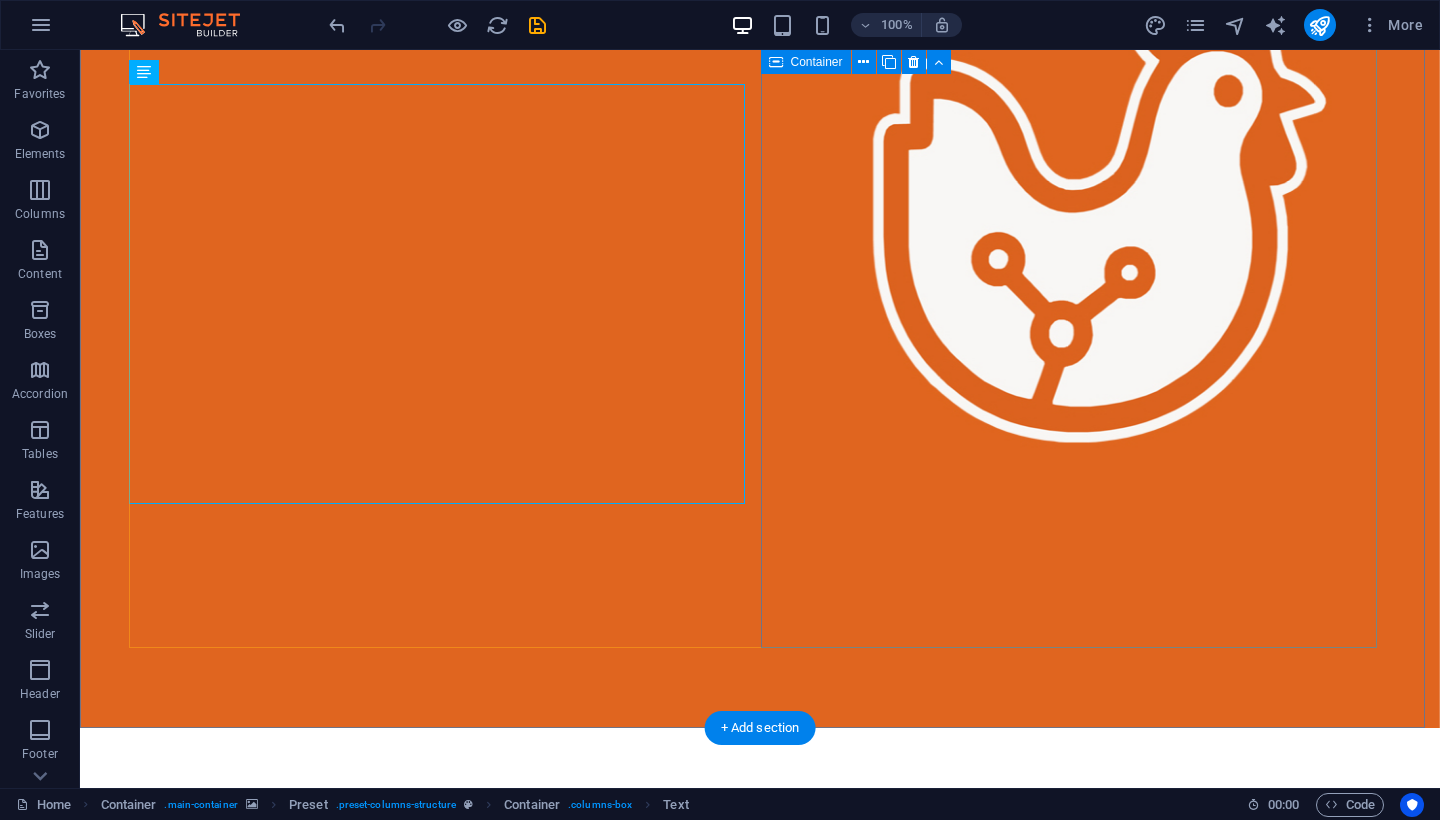 click on "Drop content here or  Add elements  Paste clipboard" at bounding box center (760, 1524) 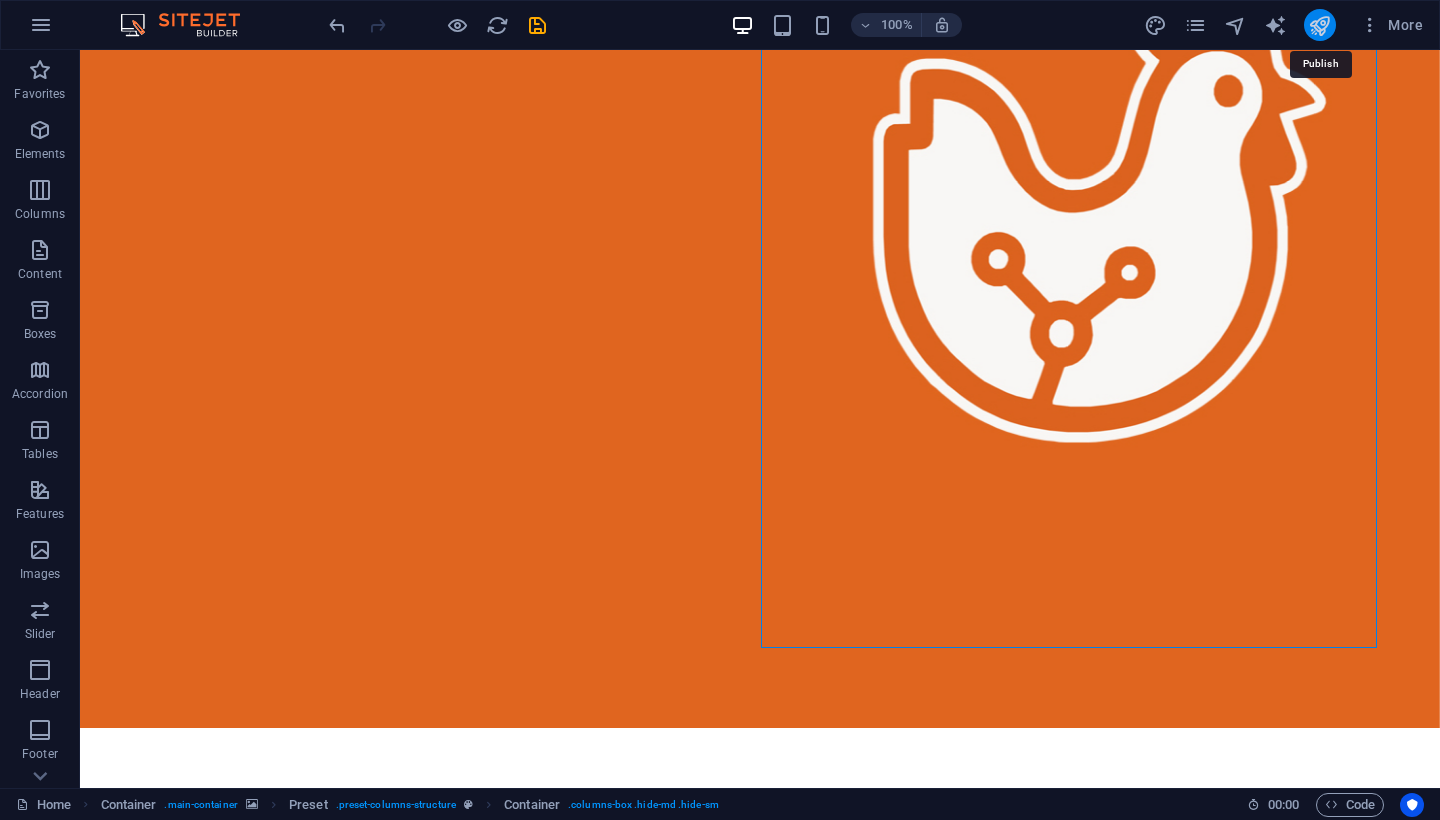 click at bounding box center (1319, 25) 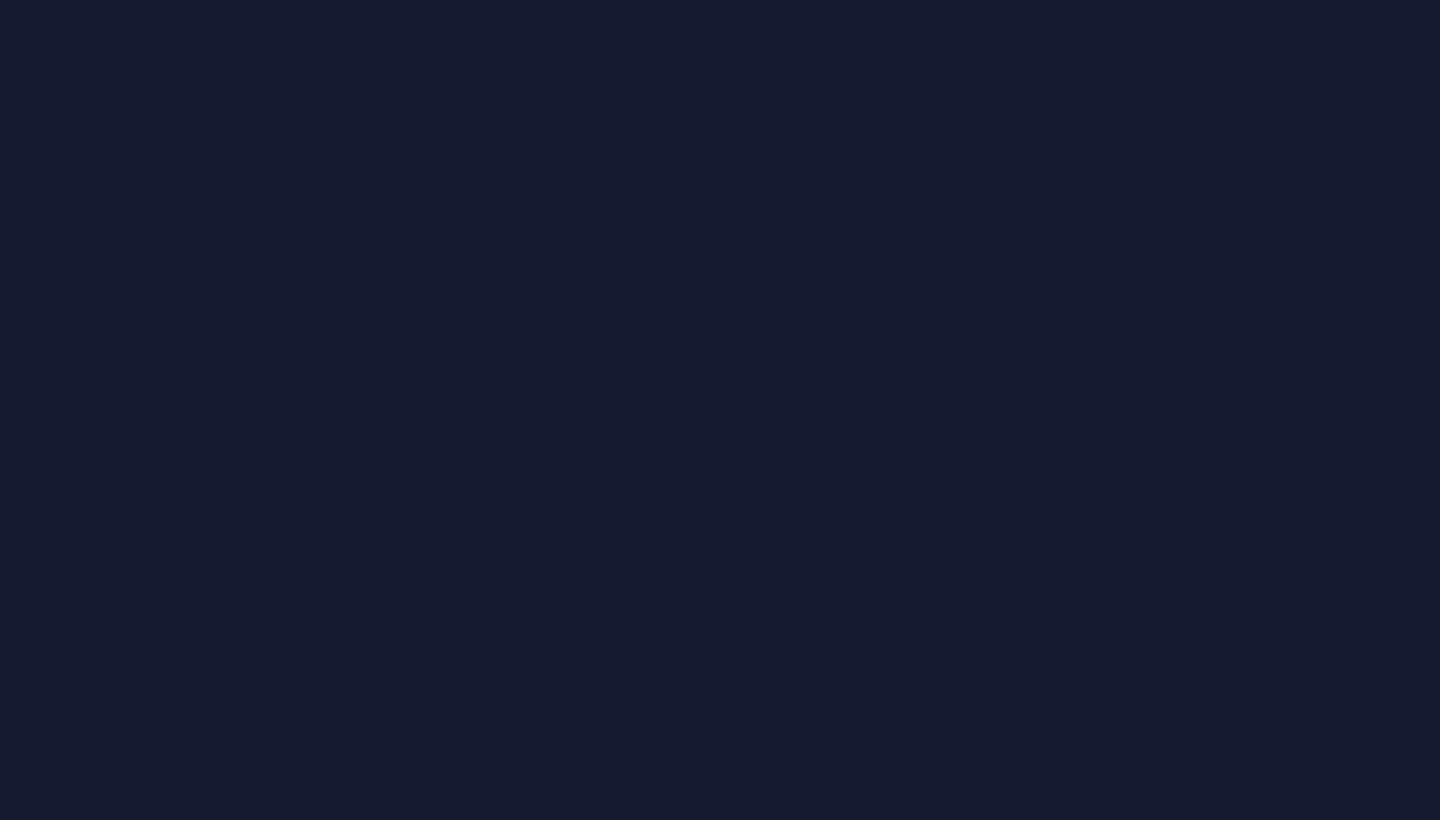 scroll, scrollTop: 0, scrollLeft: 0, axis: both 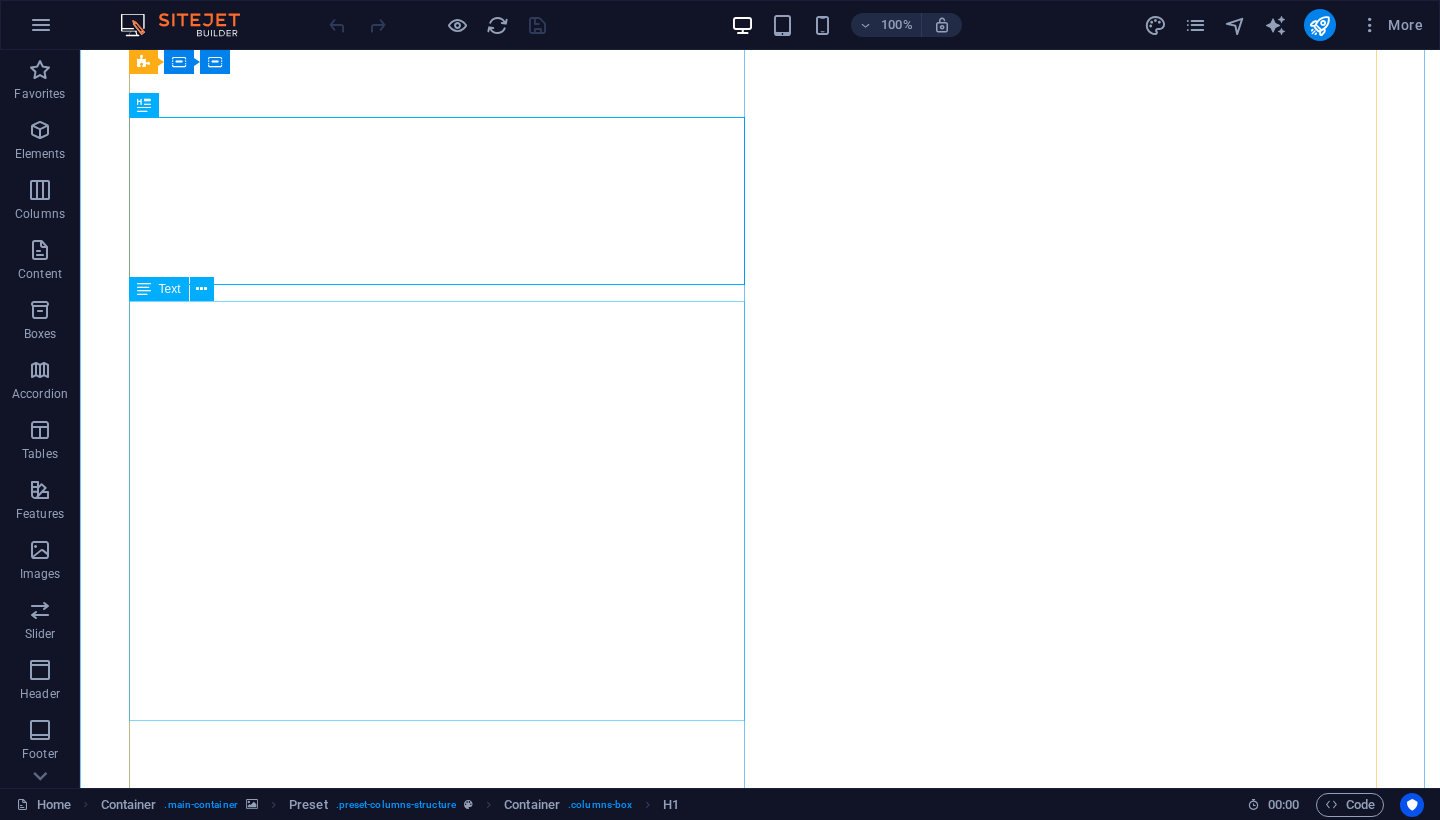 click on "En   Chicknology   nos especializamos en la venta de   equipos reacondicionados (refurbished)   para procesamiento avícola, ofreciendo soluciones de alta calidad, funcionales y listas para operar a una fracción del costo de equipos nuevos. . Además, contamos con una línea completa de   refacciones    y equipos de   valor agregado   para la industria alimentaria, como   formadoras de hamburguesas, sistemas de empaque y soluciones de automatización , ideales para maximizar la eficiencia y dar un impulso a tu proceso productivo. Confía en nosotros para llevar tu planta al siguiente nivel, con tecnología accesible, soporte técnico cercano y un compromiso real con tu productividad. Socios Comerciales:  Gesame, Diequinsa, Use Poultry Tech" at bounding box center (760, 1301) 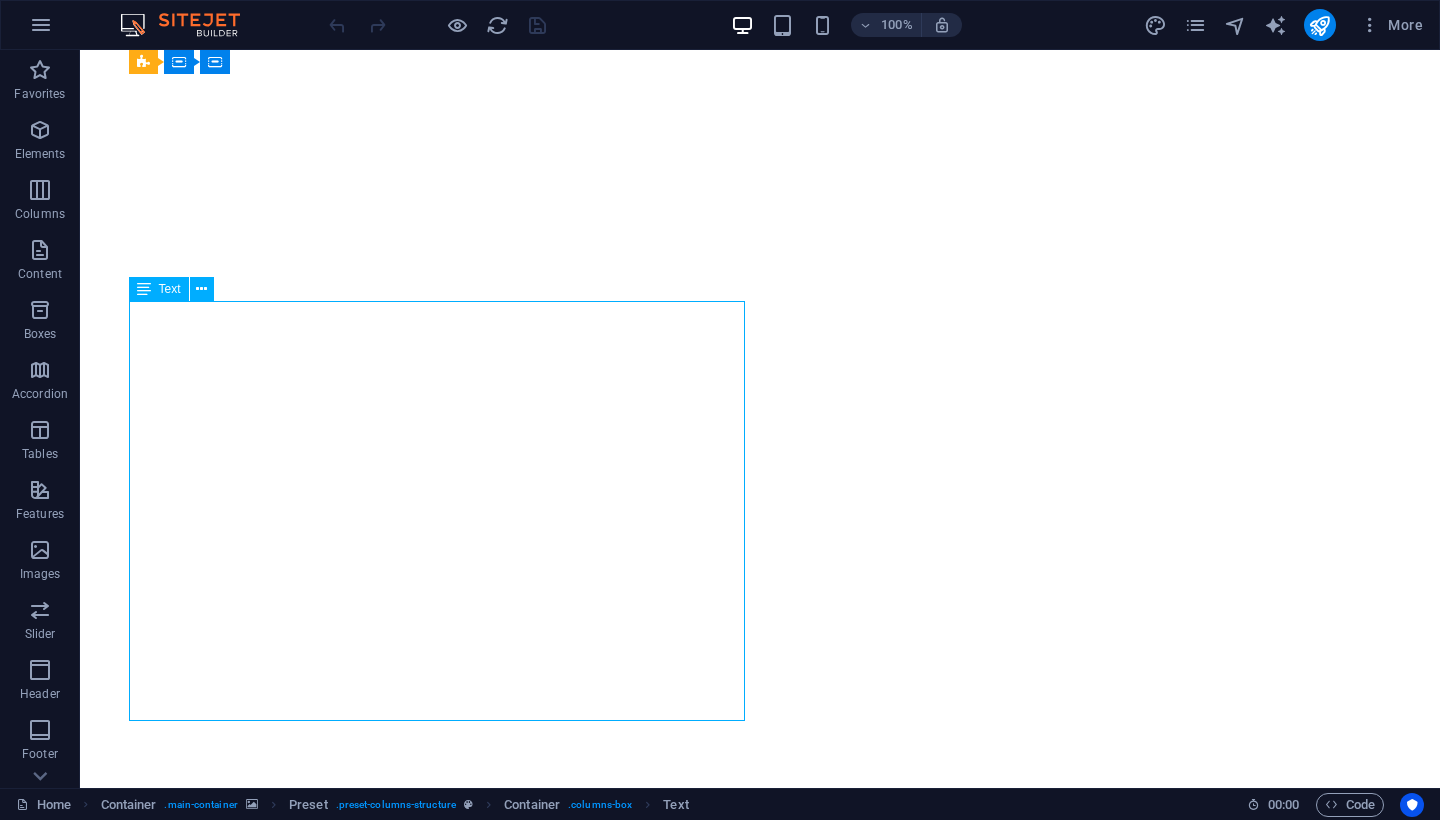 click on "En   Chicknology   nos especializamos en la venta de   equipos reacondicionados (refurbished)   para procesamiento avícola, ofreciendo soluciones de alta calidad, funcionales y listas para operar a una fracción del costo de equipos nuevos. . Además, contamos con una línea completa de   refacciones    y equipos de   valor agregado   para la industria alimentaria, como   formadoras de hamburguesas, sistemas de empaque y soluciones de automatización , ideales para maximizar la eficiencia y dar un impulso a tu proceso productivo. Confía en nosotros para llevar tu planta al siguiente nivel, con tecnología accesible, soporte técnico cercano y un compromiso real con tu productividad. Socios Comerciales:  Gesame, Diequinsa, Use Poultry Tech" at bounding box center (760, 1301) 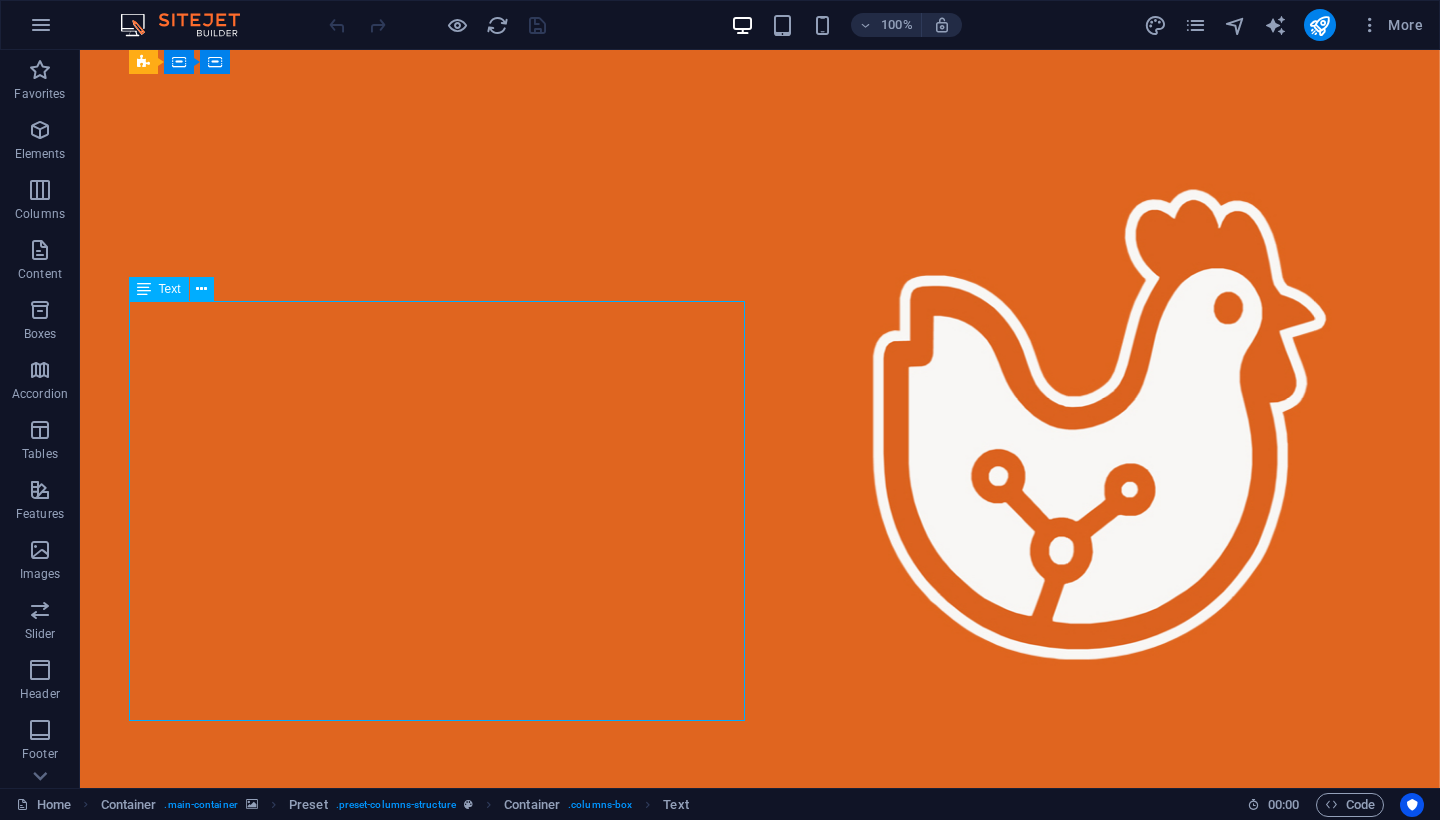 click on "En   Chicknology   nos especializamos en la venta de   equipos reacondicionados (refurbished)   para procesamiento avícola, ofreciendo soluciones de alta calidad, funcionales y listas para operar a una fracción del costo de equipos nuevos. . Además, contamos con una línea completa de   refacciones    y equipos de   valor agregado   para la industria alimentaria, como   formadoras de hamburguesas, sistemas de empaque y soluciones de automatización , ideales para maximizar la eficiencia y dar un impulso a tu proceso productivo. Confía en nosotros para llevar tu planta al siguiente nivel, con tecnología accesible, soporte técnico cercano y un compromiso real con tu productividad. Socios Comerciales:  Gesame, Diequinsa, Use Poultry Tech" at bounding box center [760, 1387] 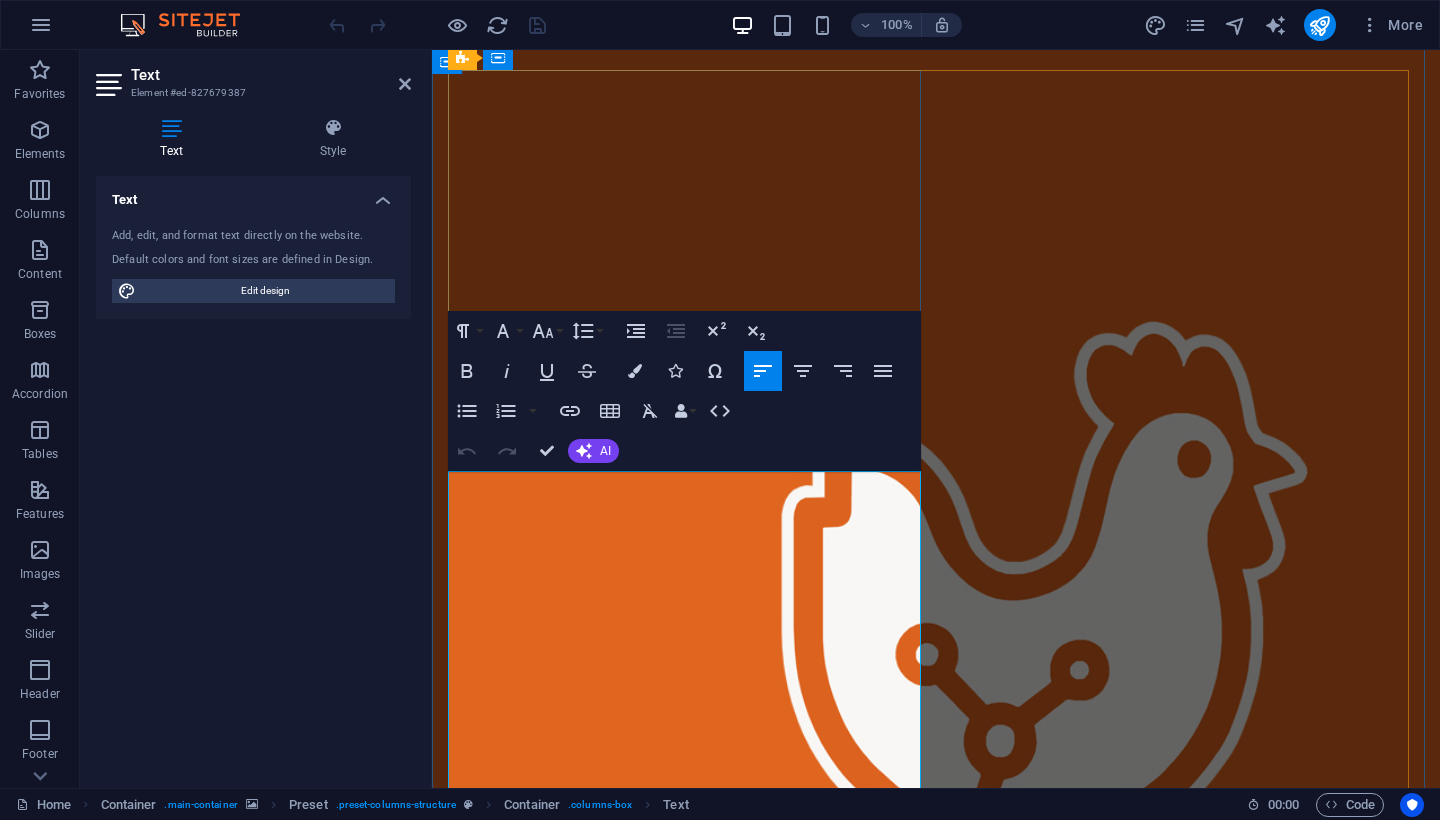 scroll, scrollTop: 451, scrollLeft: 0, axis: vertical 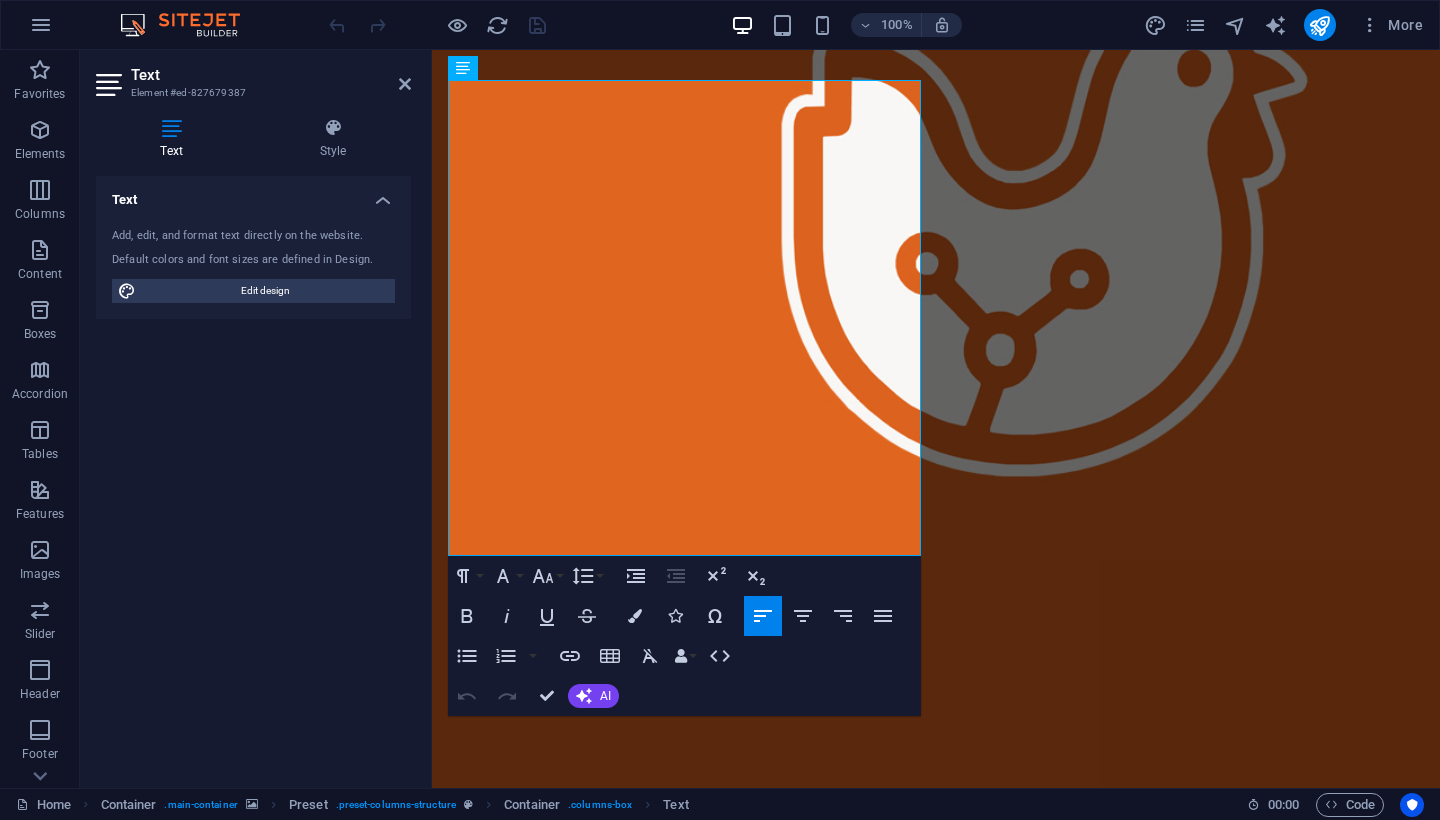 drag, startPoint x: 803, startPoint y: 460, endPoint x: 447, endPoint y: 93, distance: 511.29736 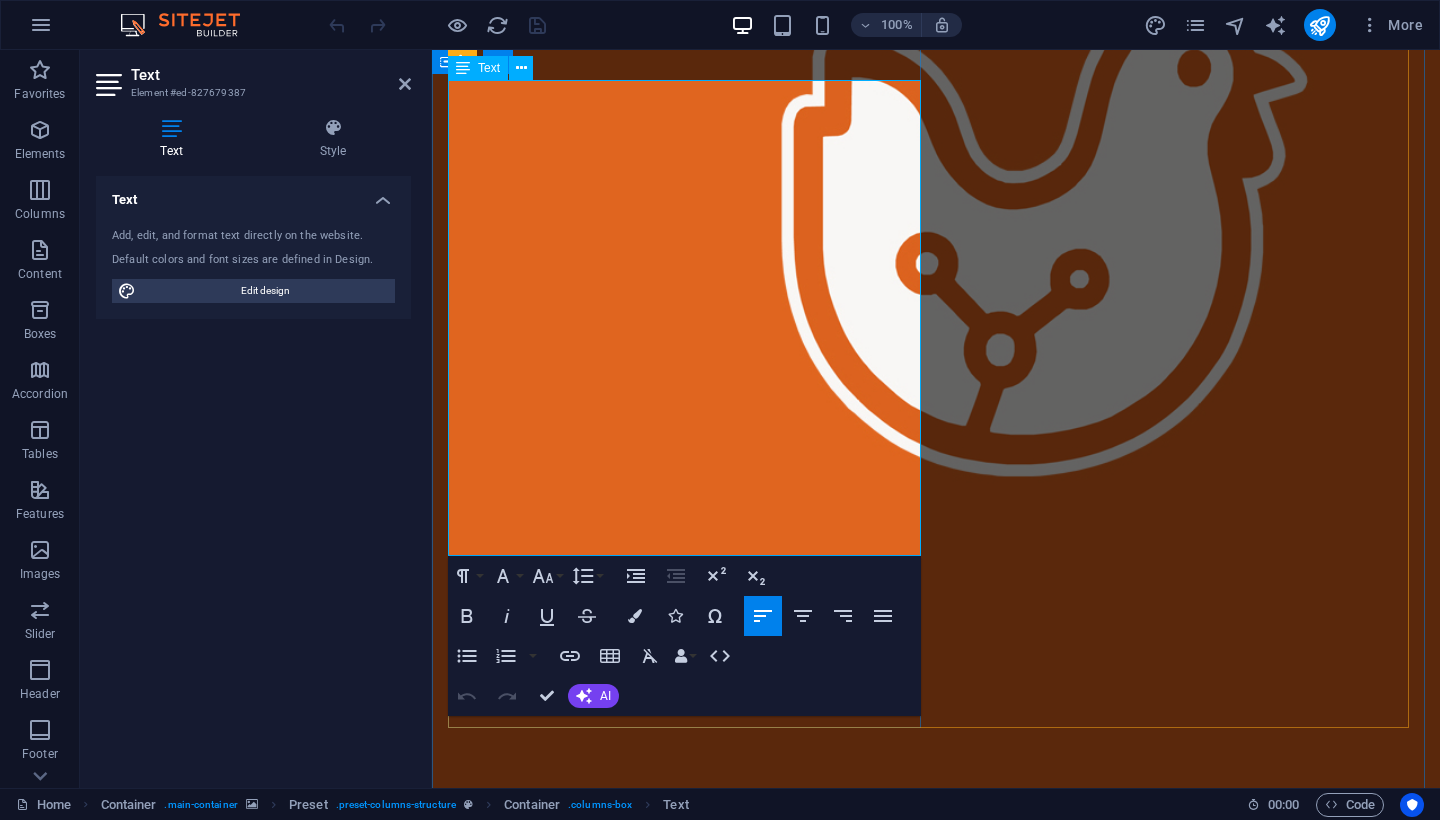 scroll, scrollTop: 253, scrollLeft: 0, axis: vertical 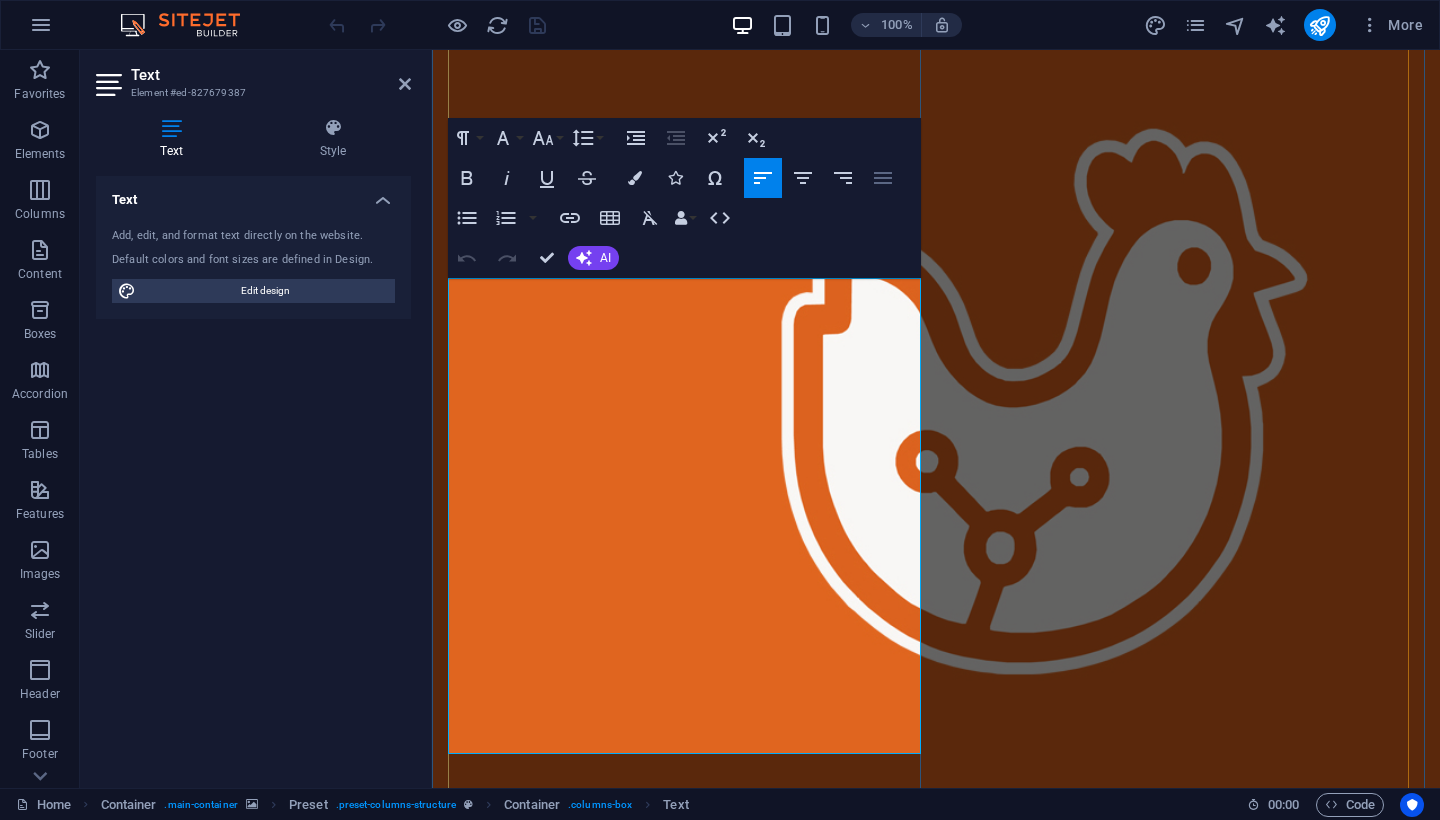 click 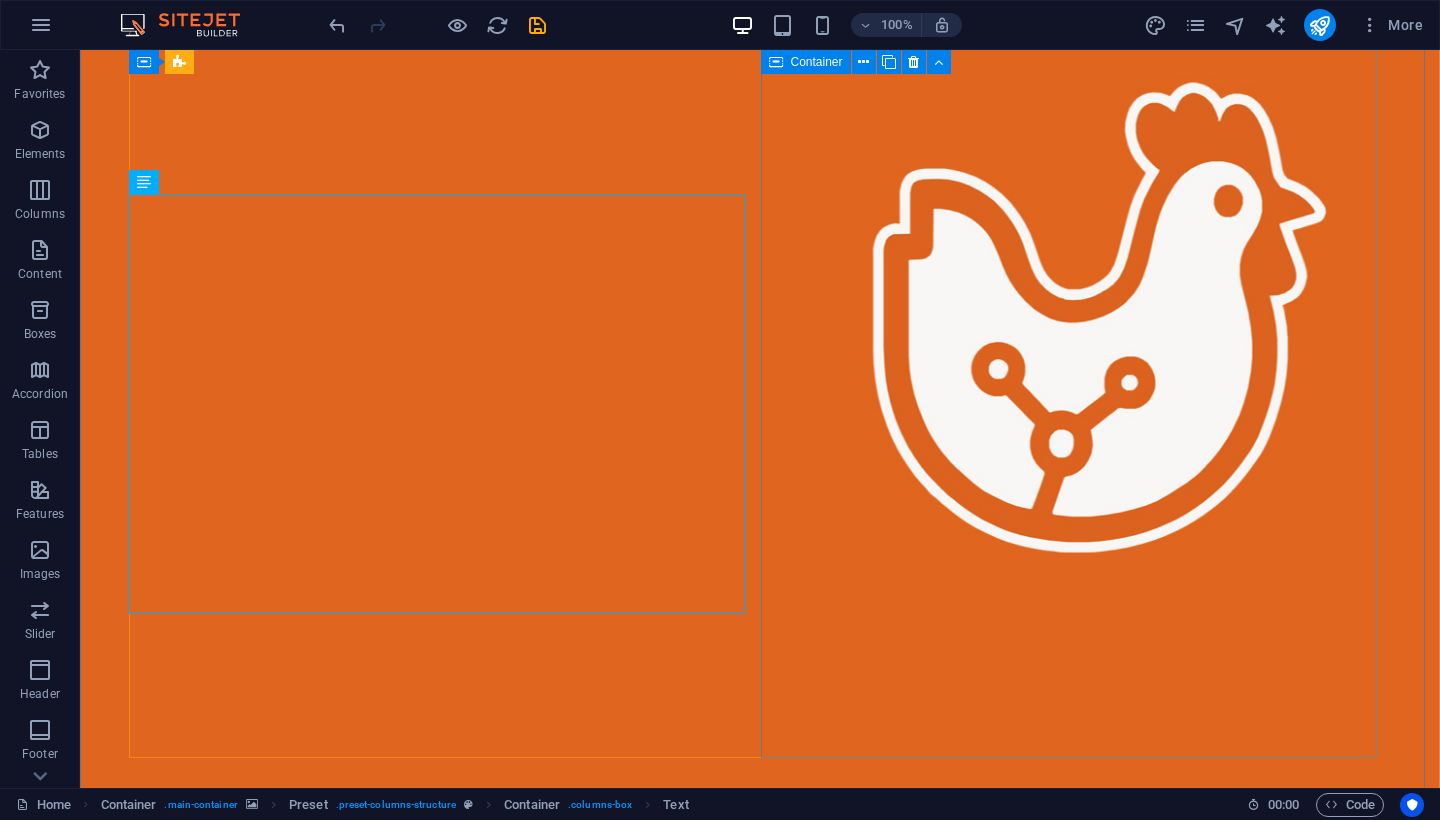 click on "Drop content here or  Add elements  Paste clipboard" at bounding box center (760, 1634) 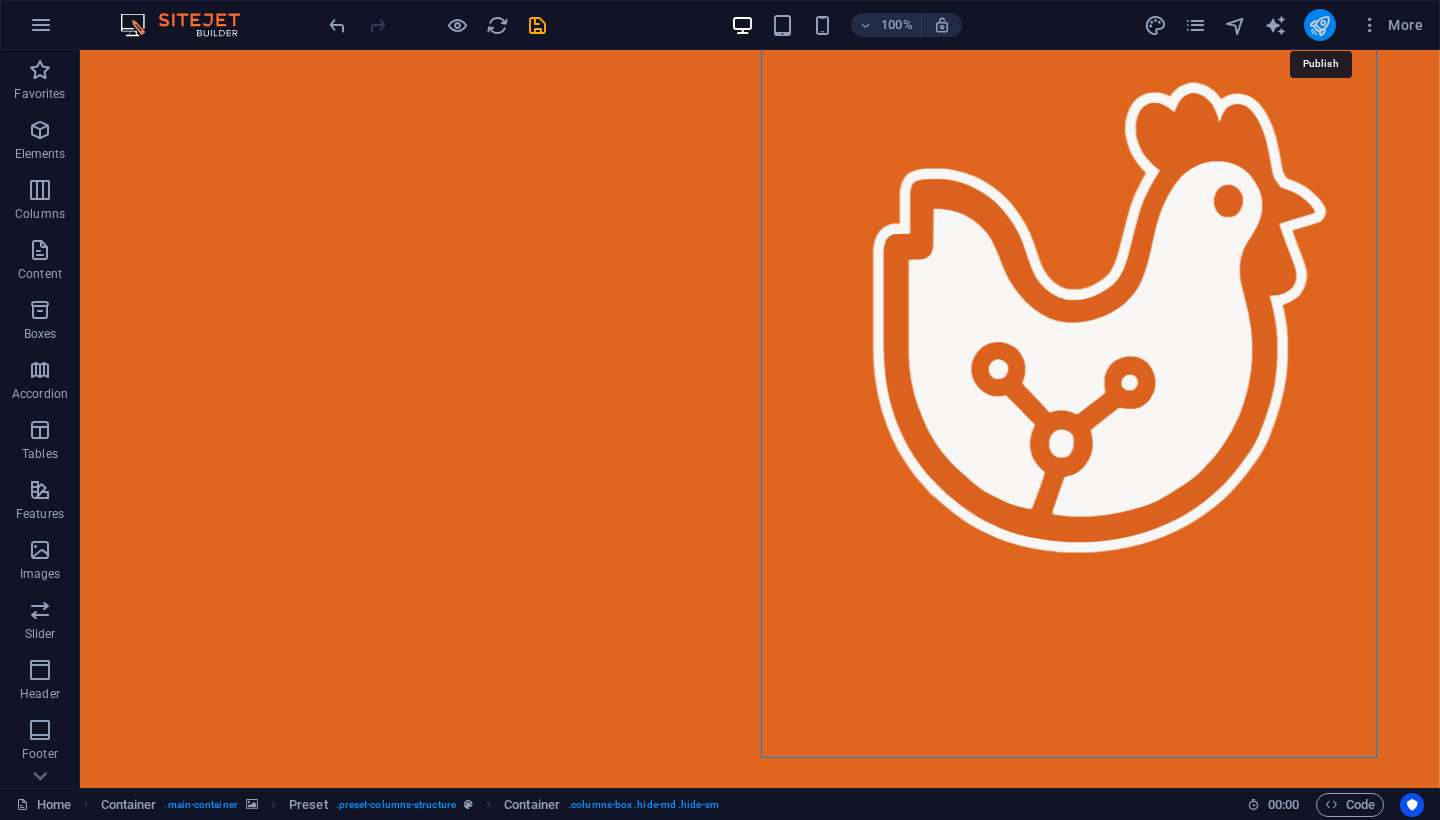 click at bounding box center [1319, 25] 